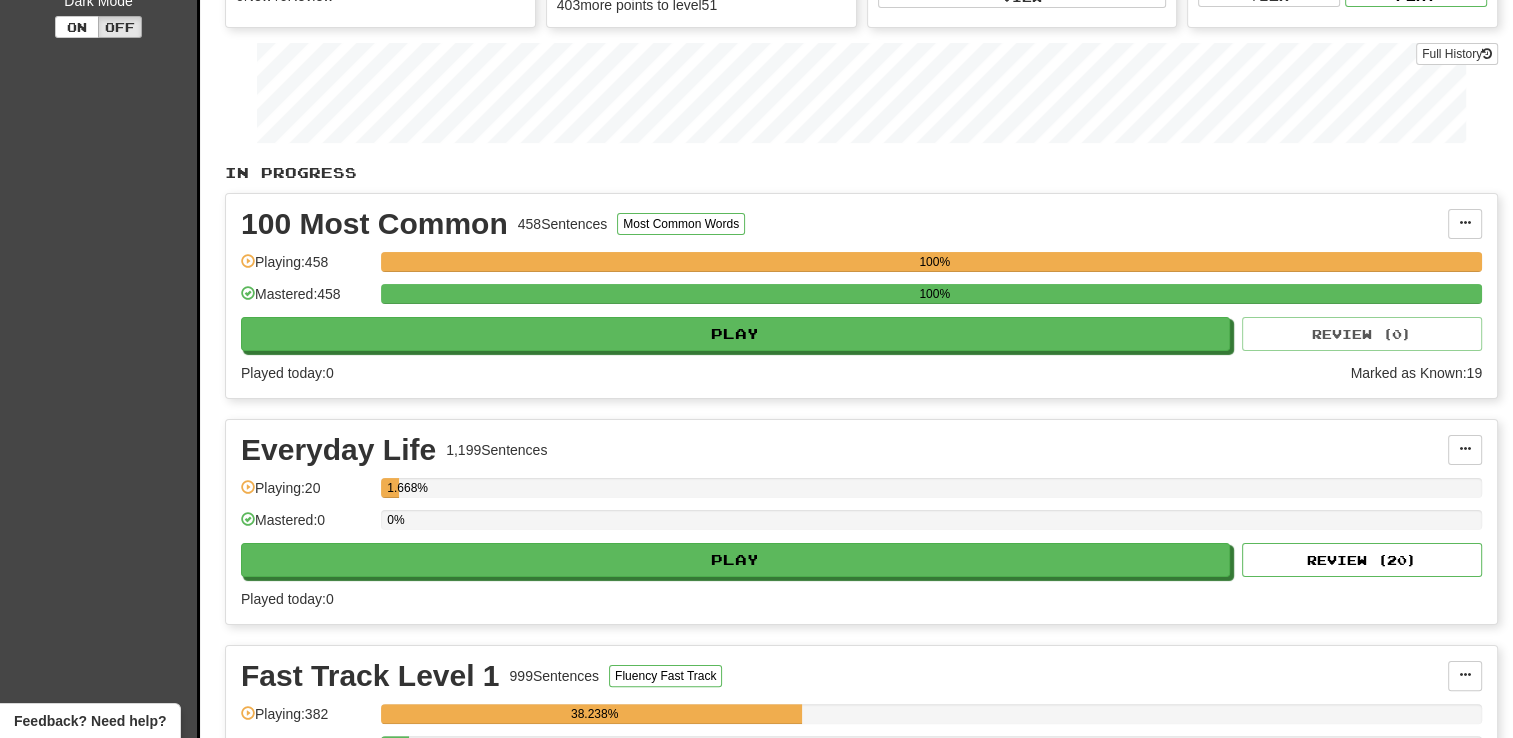 scroll, scrollTop: 300, scrollLeft: 0, axis: vertical 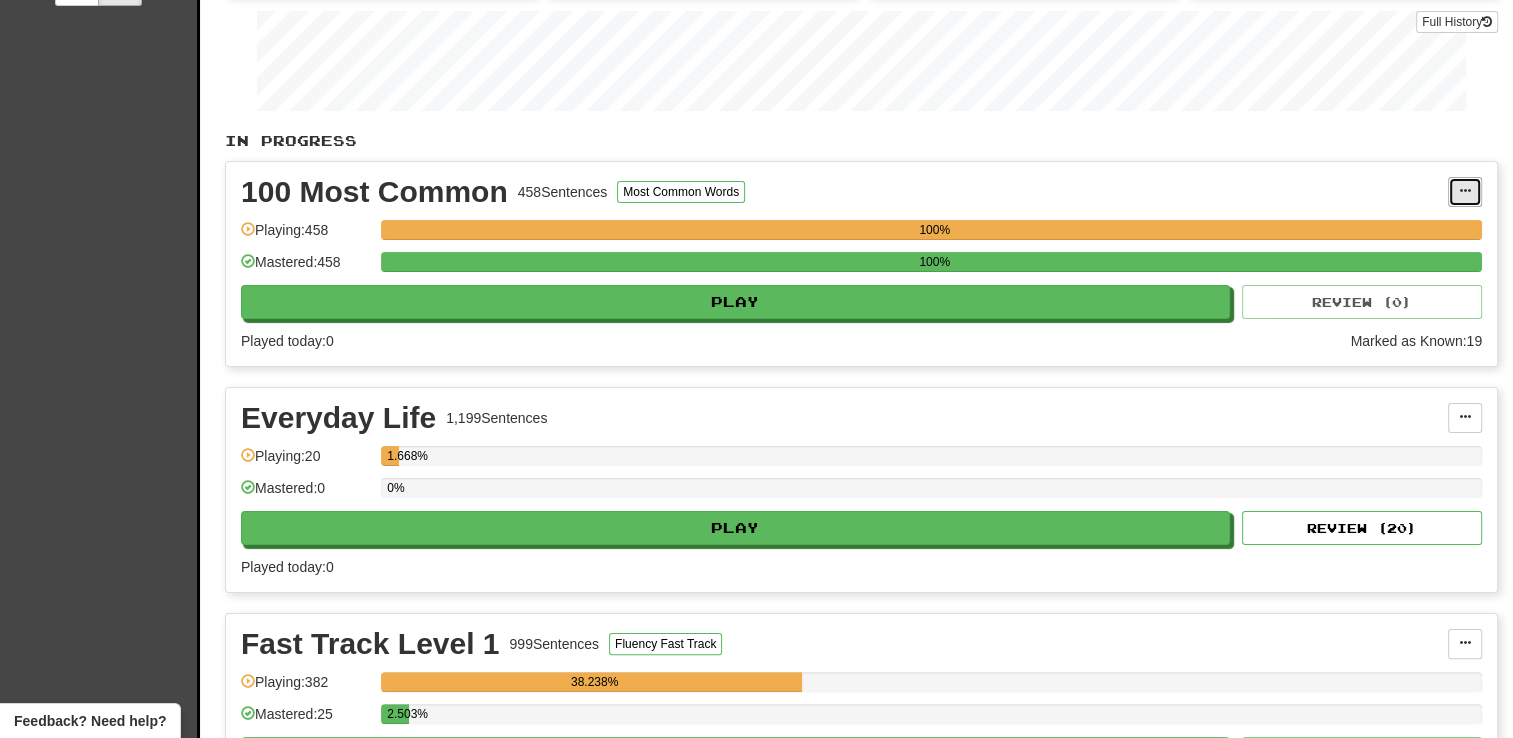 click at bounding box center [1465, 192] 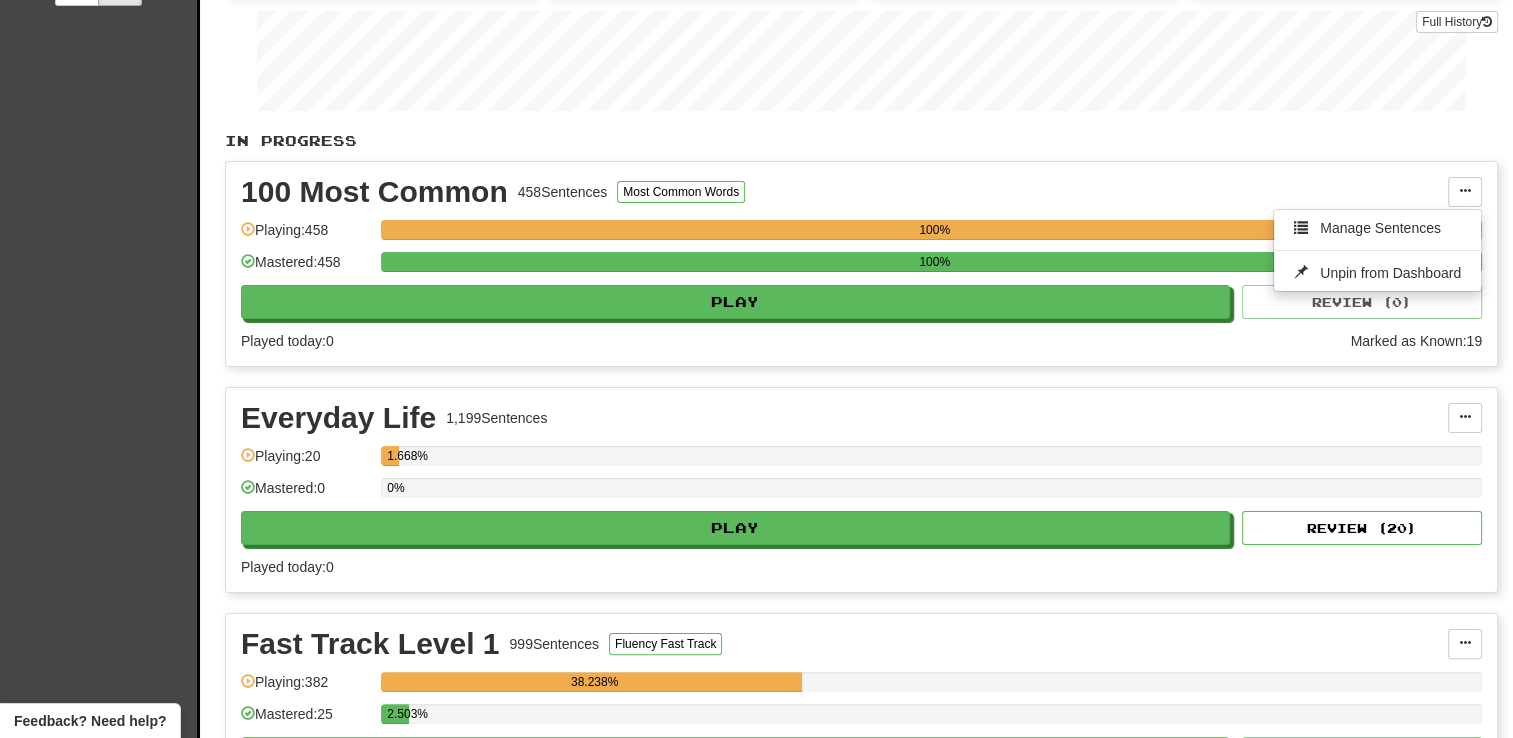 click on "100 Most Common 458  Sentences Most Common Words" at bounding box center [844, 192] 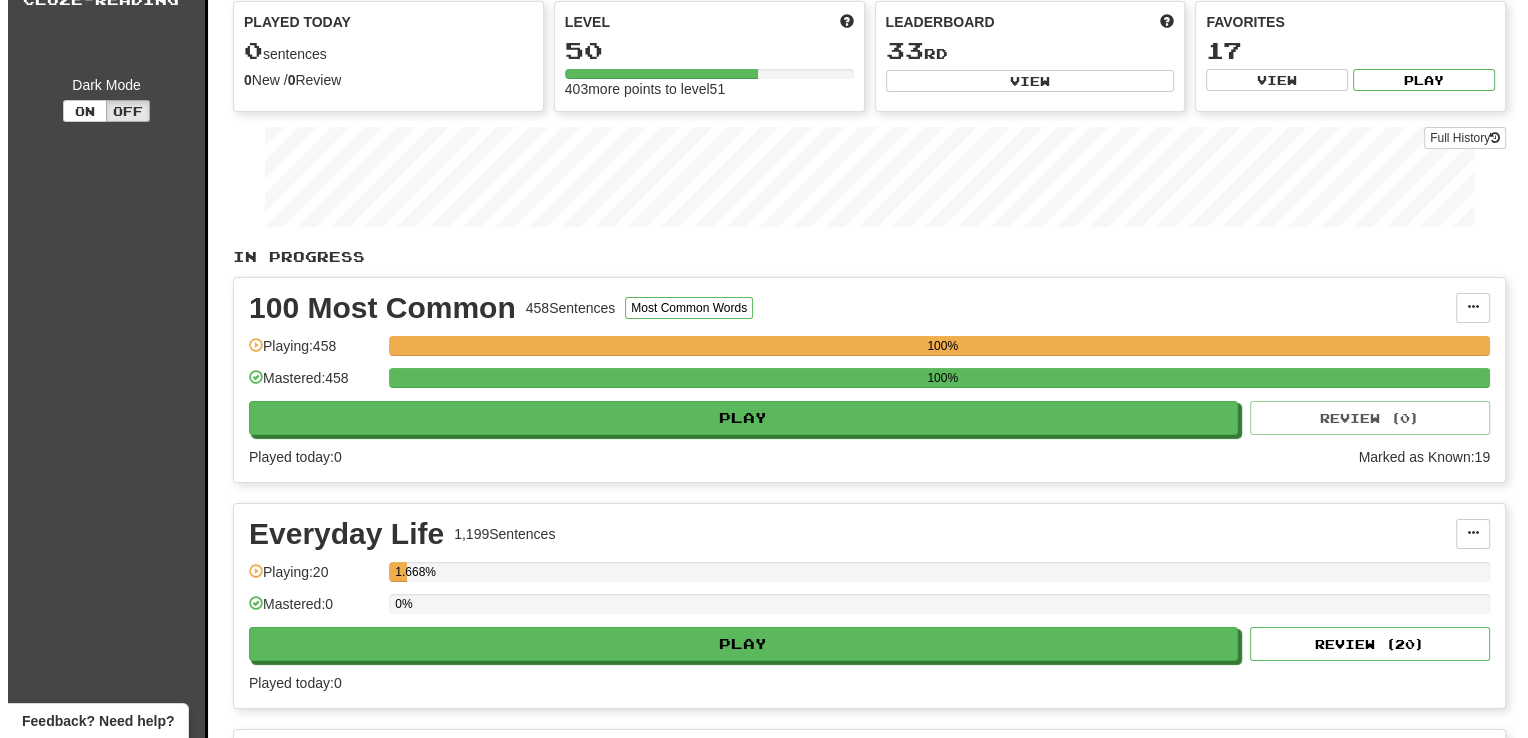 scroll, scrollTop: 0, scrollLeft: 0, axis: both 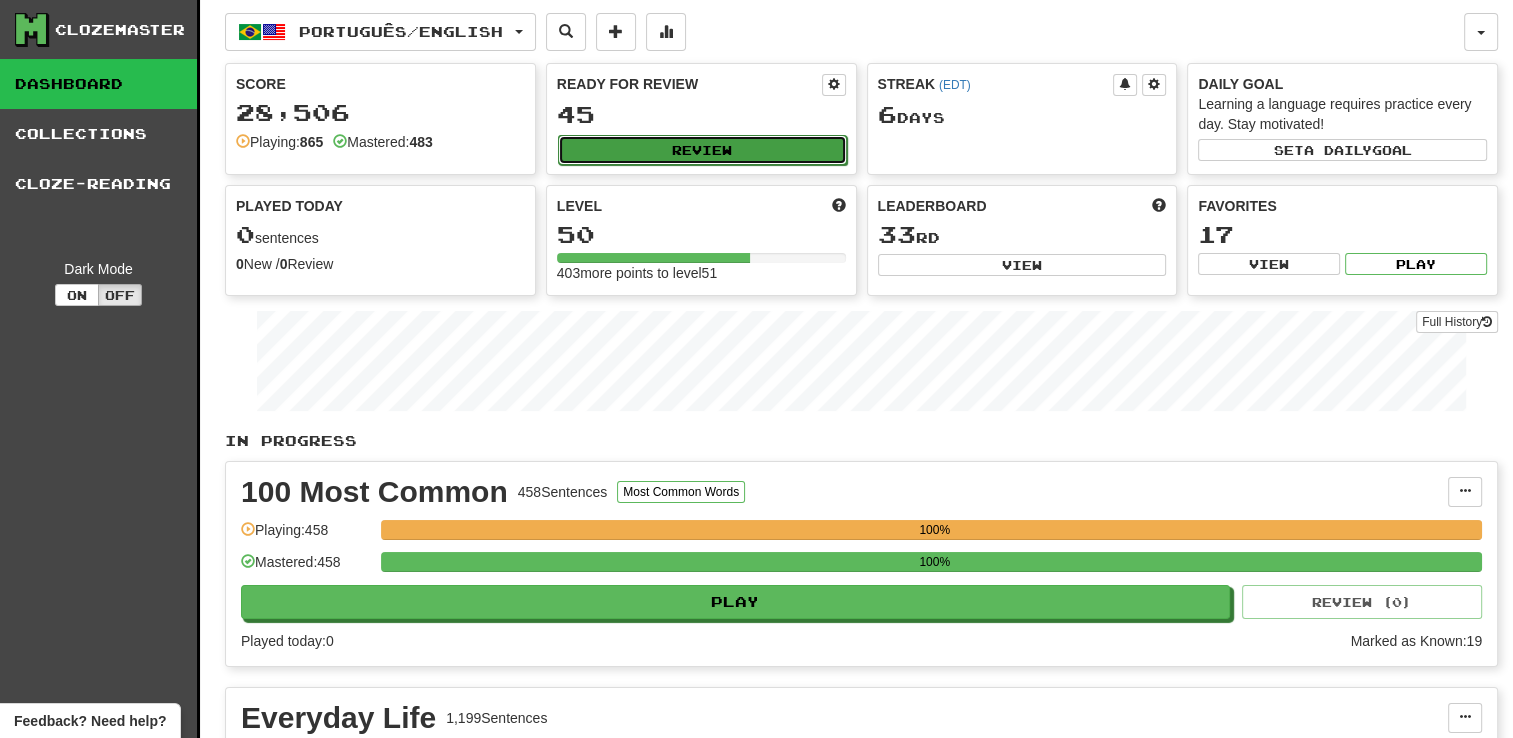 click on "Review" at bounding box center (702, 150) 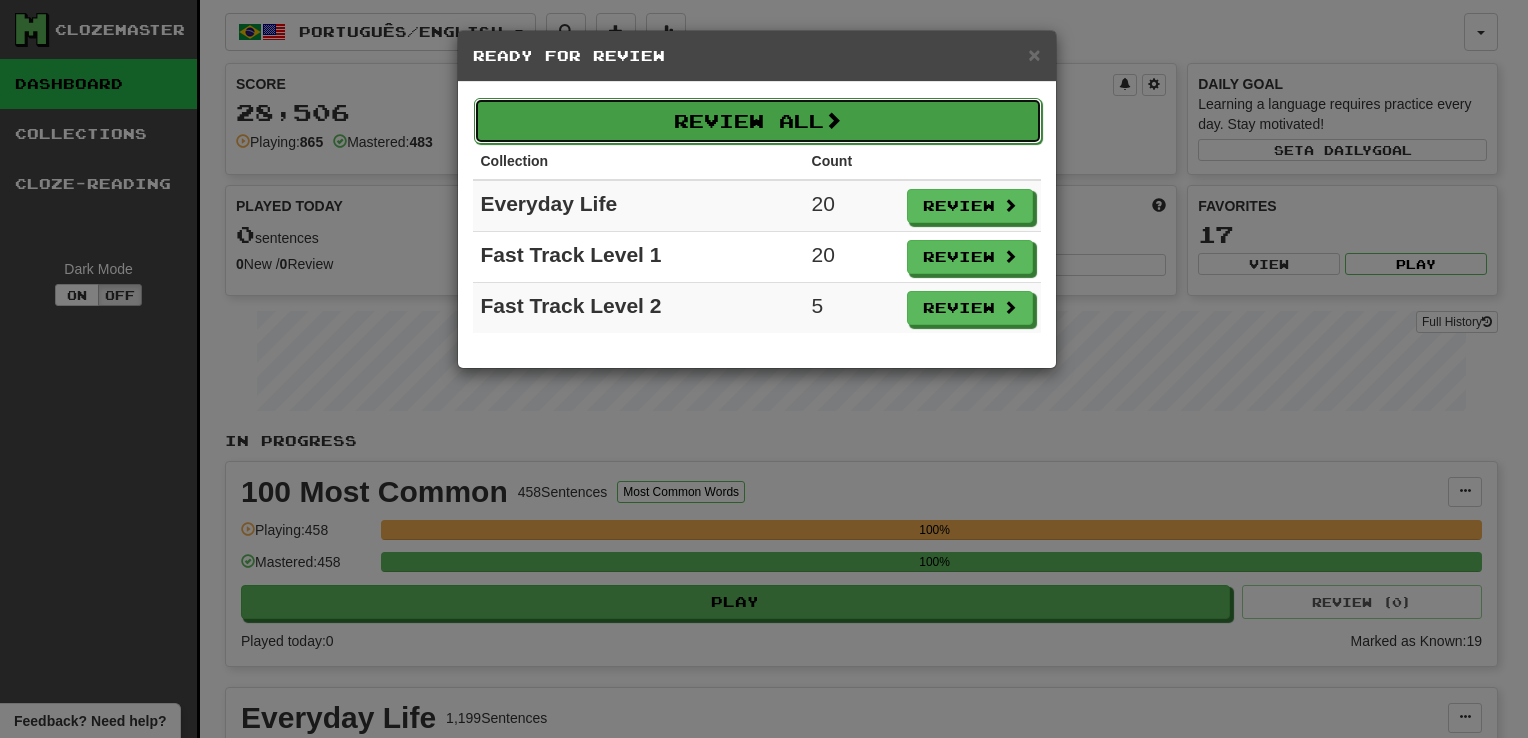 click on "Review All" at bounding box center [758, 121] 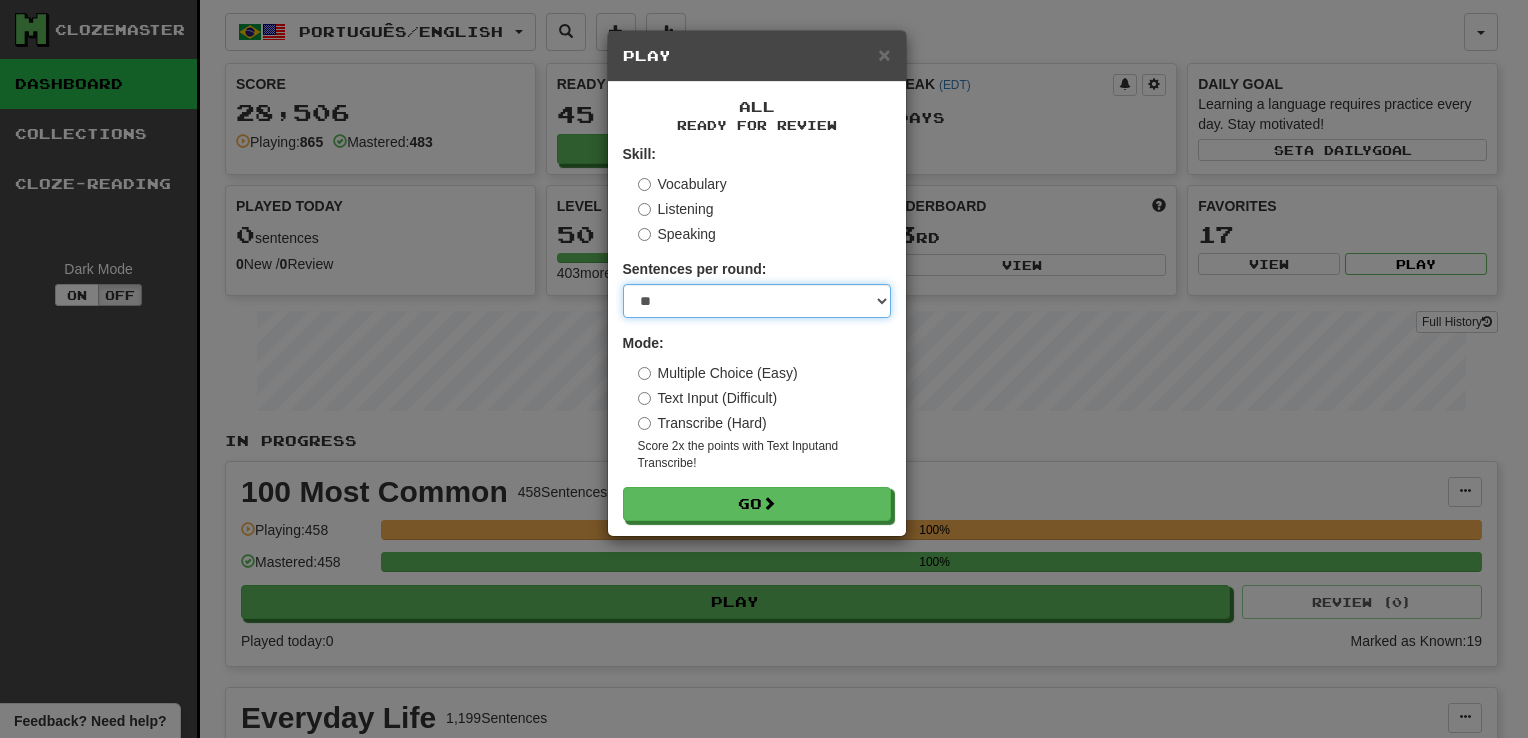 click on "* ** ** ** ** ** *** ********" at bounding box center [757, 301] 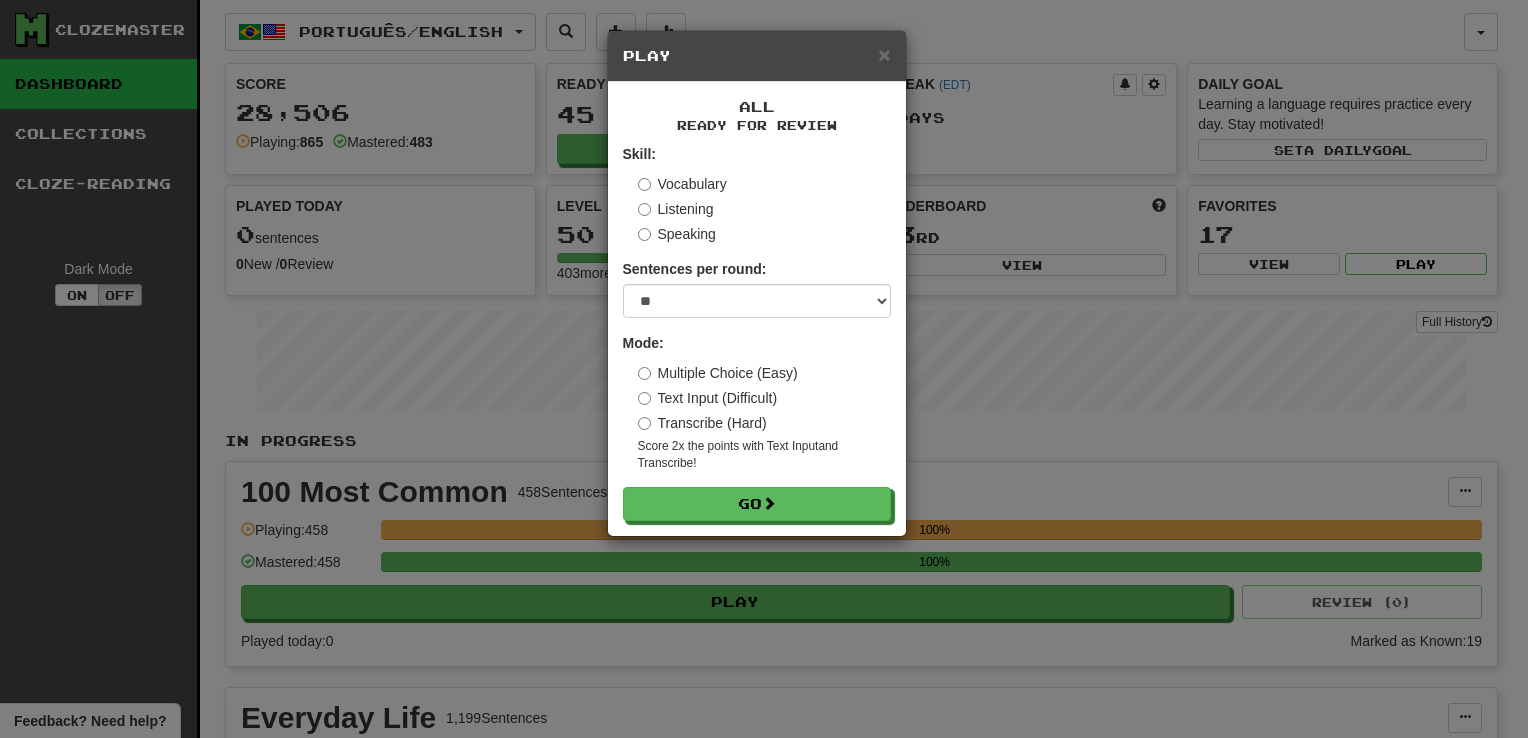 click on "Transcribe (Hard)" at bounding box center [702, 423] 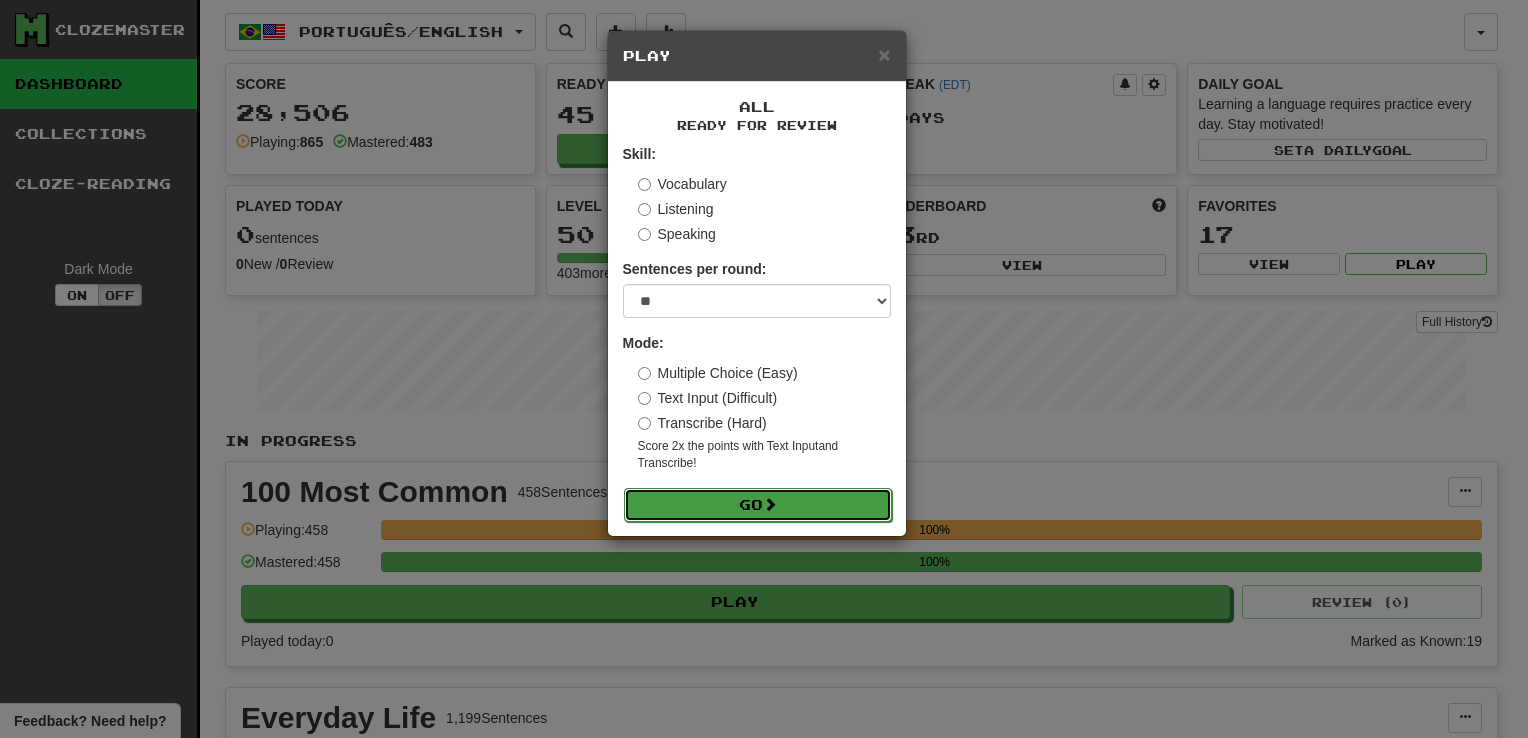 click on "Go" at bounding box center [758, 505] 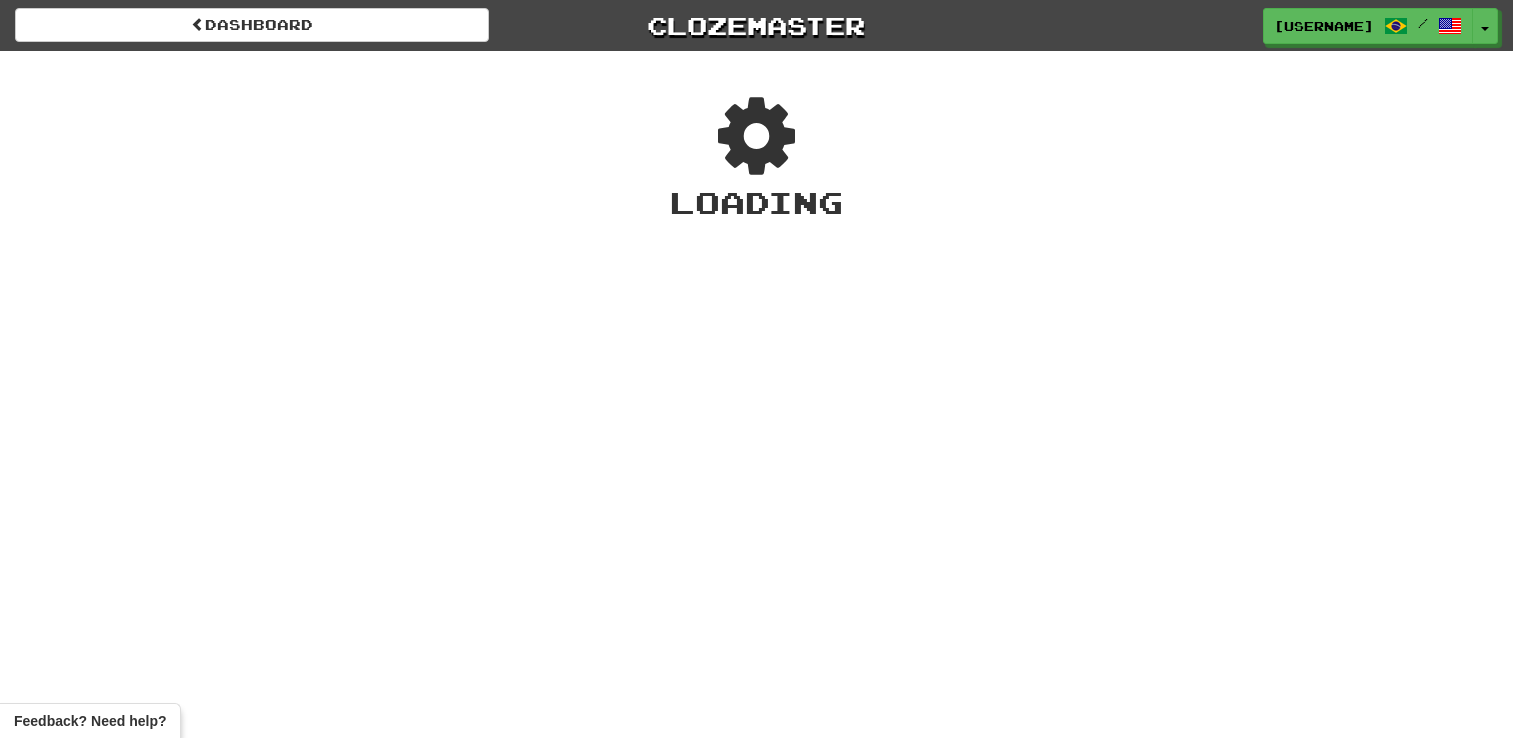 scroll, scrollTop: 0, scrollLeft: 0, axis: both 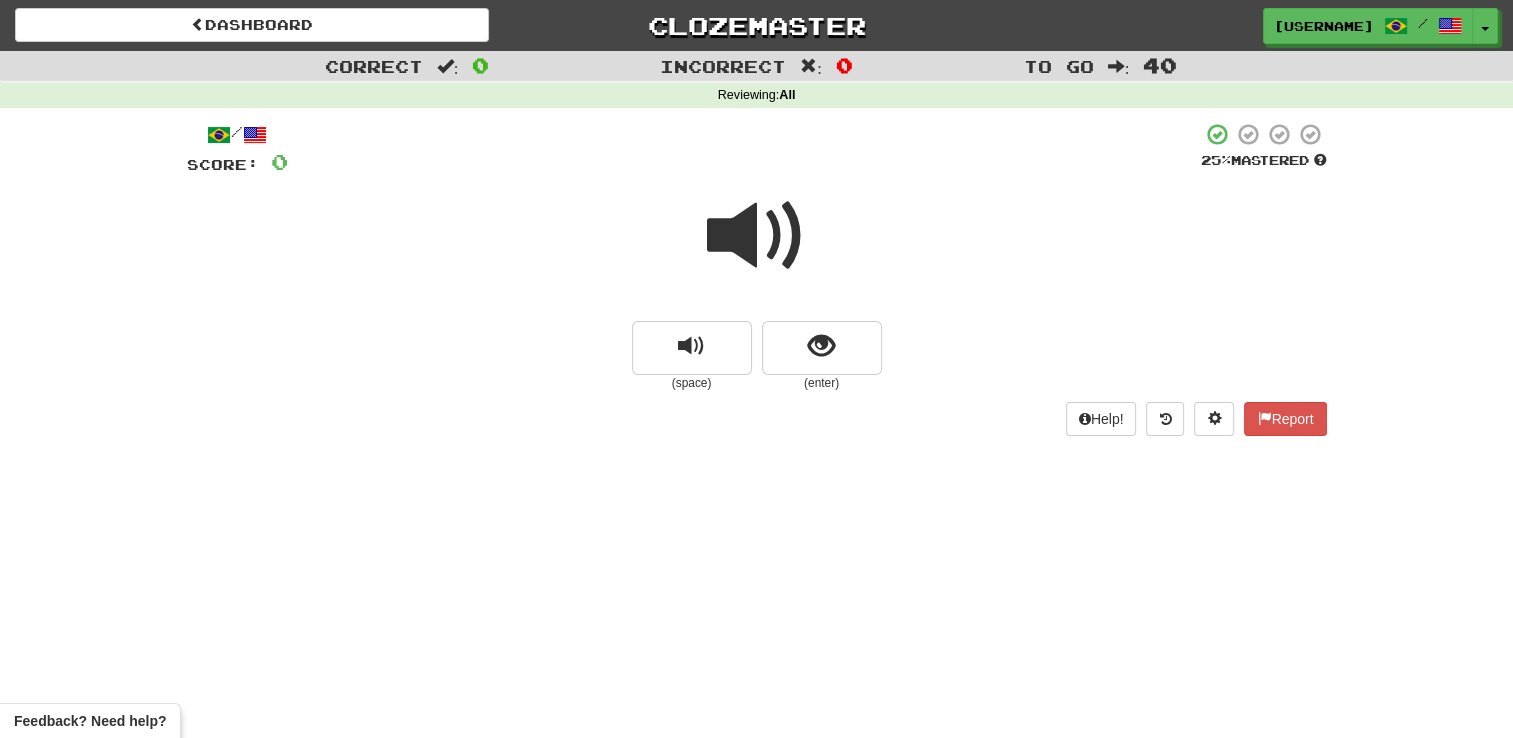 click at bounding box center [757, 236] 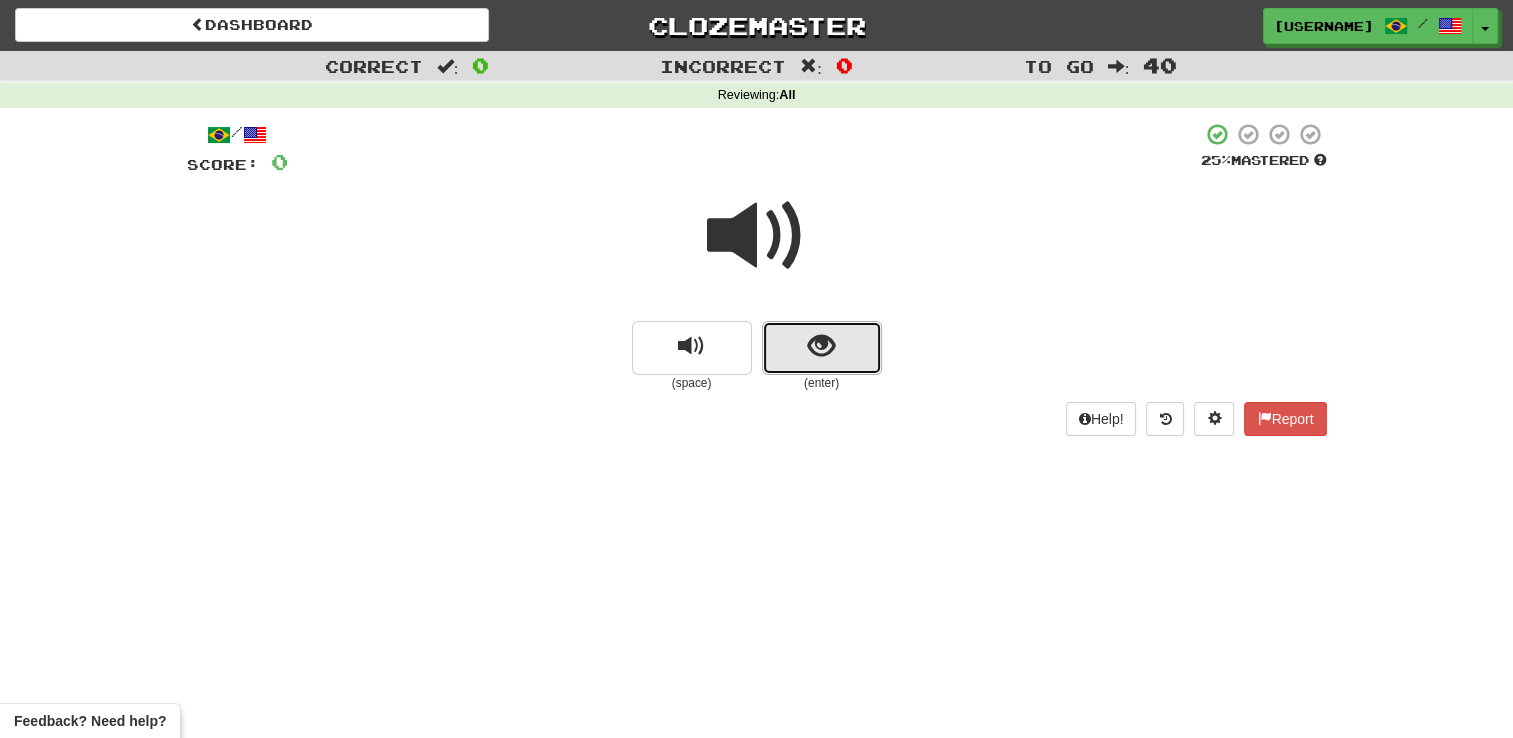 click at bounding box center (821, 346) 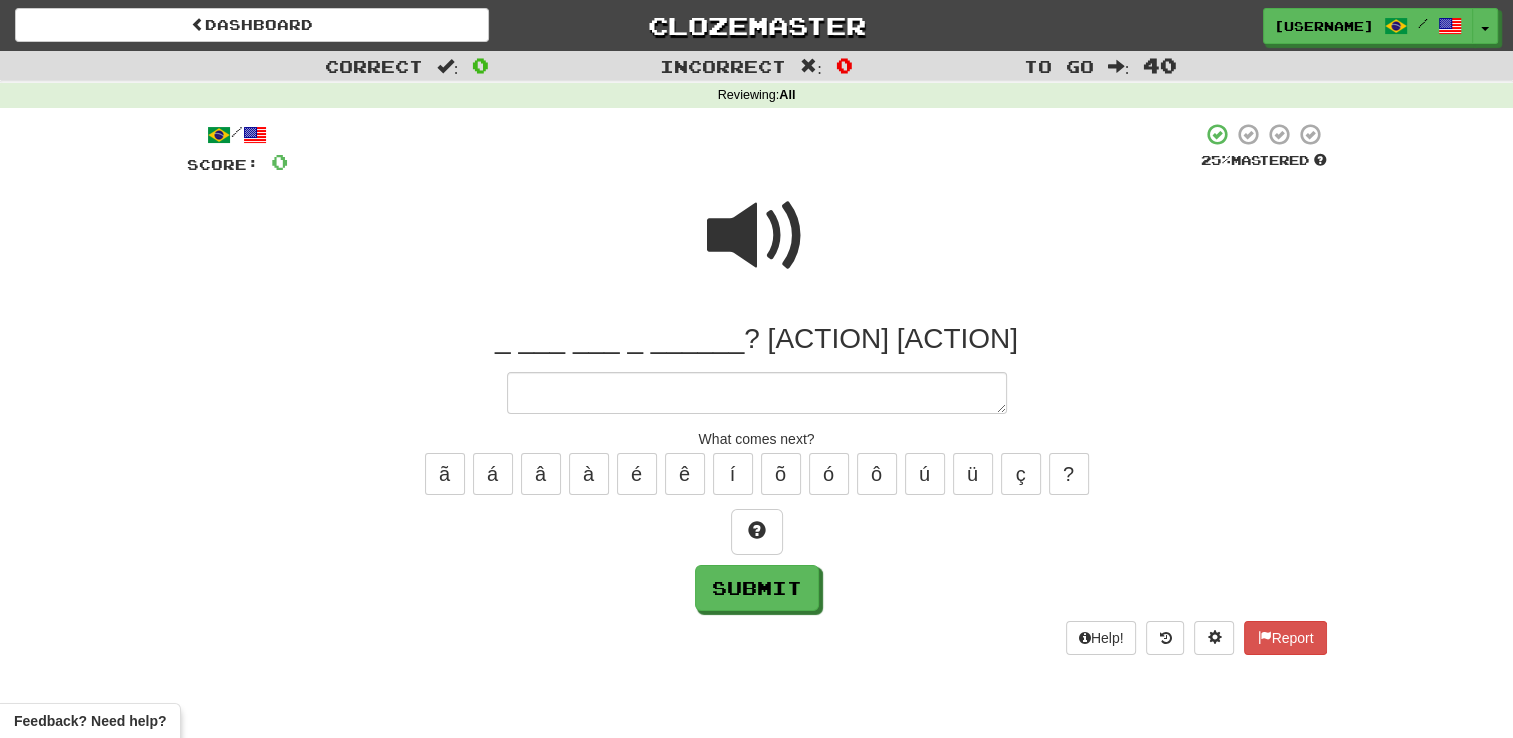 type on "*" 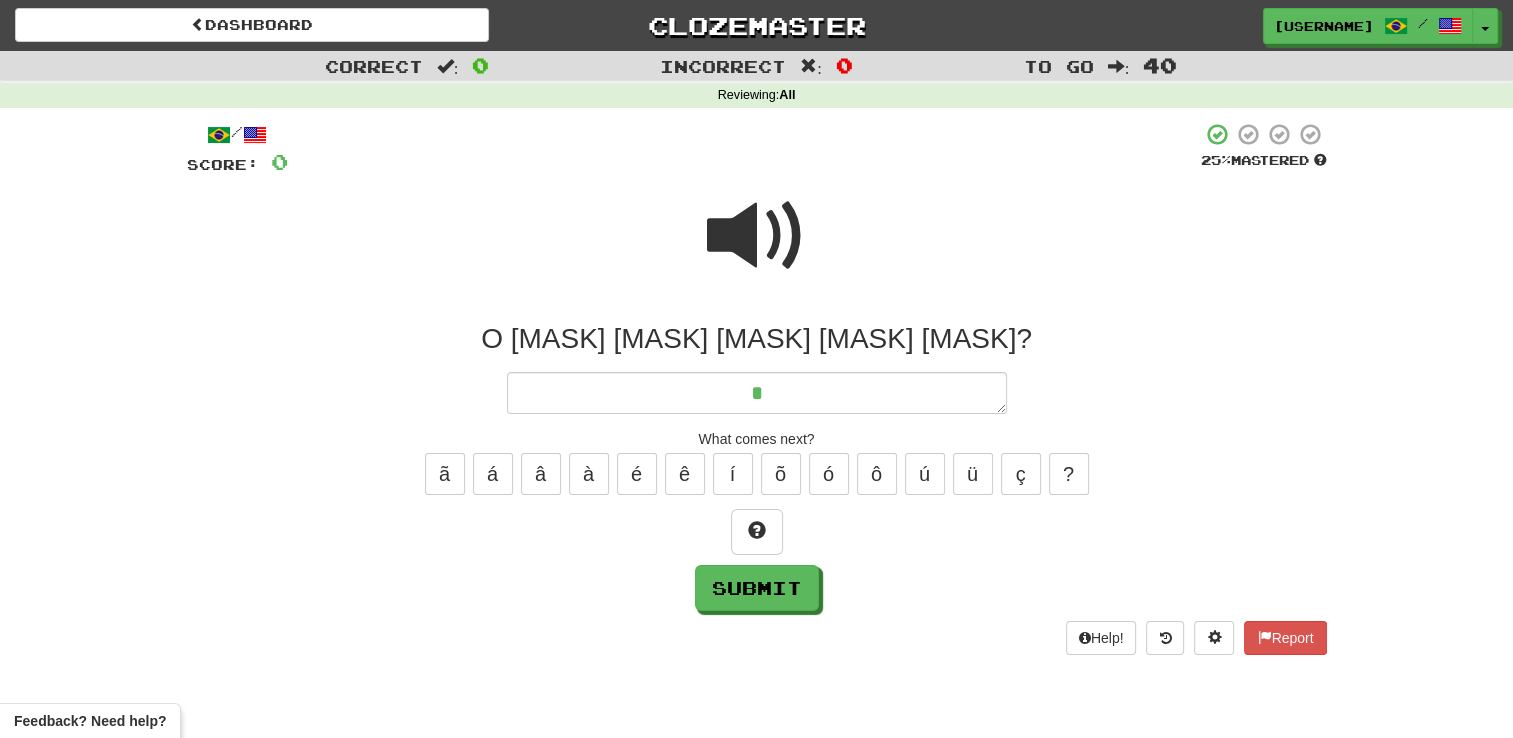 type on "*" 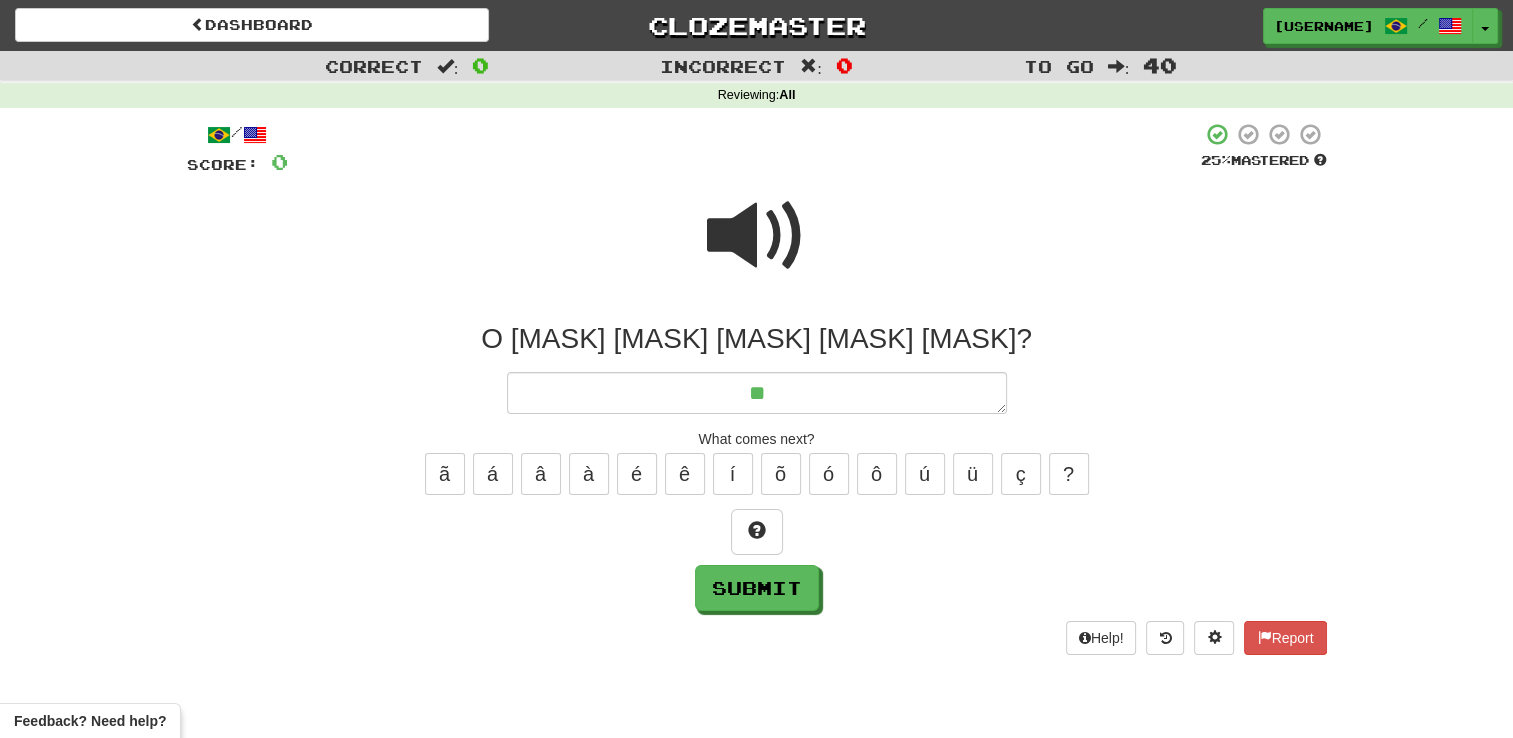 type on "*" 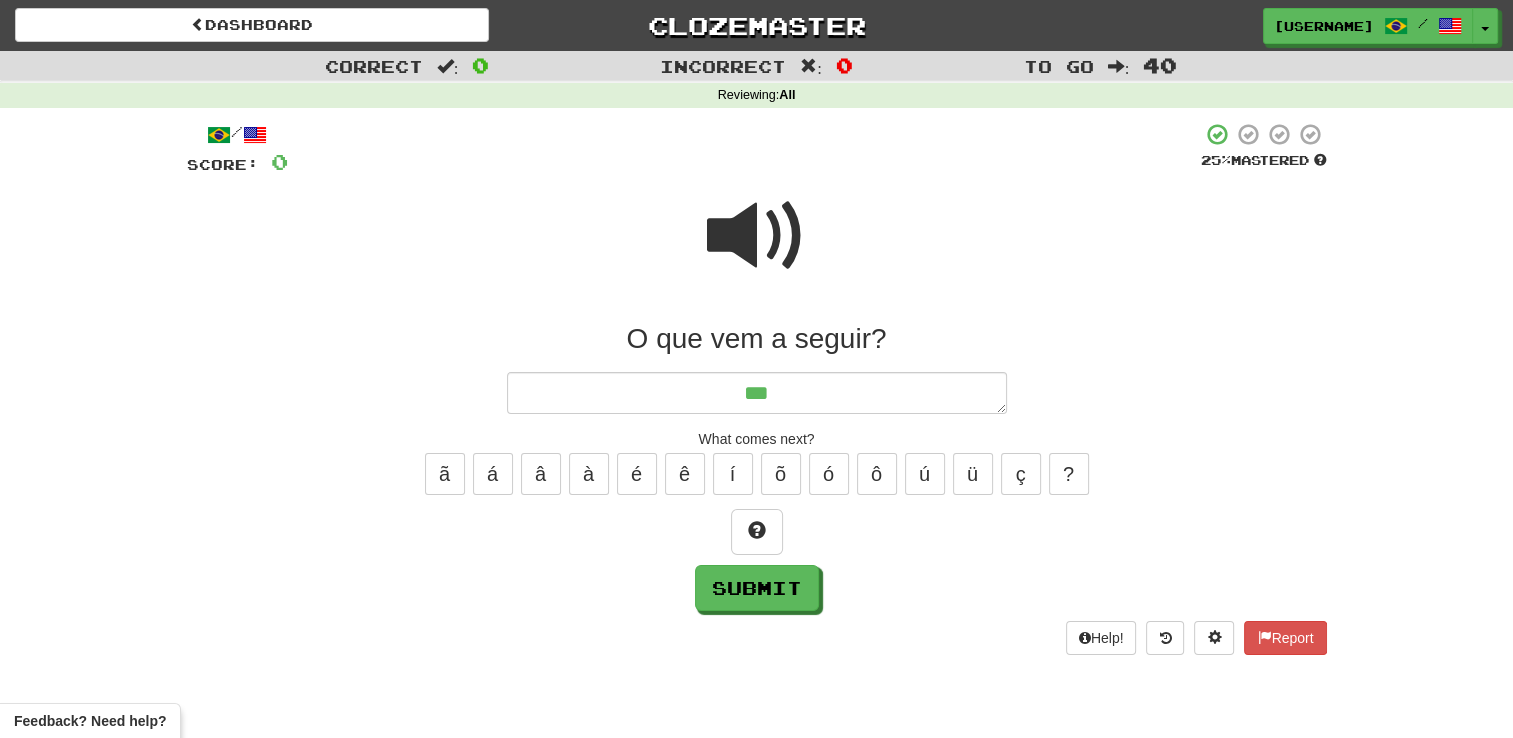 type on "*" 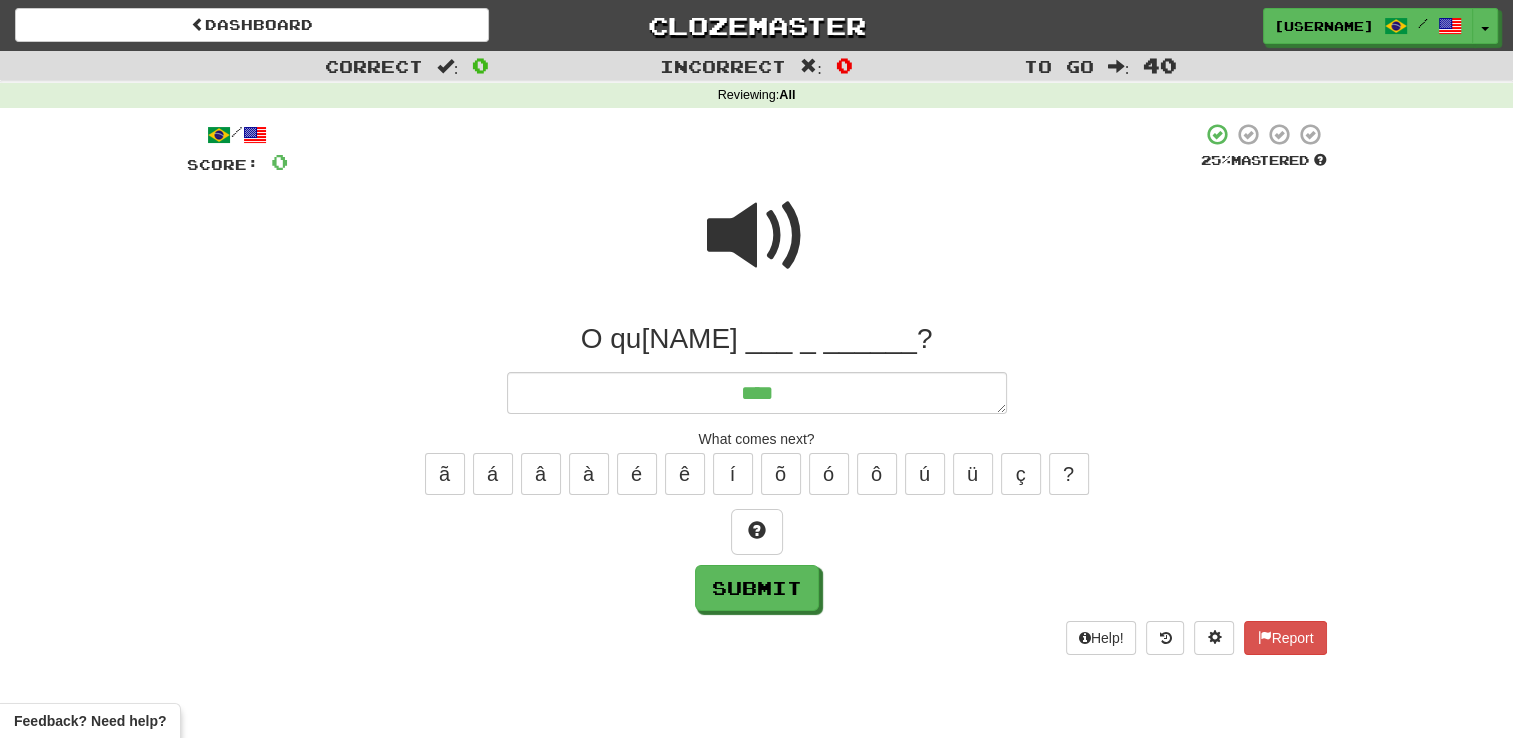 type on "*" 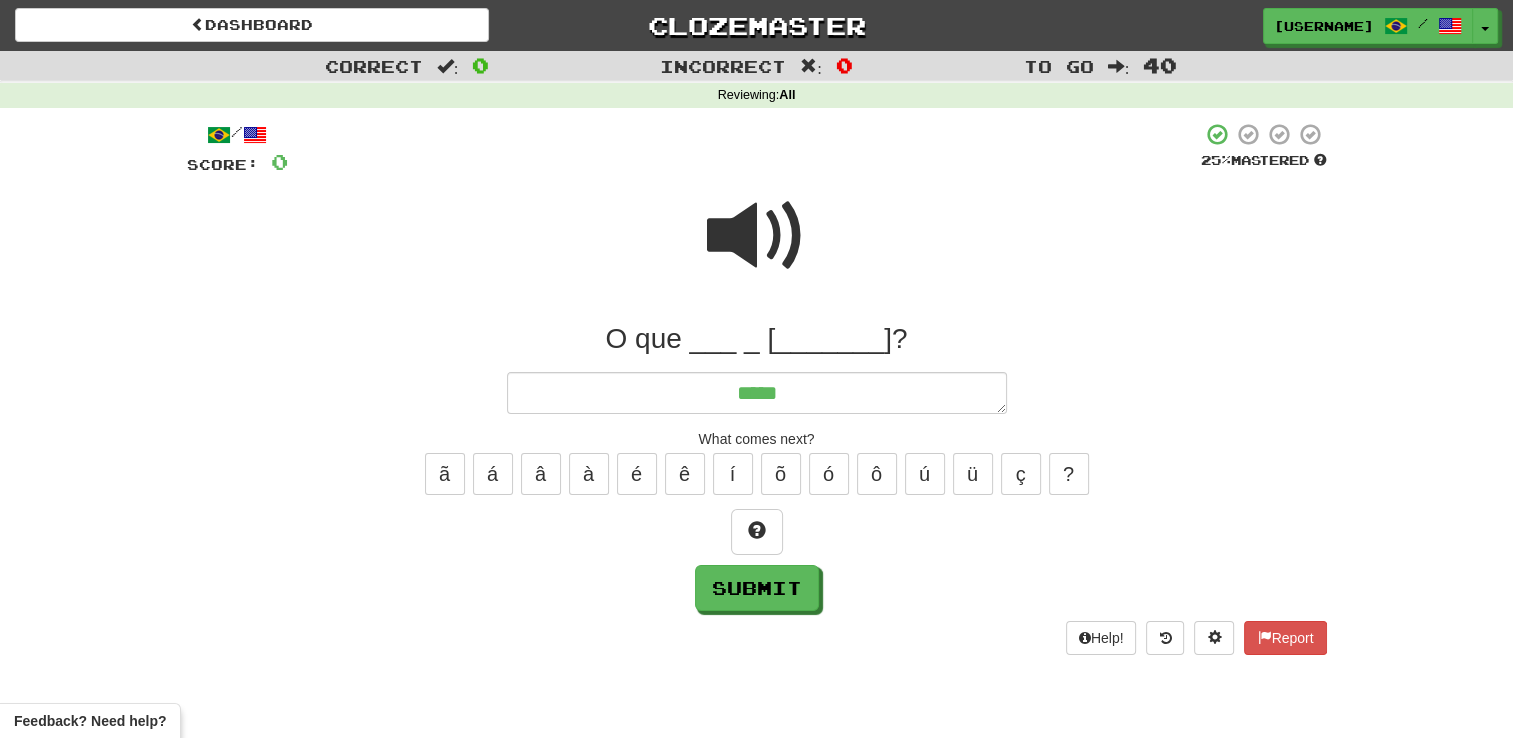 type on "*" 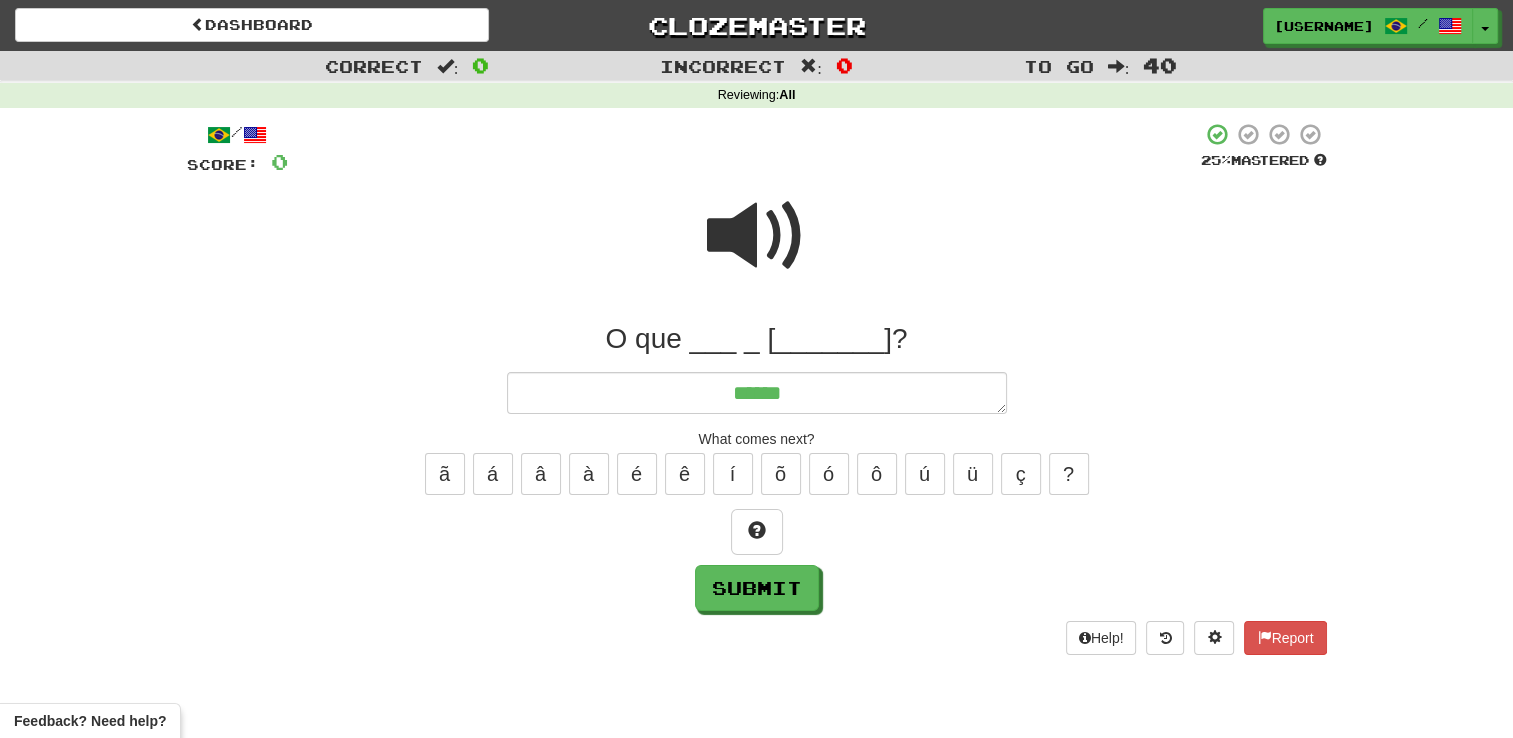 type on "*" 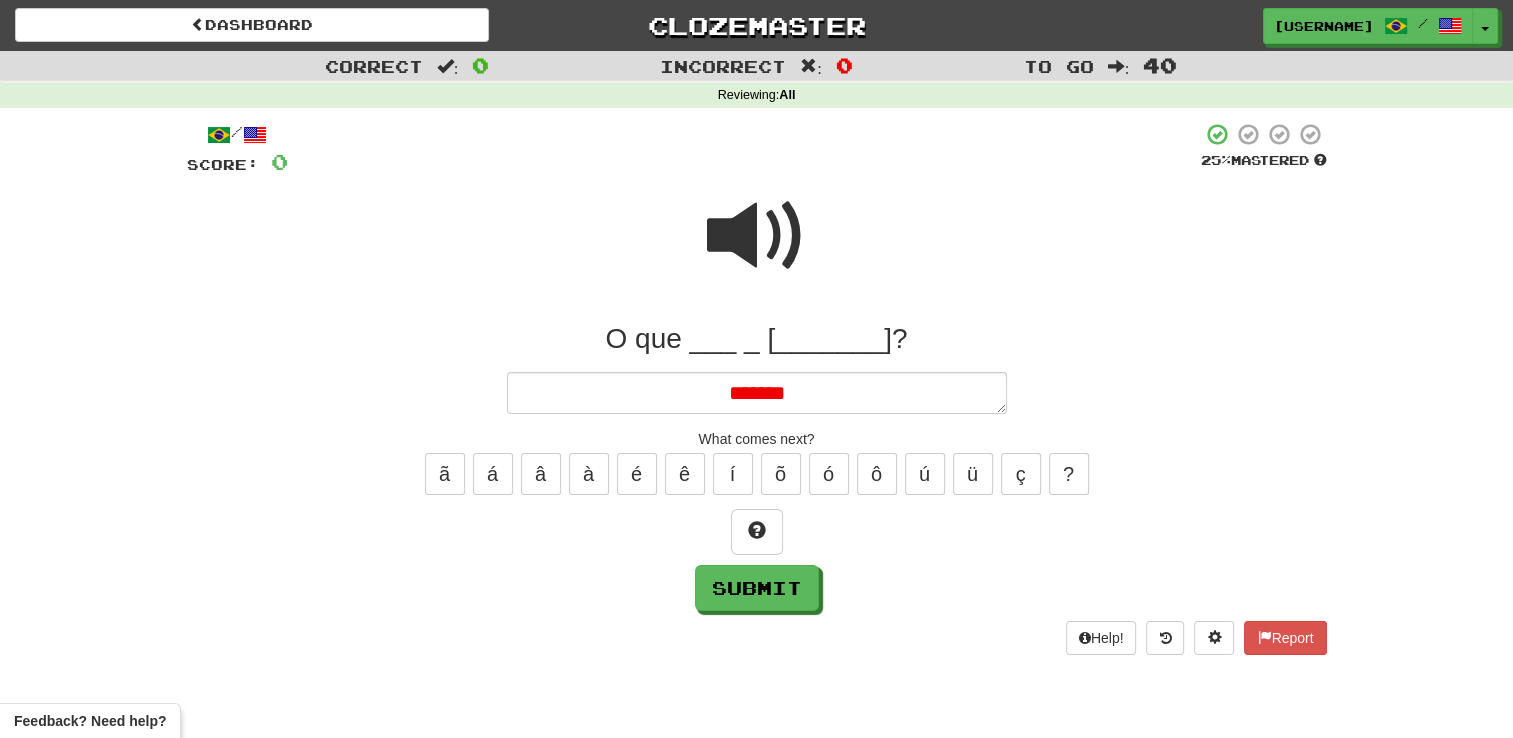 type on "*" 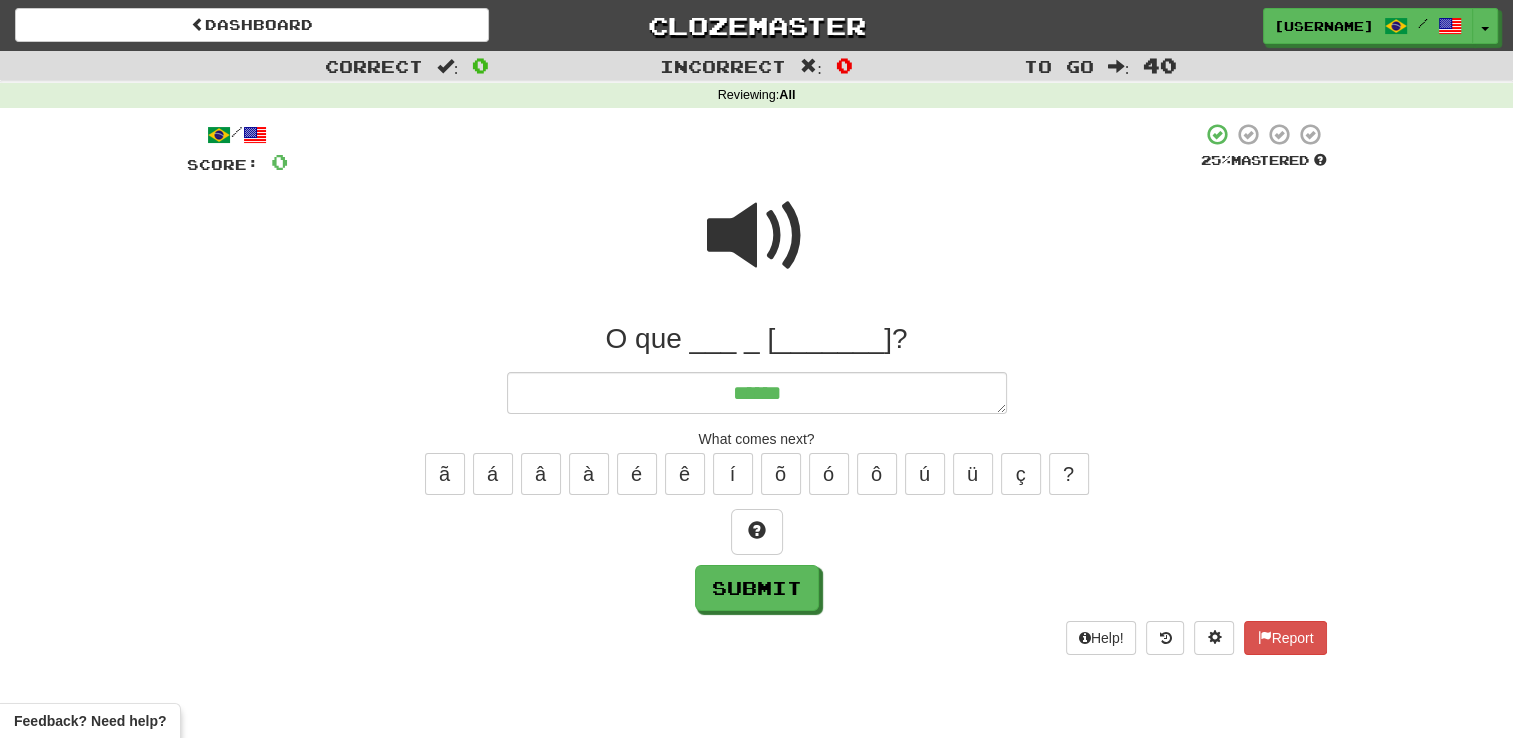 type on "*" 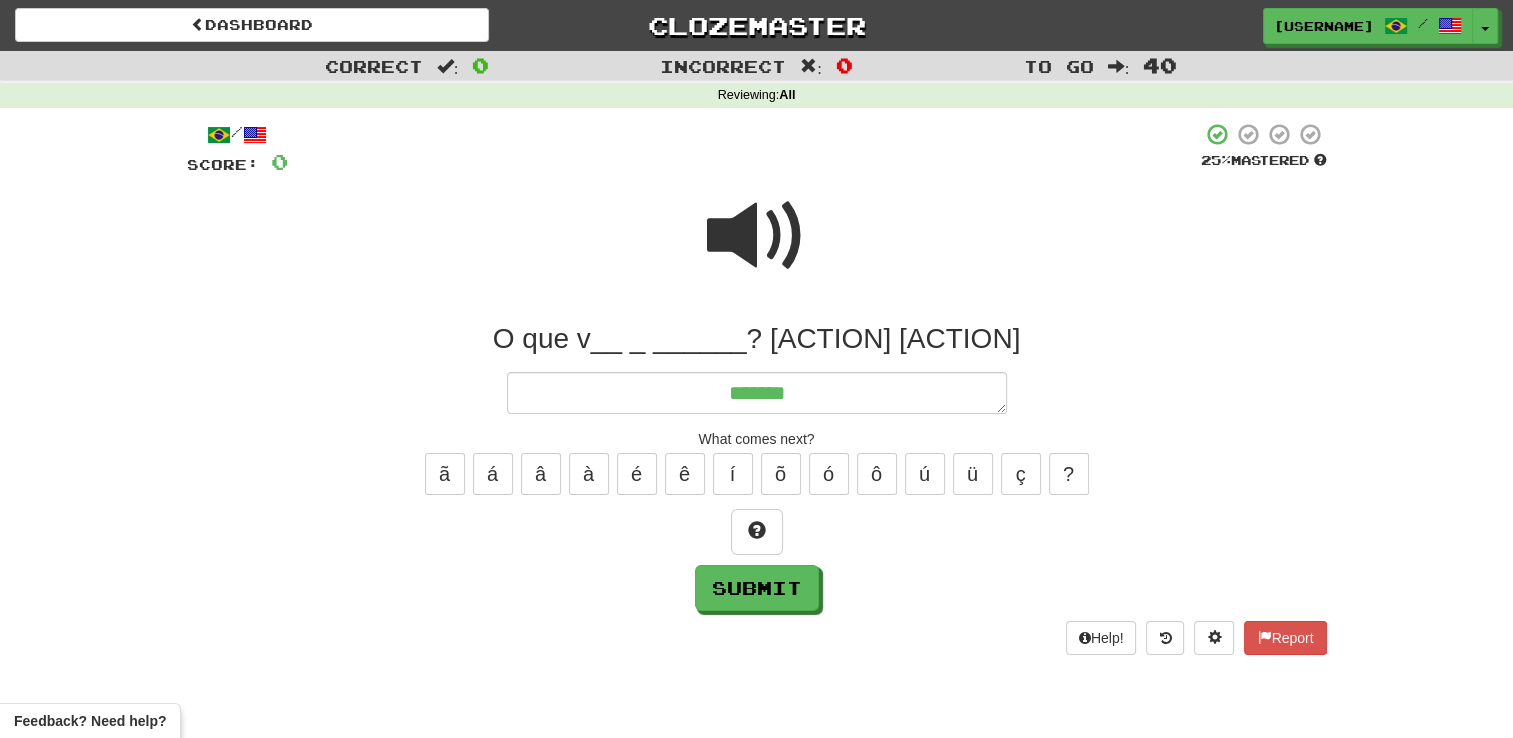type on "*" 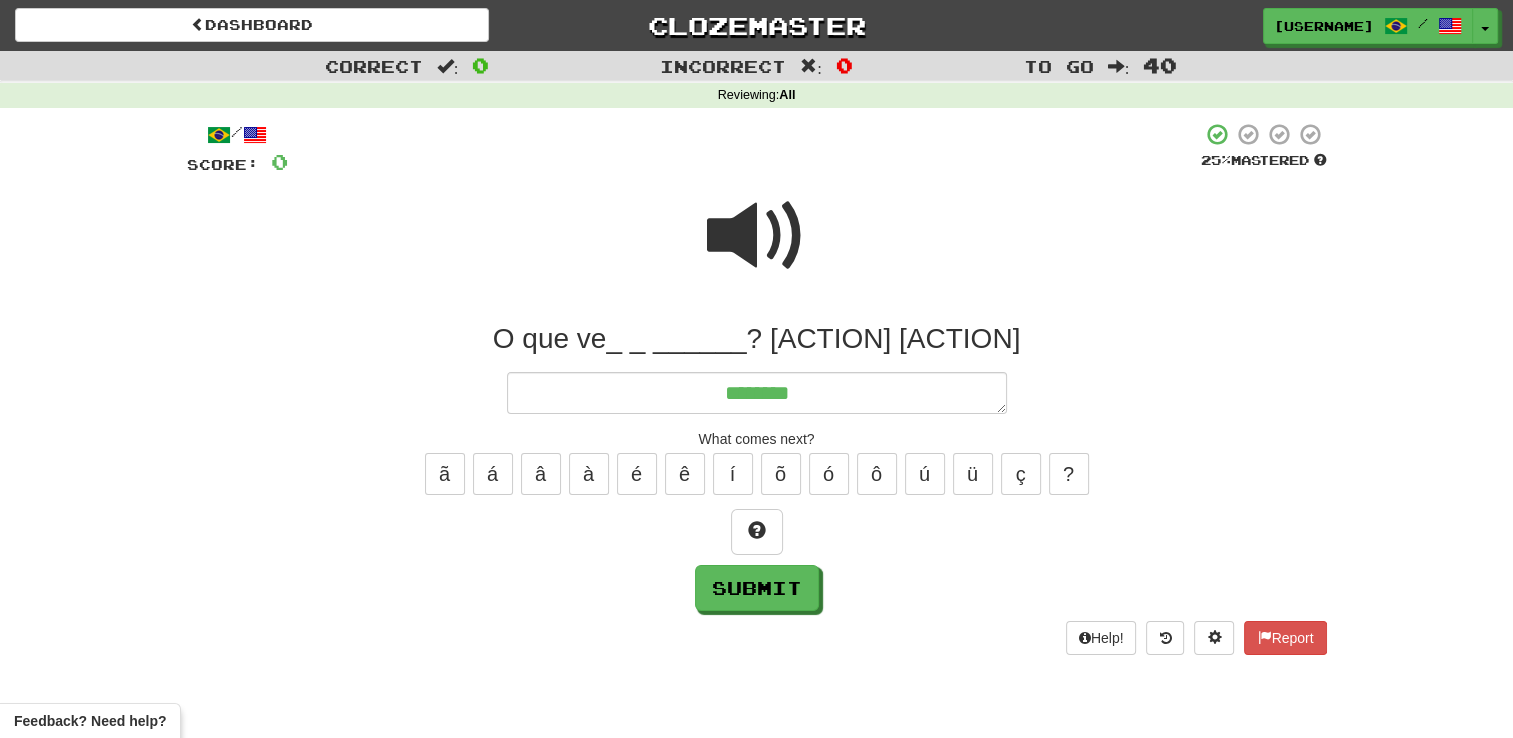type on "*" 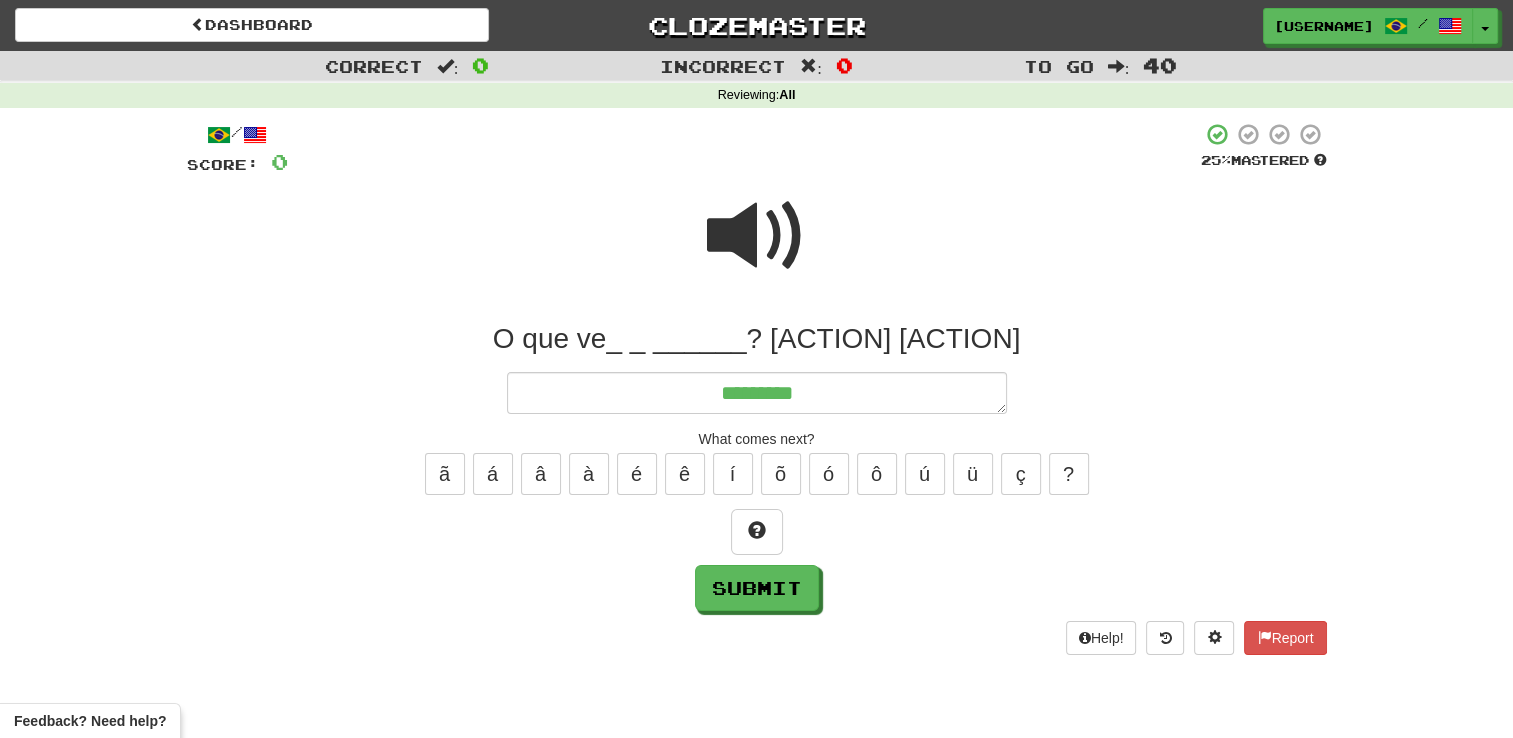type on "*" 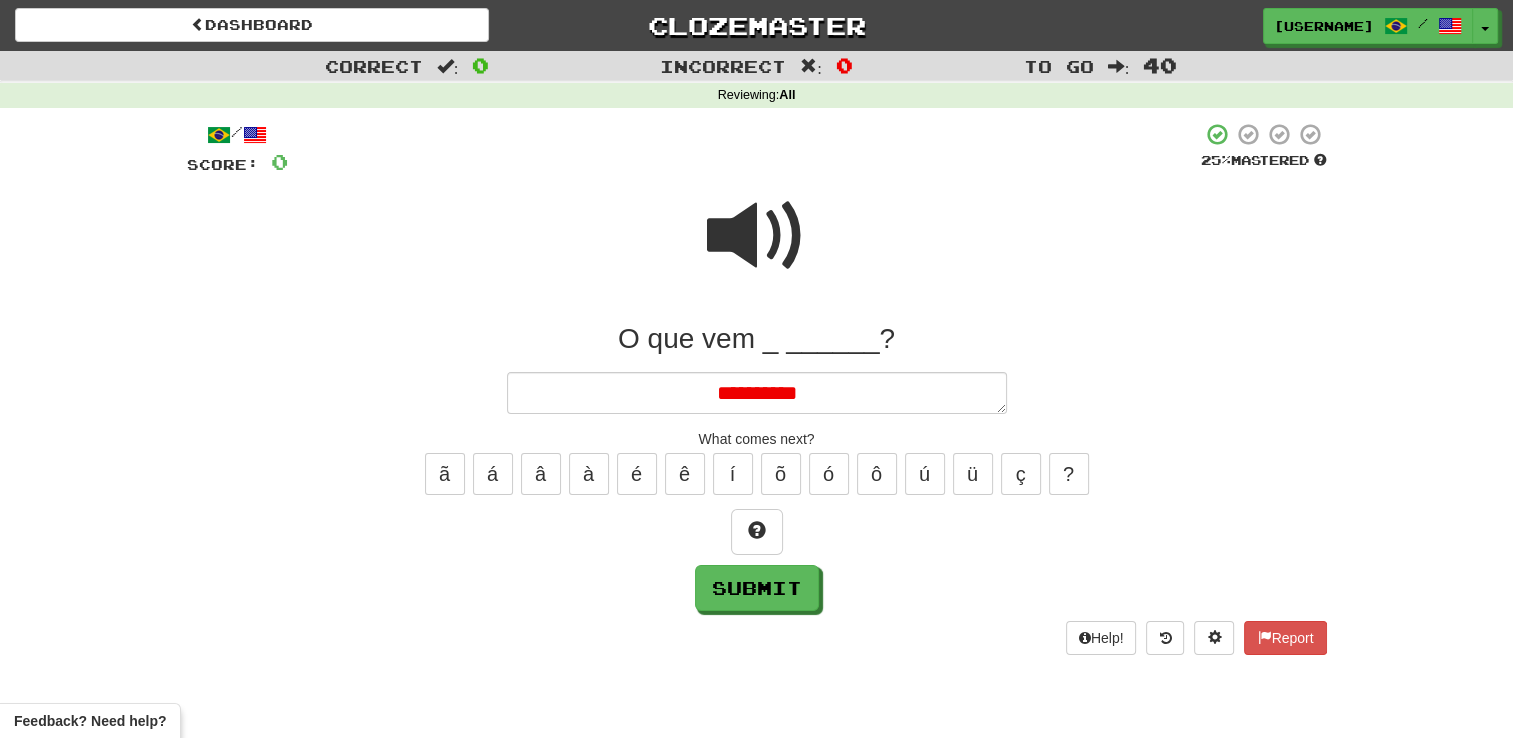 type on "*" 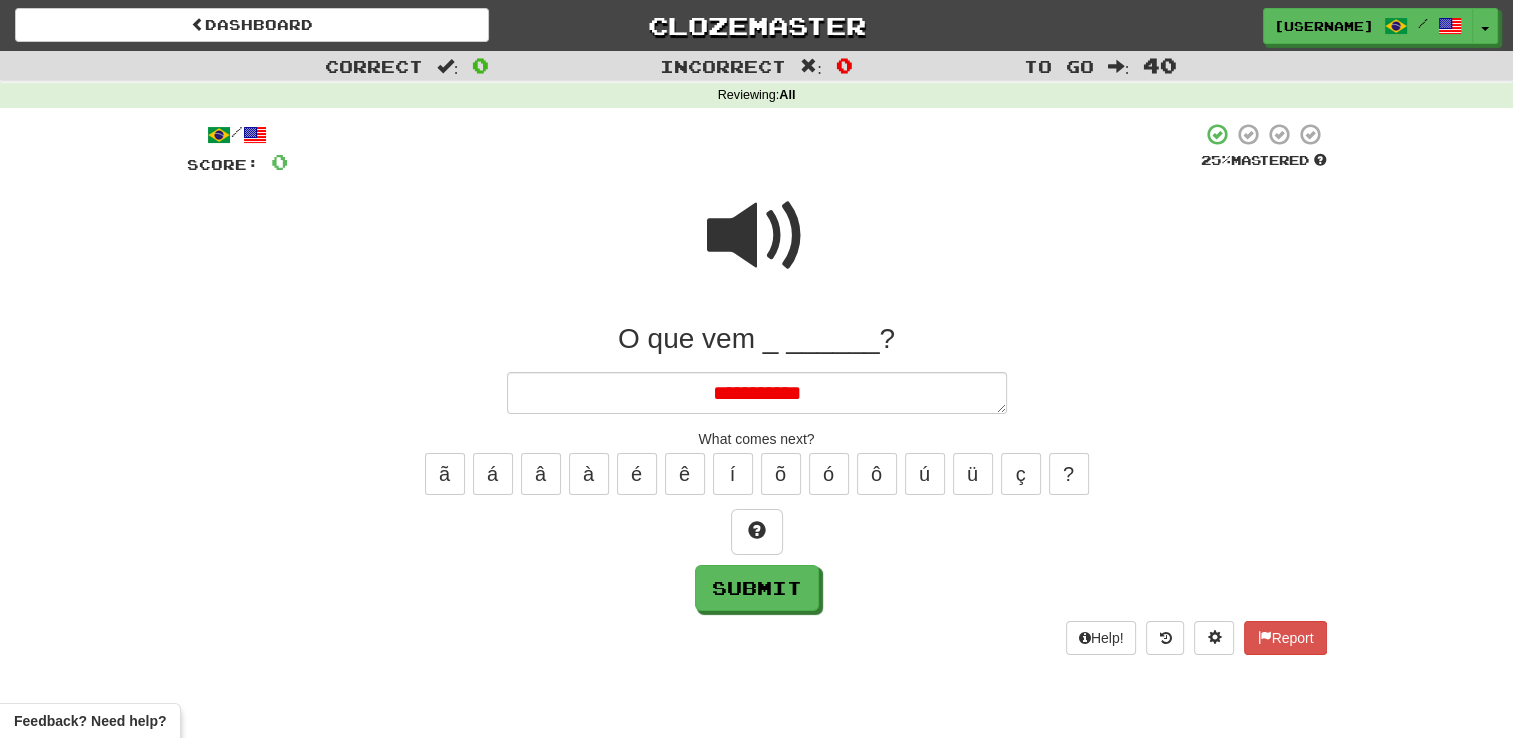 type on "*" 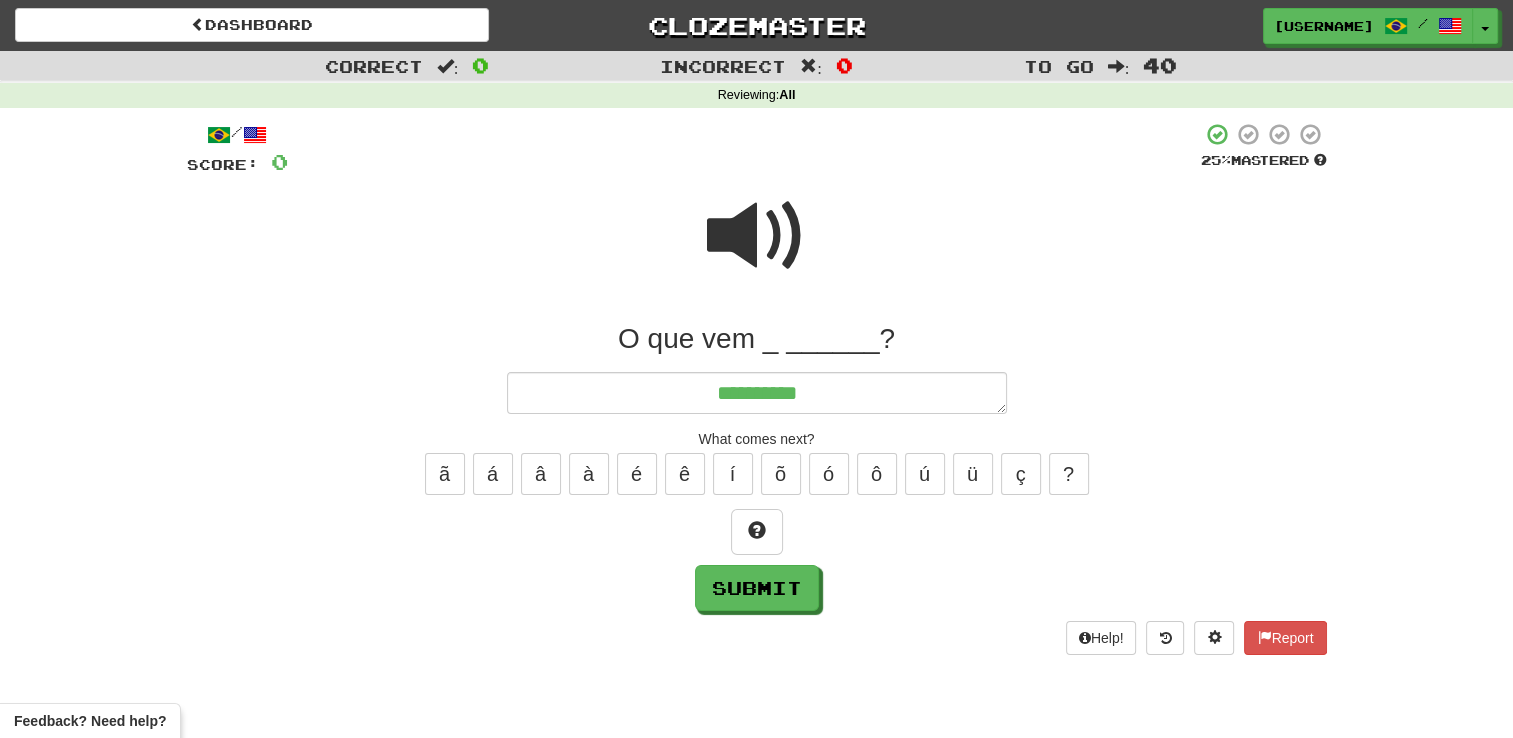 type on "*" 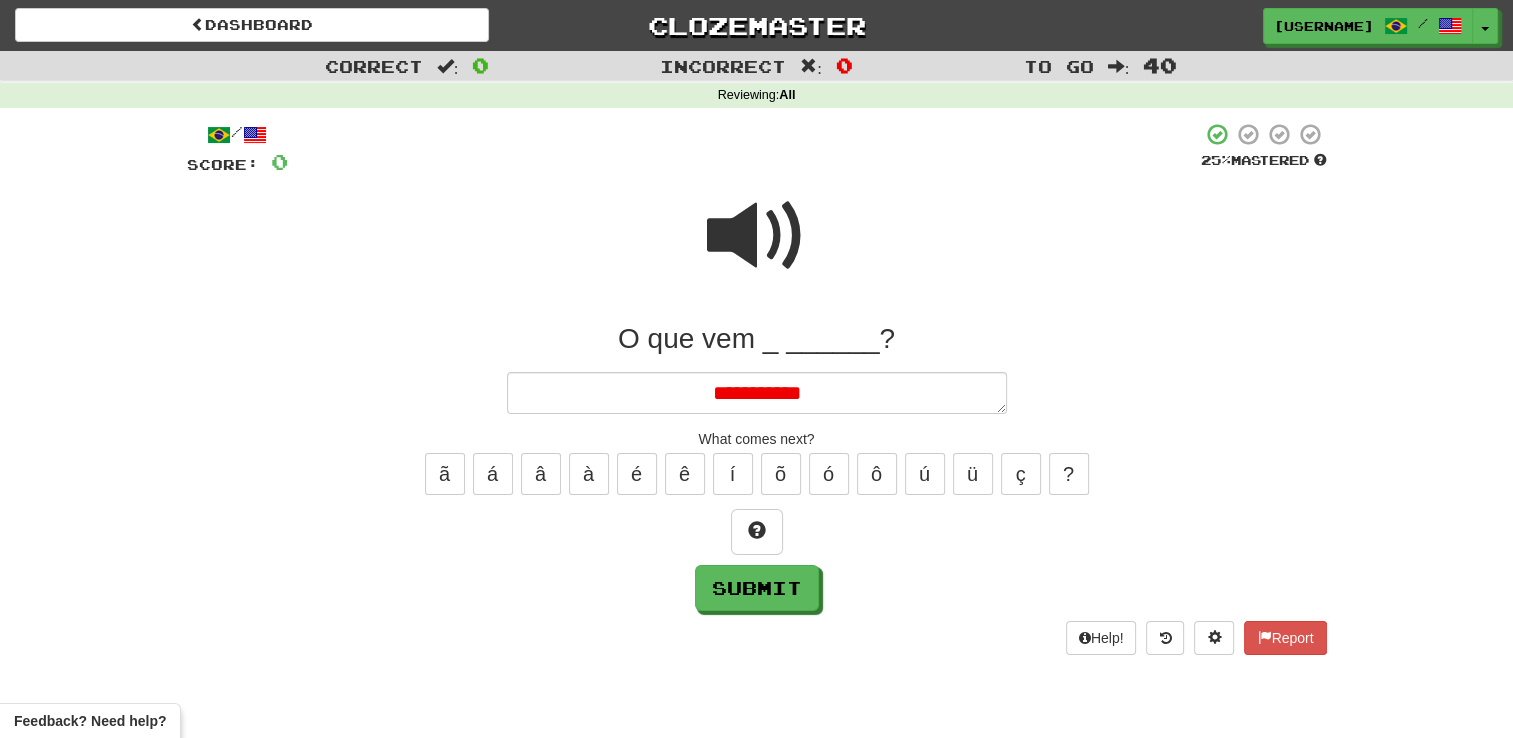 type on "*" 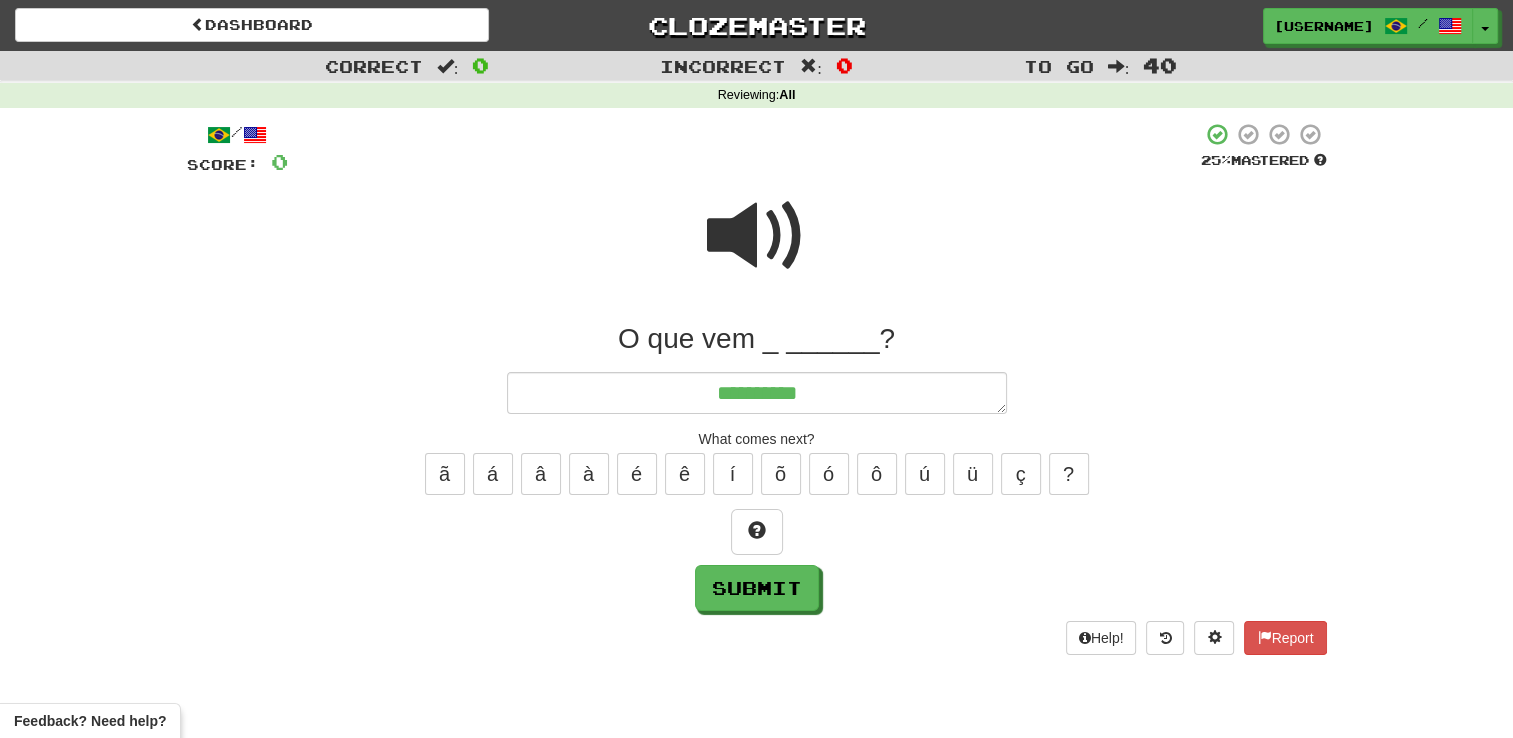 type on "*" 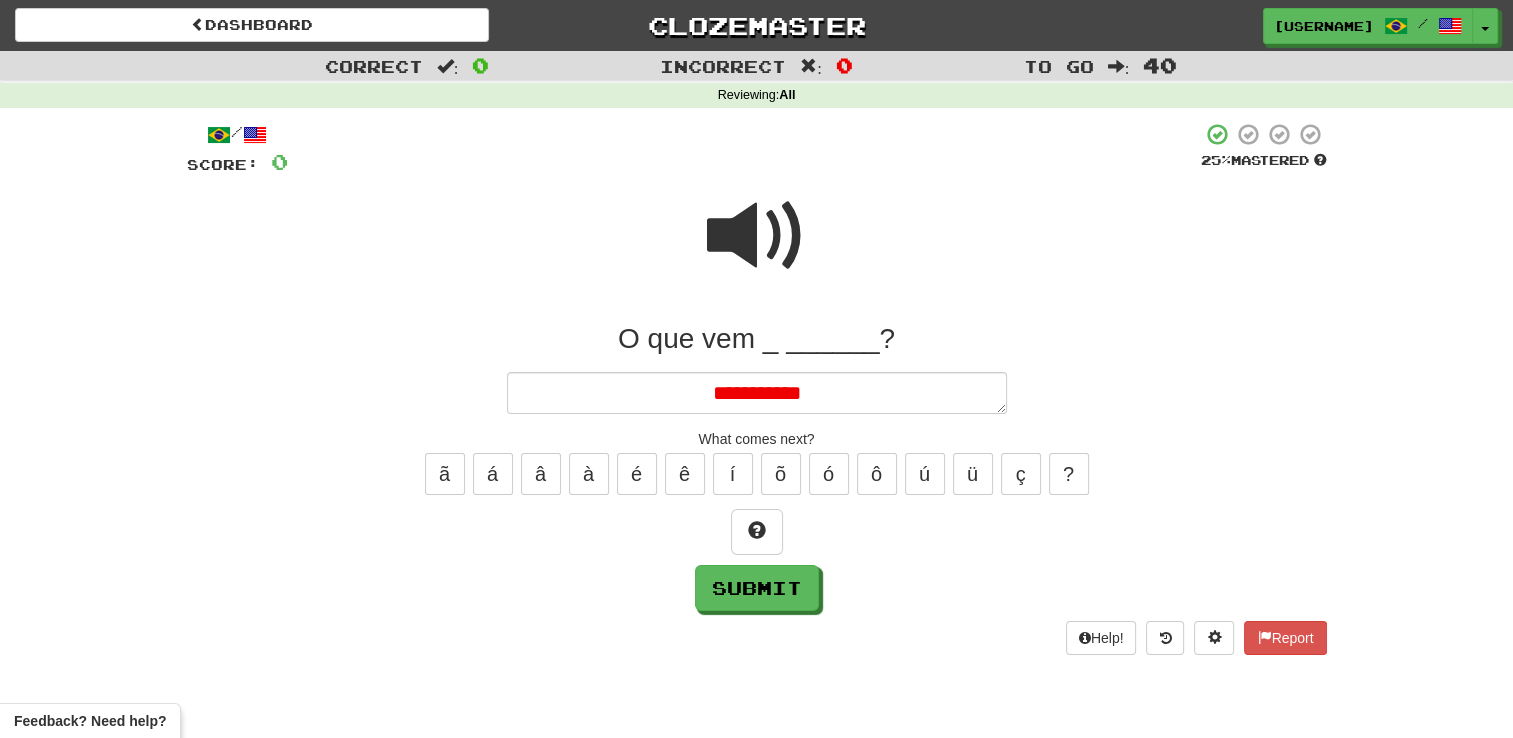 type on "*" 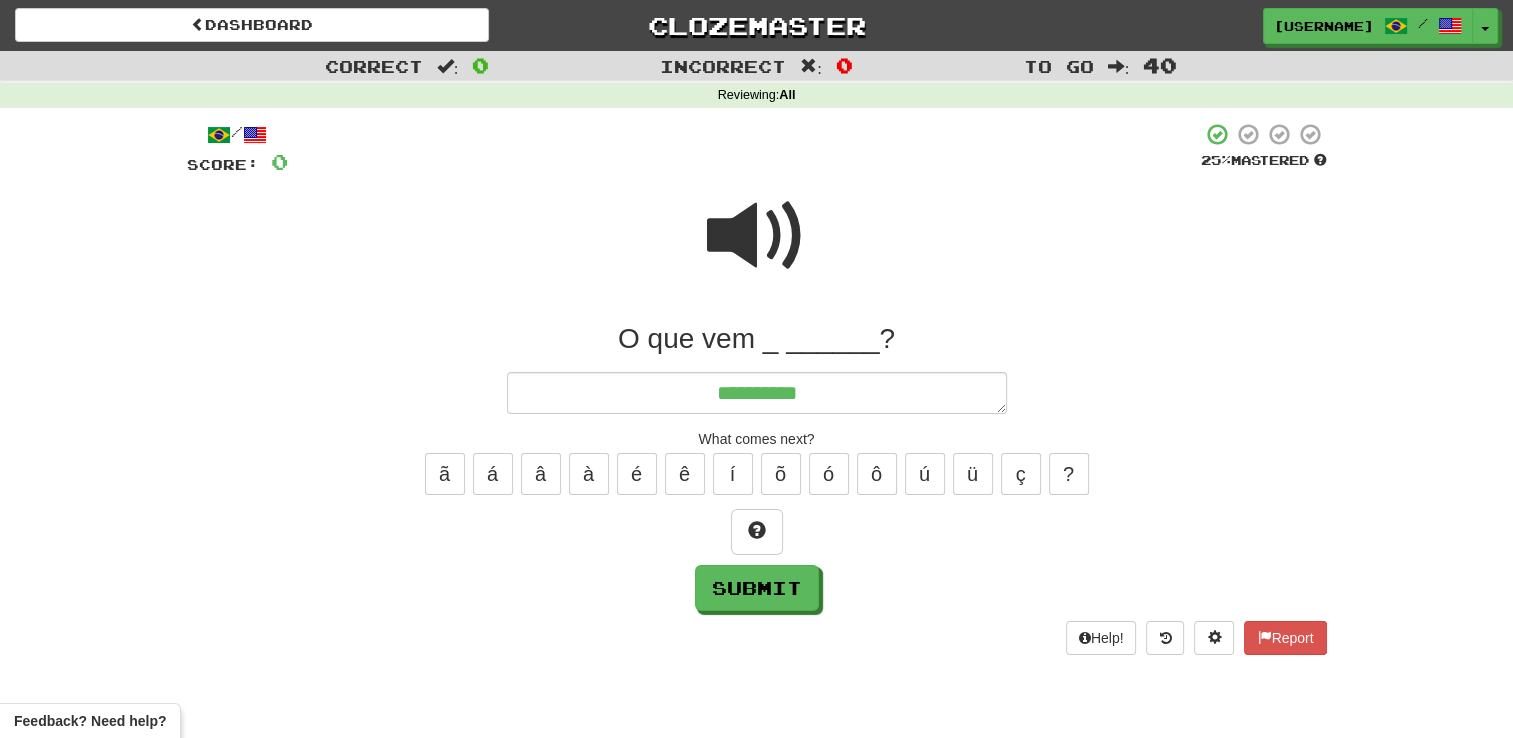 type on "*********" 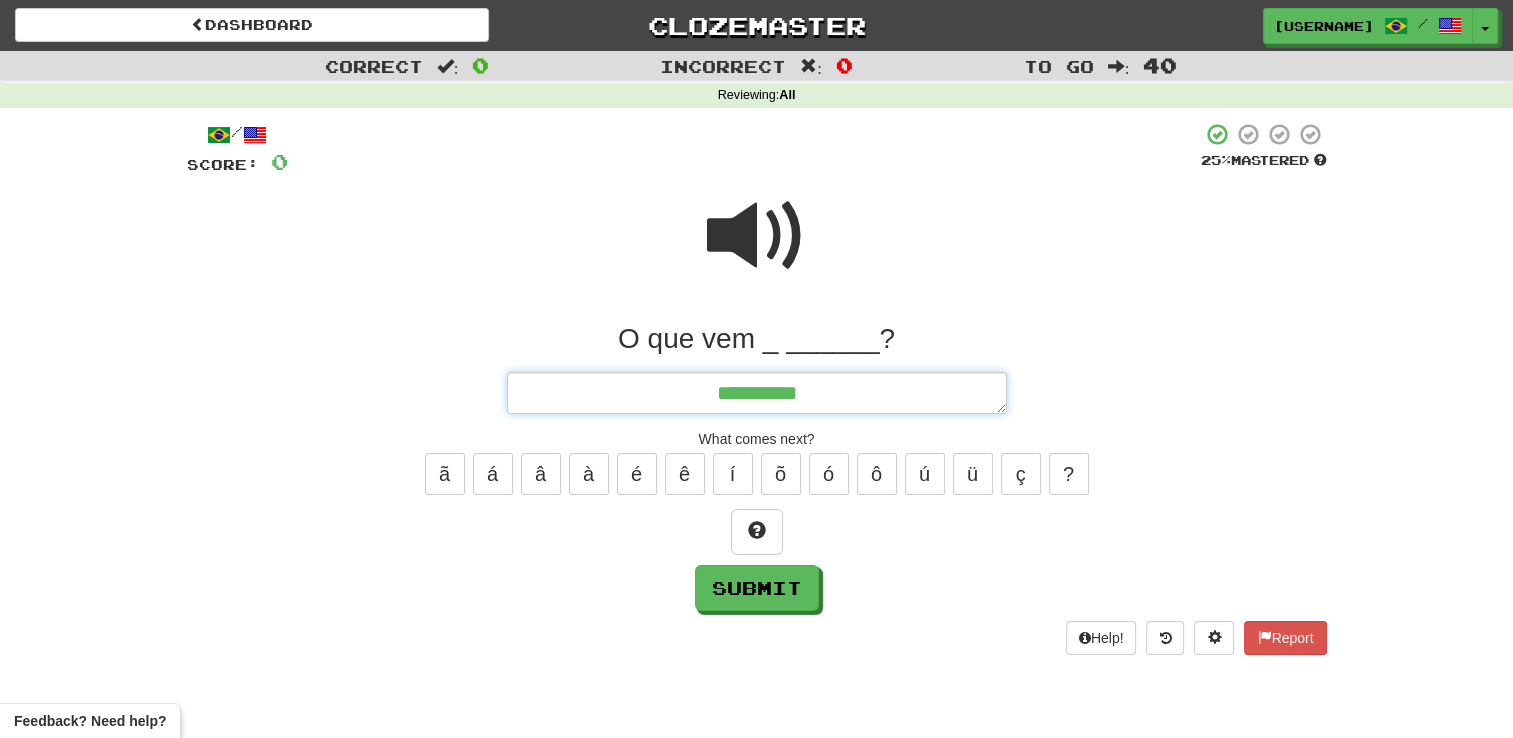 click on "*********" at bounding box center (757, 393) 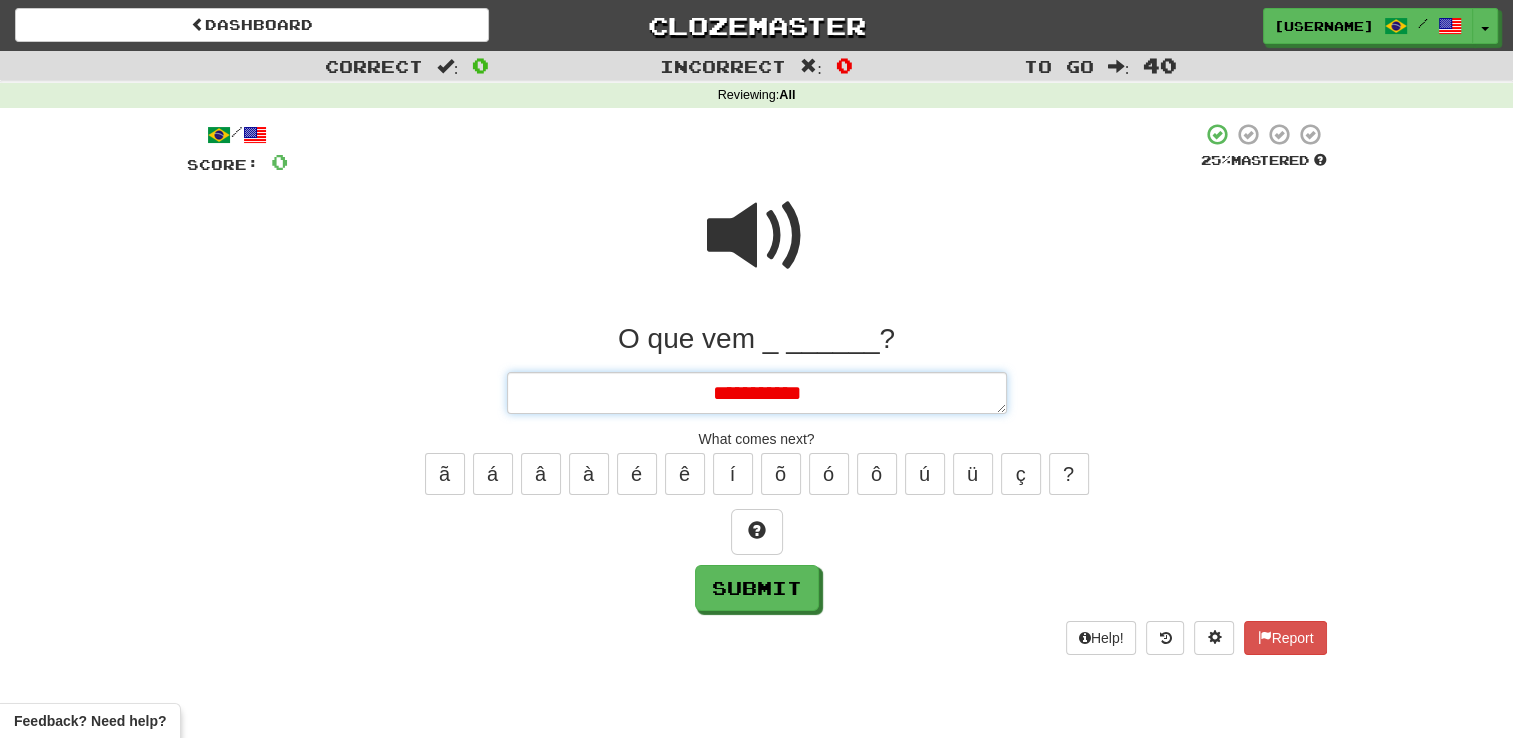 type on "*" 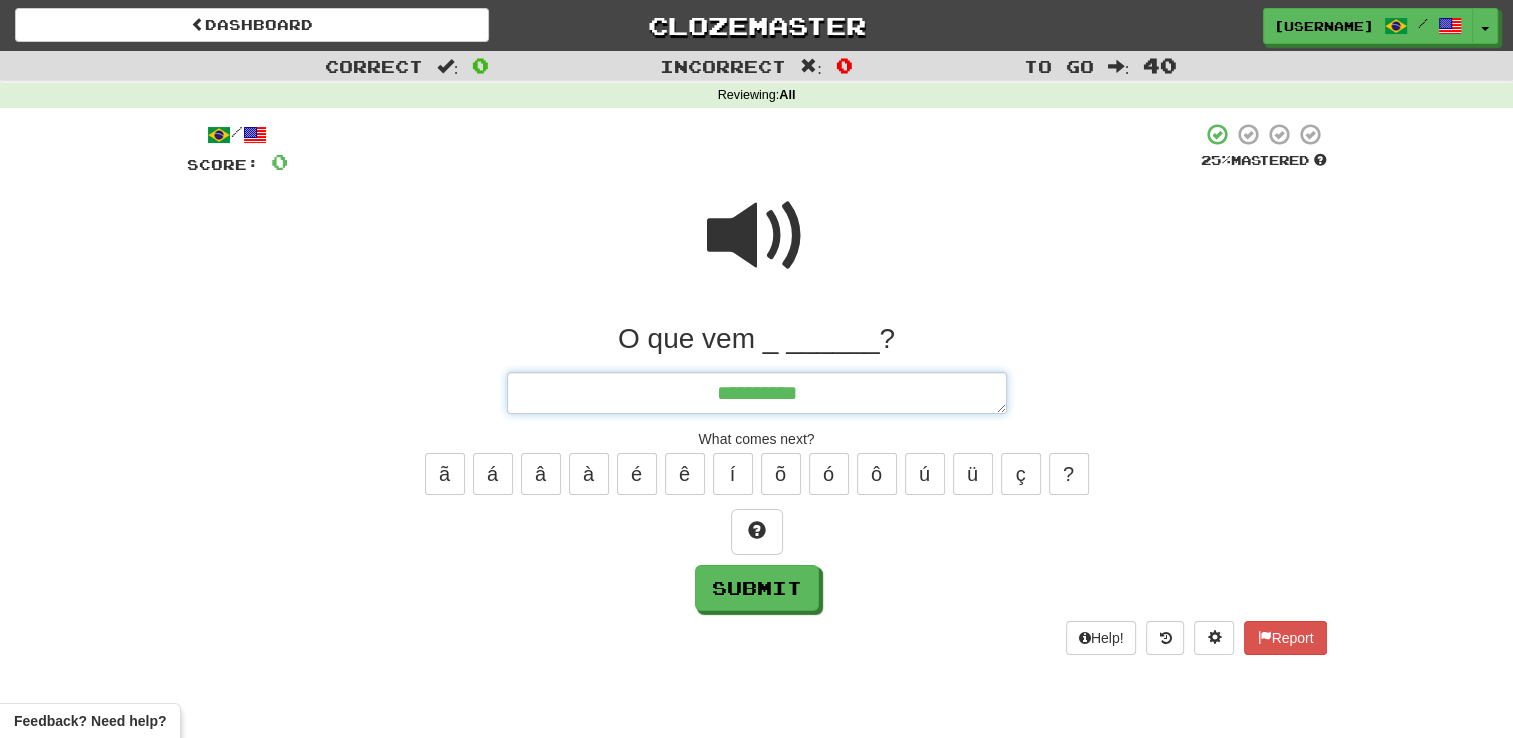 type on "*" 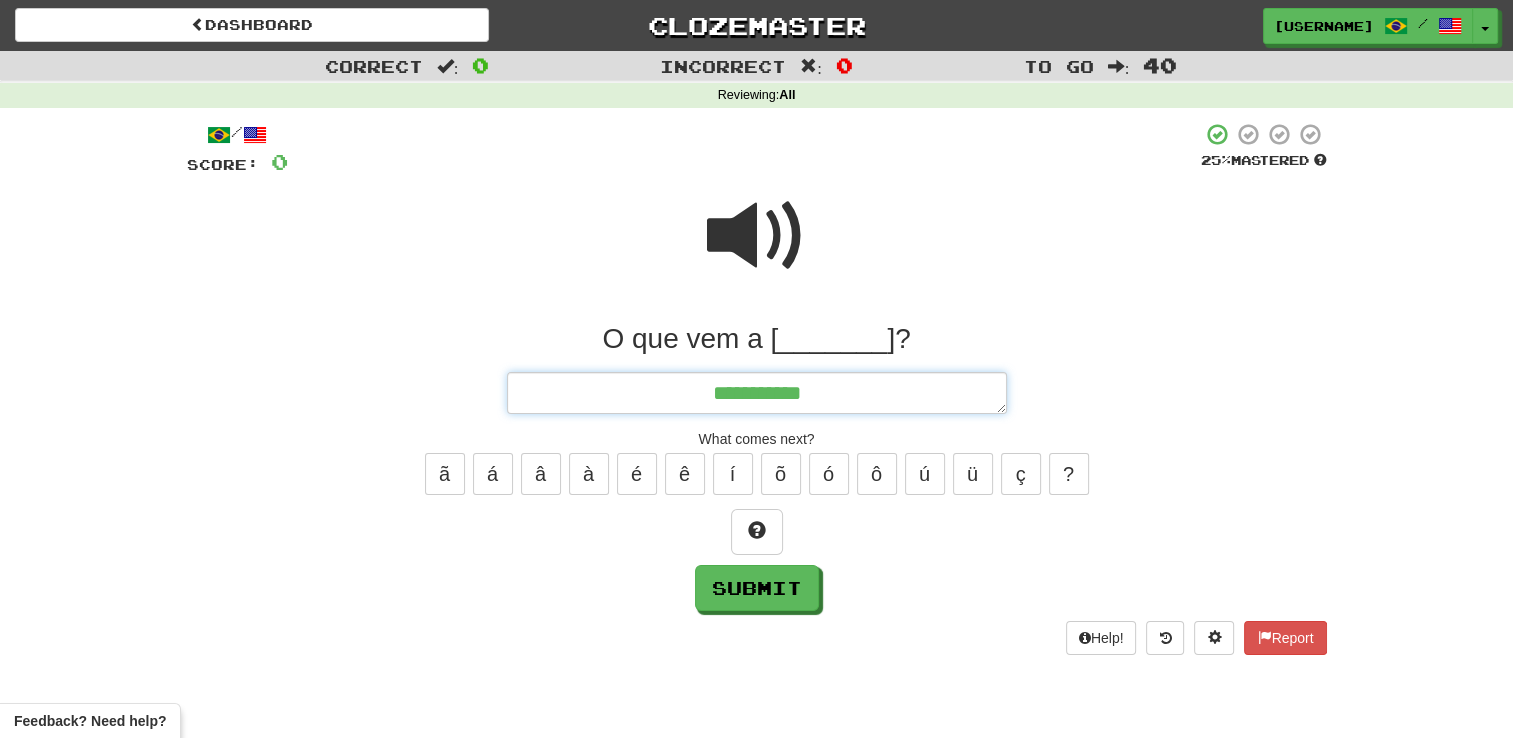 type on "*" 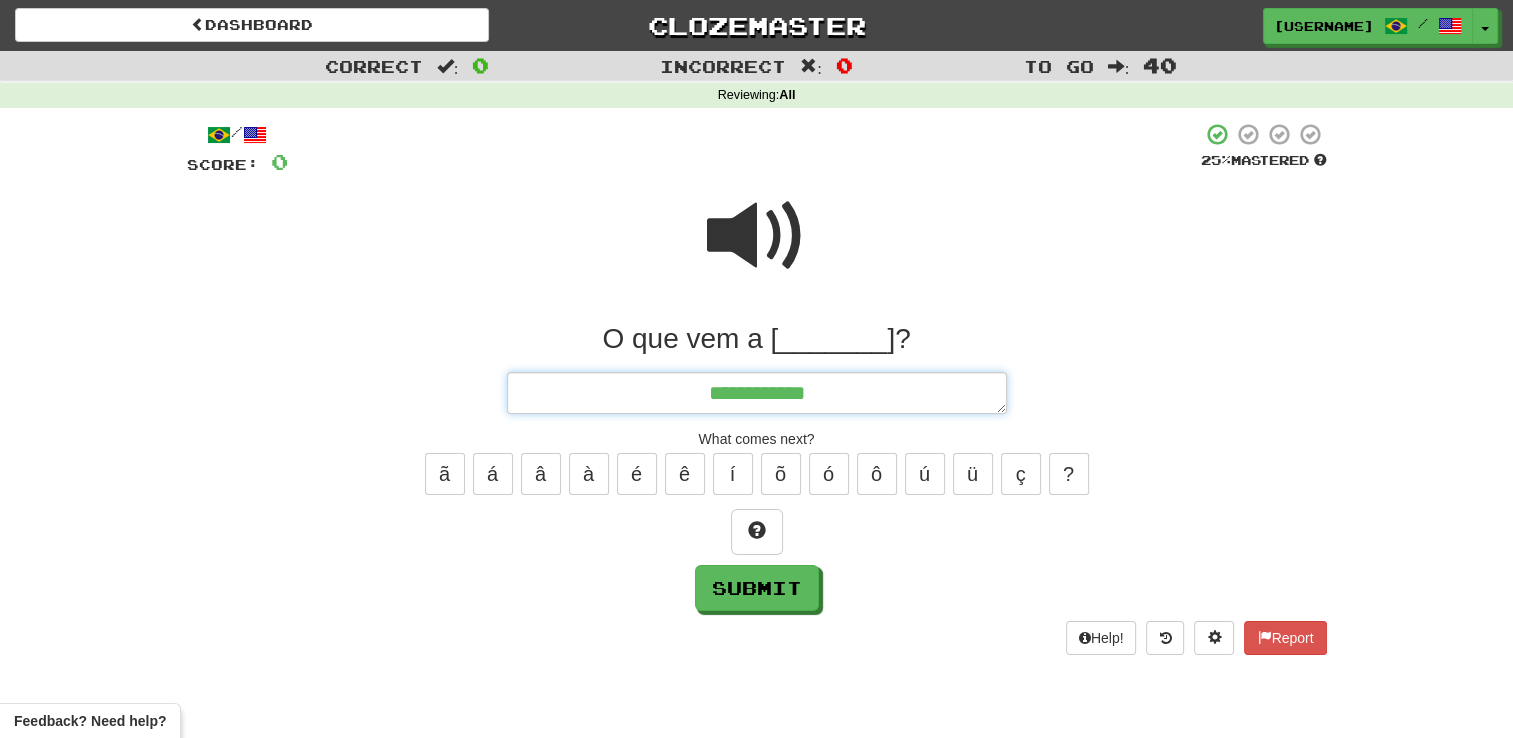 type on "*" 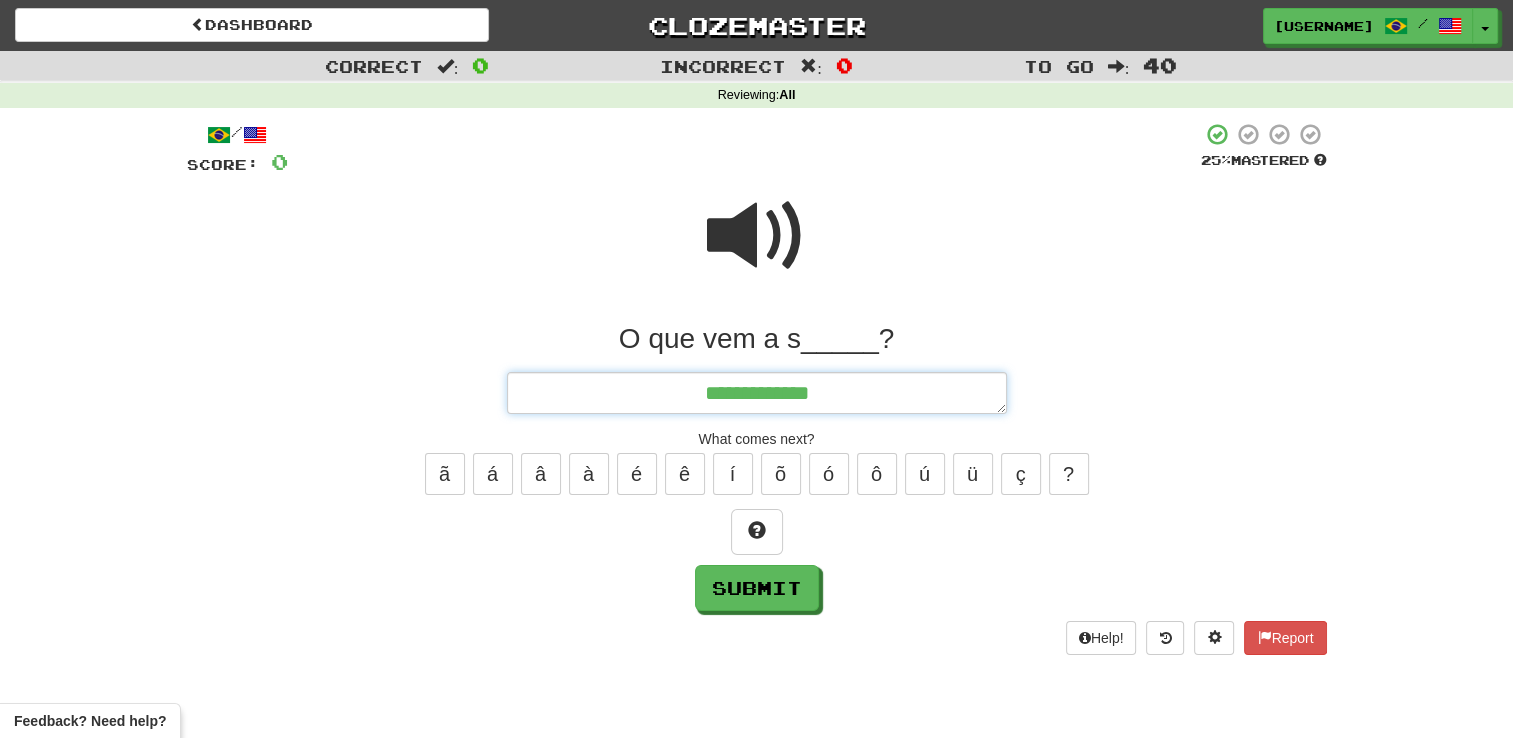 type on "*" 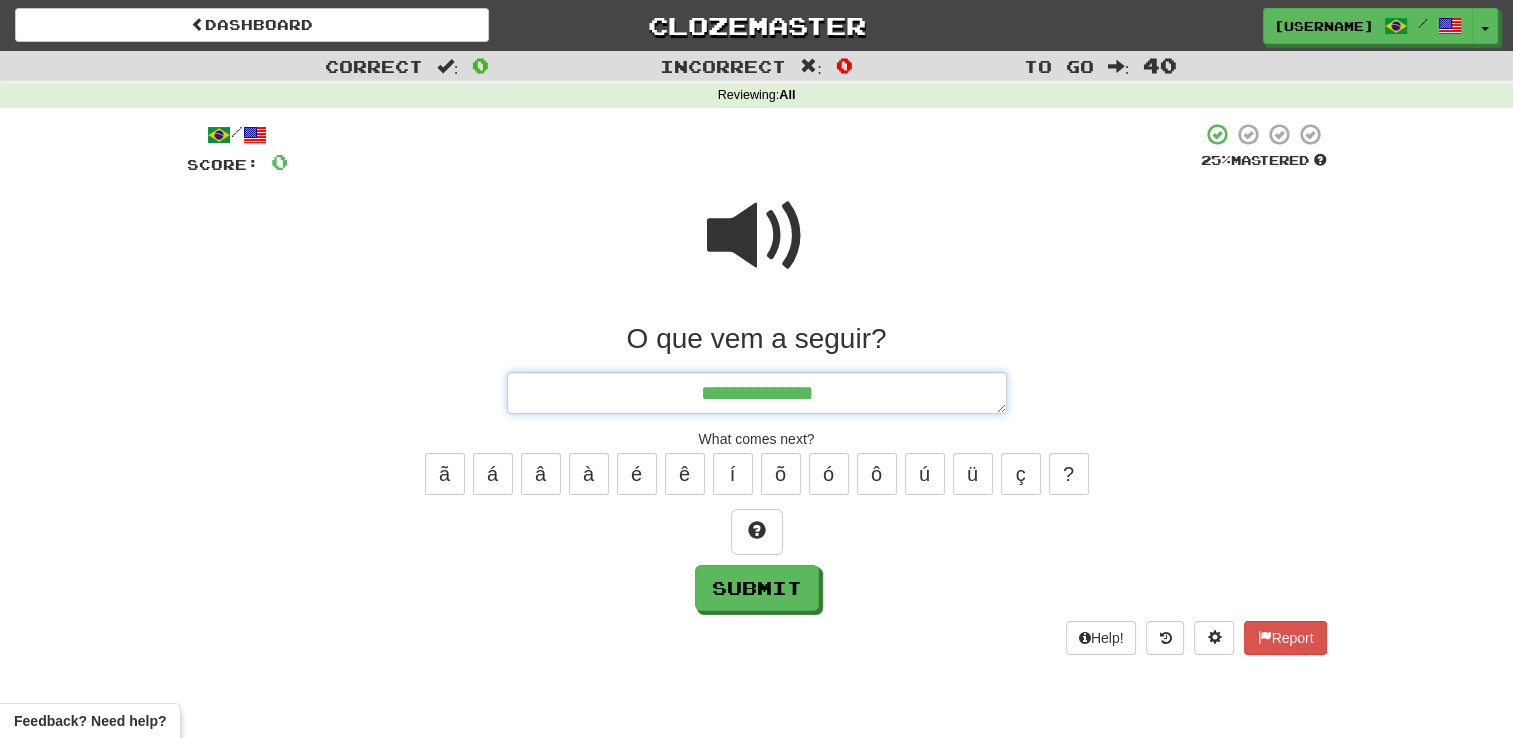 type on "*" 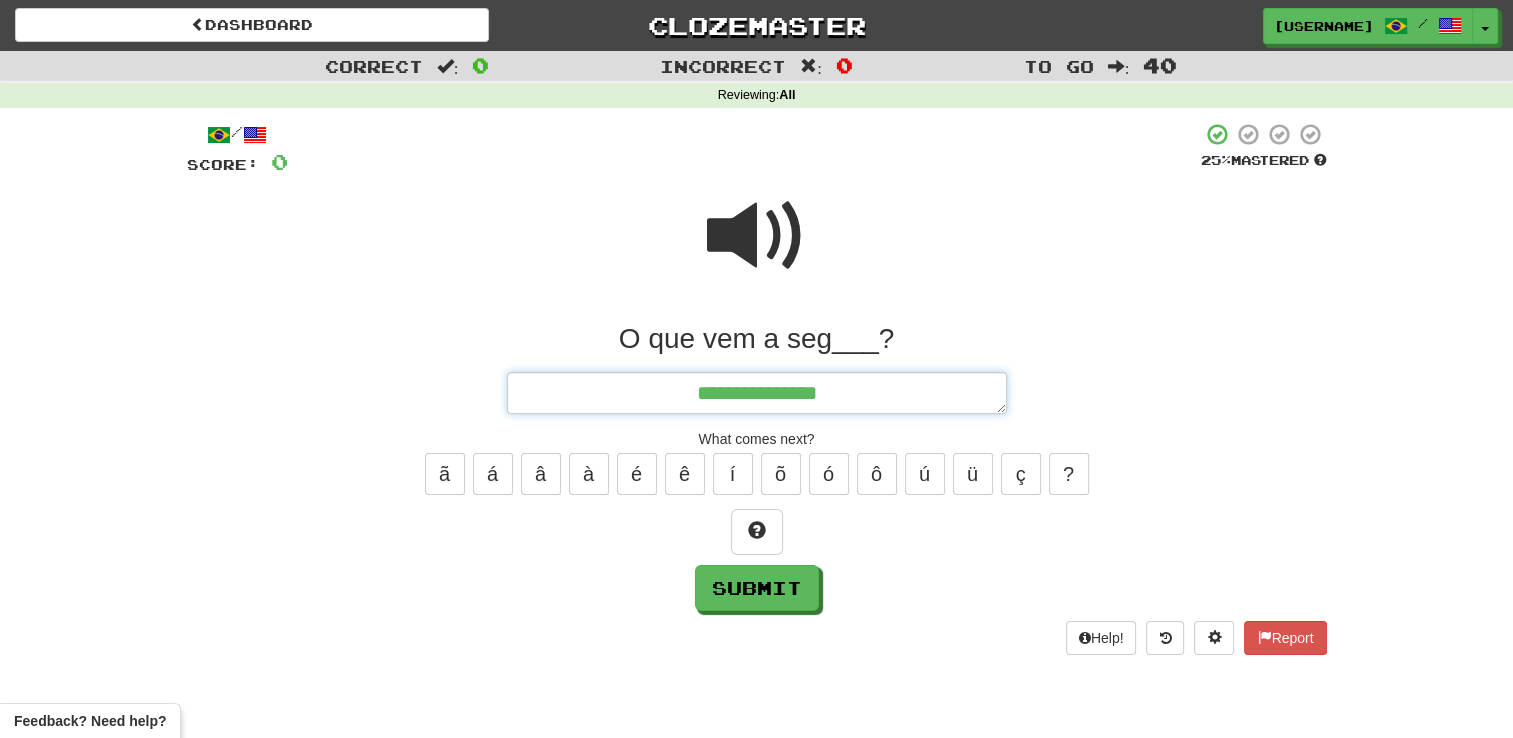 type on "*" 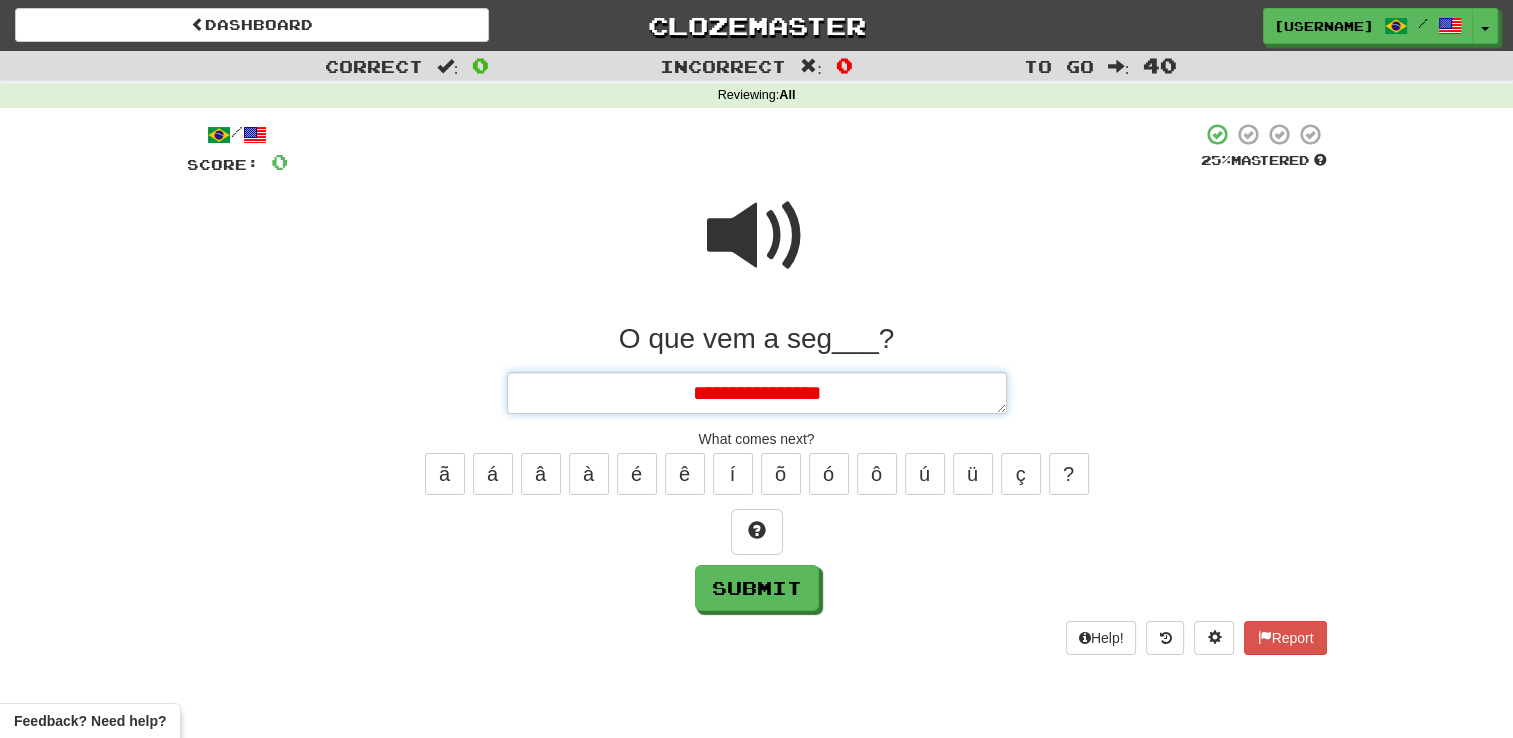 type on "*" 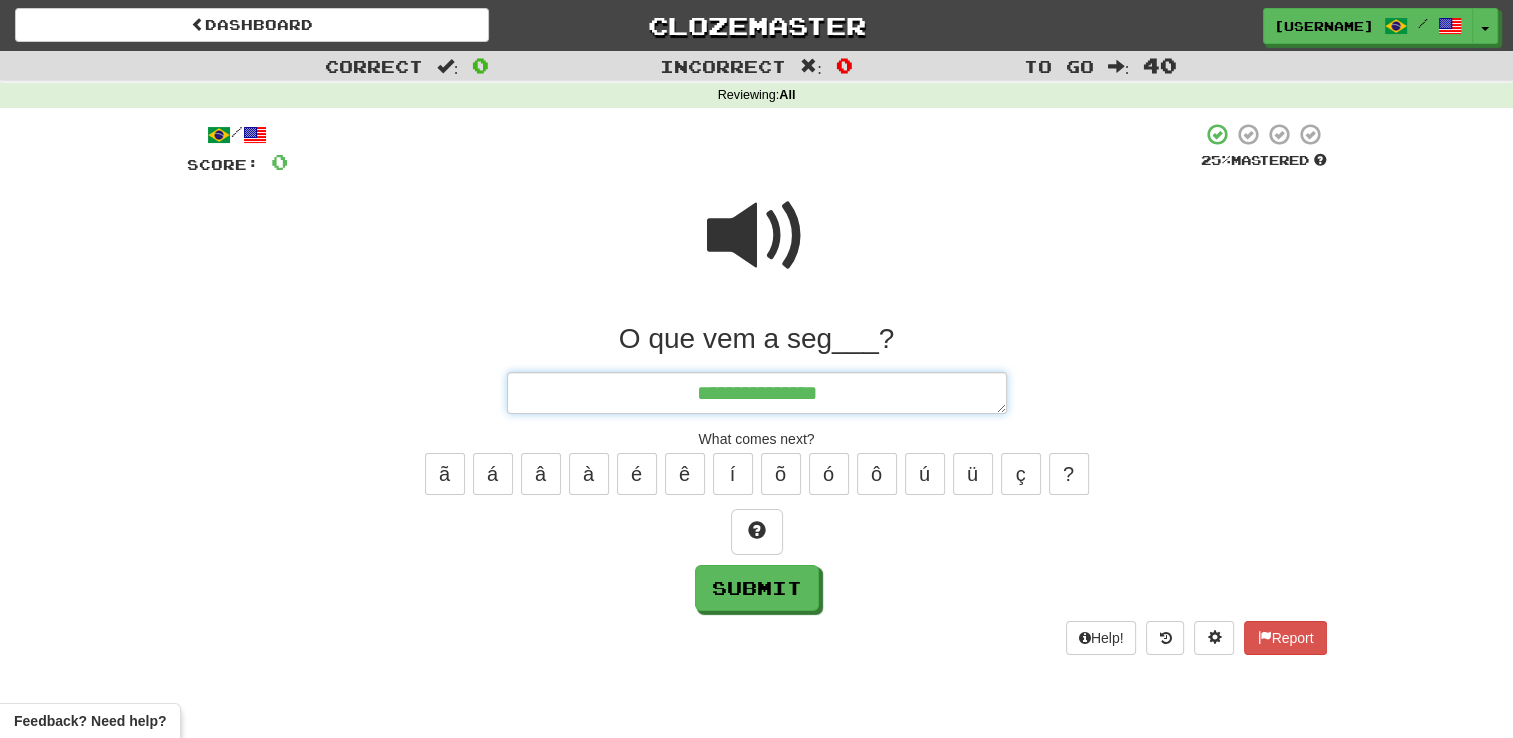 type on "*" 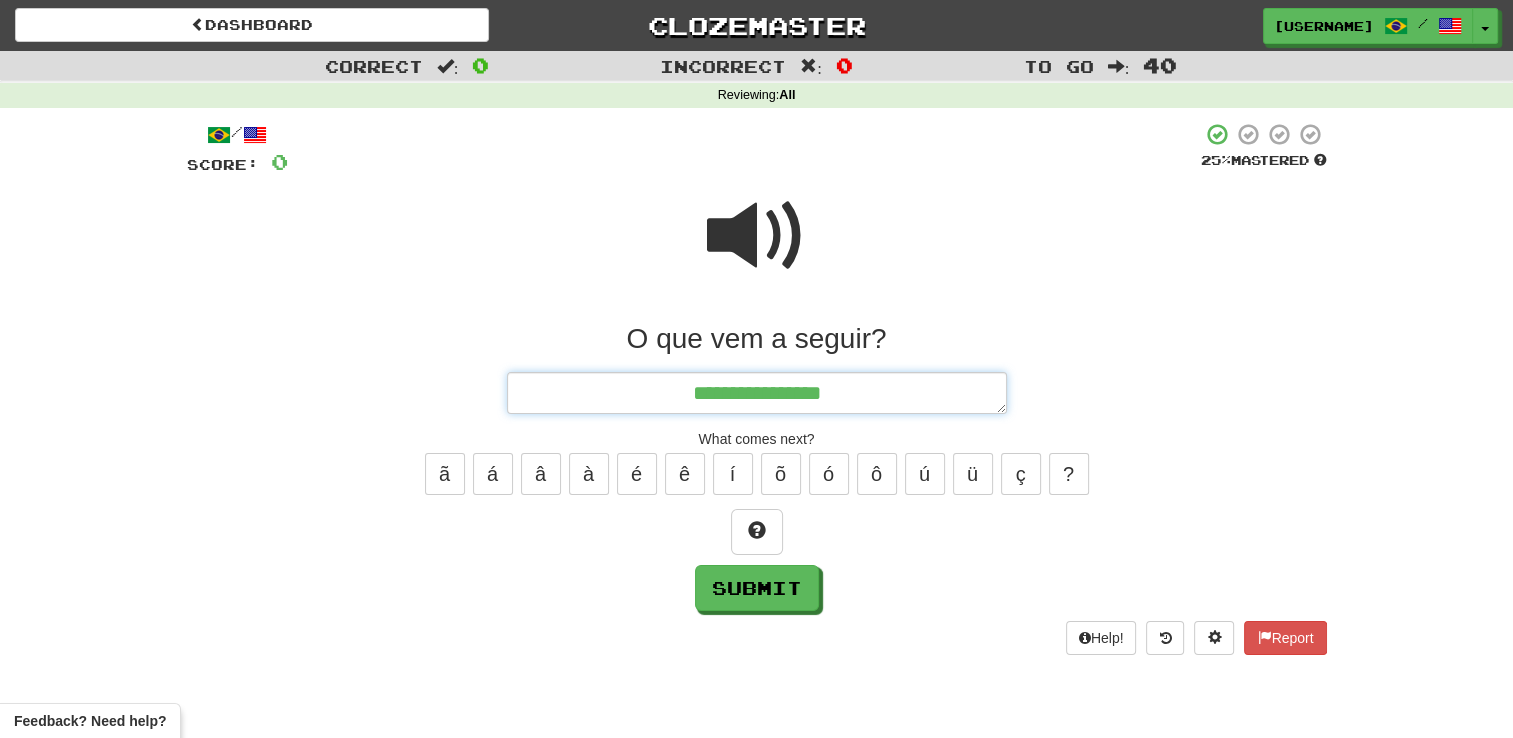 type on "*" 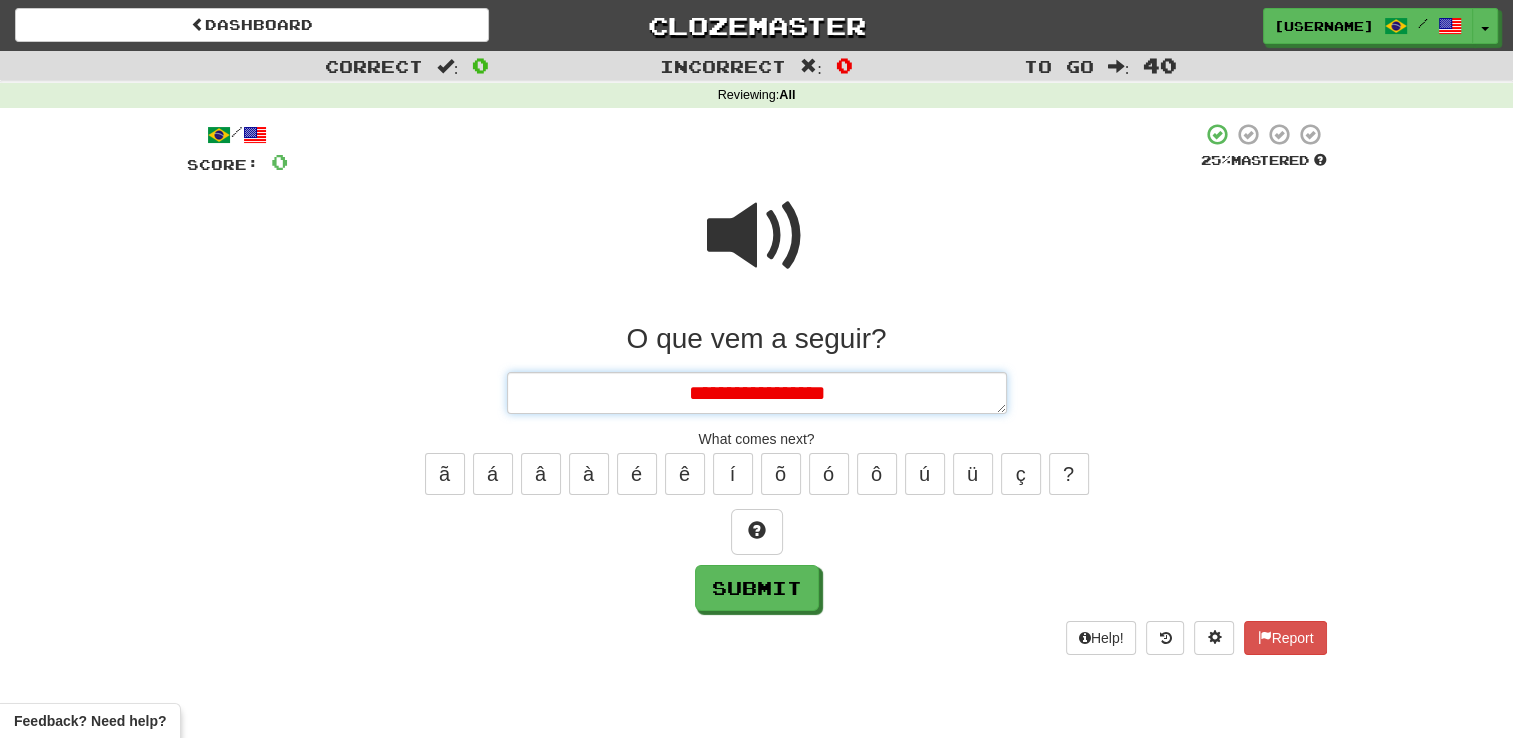 type on "*" 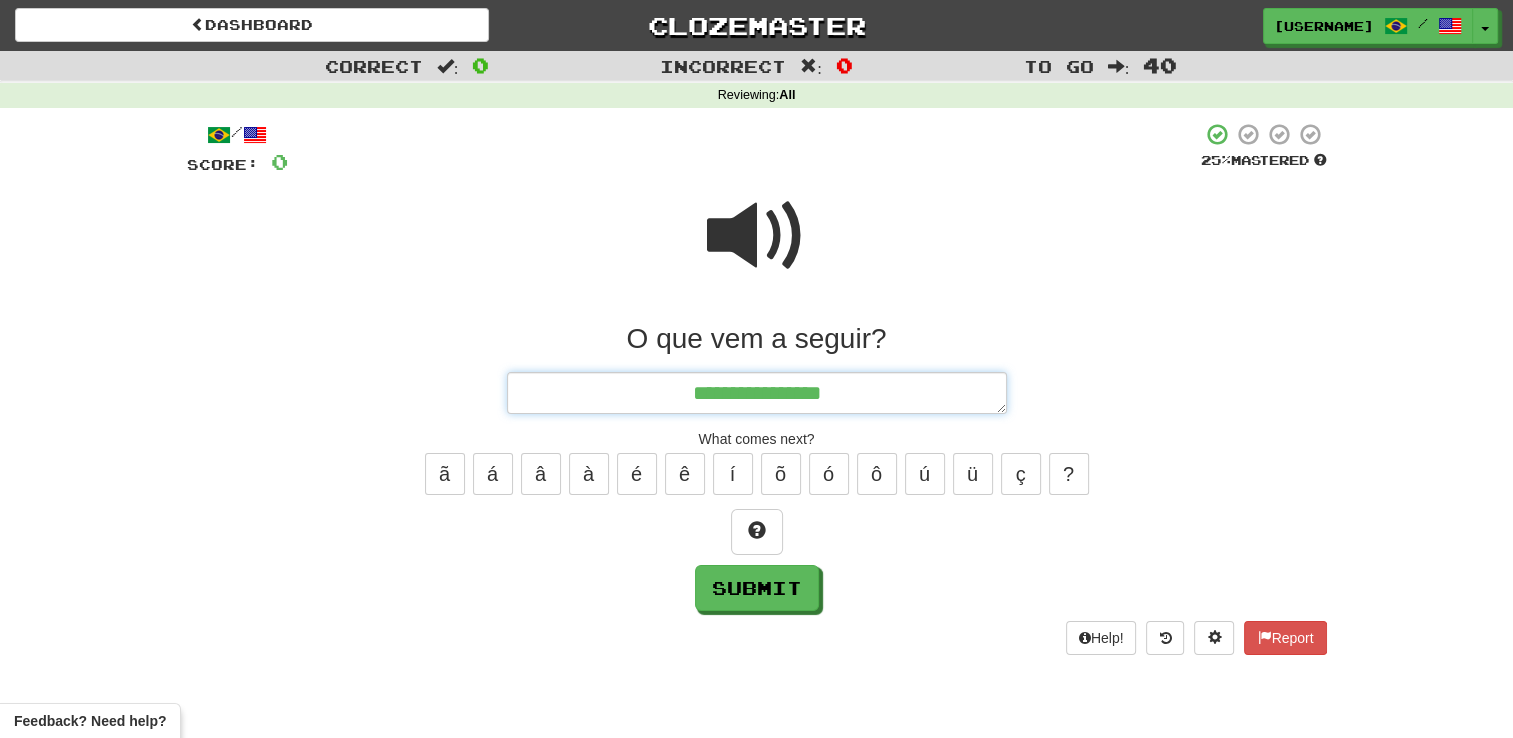 type on "*" 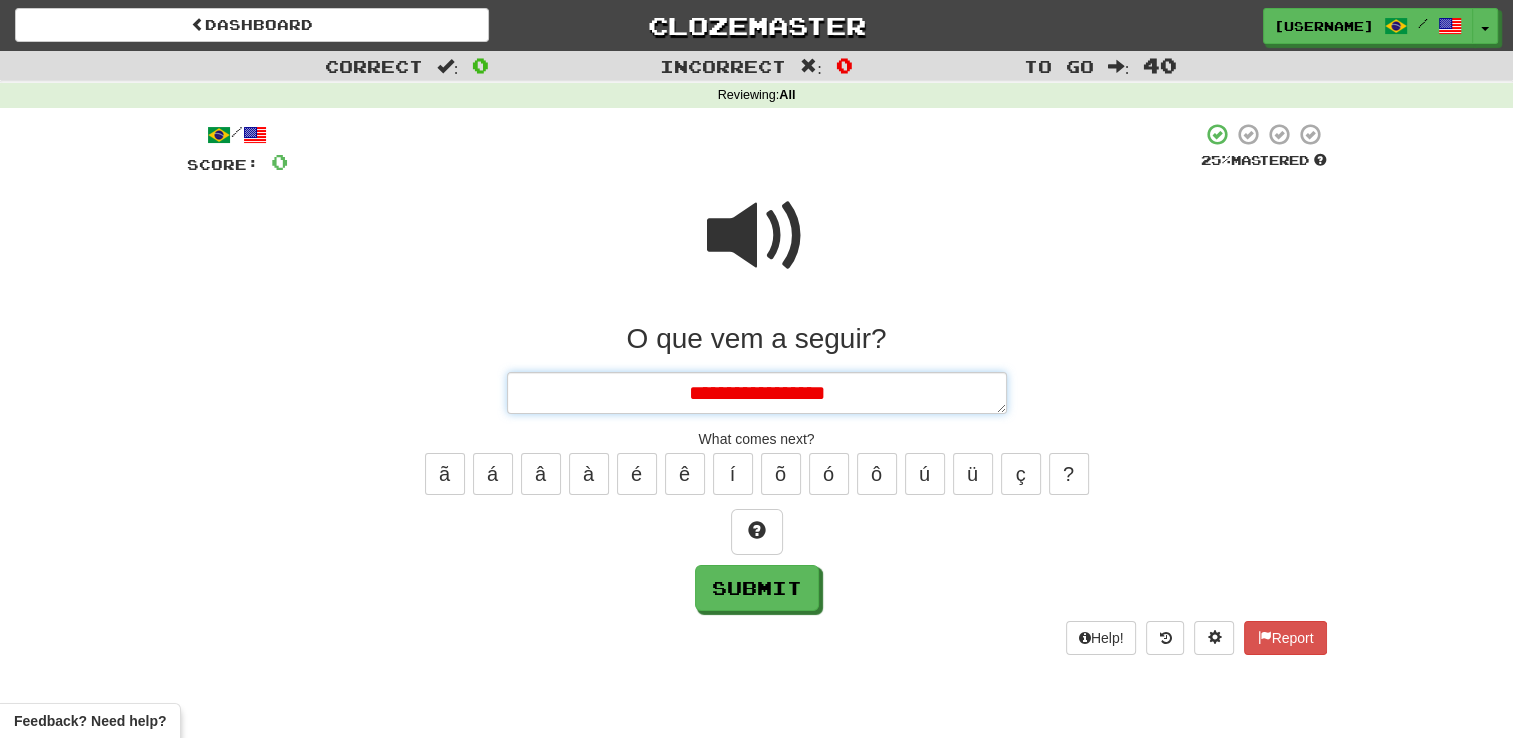 type on "*" 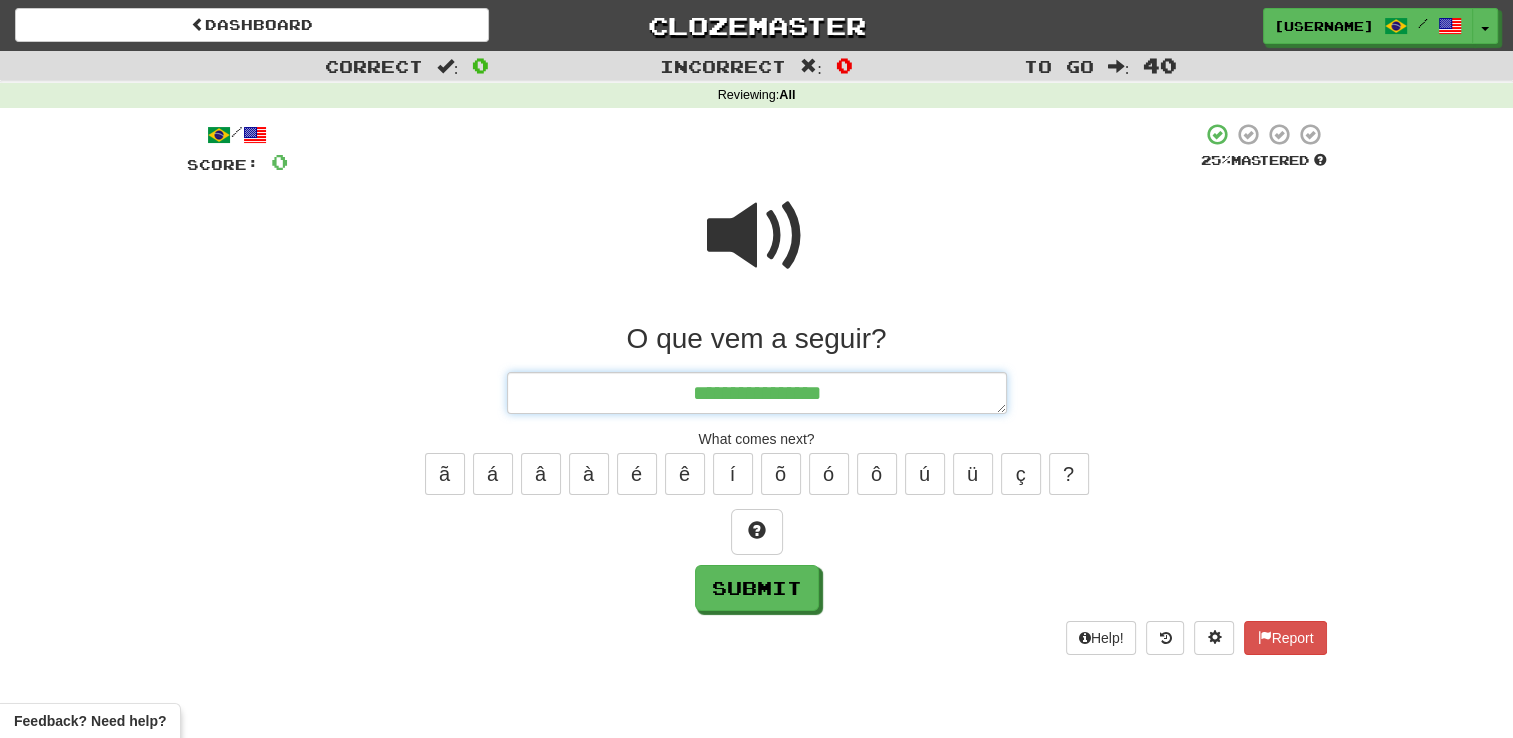 type on "*" 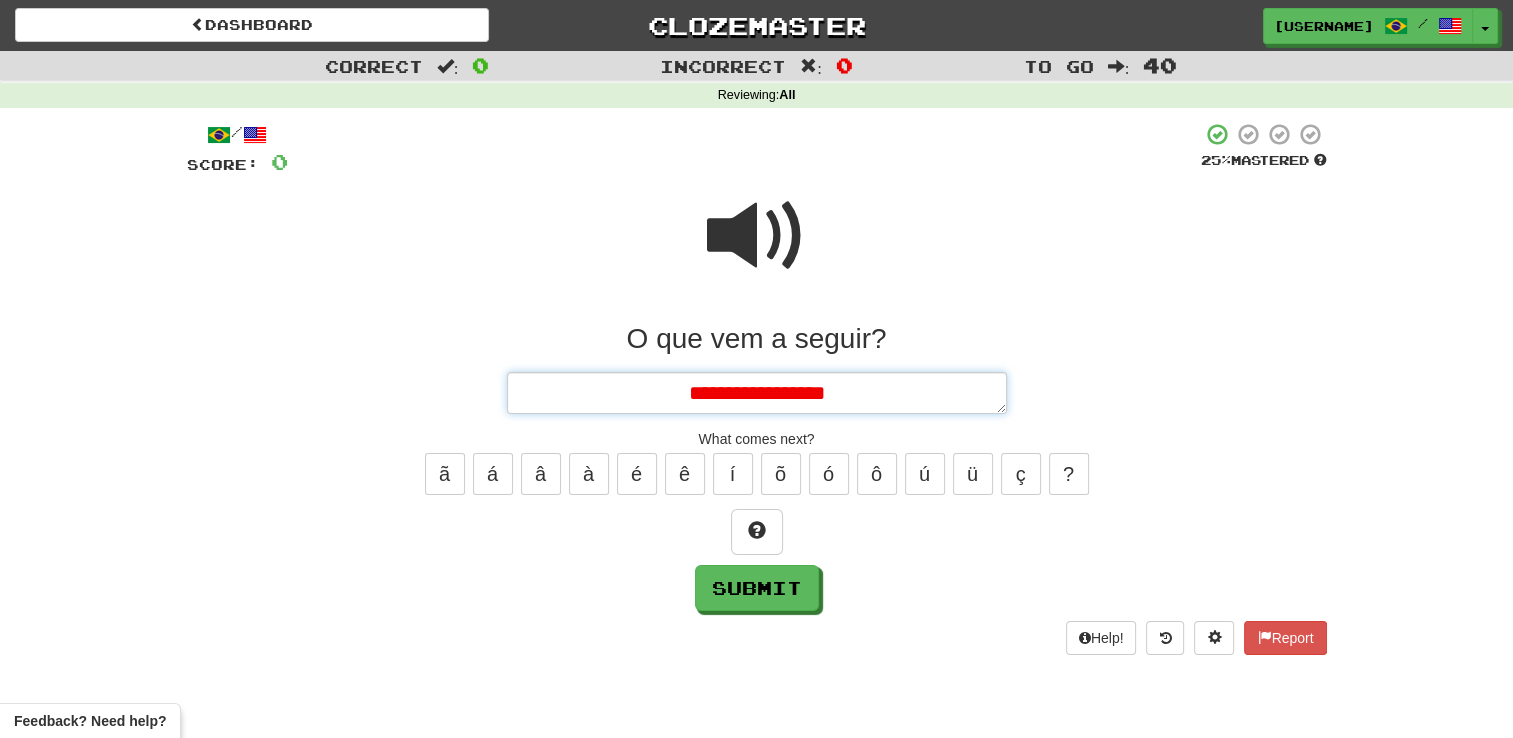 type on "*" 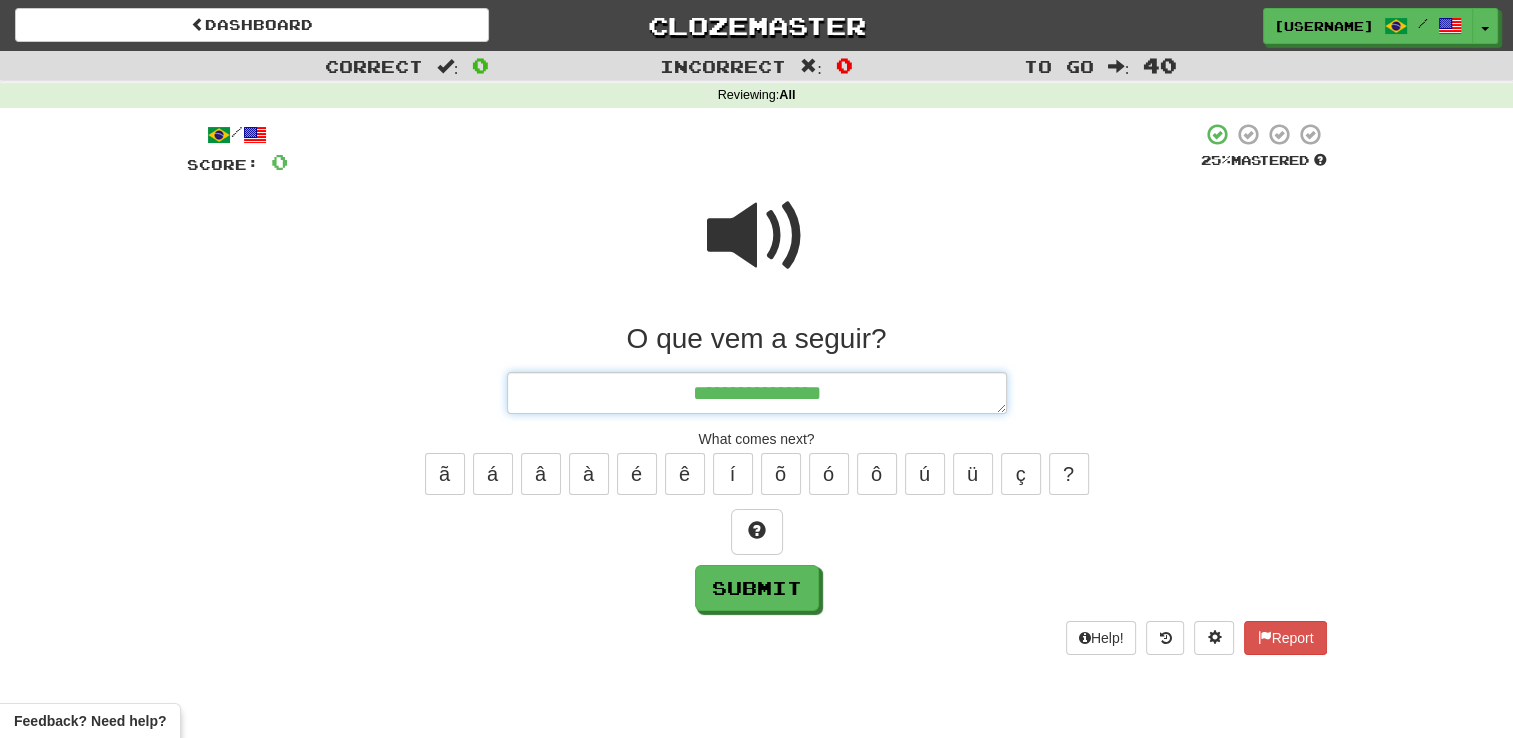 type on "**********" 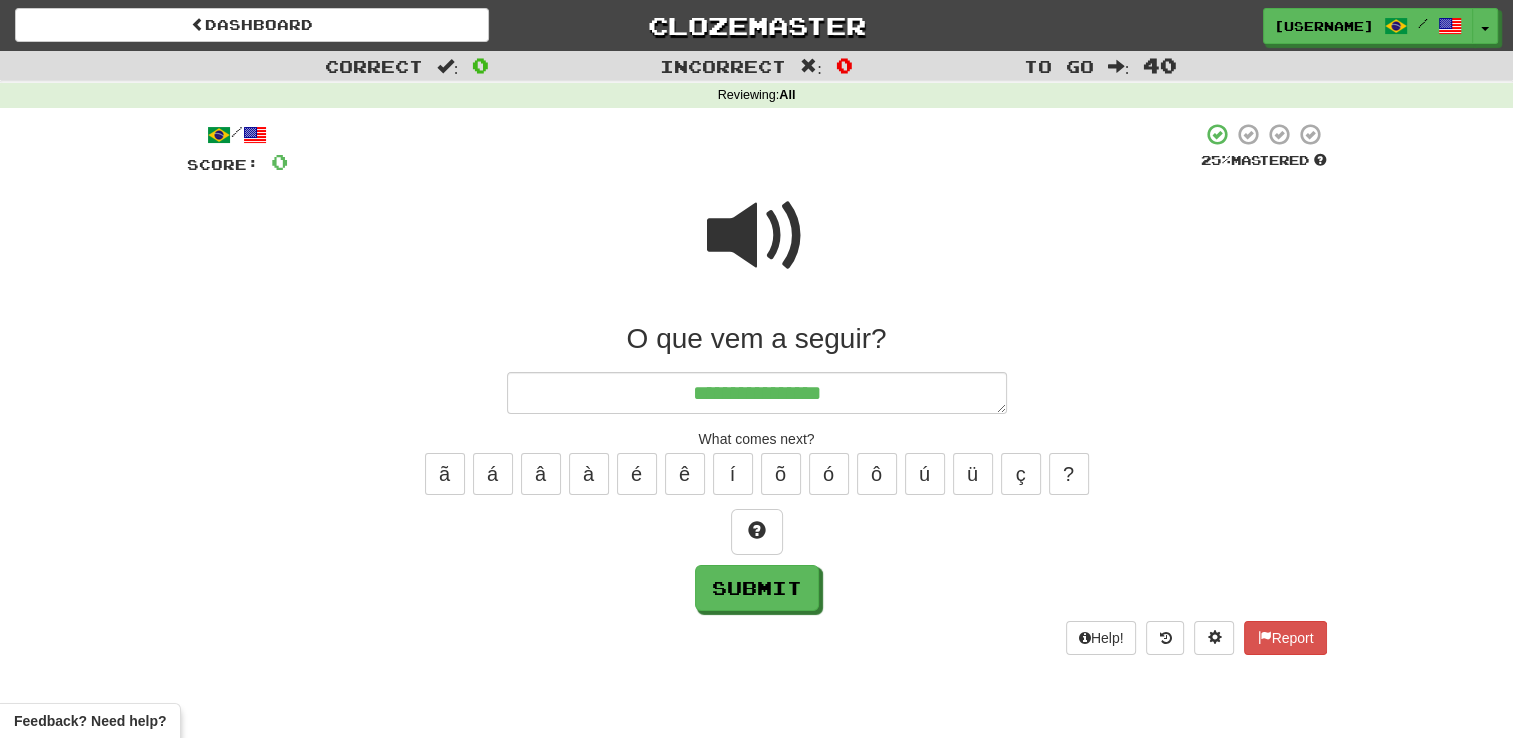 click at bounding box center (757, 236) 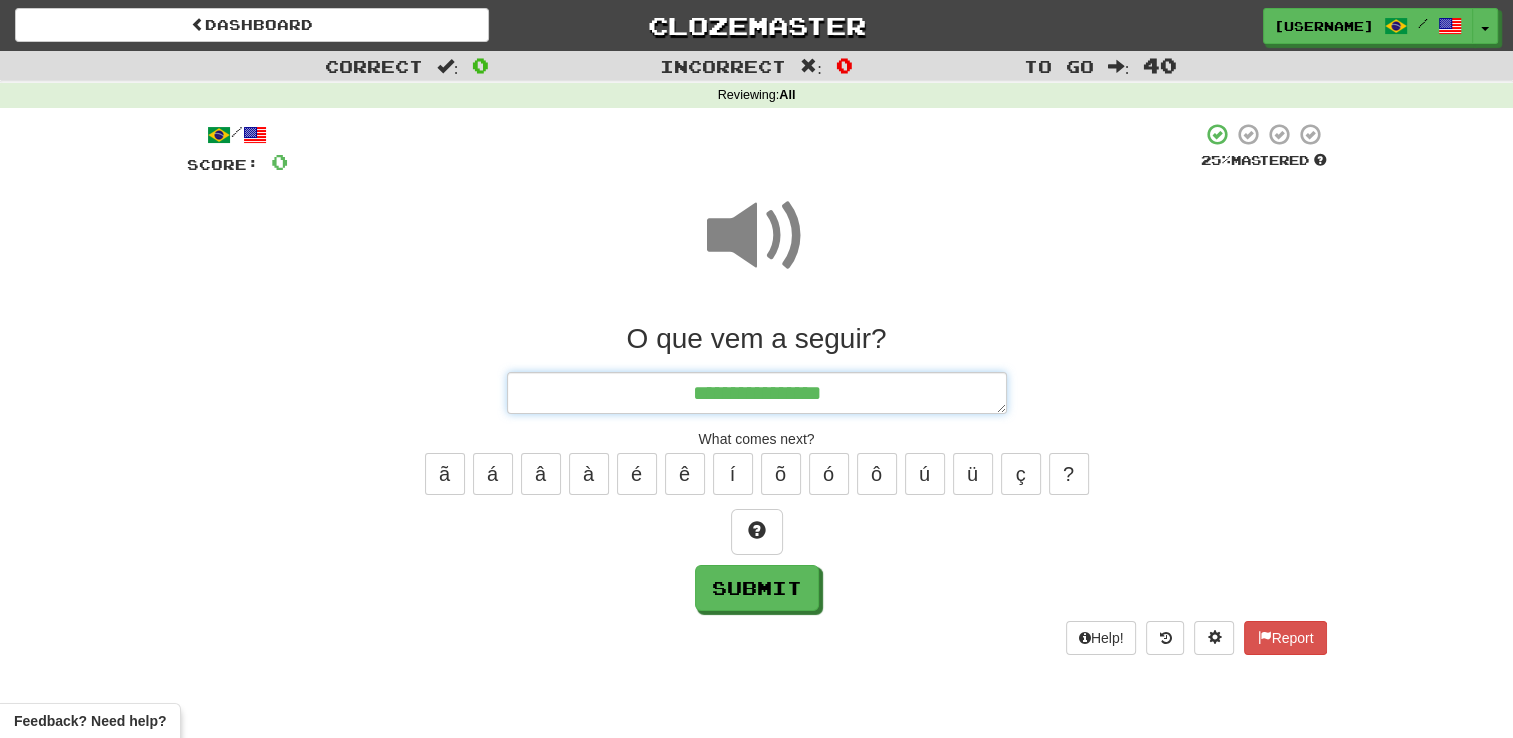 click on "**********" at bounding box center (757, 393) 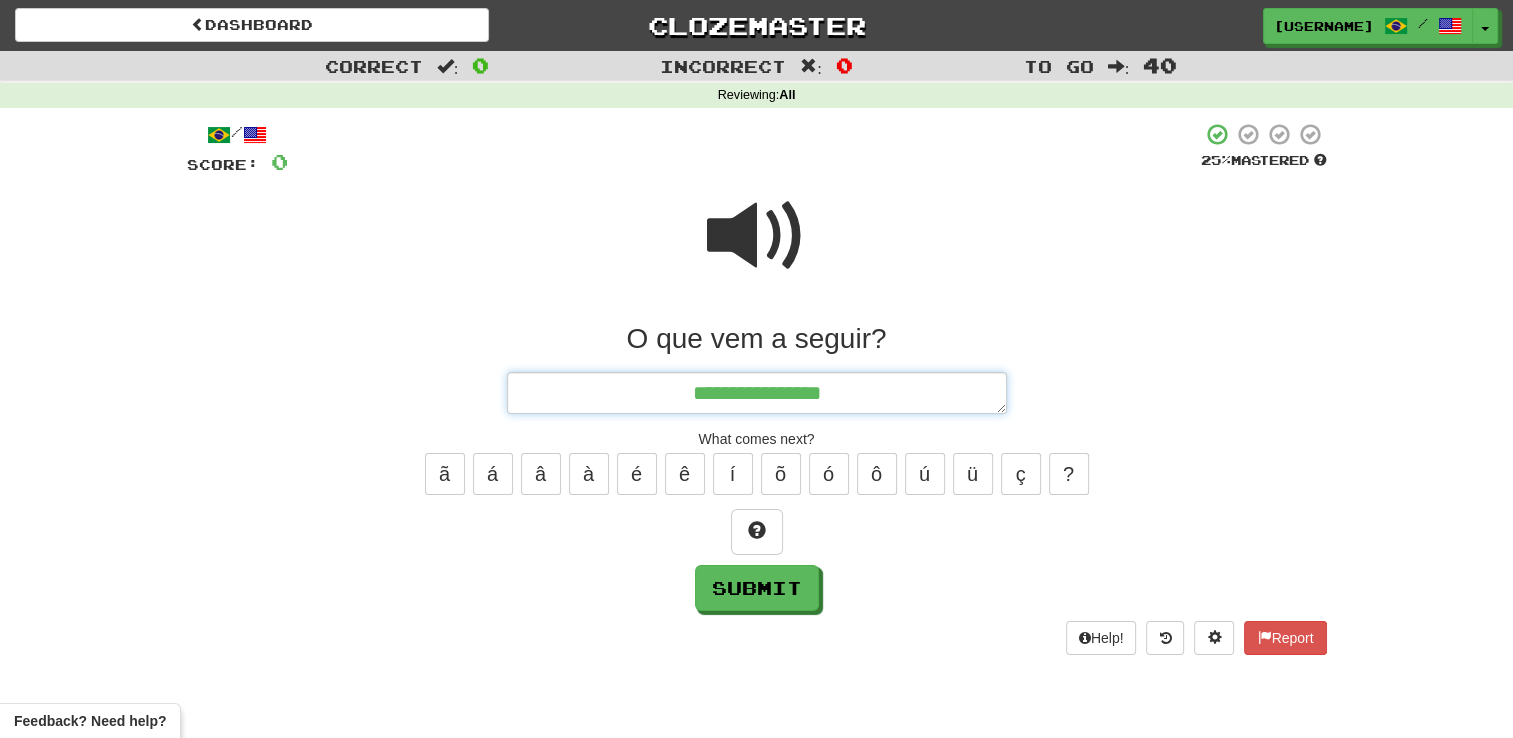 type on "*" 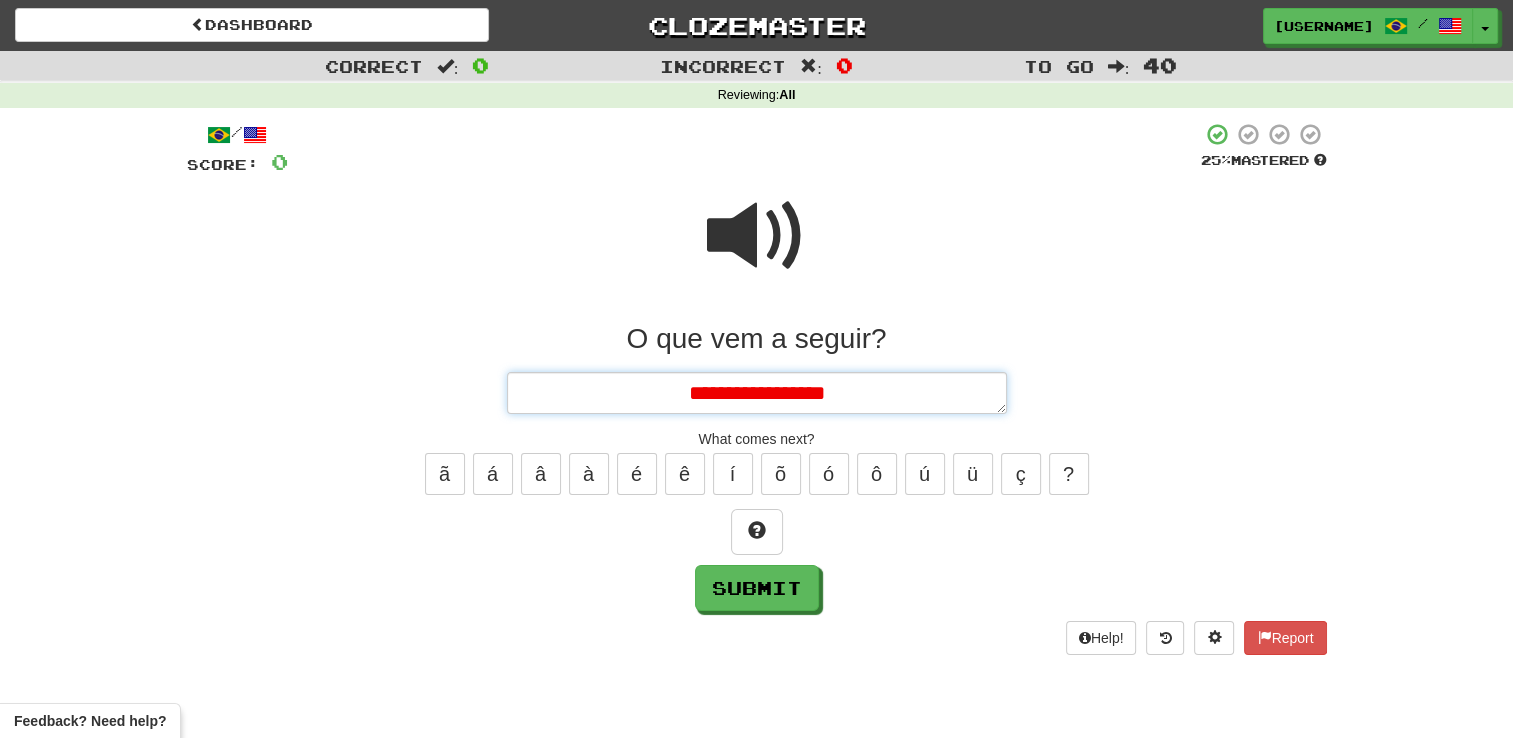 type on "*" 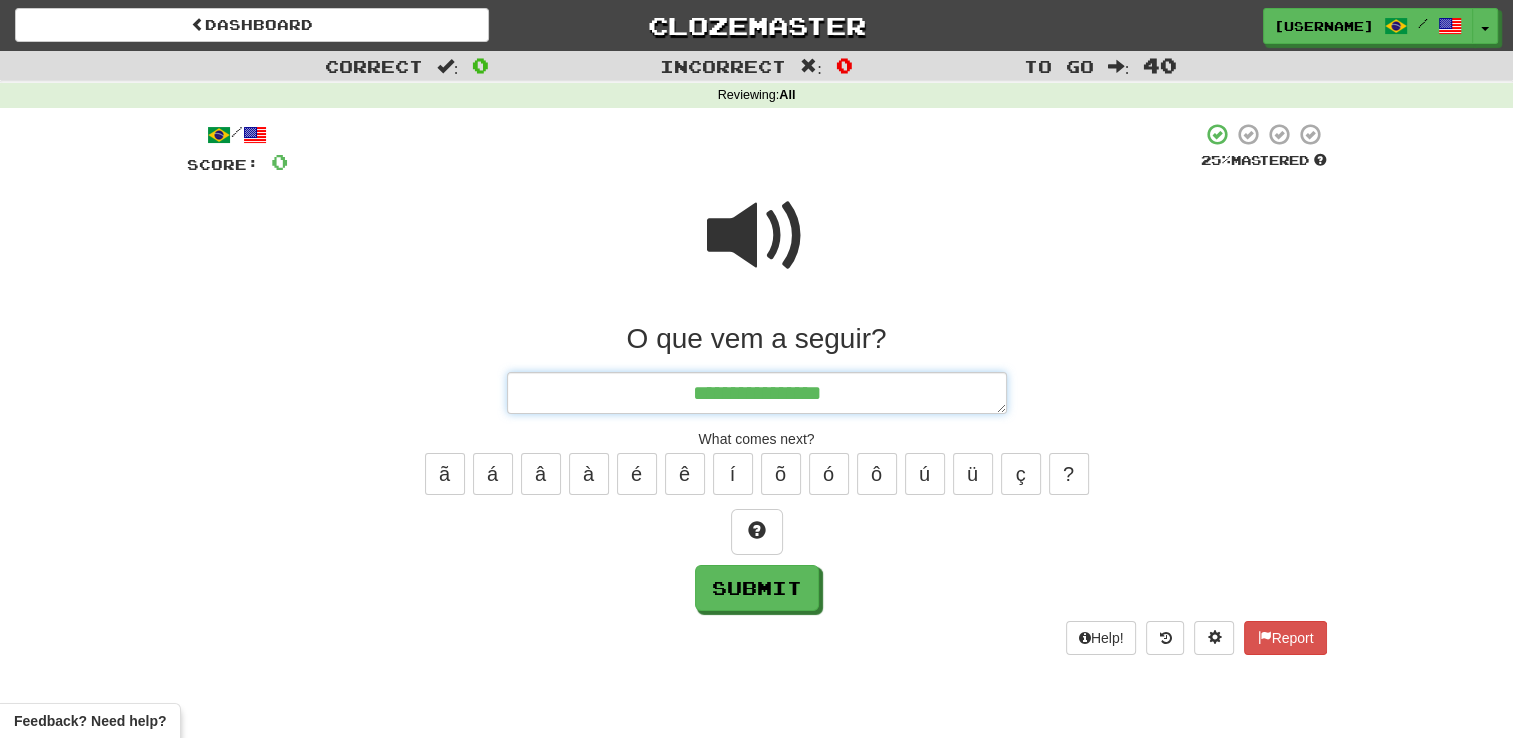 type on "*" 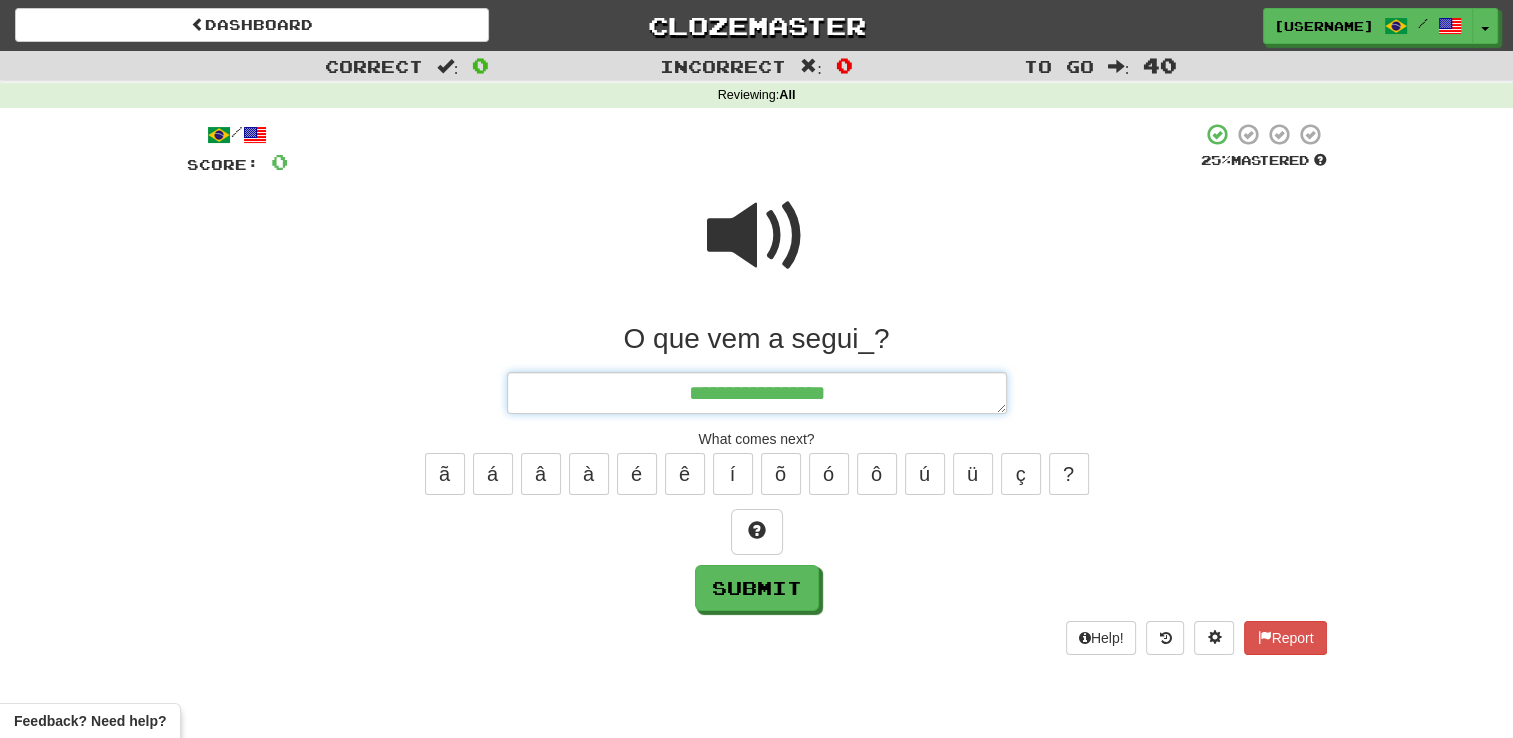 type on "*" 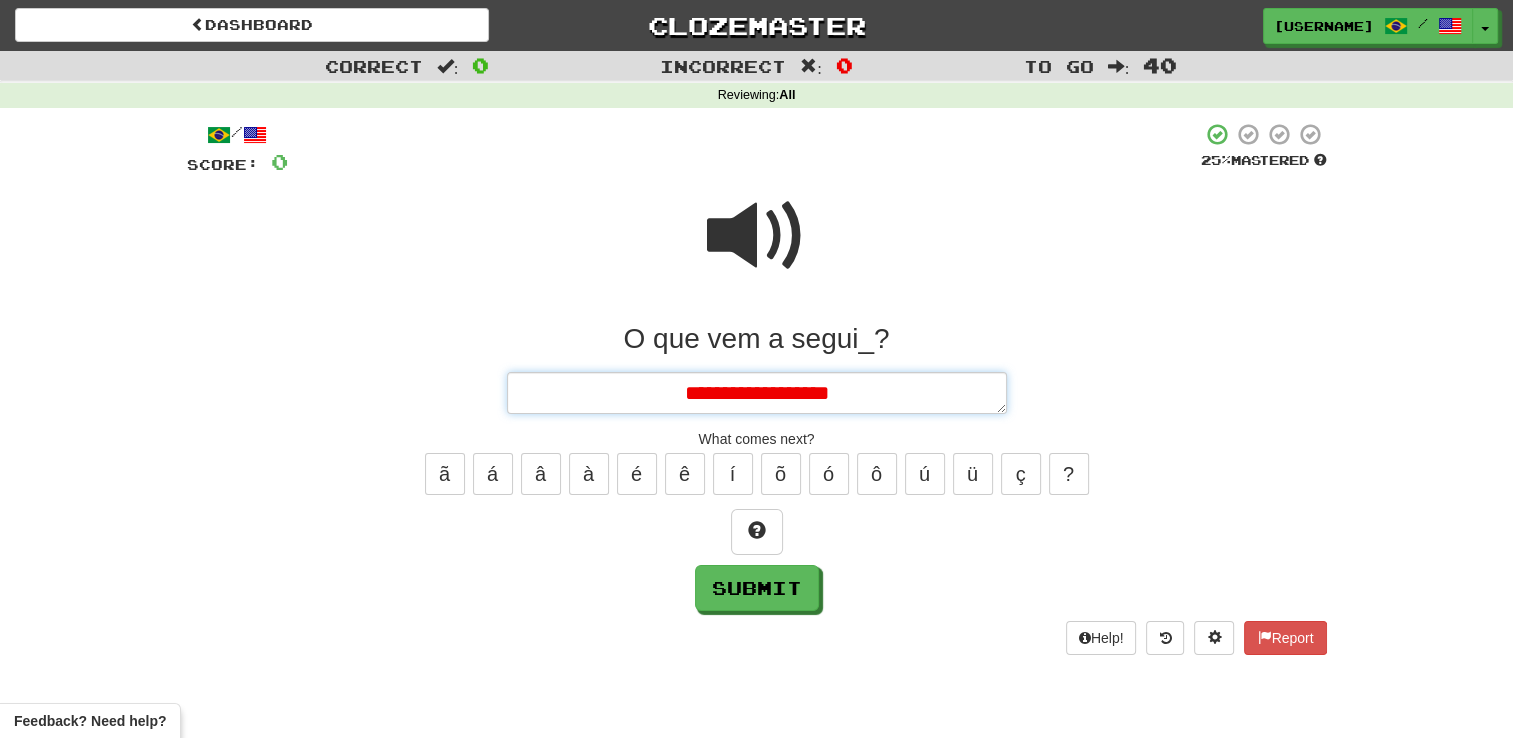 type on "*" 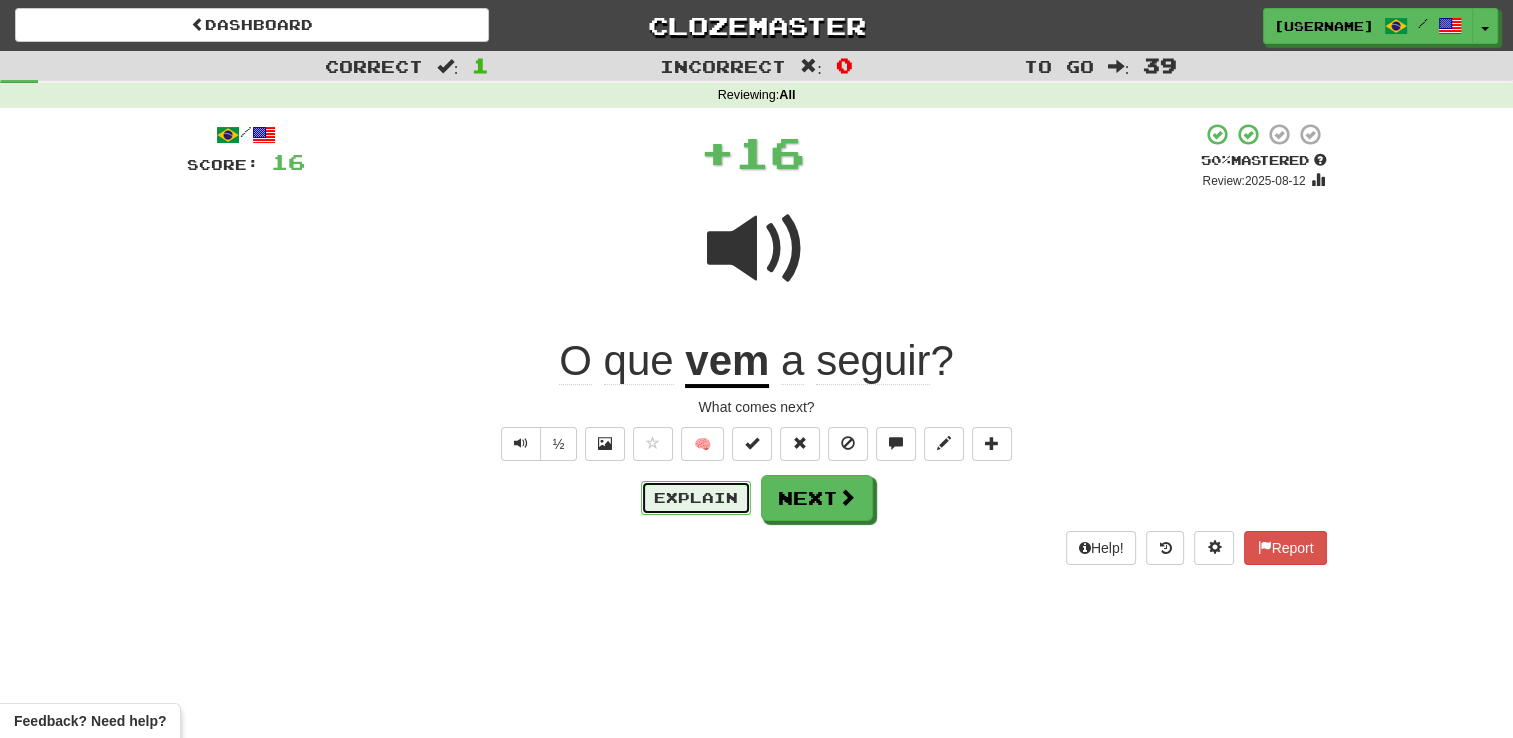 click on "Explain" at bounding box center (696, 498) 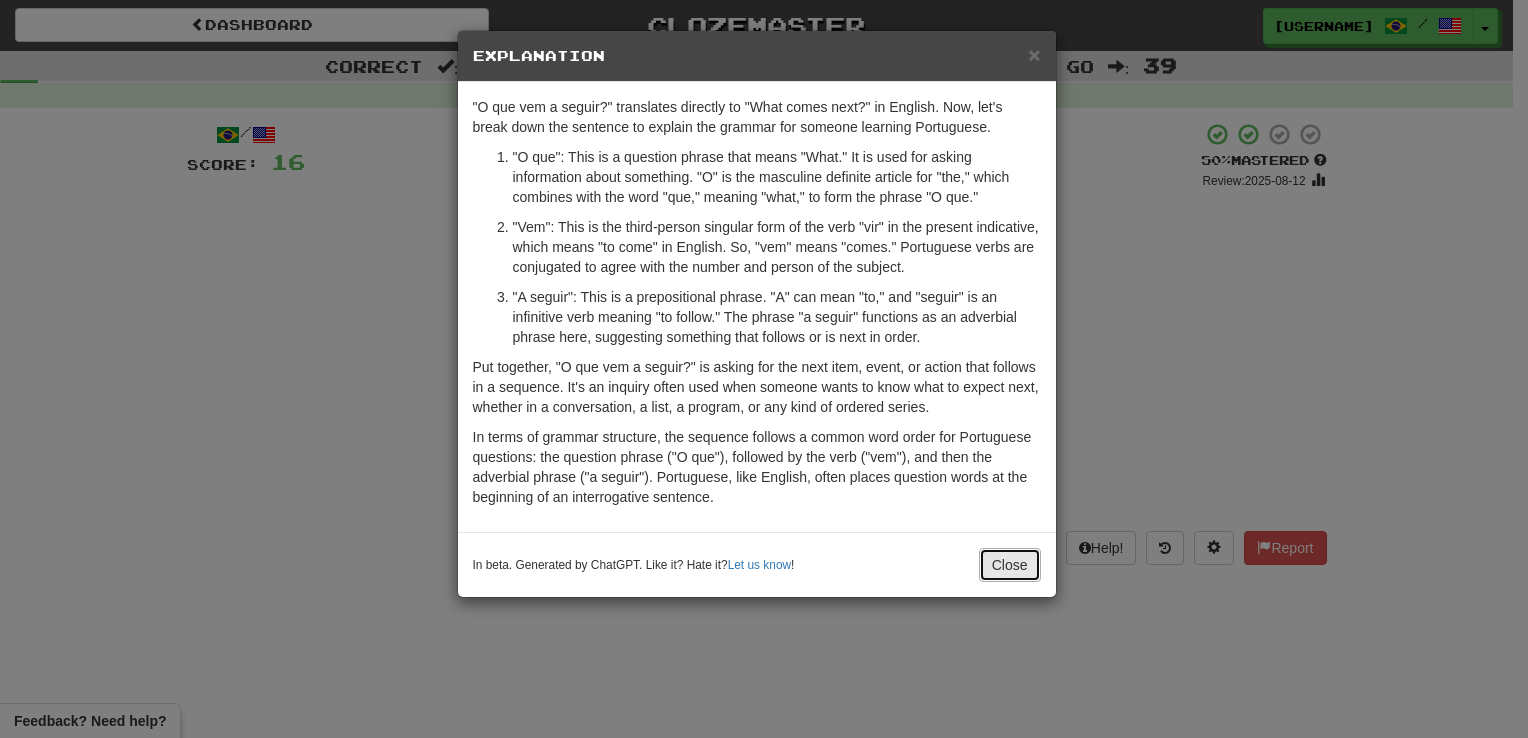 drag, startPoint x: 1009, startPoint y: 551, endPoint x: 999, endPoint y: 560, distance: 13.453624 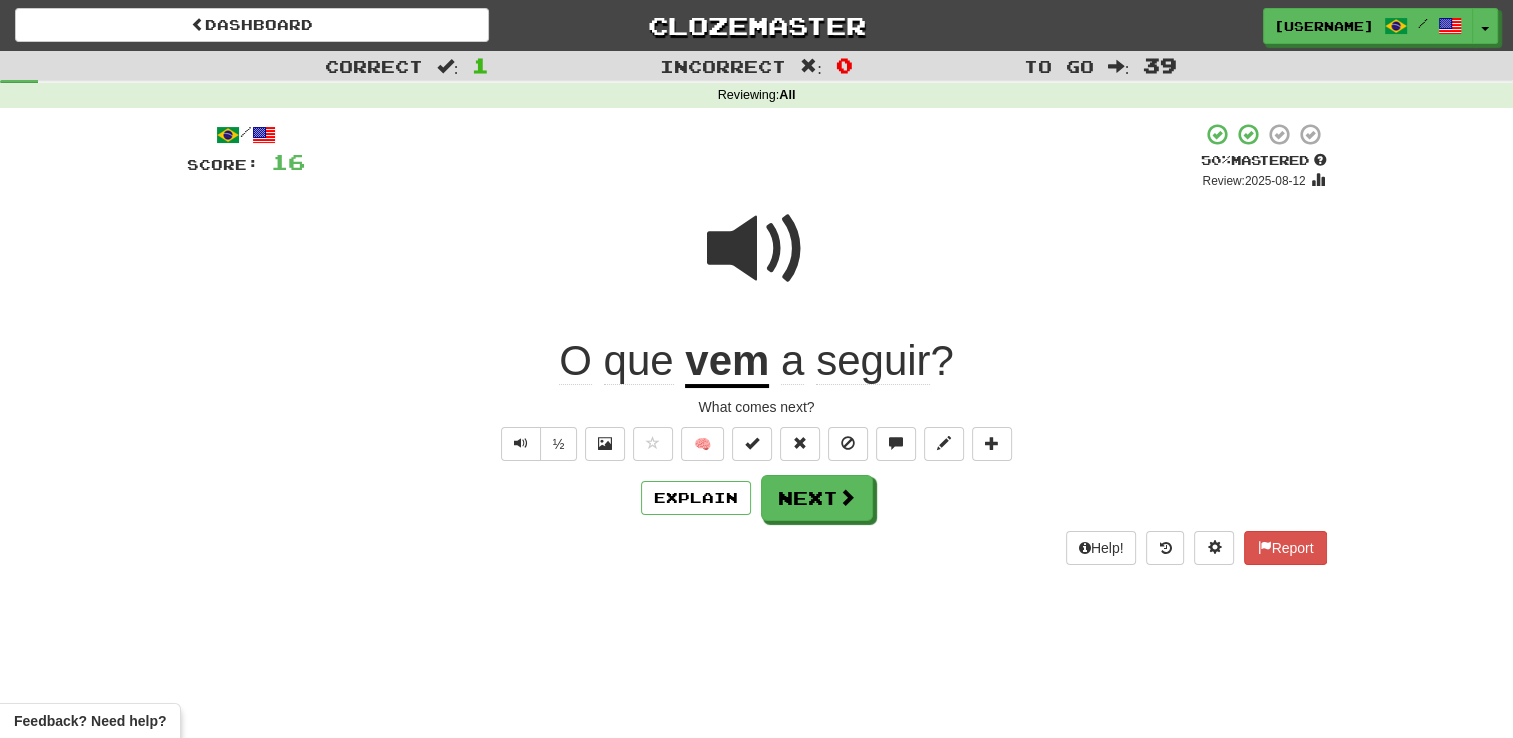 drag, startPoint x: 999, startPoint y: 560, endPoint x: 760, endPoint y: 582, distance: 240.01042 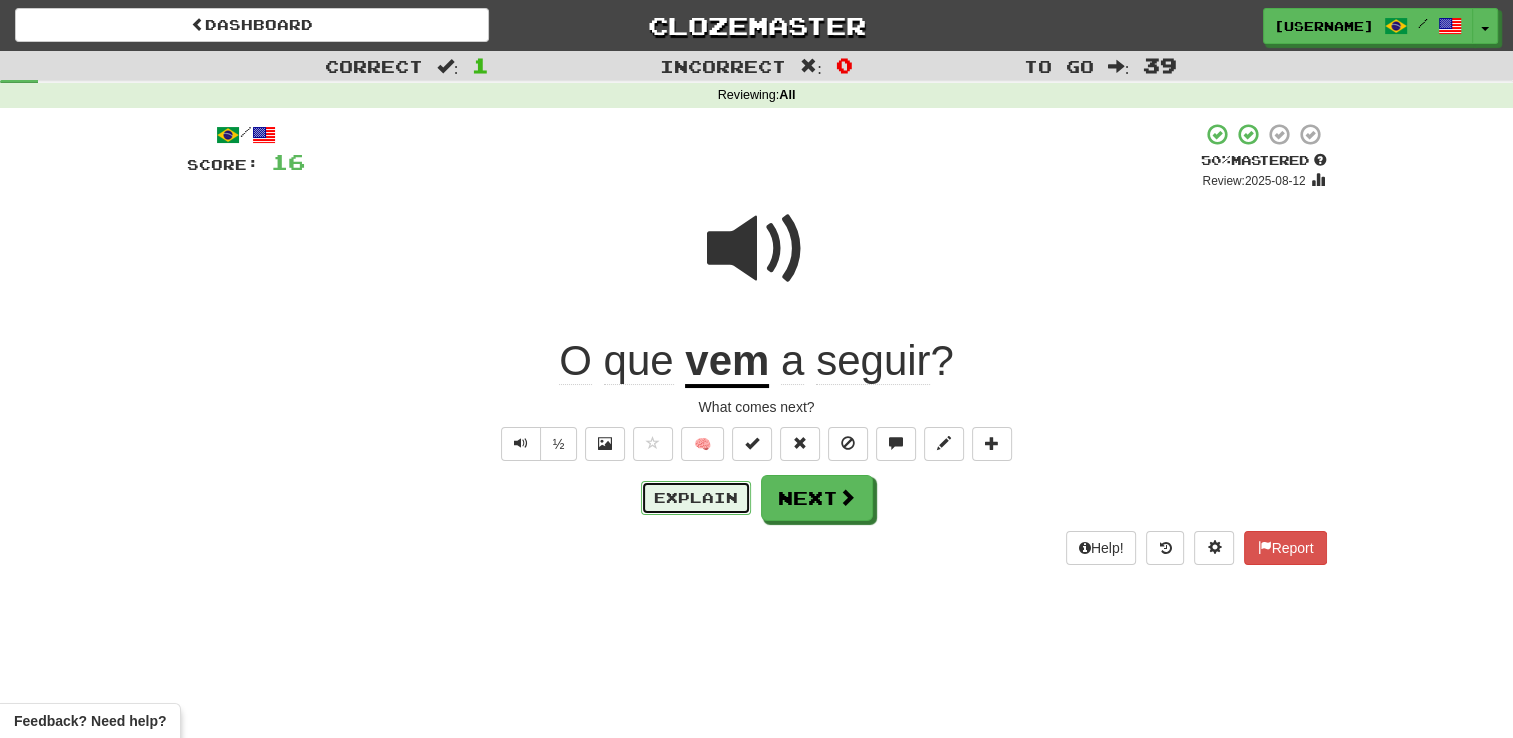 click on "Explain" at bounding box center [696, 498] 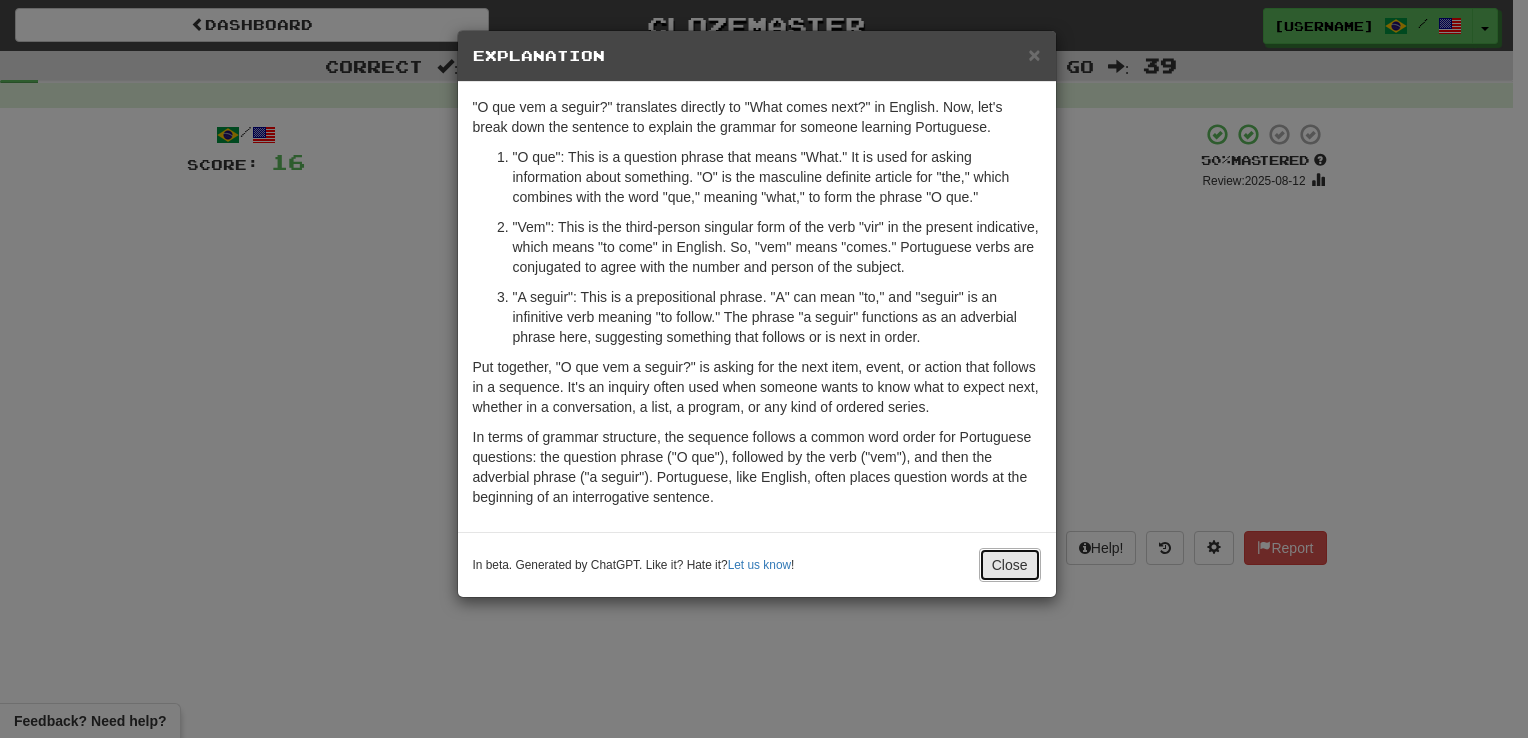 click on "Close" at bounding box center [1010, 565] 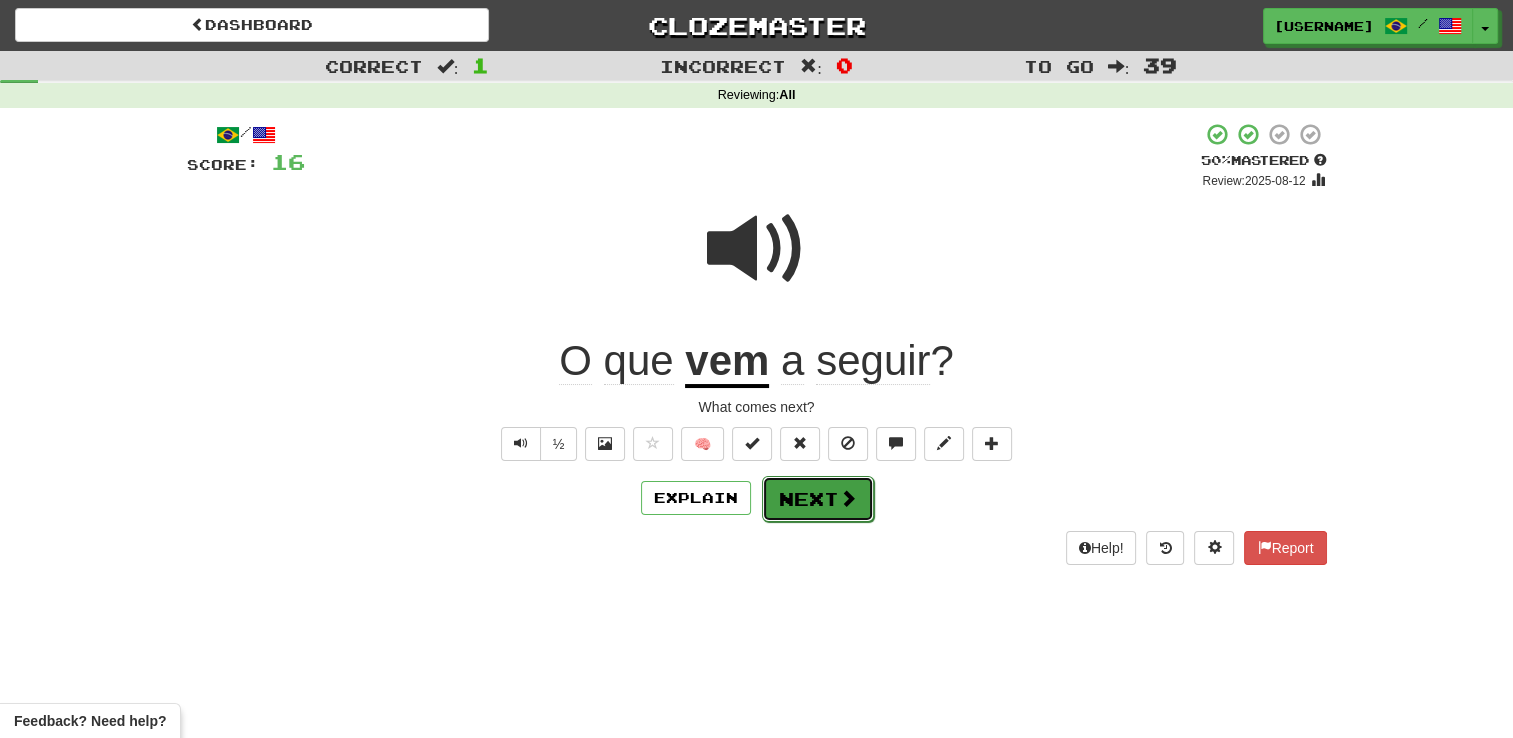 click at bounding box center [848, 498] 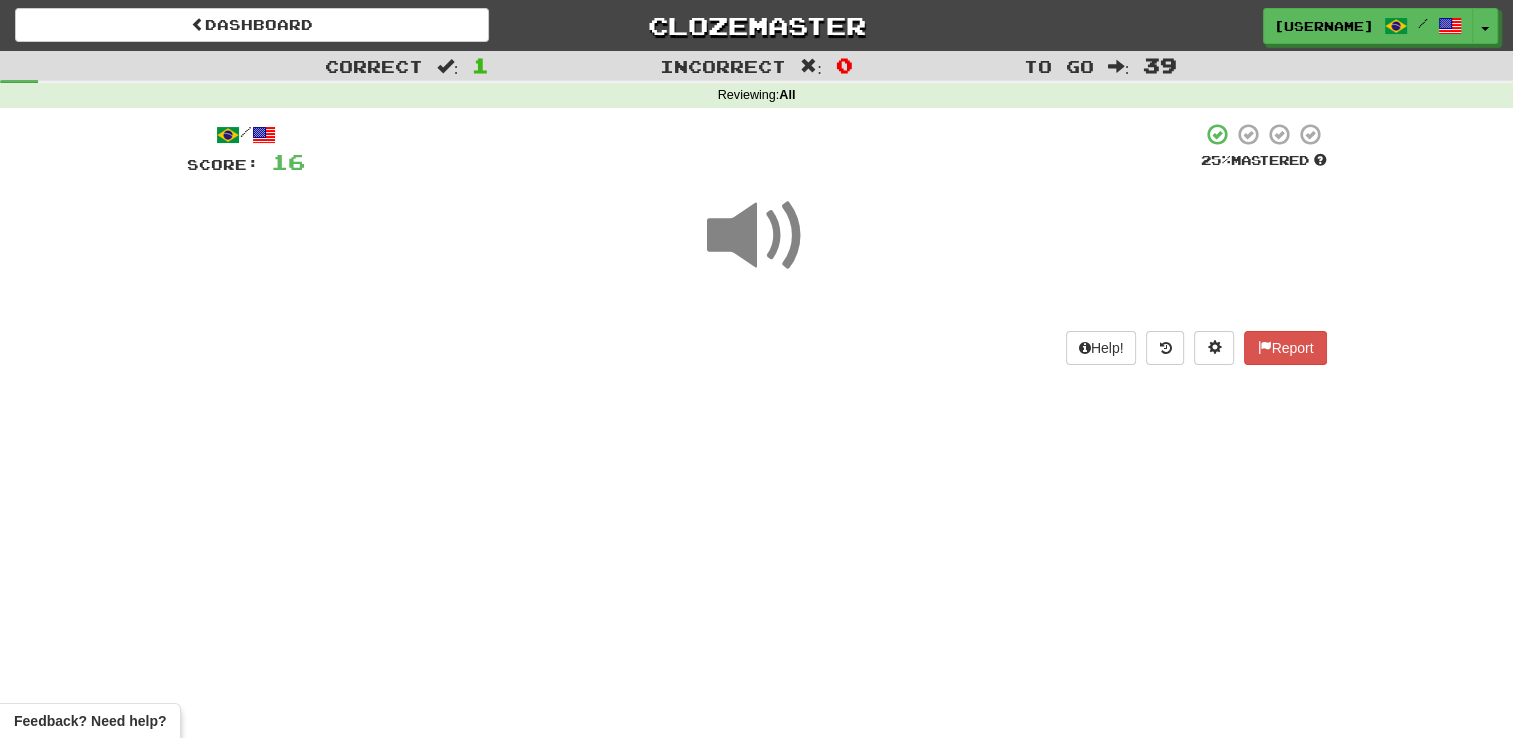click at bounding box center [757, 236] 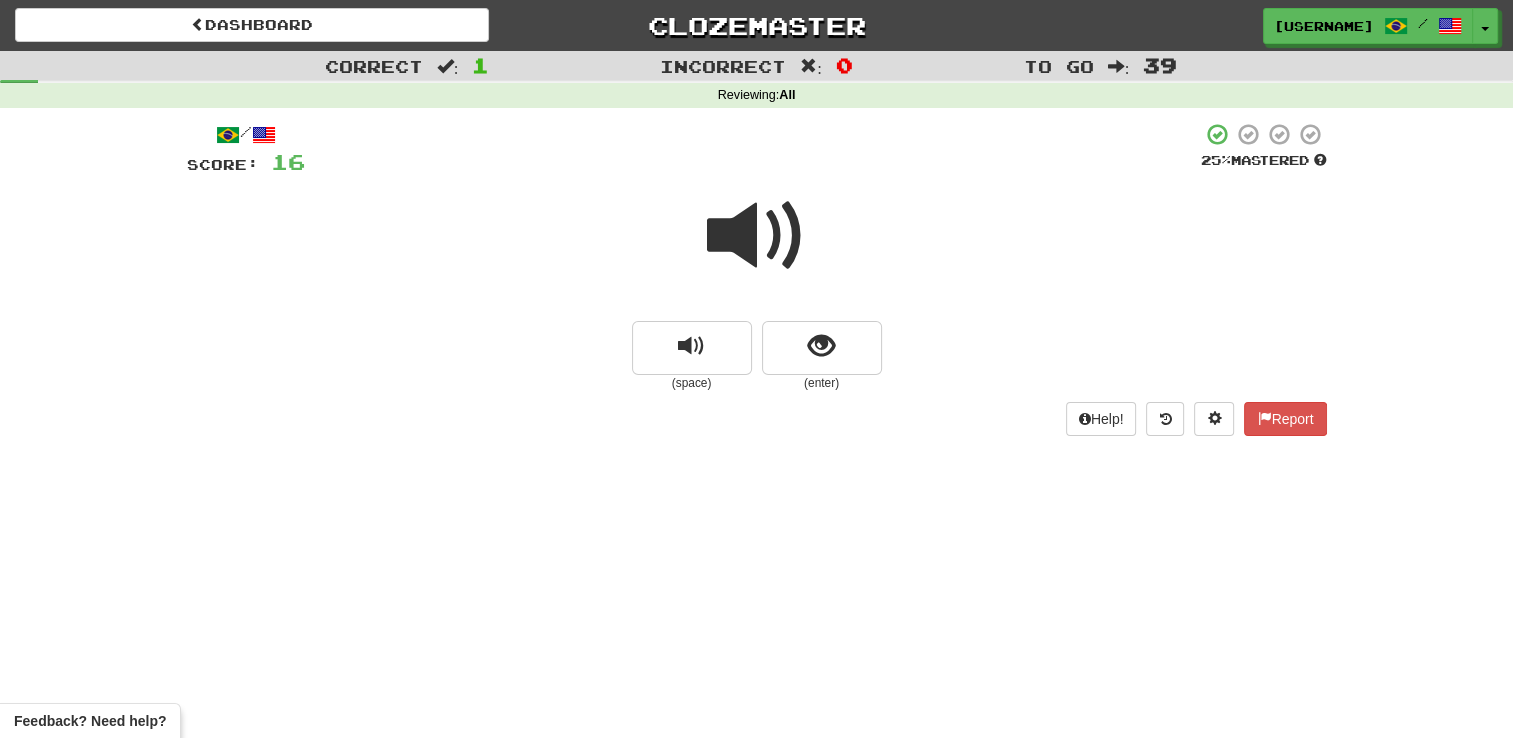 click at bounding box center (757, 236) 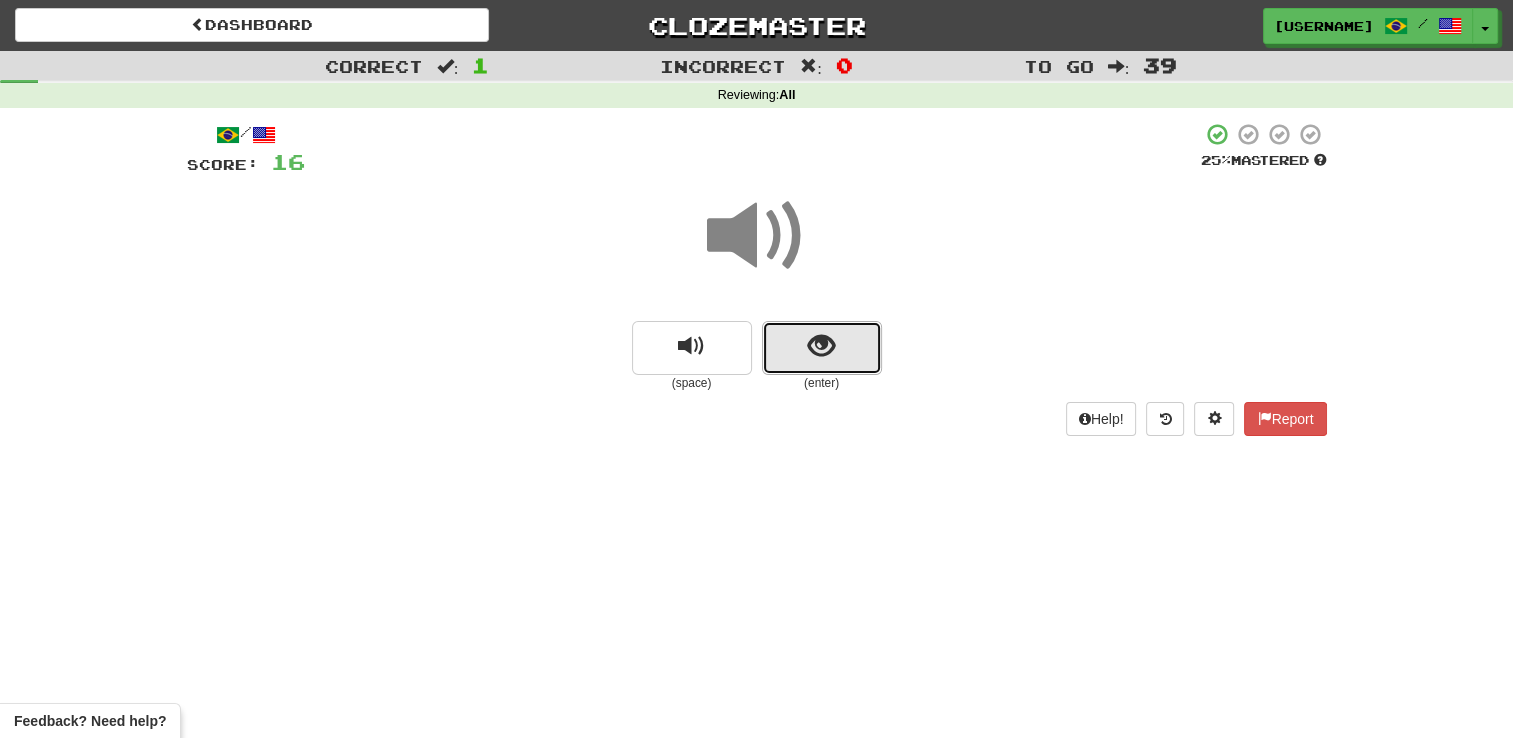 click at bounding box center (821, 346) 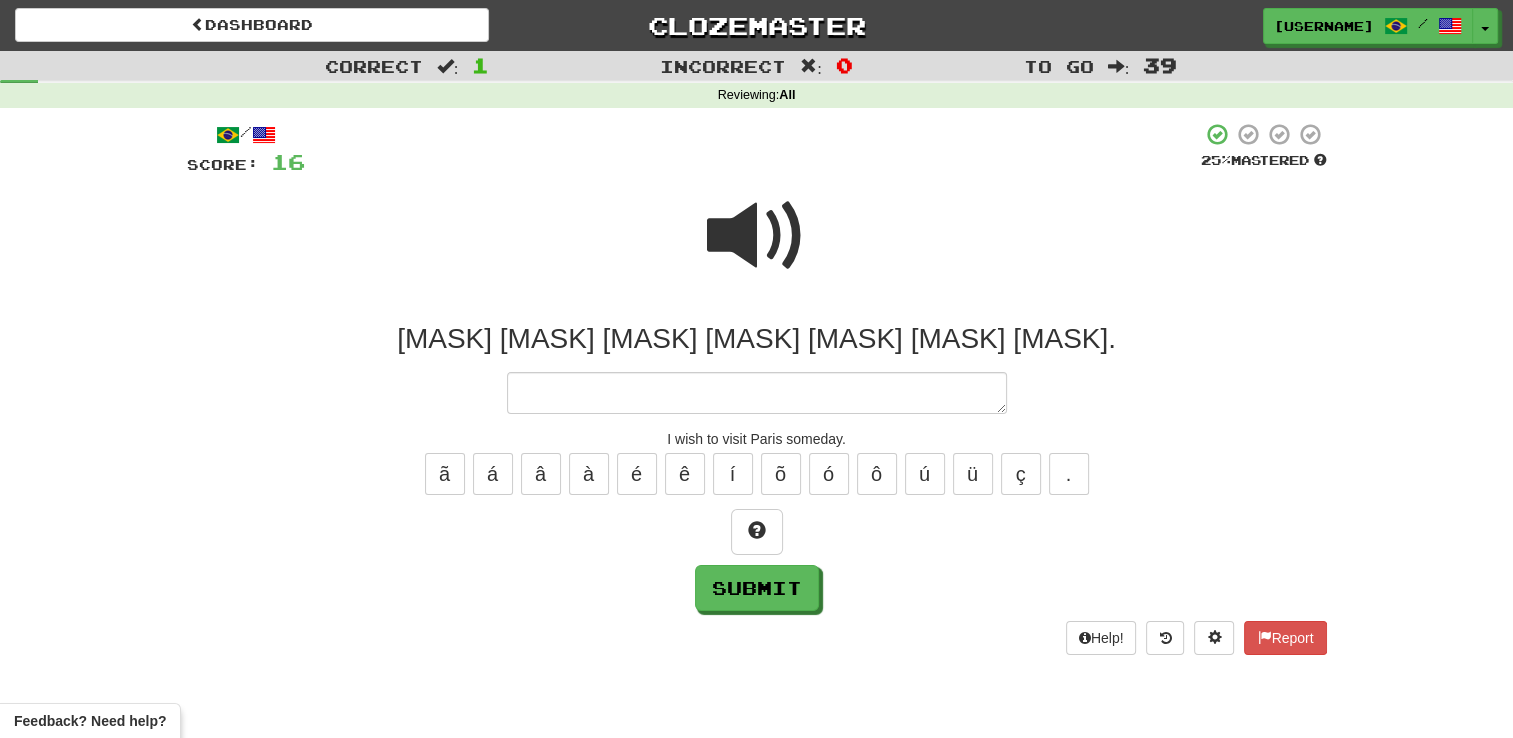 drag, startPoint x: 816, startPoint y: 353, endPoint x: 521, endPoint y: 350, distance: 295.01526 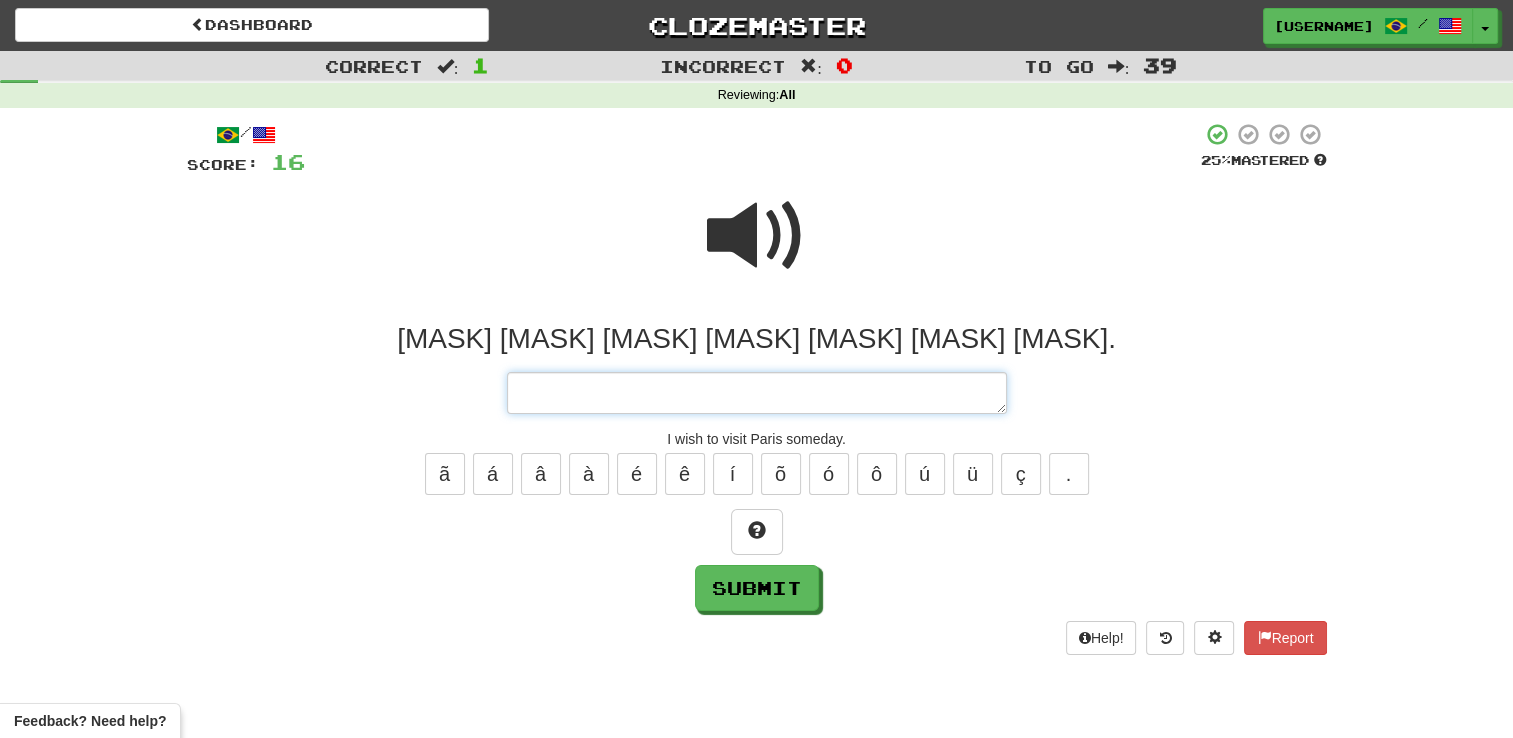 click at bounding box center [757, 393] 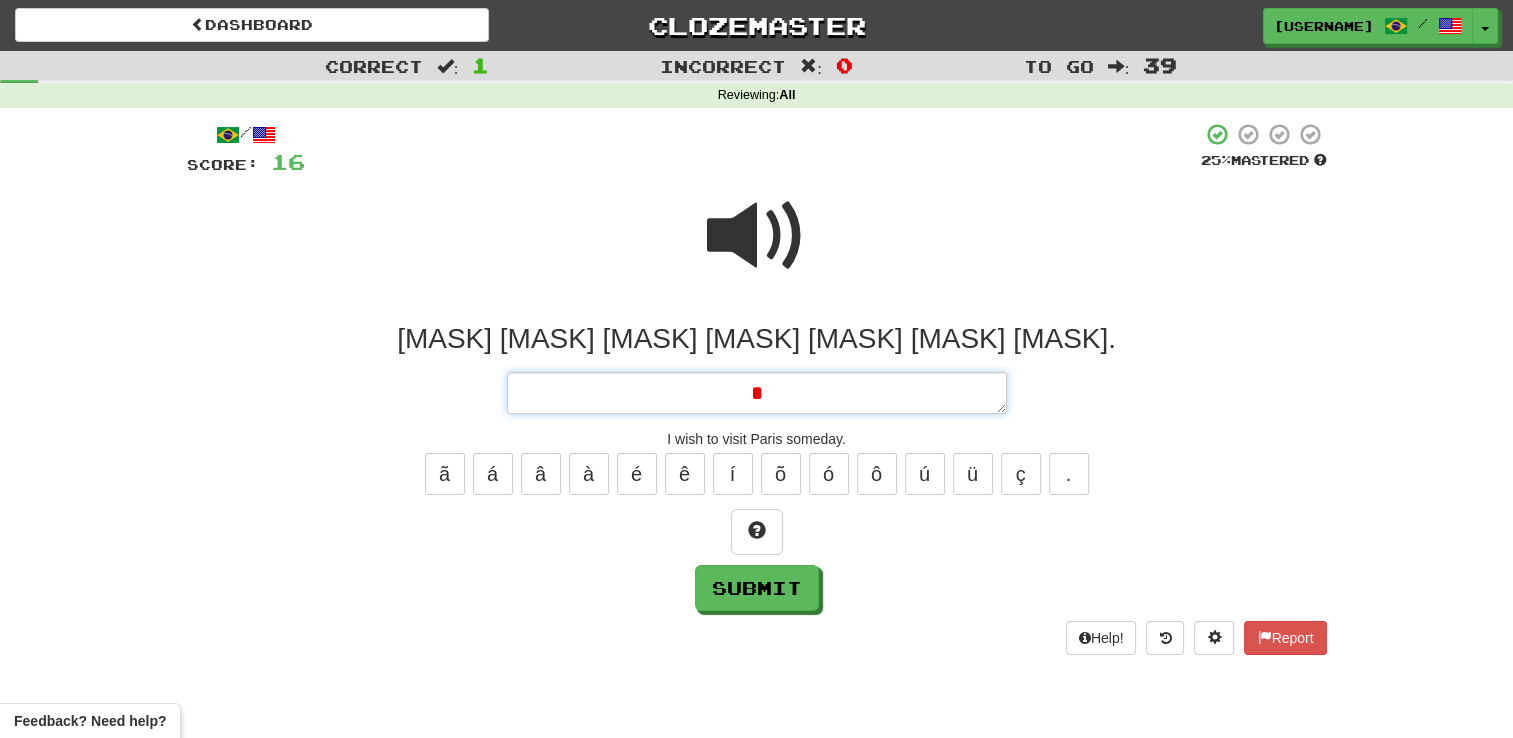 type 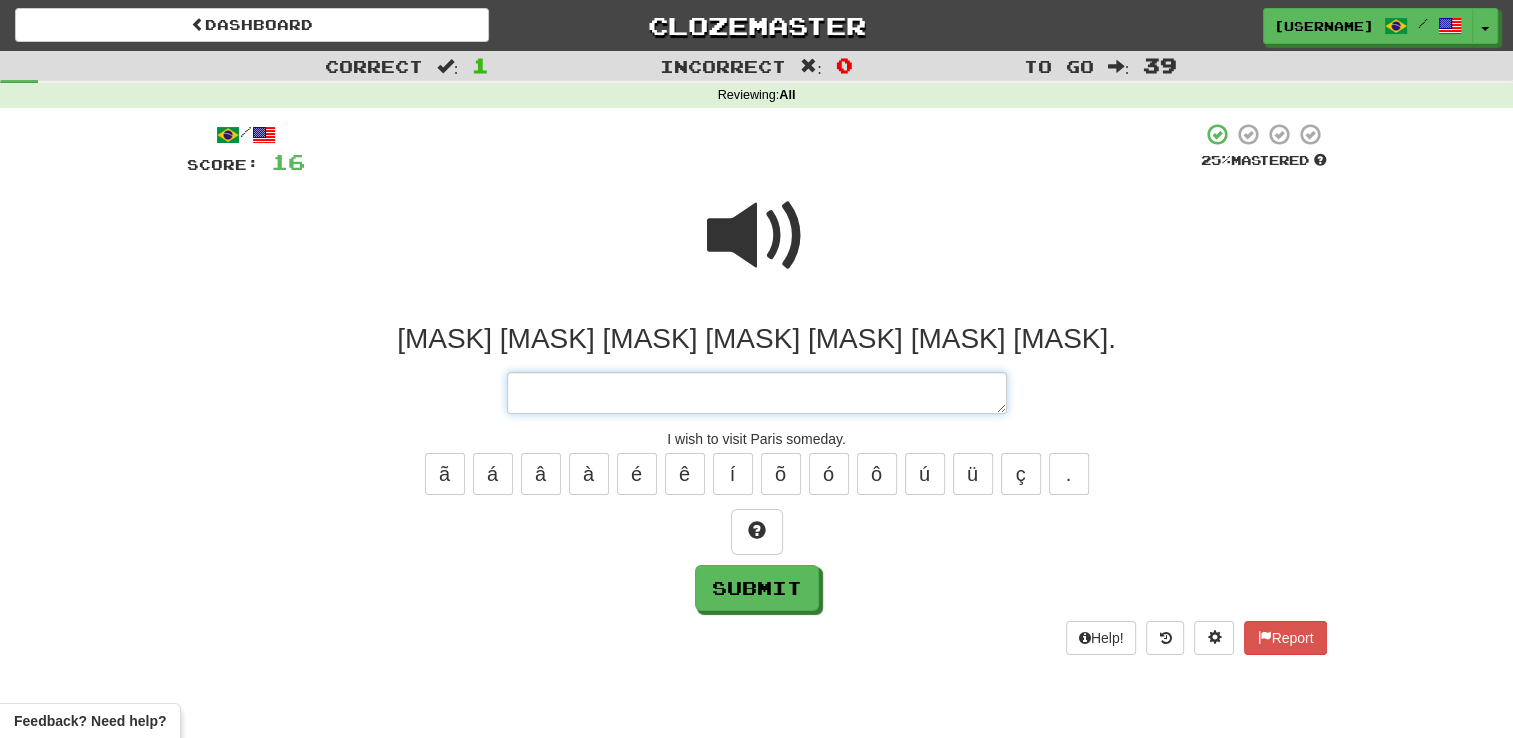 type on "*" 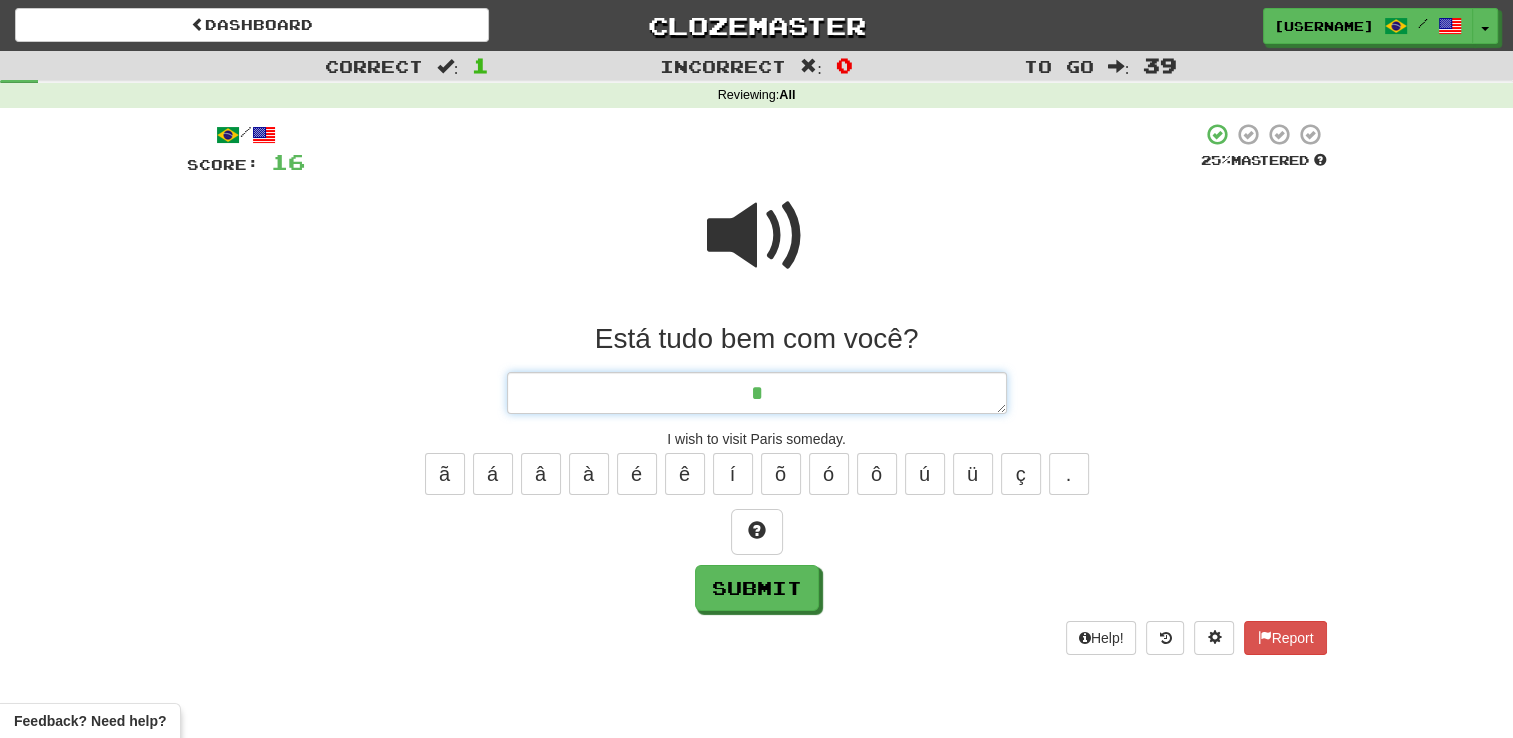 type on "*" 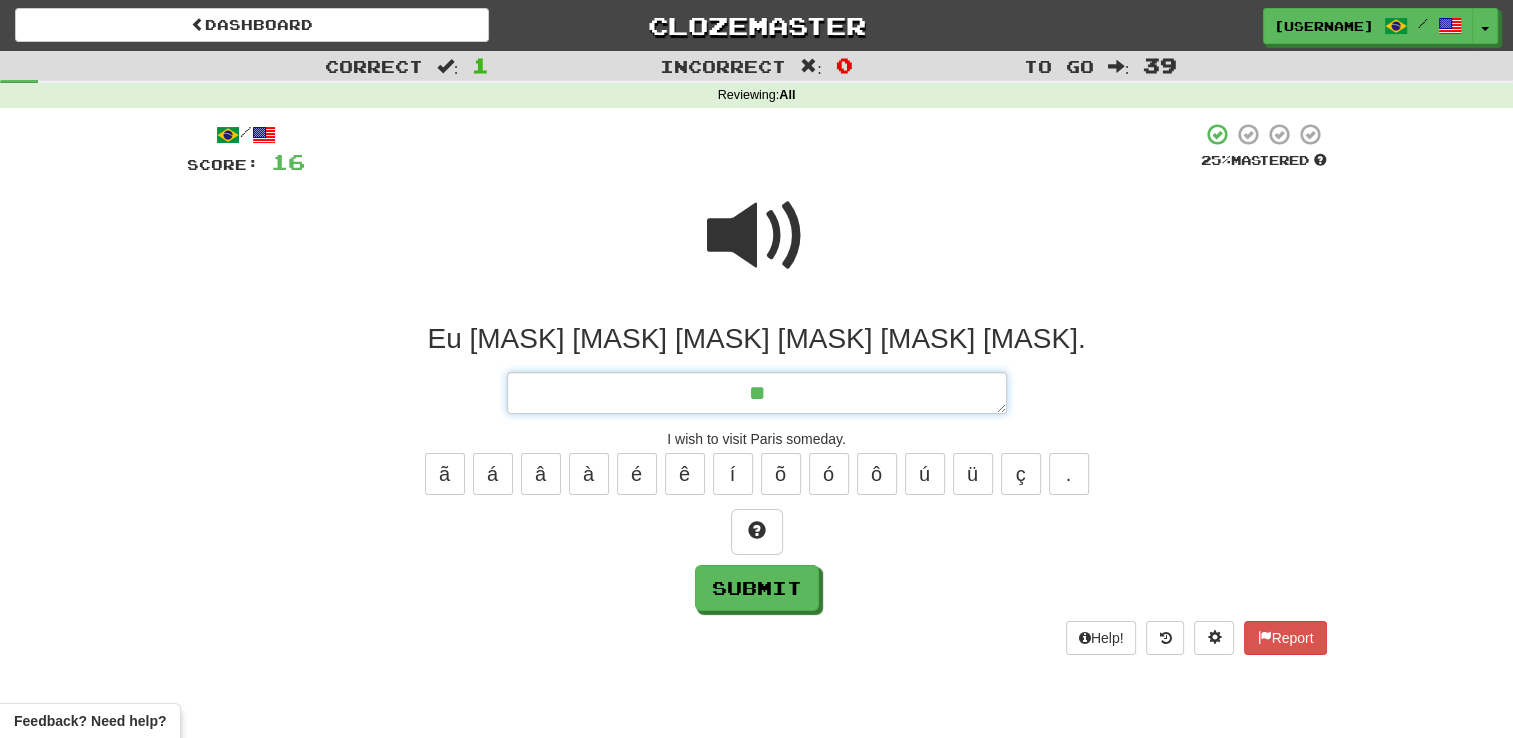 type on "*" 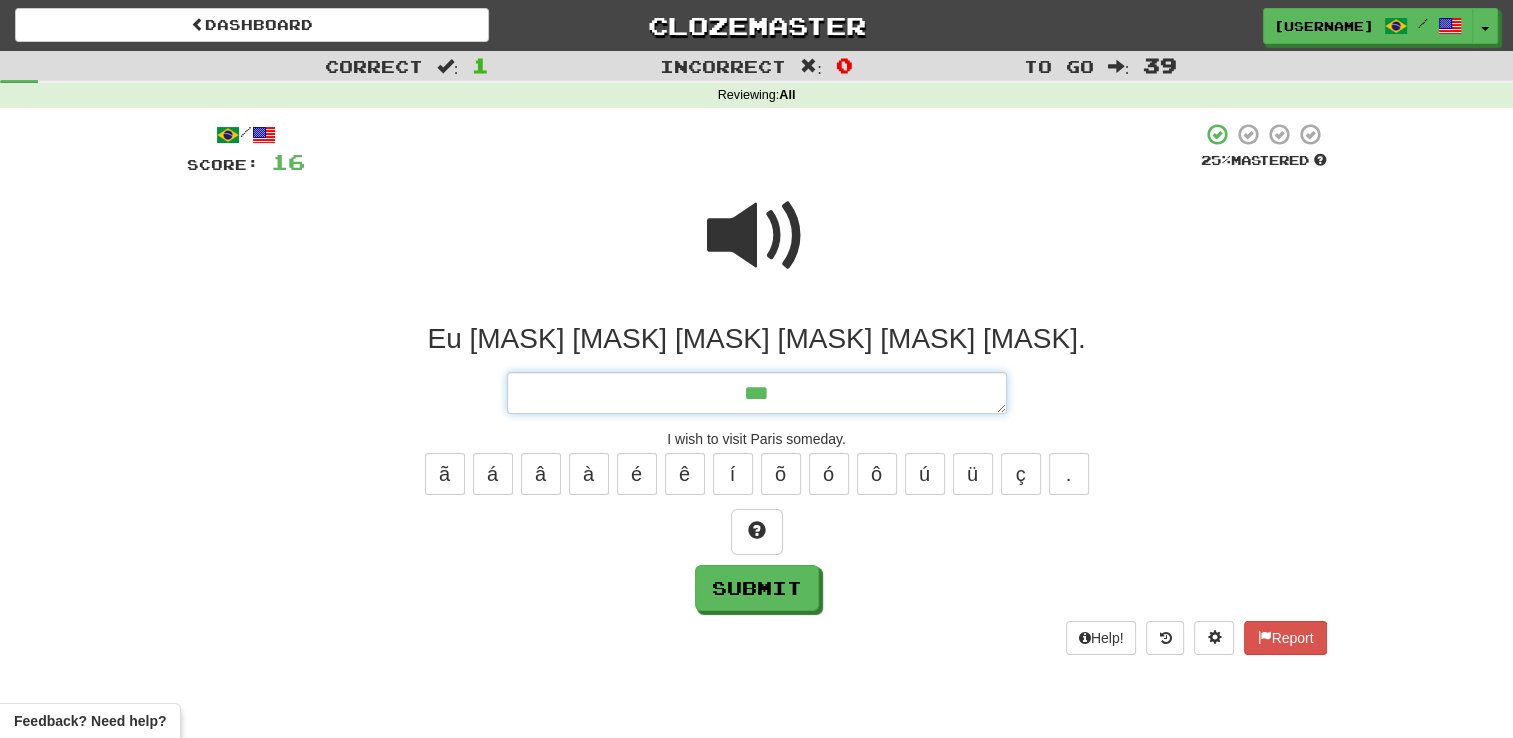 type on "*" 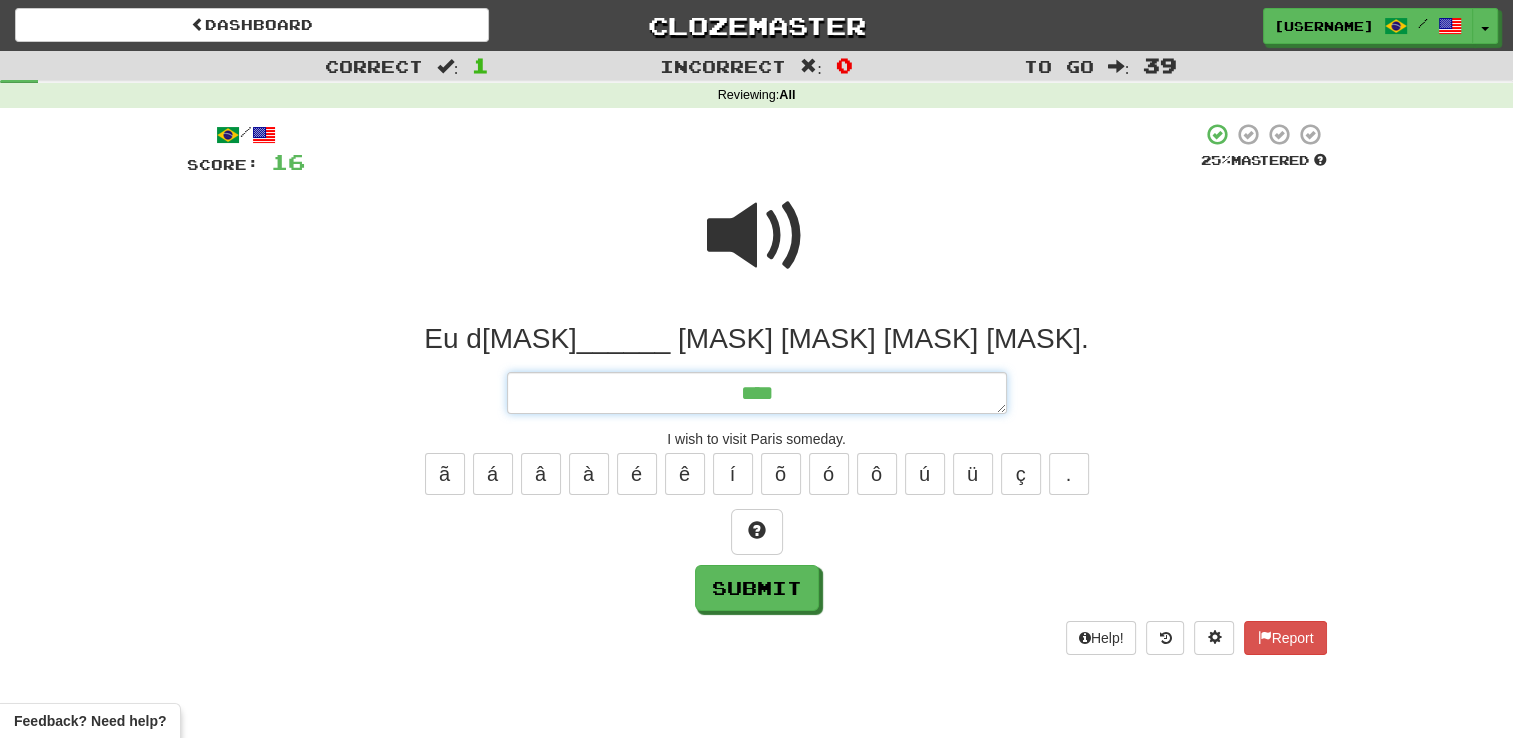 type on "*" 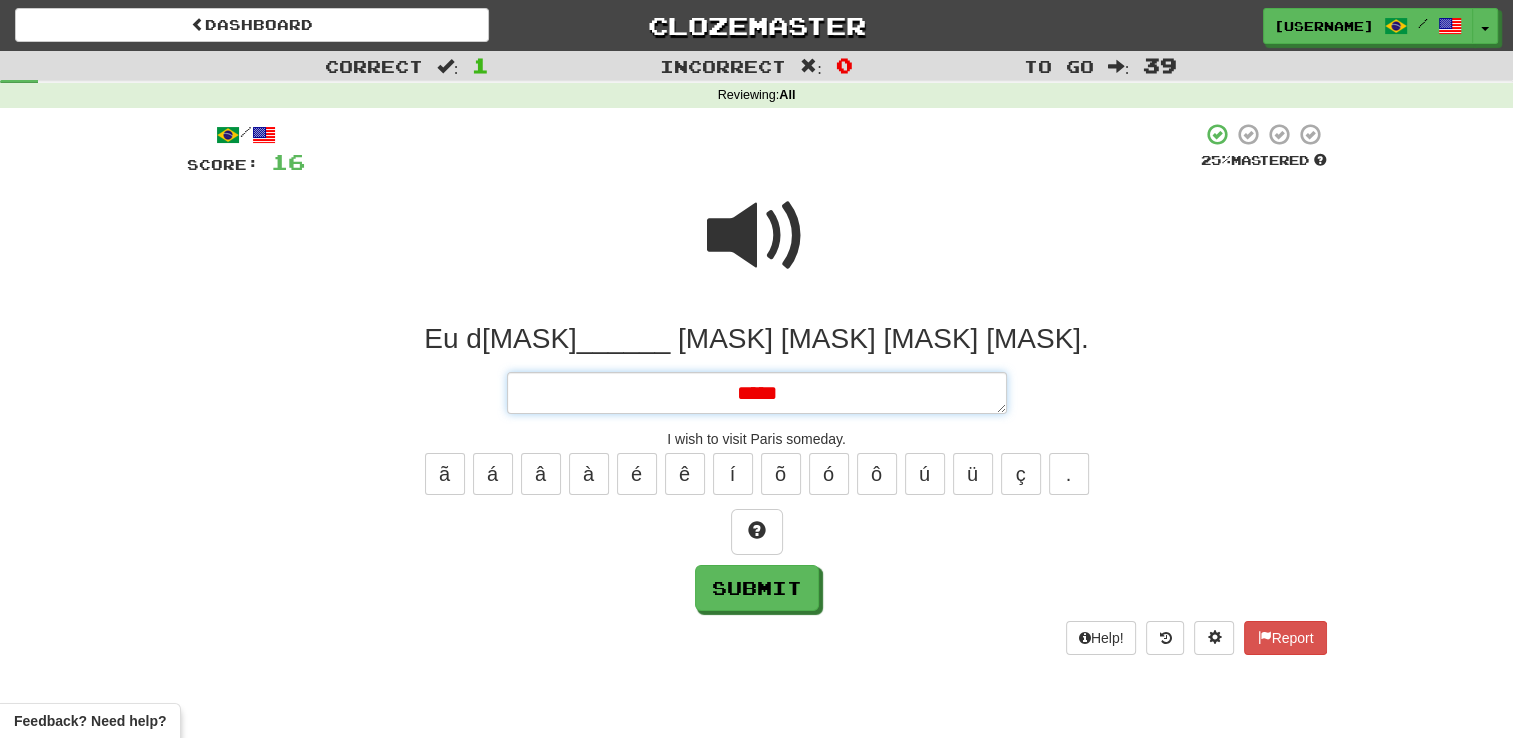 type on "*" 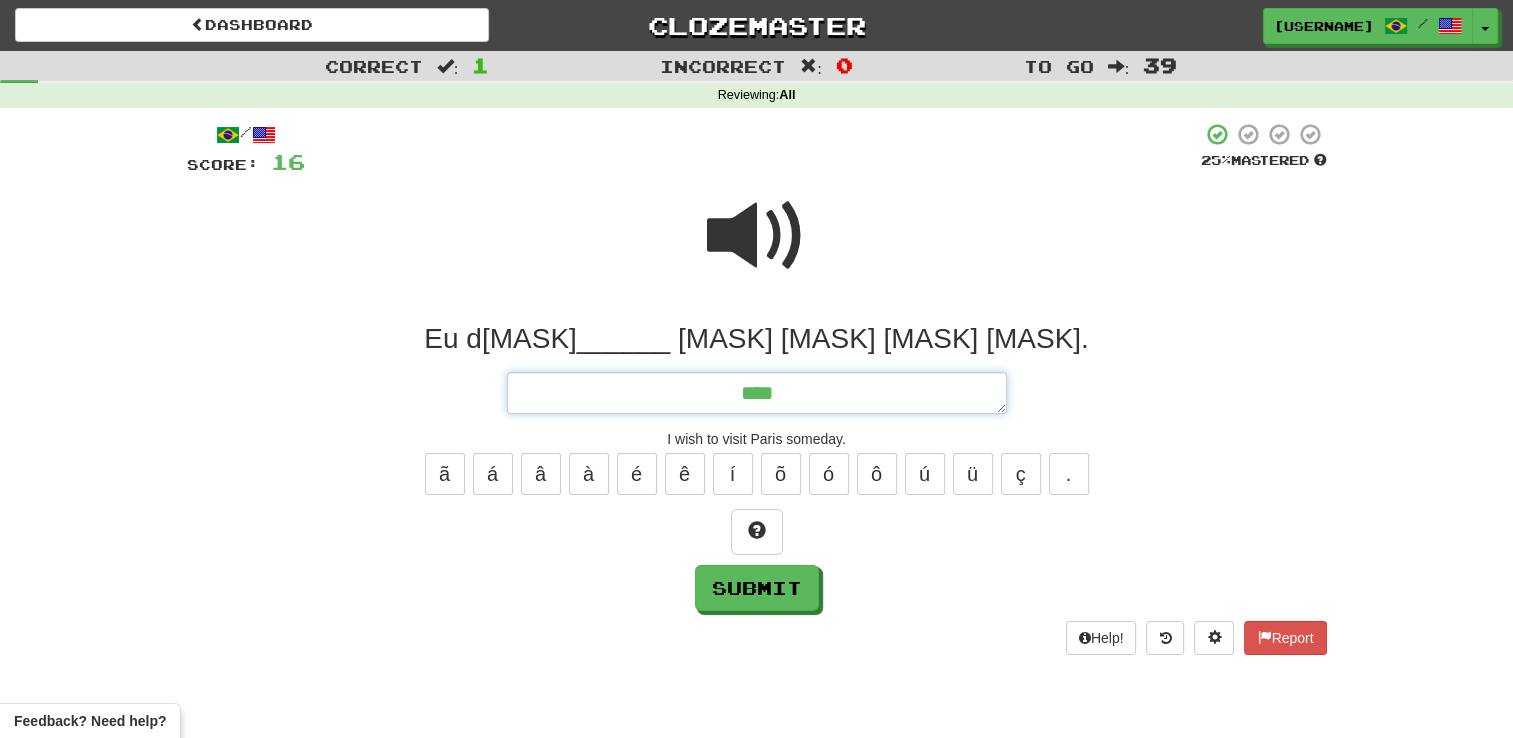 type on "*" 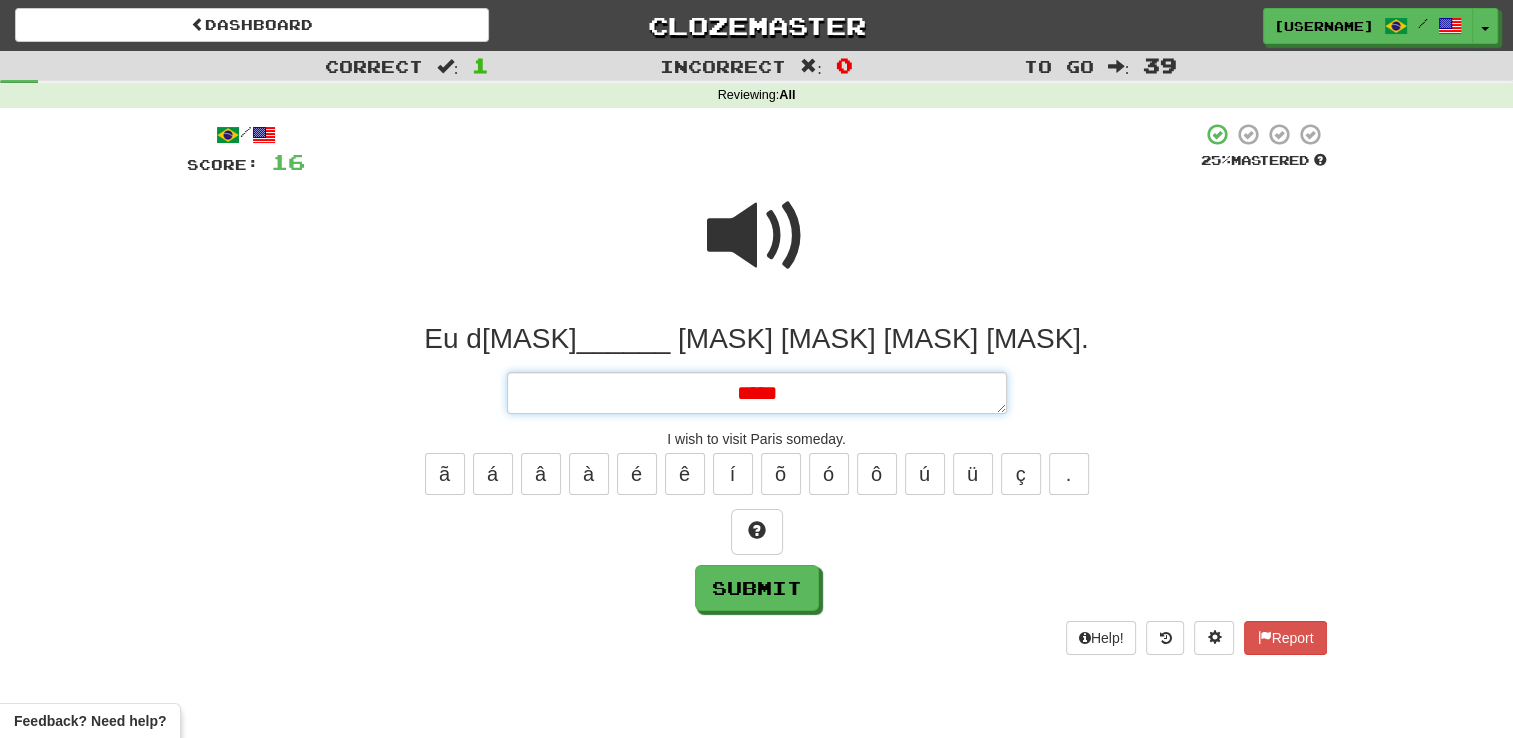 type on "*" 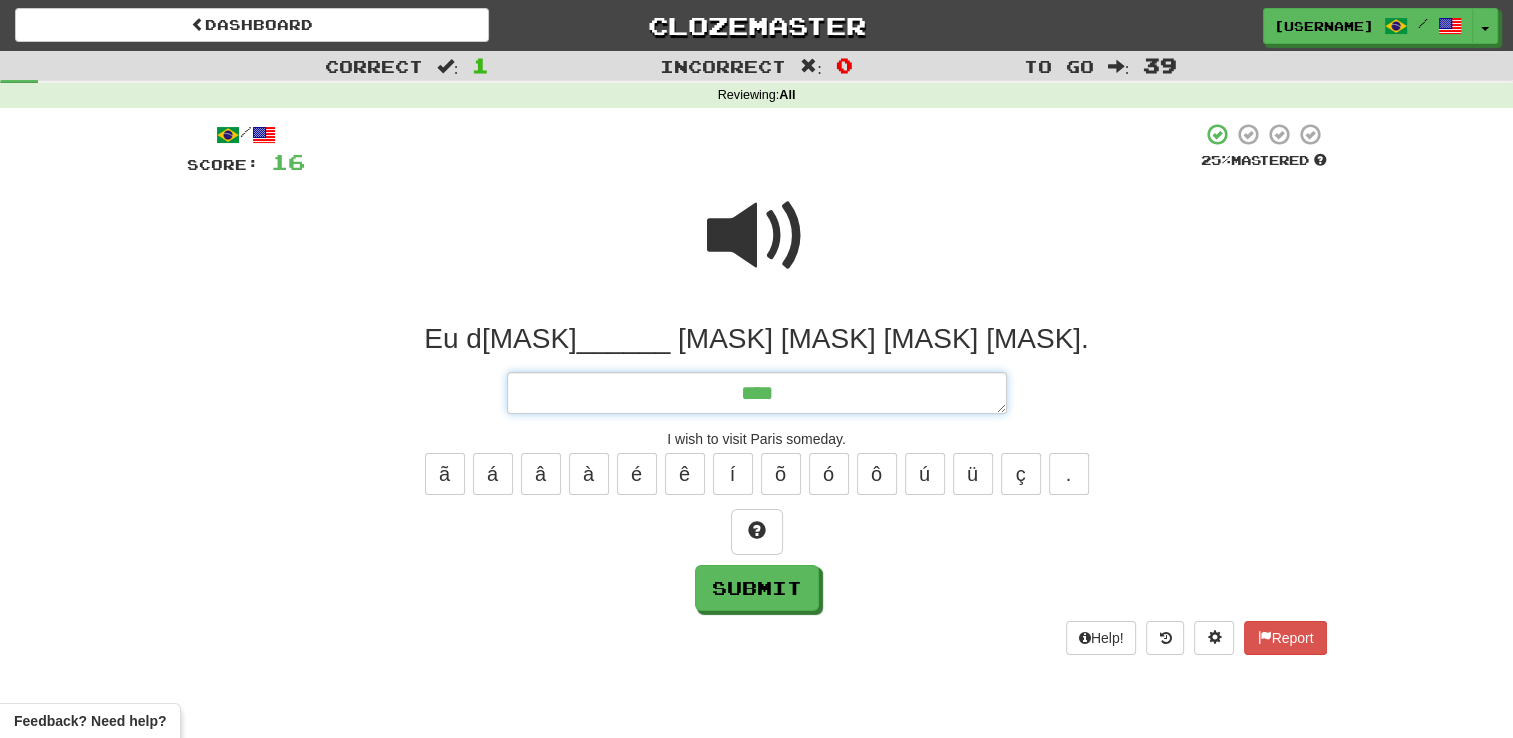 type on "*" 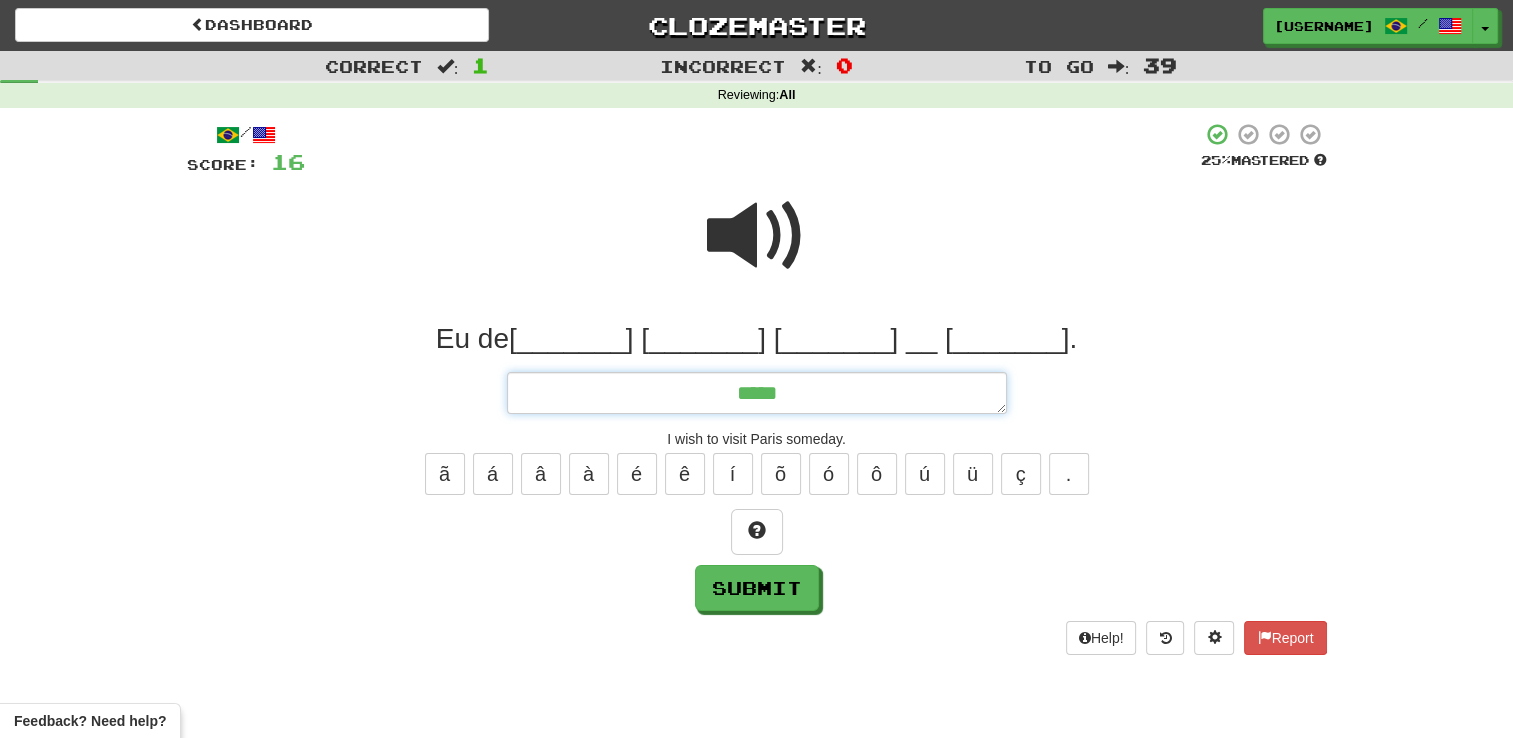 type on "*" 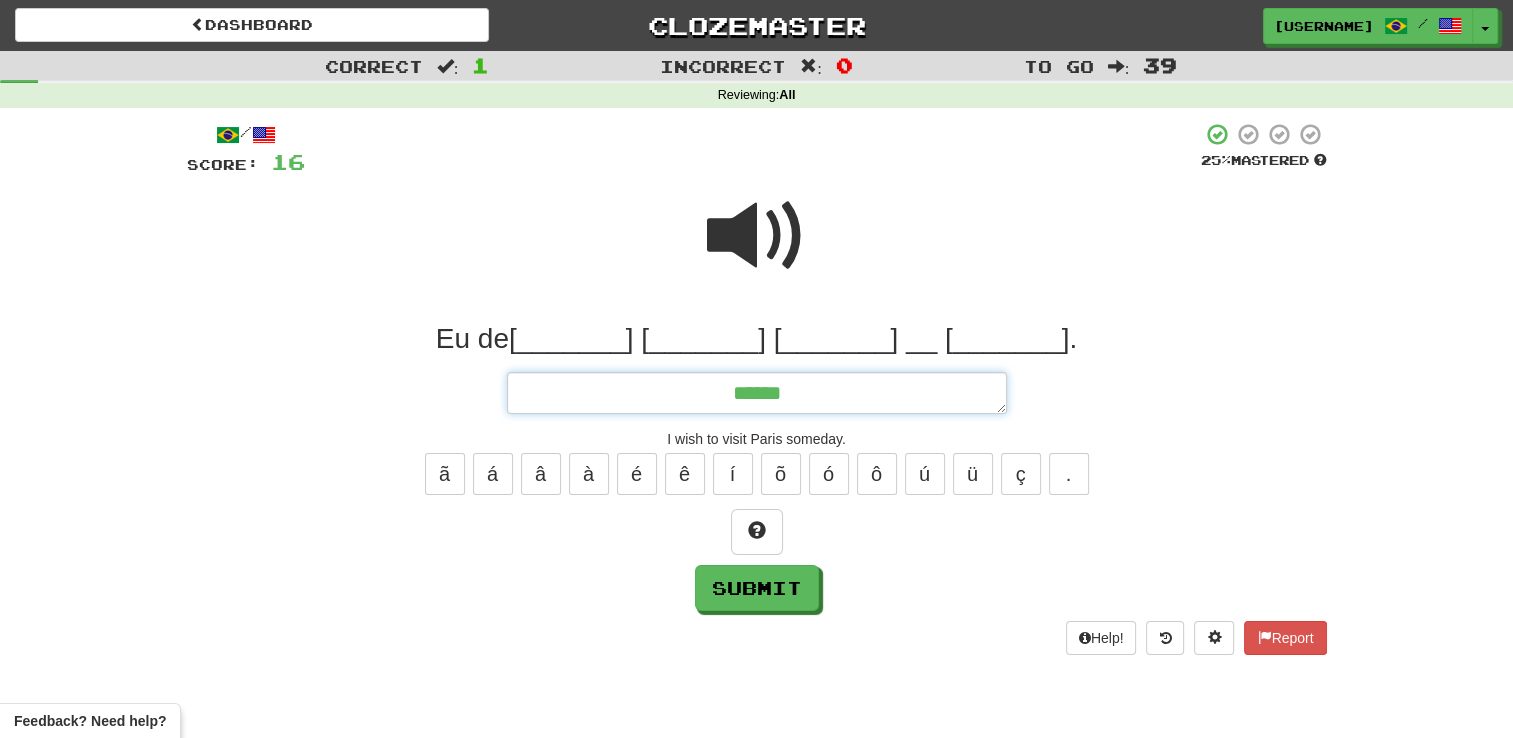 type on "*" 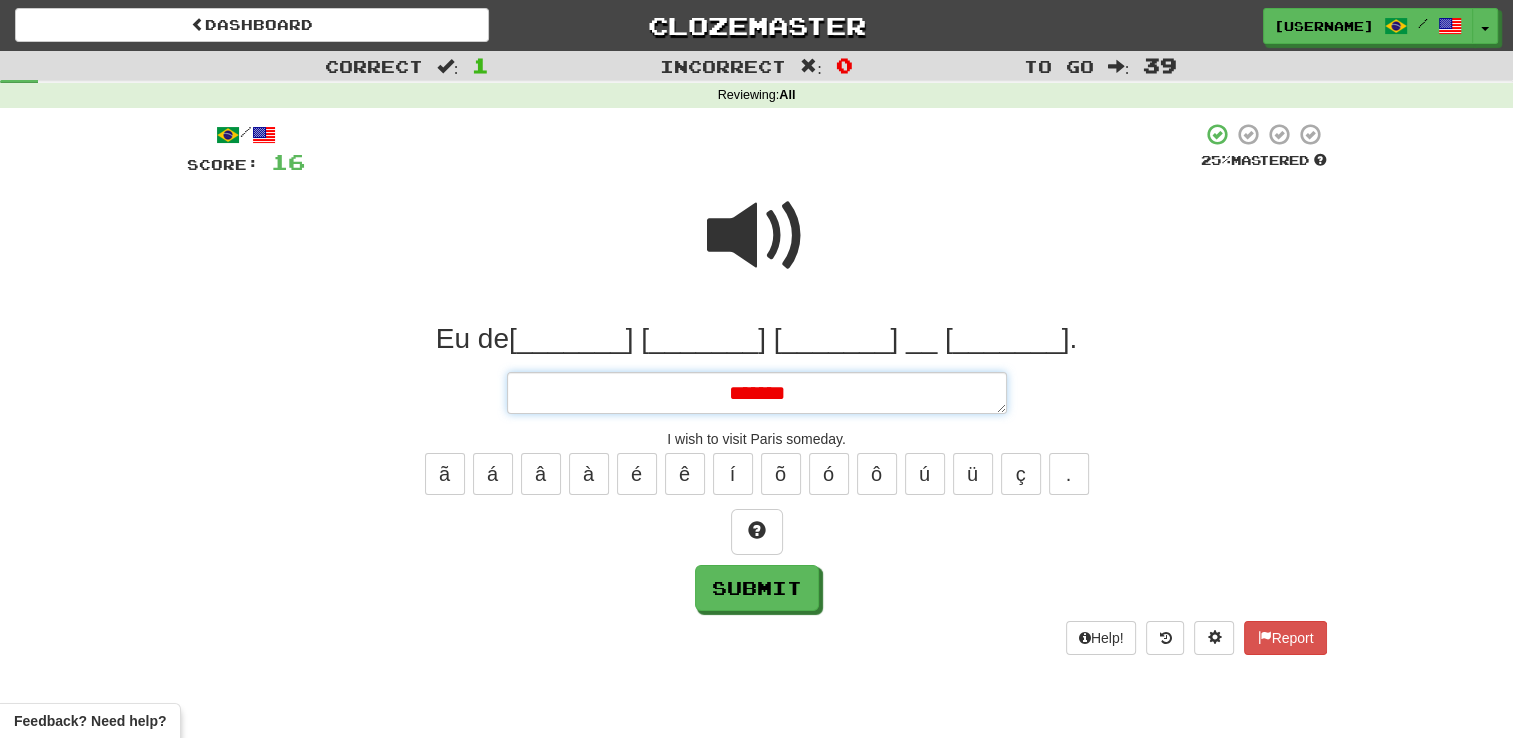 type on "*" 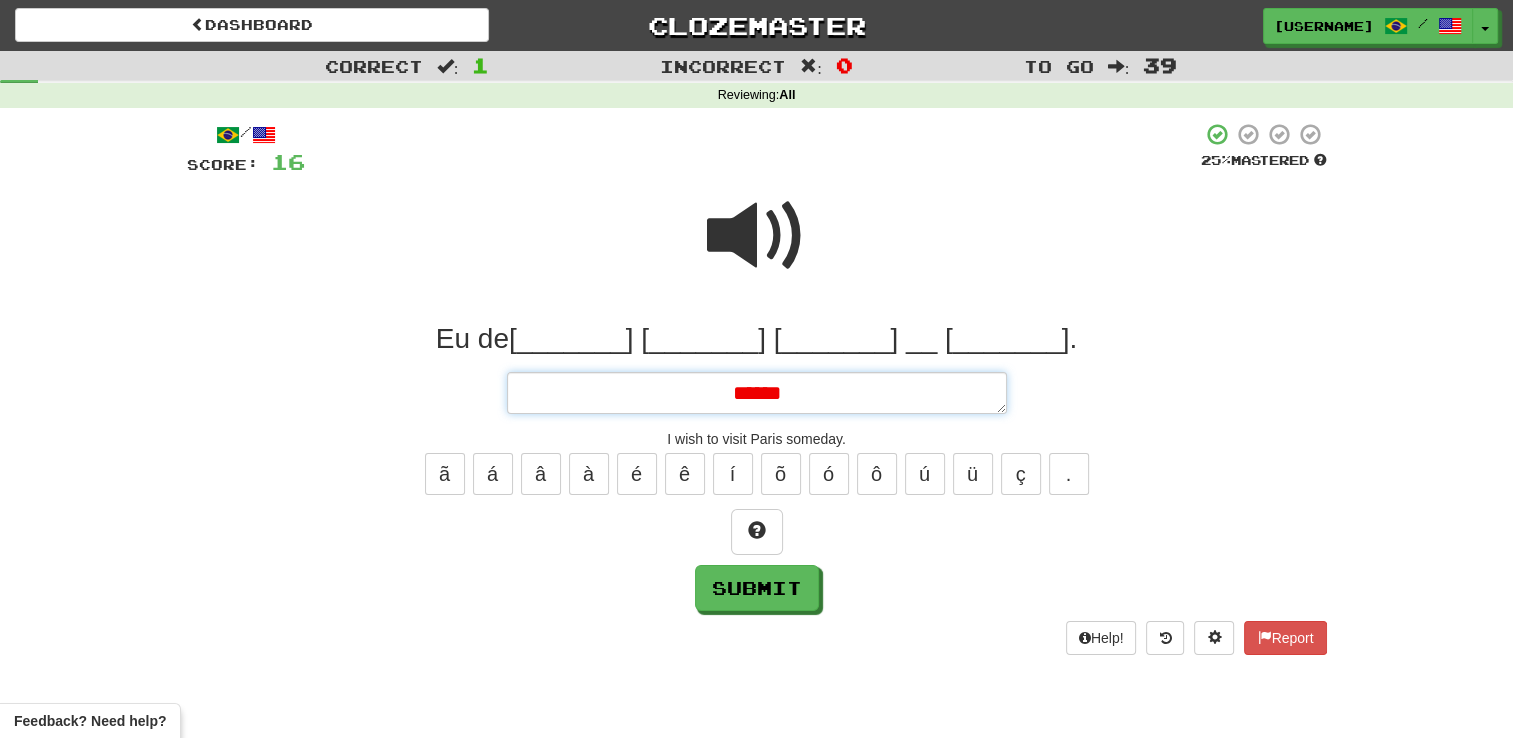type on "*" 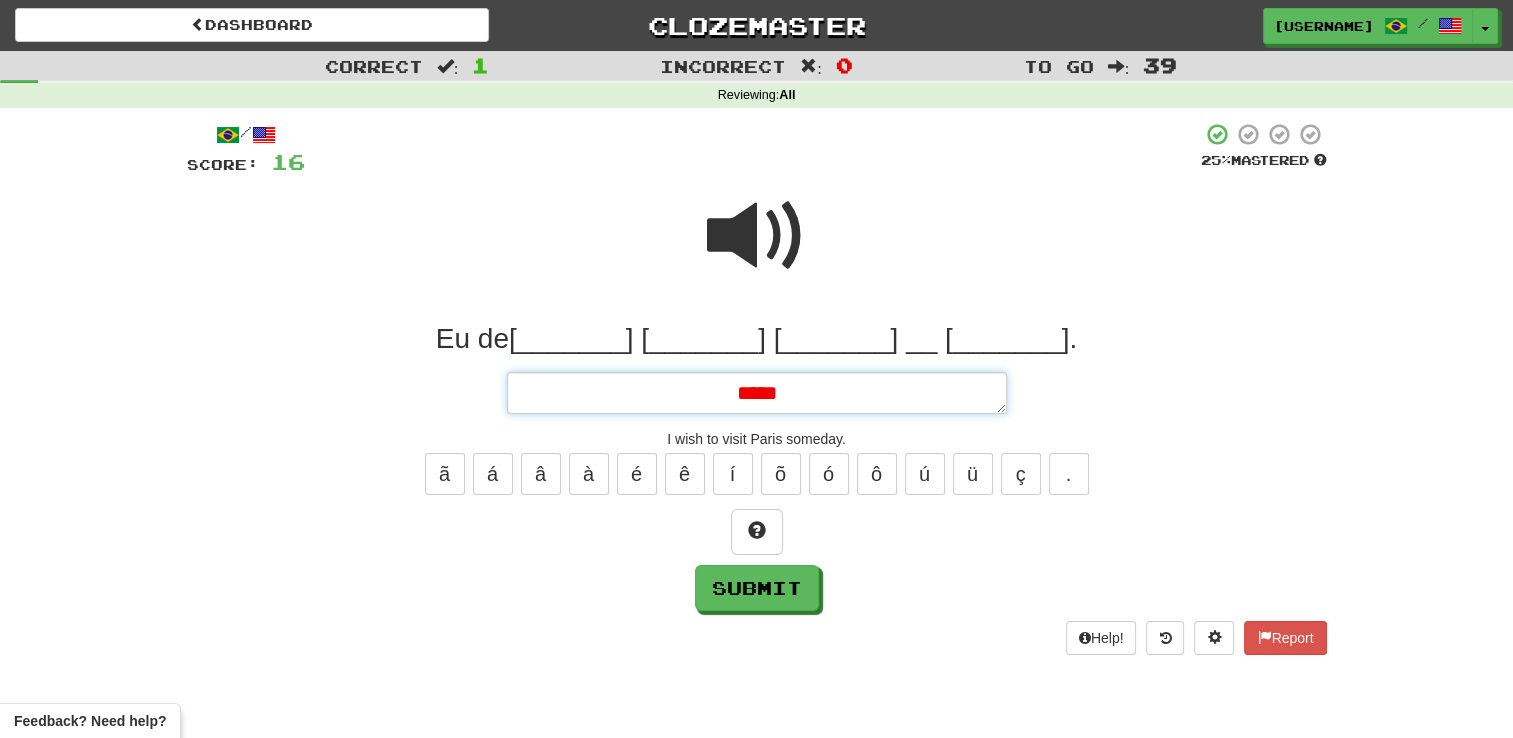 type on "*" 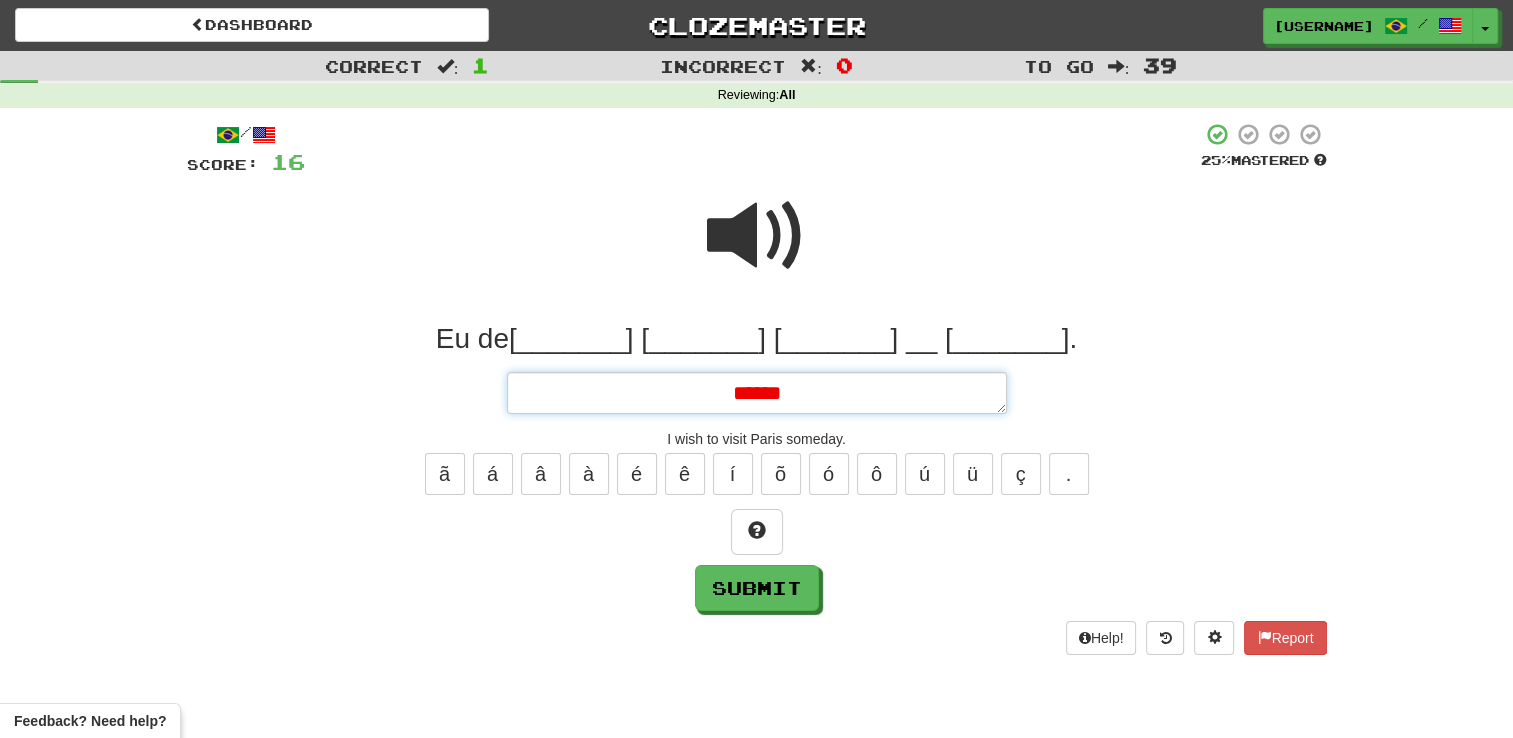 type on "*" 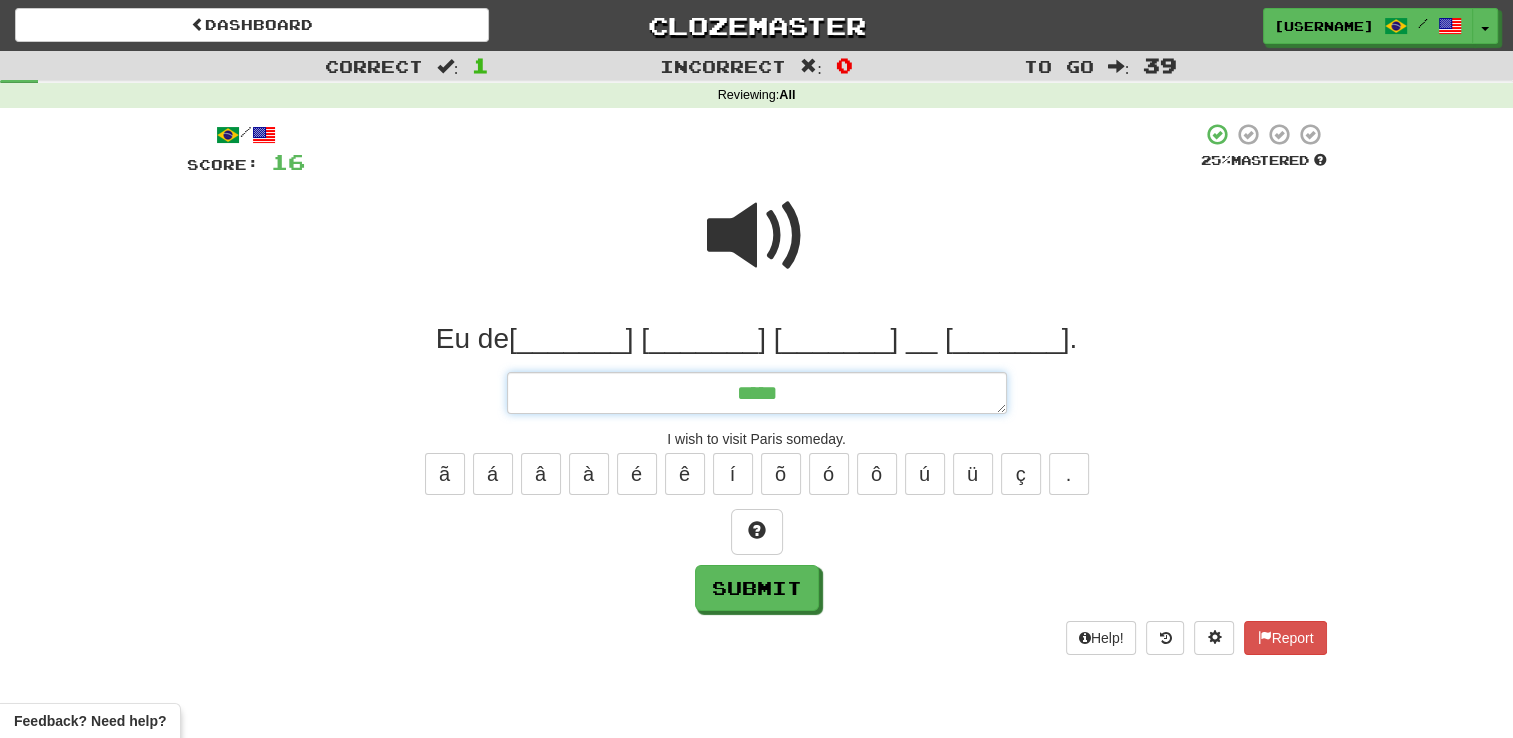type on "*" 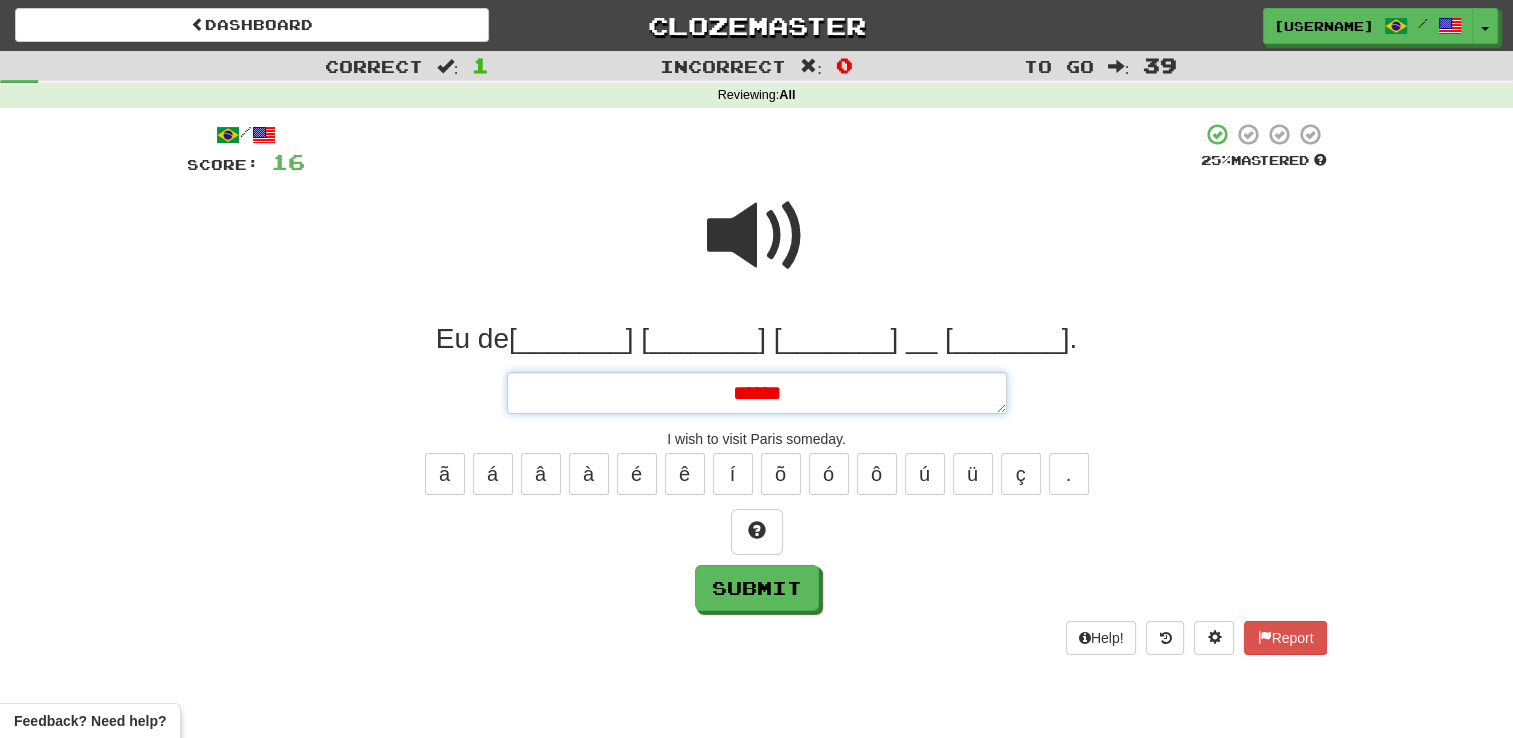 type on "*" 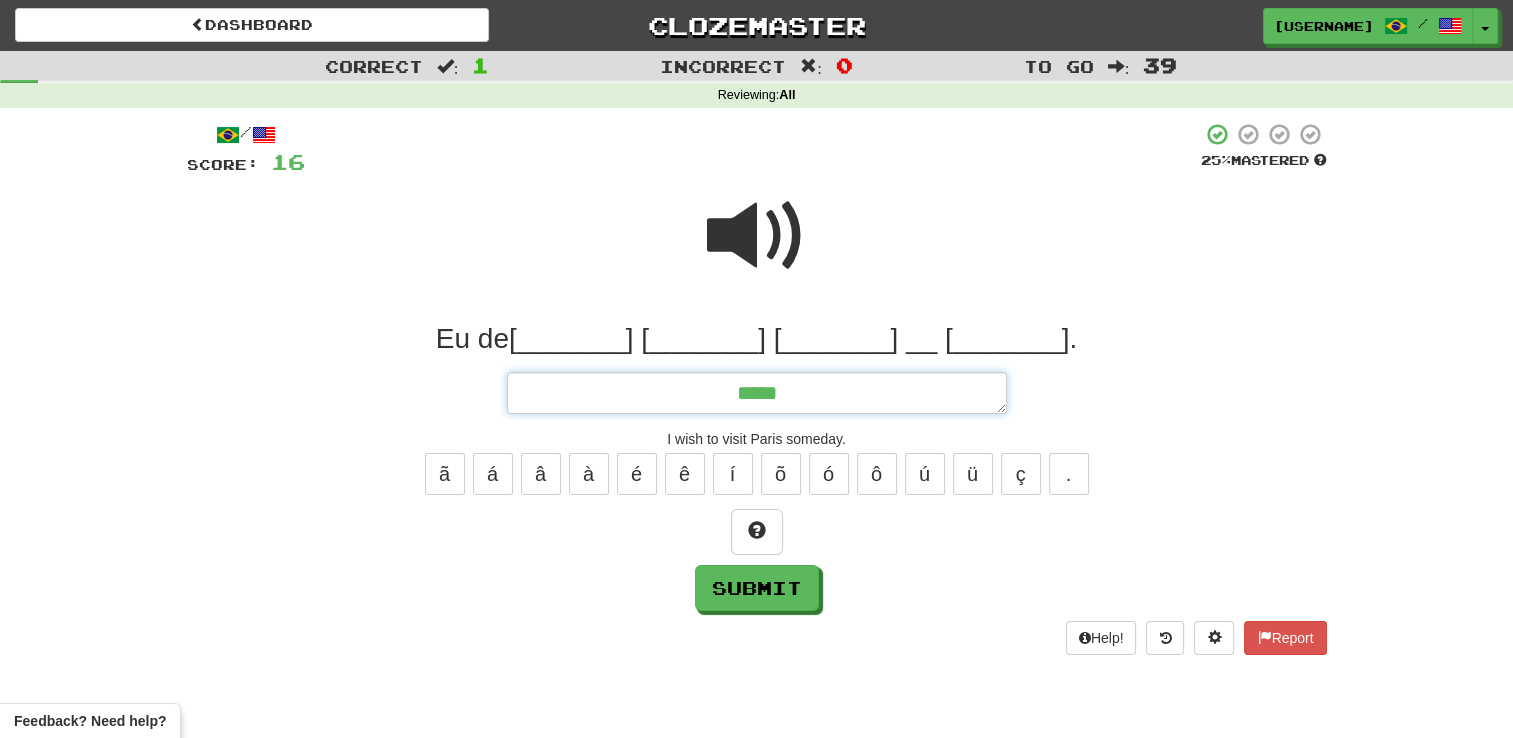 type on "*" 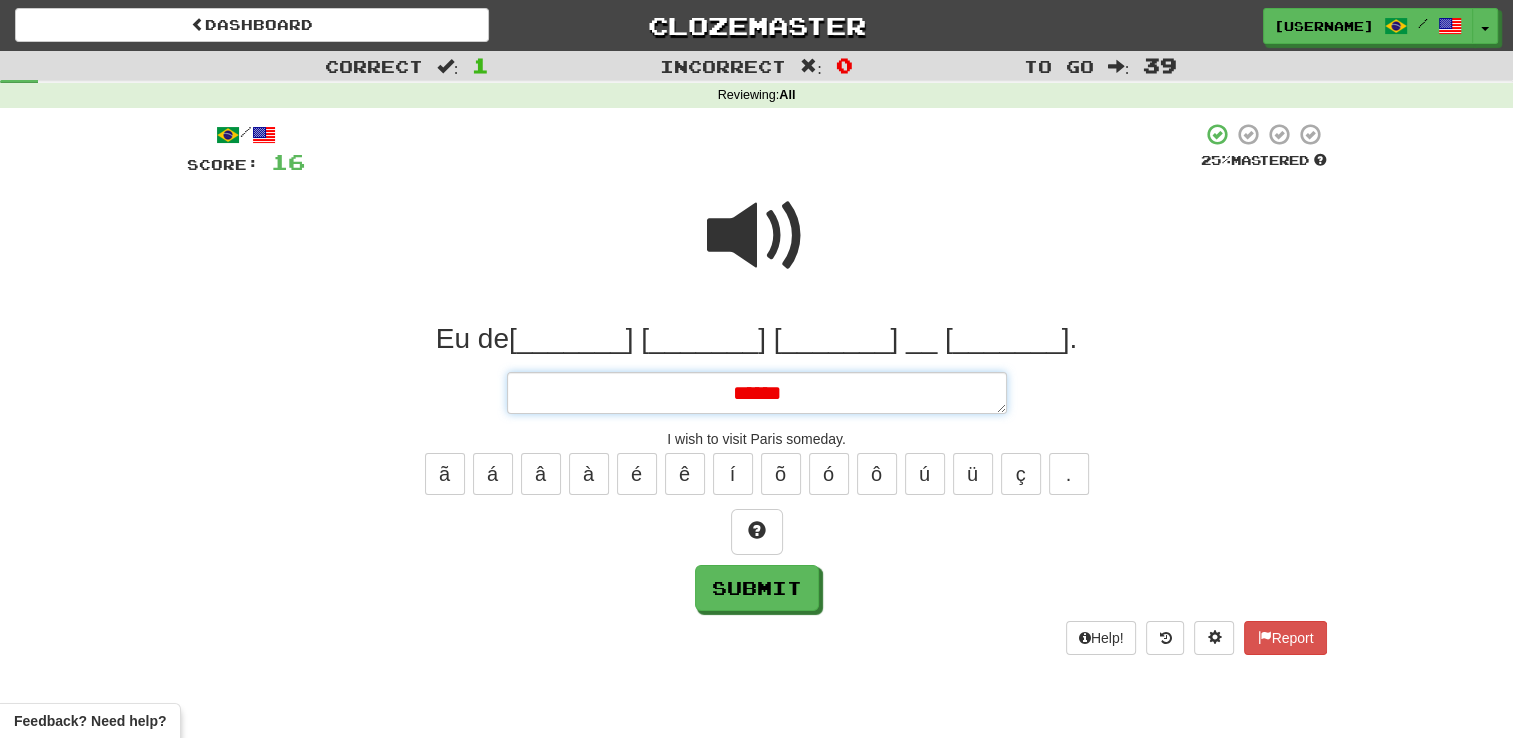 type on "*" 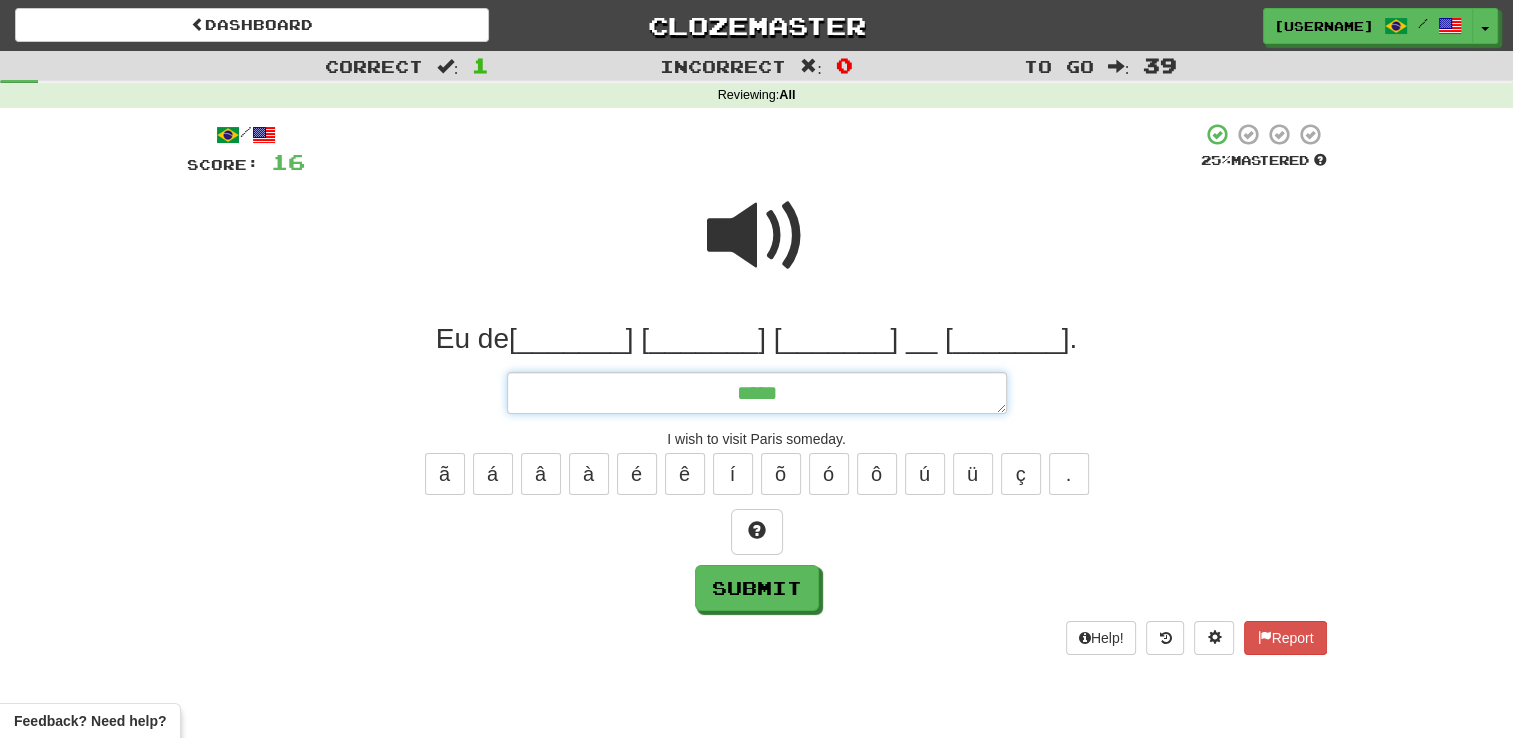 type on "*****" 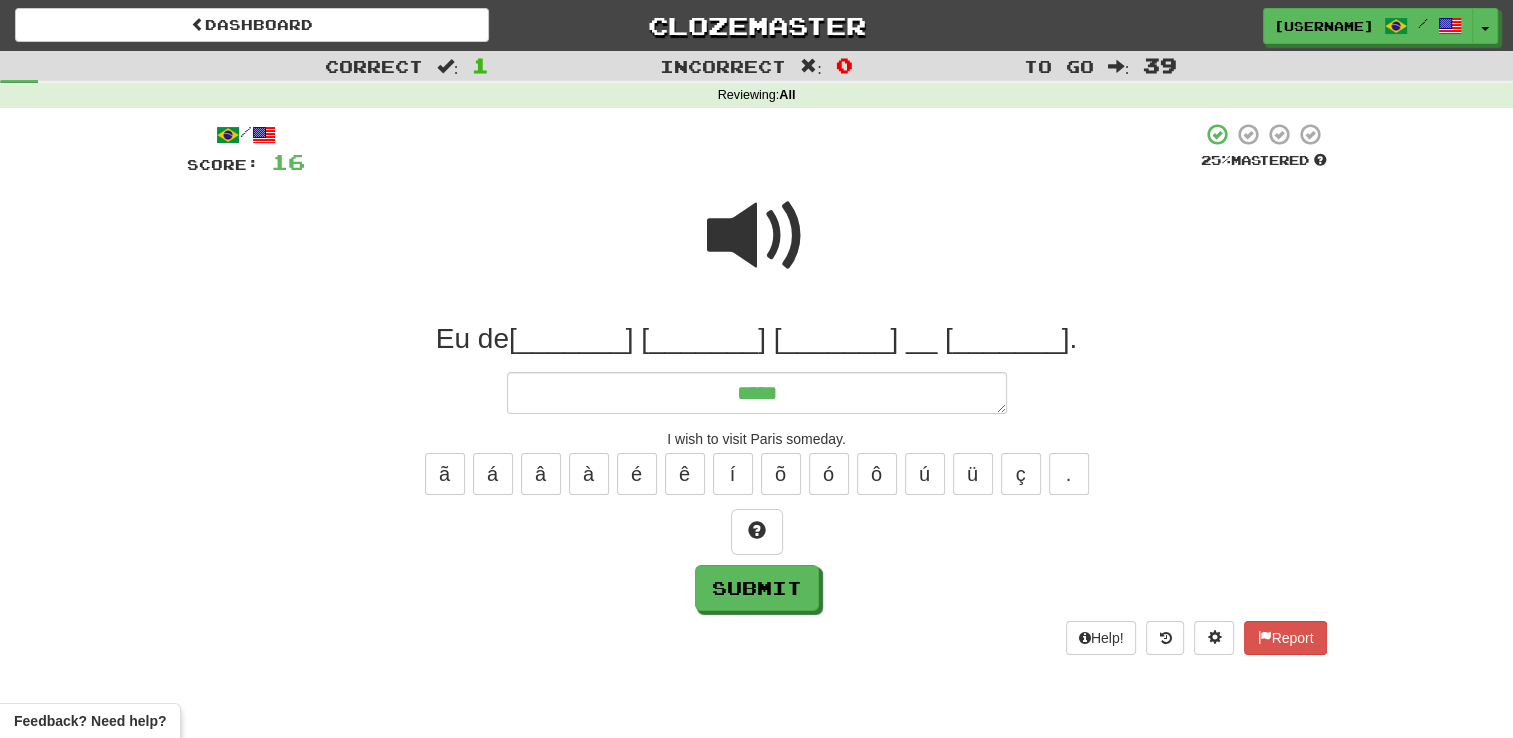 drag, startPoint x: 758, startPoint y: 240, endPoint x: 767, endPoint y: 235, distance: 10.29563 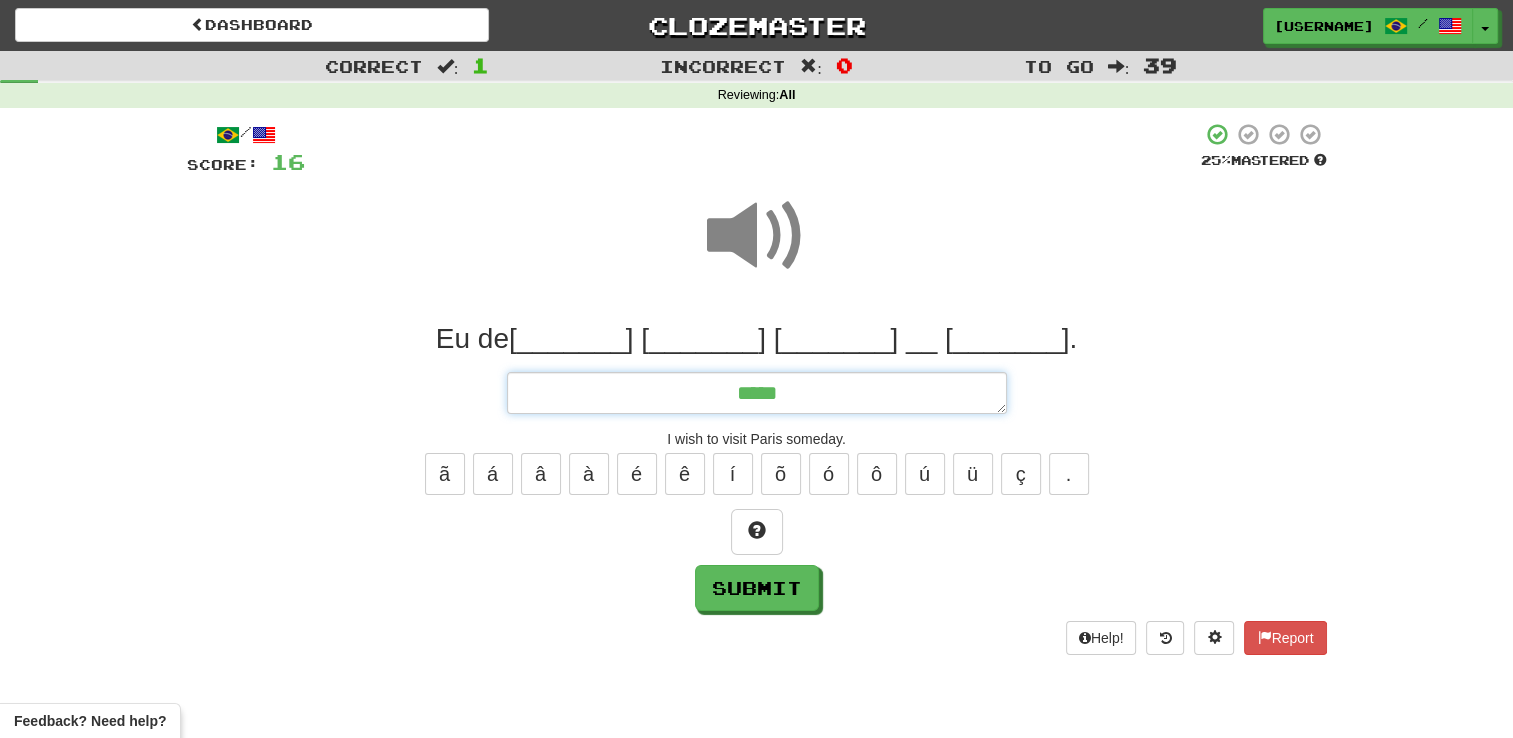 click on "*****" at bounding box center (757, 393) 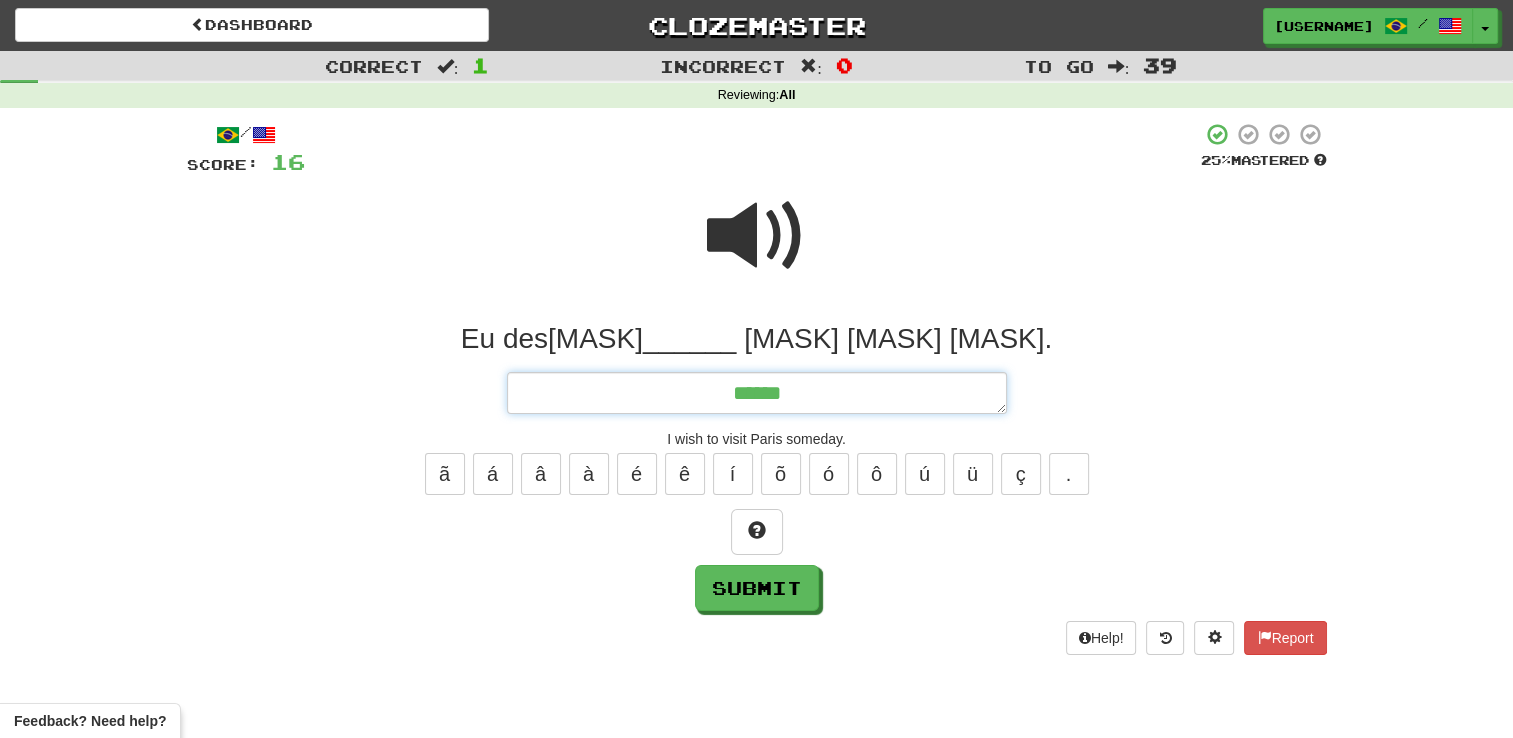 type on "*" 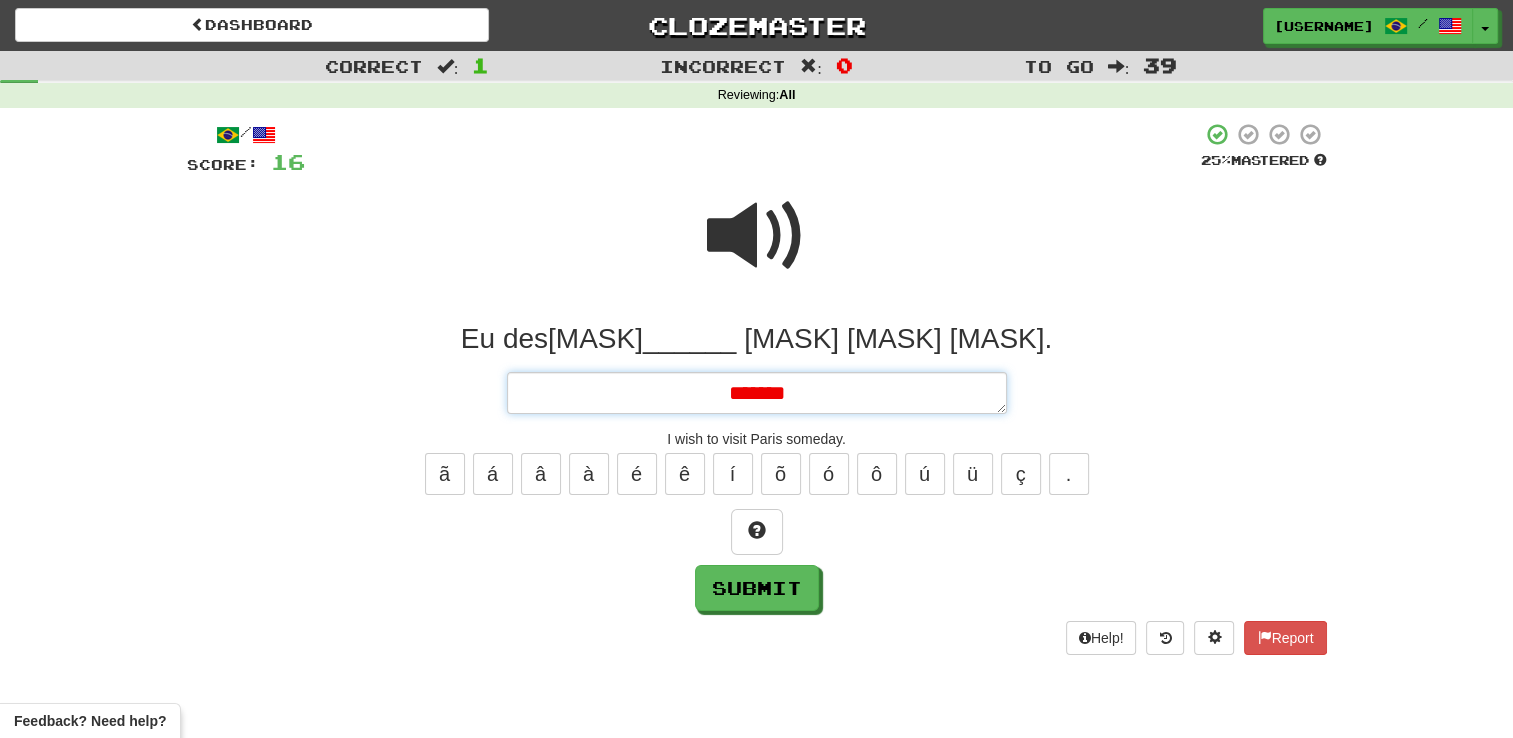 type on "*" 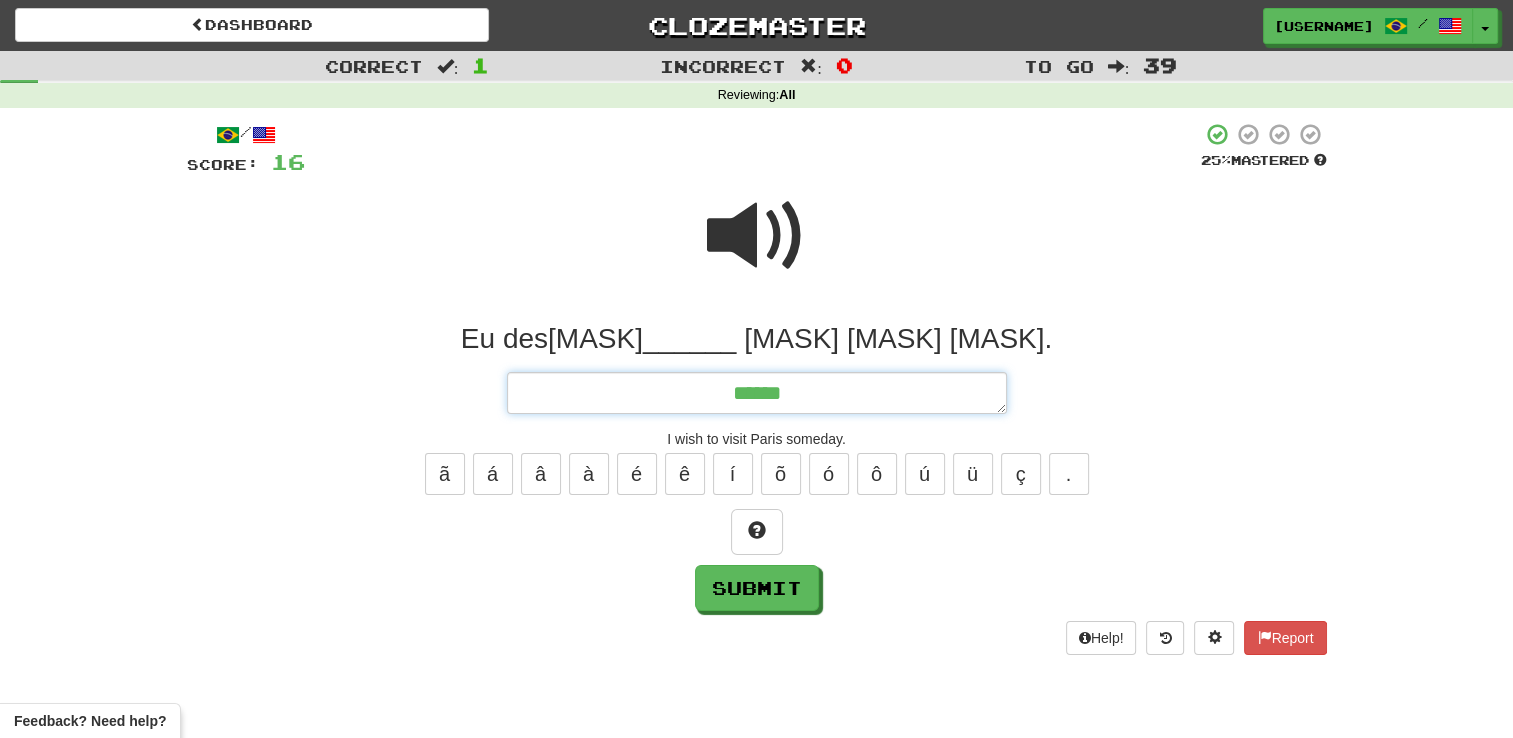 type on "*" 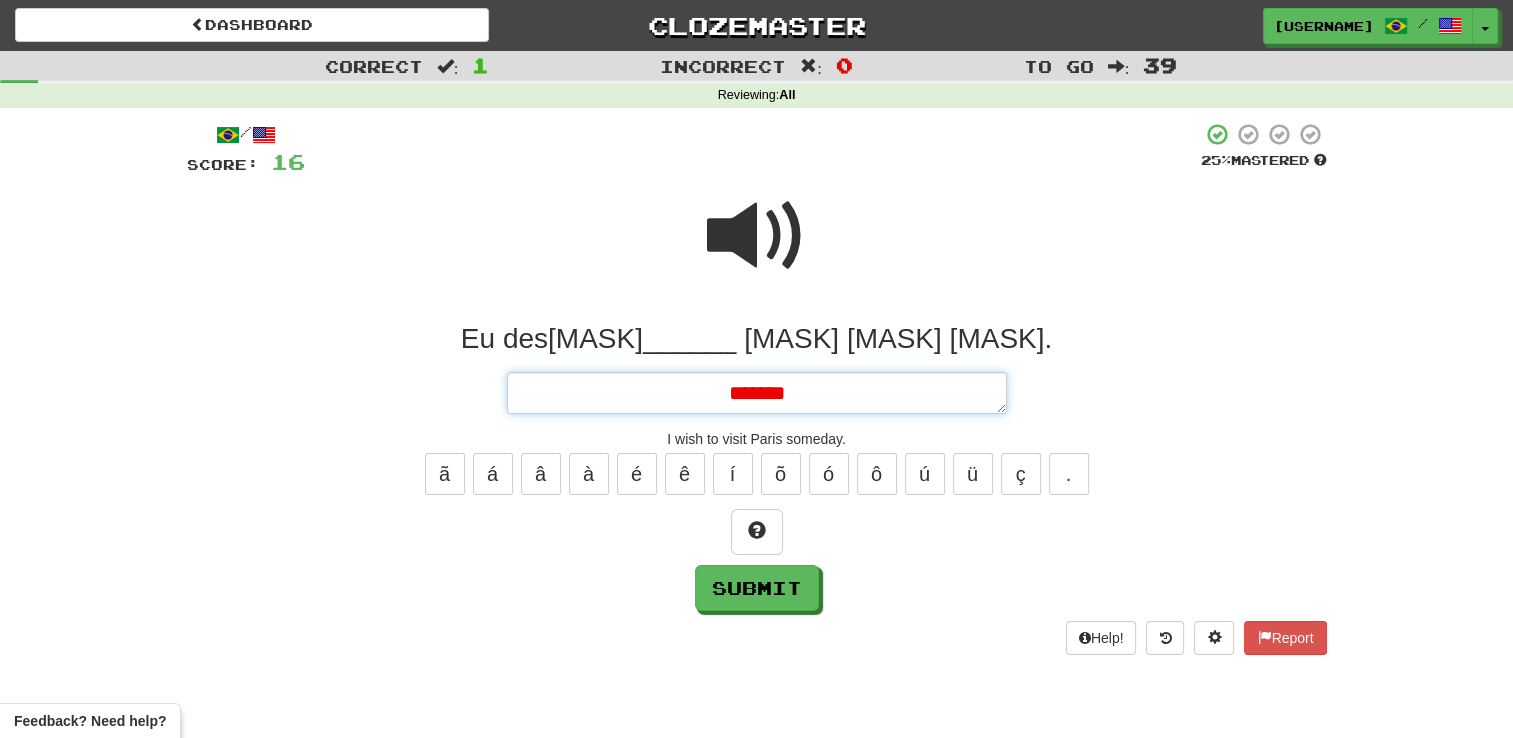 type on "*" 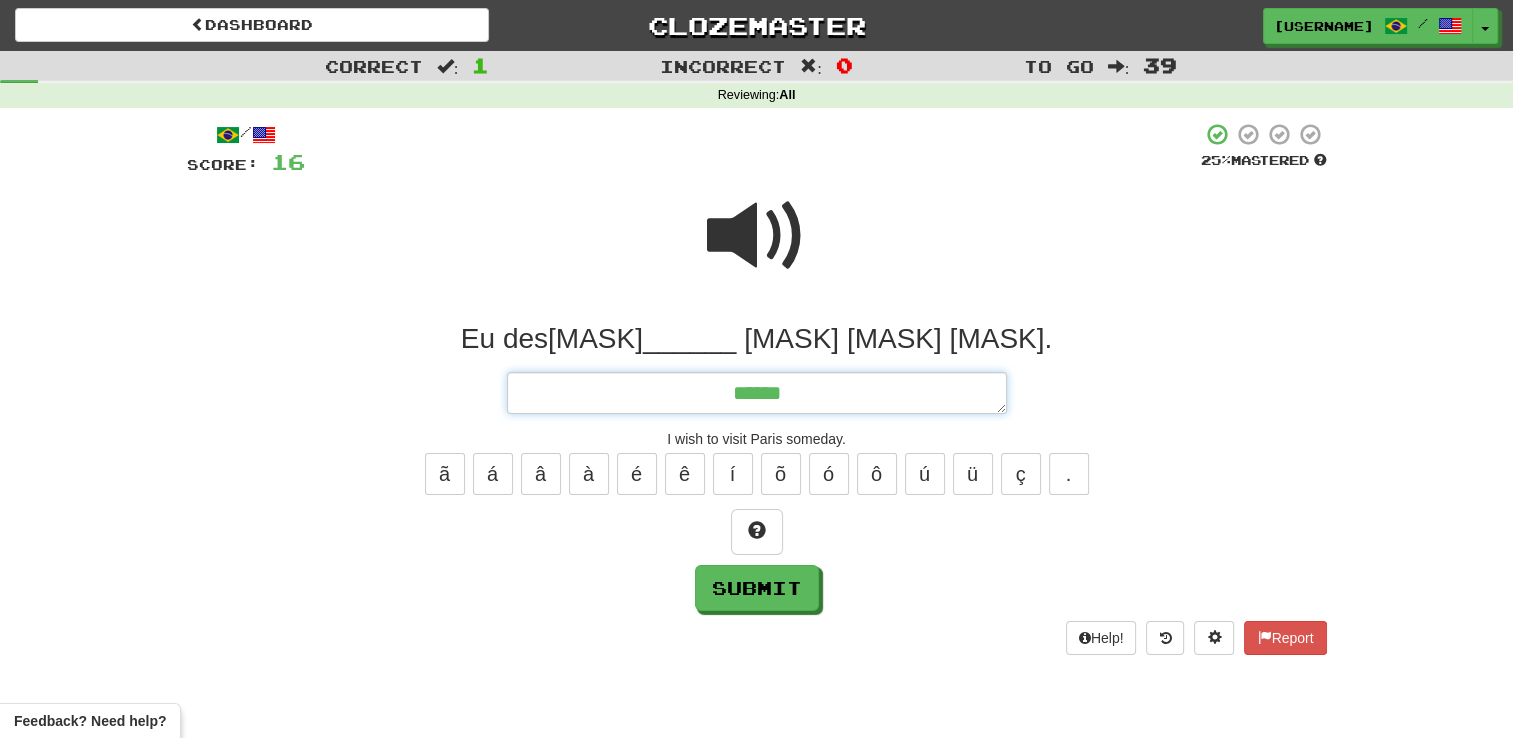type on "*" 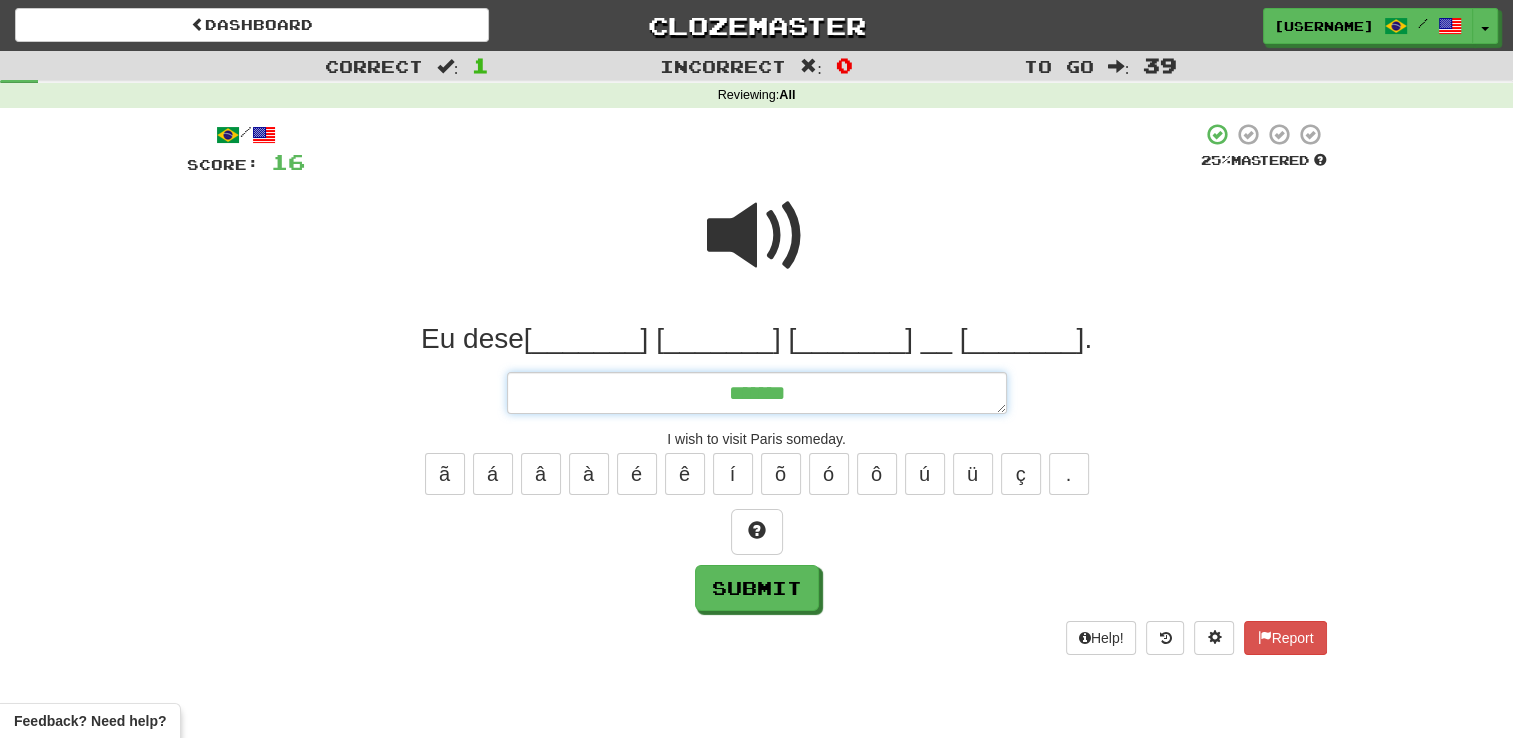 type on "*" 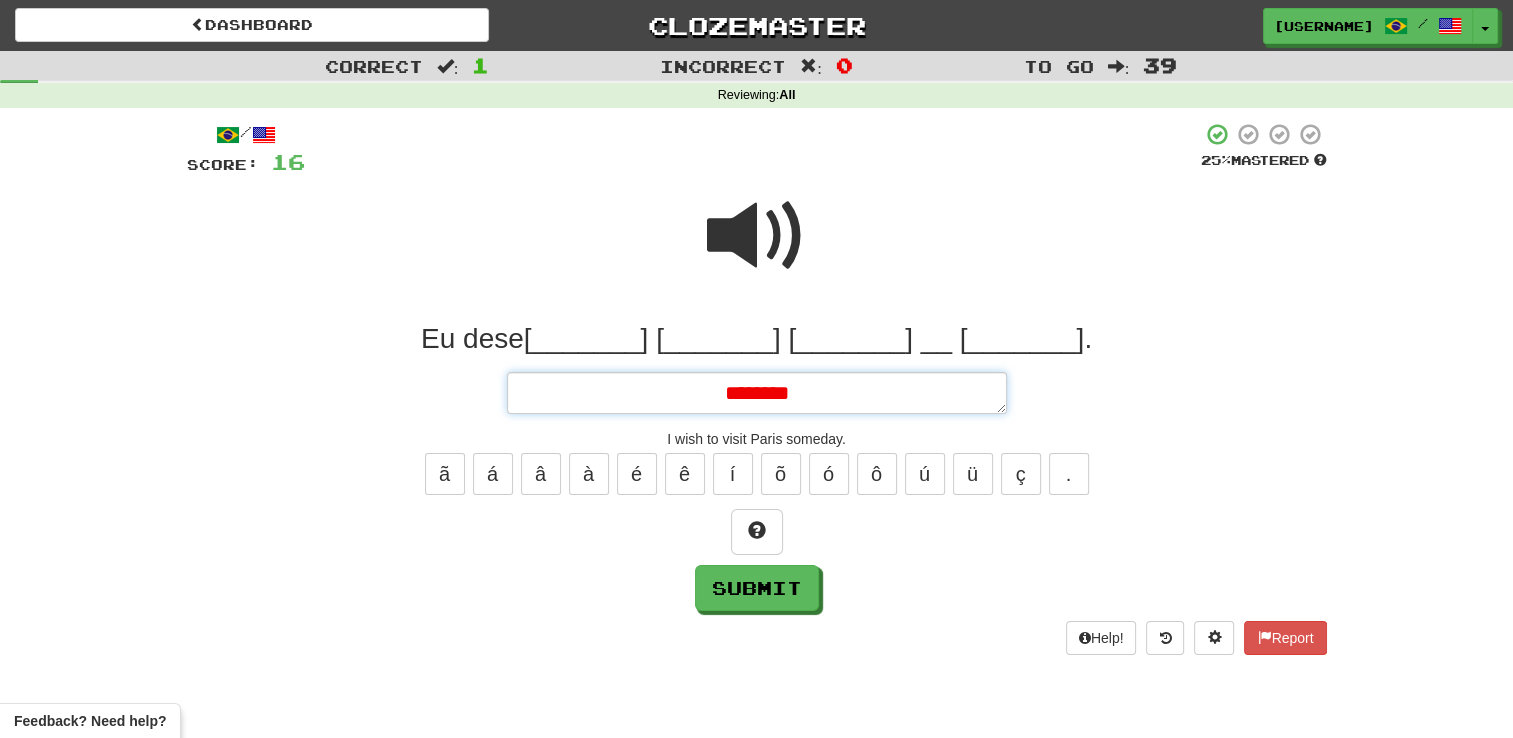 type on "*" 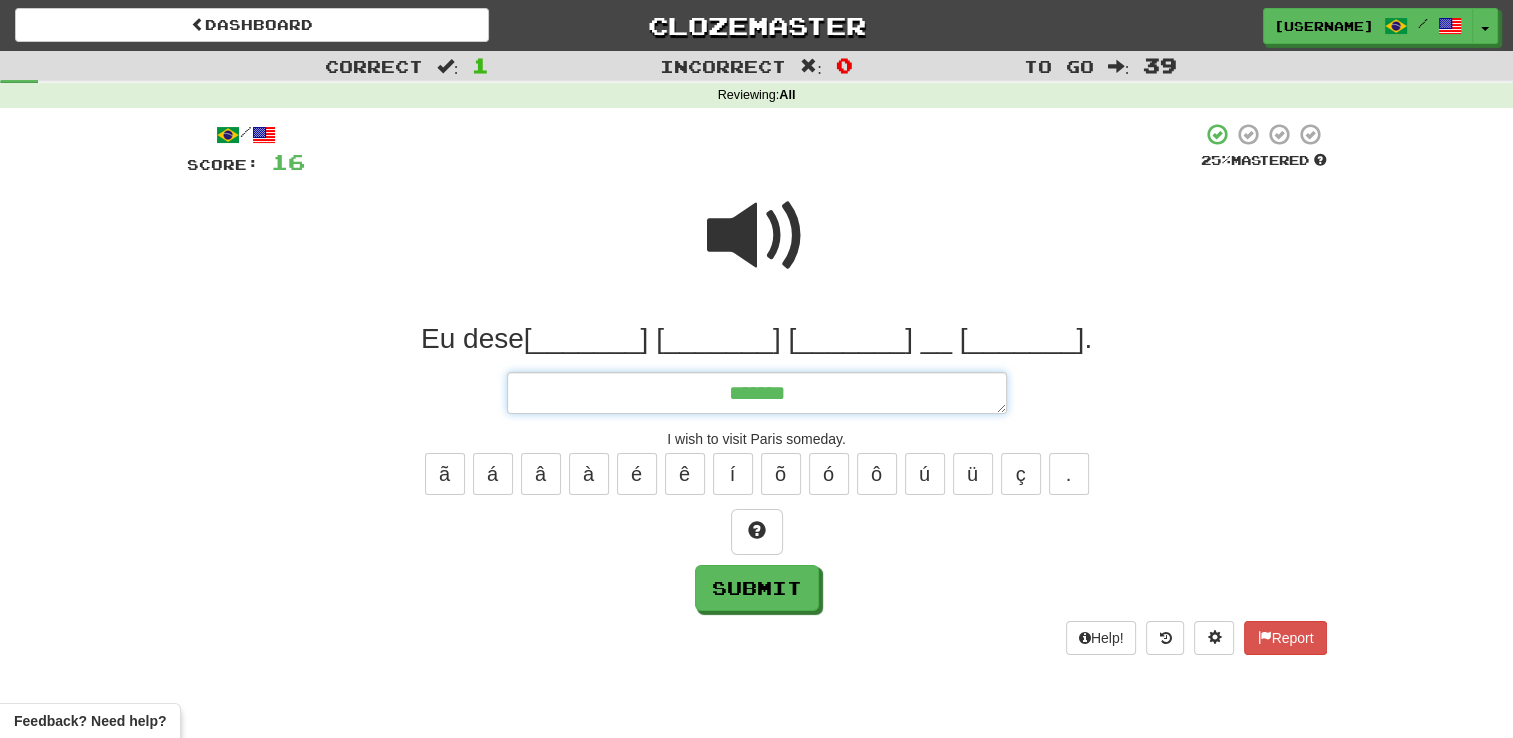 type on "*" 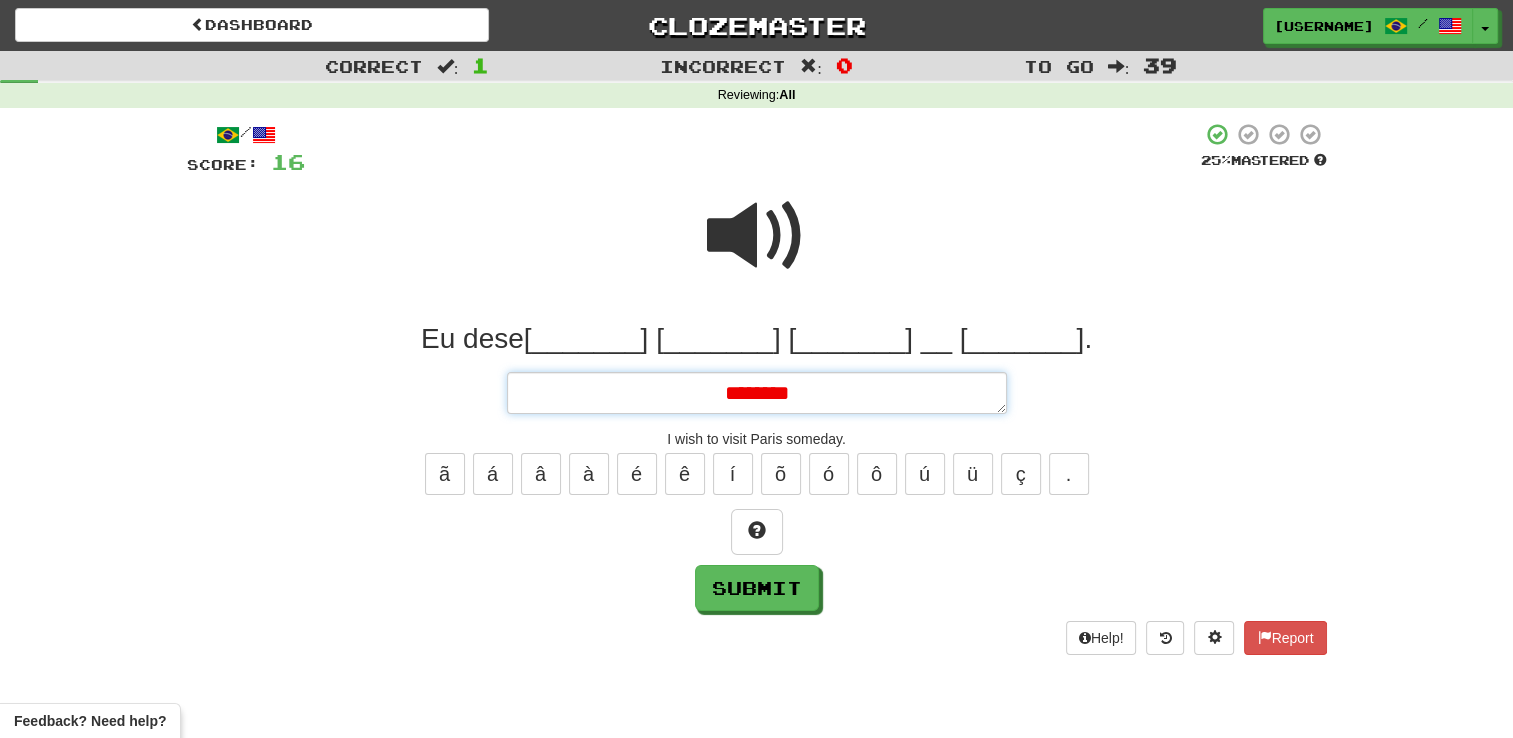 type on "*" 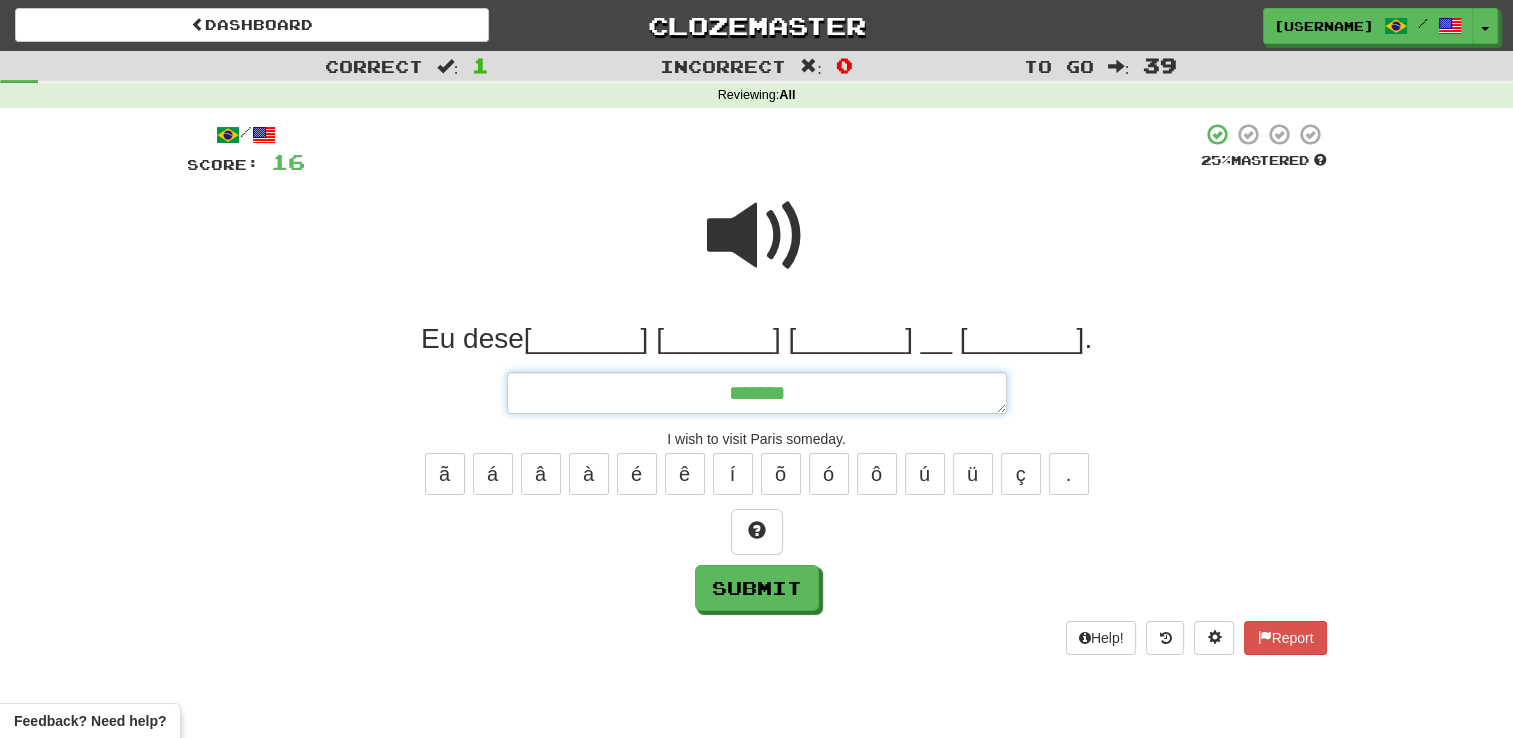 type on "*" 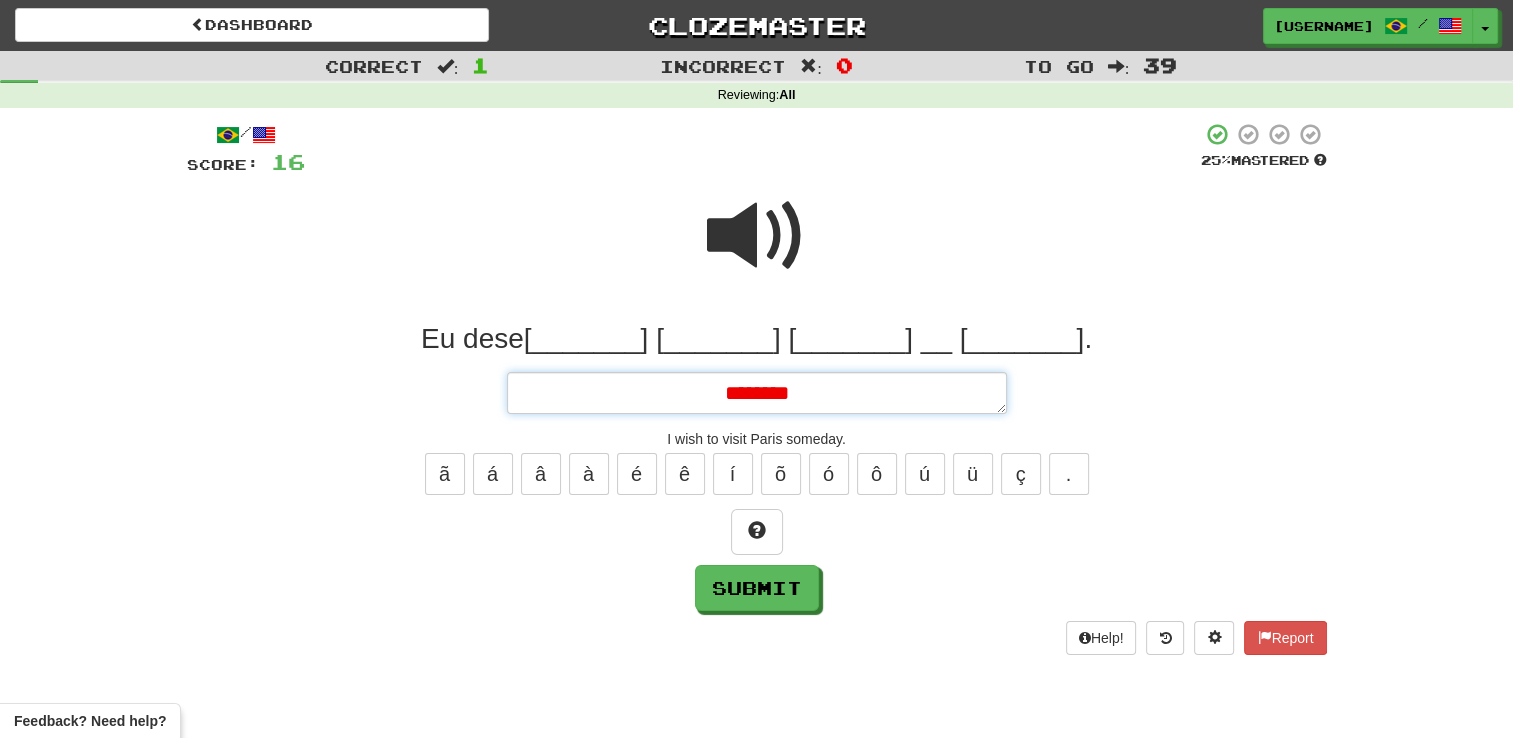 type on "*" 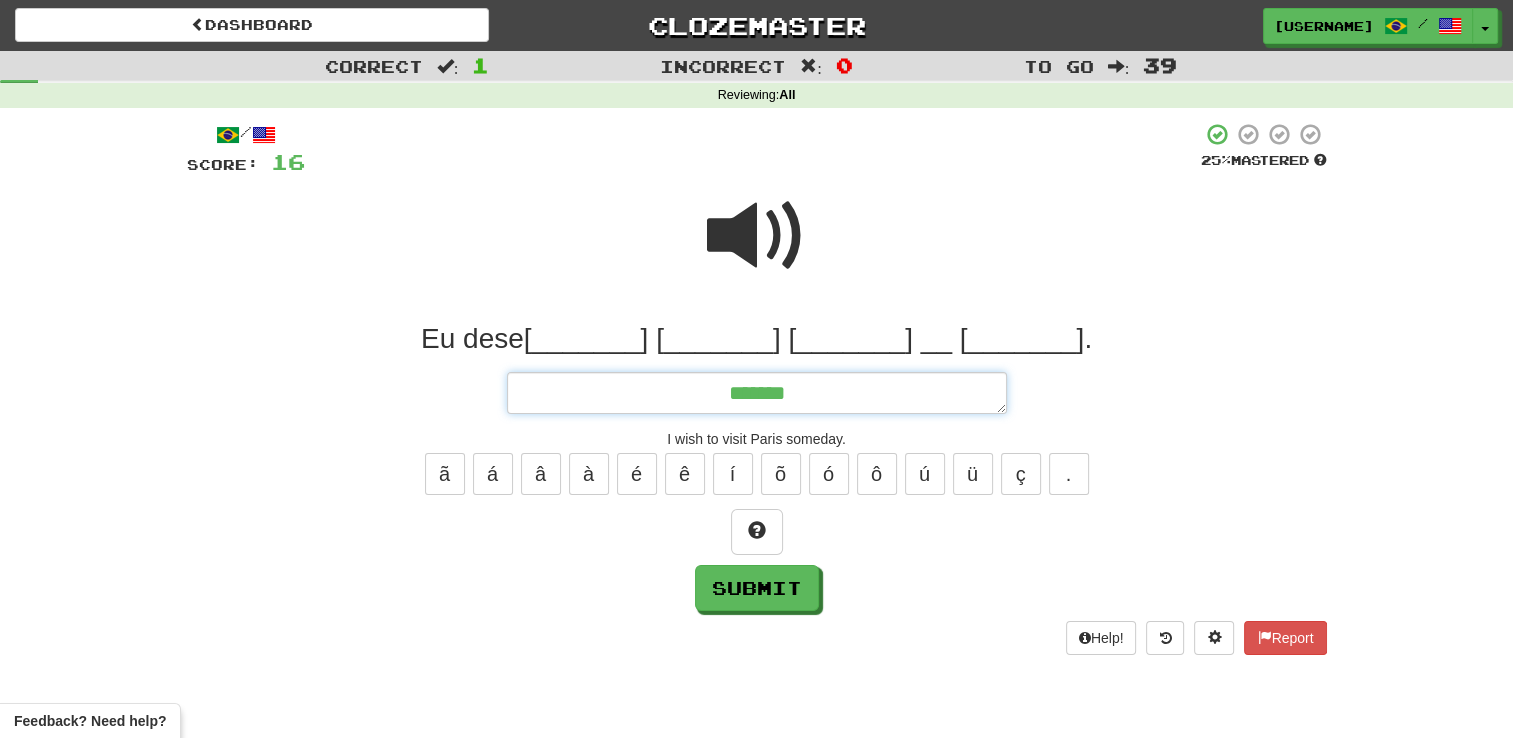 type on "*******" 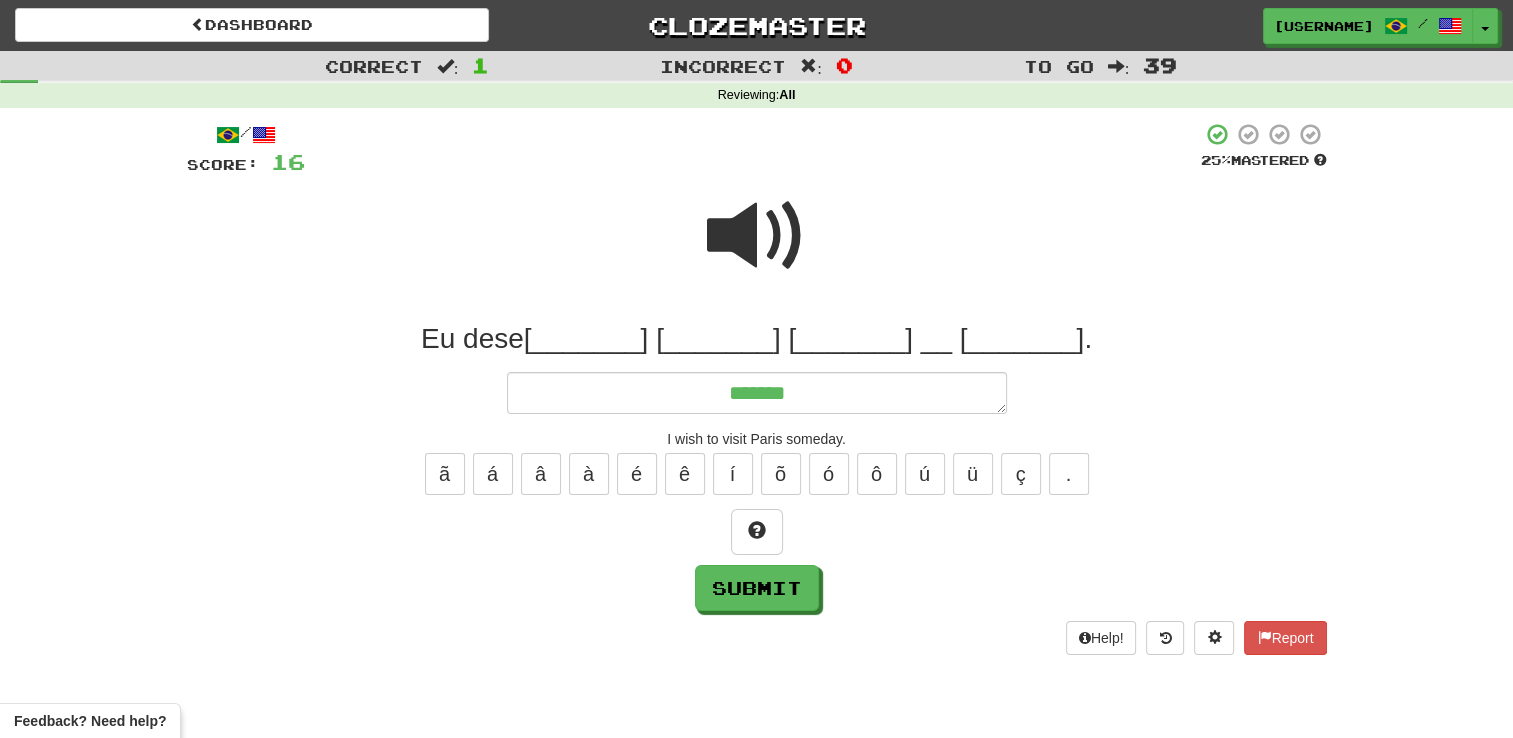 click at bounding box center [757, 236] 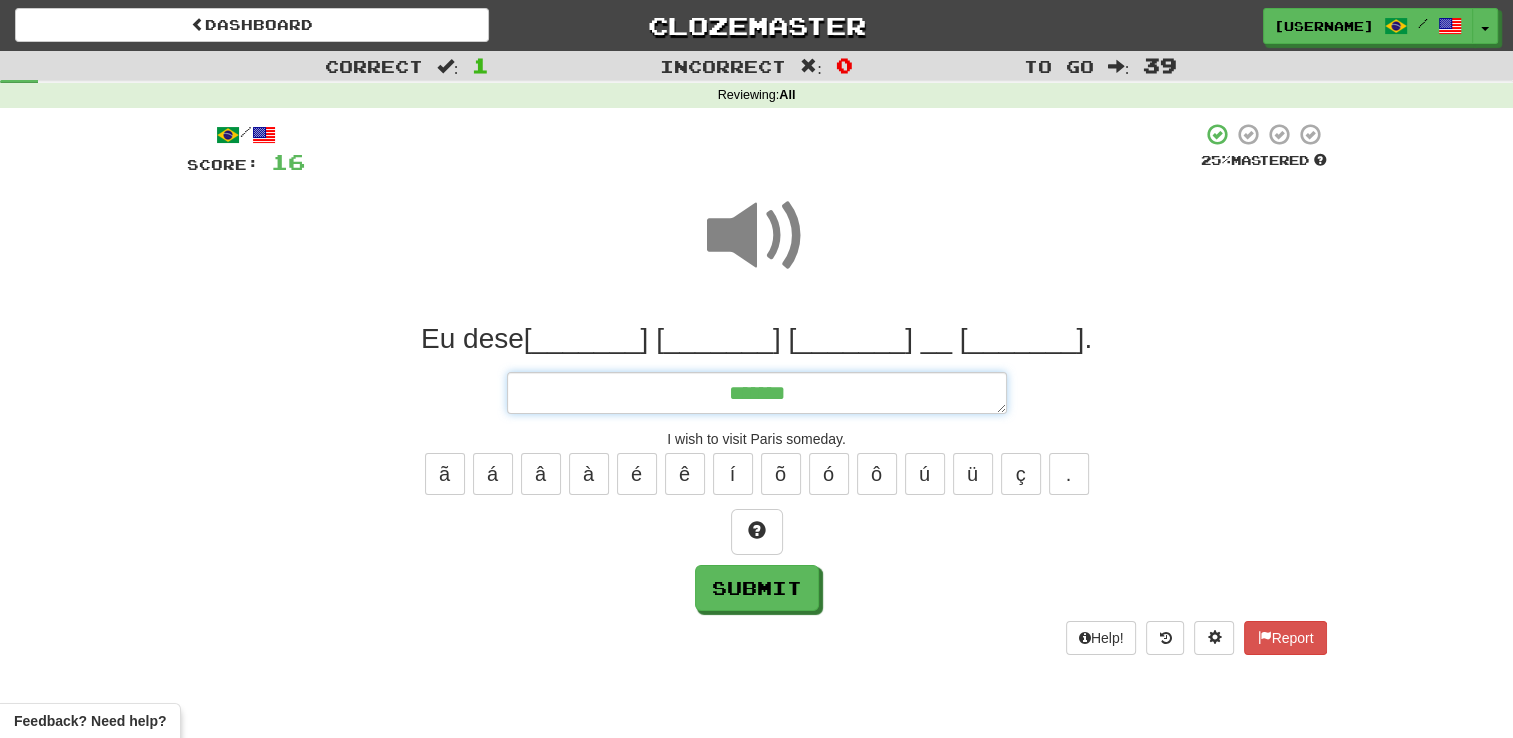 click on "*******" at bounding box center (757, 393) 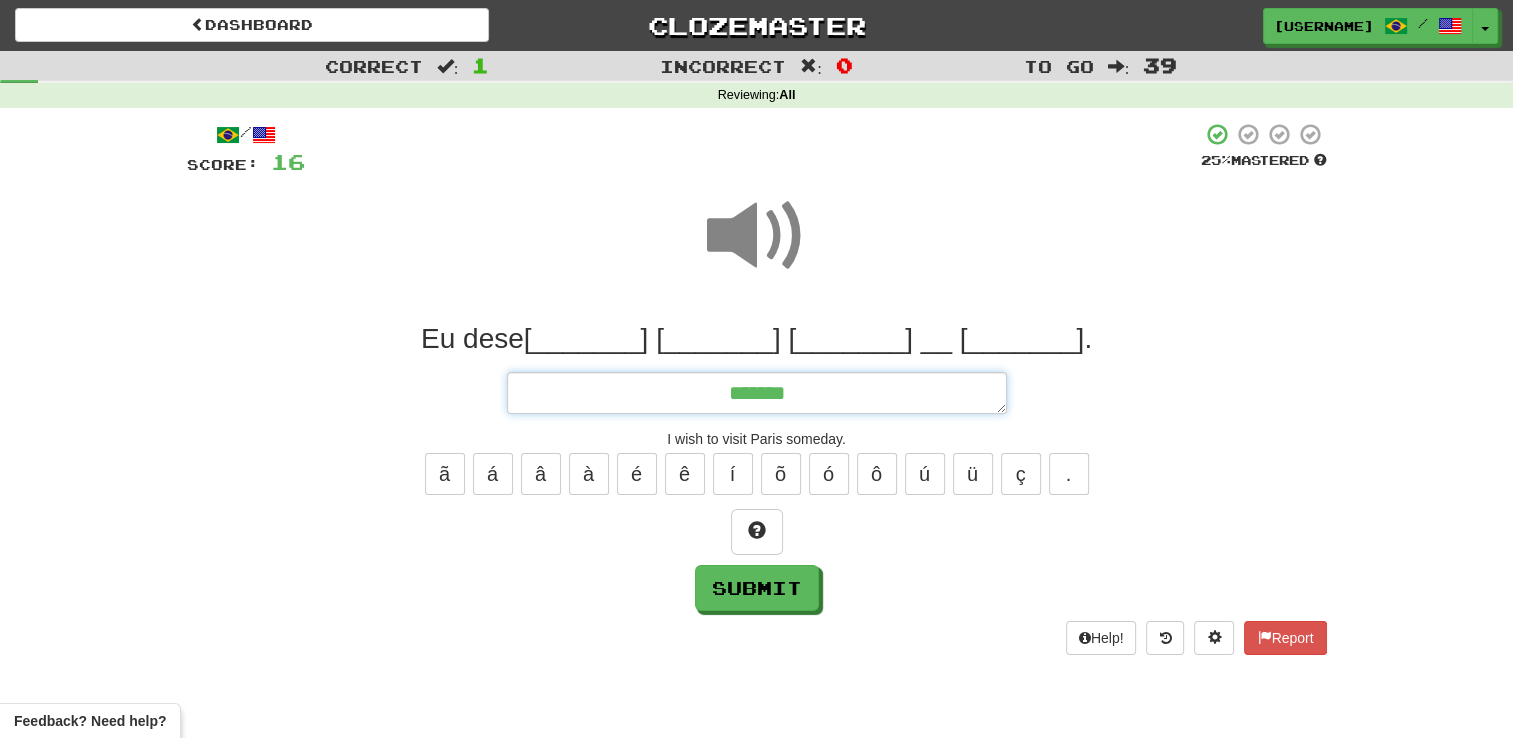 type on "*" 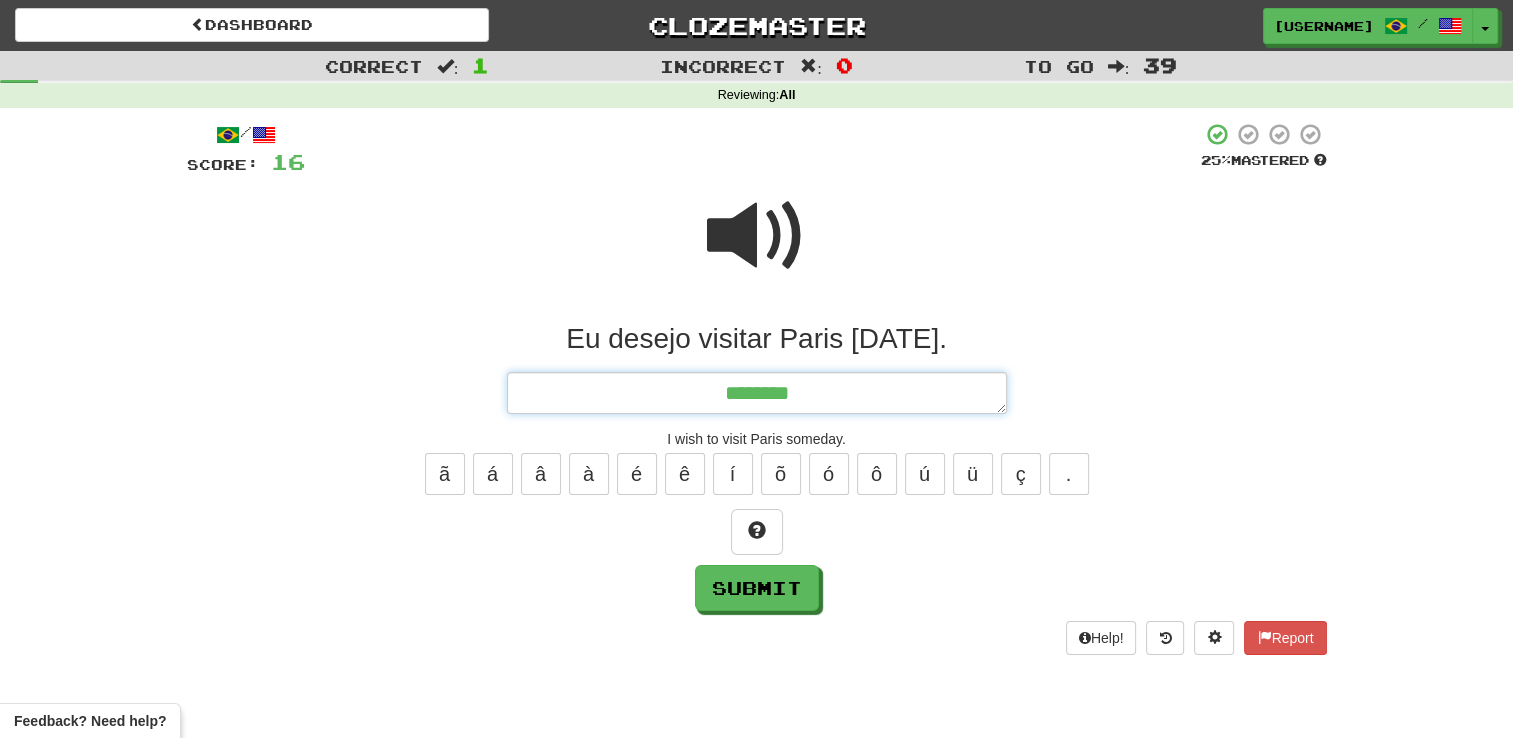 type on "*" 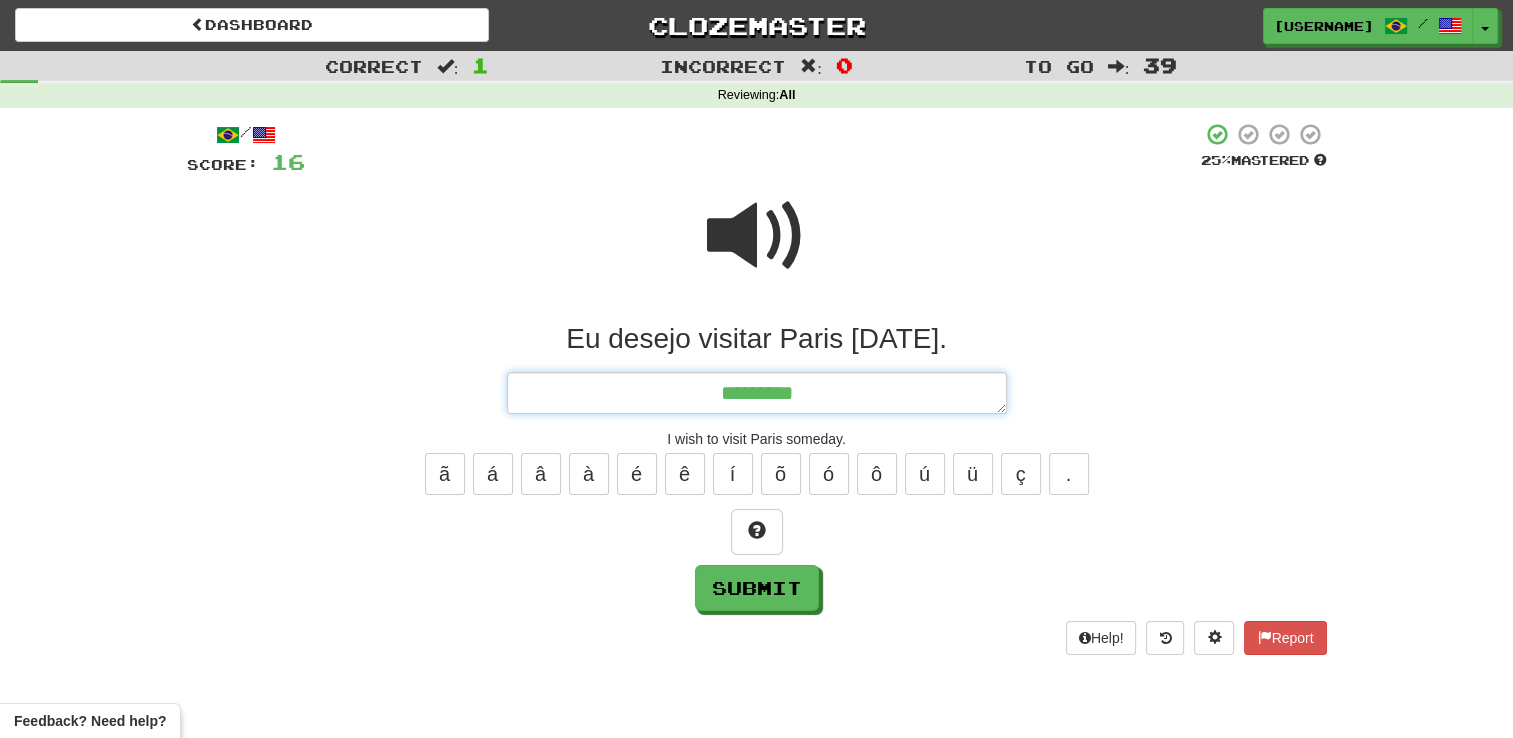 type on "*" 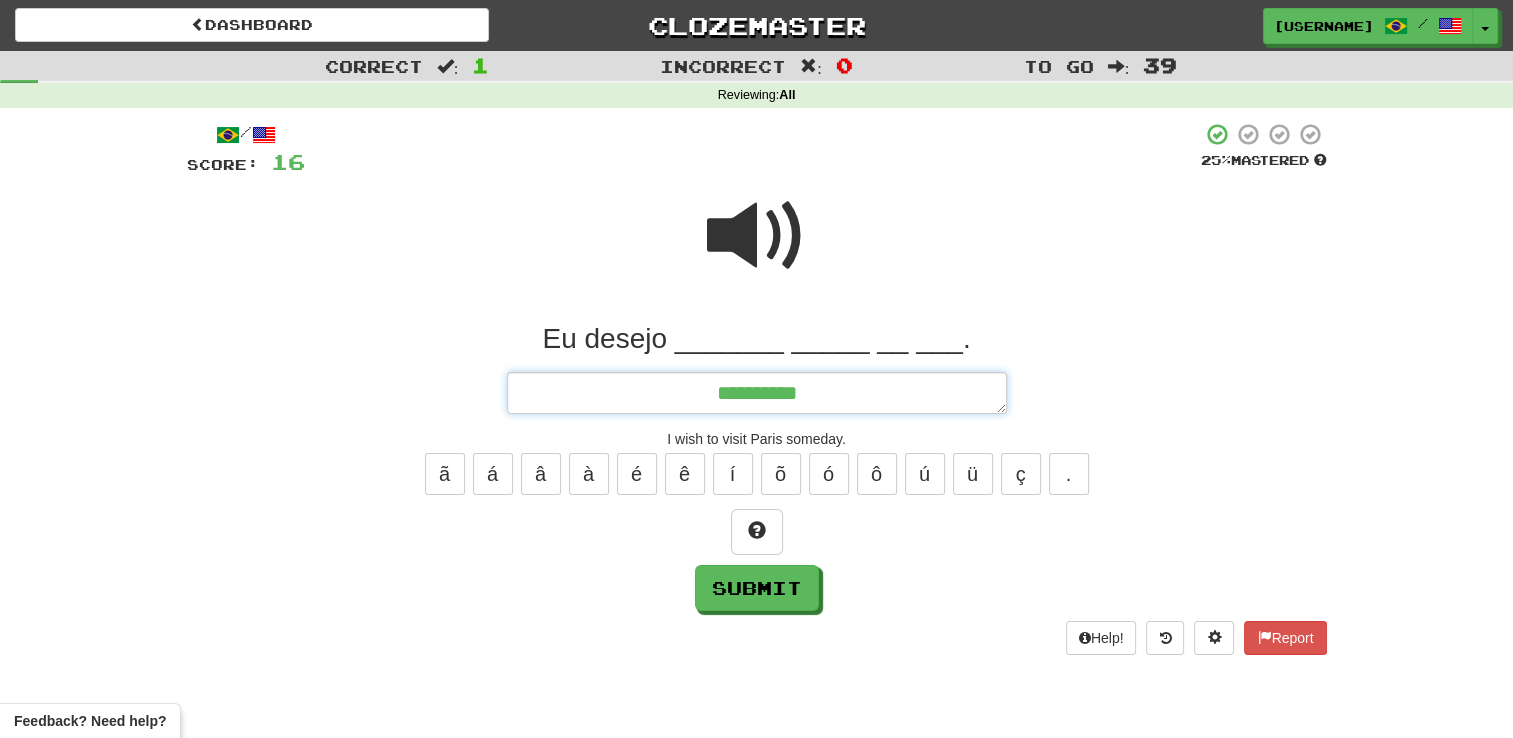 type on "*********" 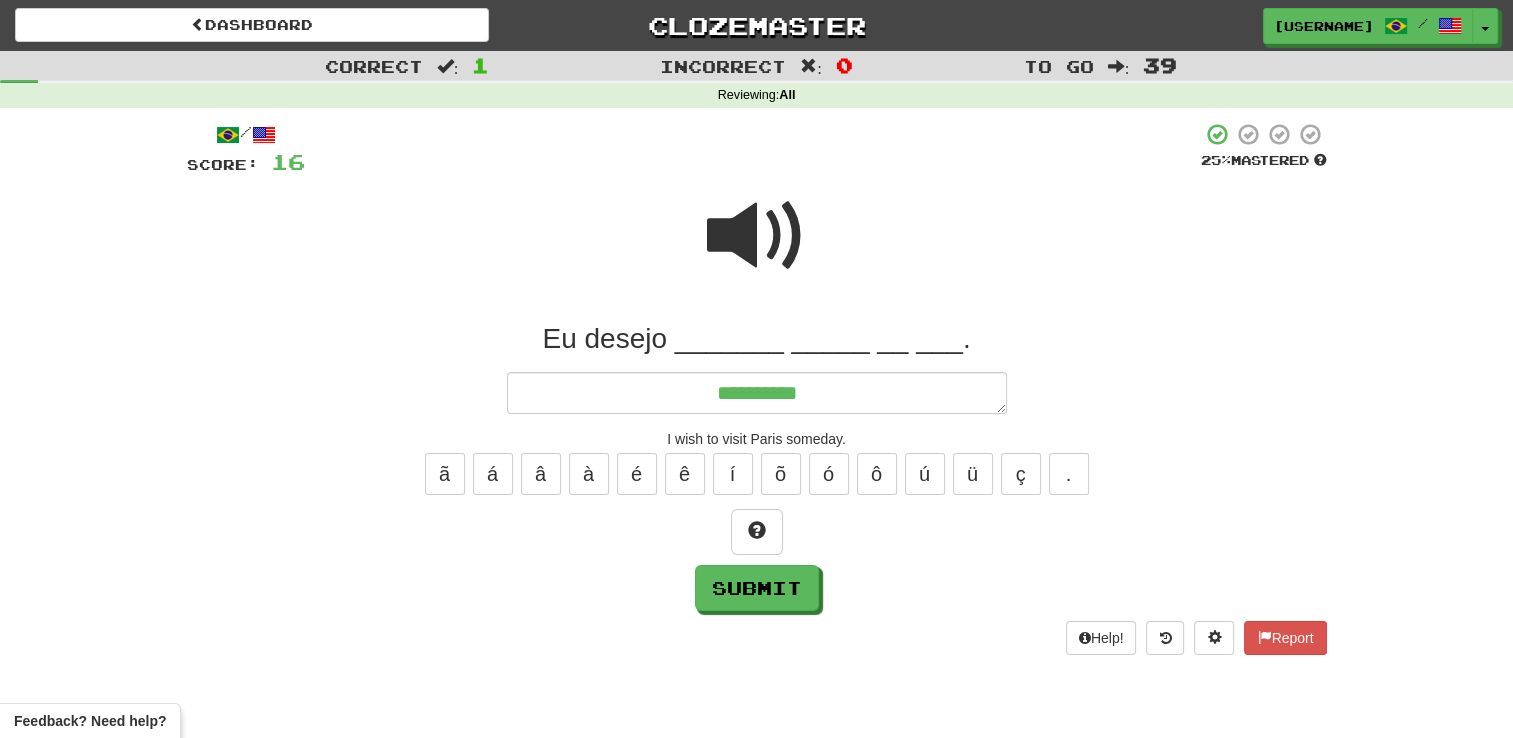 drag, startPoint x: 770, startPoint y: 222, endPoint x: 803, endPoint y: 226, distance: 33.24154 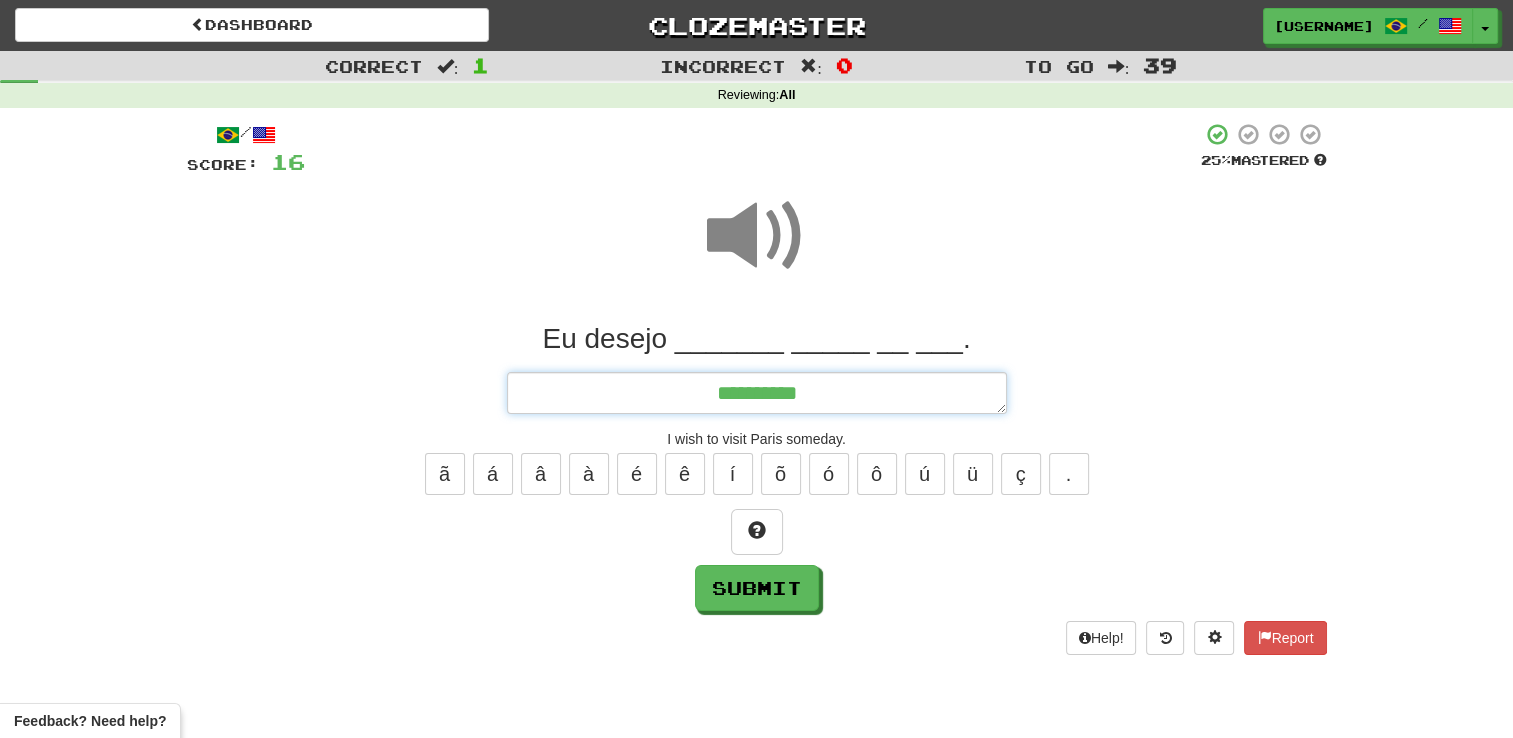 click on "*********" at bounding box center [757, 393] 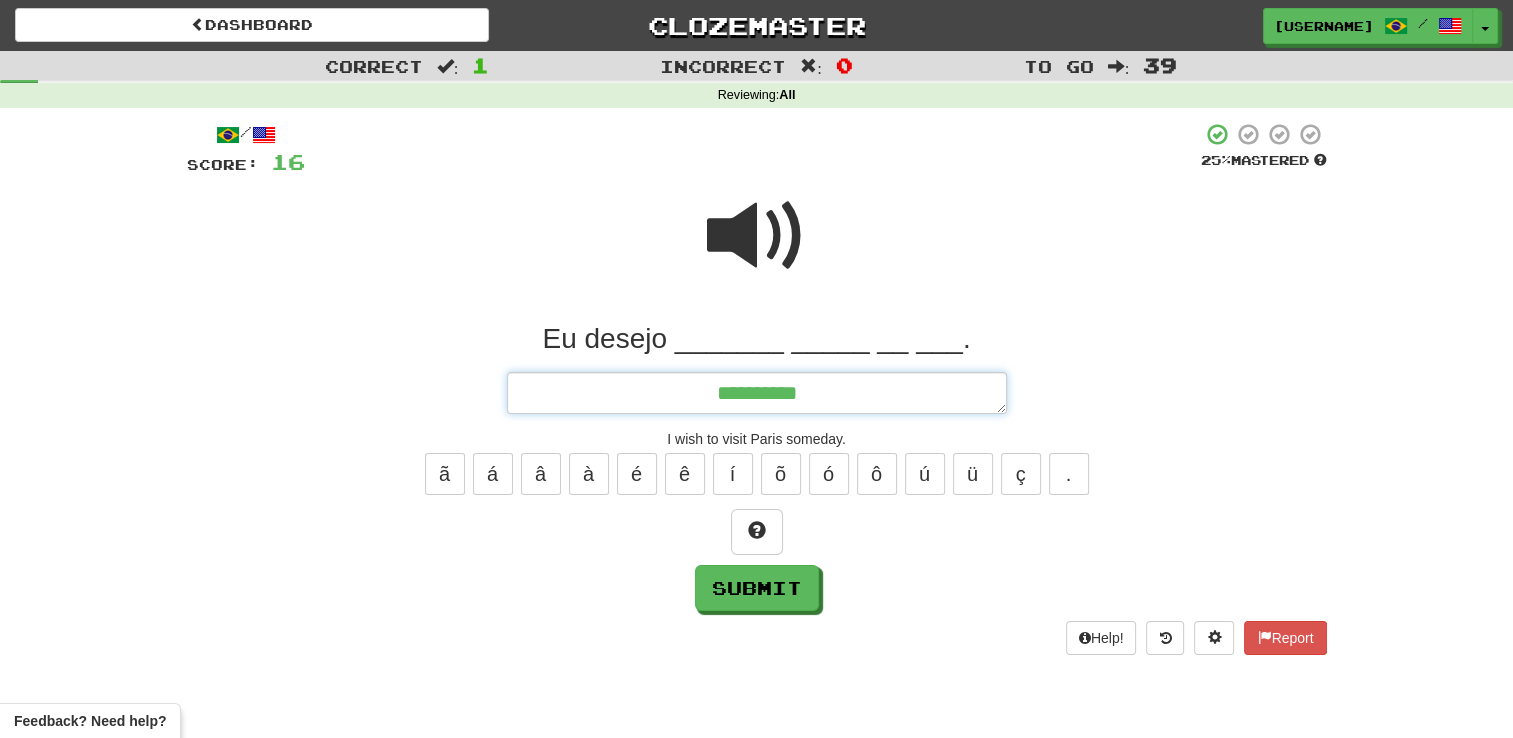 type on "*" 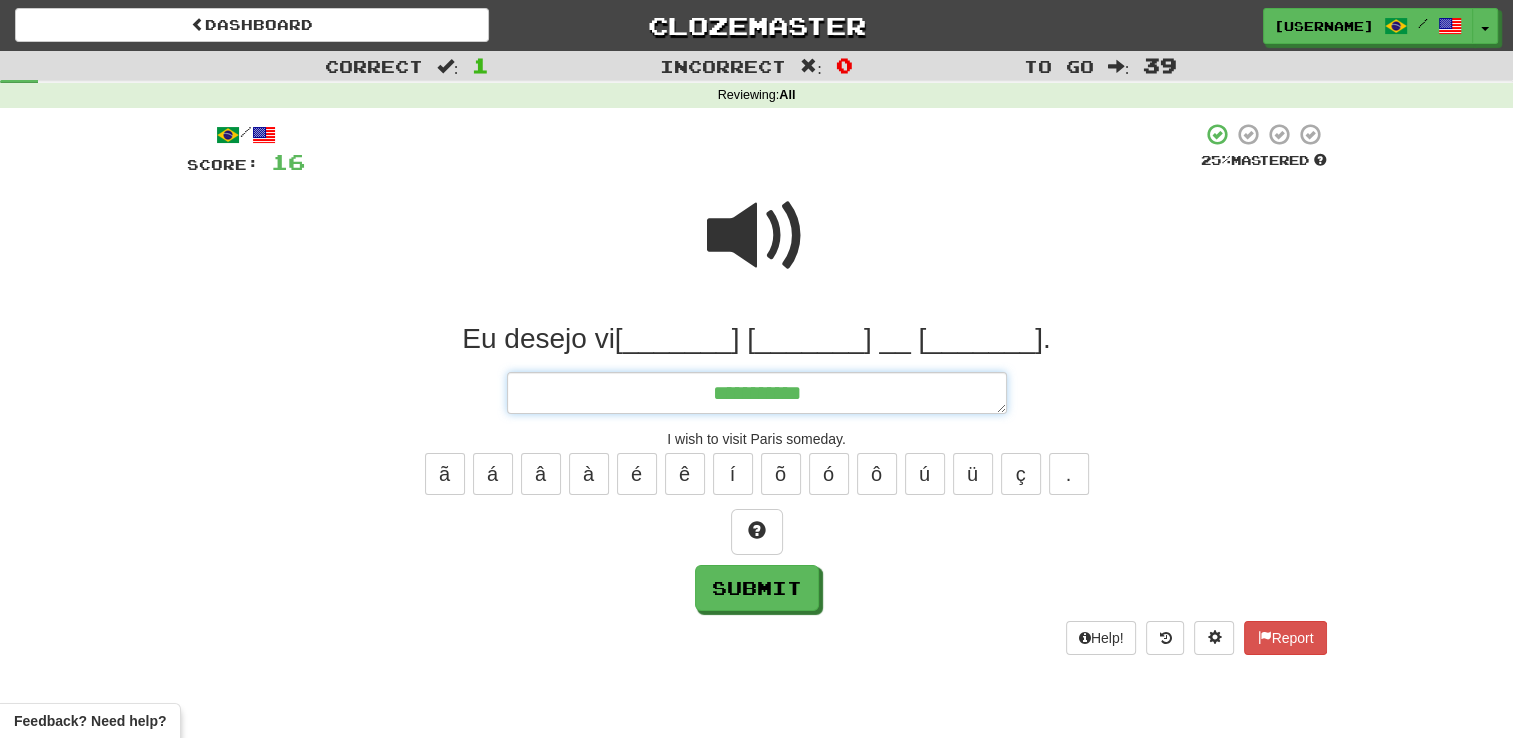 type on "*" 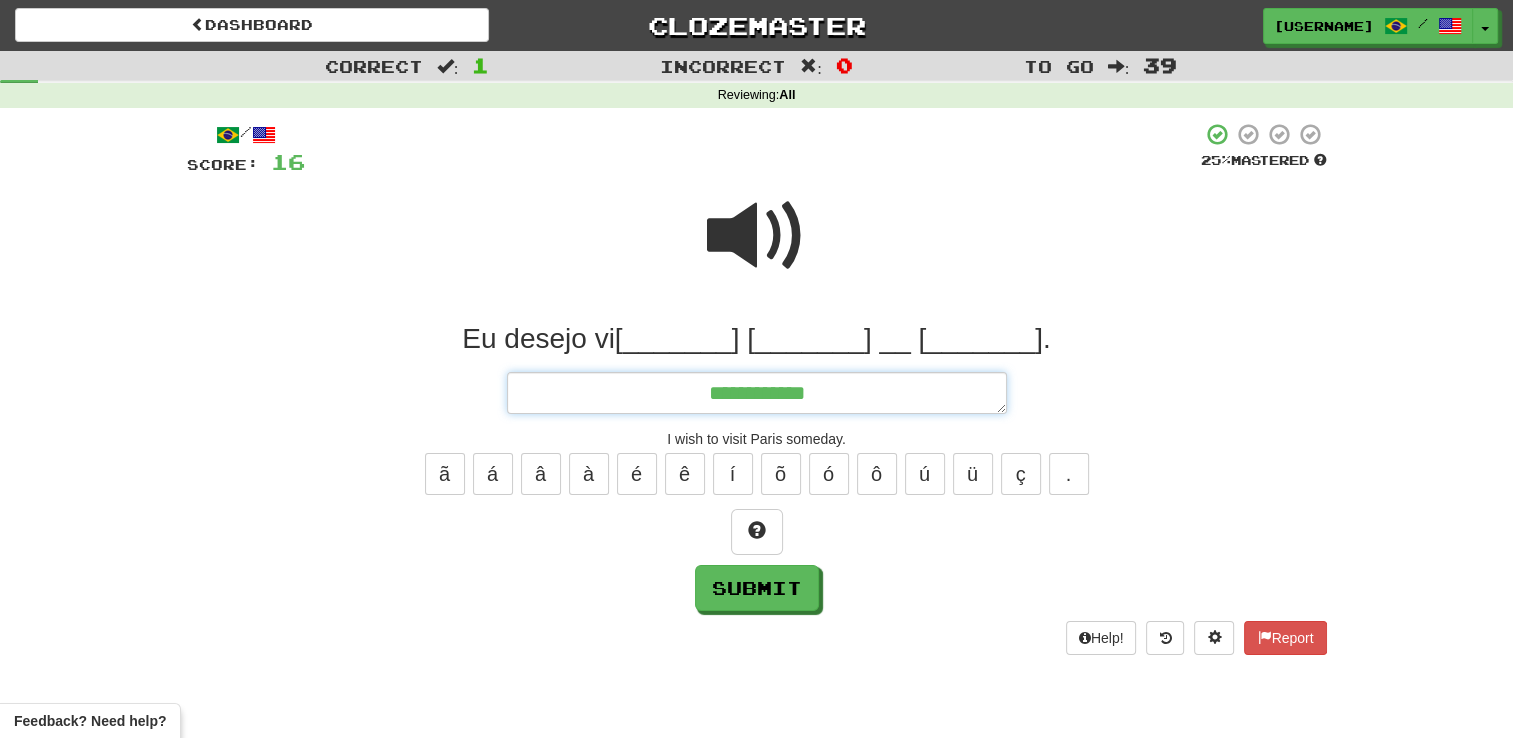 type on "*" 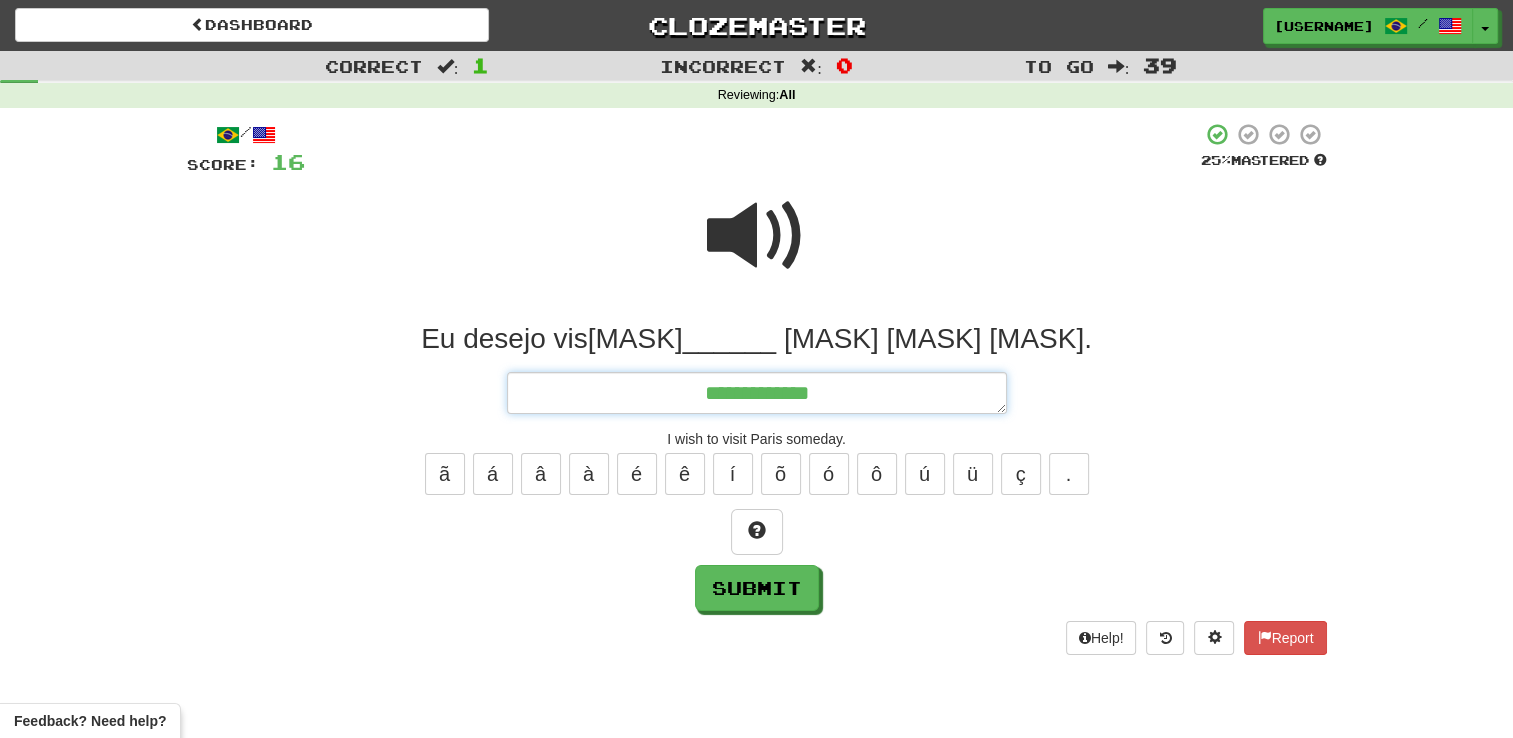 type on "*" 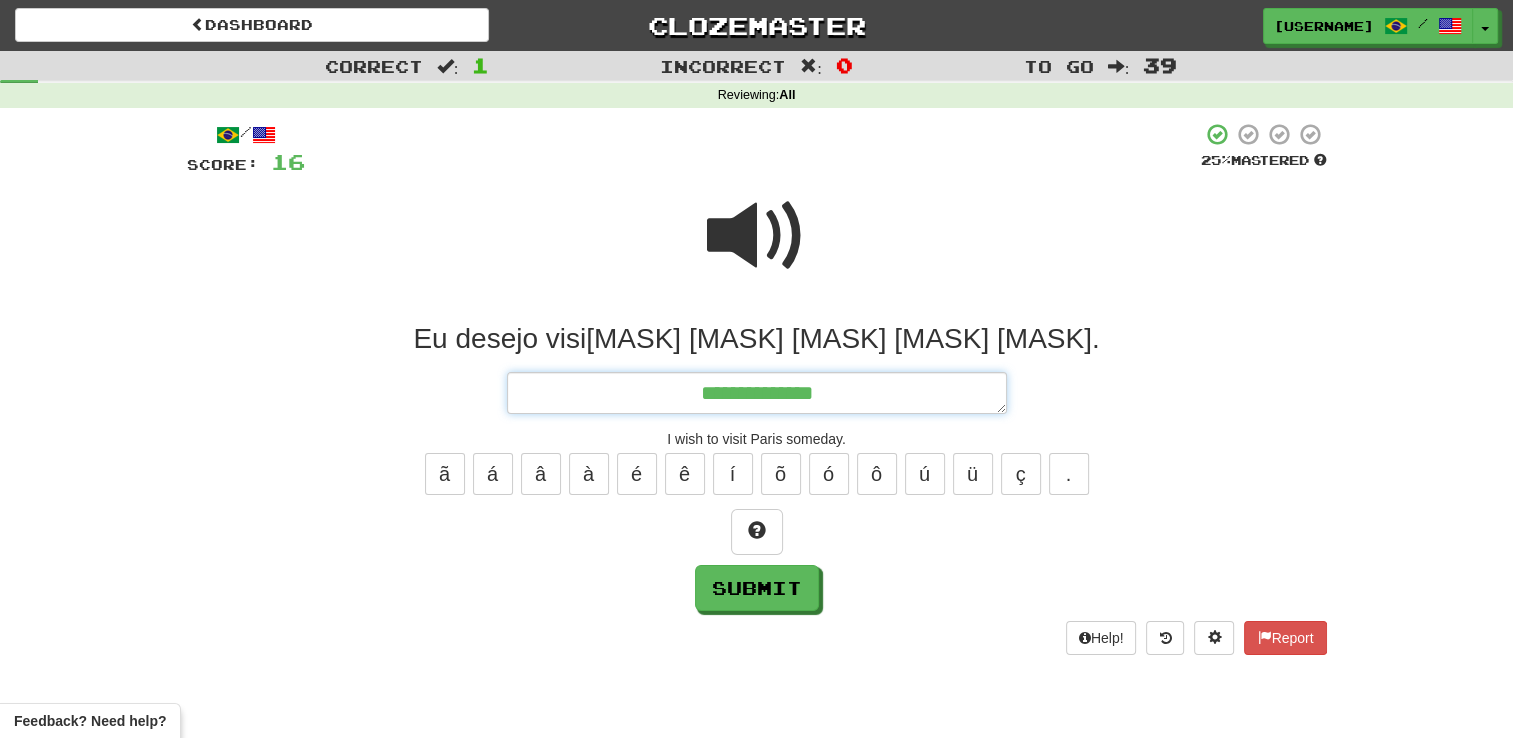 type on "*" 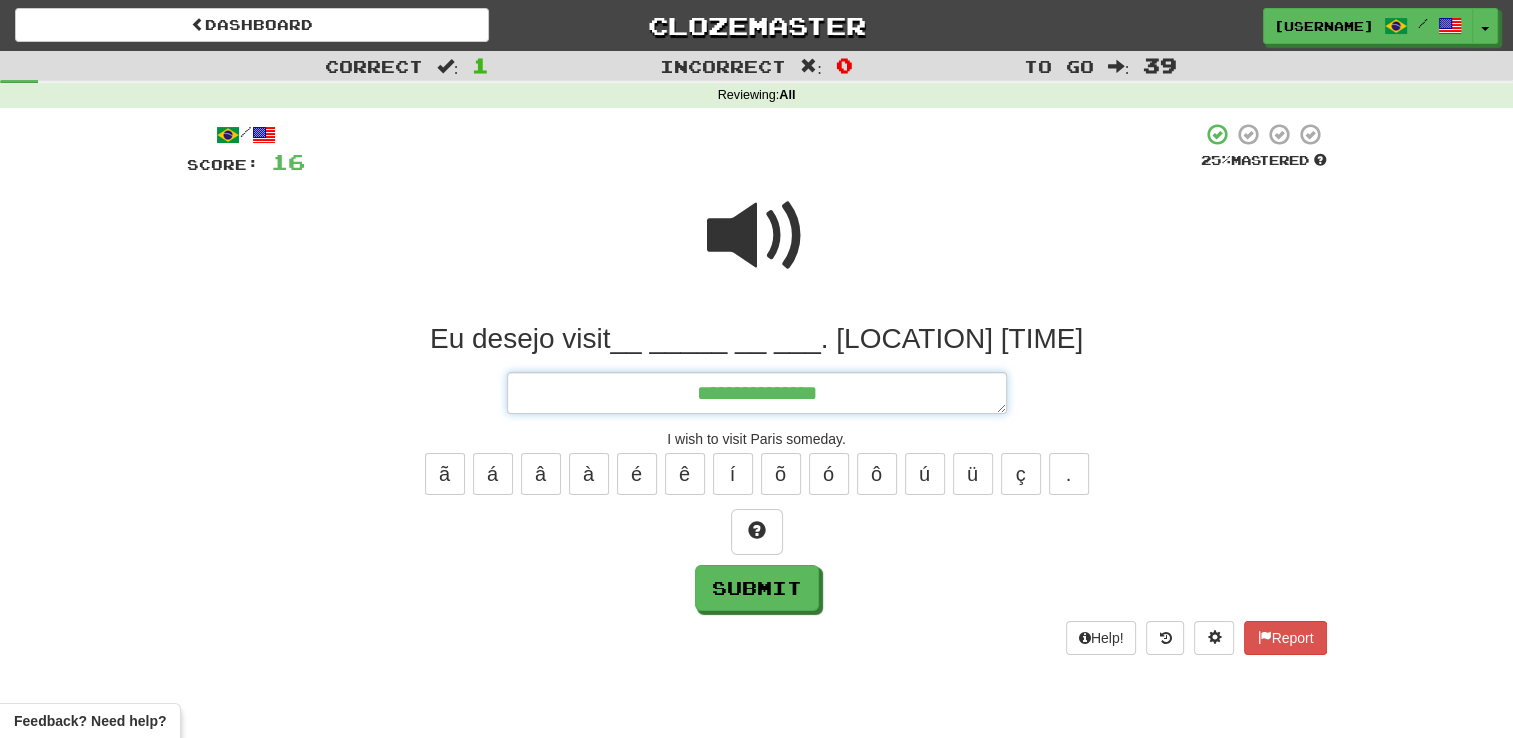 type on "*" 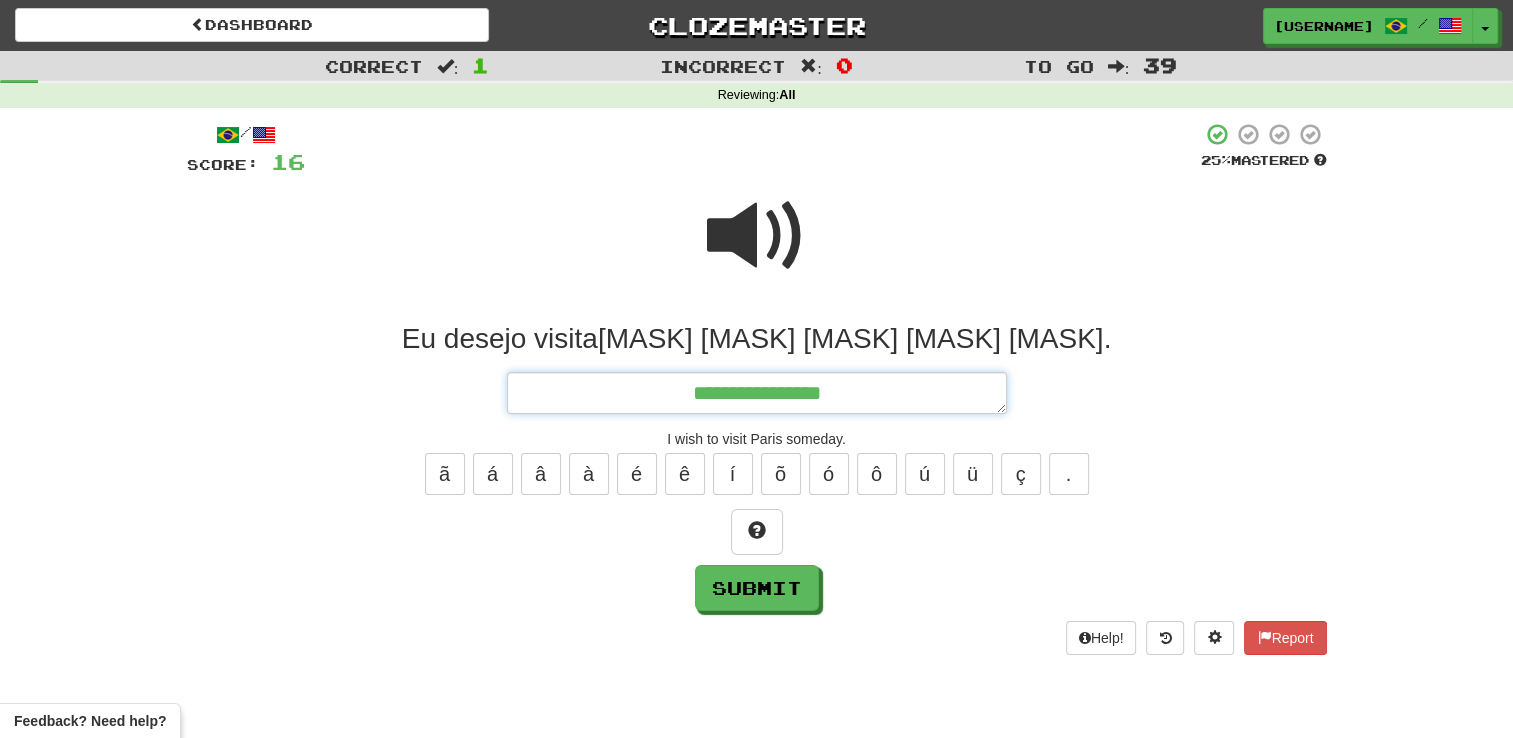 type on "*" 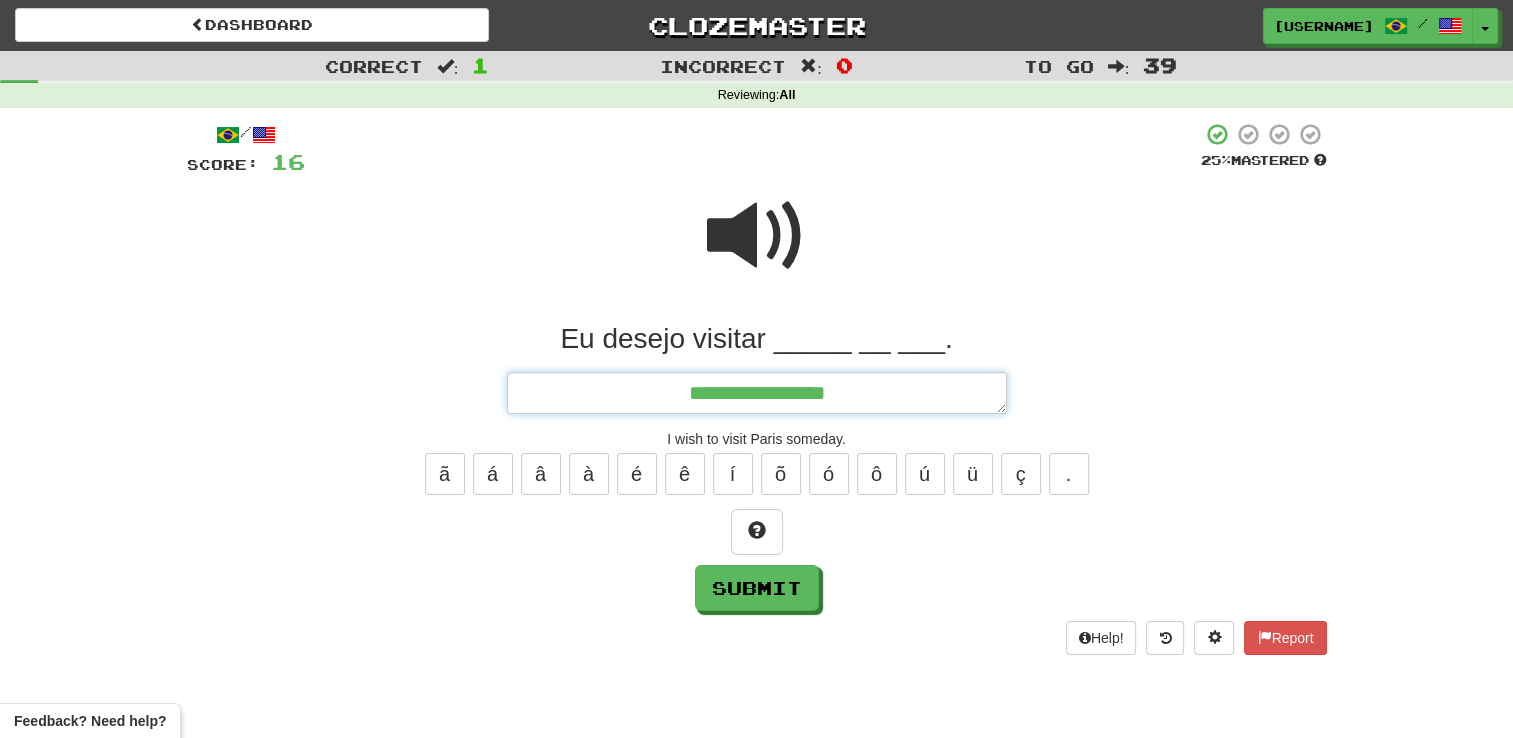 type on "*" 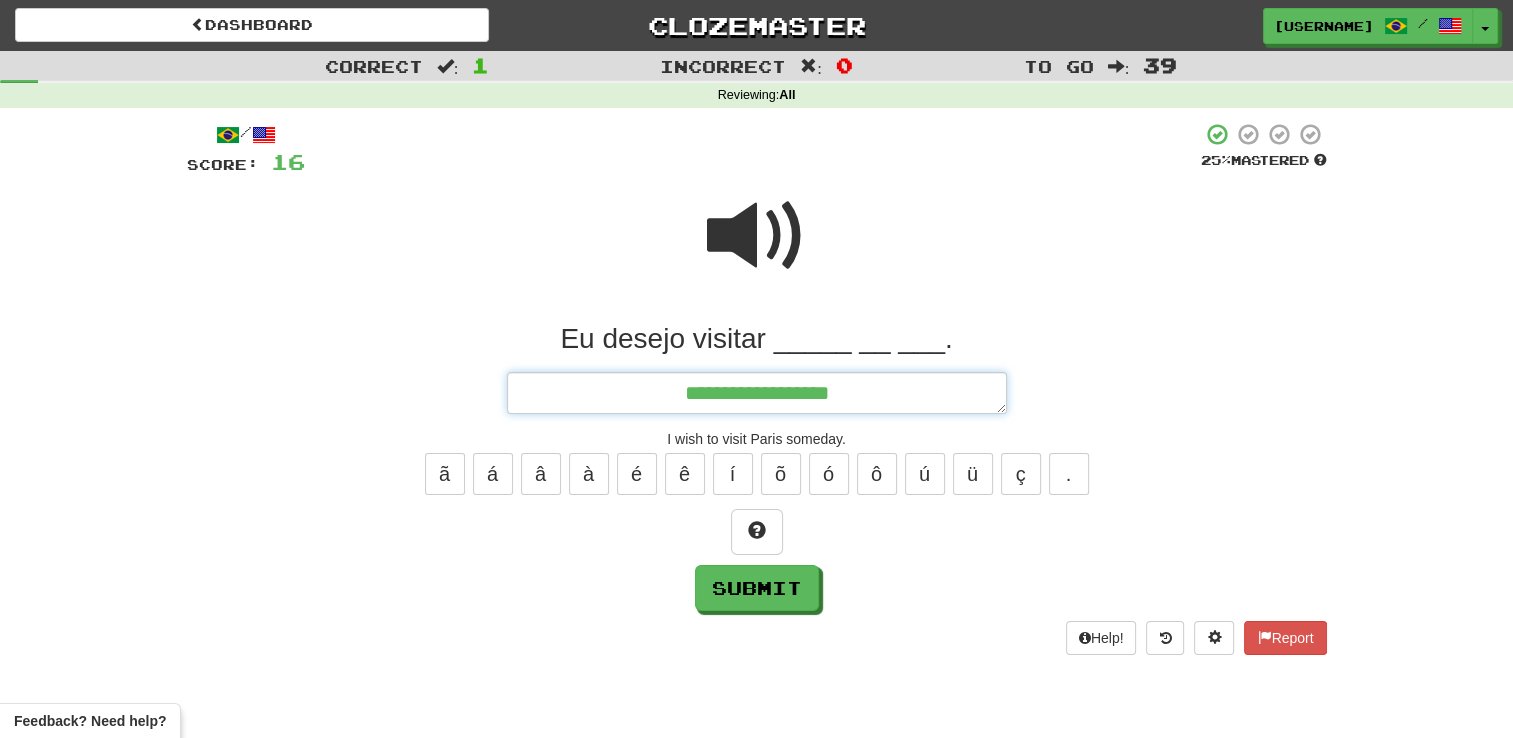 type on "*" 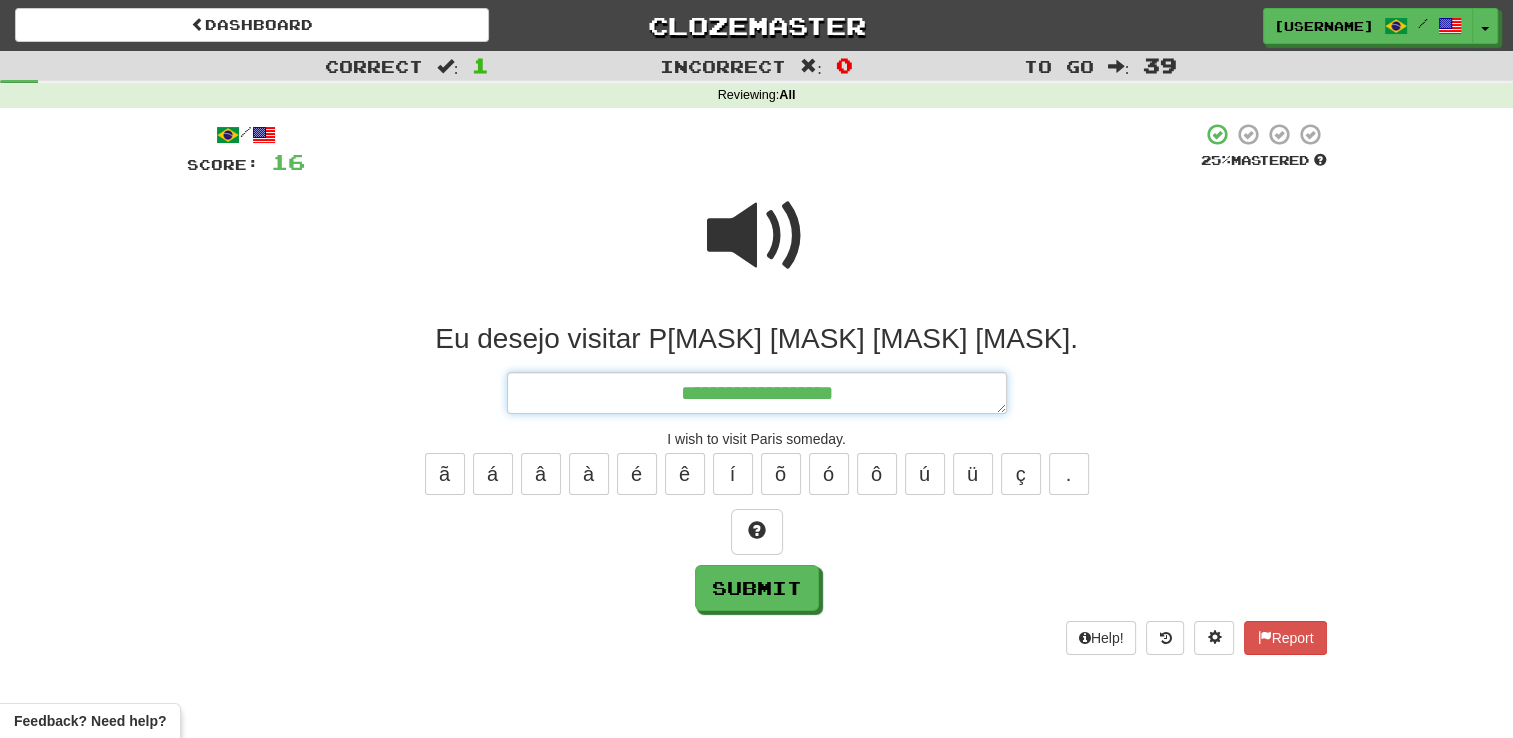 type on "*" 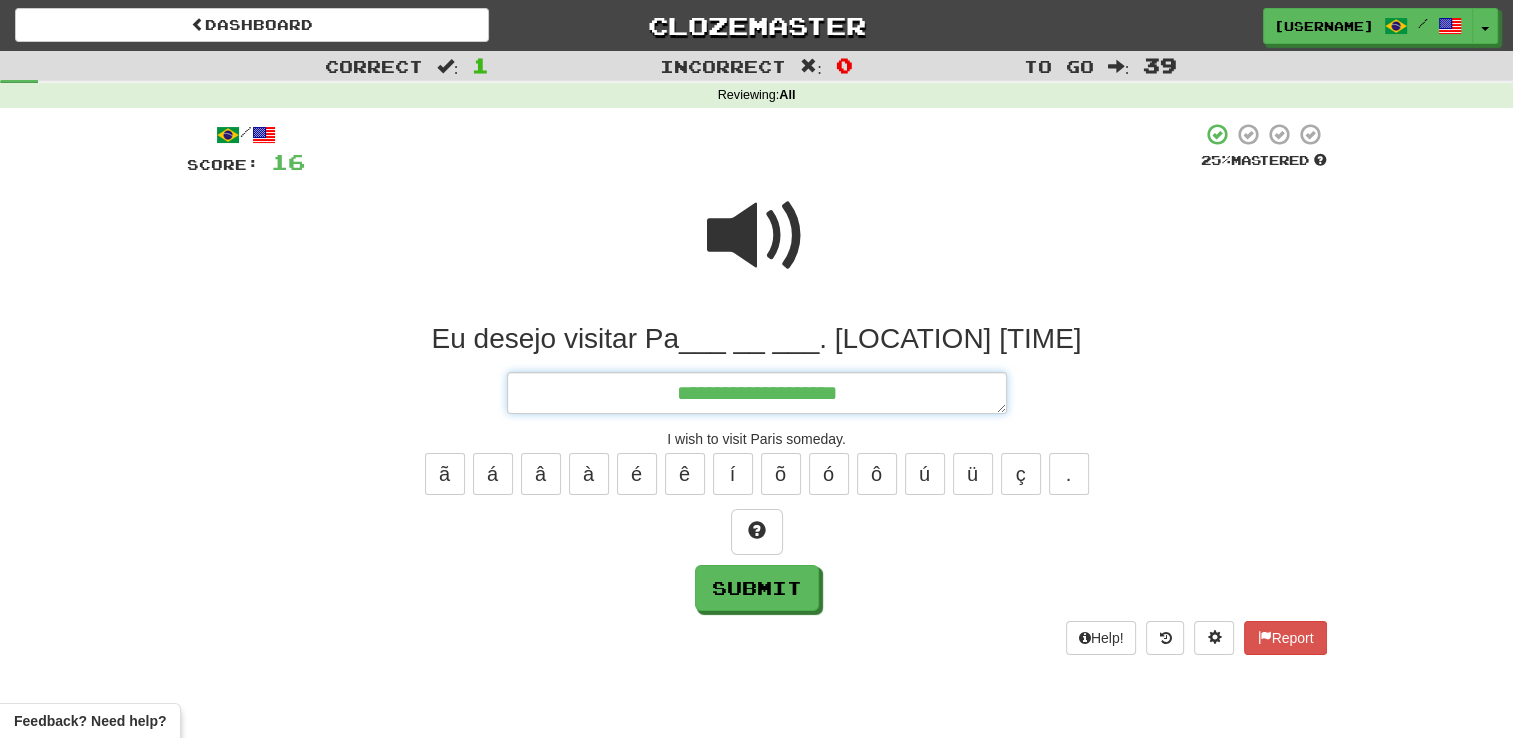 type on "*" 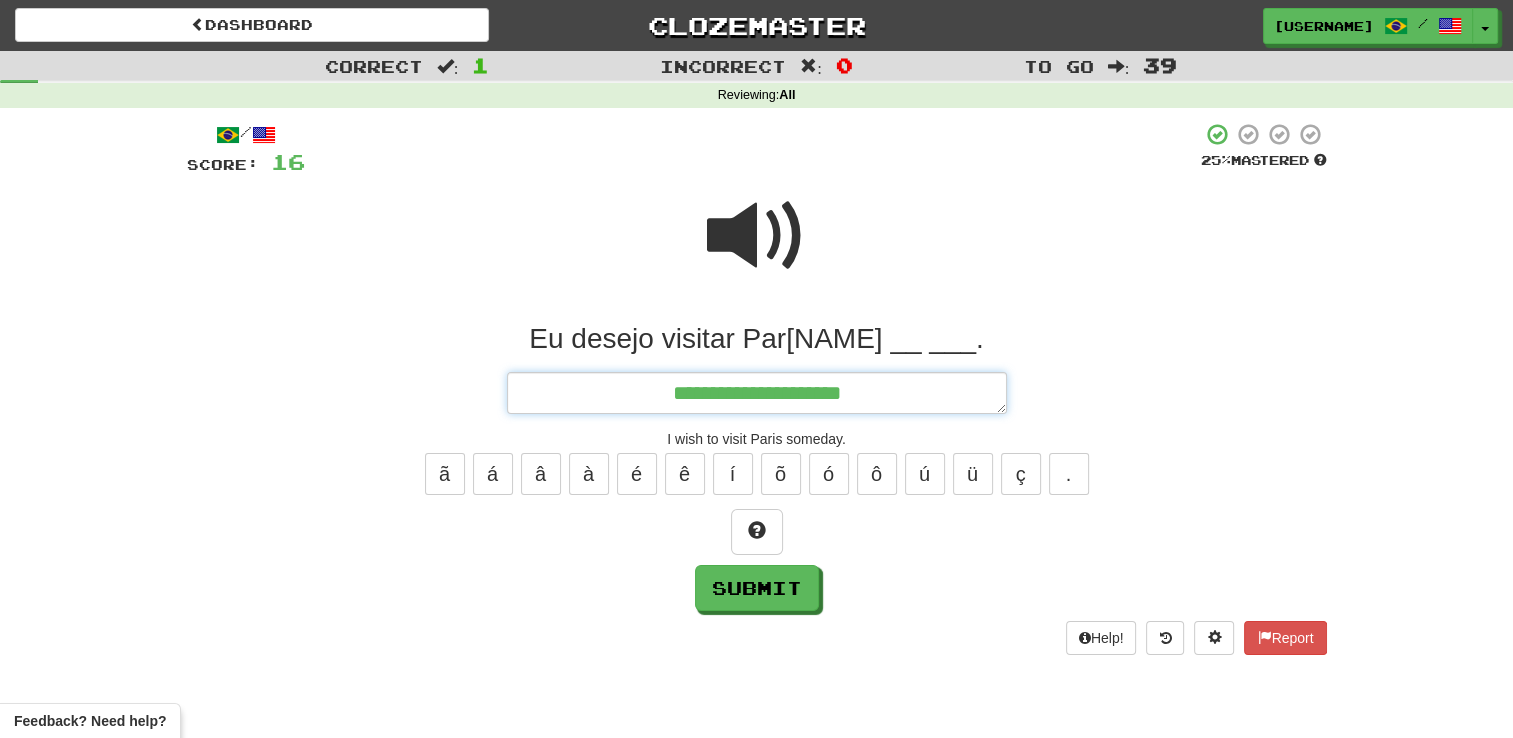 type on "*" 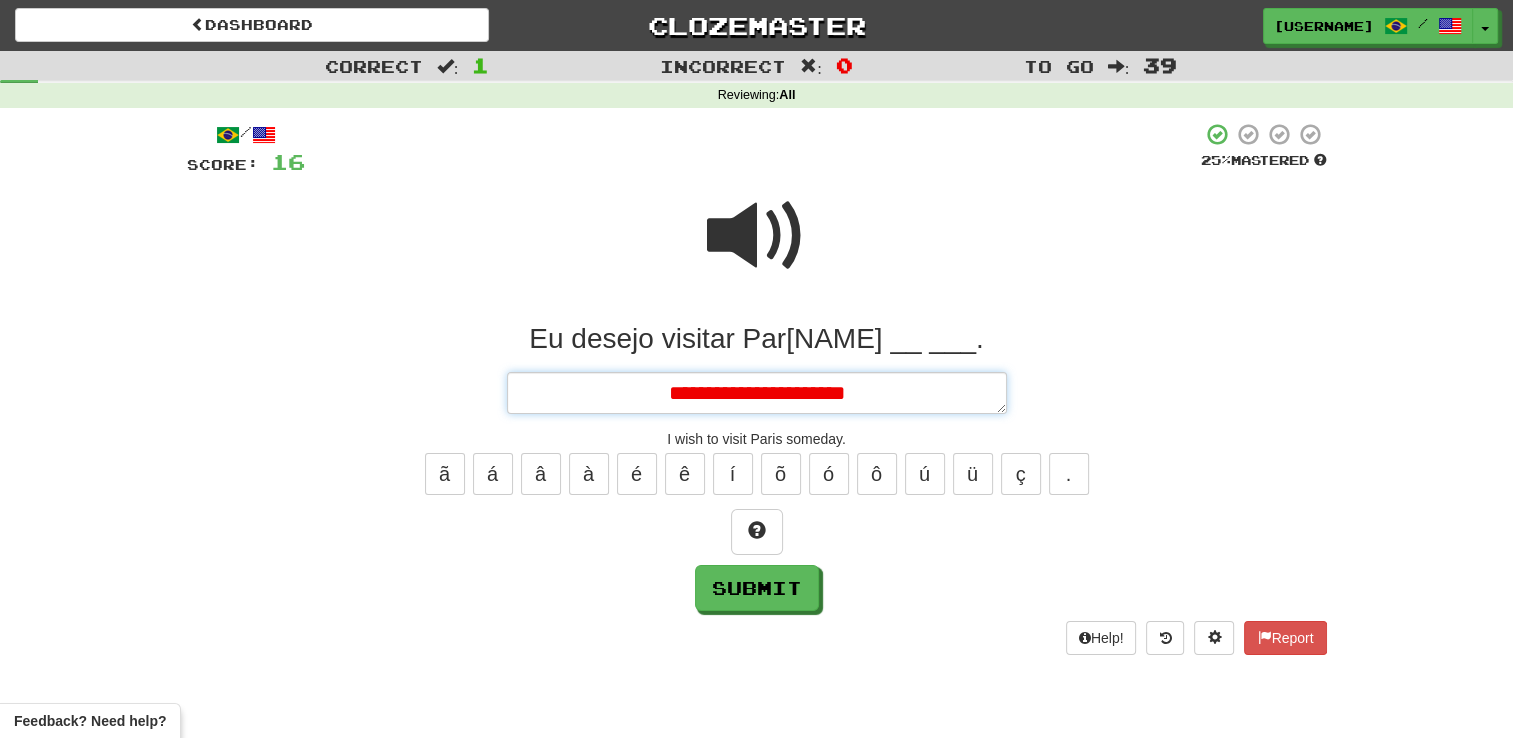 type on "*" 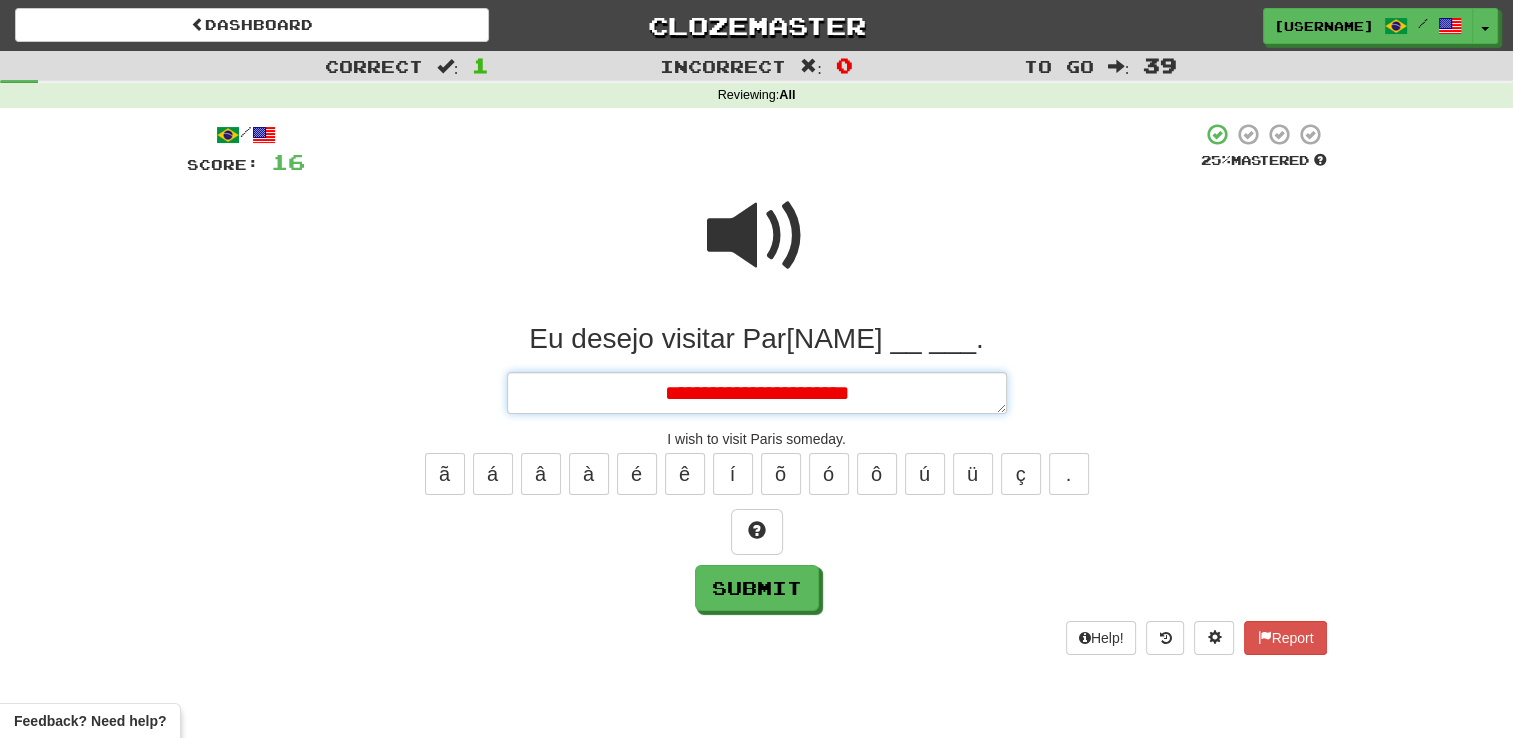 type on "*" 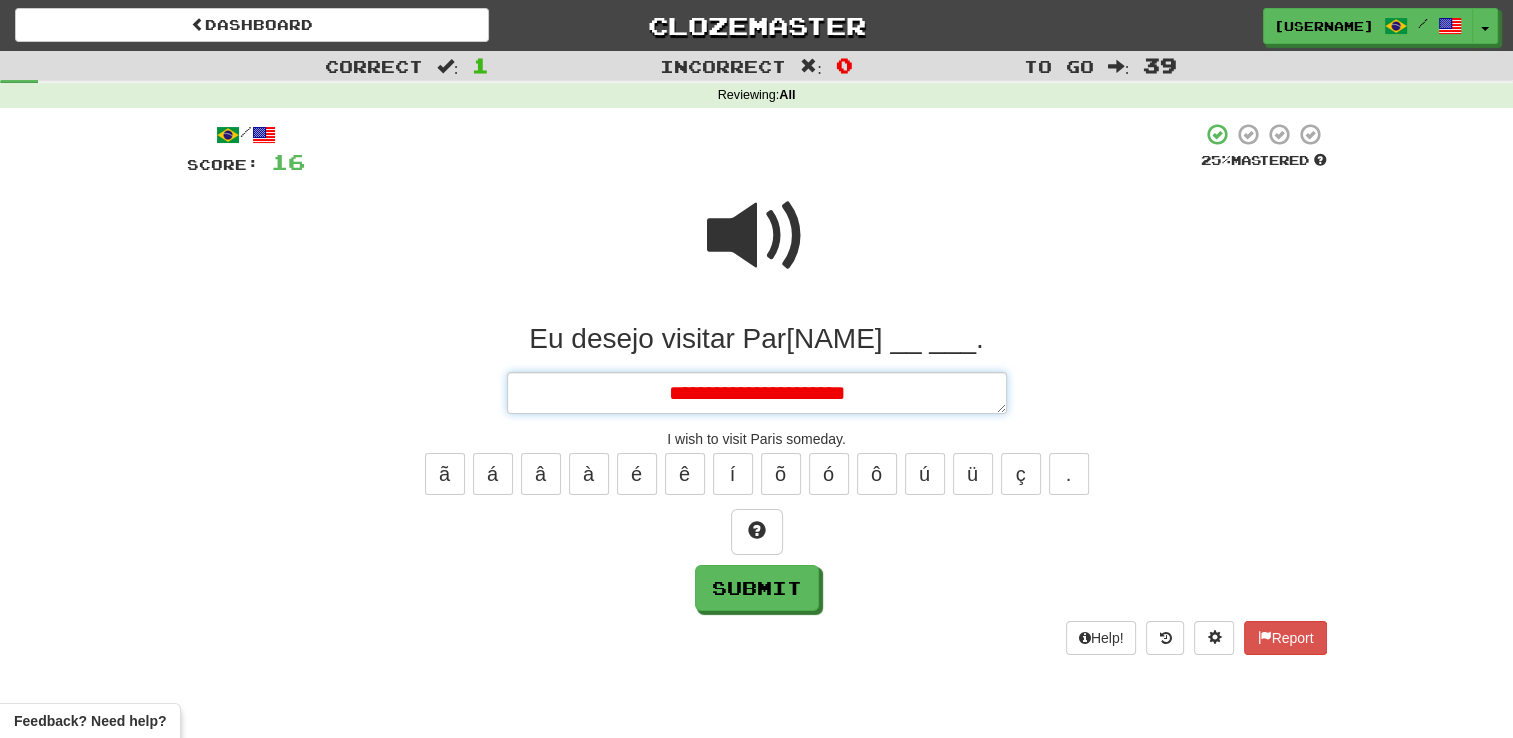 type on "*" 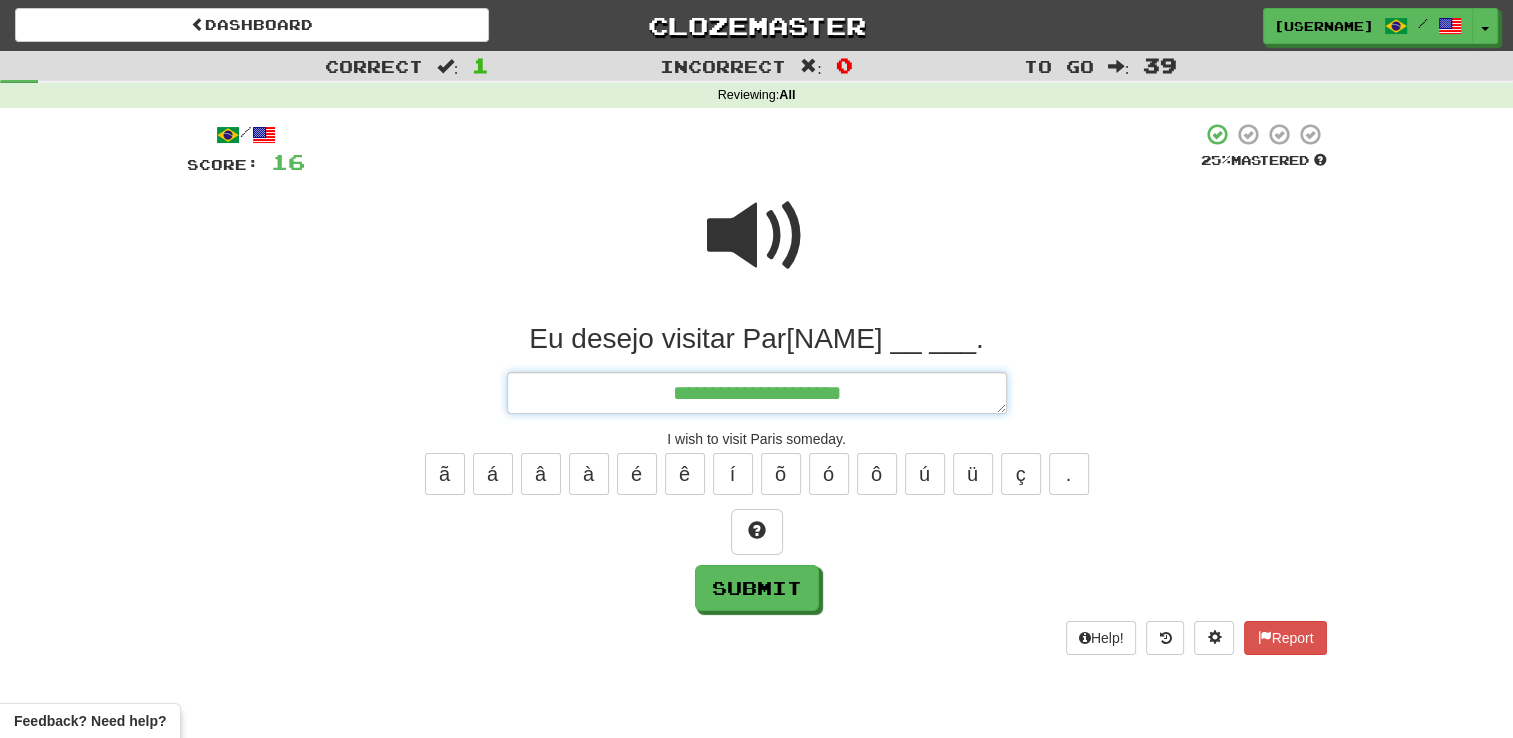 type on "*" 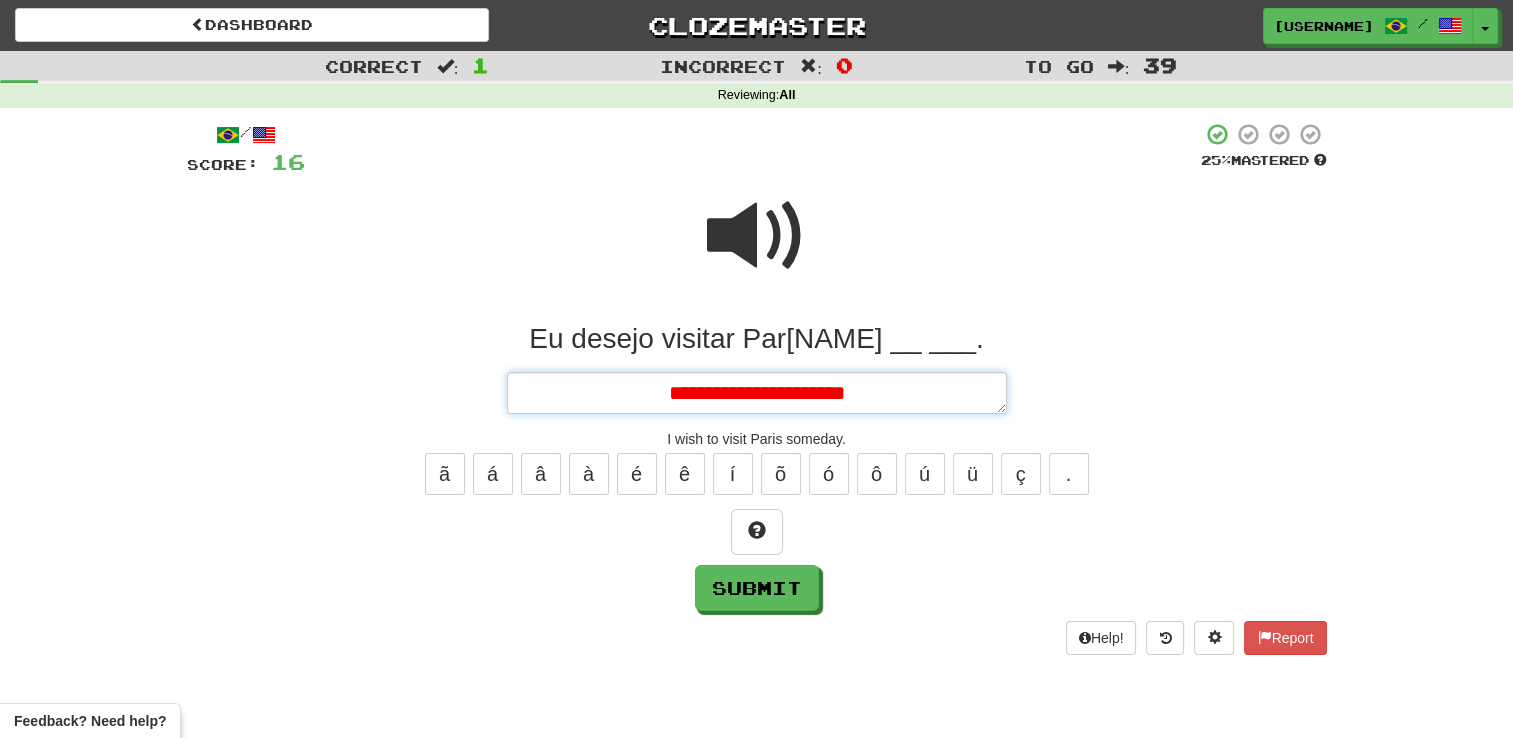 type on "*" 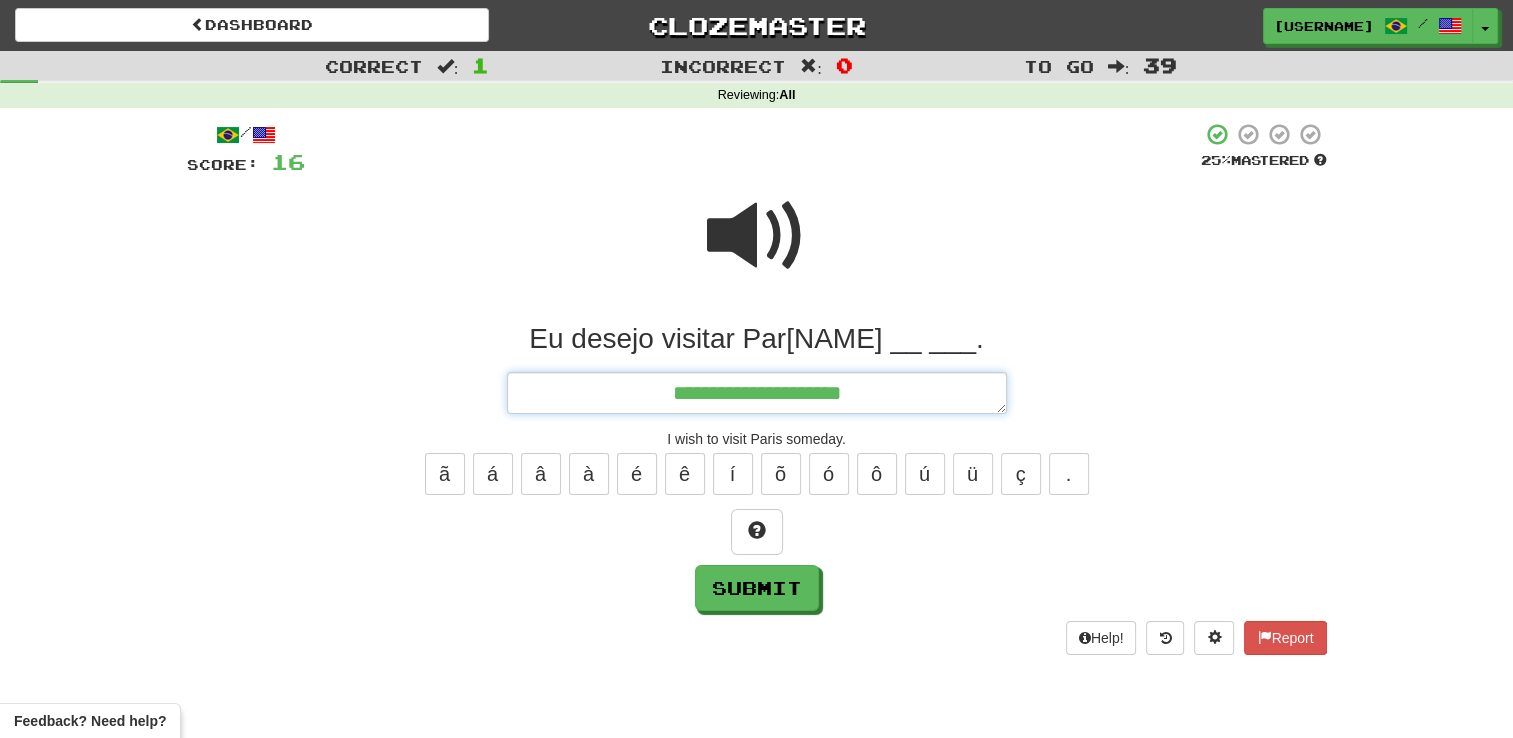 type on "*" 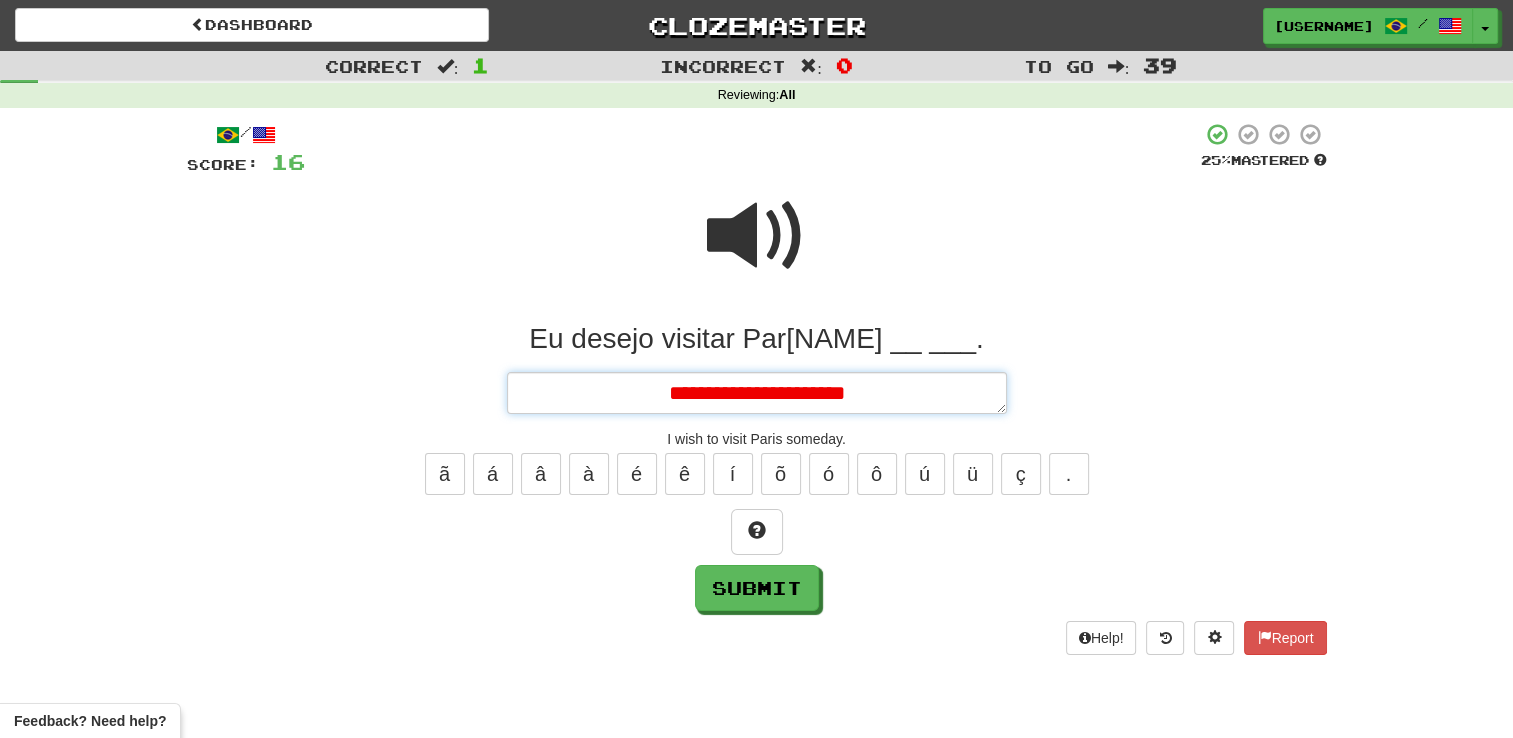 type on "*" 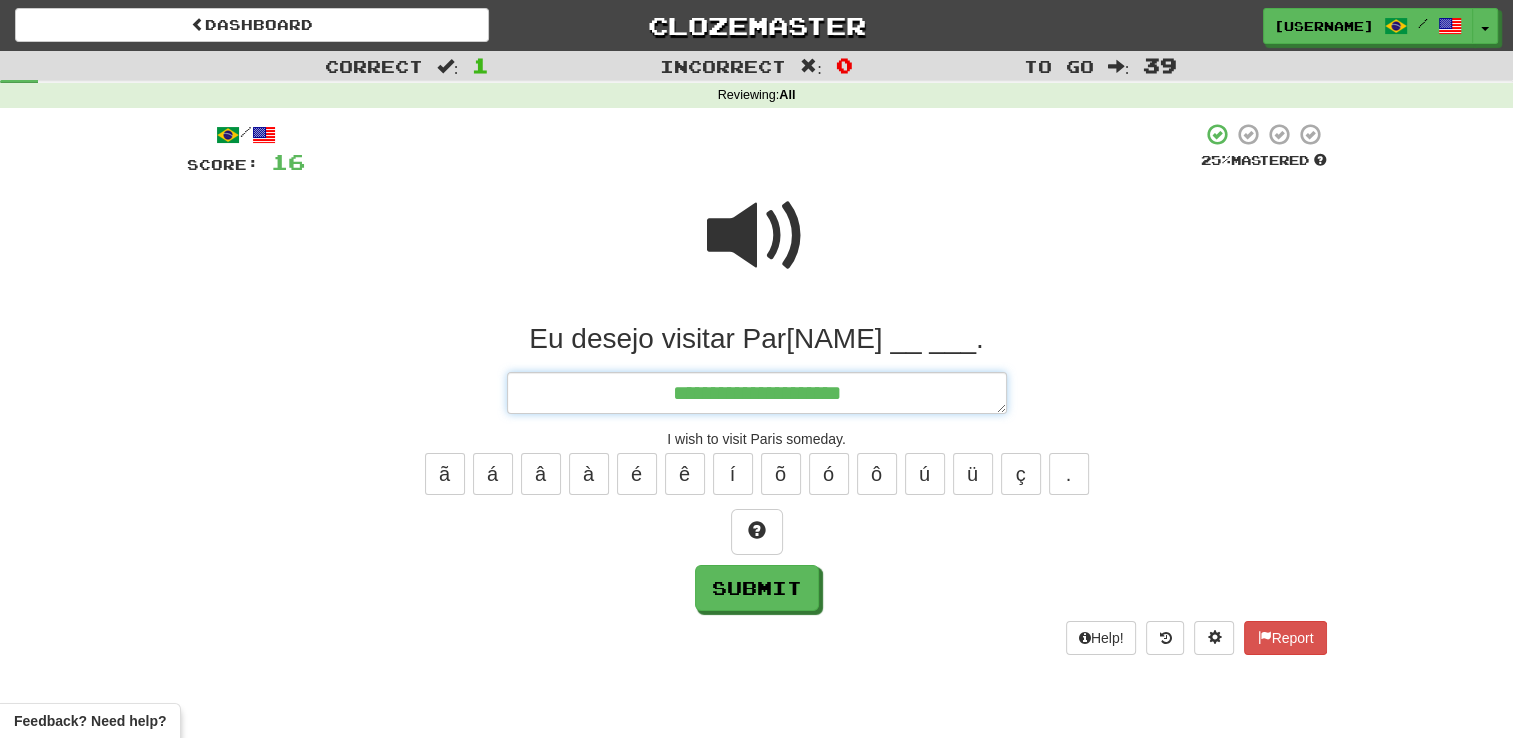 type on "**********" 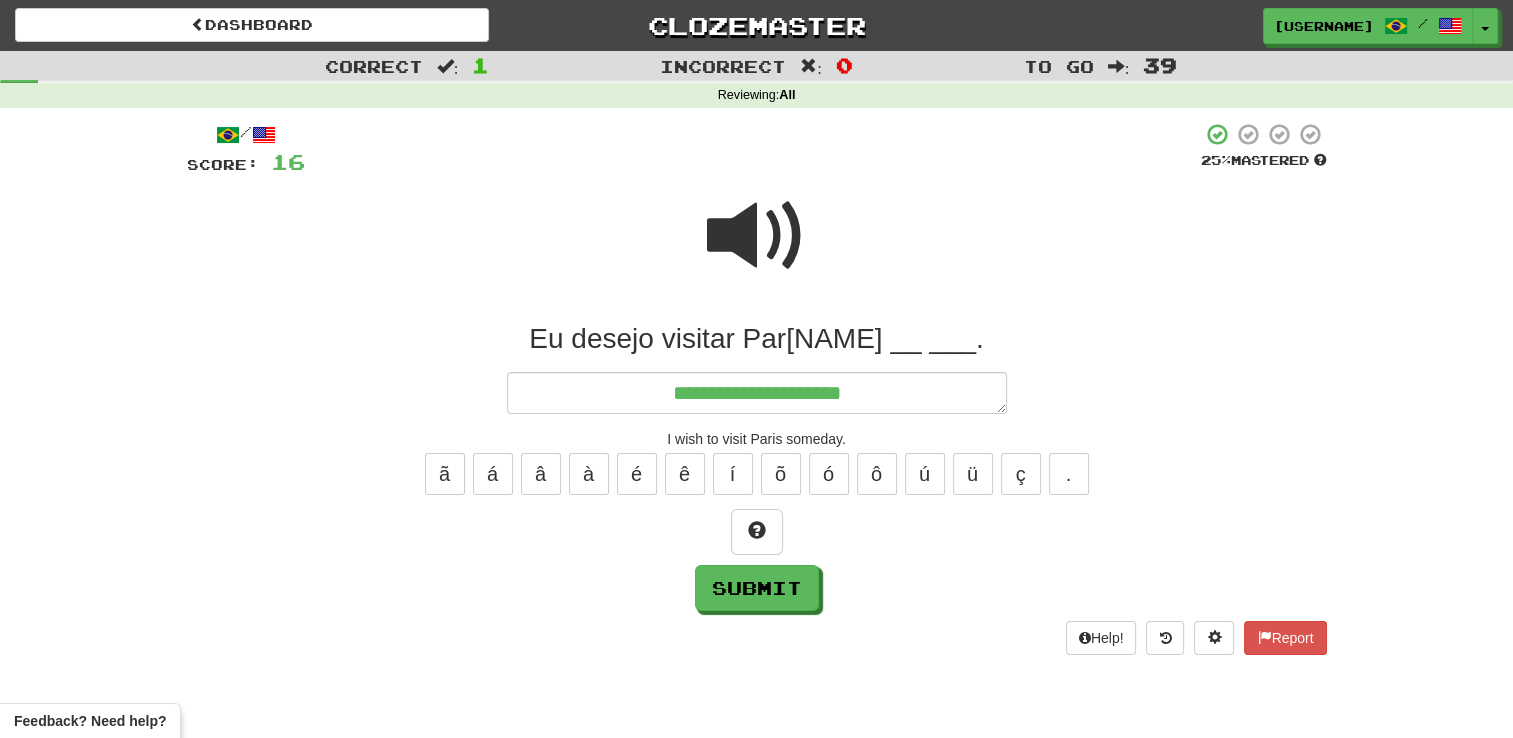 drag, startPoint x: 756, startPoint y: 234, endPoint x: 782, endPoint y: 250, distance: 30.528675 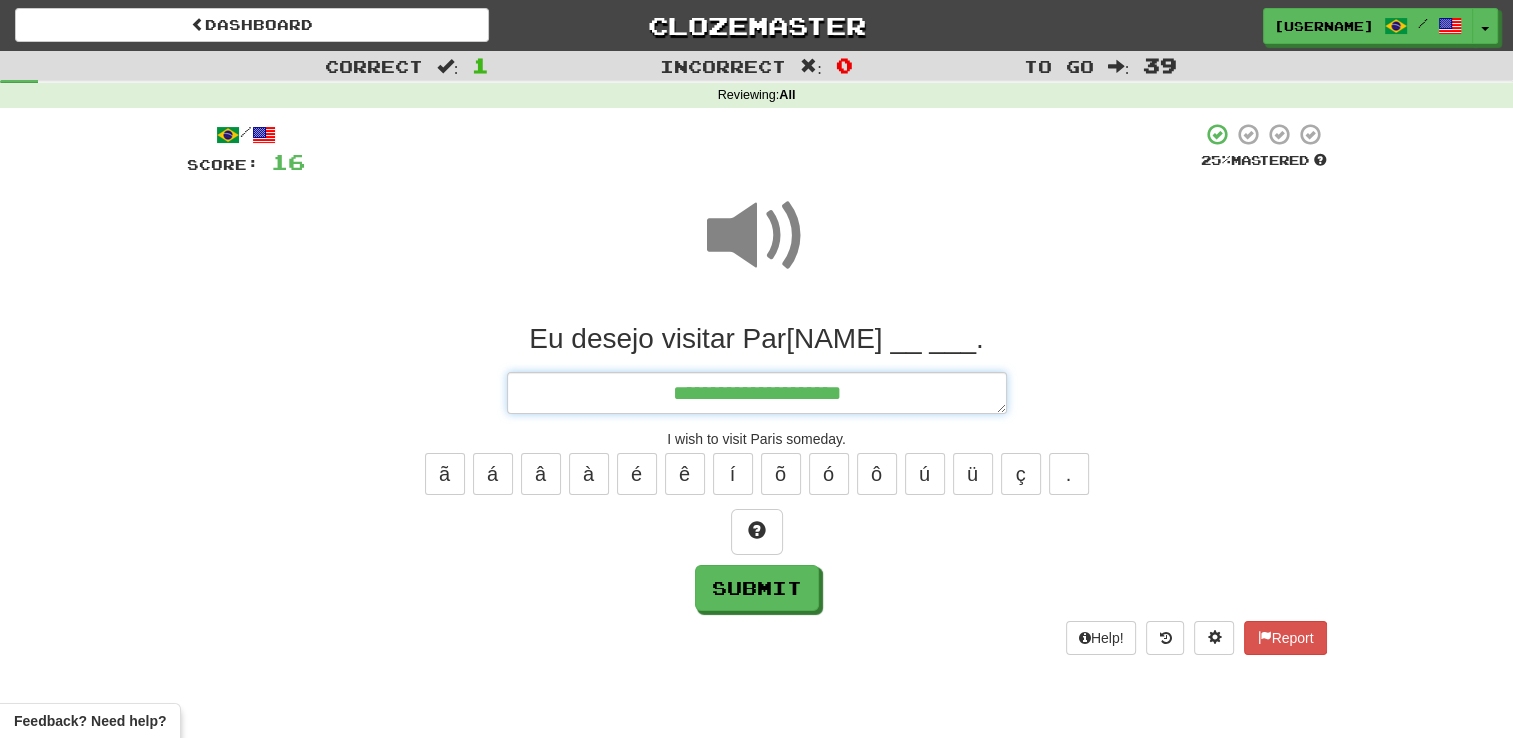 click on "**********" at bounding box center (757, 393) 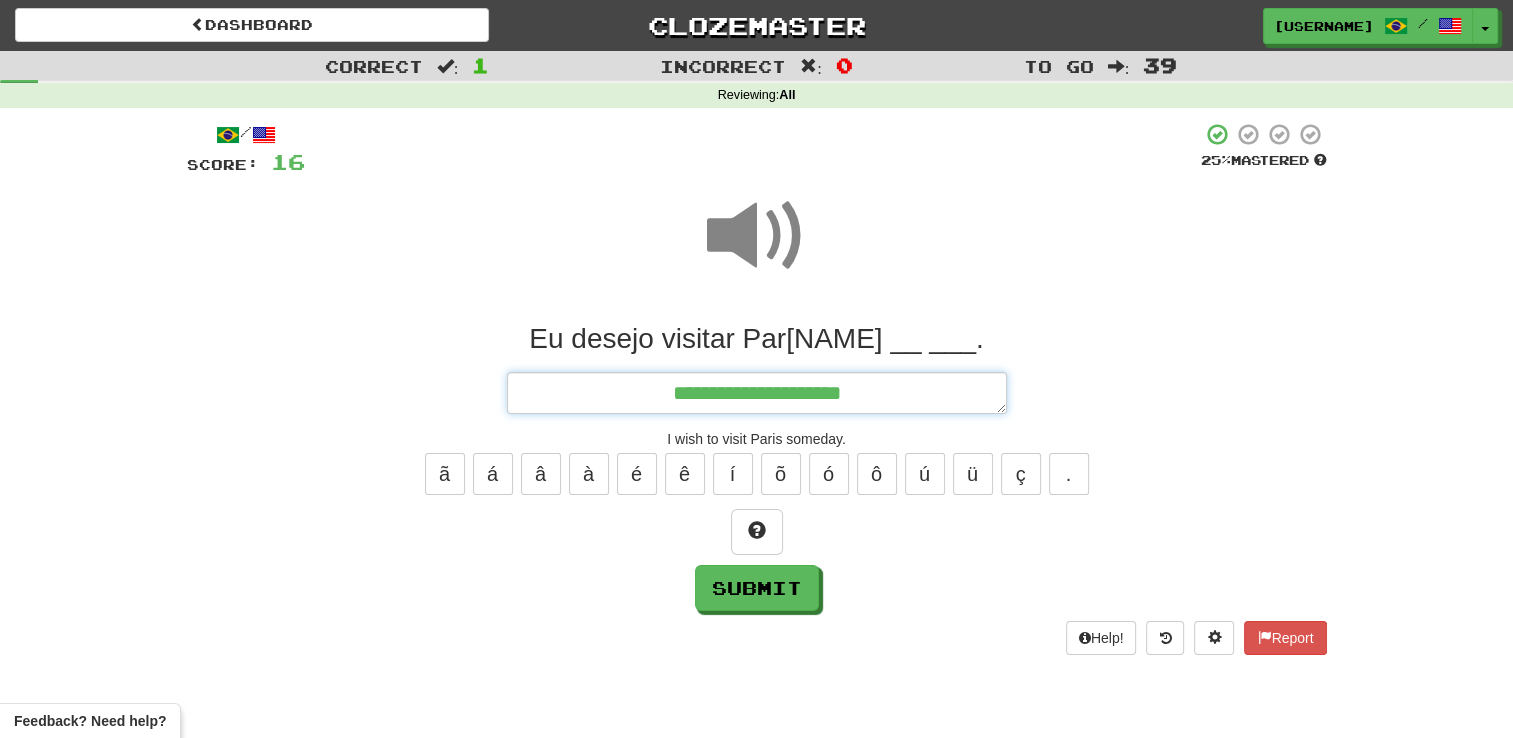 type on "*" 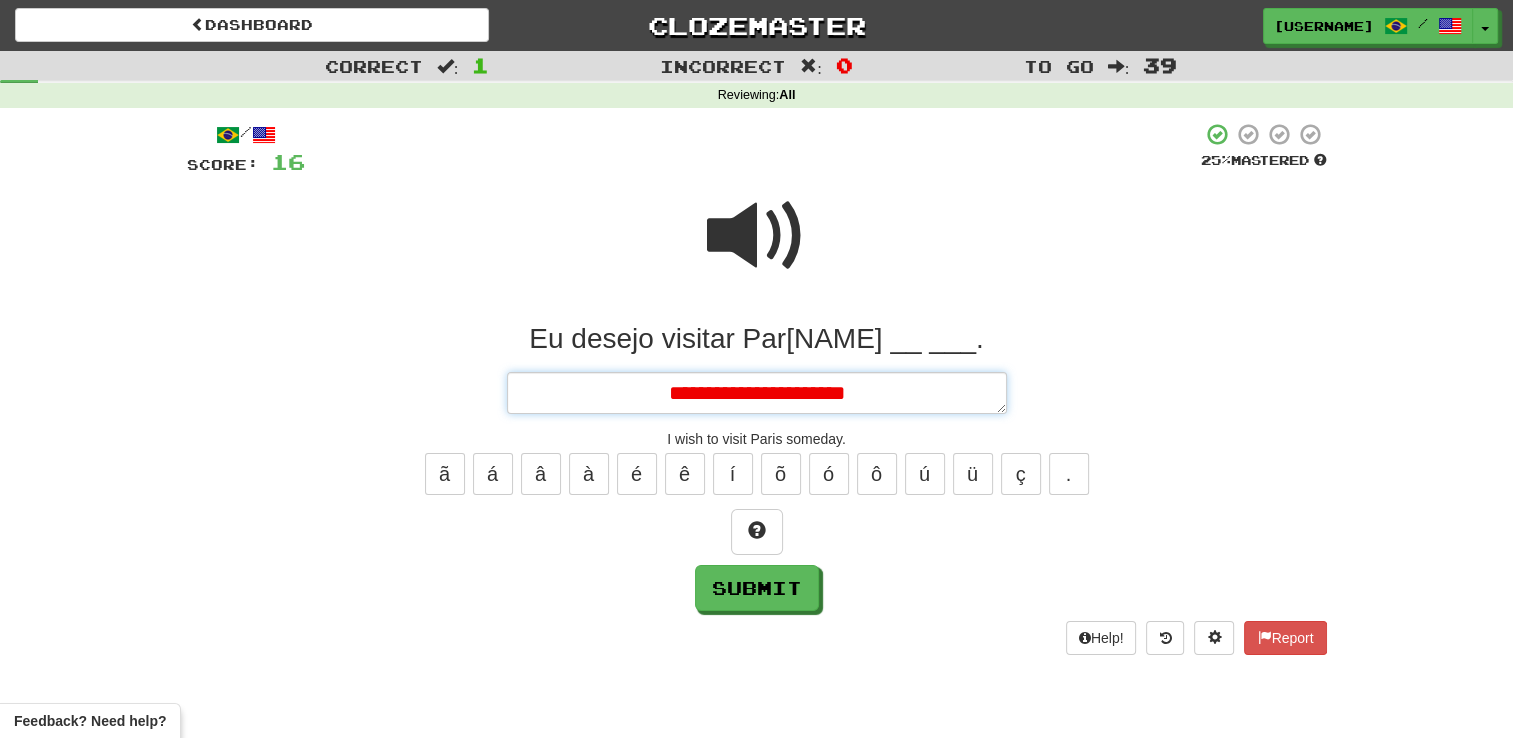 type on "*" 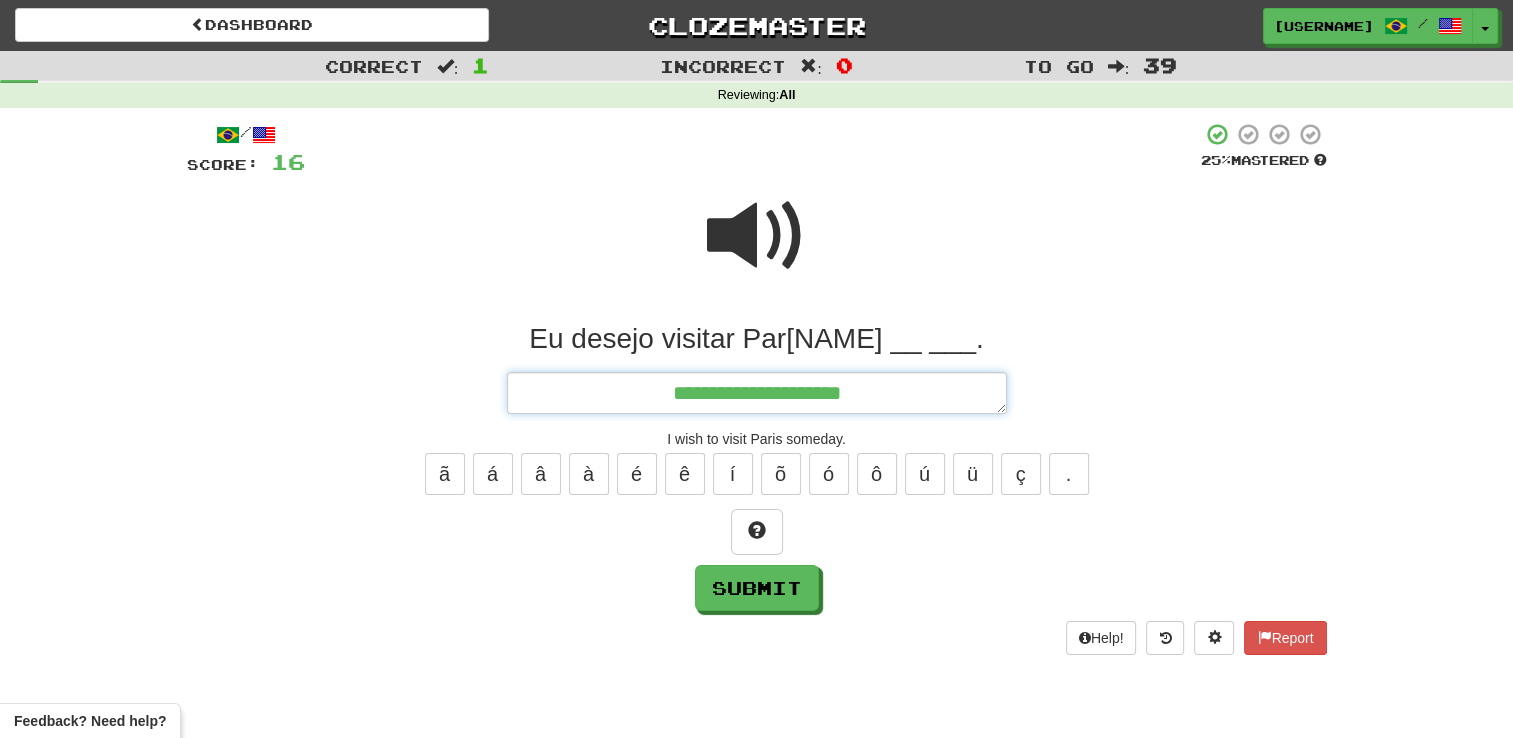 type on "*" 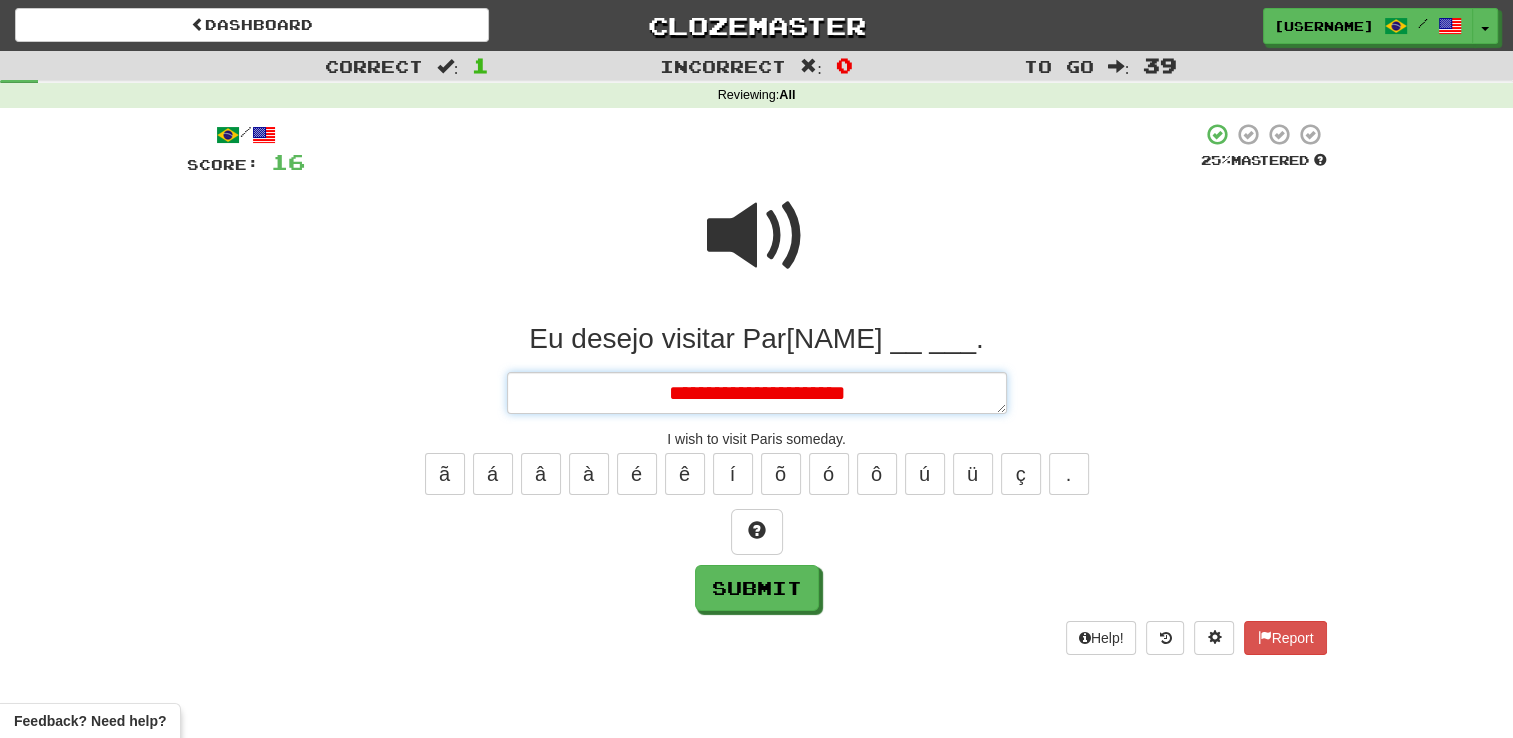 type on "*" 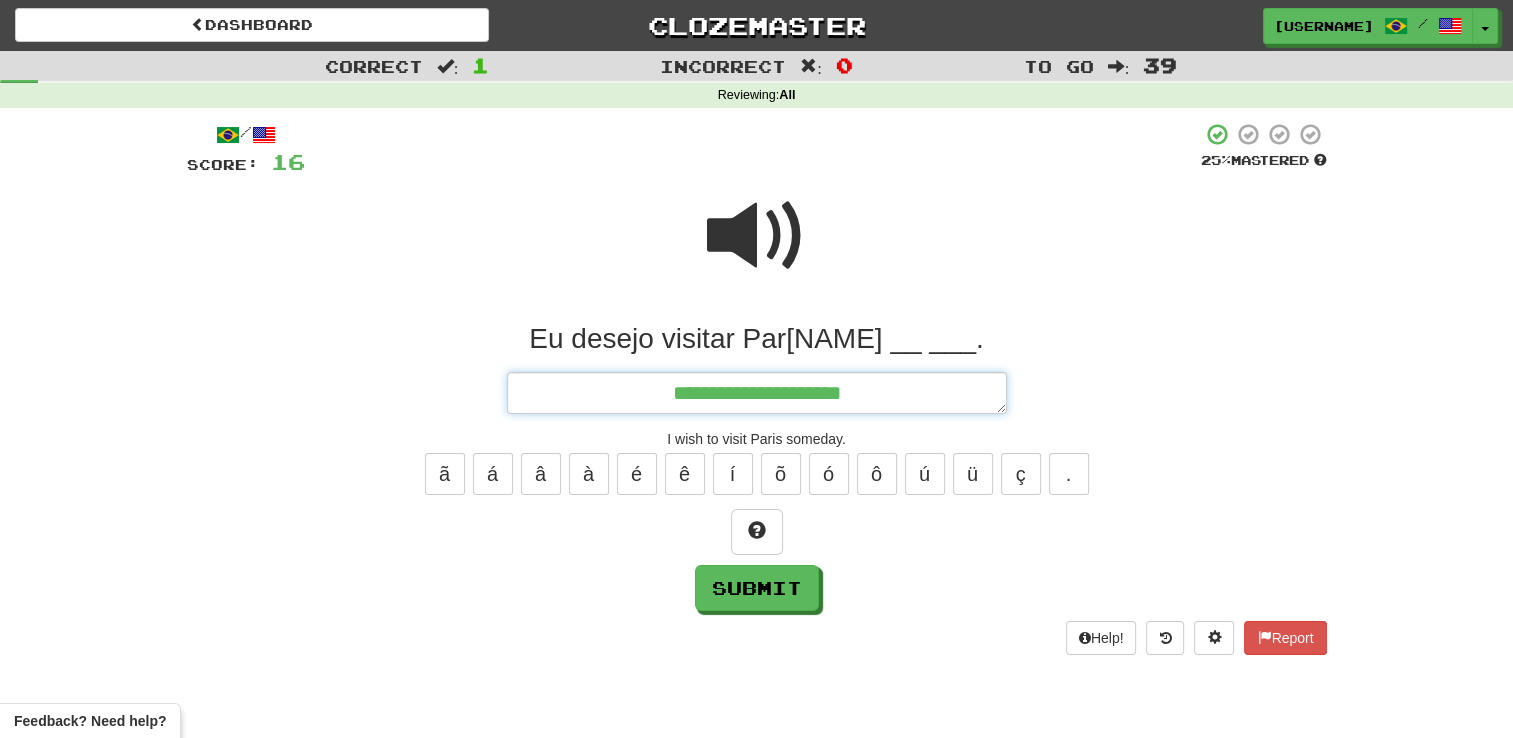 type on "*" 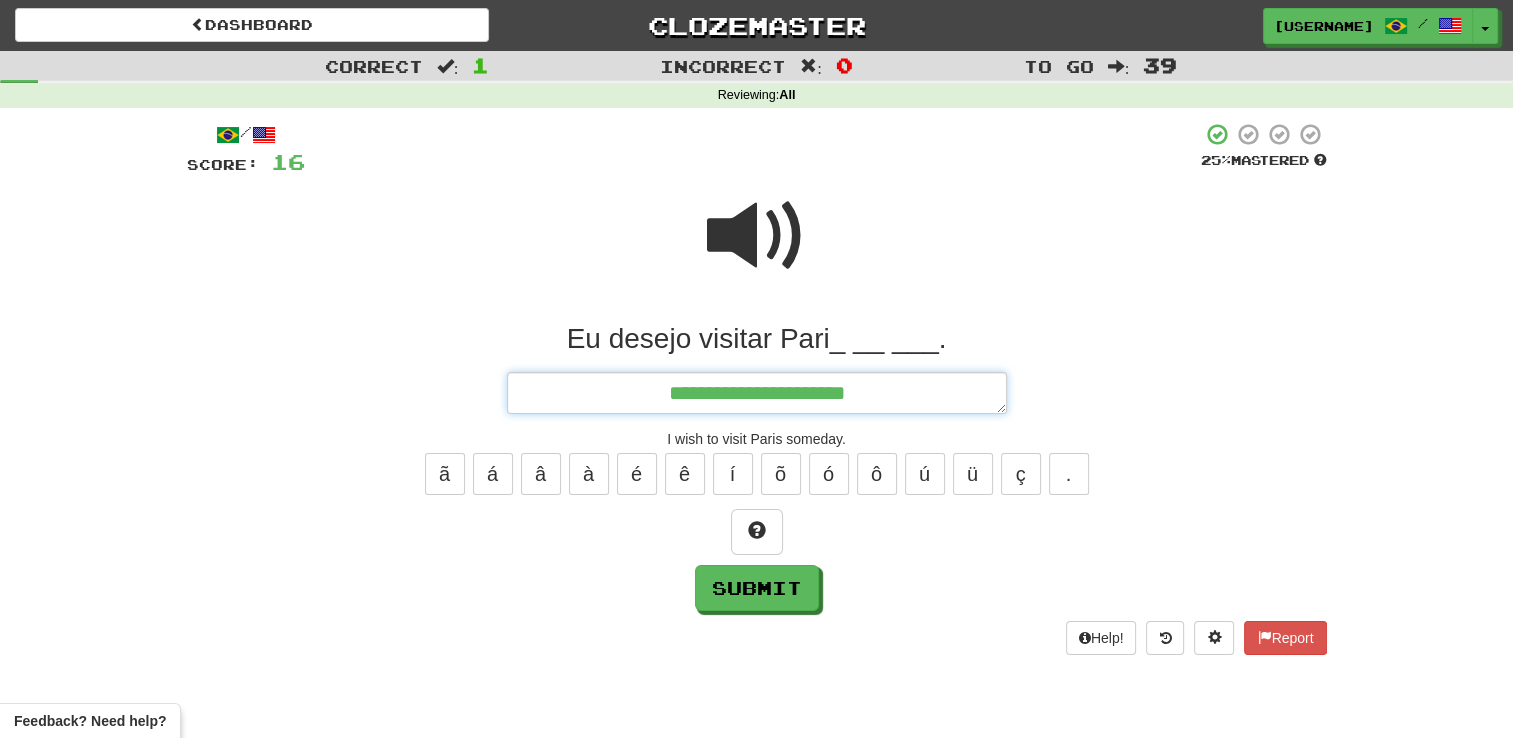 type on "*" 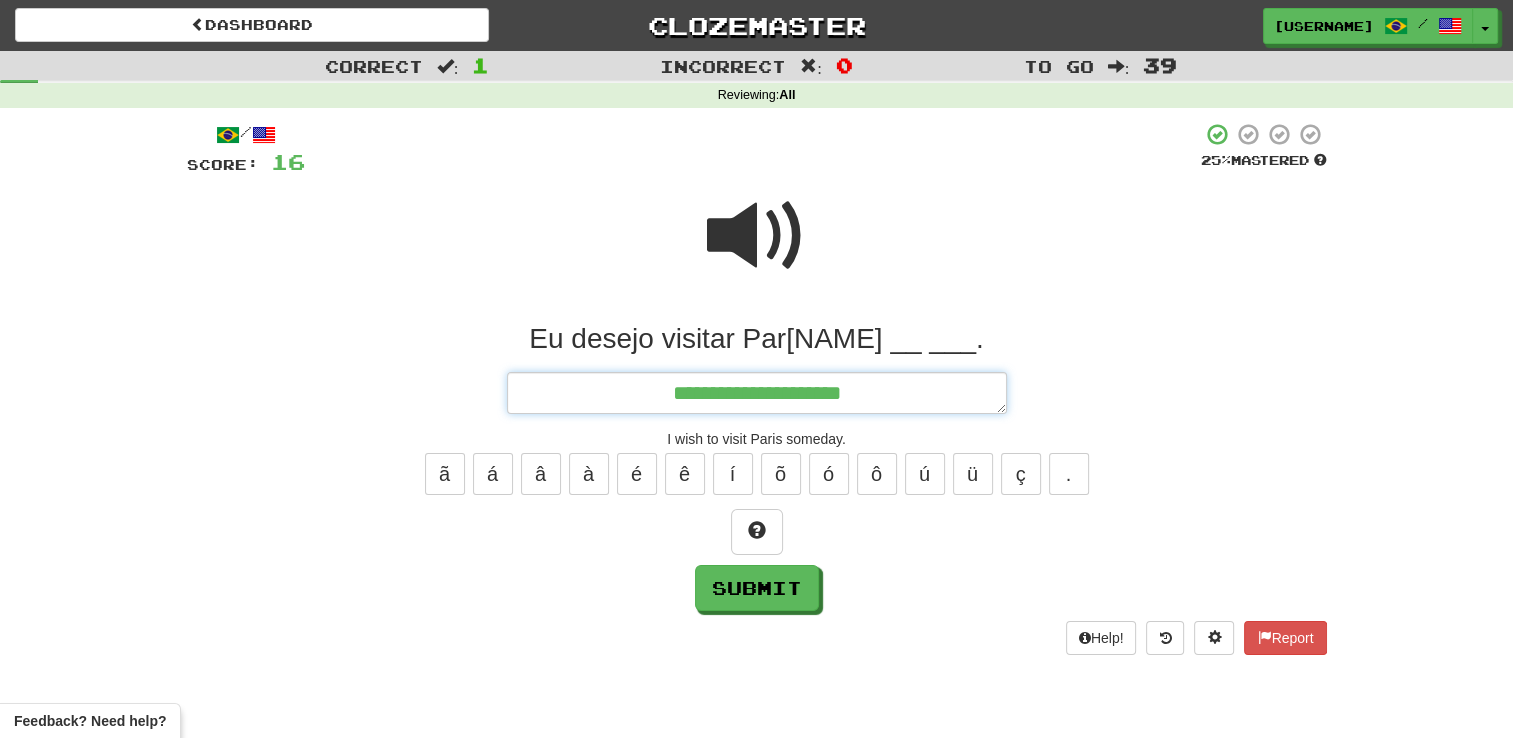 type on "*" 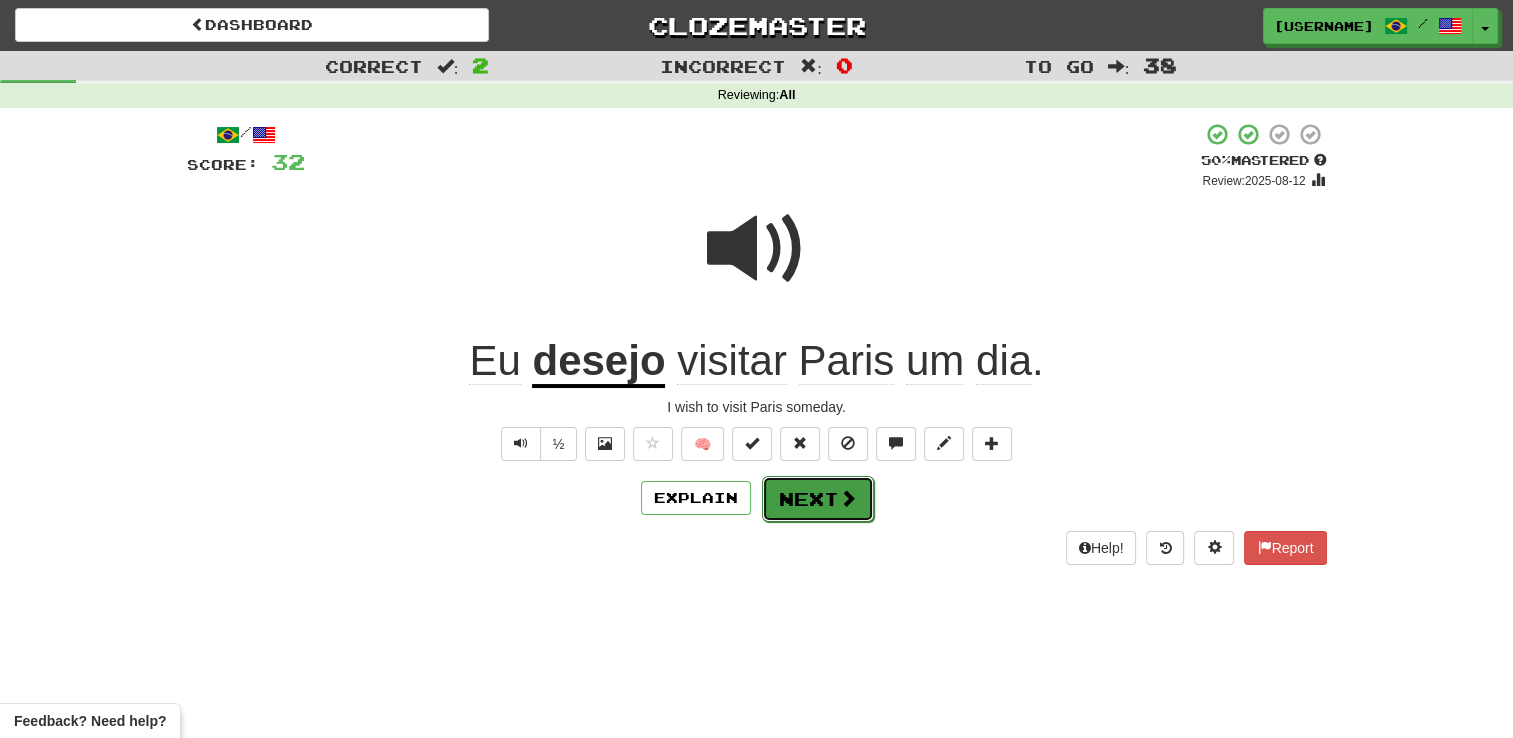 click on "Next" at bounding box center [818, 499] 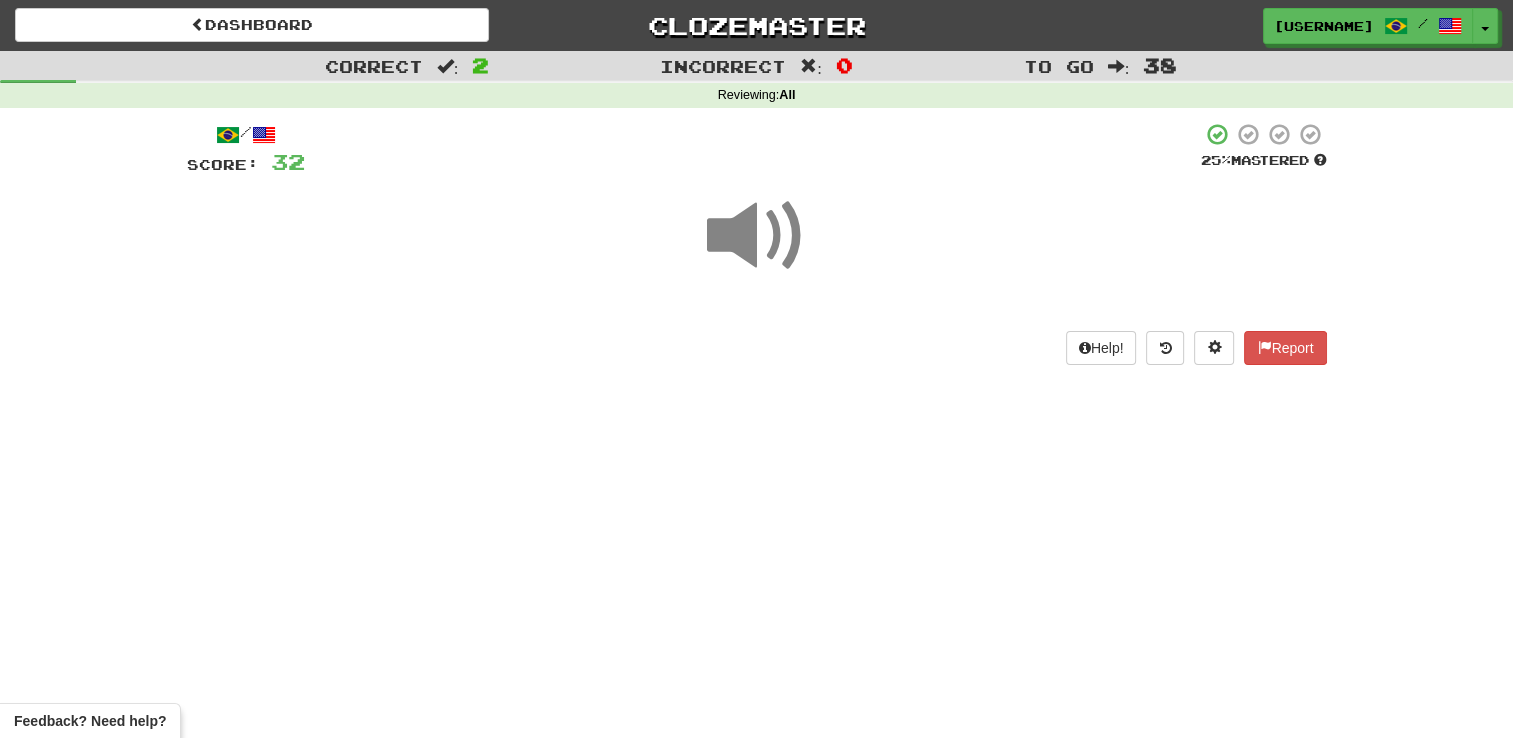 click at bounding box center [757, 236] 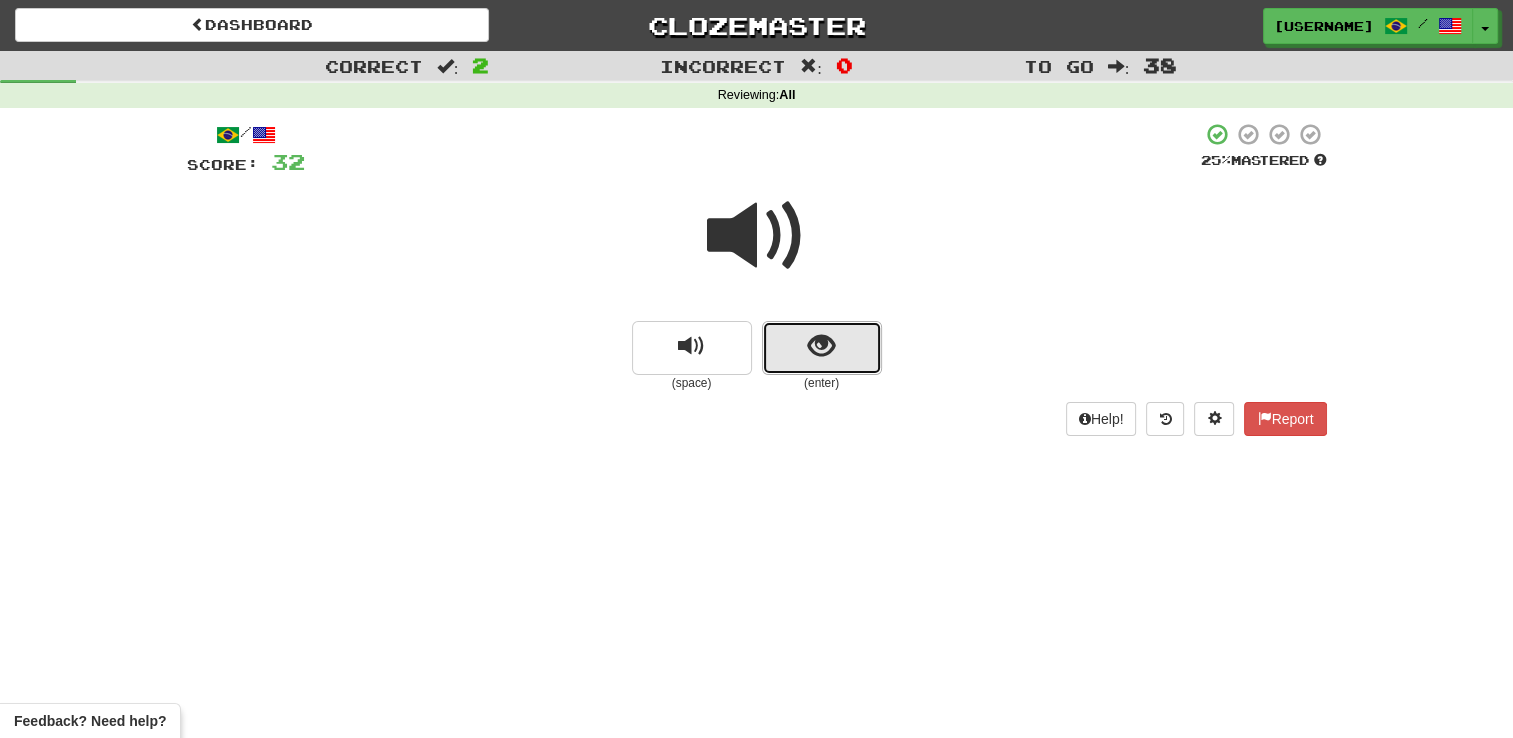 click at bounding box center (821, 346) 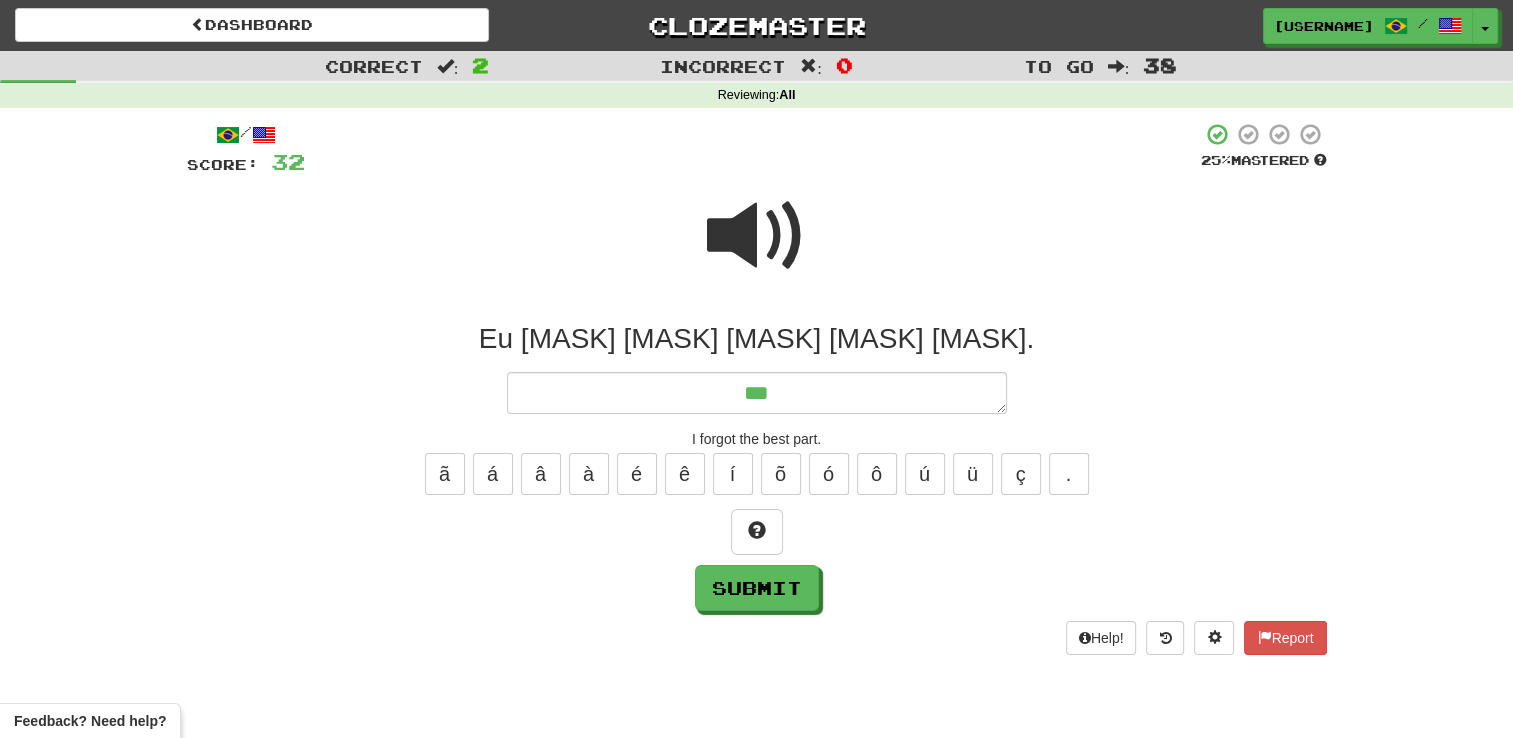 click at bounding box center (757, 236) 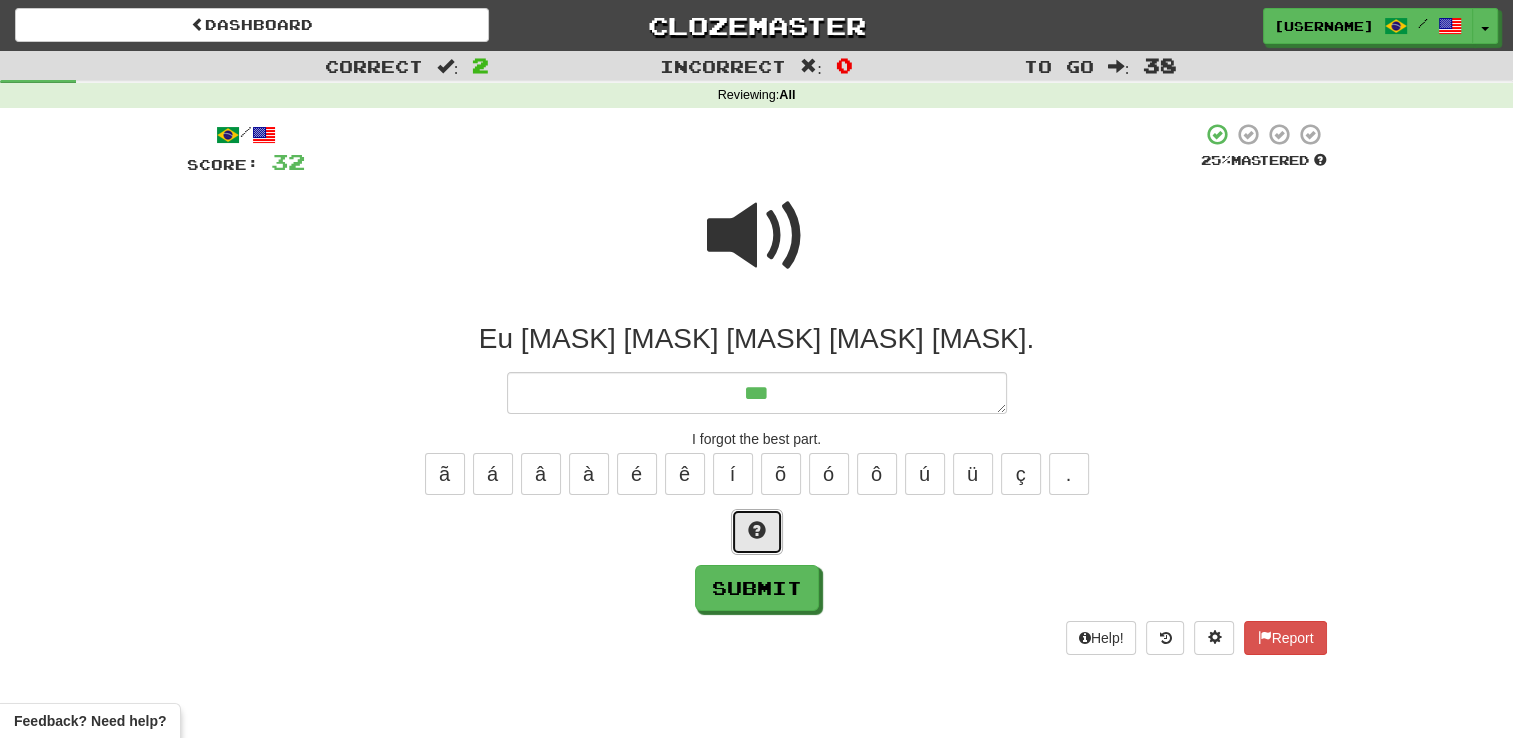 click at bounding box center [757, 530] 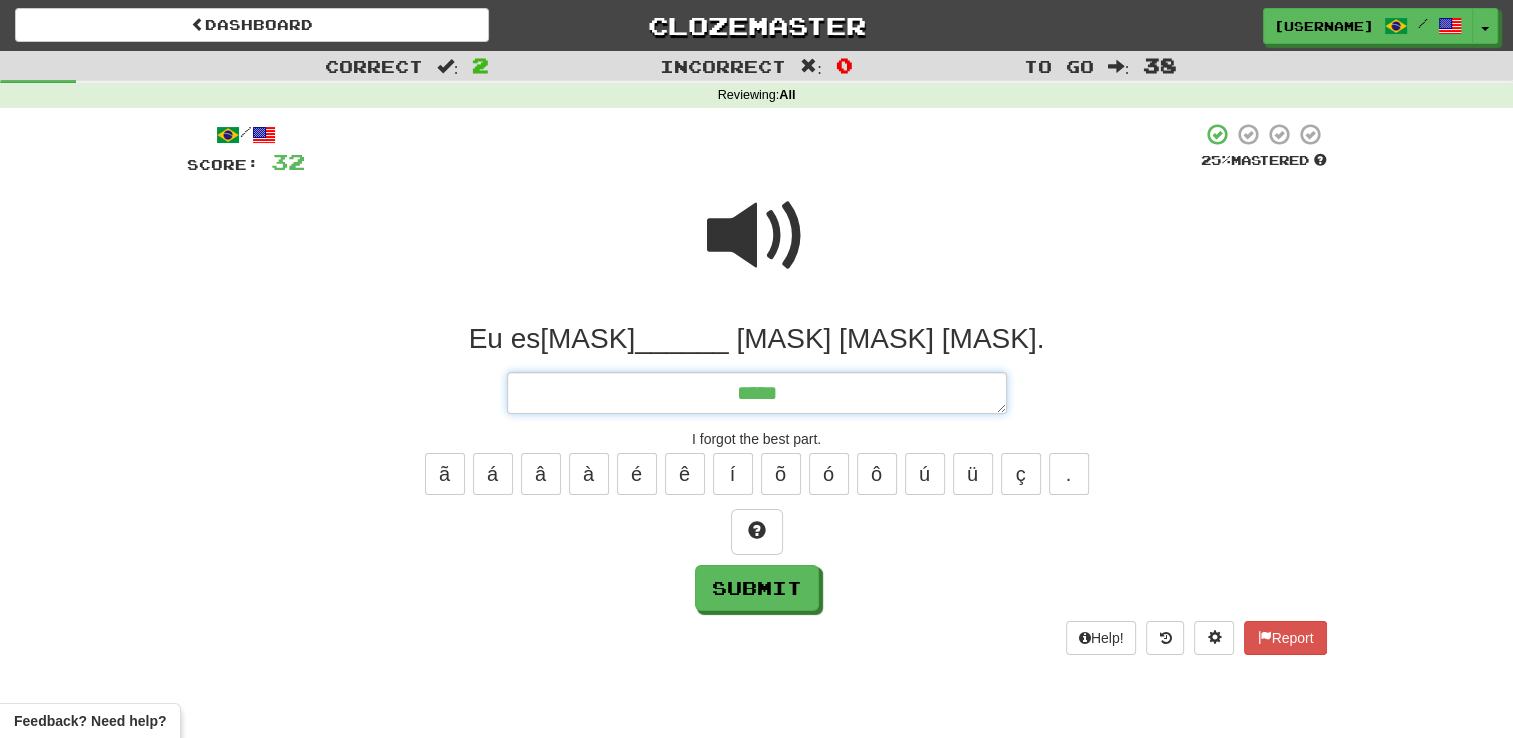 click on "*****" at bounding box center (757, 393) 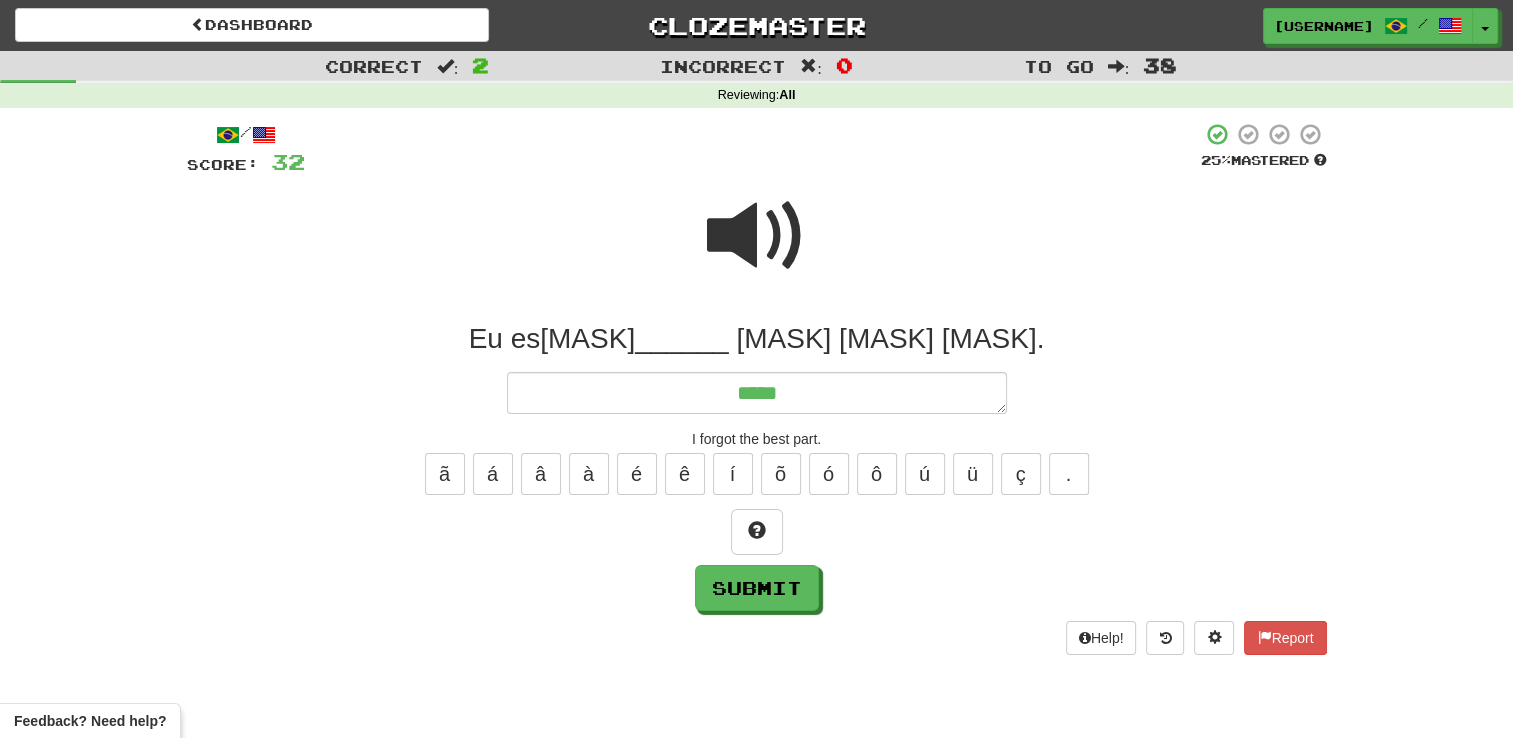 click at bounding box center [757, 249] 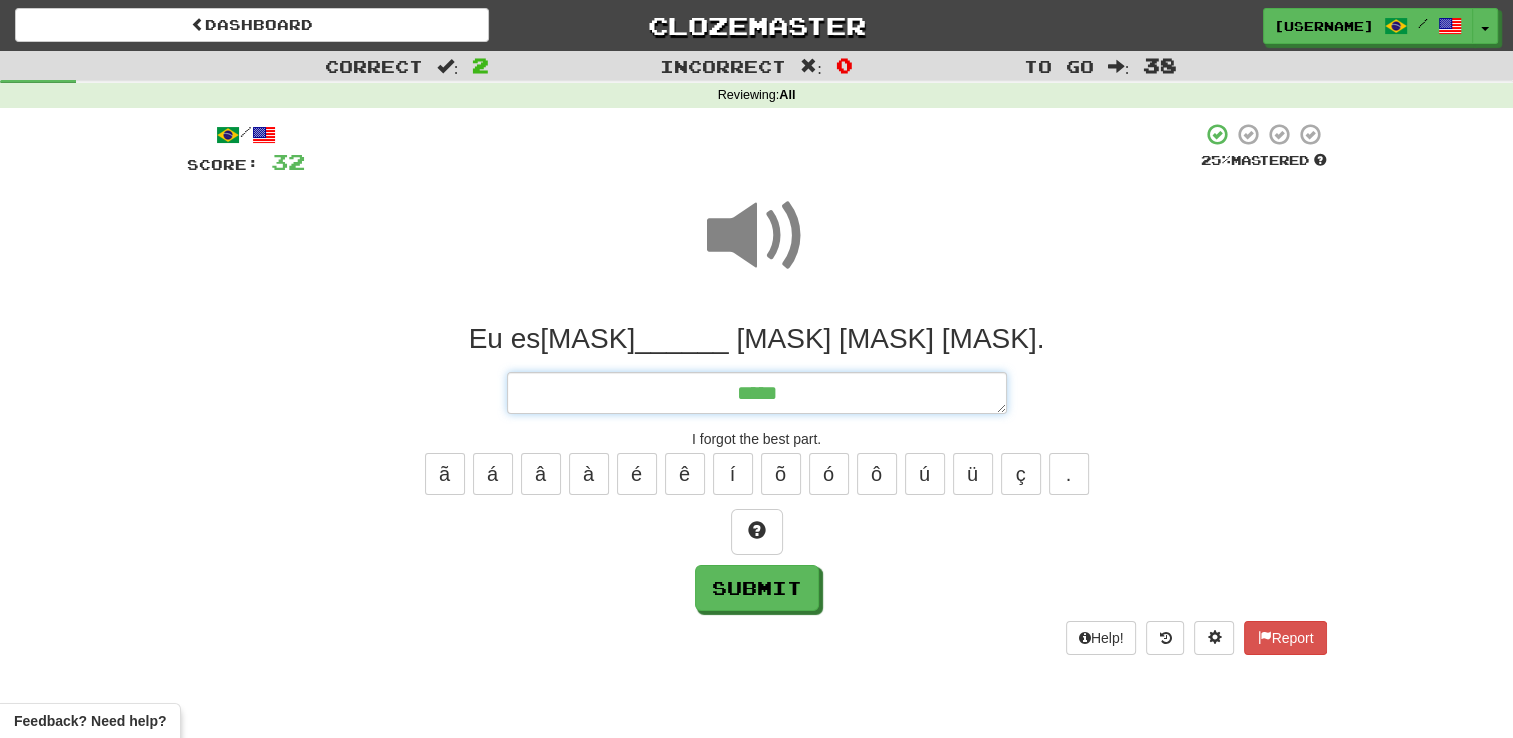 click on "*****" at bounding box center (757, 393) 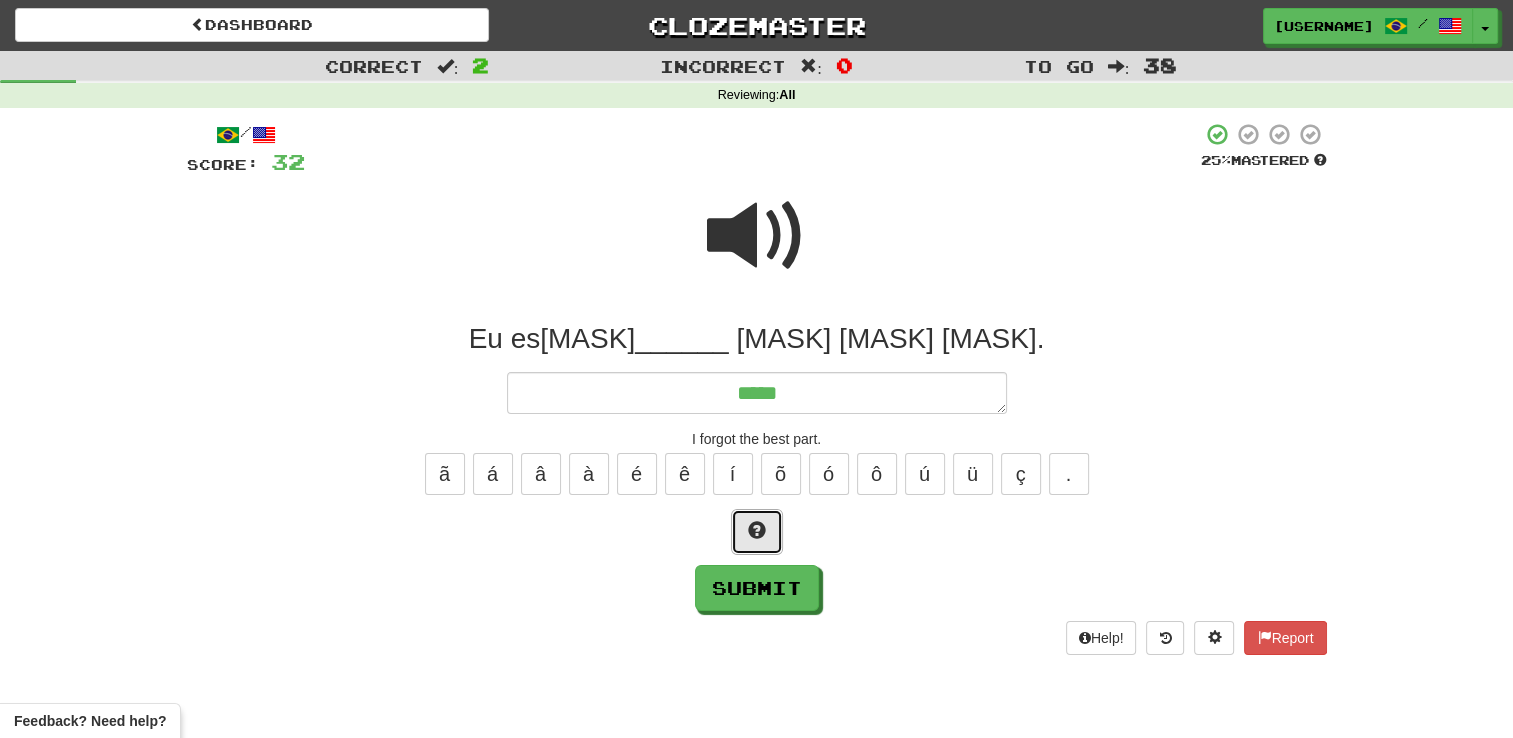click at bounding box center (757, 530) 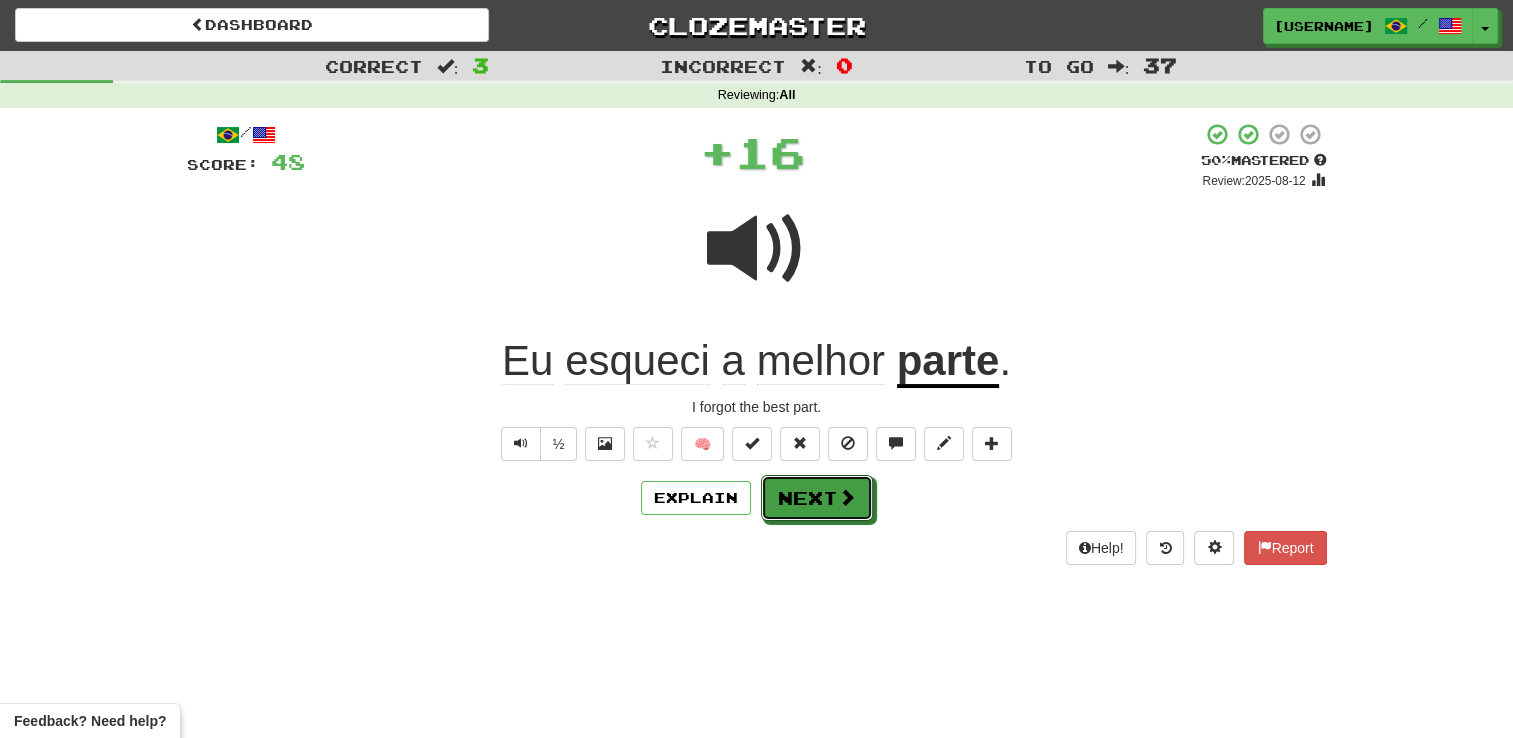 click on "Next" at bounding box center (817, 498) 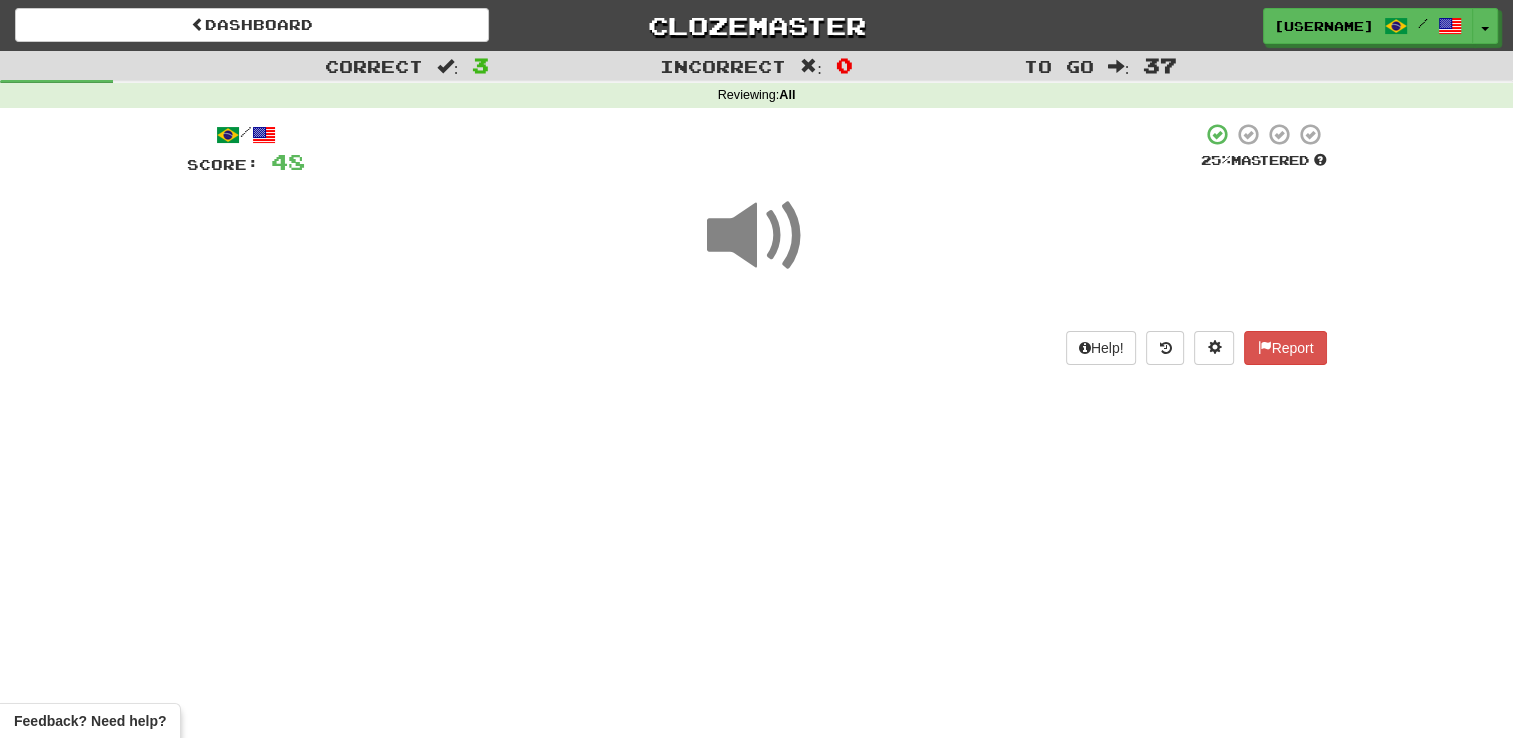 click at bounding box center [757, 236] 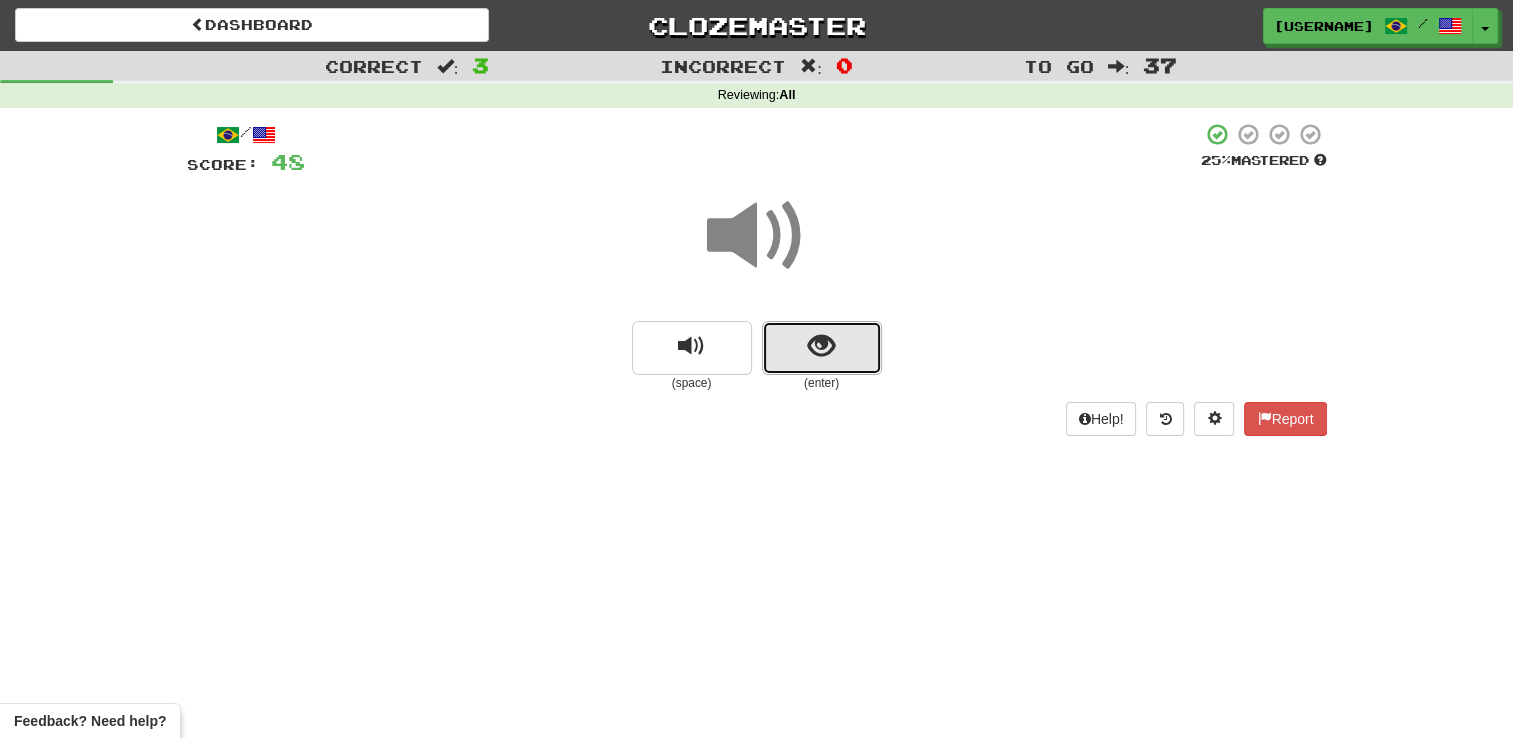 click at bounding box center (822, 348) 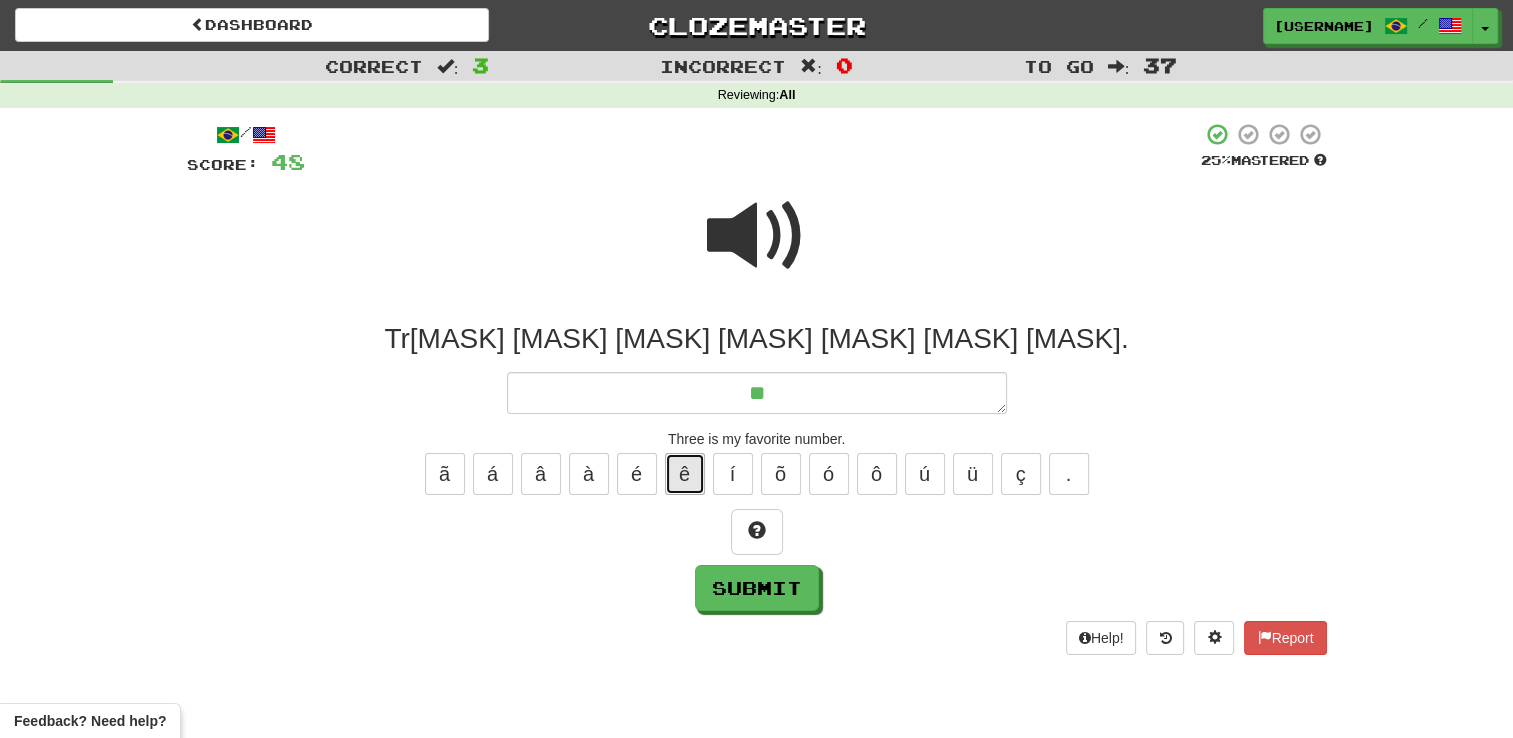 click on "ê" at bounding box center [685, 474] 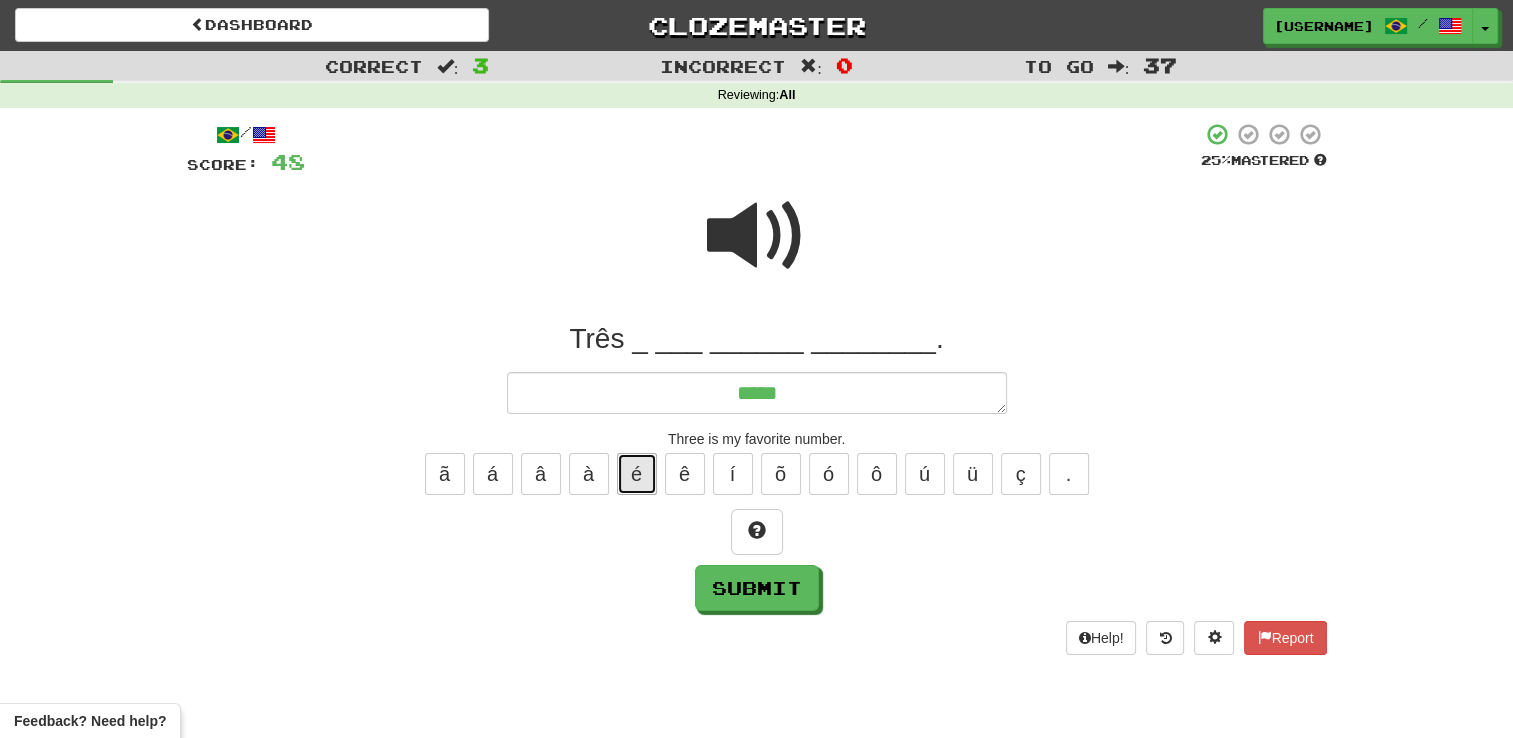 click on "é" at bounding box center [637, 474] 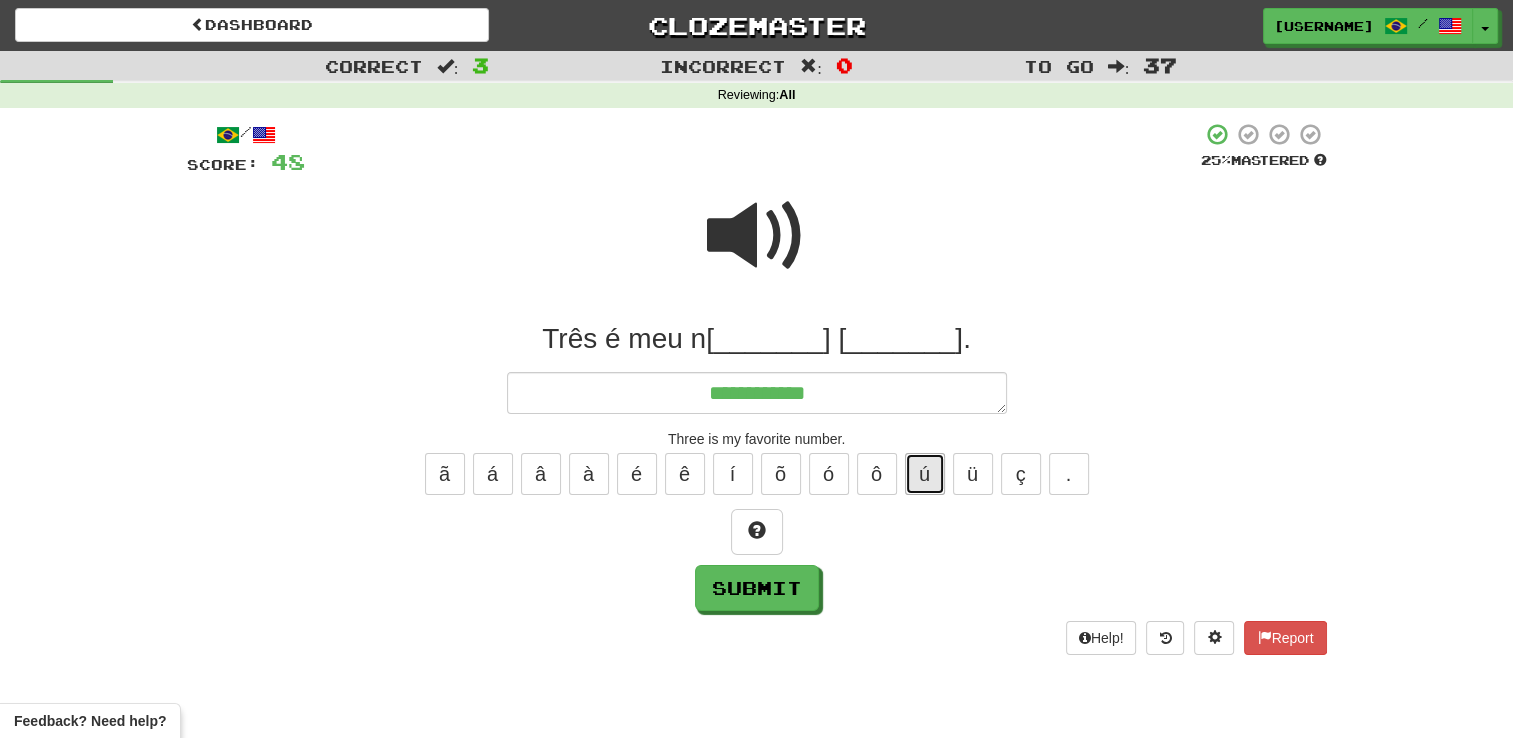click on "ú" at bounding box center (925, 474) 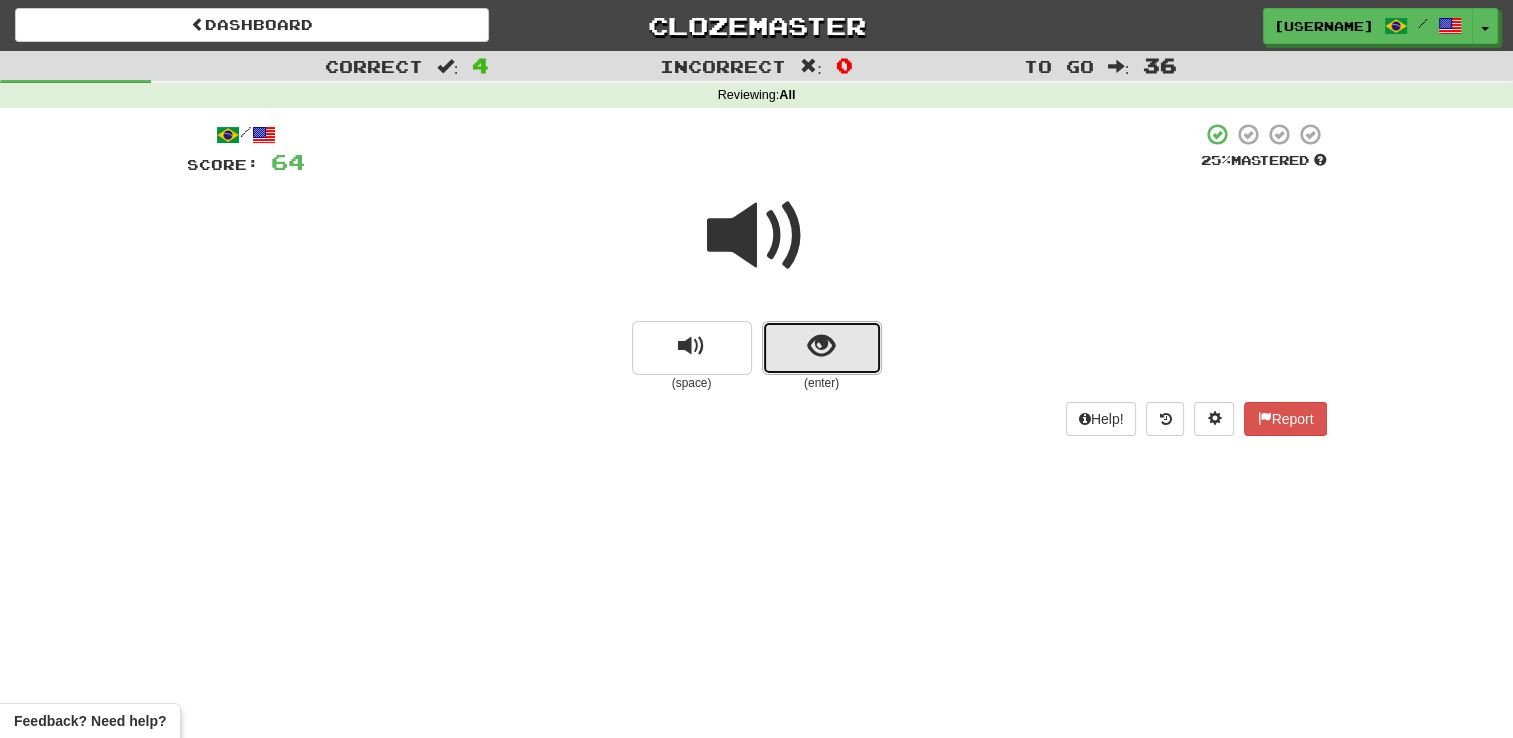 click at bounding box center (821, 346) 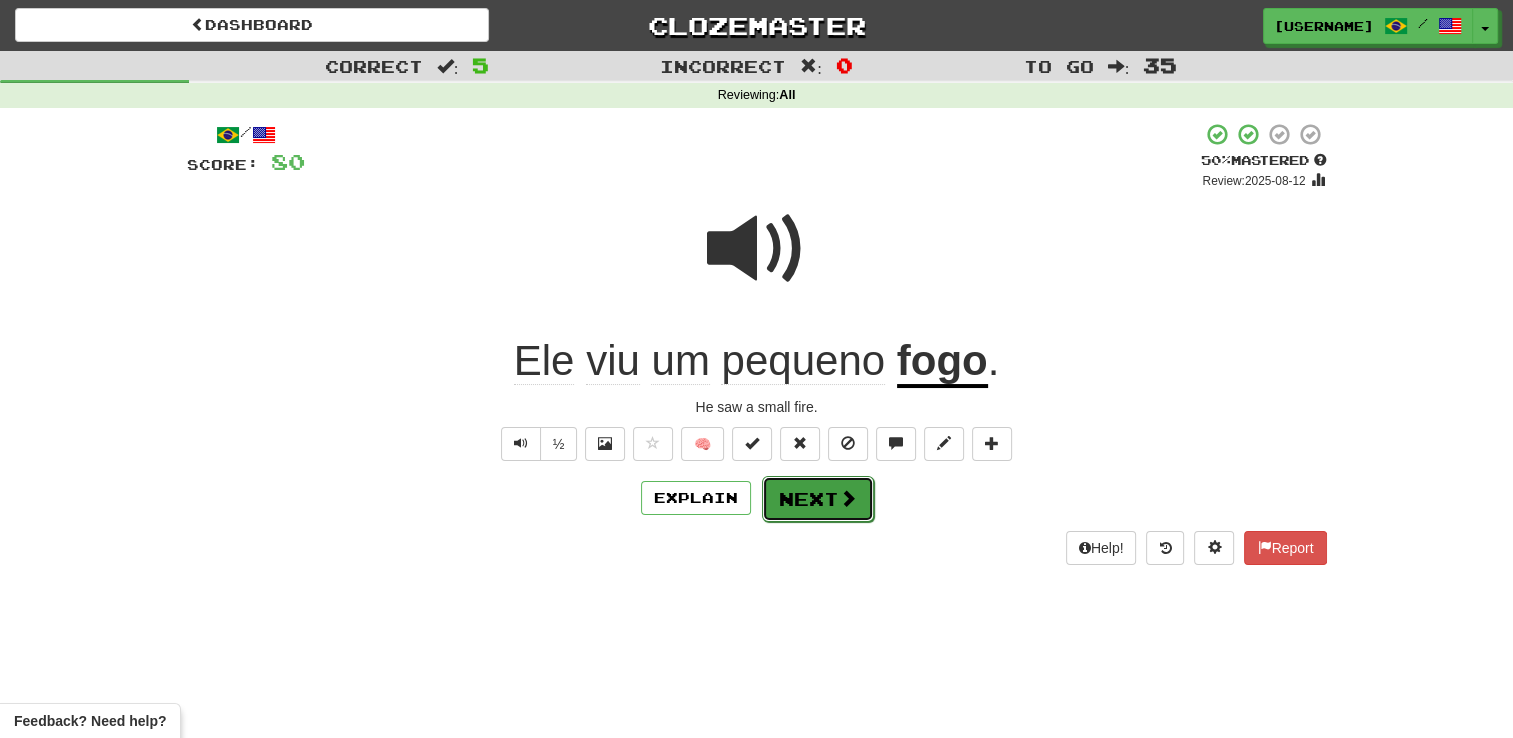 click on "Next" at bounding box center [818, 499] 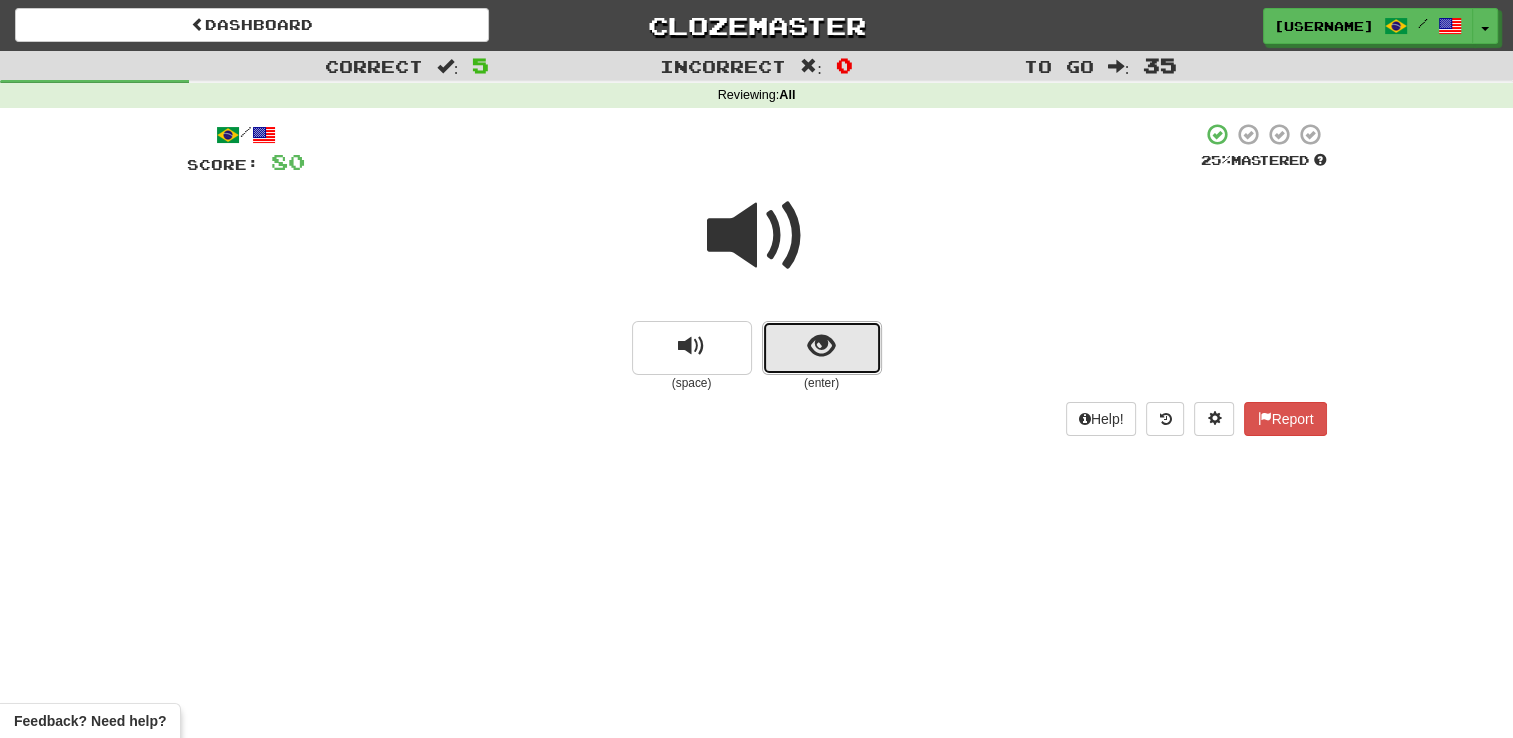 click at bounding box center [821, 346] 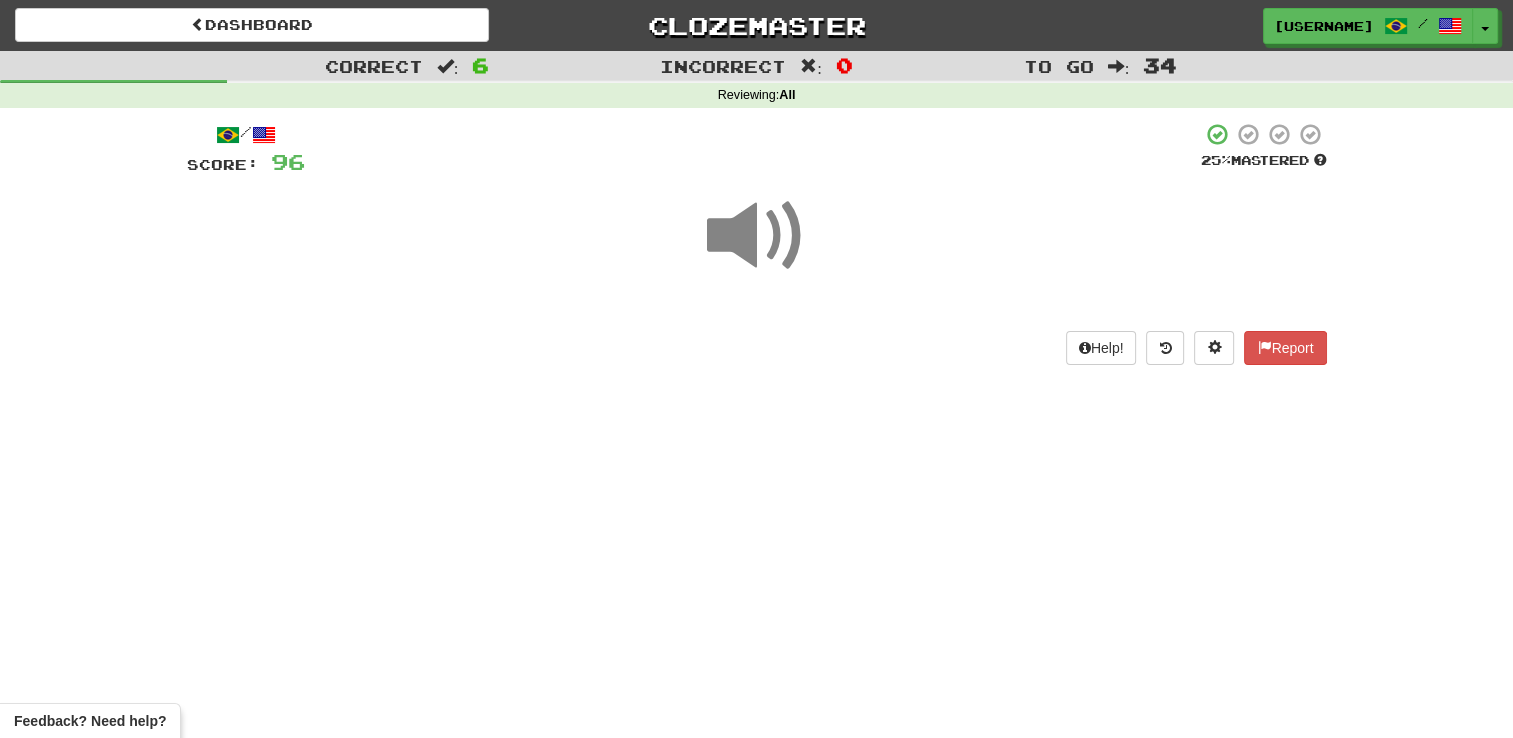 click at bounding box center [757, 236] 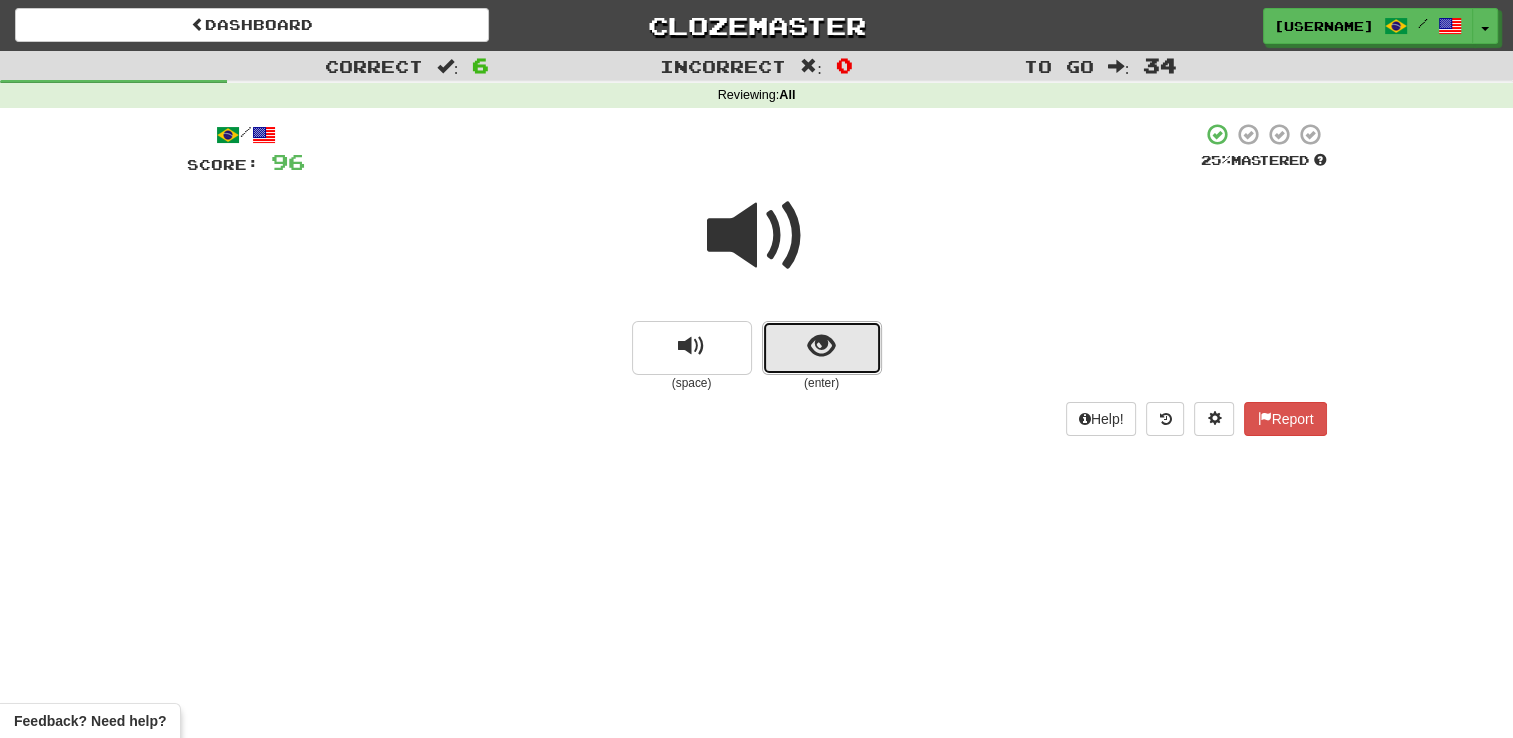 click at bounding box center [821, 346] 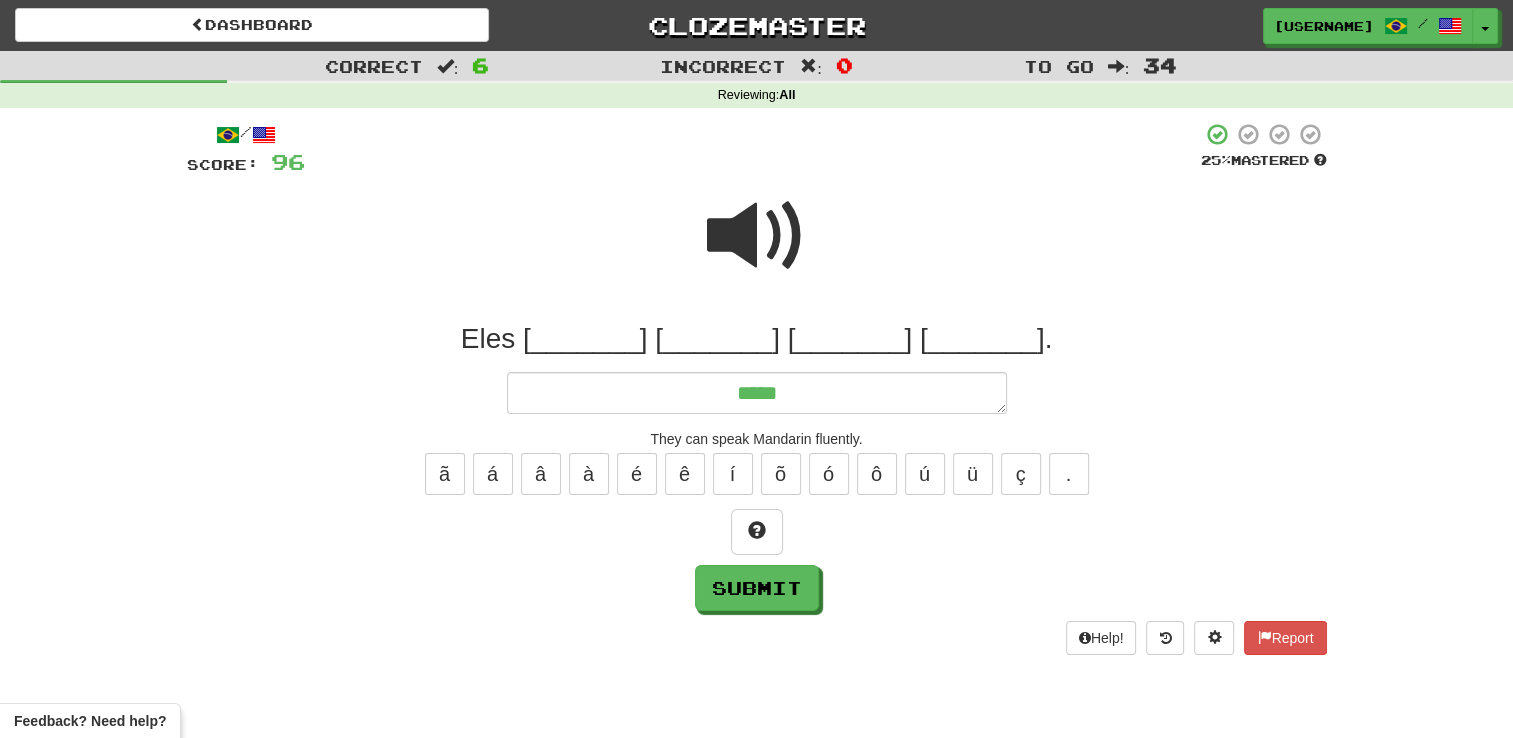 drag, startPoint x: 713, startPoint y: 237, endPoint x: 732, endPoint y: 248, distance: 21.954498 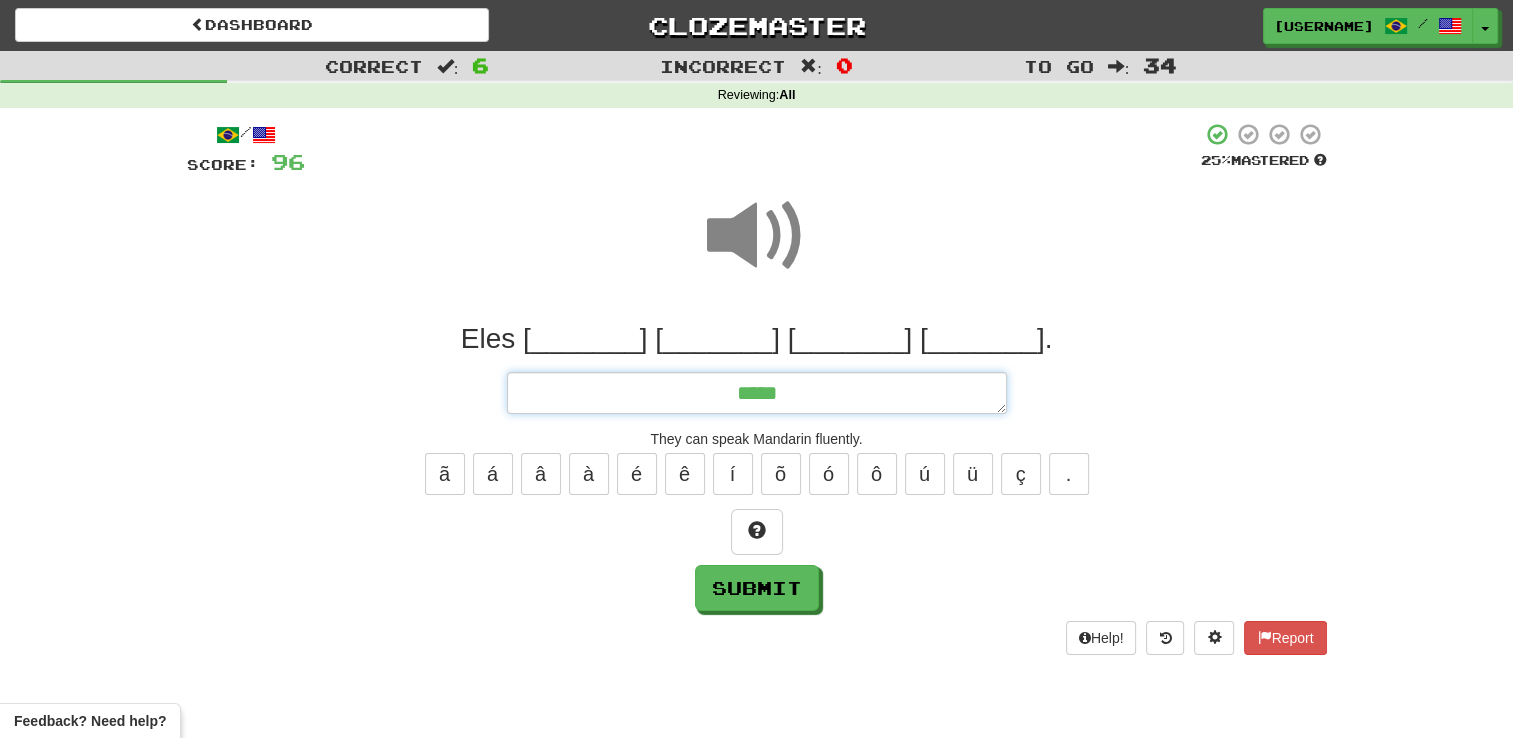 click on "****" at bounding box center (757, 393) 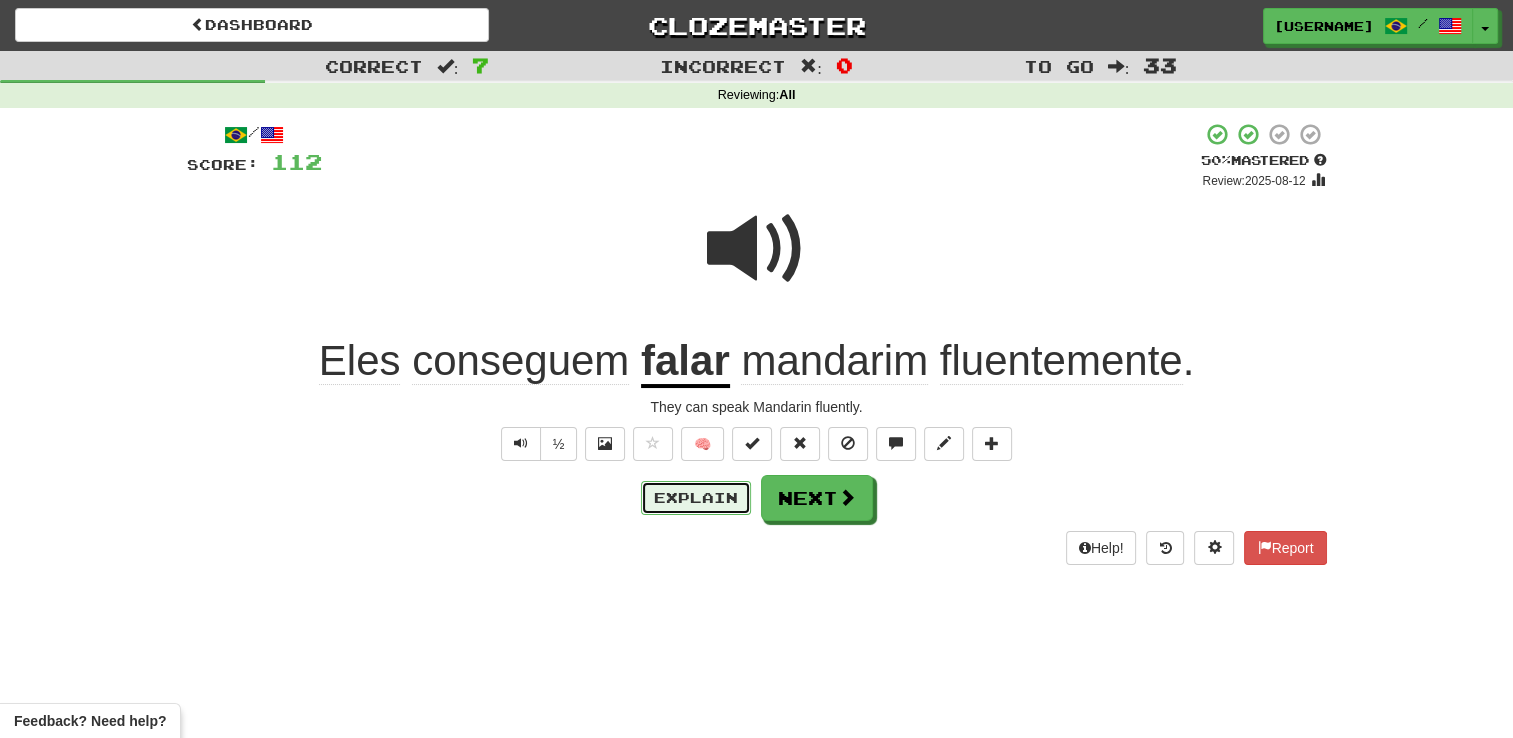 click on "Explain" at bounding box center (696, 498) 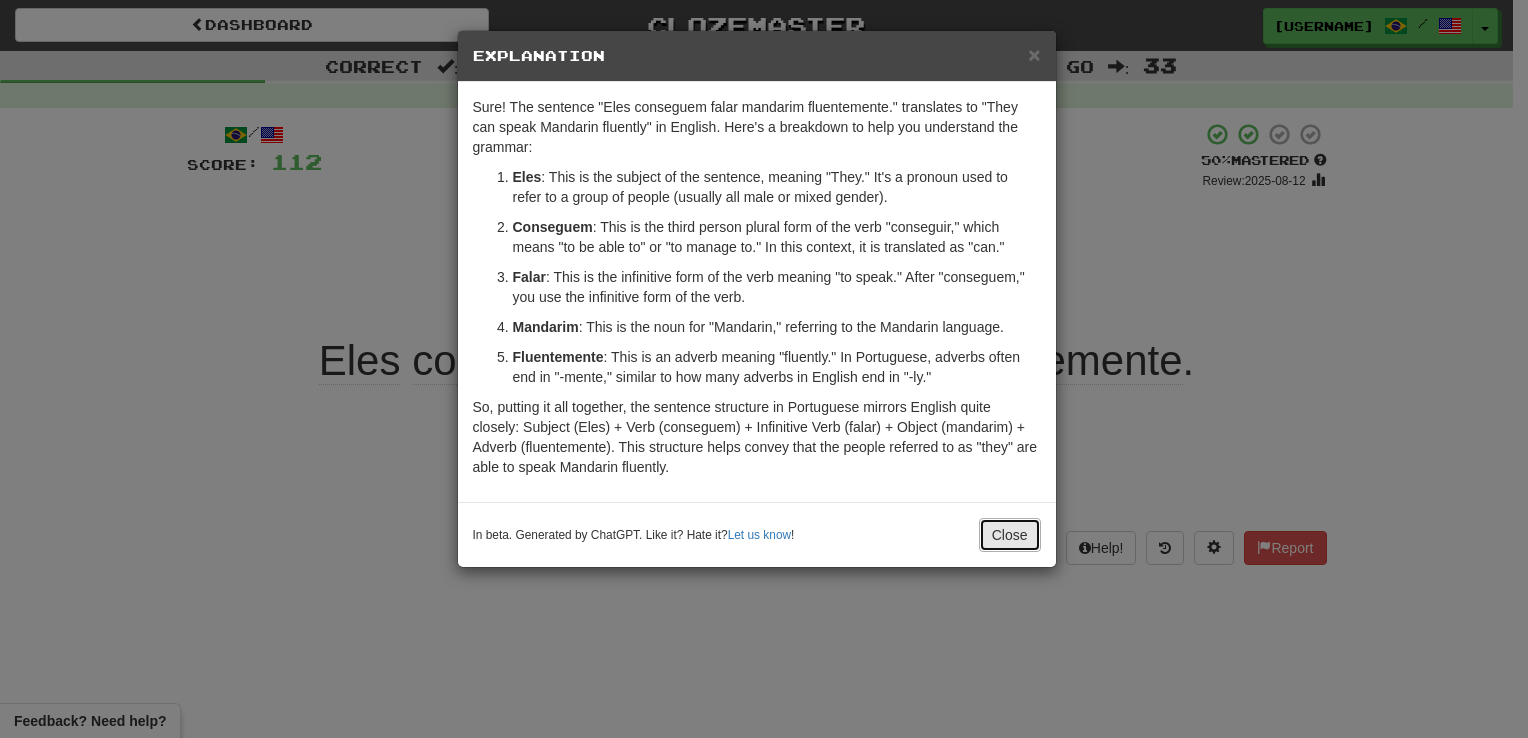 click on "Close" at bounding box center [1010, 535] 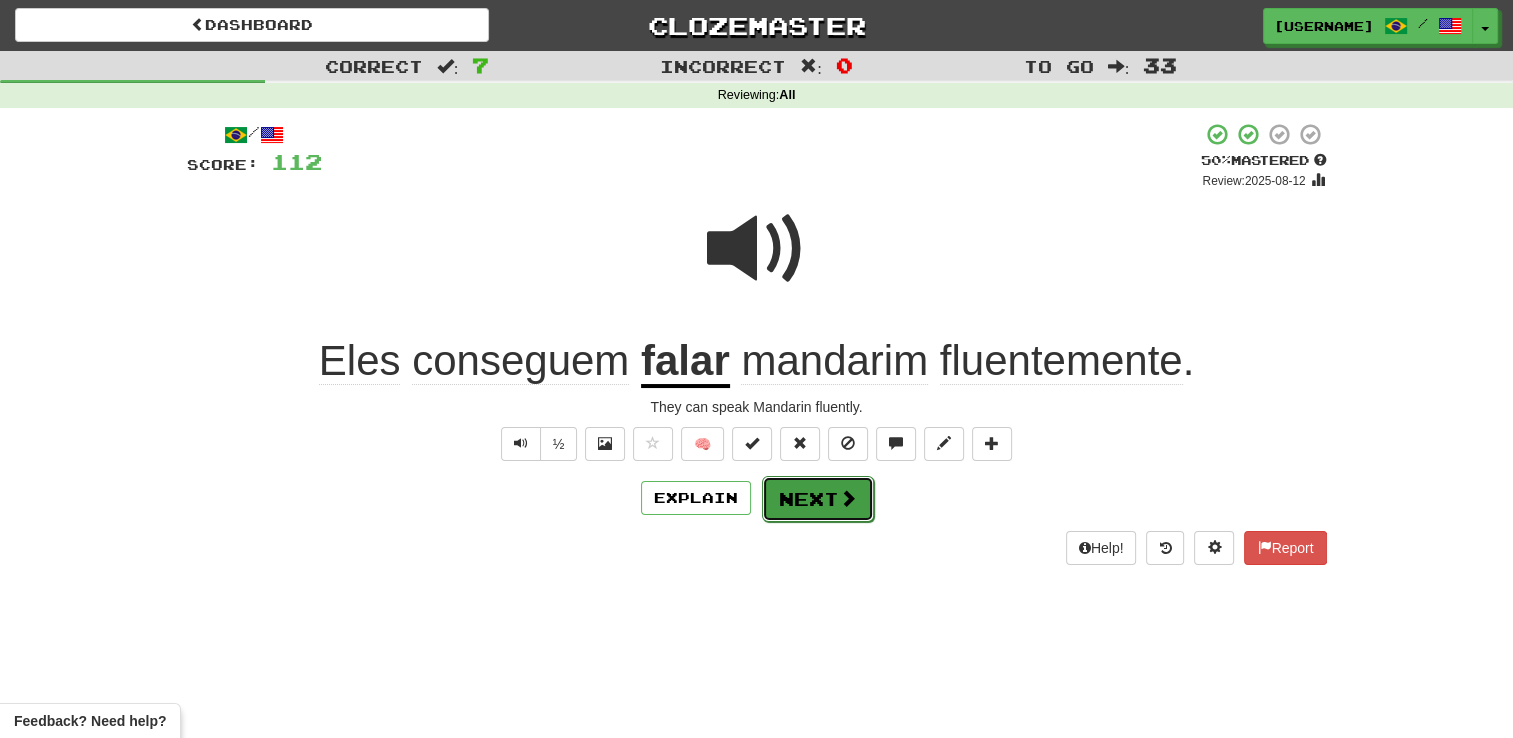 click on "Next" at bounding box center (818, 499) 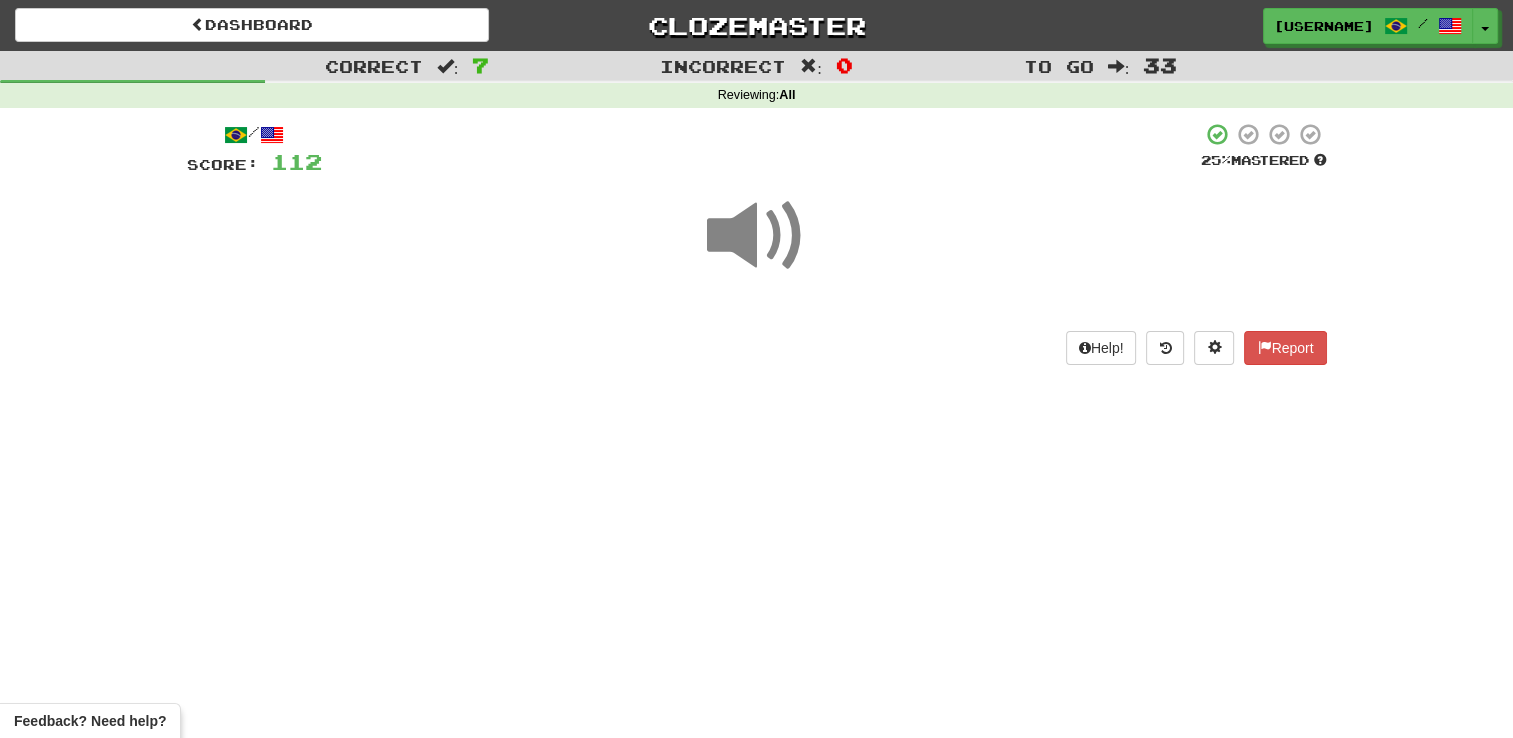 click at bounding box center (757, 236) 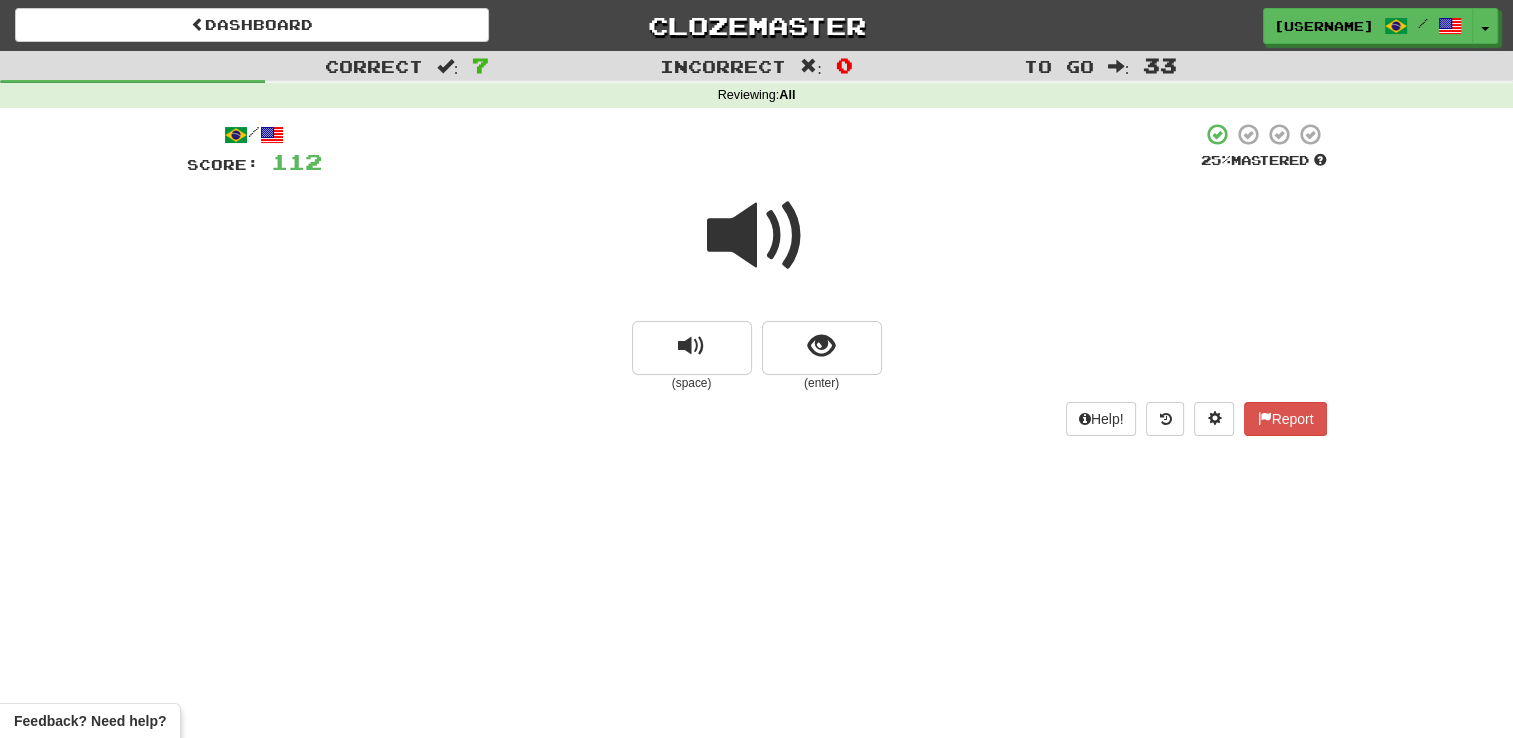 click at bounding box center (757, 236) 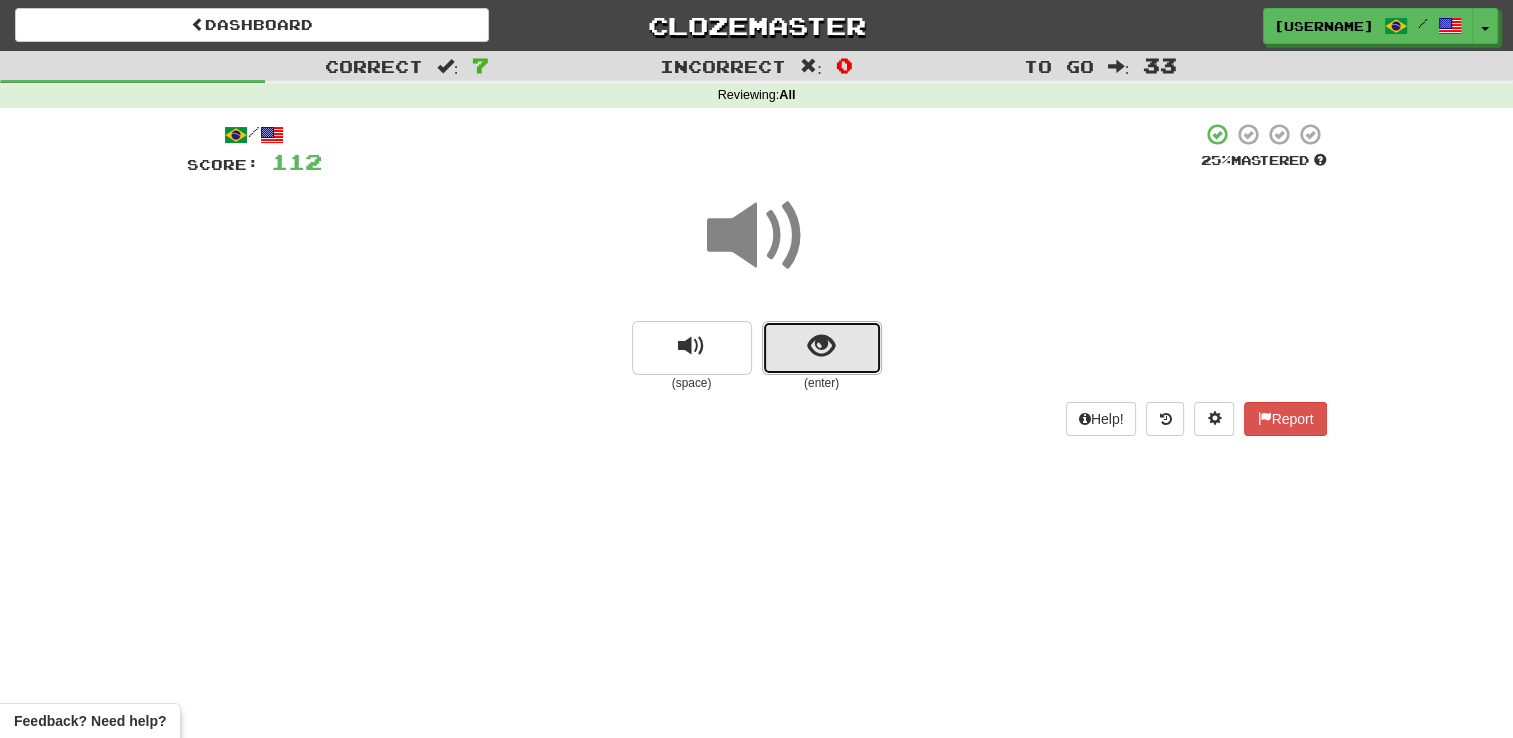 click at bounding box center [821, 346] 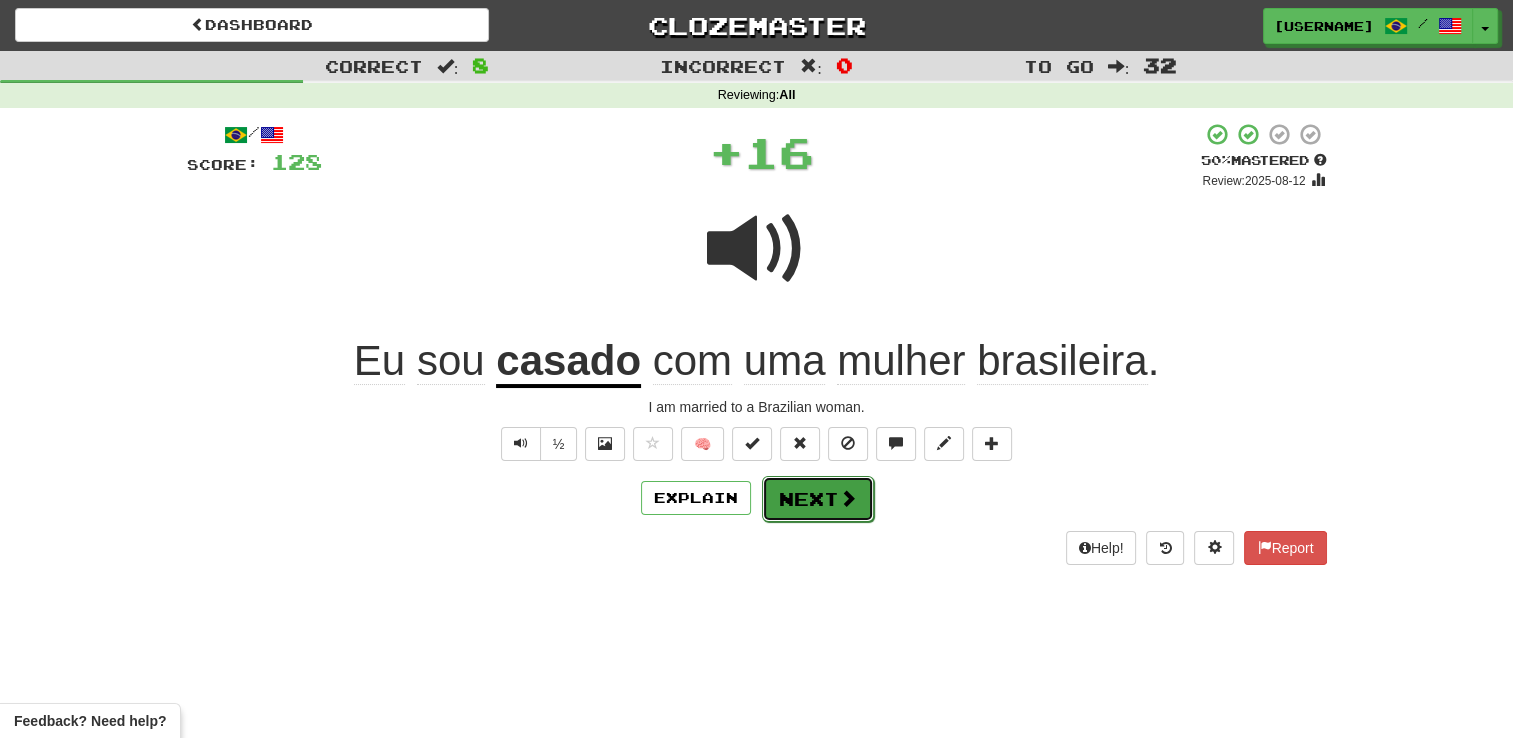 click at bounding box center [848, 498] 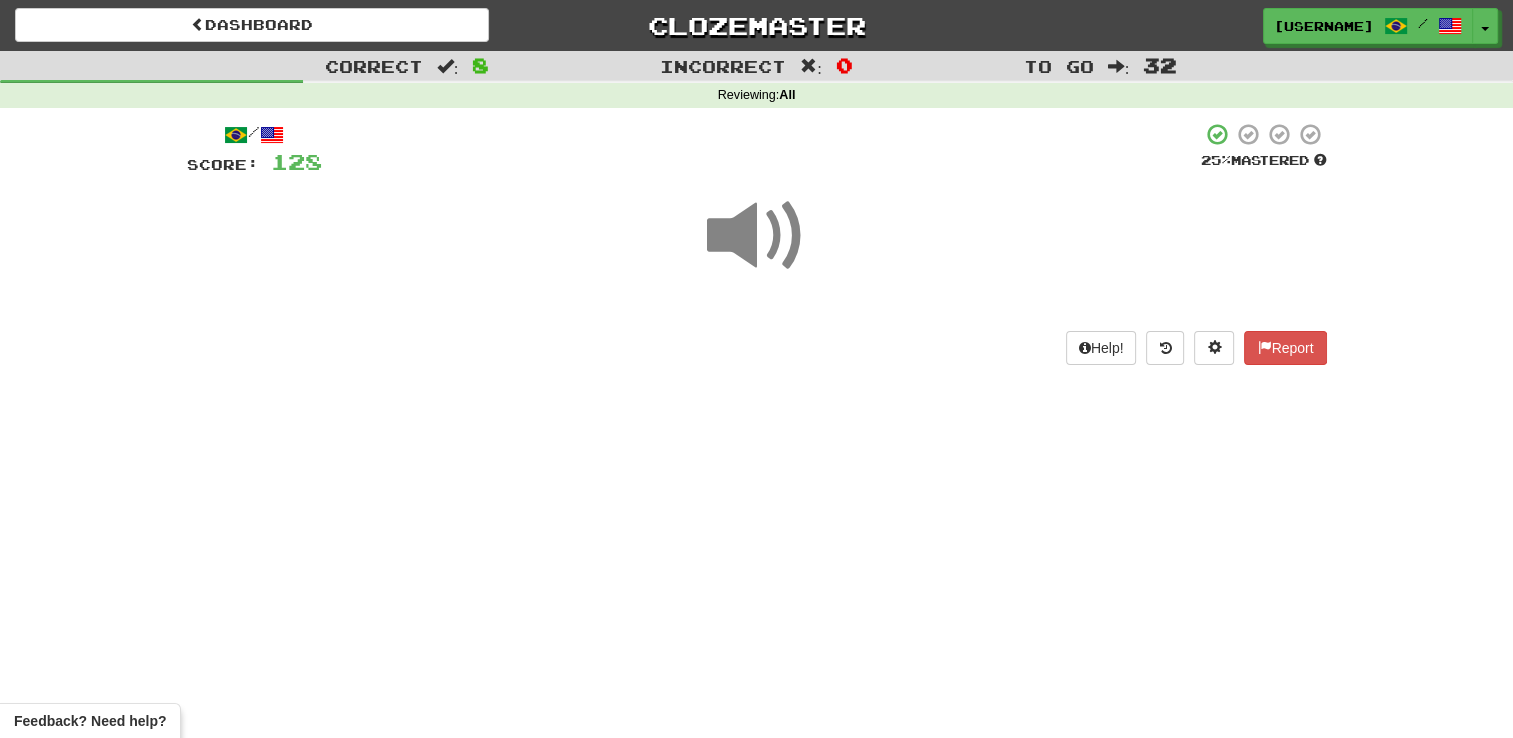 click at bounding box center (757, 236) 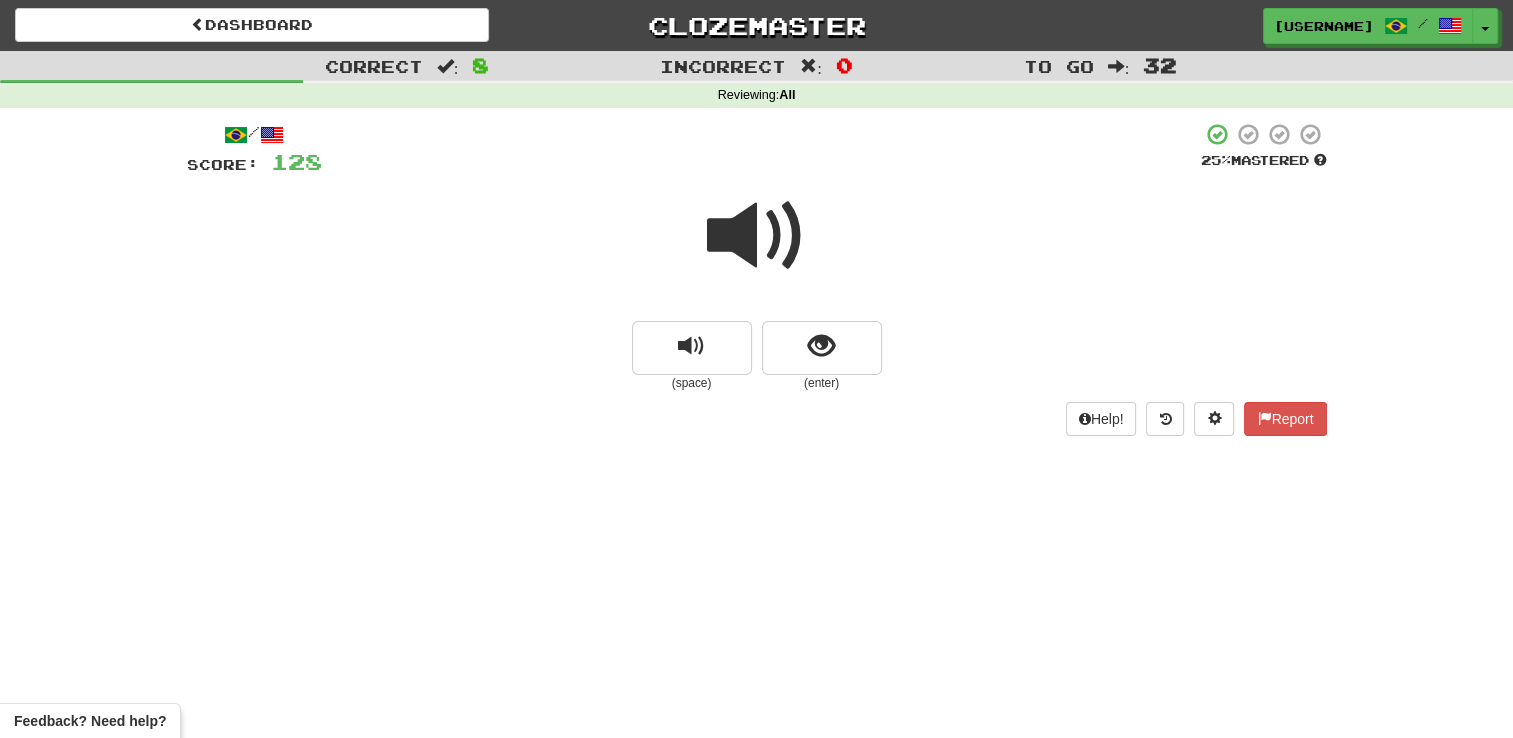 click at bounding box center (757, 236) 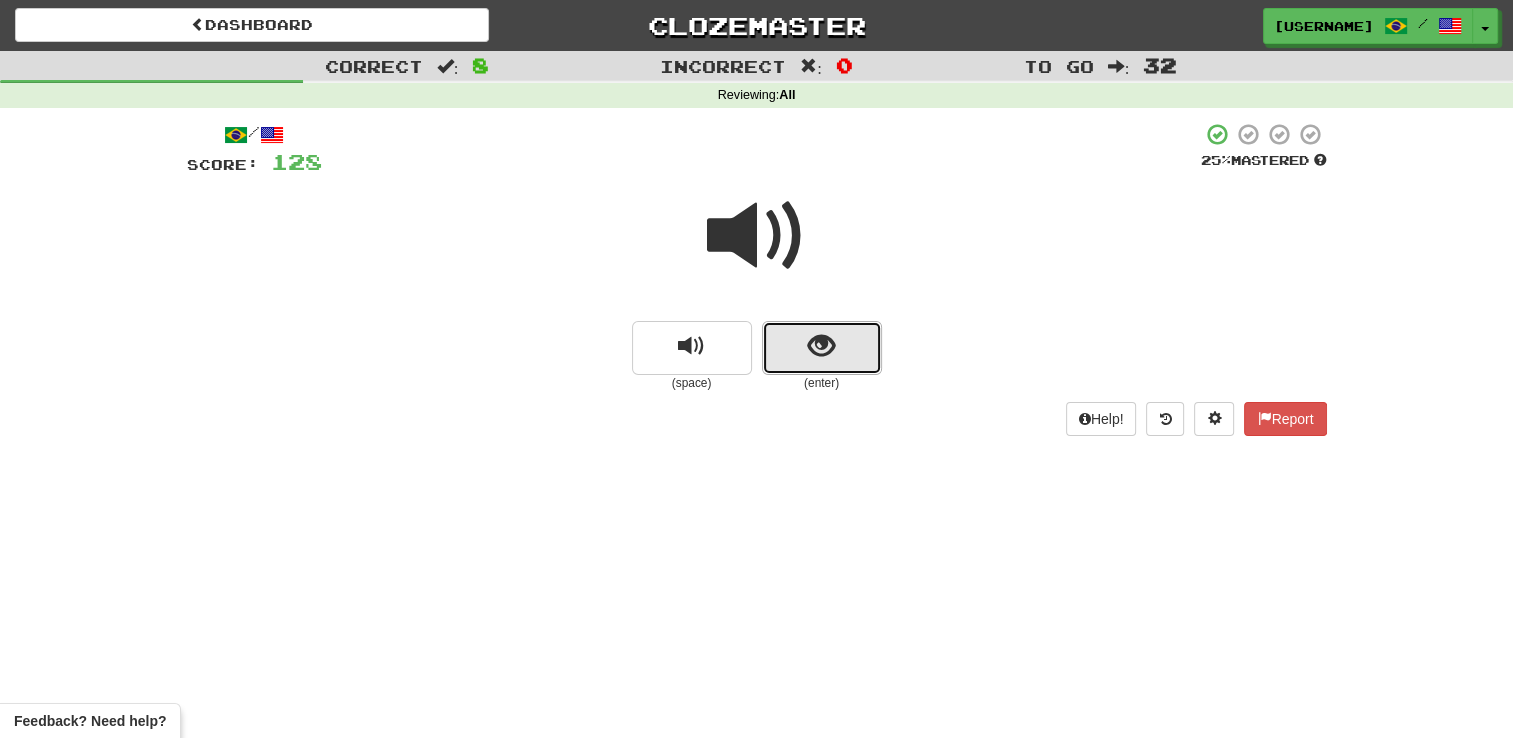 click at bounding box center [822, 348] 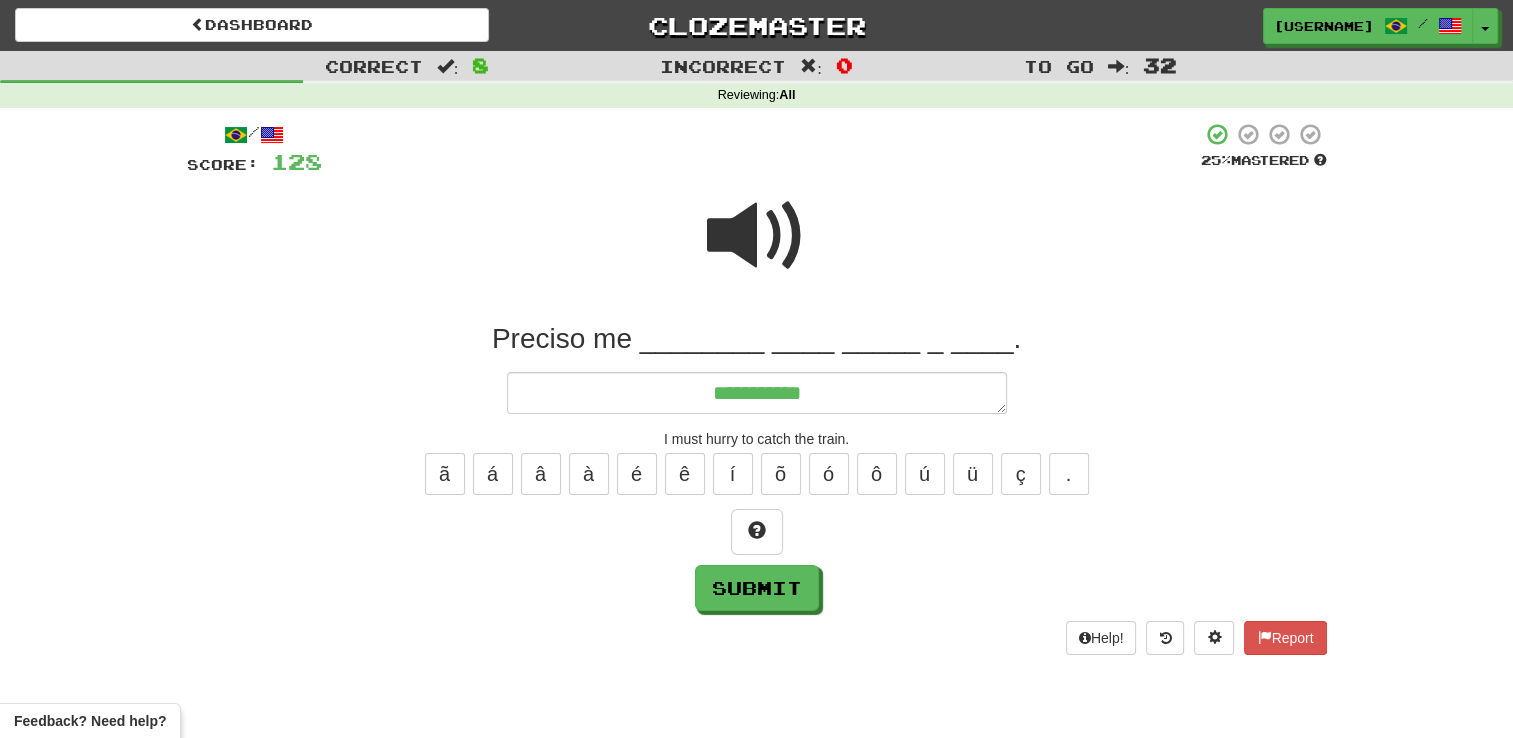 drag, startPoint x: 761, startPoint y: 198, endPoint x: 756, endPoint y: 245, distance: 47.26521 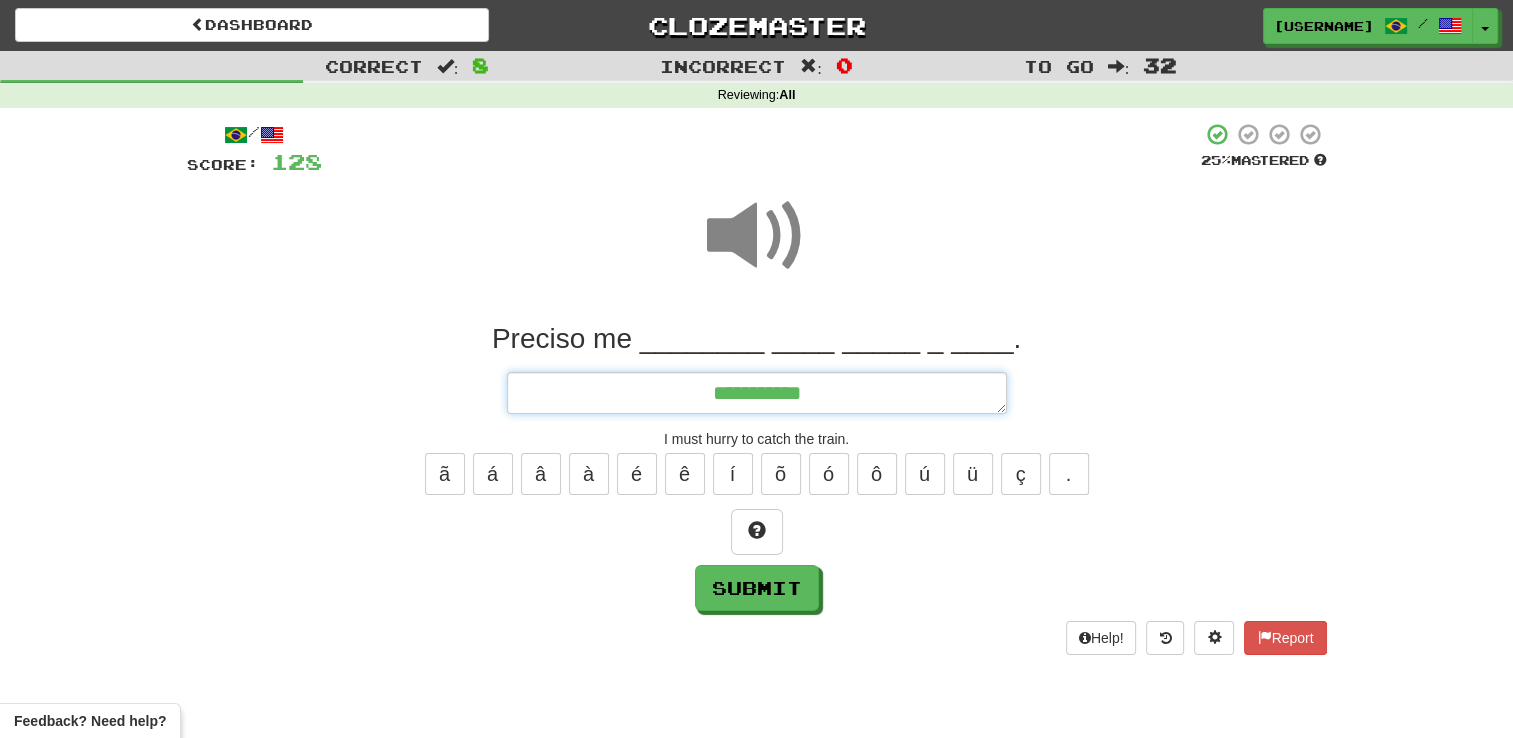 click on "**********" at bounding box center (757, 393) 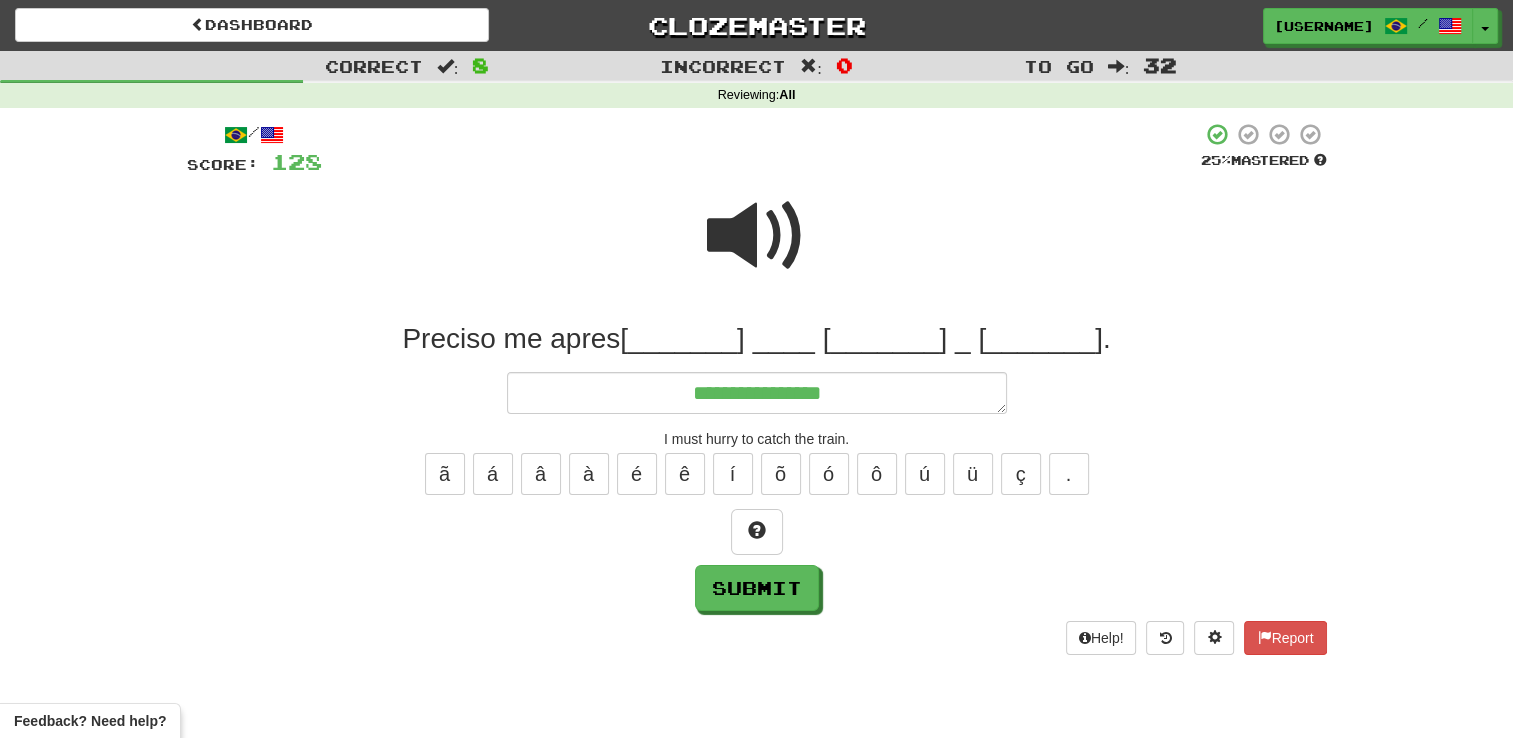 drag, startPoint x: 748, startPoint y: 226, endPoint x: 770, endPoint y: 234, distance: 23.409399 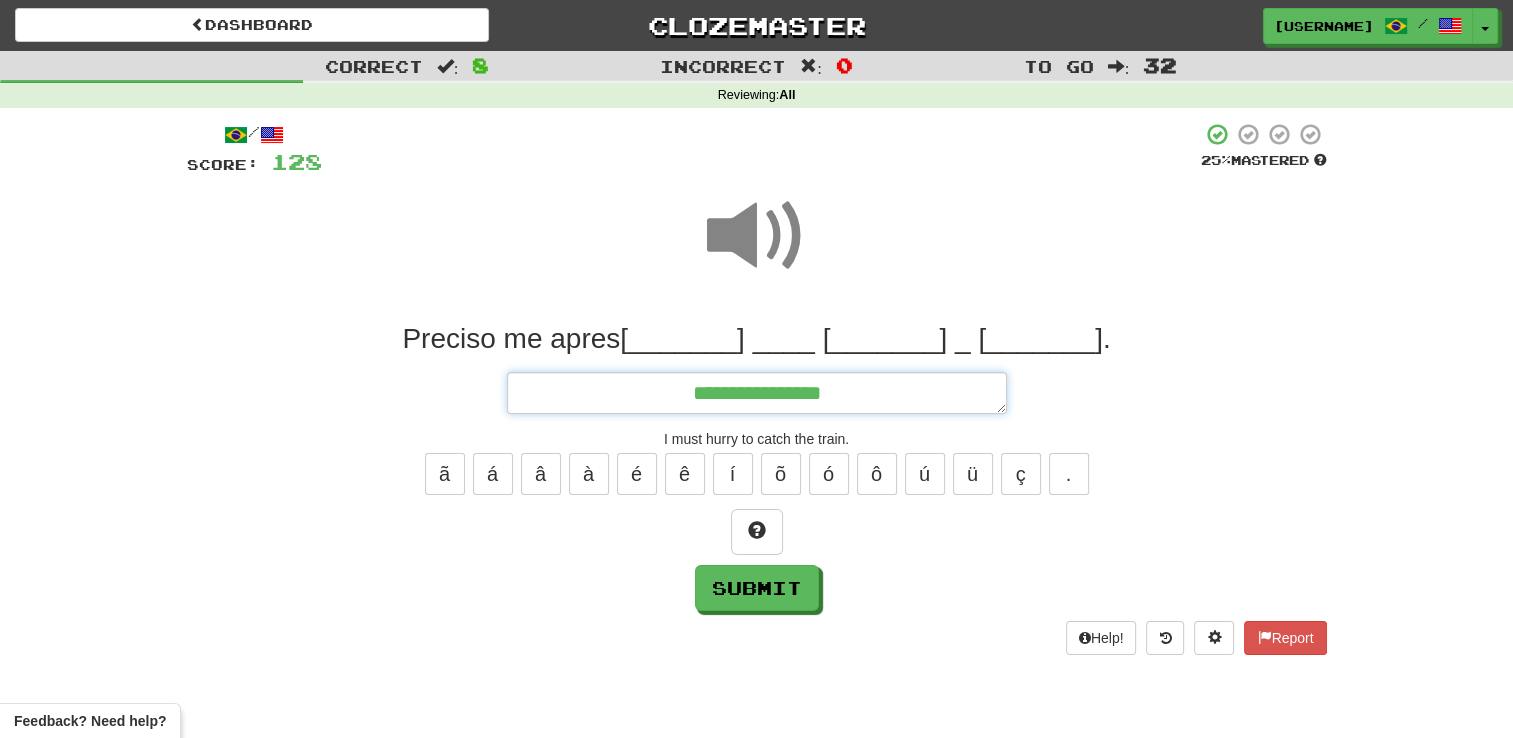 click on "**********" at bounding box center (757, 393) 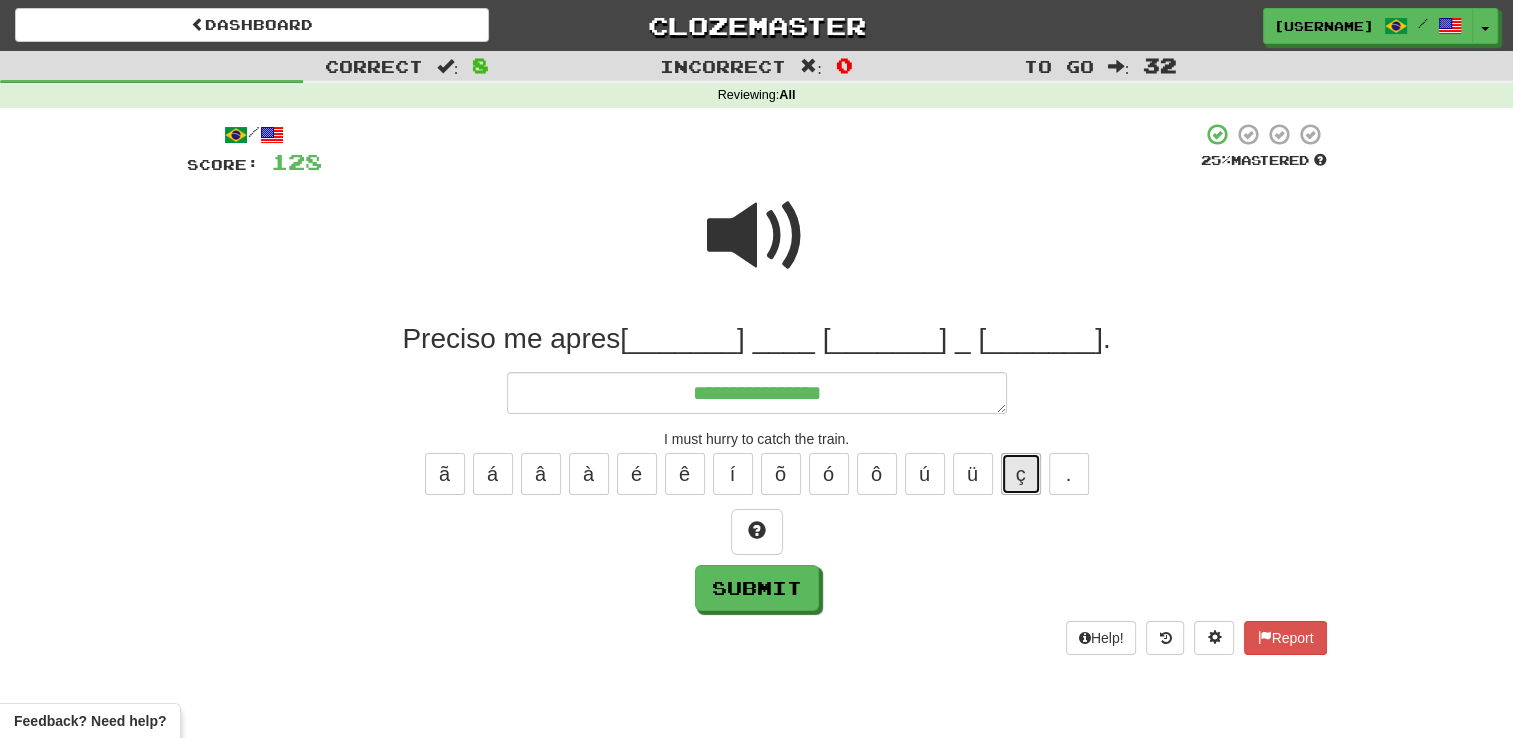 click on "ç" at bounding box center [1021, 474] 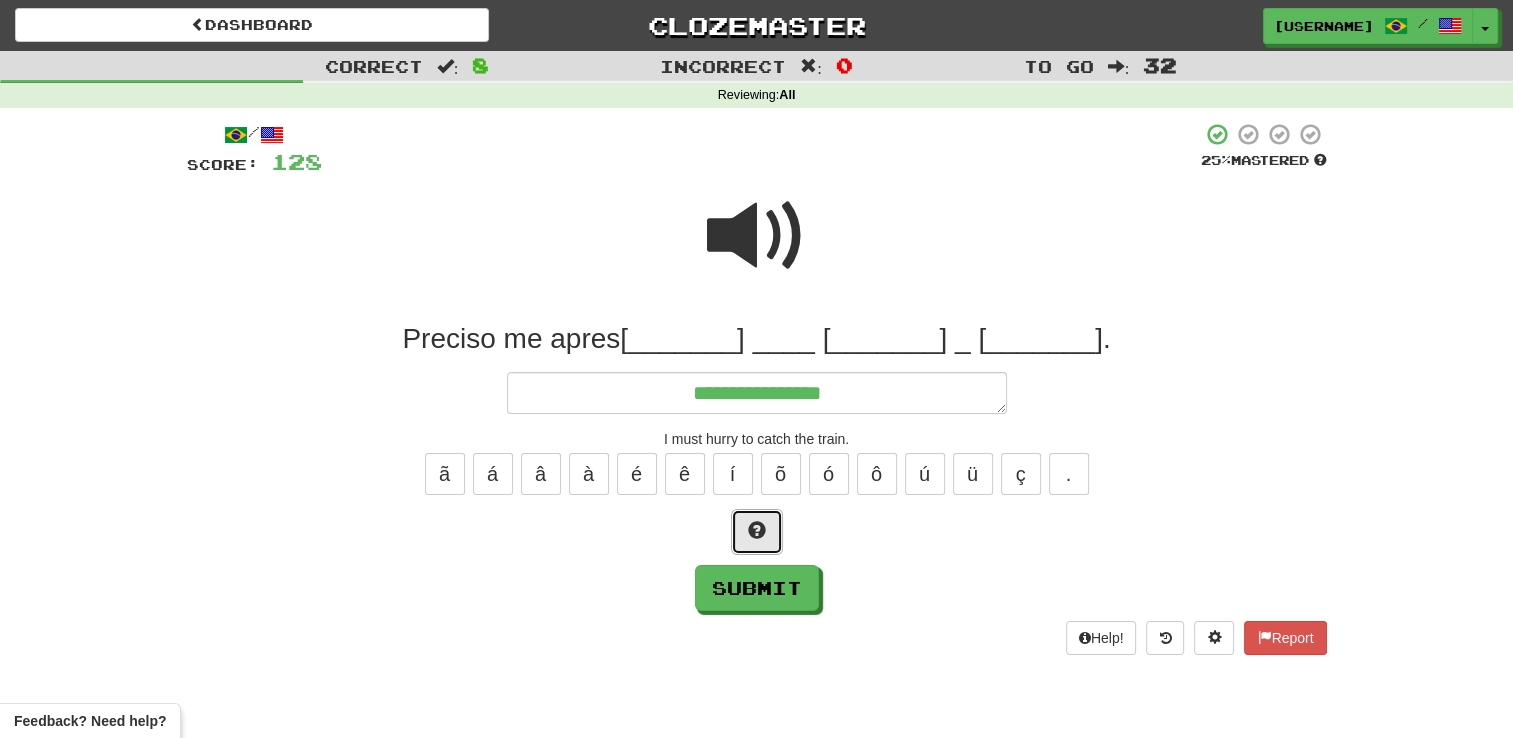 click at bounding box center (757, 530) 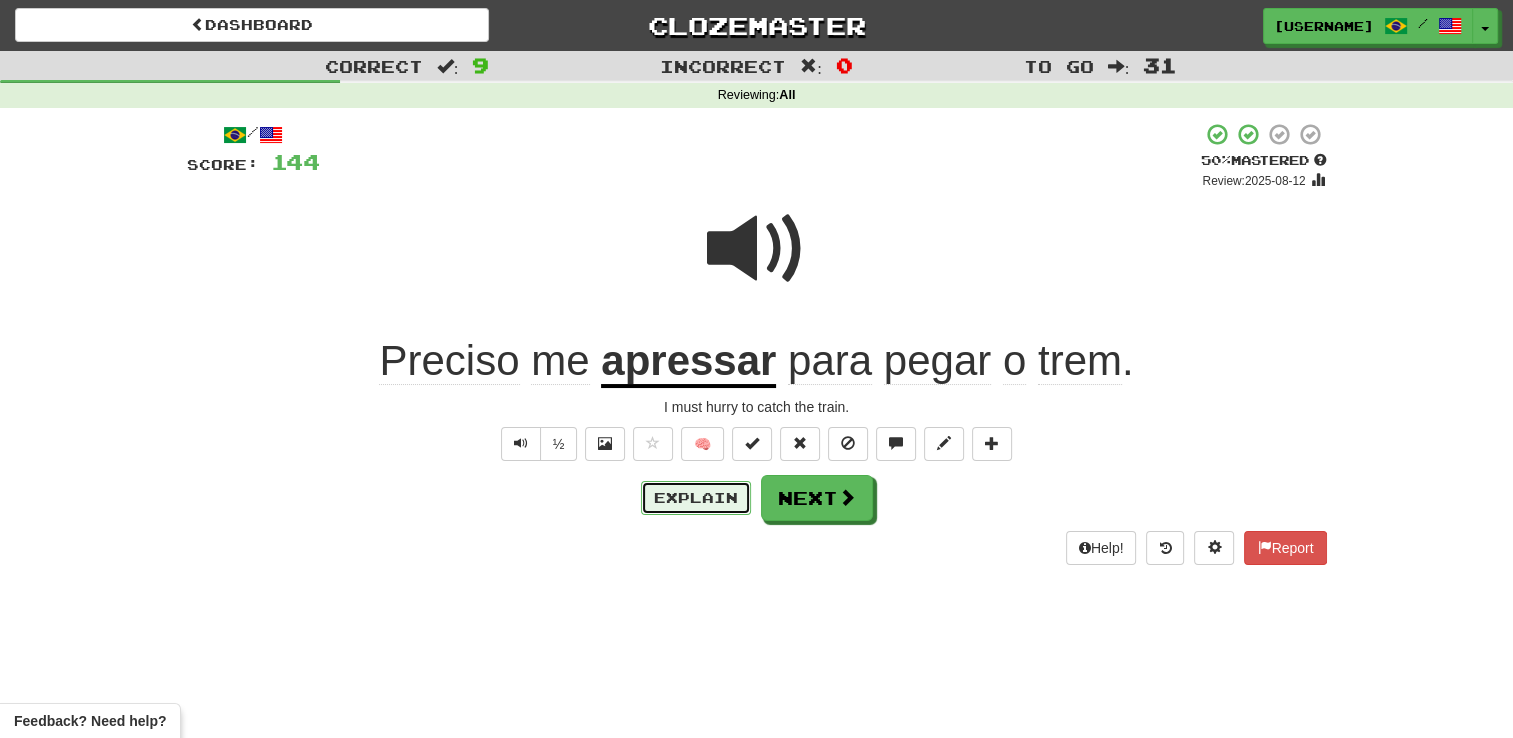 click on "Explain" at bounding box center (696, 498) 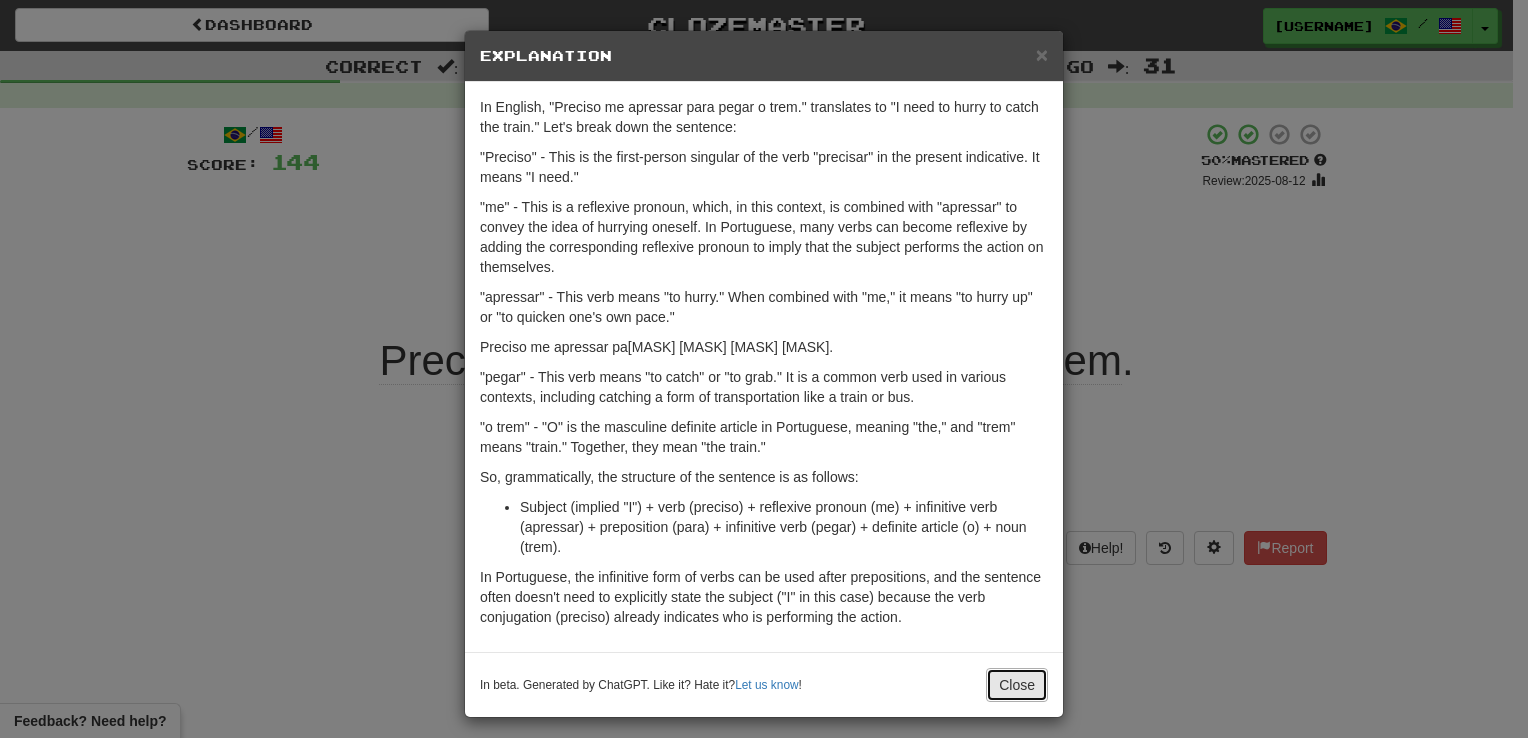 click on "Close" at bounding box center [1017, 685] 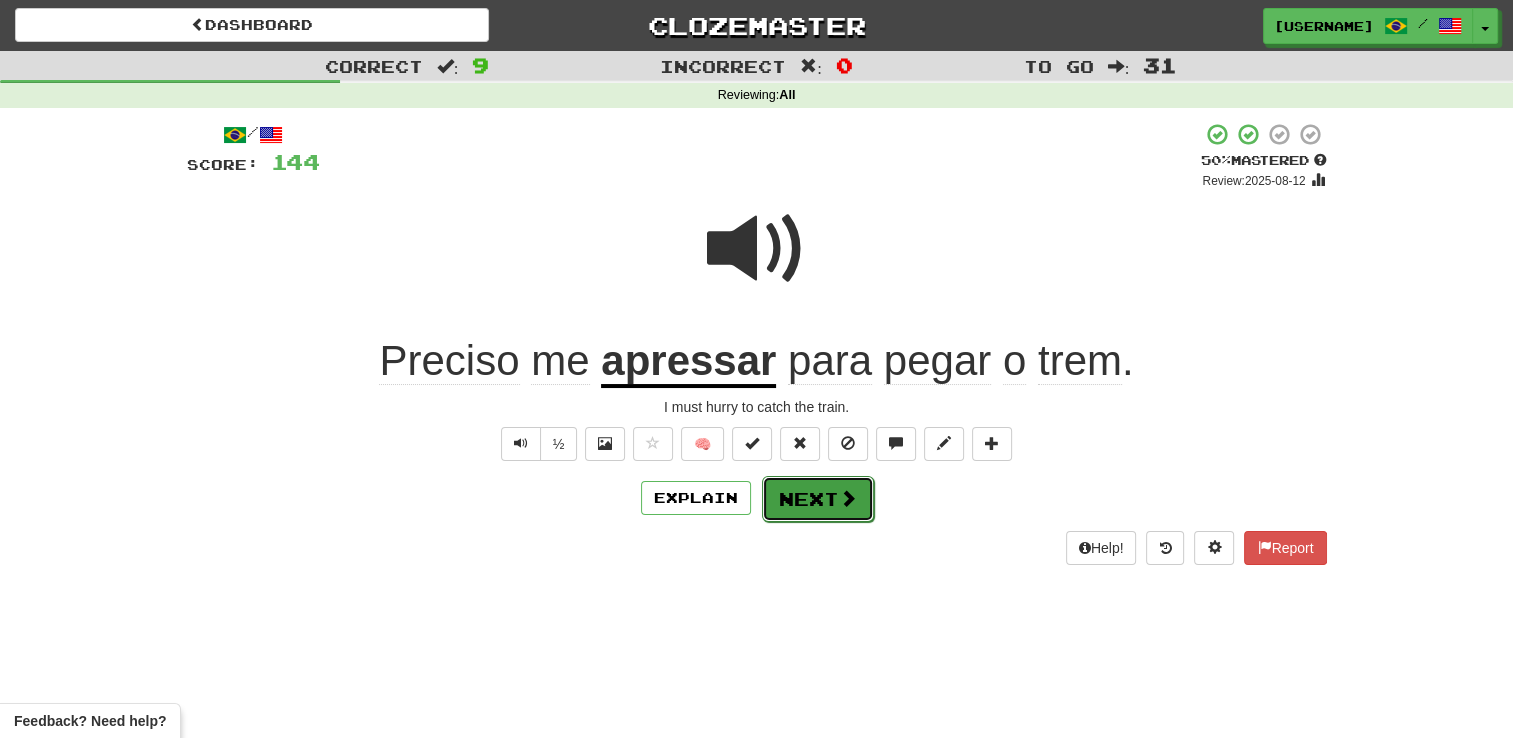 click on "Next" at bounding box center (818, 499) 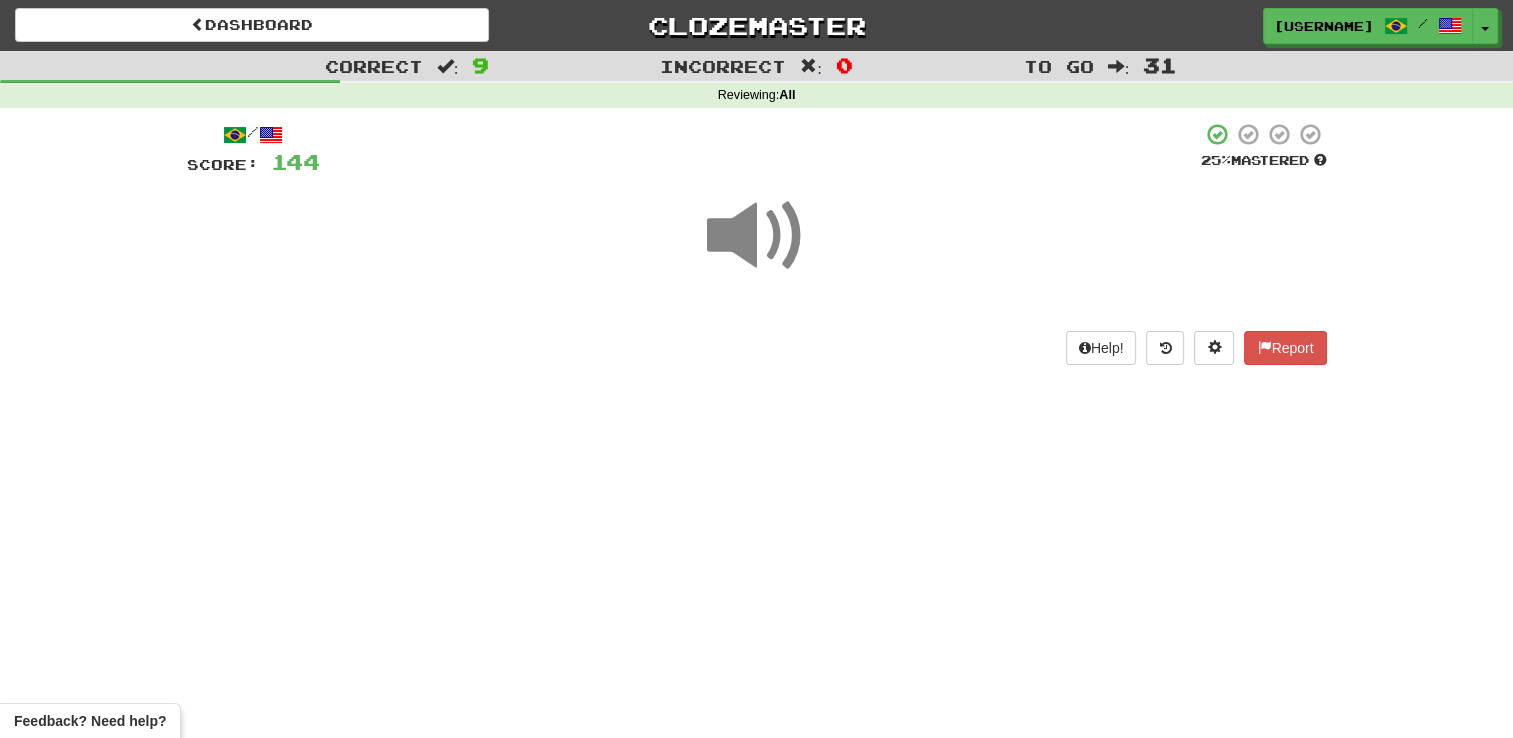 click at bounding box center (757, 236) 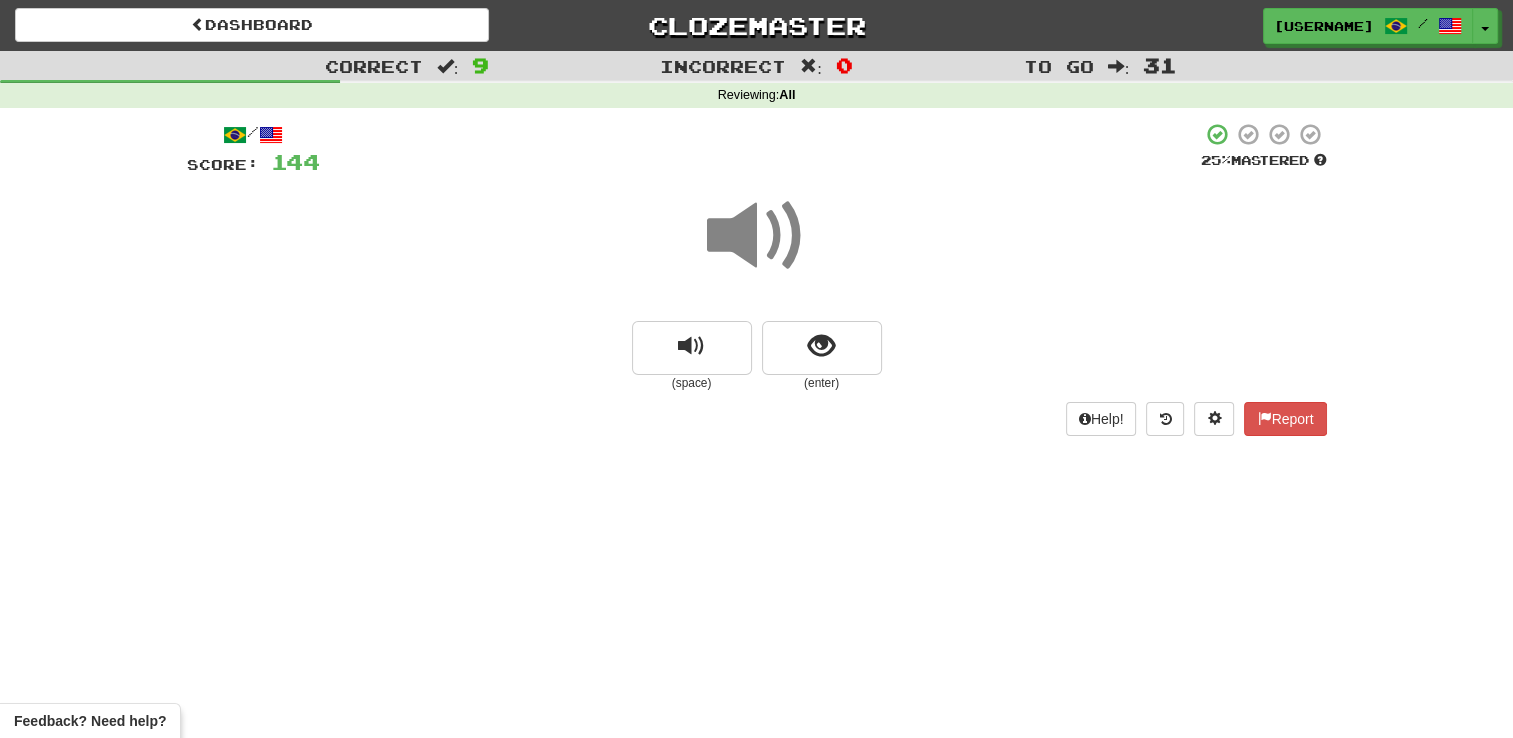 click at bounding box center (757, 236) 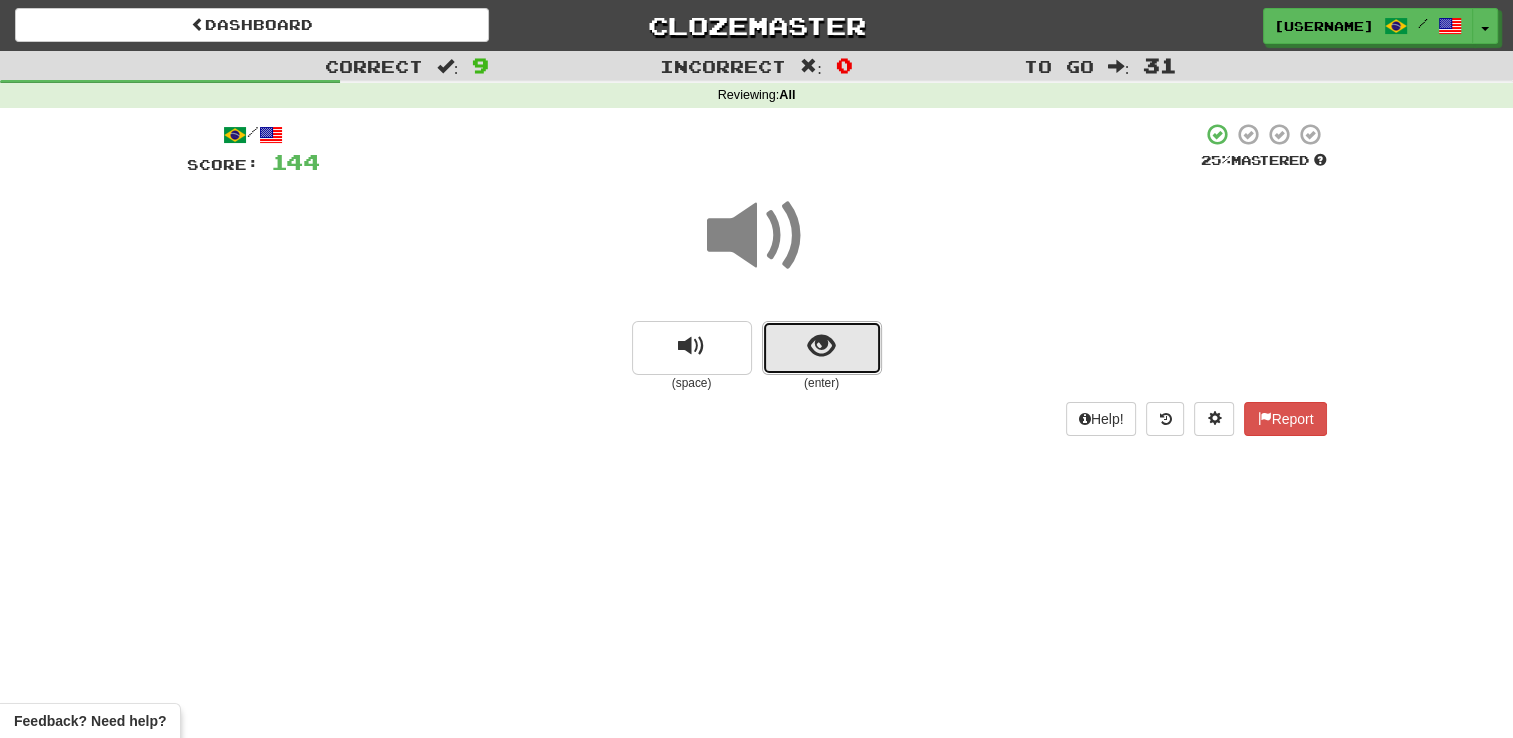 click at bounding box center [822, 348] 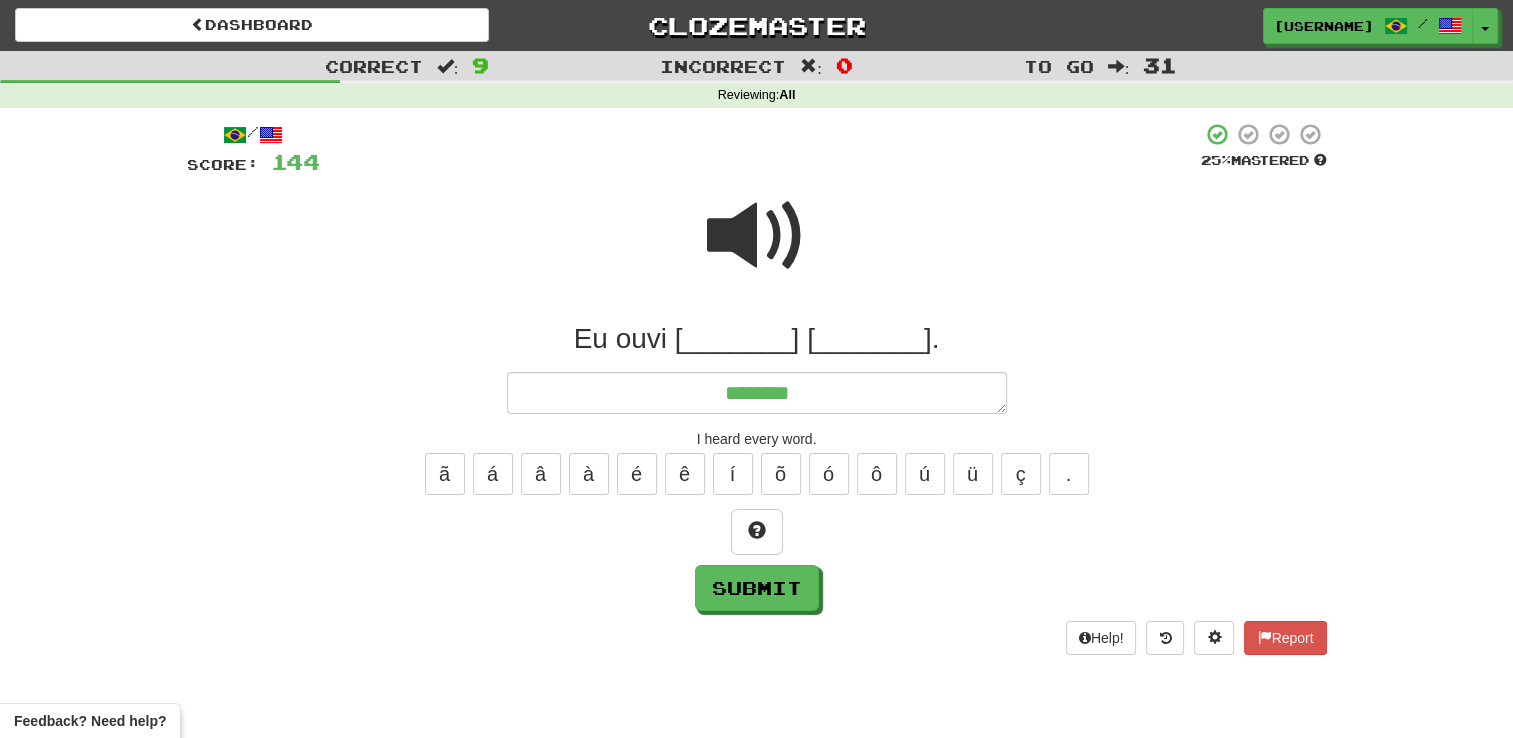 click at bounding box center (757, 236) 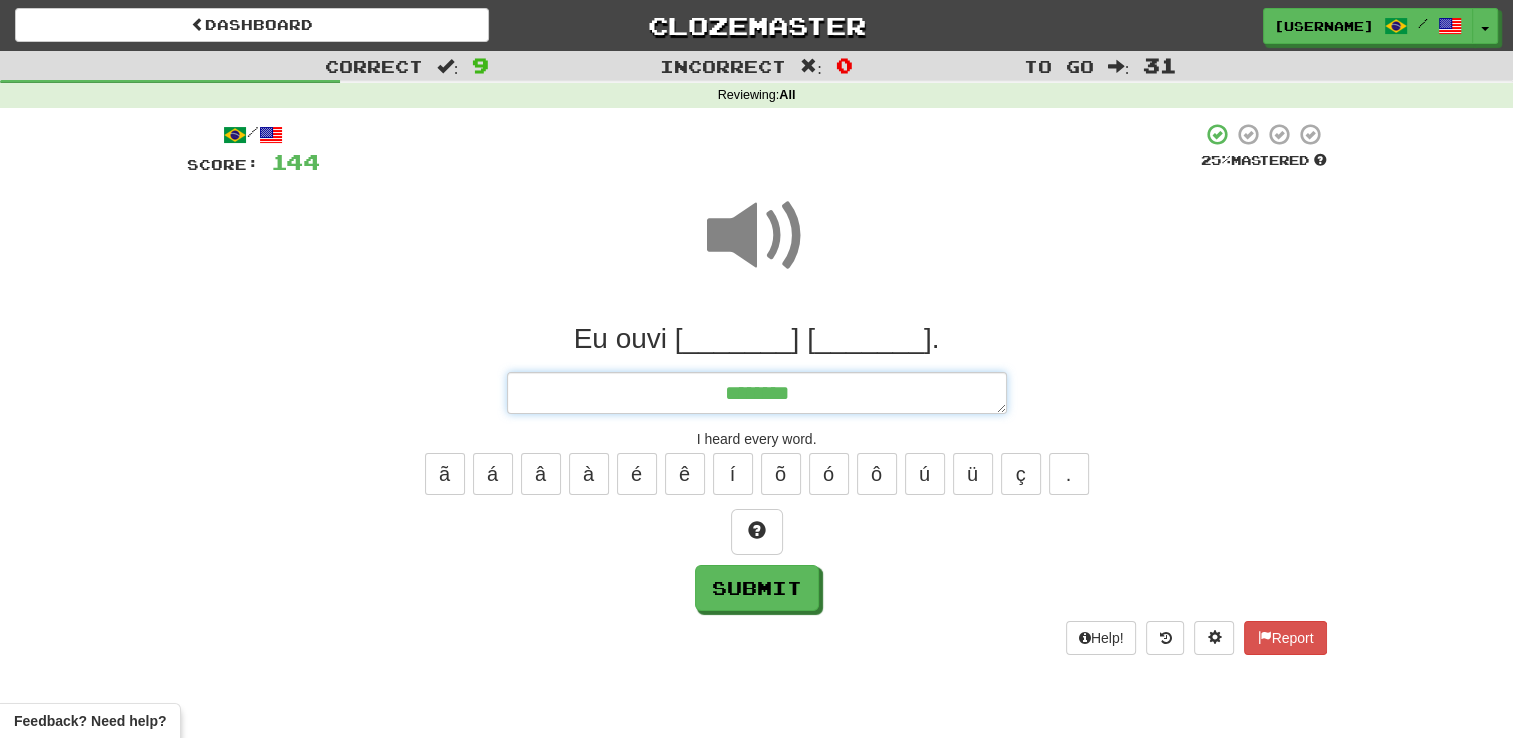 click on "*******" at bounding box center (757, 393) 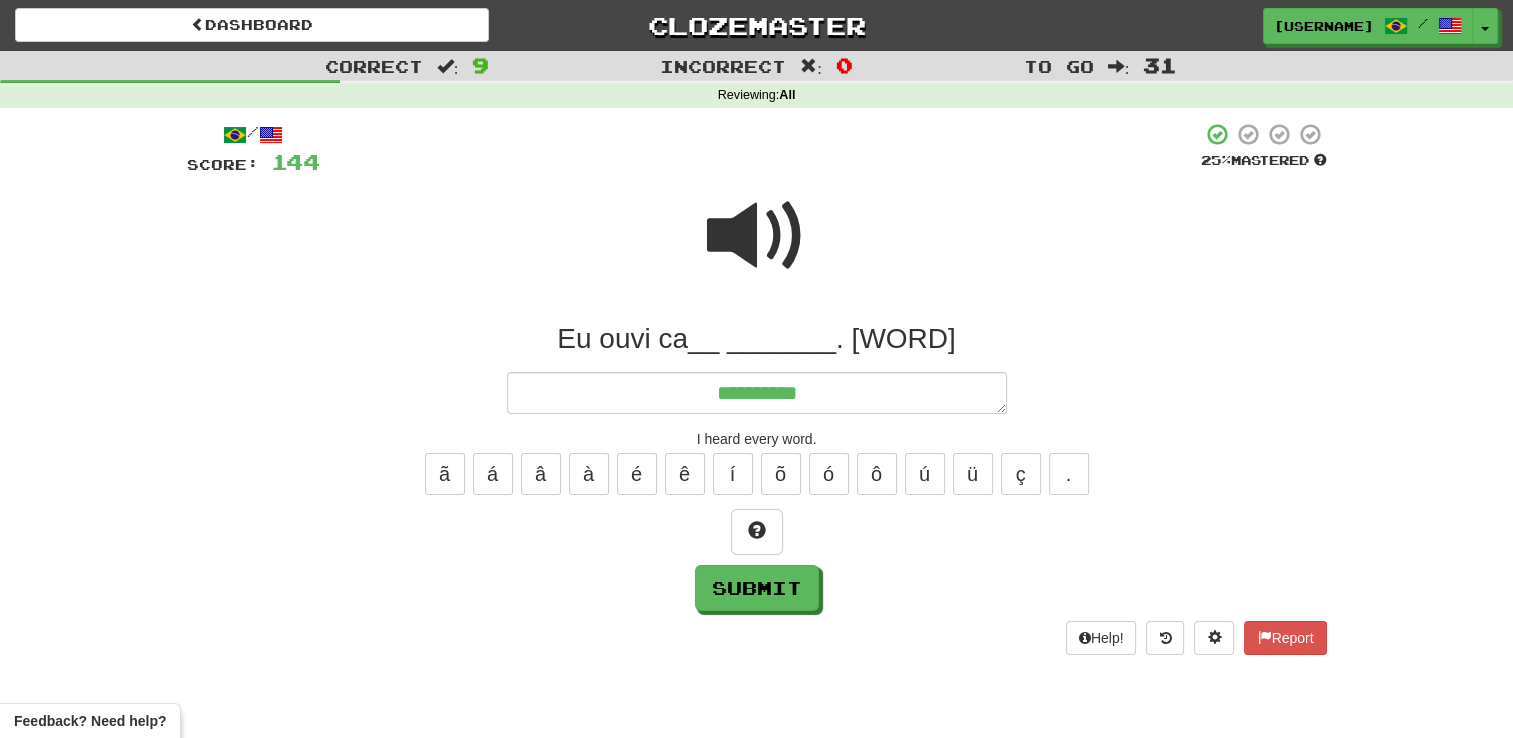click at bounding box center (757, 236) 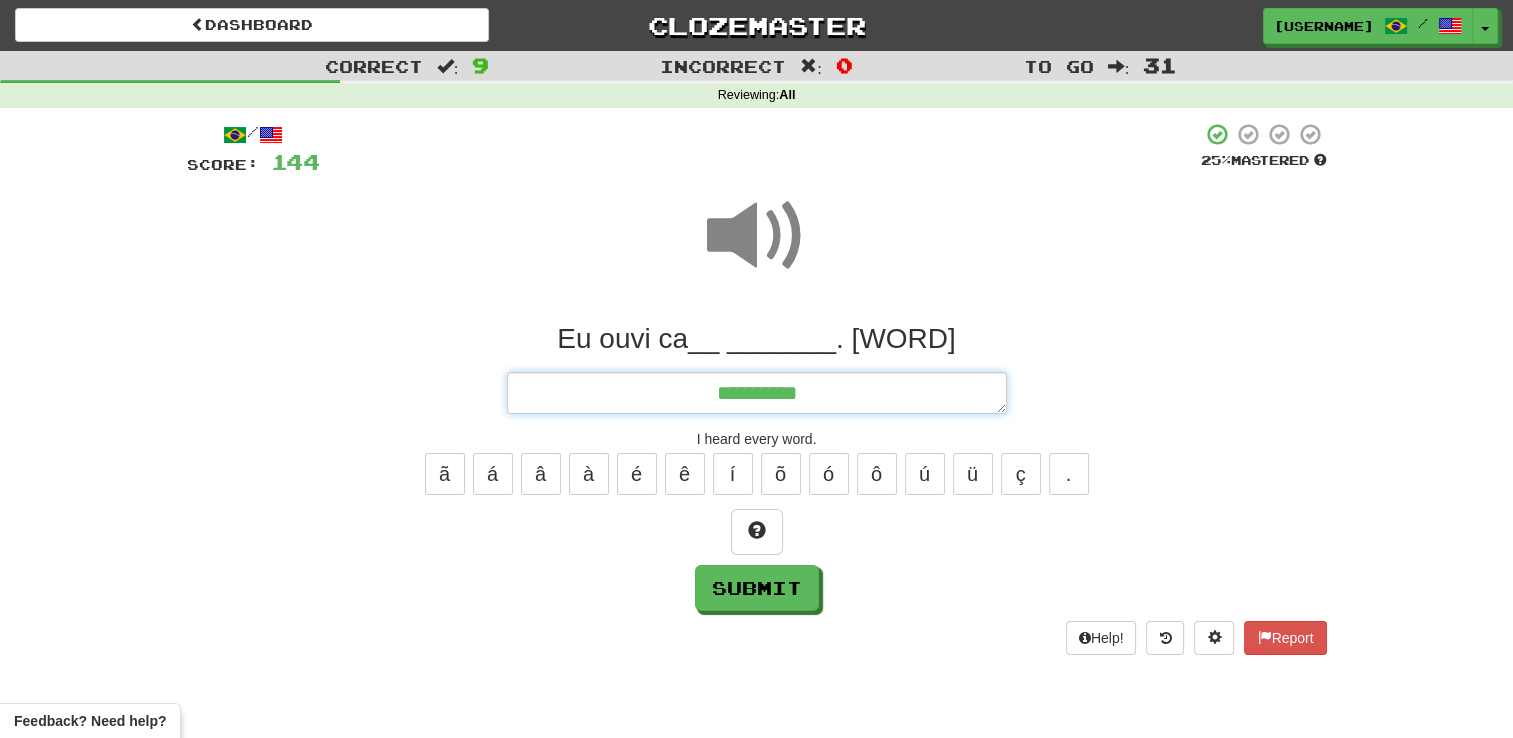 click on "**********" at bounding box center (757, 393) 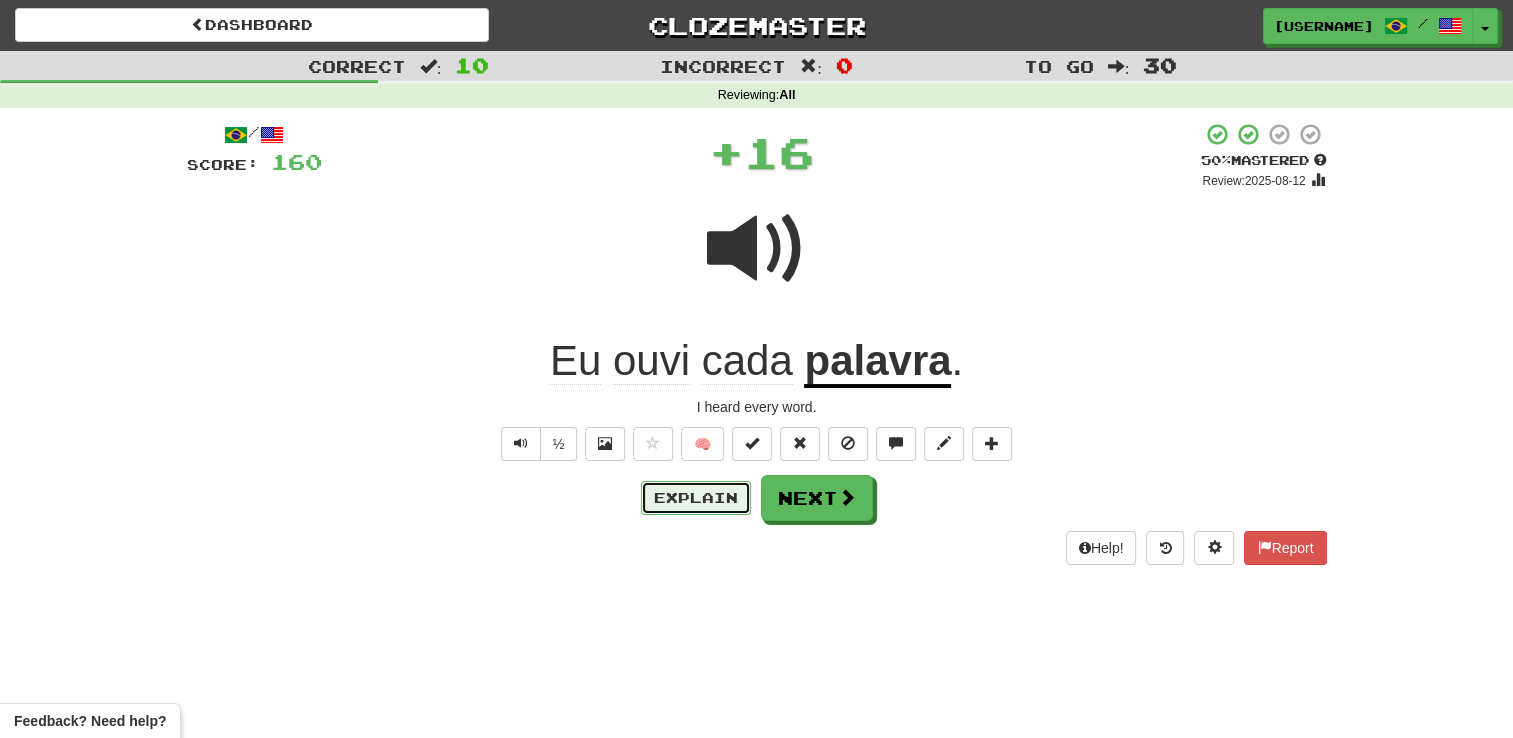 click on "Explain" at bounding box center [696, 498] 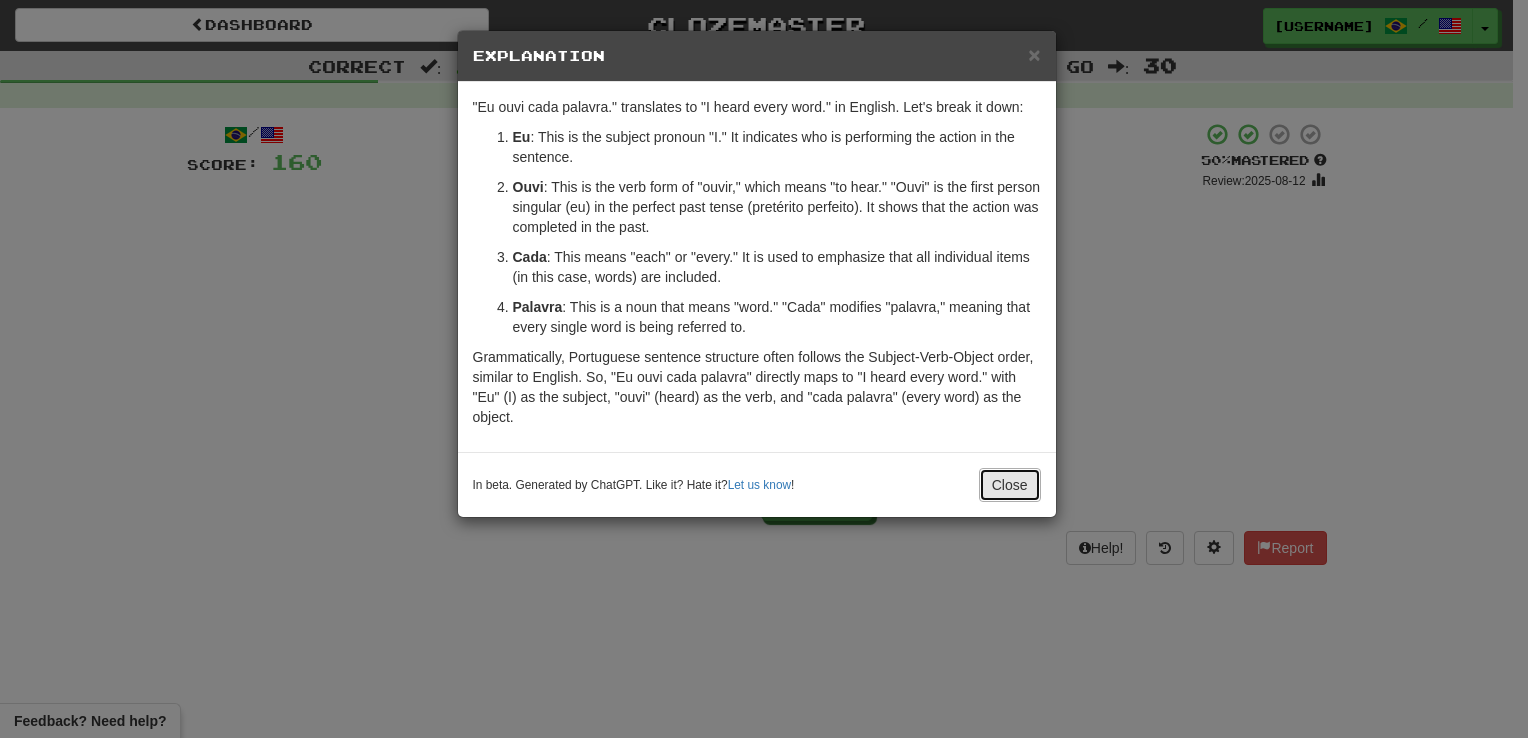 click on "Close" at bounding box center (1010, 485) 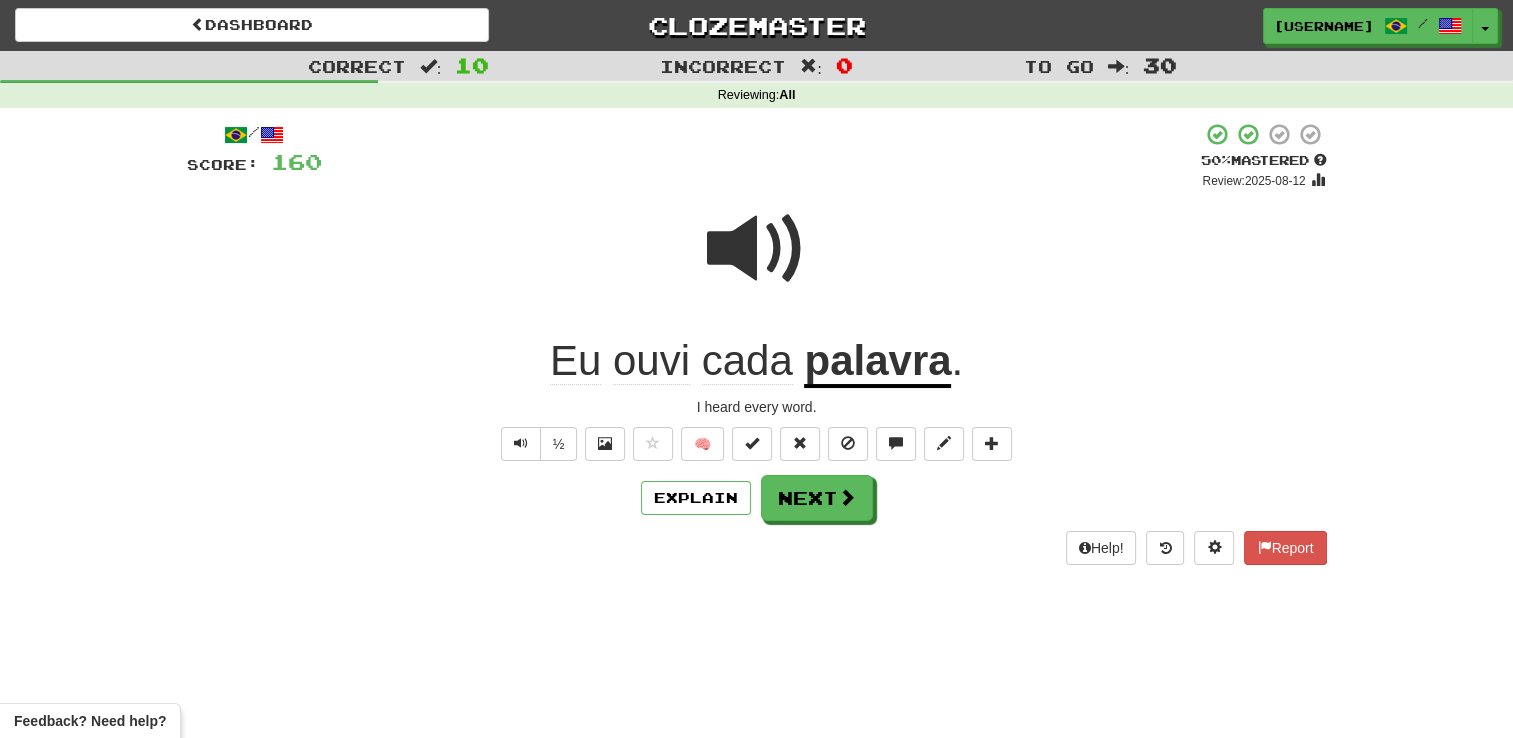 click on "Explain Next" at bounding box center (757, 498) 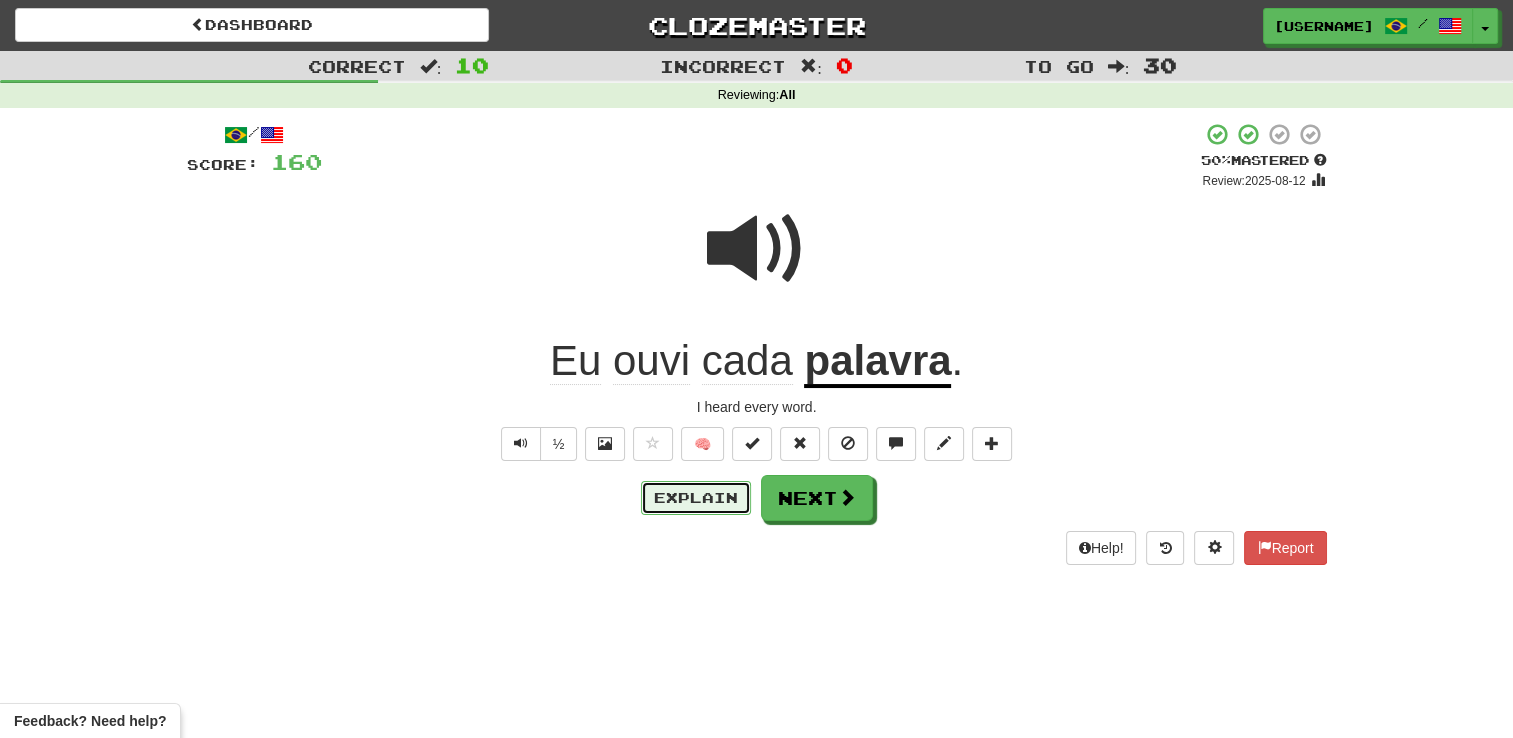 click on "Explain" at bounding box center (696, 498) 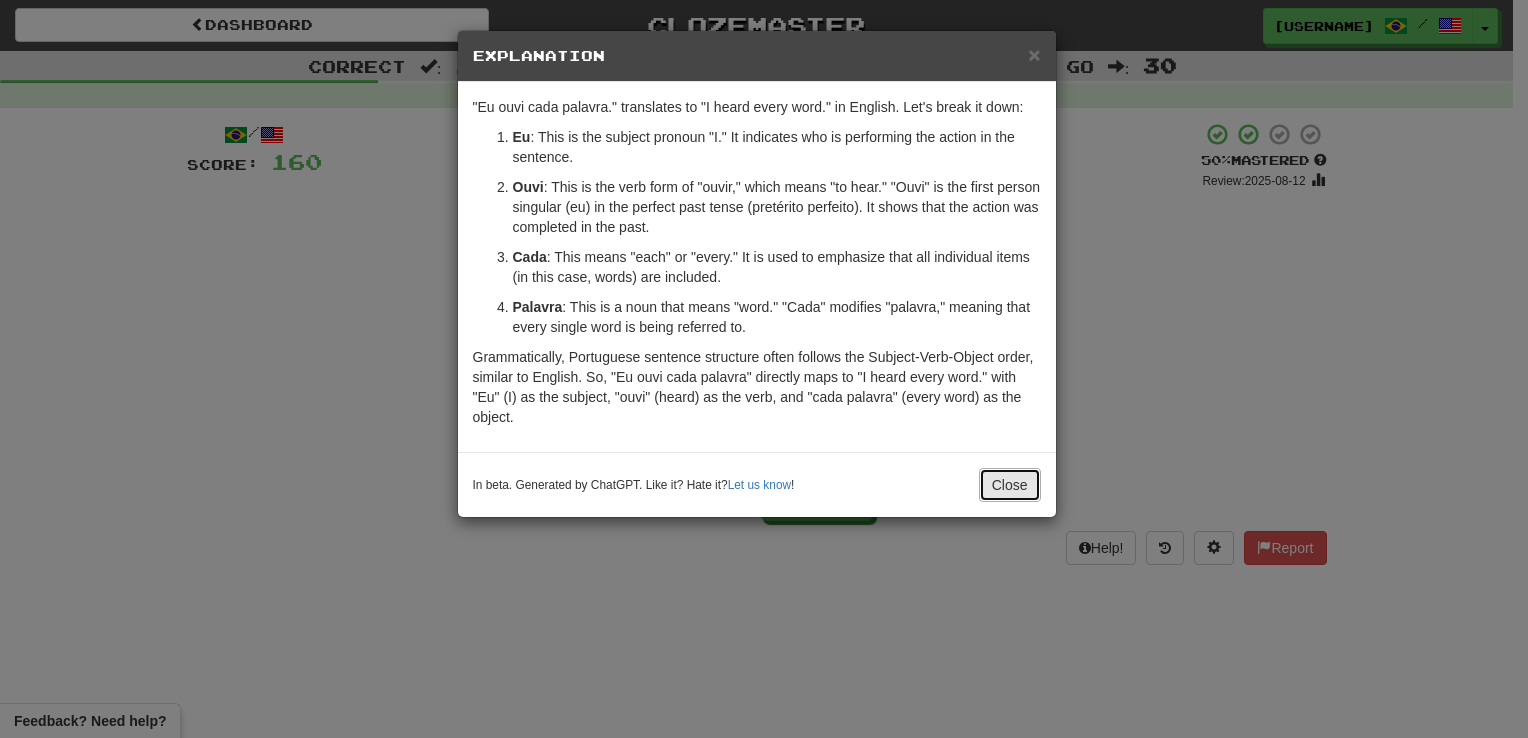 click on "Close" at bounding box center (1010, 485) 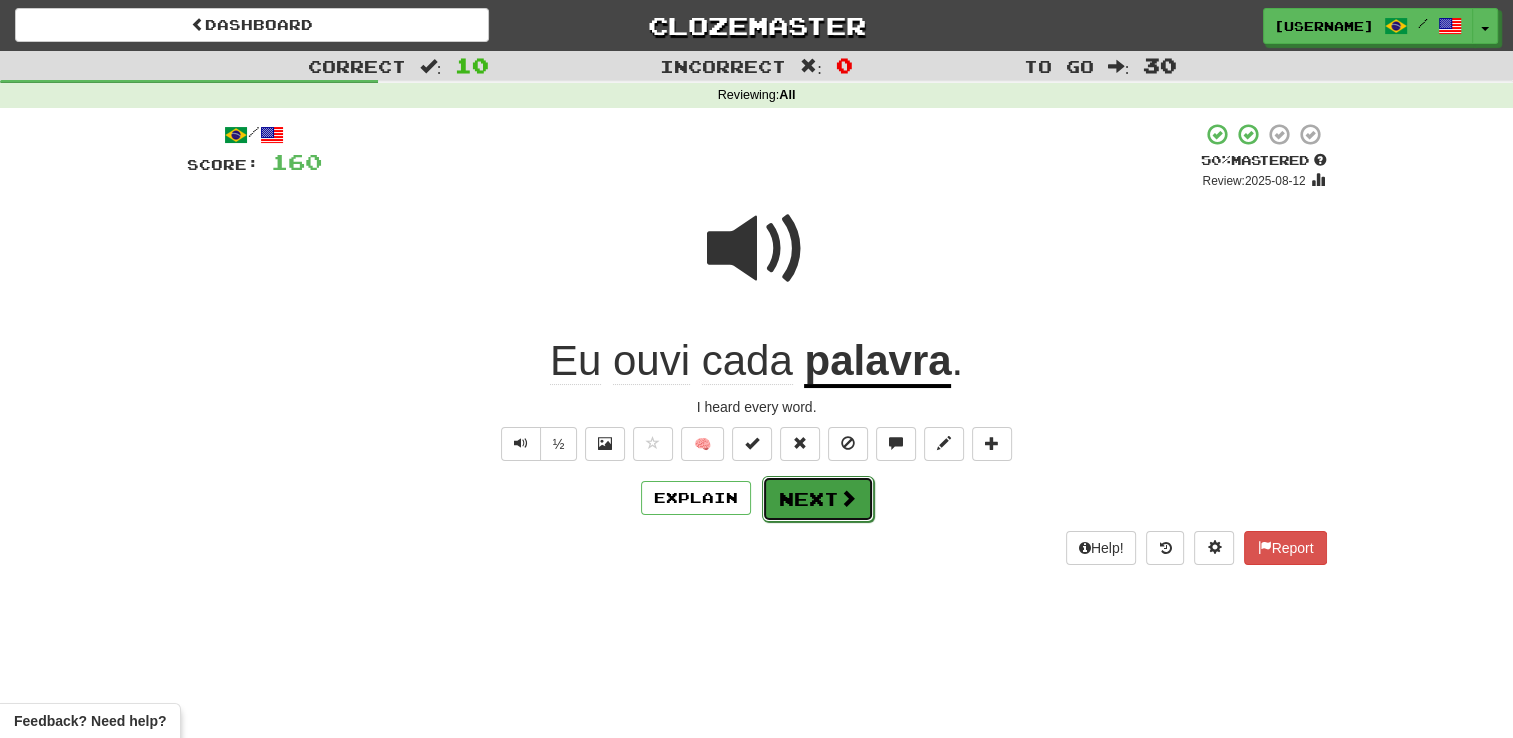 click at bounding box center (848, 498) 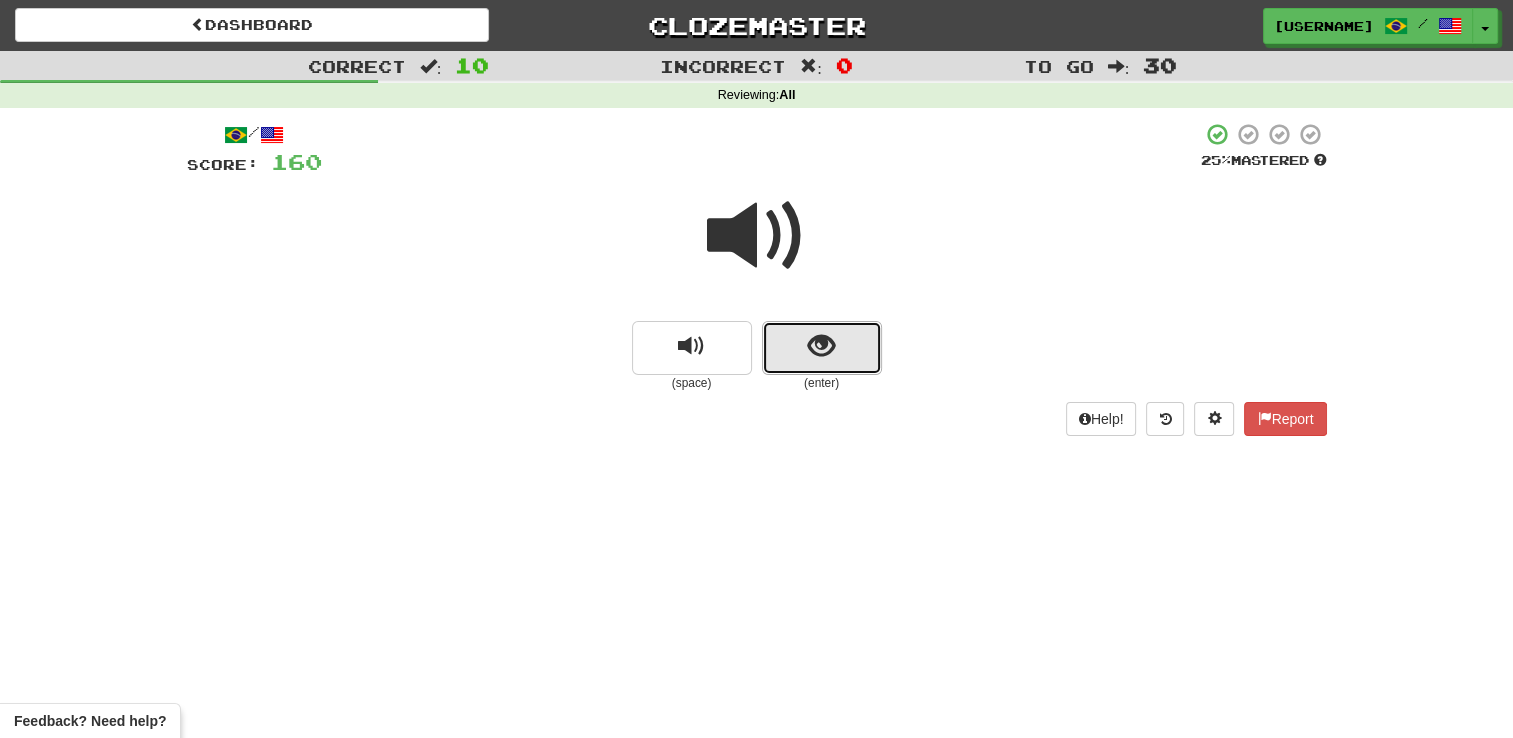 click at bounding box center [822, 348] 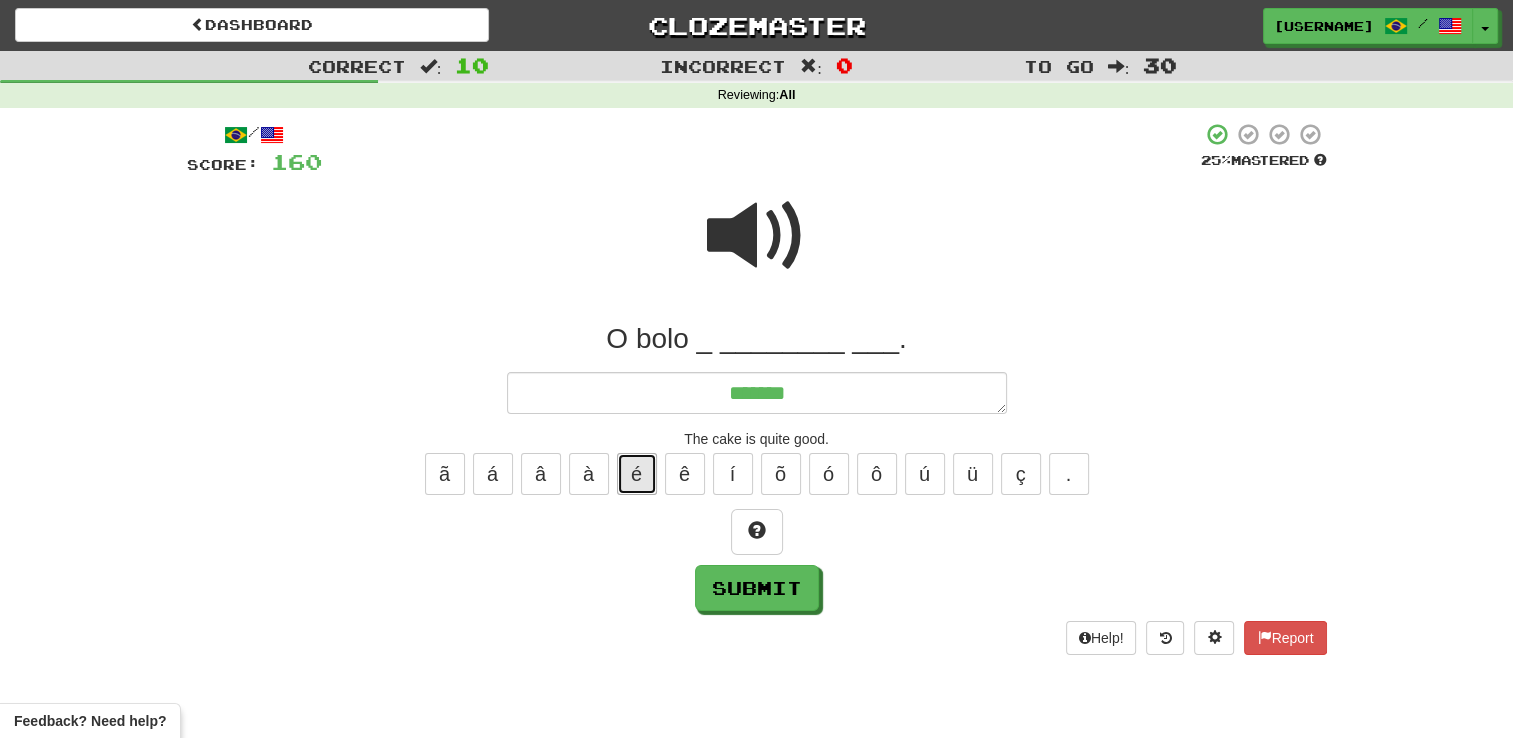 click on "é" at bounding box center (637, 474) 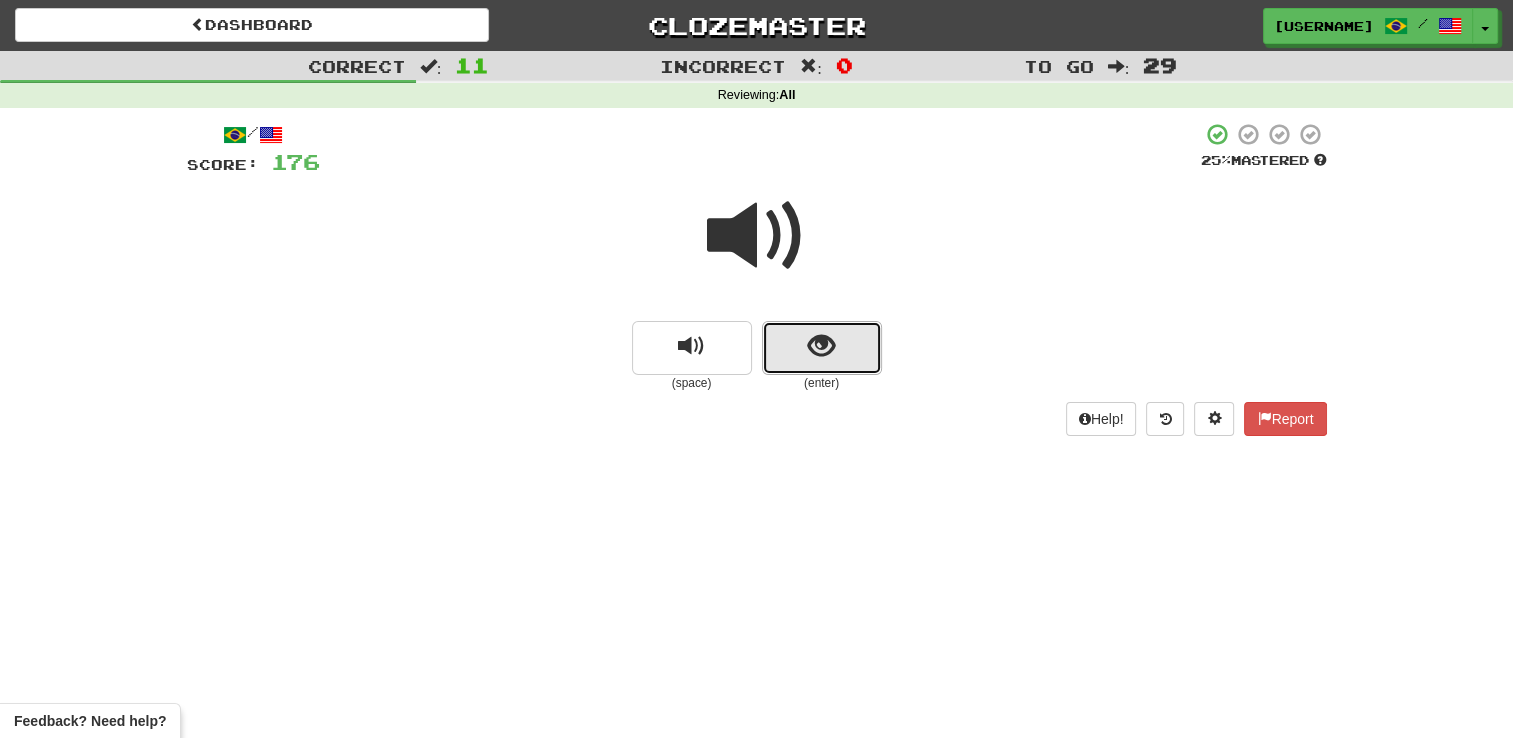 click at bounding box center [822, 348] 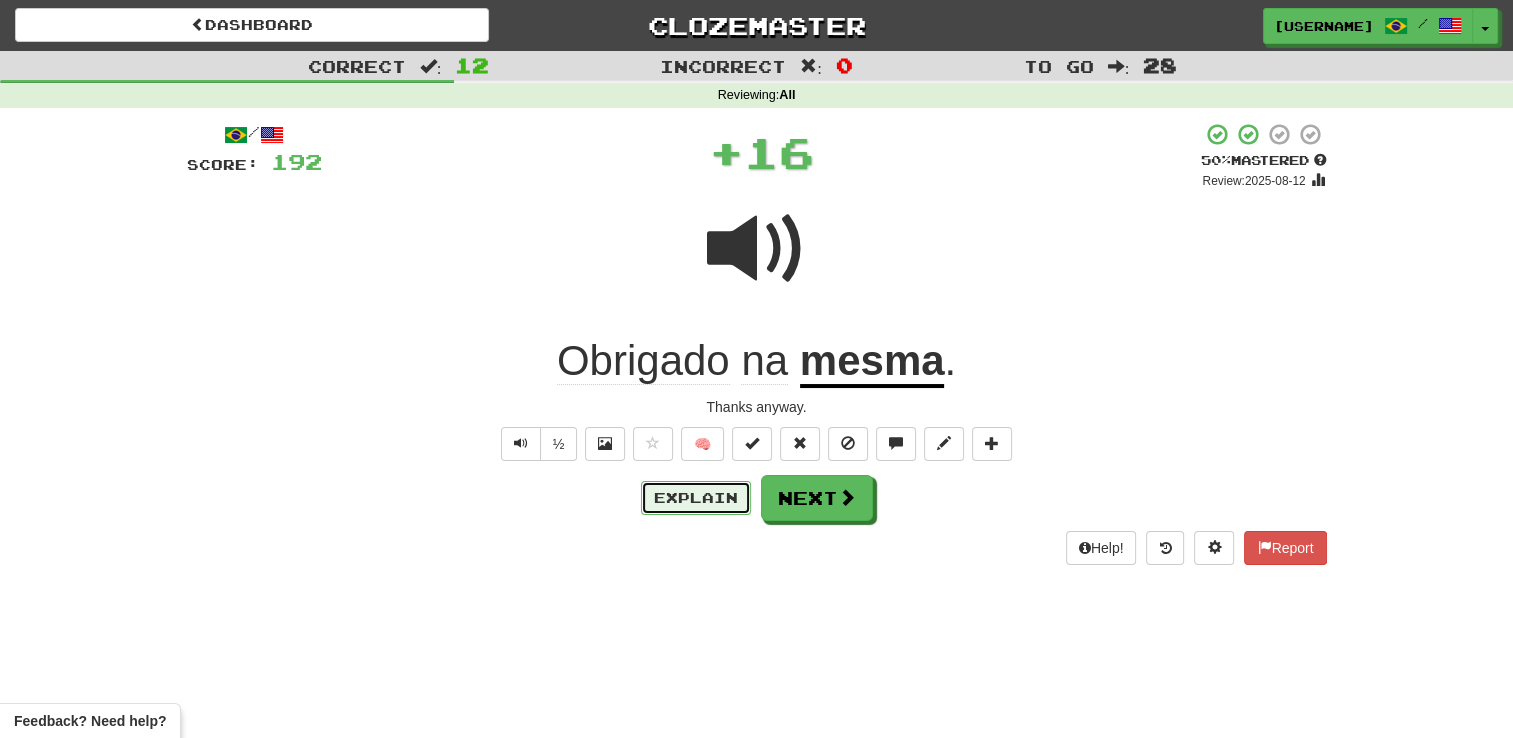 click on "Explain" at bounding box center (696, 498) 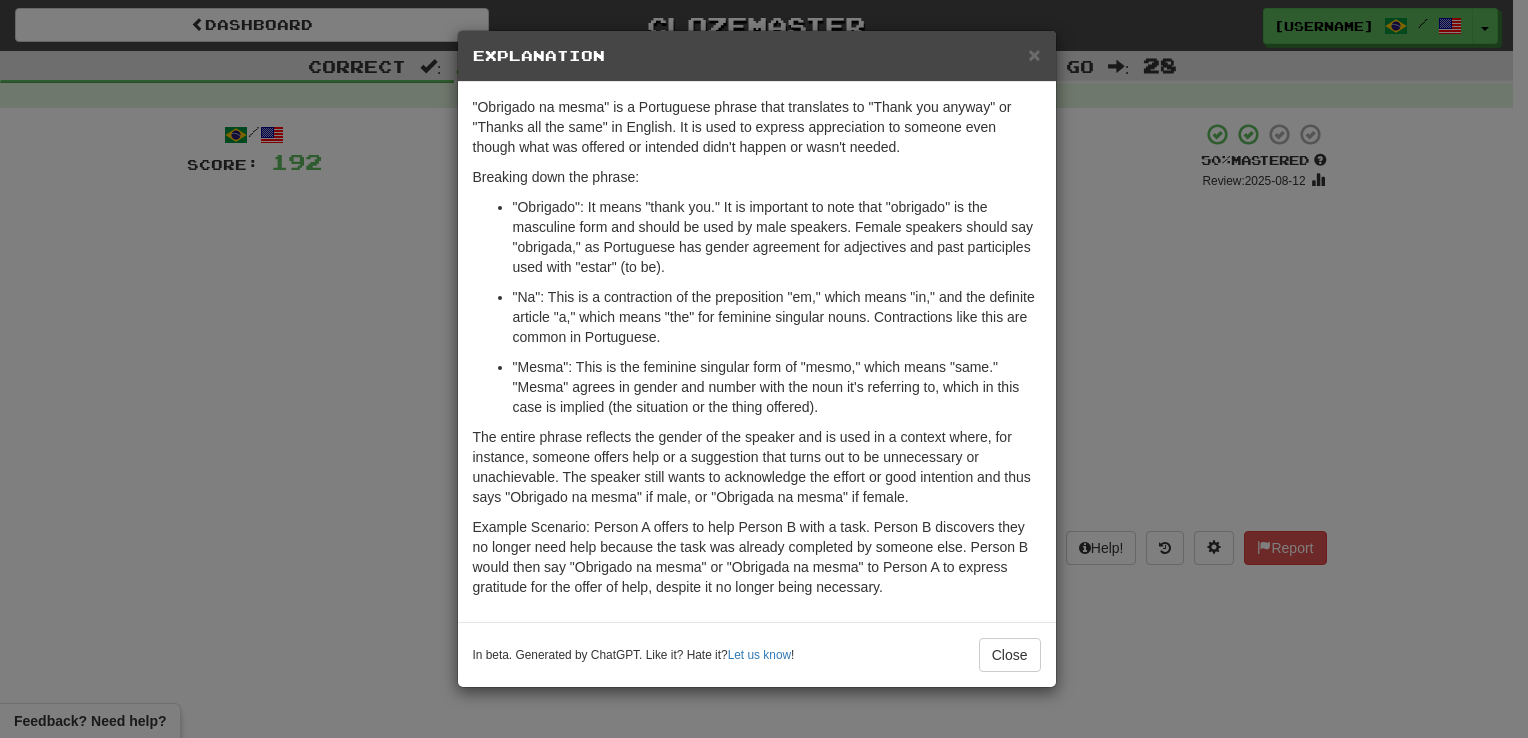 drag, startPoint x: 545, startPoint y: 444, endPoint x: 486, endPoint y: 360, distance: 102.64989 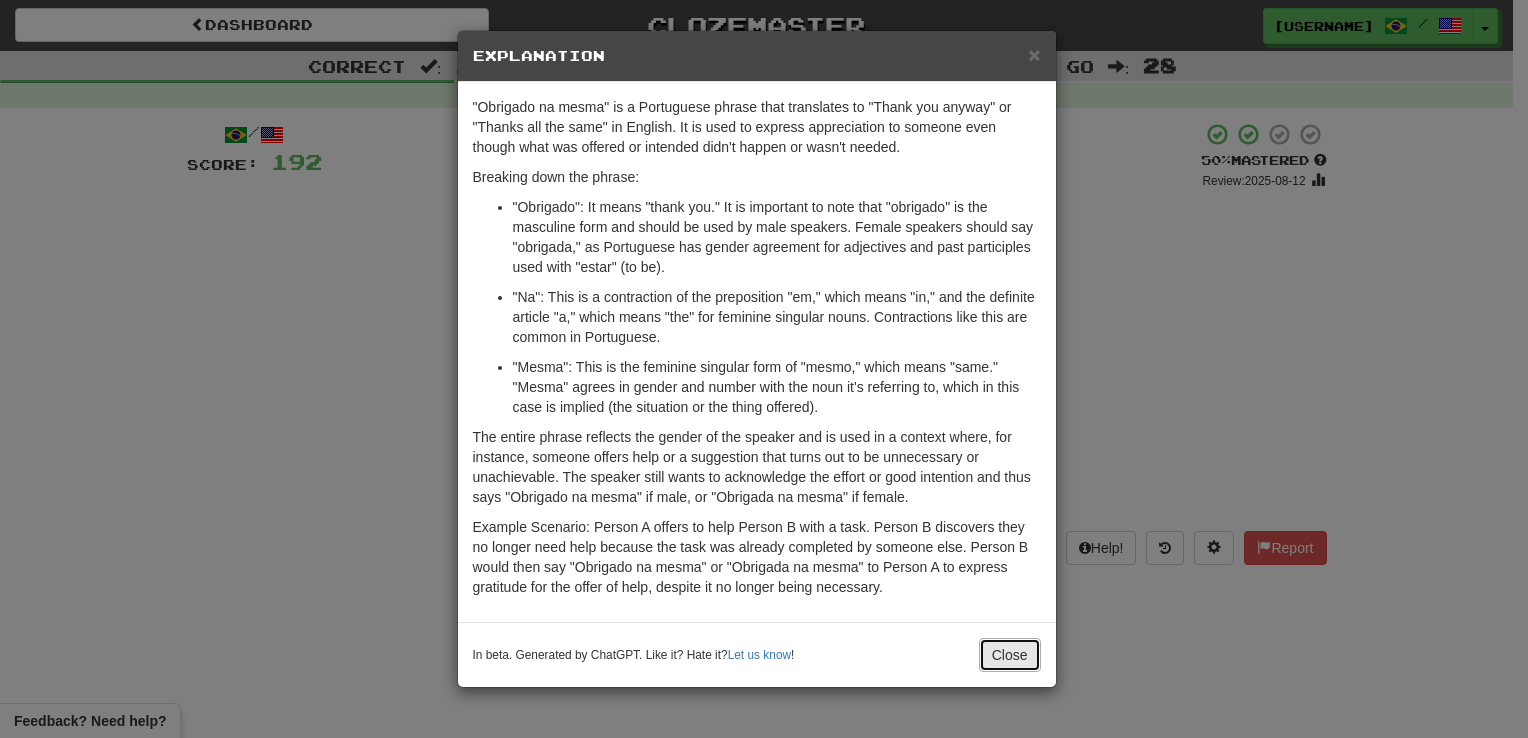 click on "Close" at bounding box center (1010, 655) 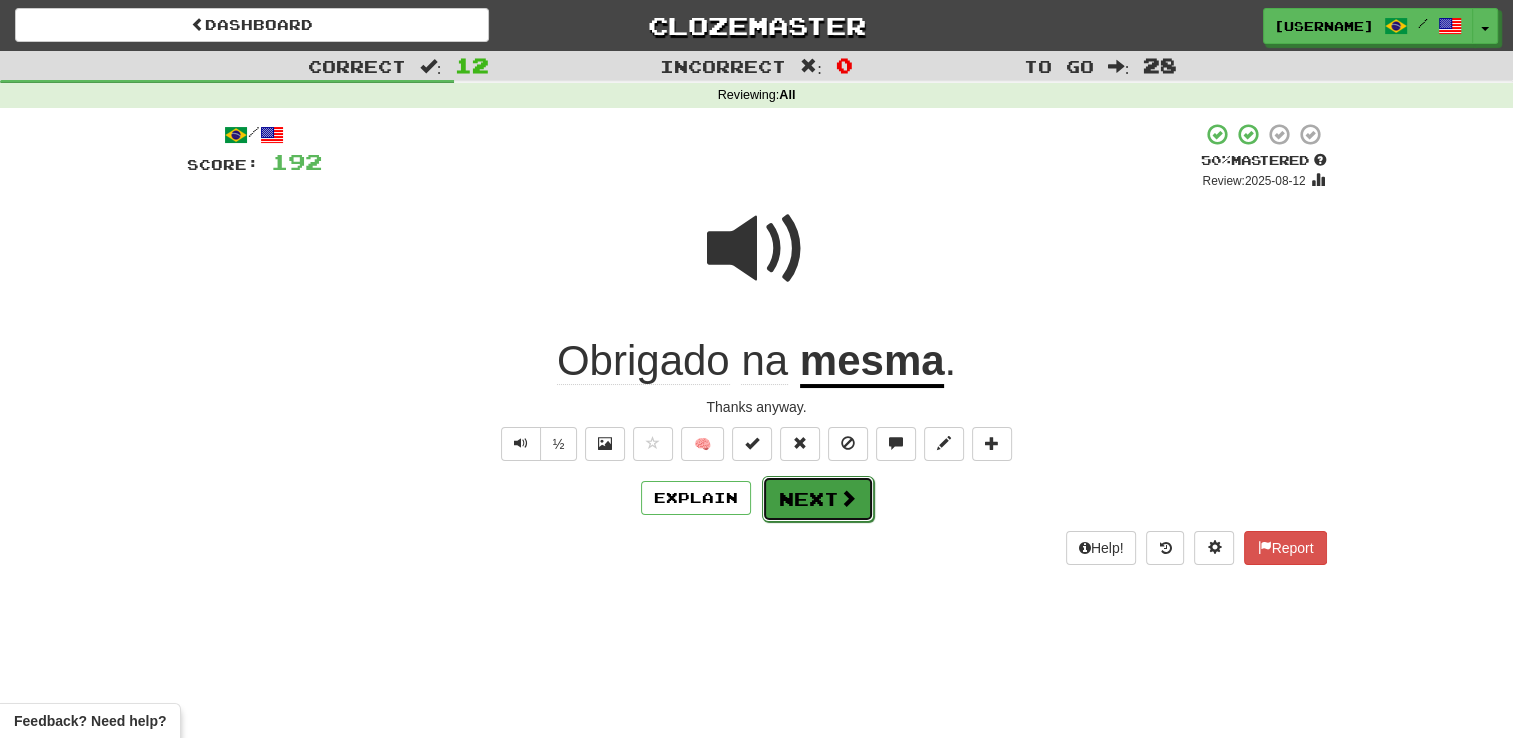 click on "Next" at bounding box center [818, 499] 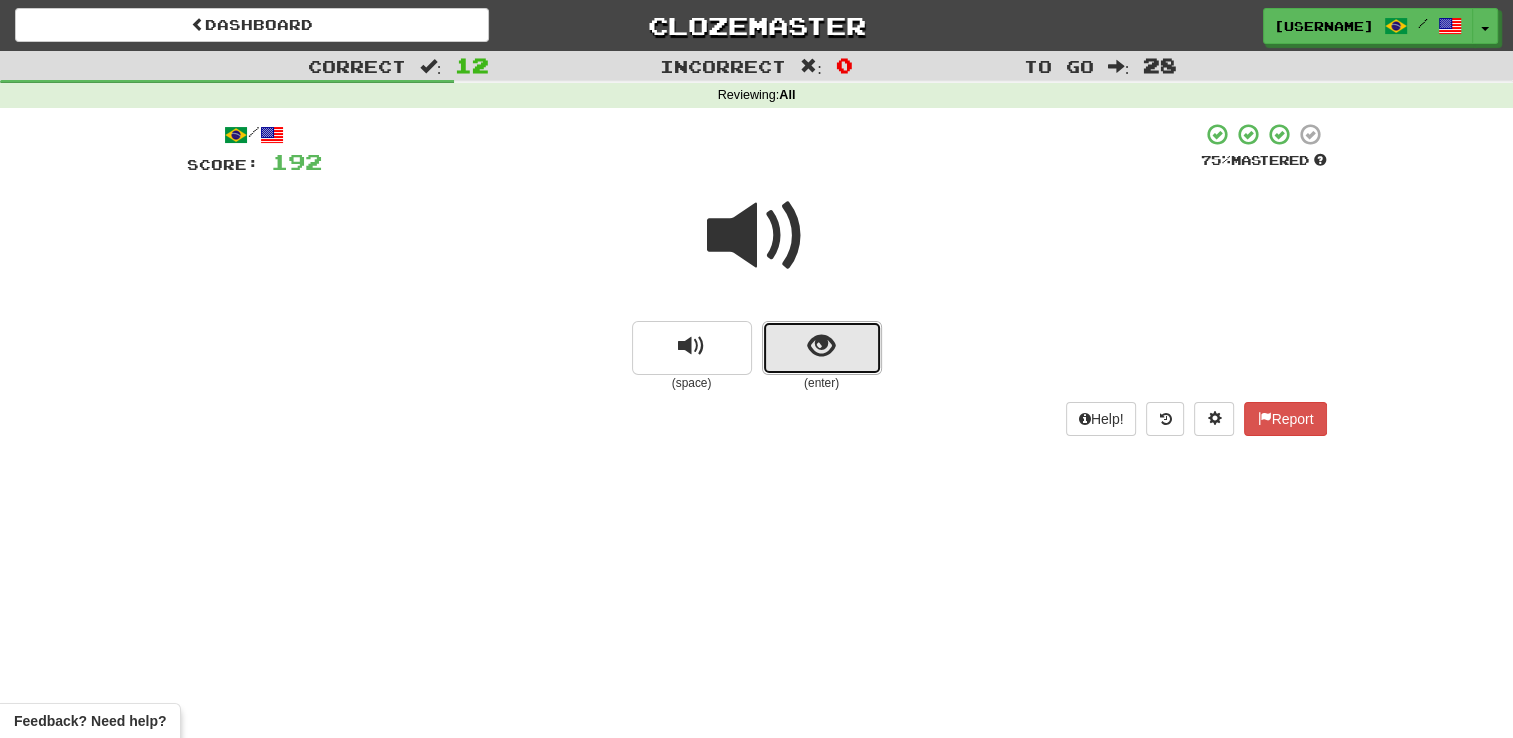 click at bounding box center (822, 348) 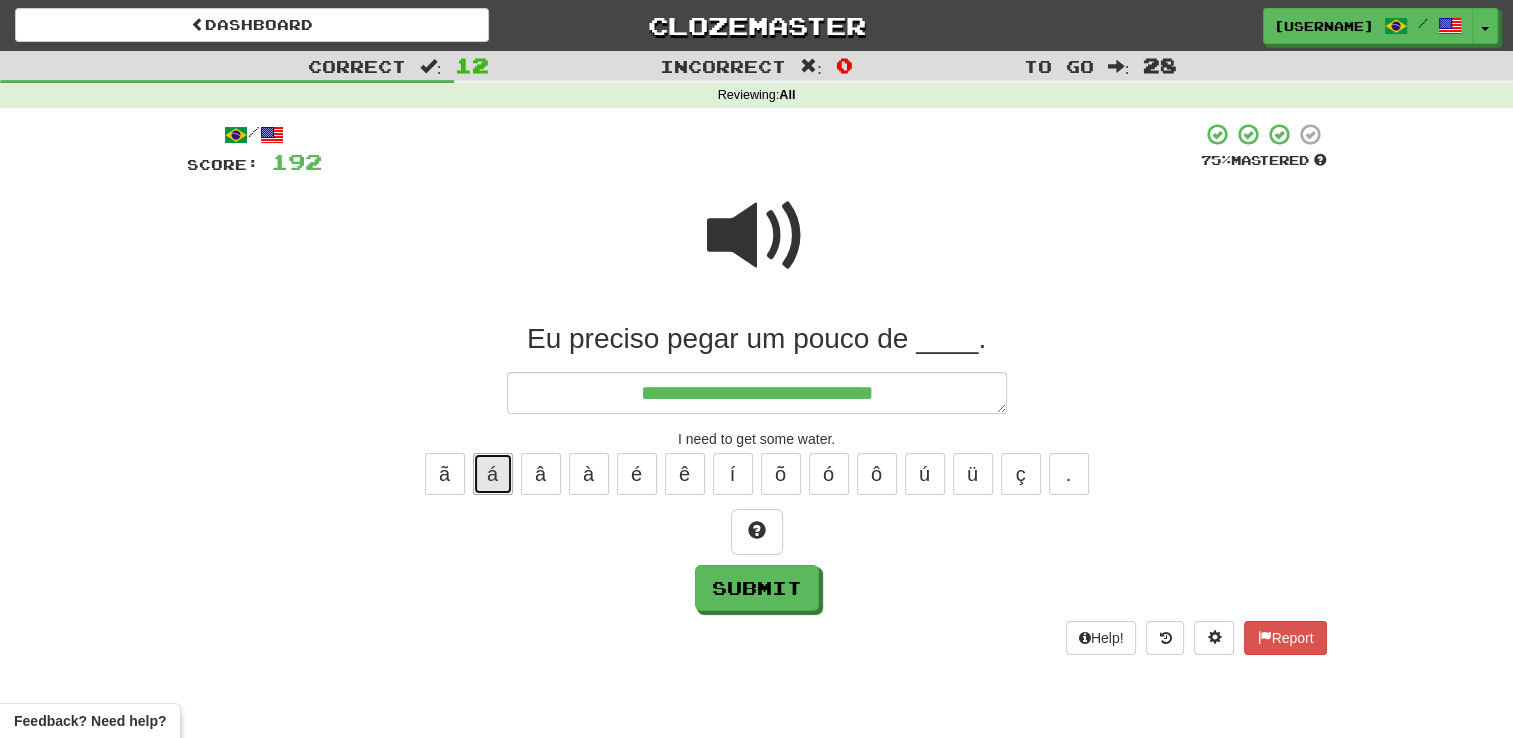 click on "á" at bounding box center (493, 474) 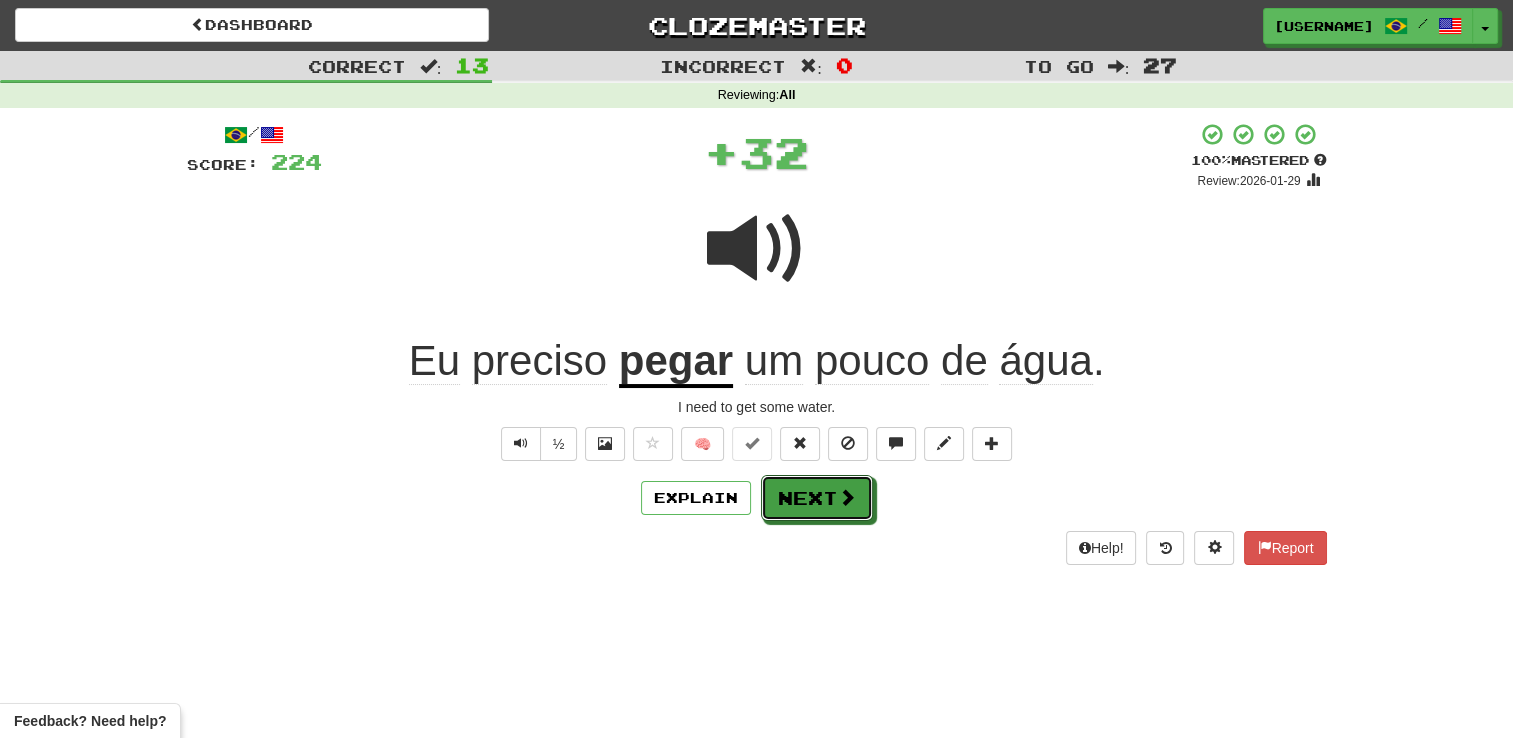 click at bounding box center (847, 497) 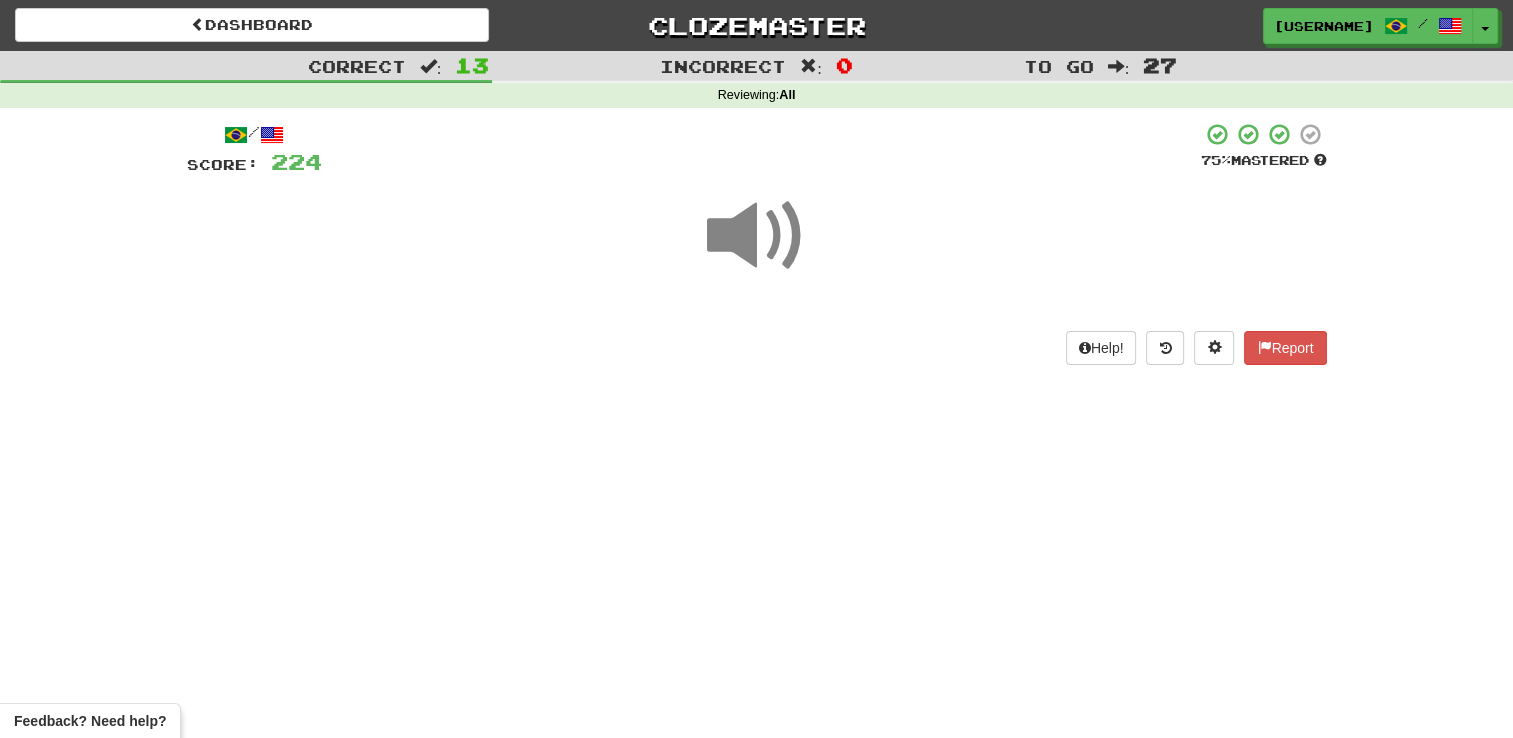 click at bounding box center [757, 236] 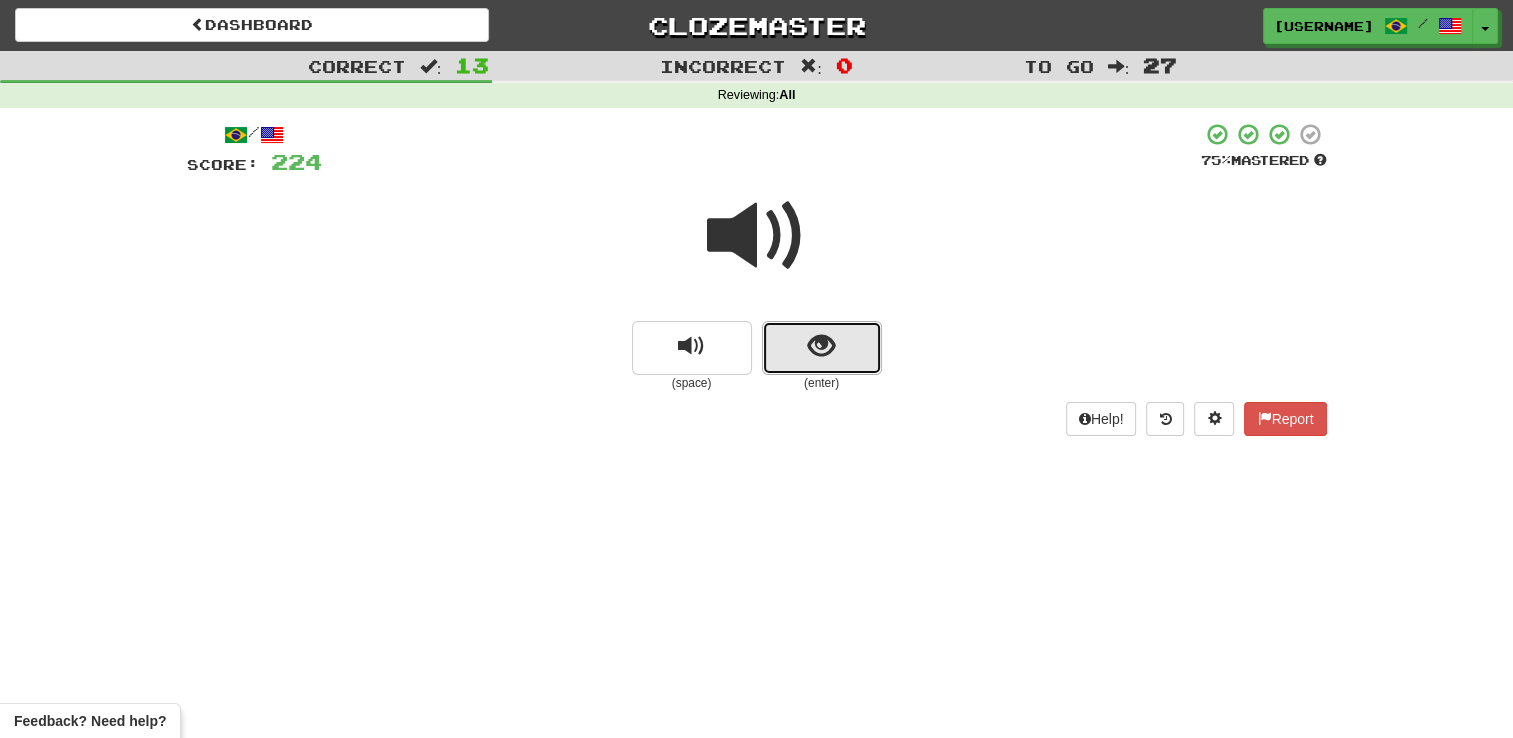 click at bounding box center [822, 348] 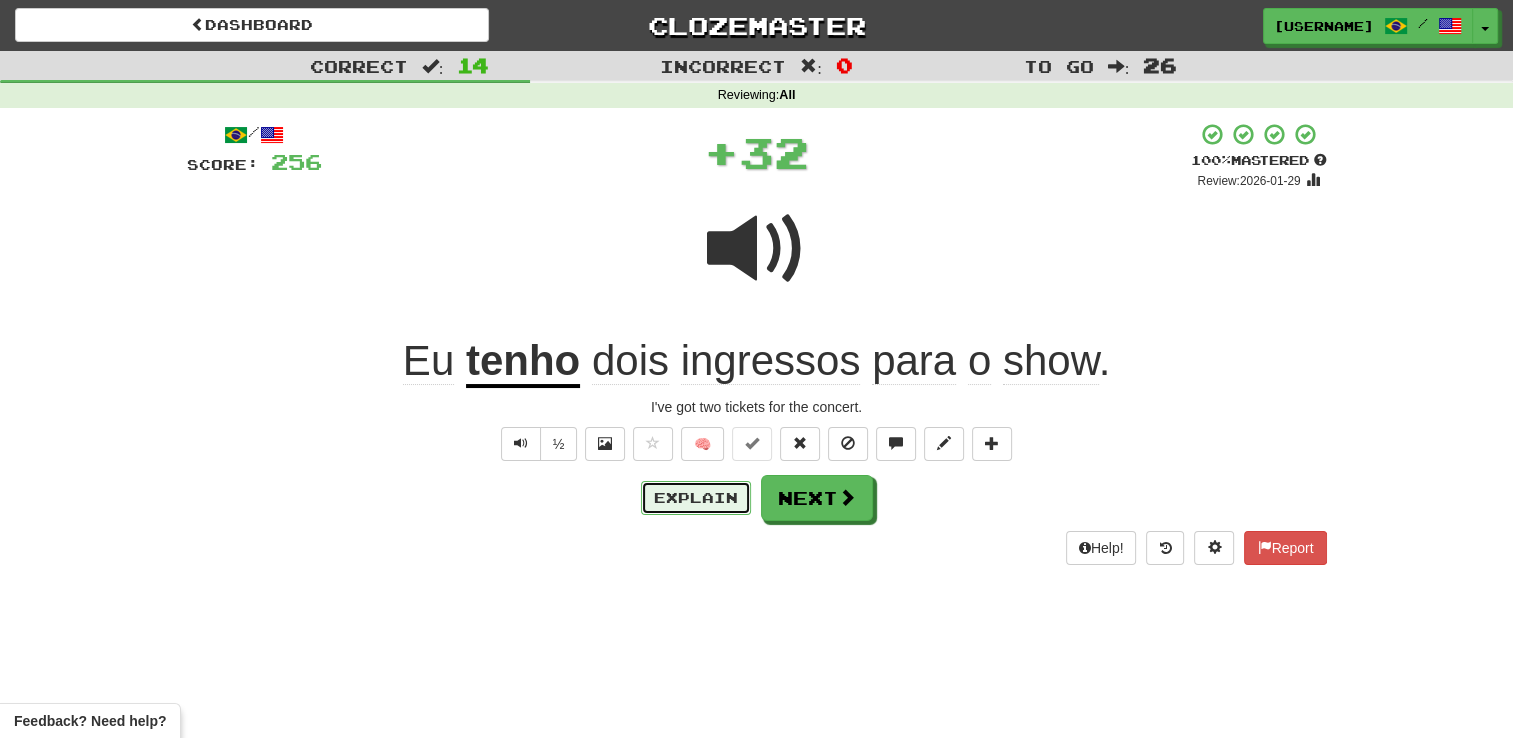 click on "Explain" at bounding box center [696, 498] 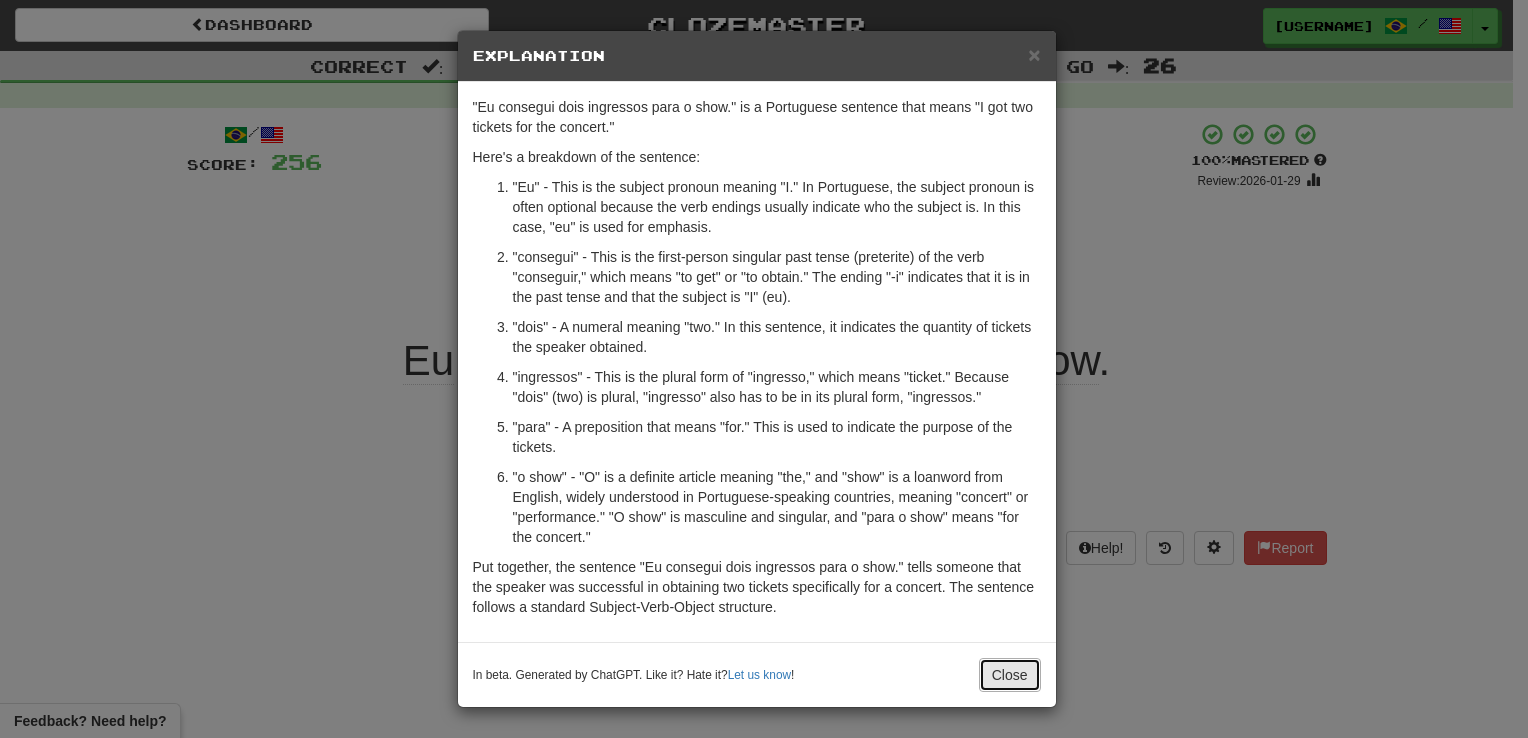 click on "Close" at bounding box center (1010, 675) 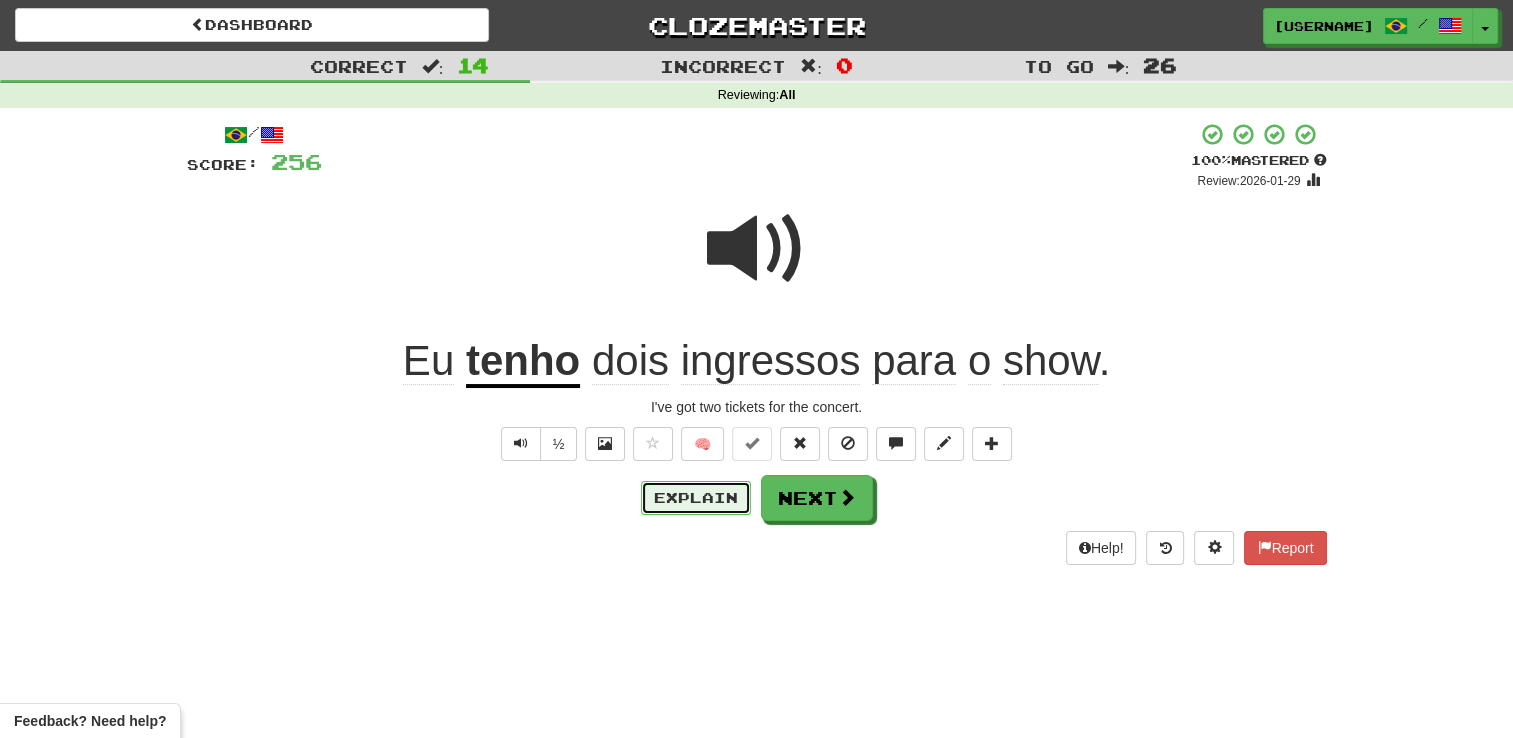 click on "Explain" at bounding box center (696, 498) 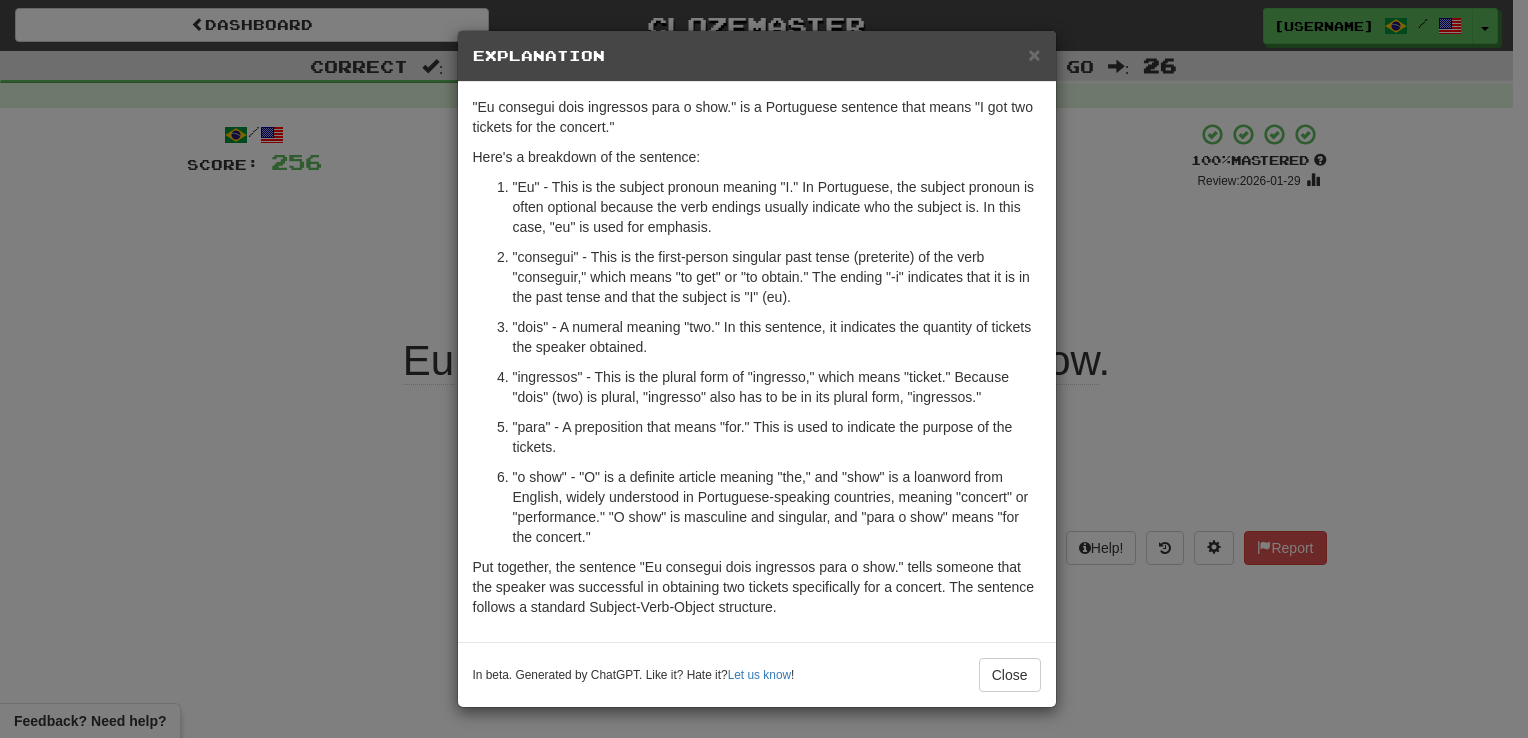 click on "In beta. Generated by ChatGPT. Like it? Hate it?  Let us know ! Close" at bounding box center (757, 674) 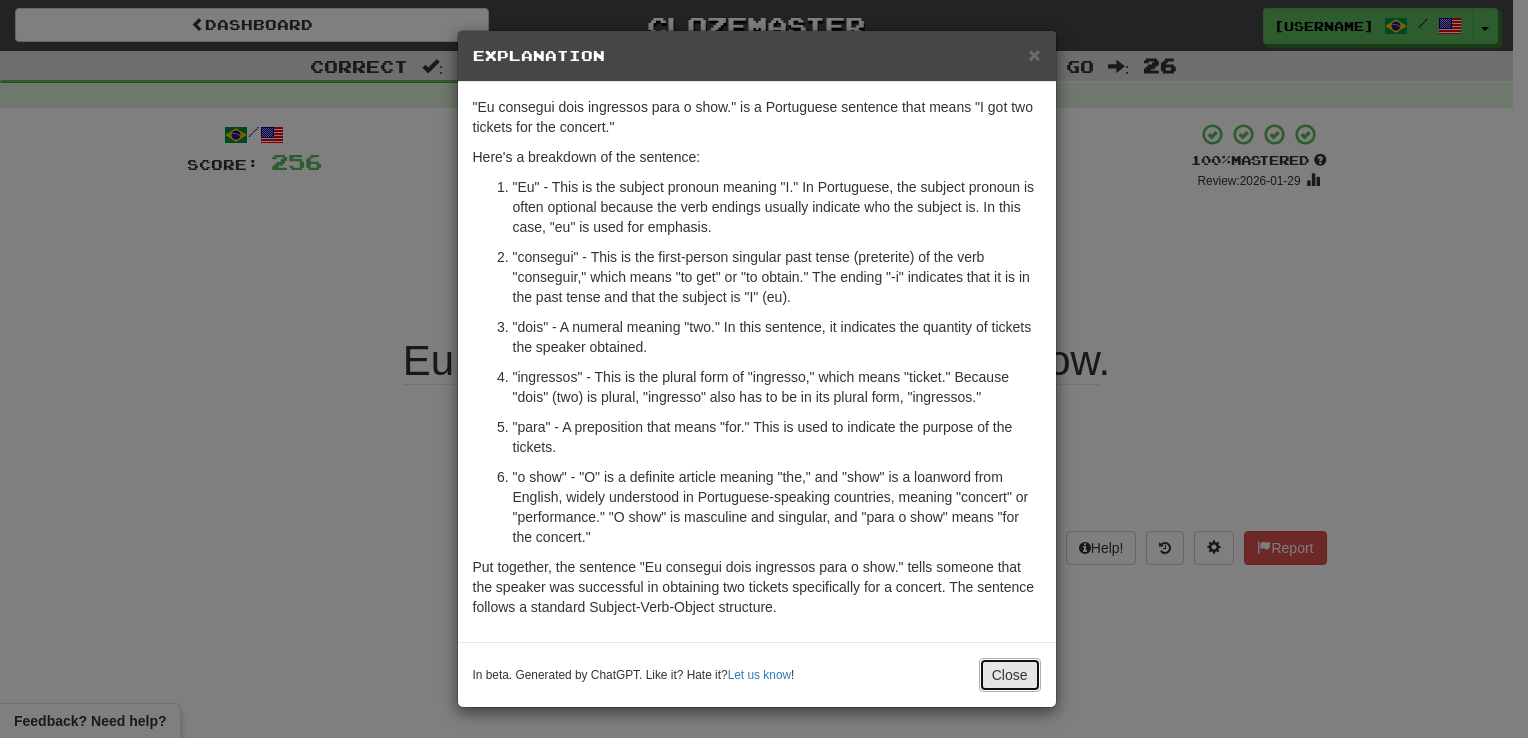click on "Close" at bounding box center [1010, 675] 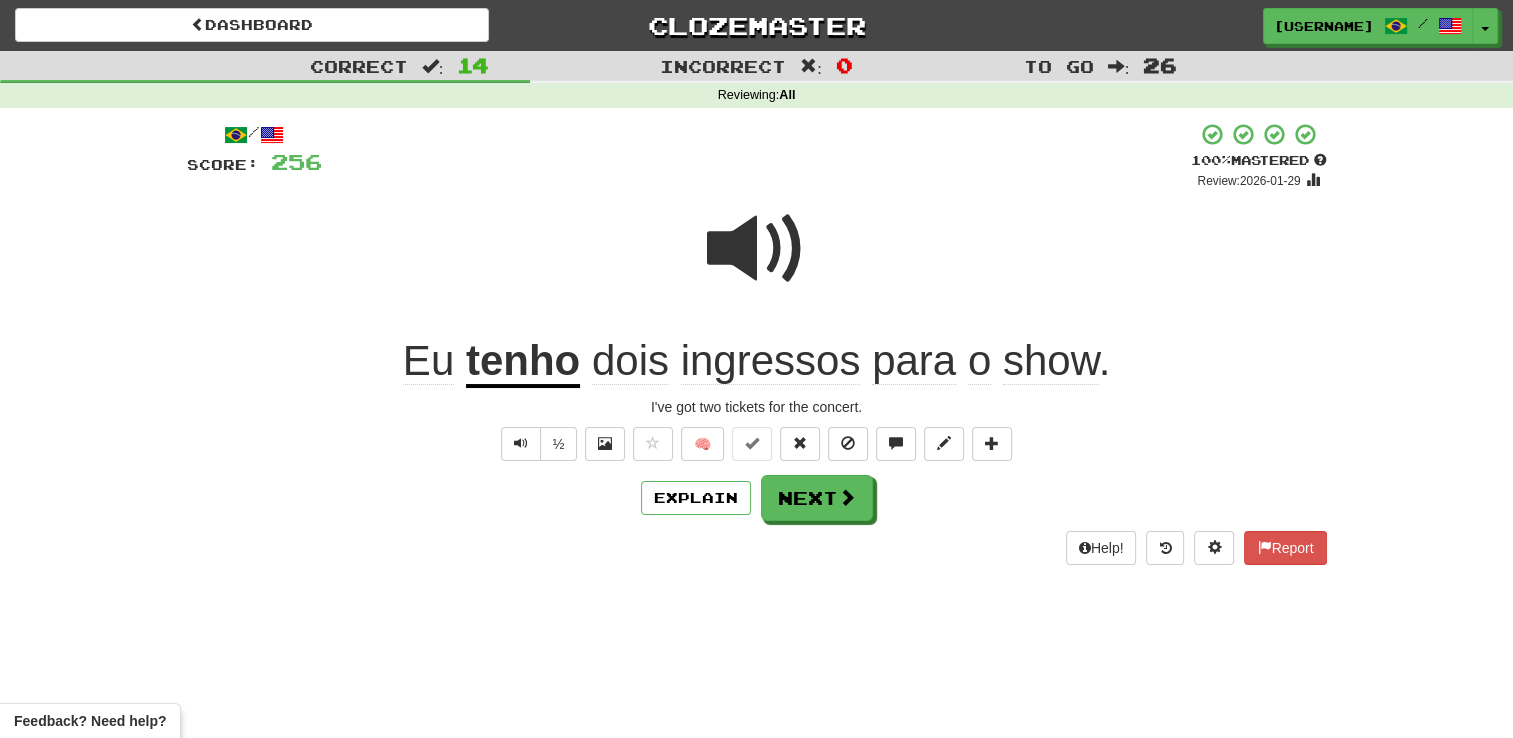 click at bounding box center [757, 249] 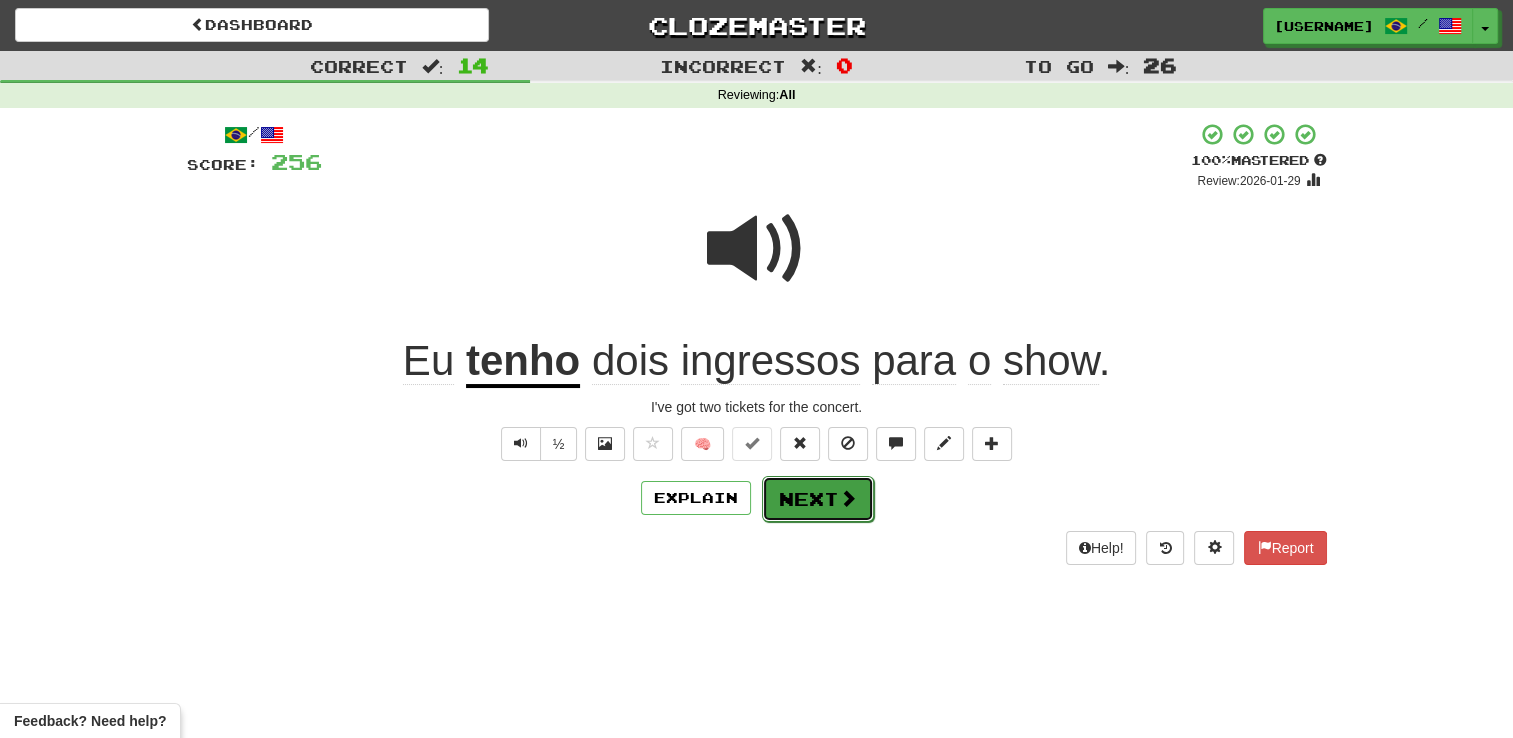 click on "Next" at bounding box center (818, 499) 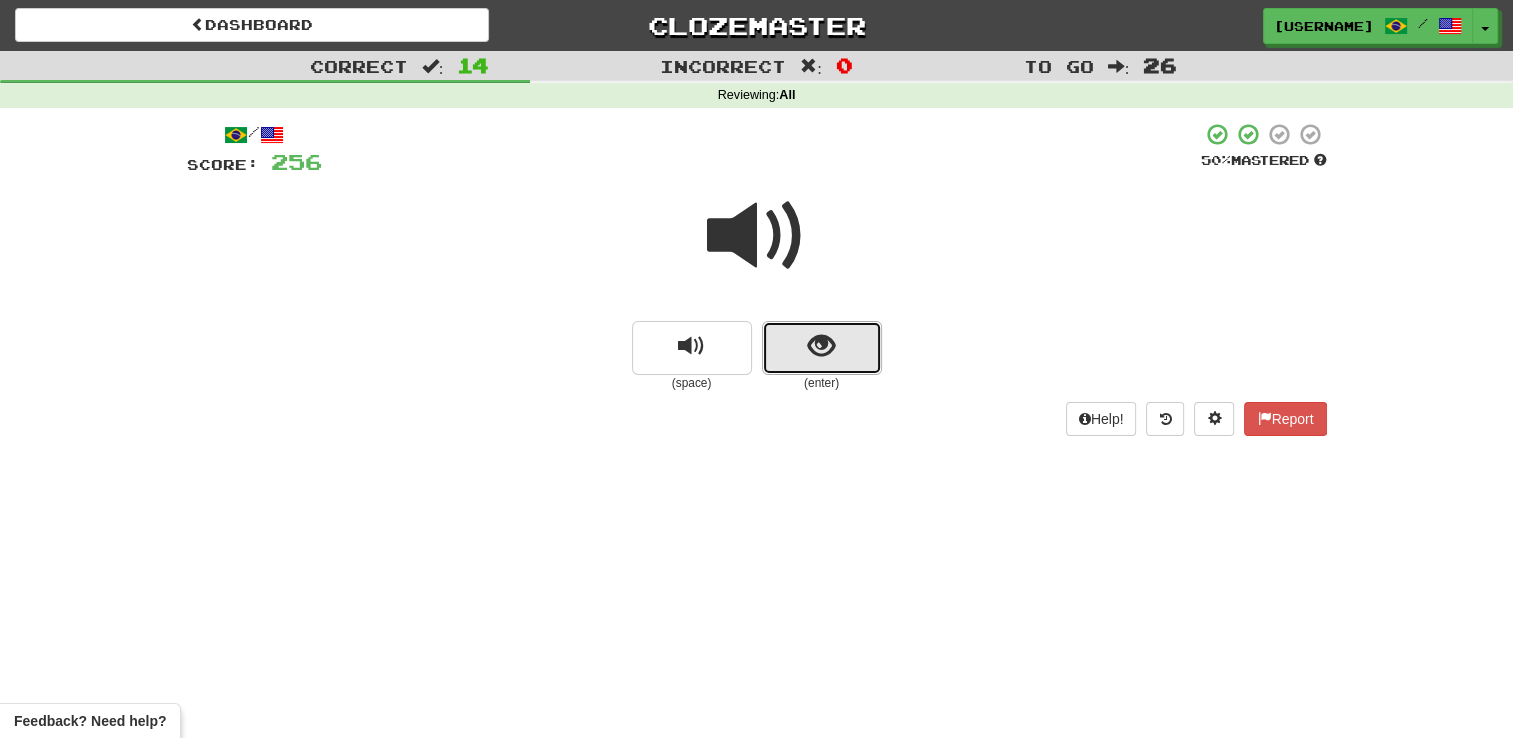 click at bounding box center [822, 348] 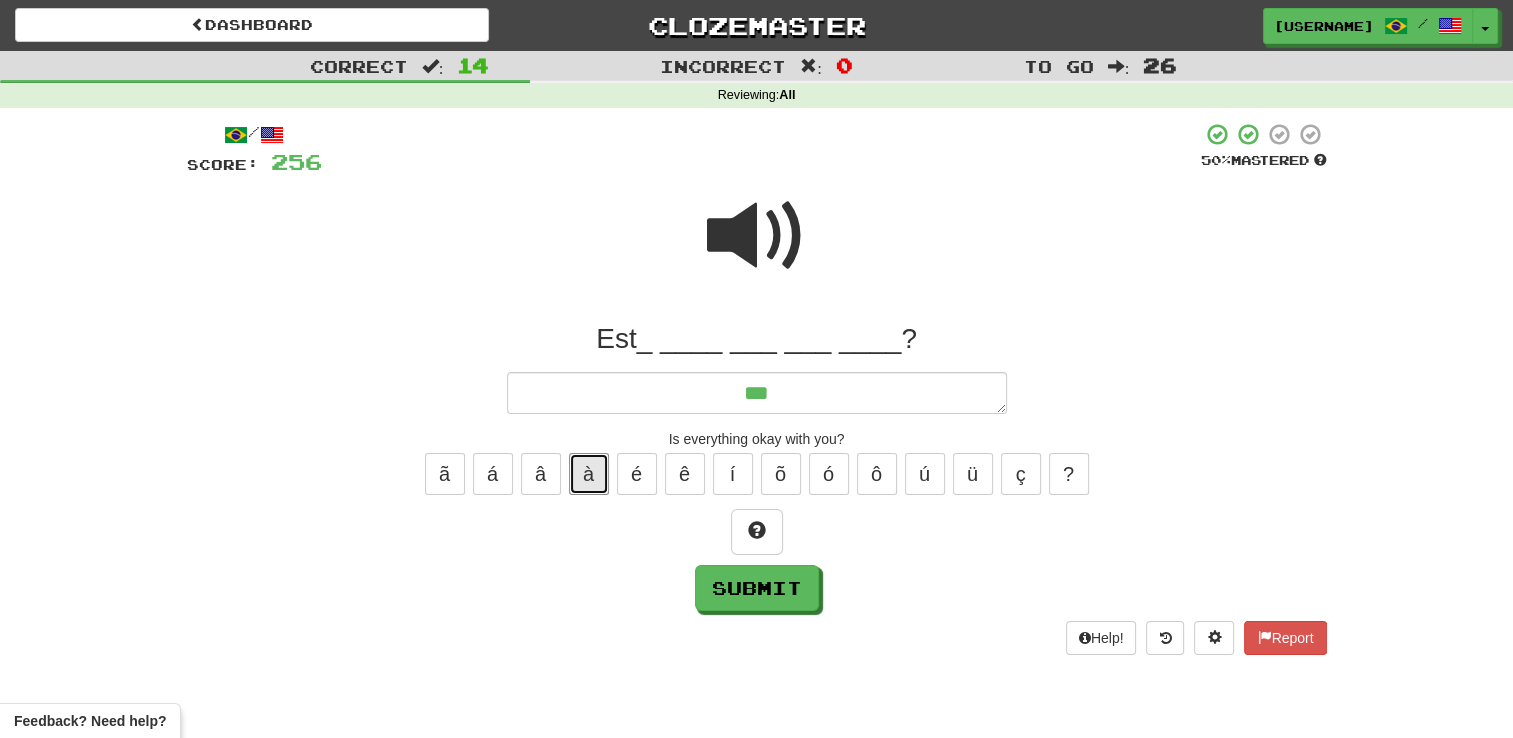 drag, startPoint x: 583, startPoint y: 478, endPoint x: 485, endPoint y: 505, distance: 101.65137 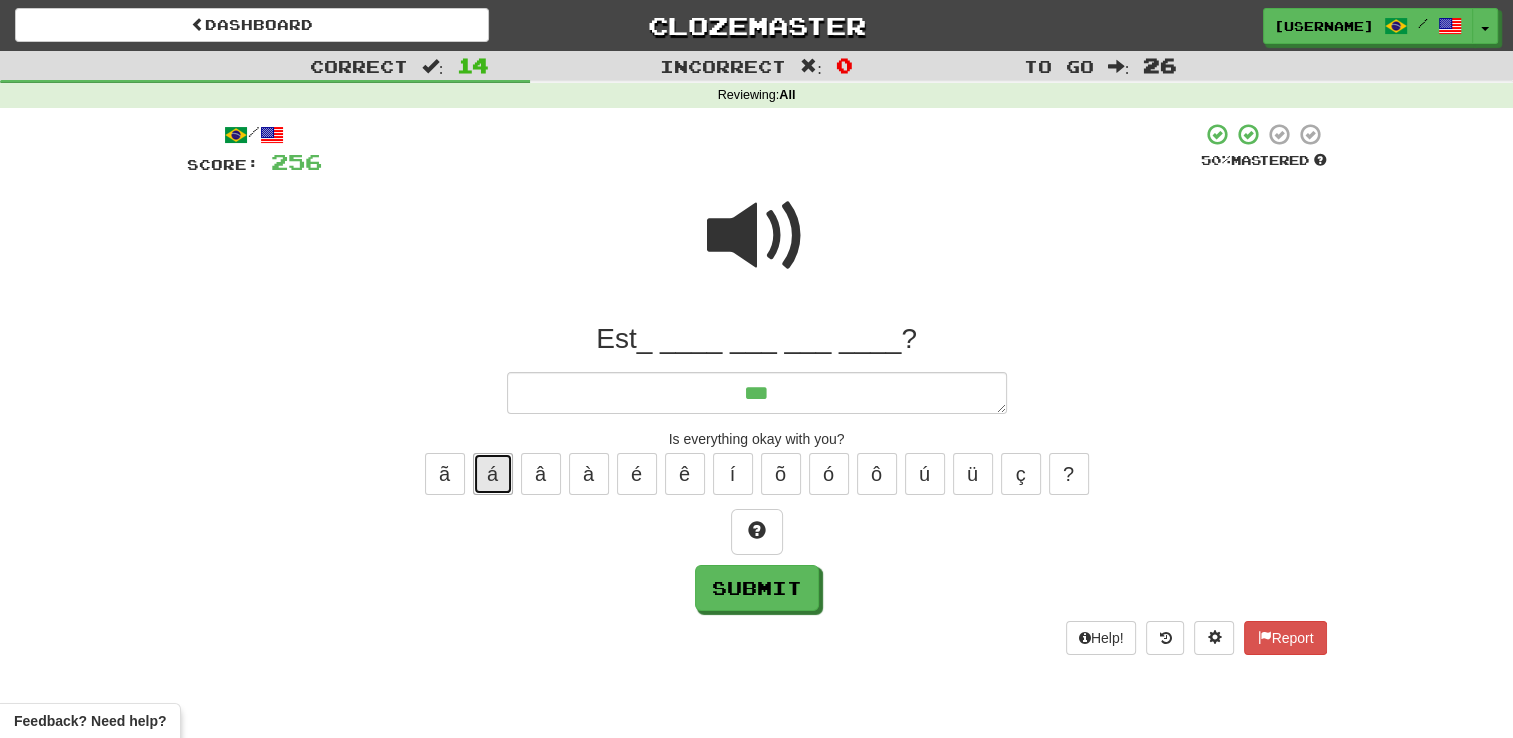 click on "á" at bounding box center (493, 474) 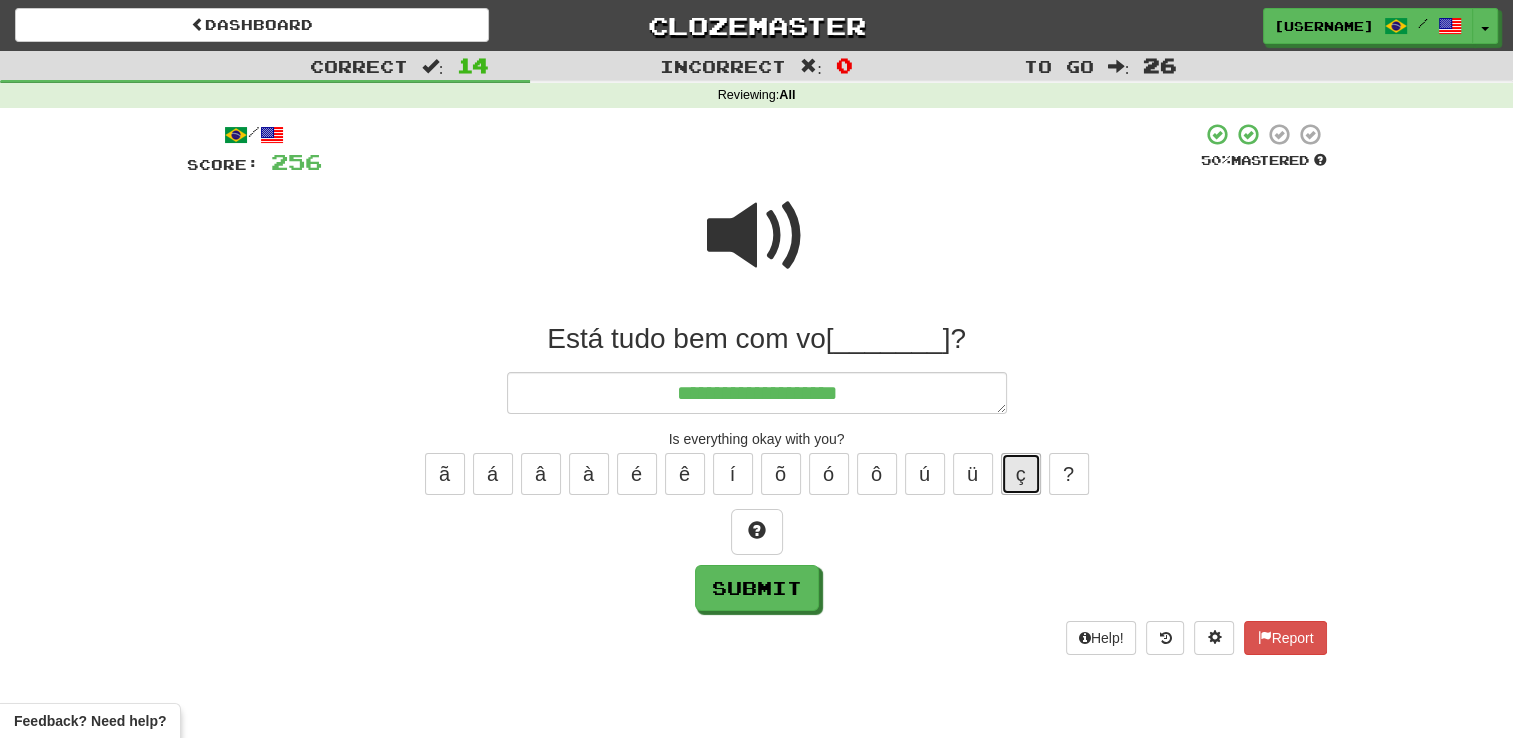 click on "ç" at bounding box center (1021, 474) 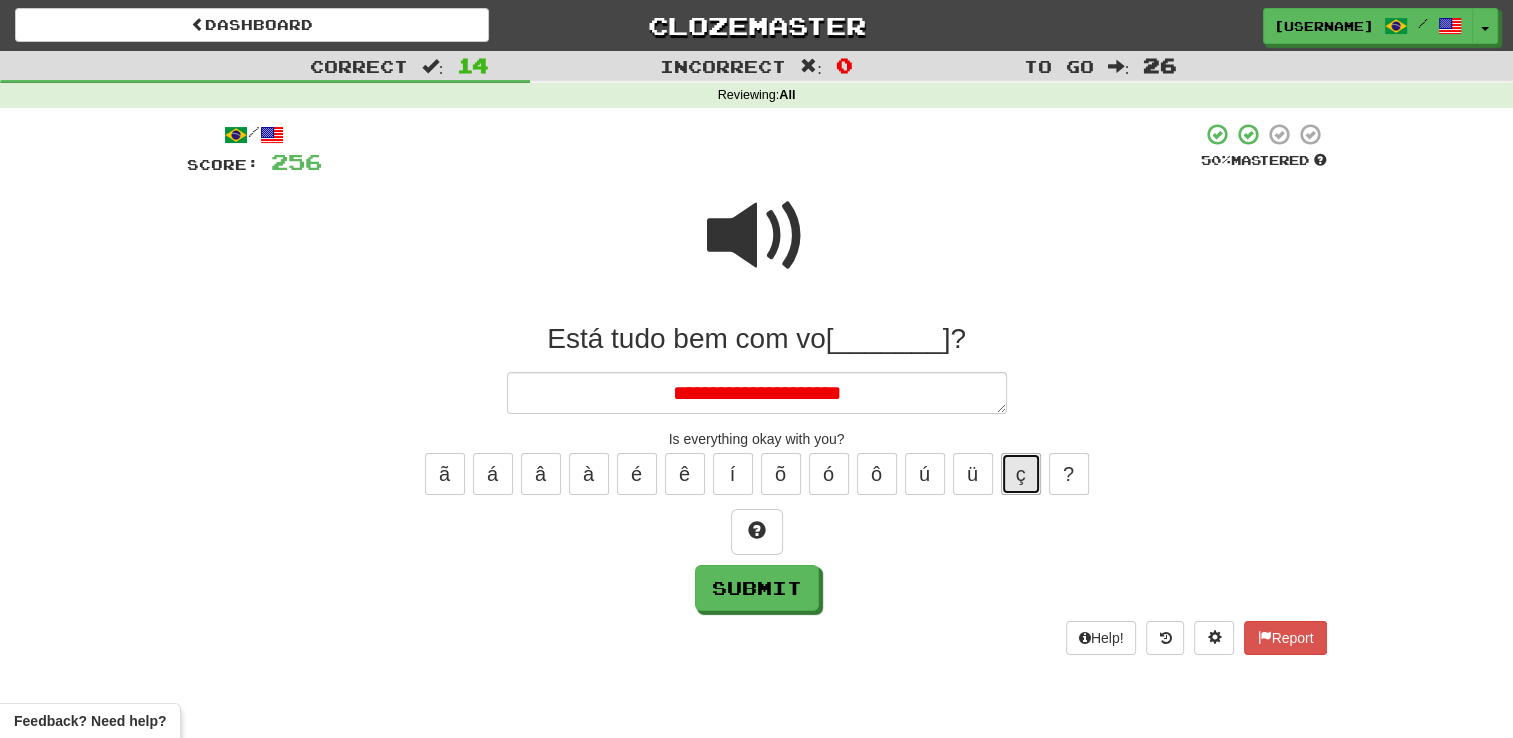 click on "ç" at bounding box center (1021, 474) 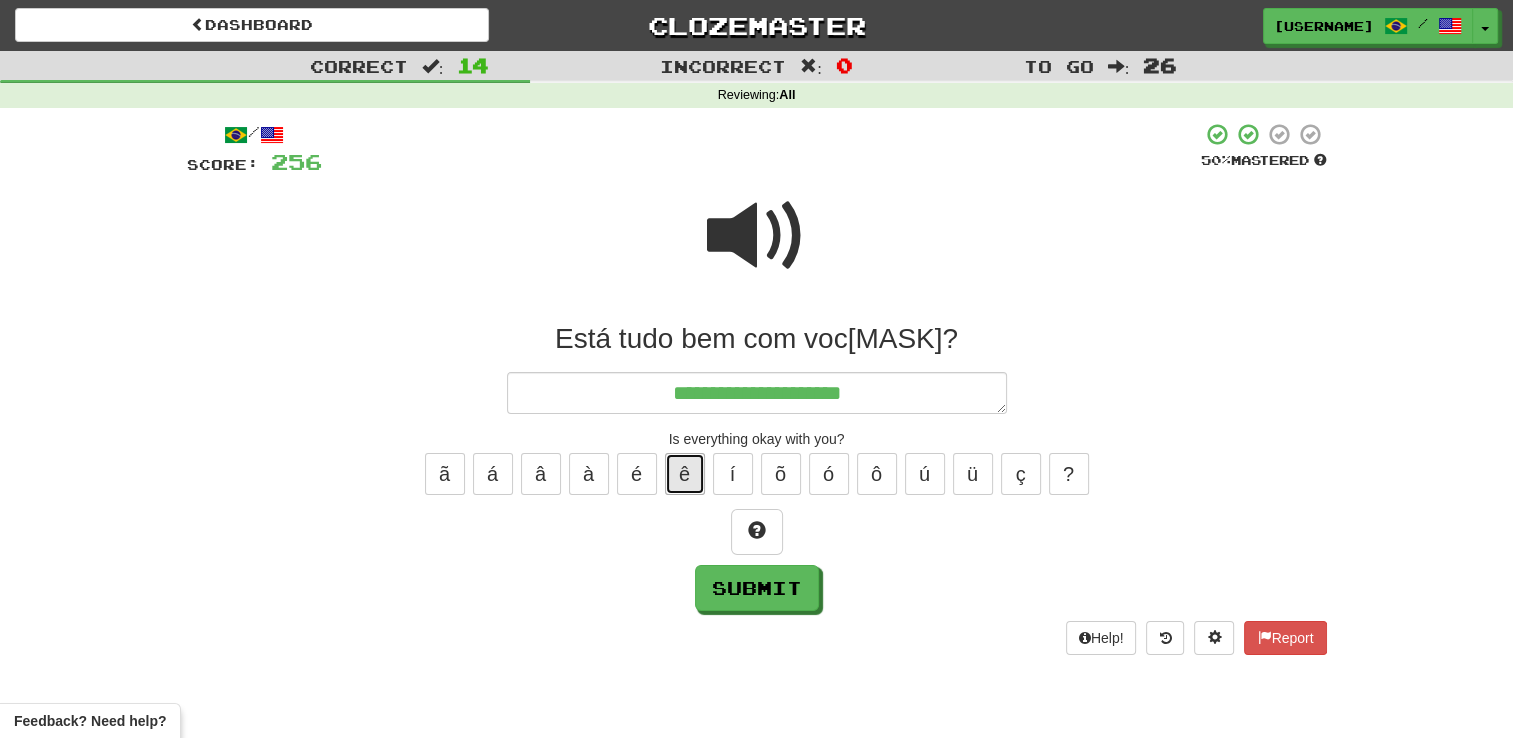 click on "ê" at bounding box center (685, 474) 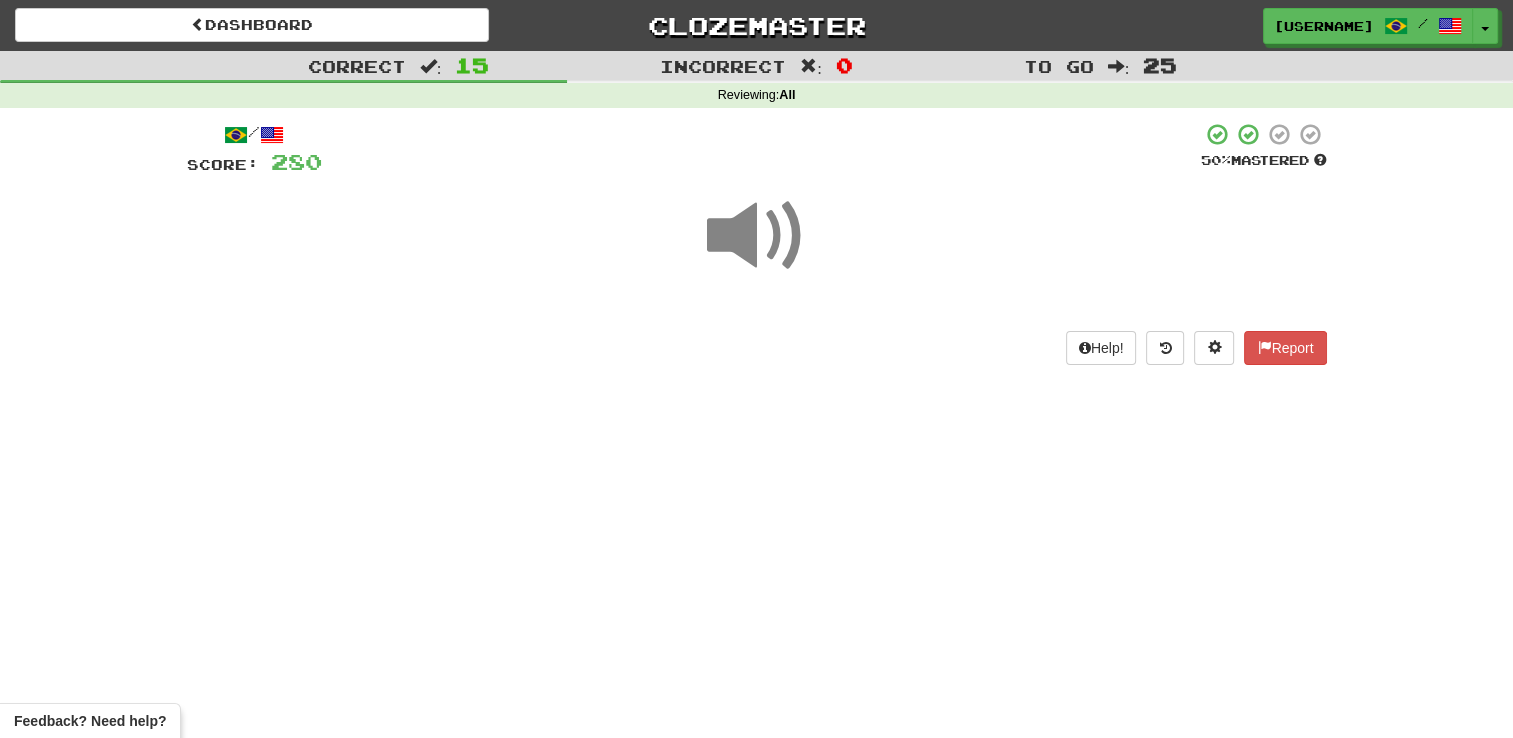 click at bounding box center [757, 236] 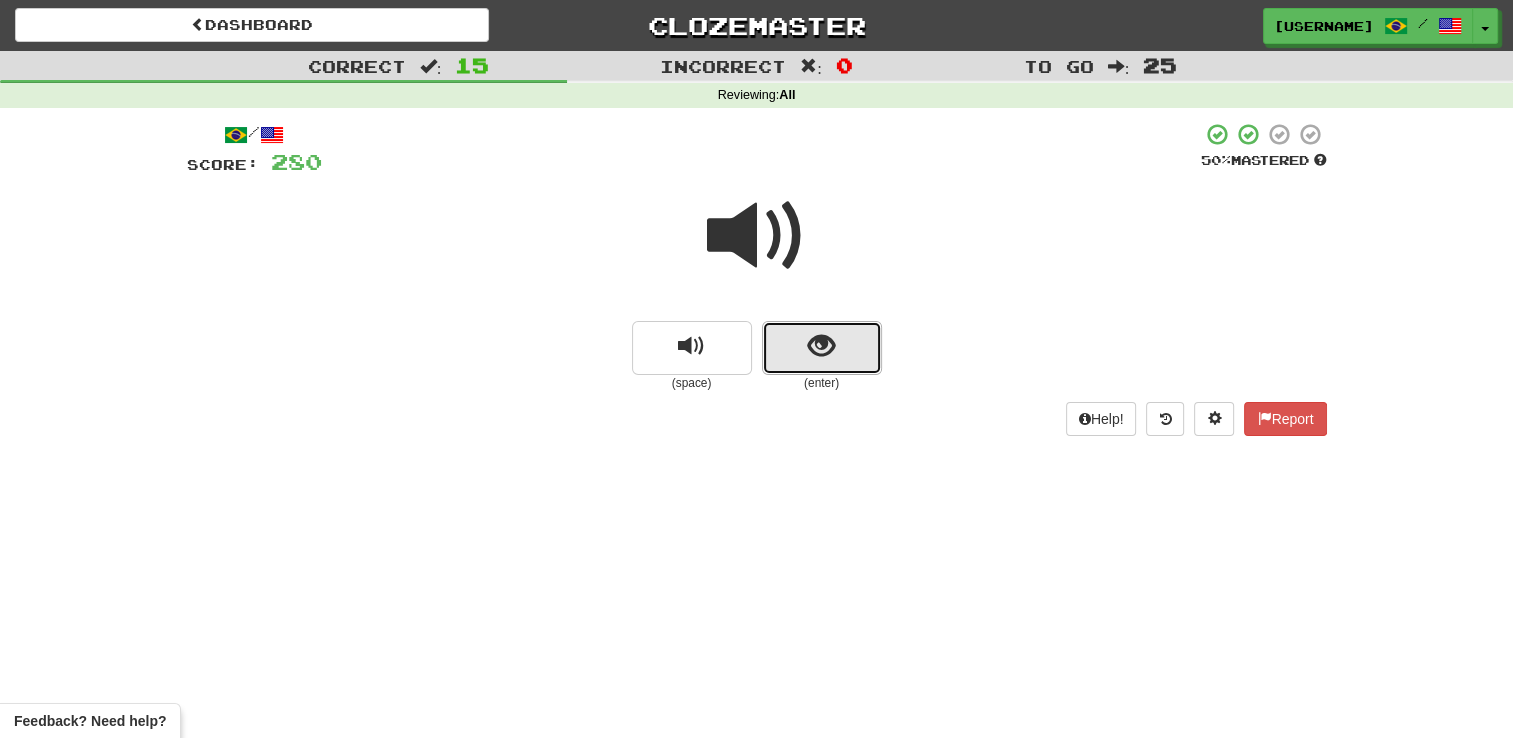 click at bounding box center [822, 348] 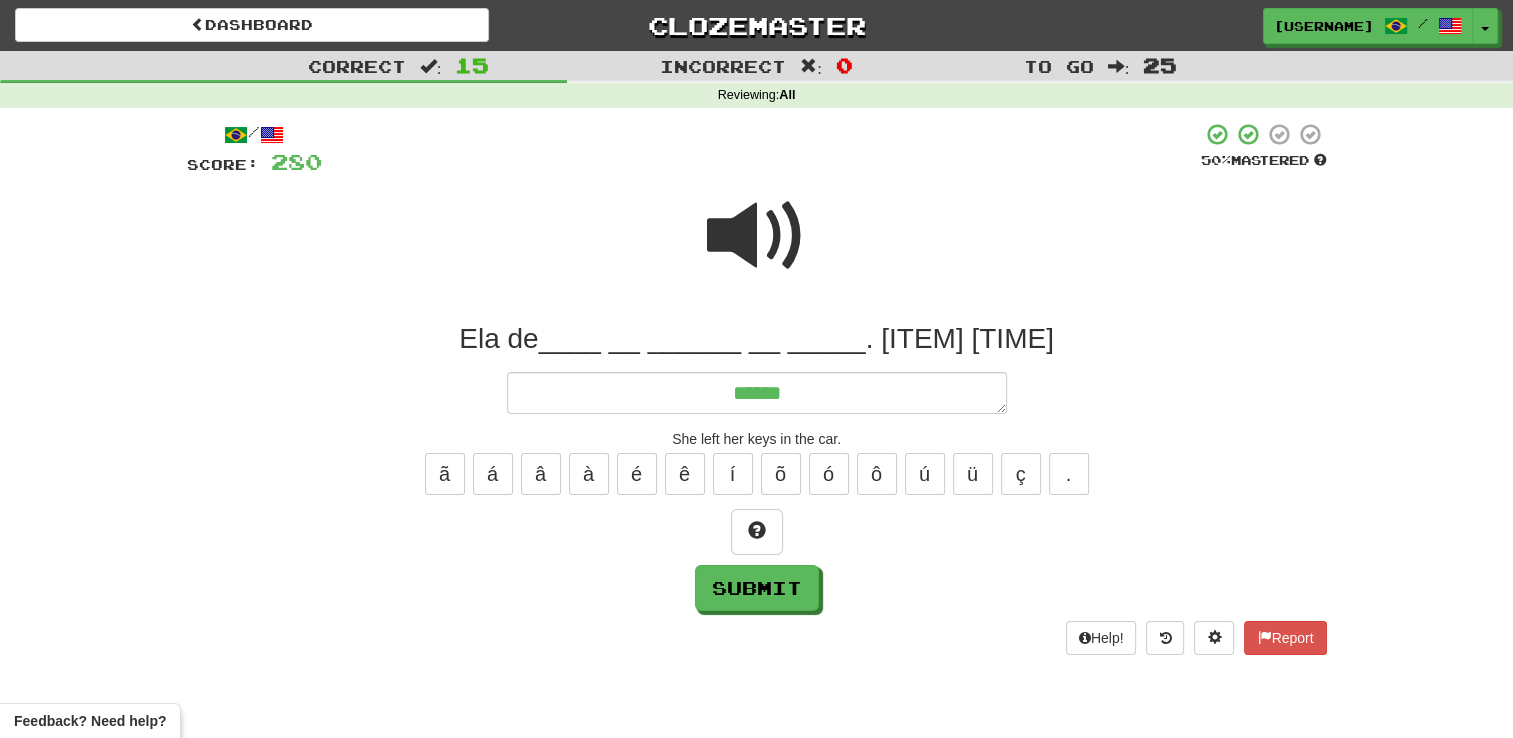 click at bounding box center (757, 236) 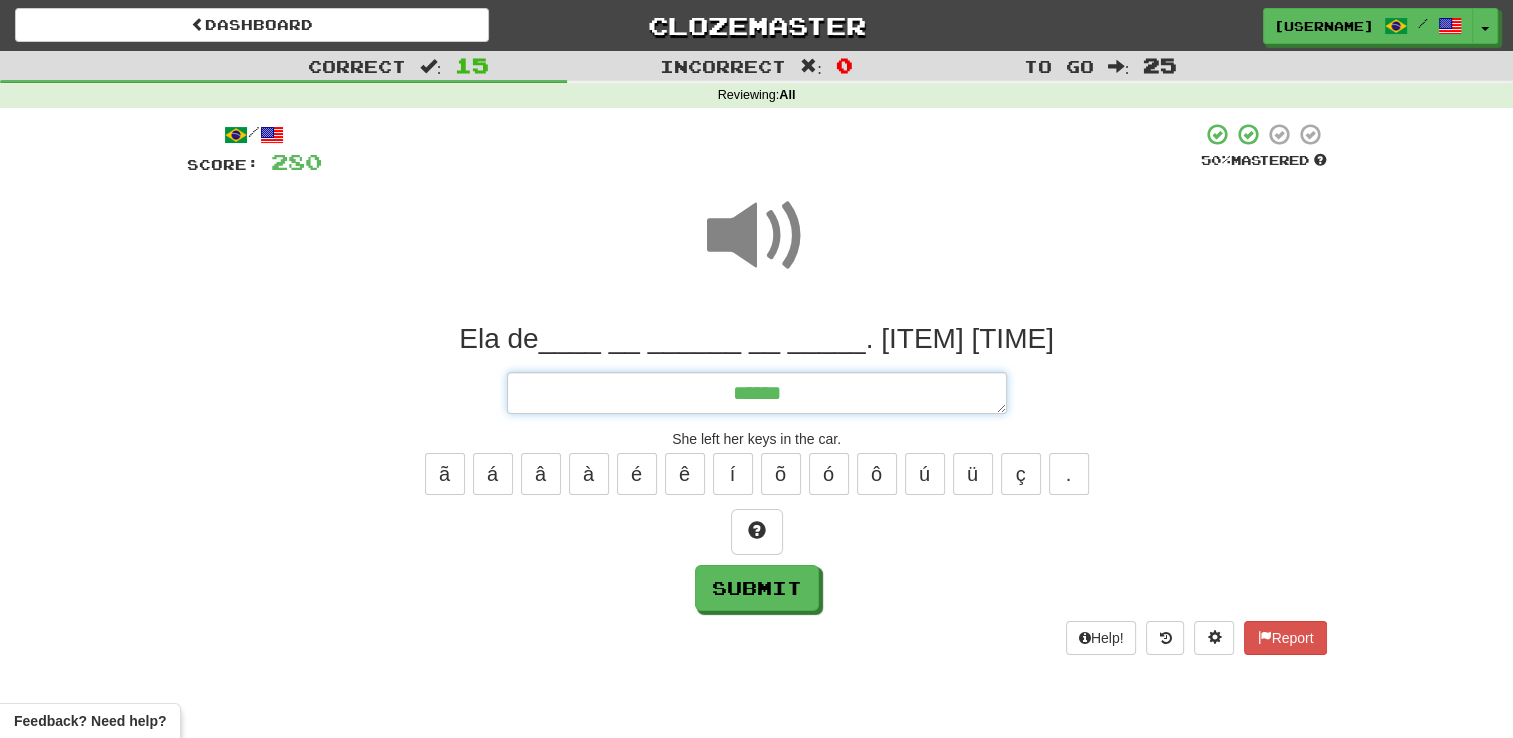 click on "******" at bounding box center (757, 393) 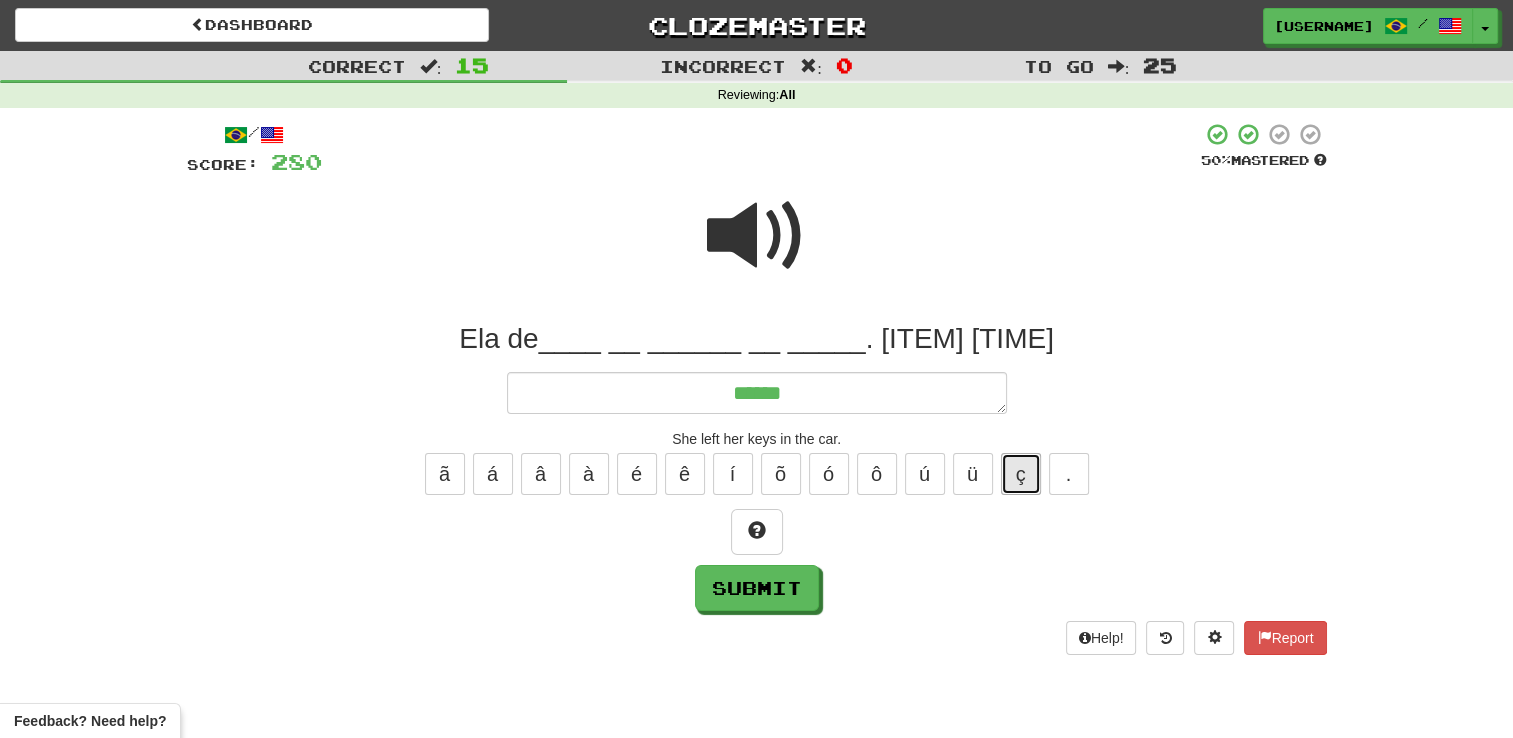 click on "ç" at bounding box center [1021, 474] 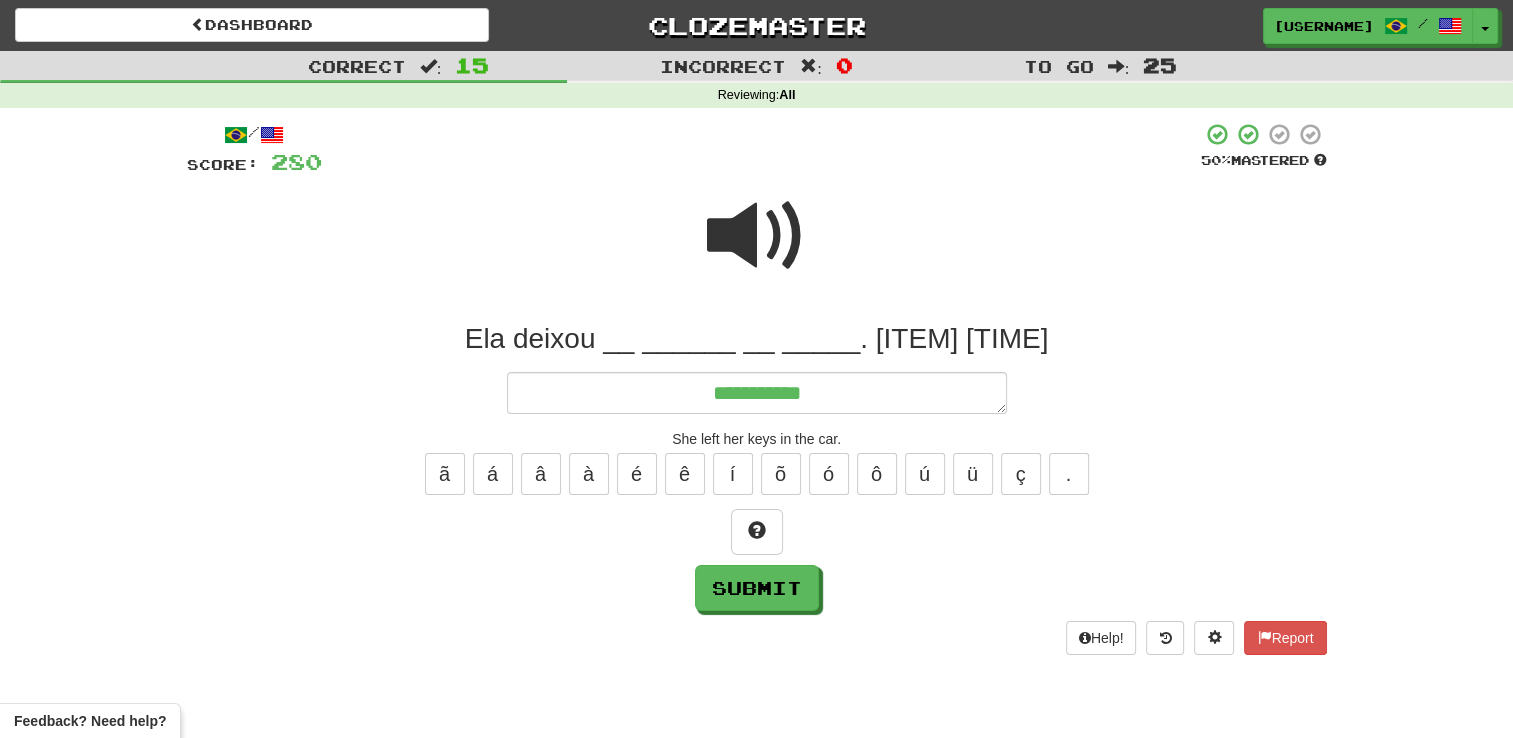 drag, startPoint x: 748, startPoint y: 247, endPoint x: 769, endPoint y: 259, distance: 24.186773 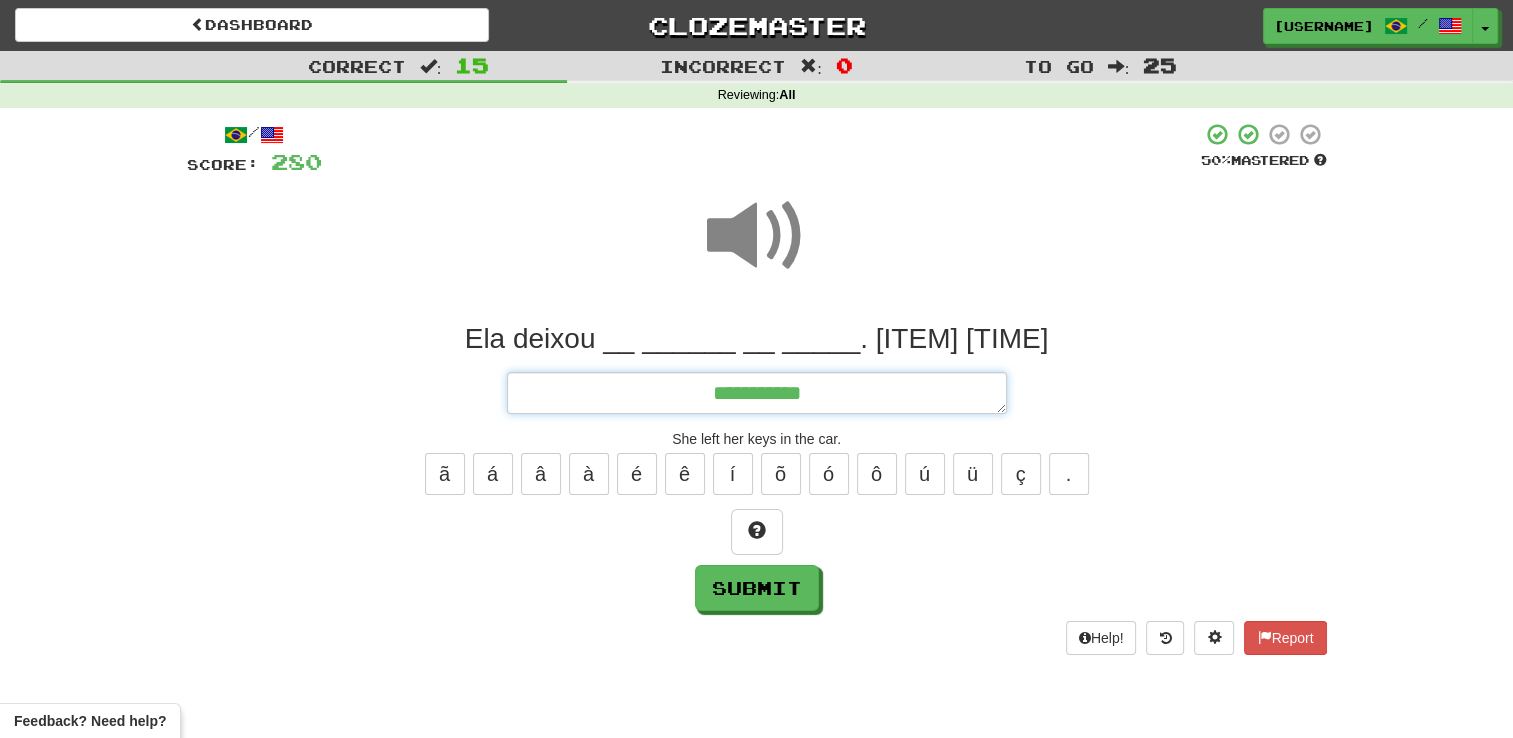 click on "**********" at bounding box center [757, 393] 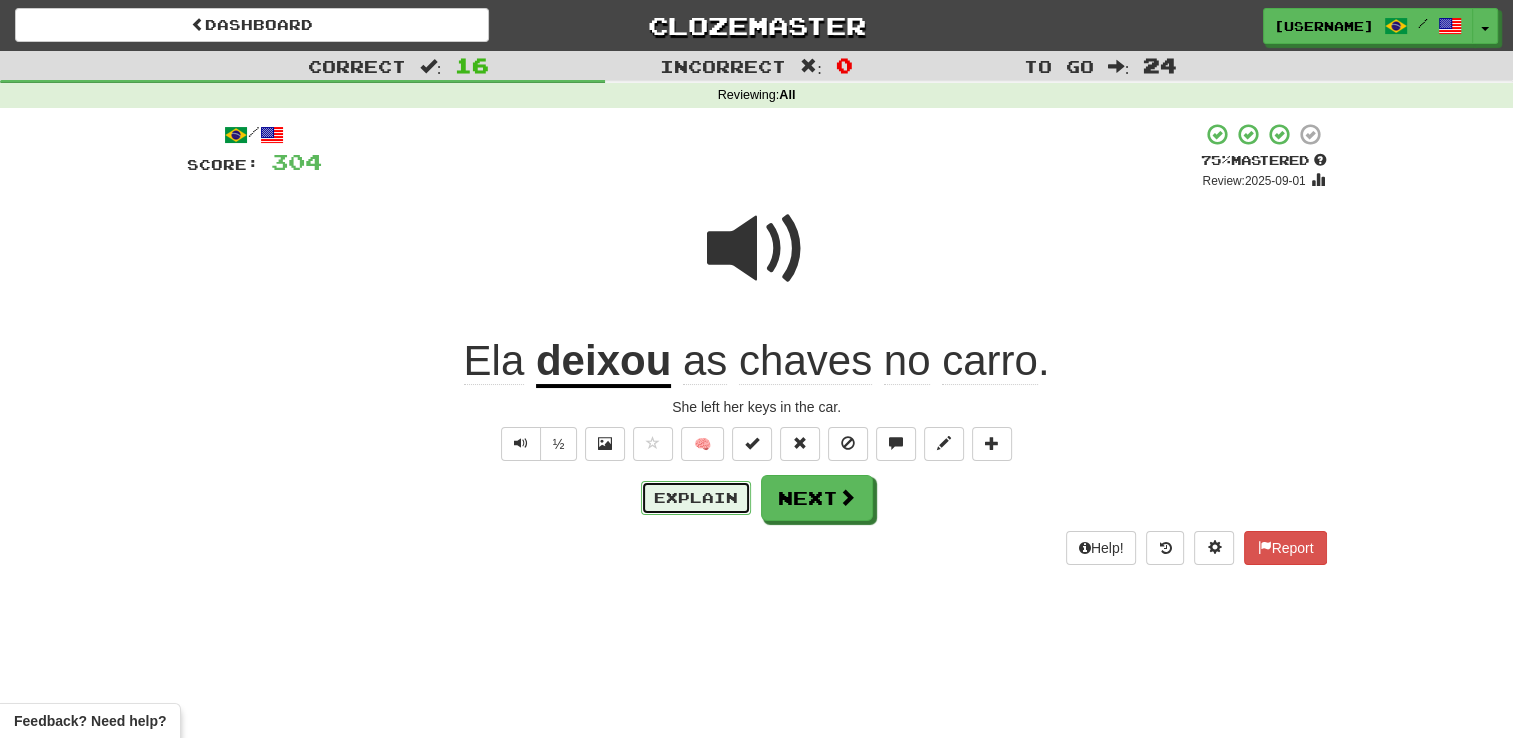 click on "Explain" at bounding box center (696, 498) 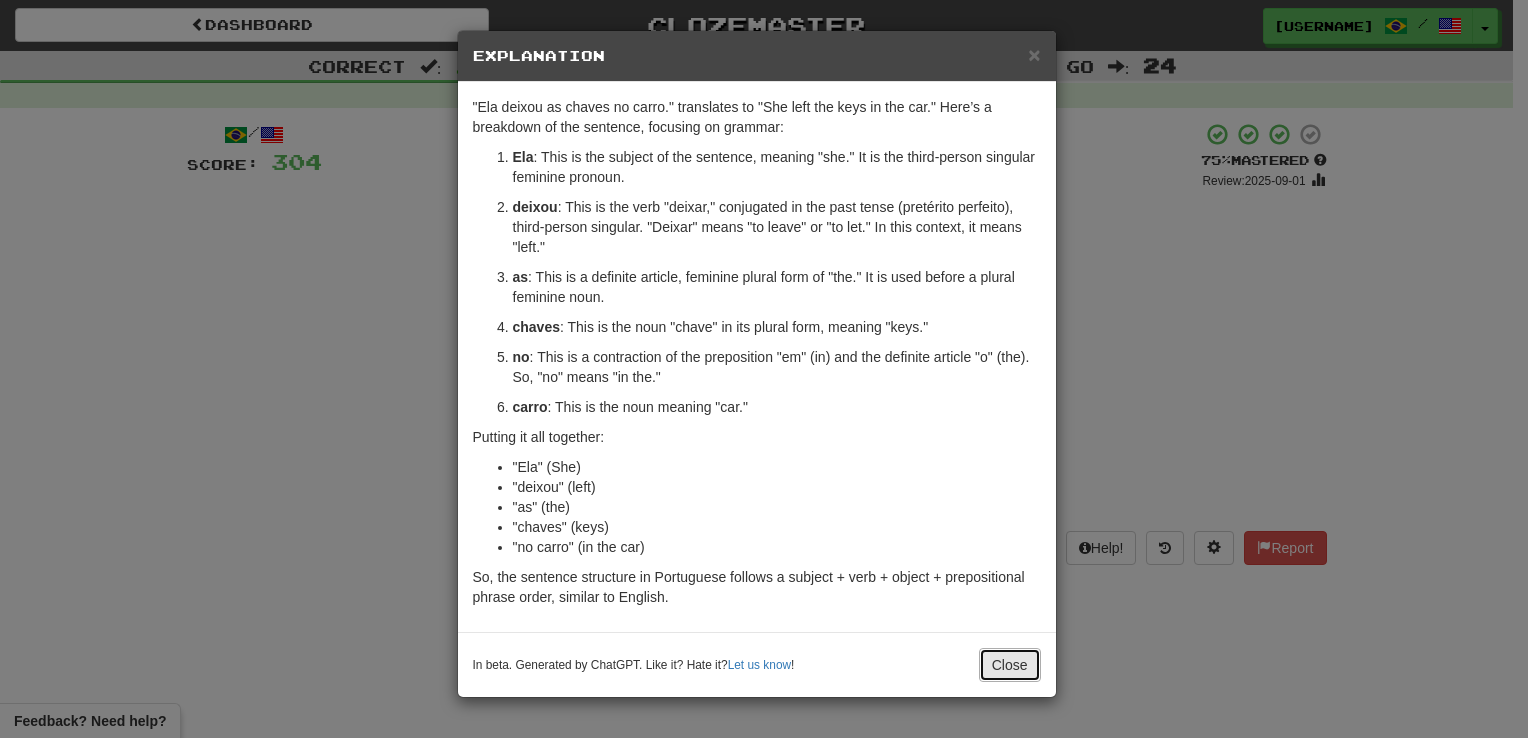 click on "Close" at bounding box center (1010, 665) 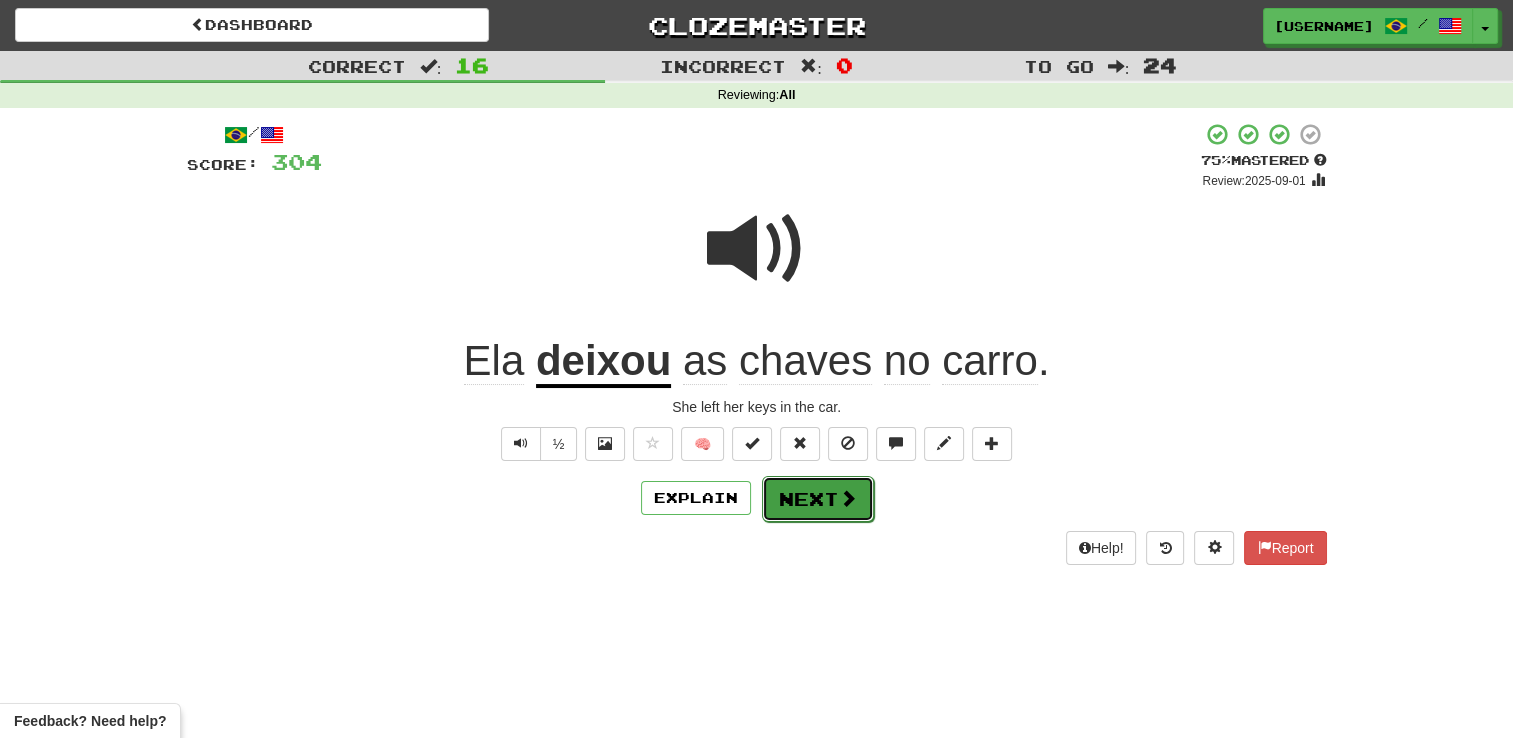 click on "Next" at bounding box center [818, 499] 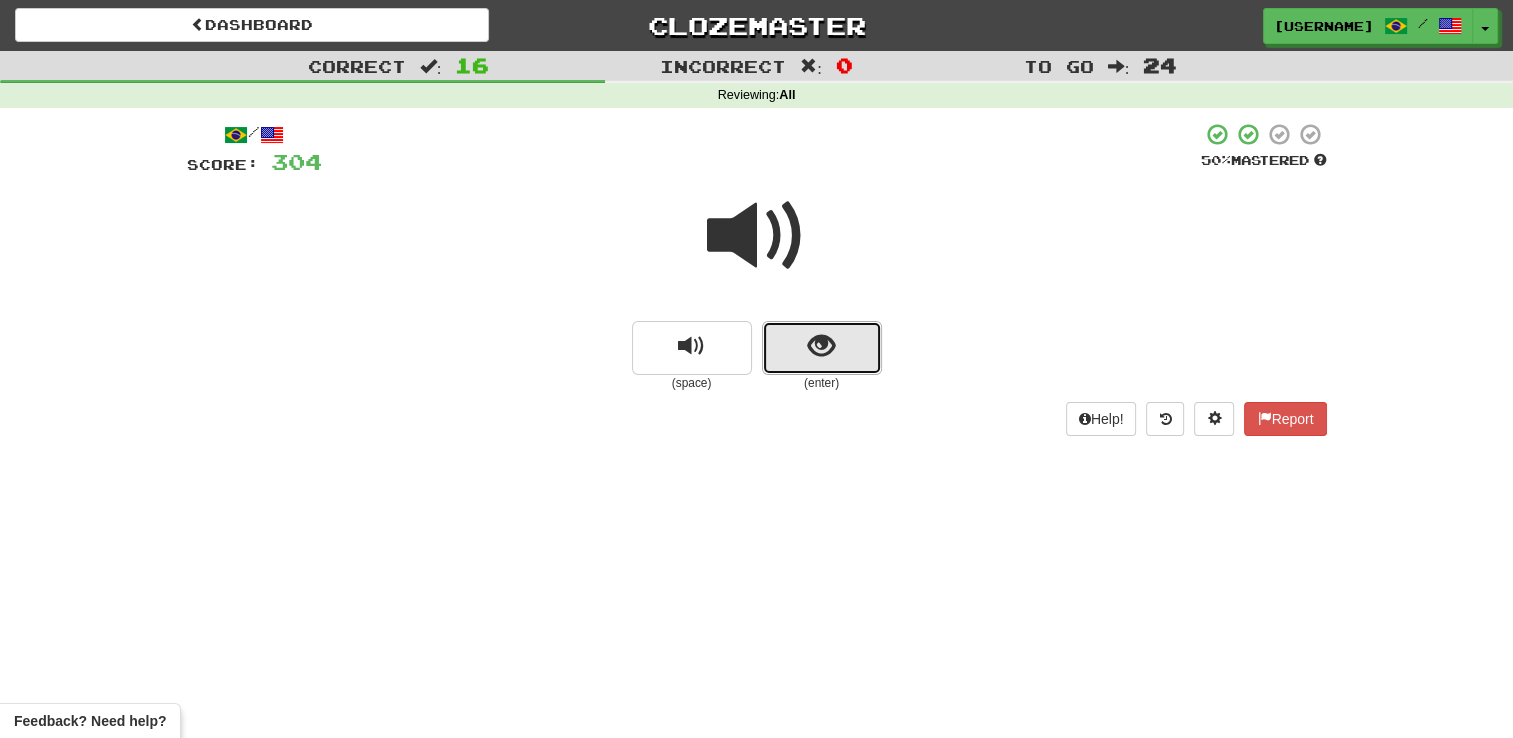 click at bounding box center (822, 348) 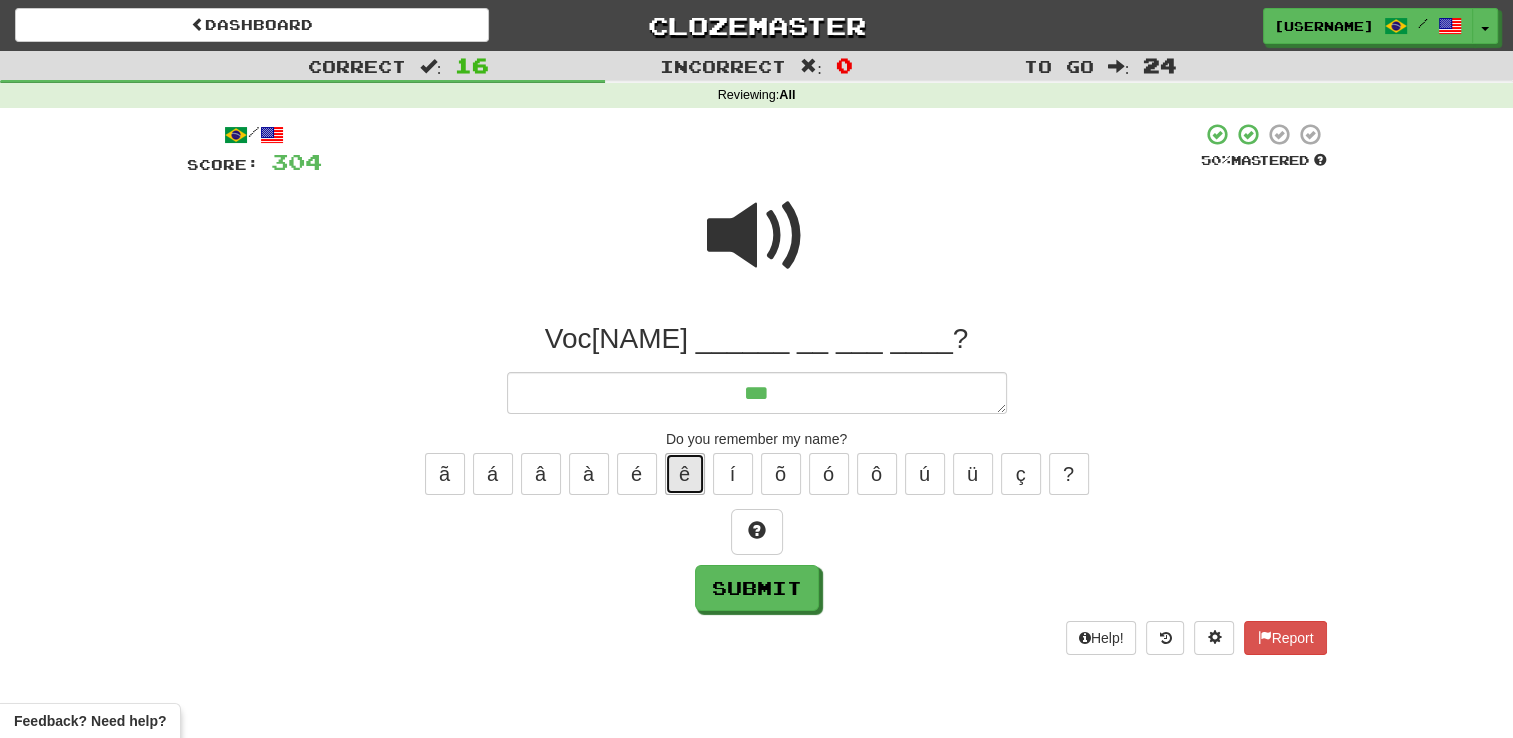 click on "ê" at bounding box center [685, 474] 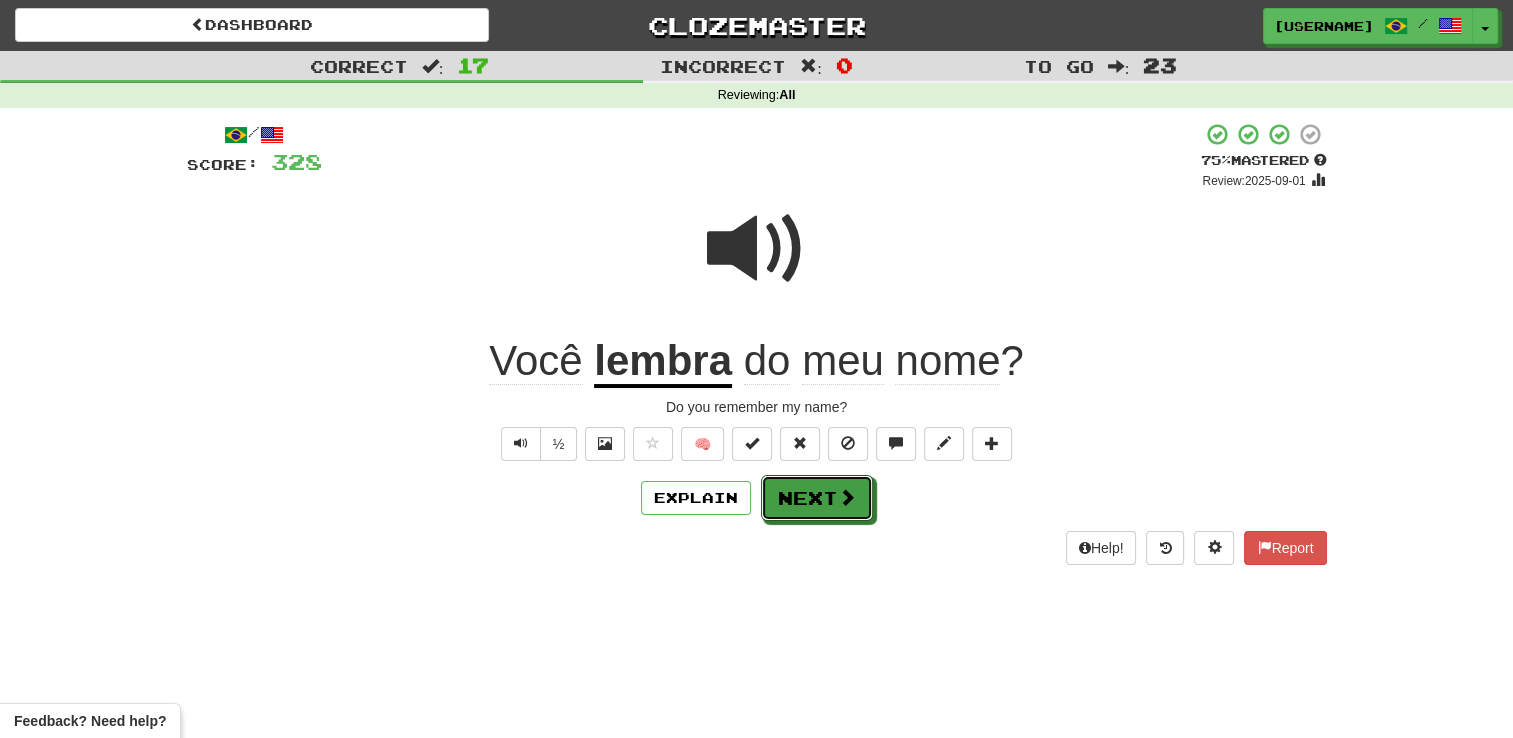 click on "Next" at bounding box center (817, 498) 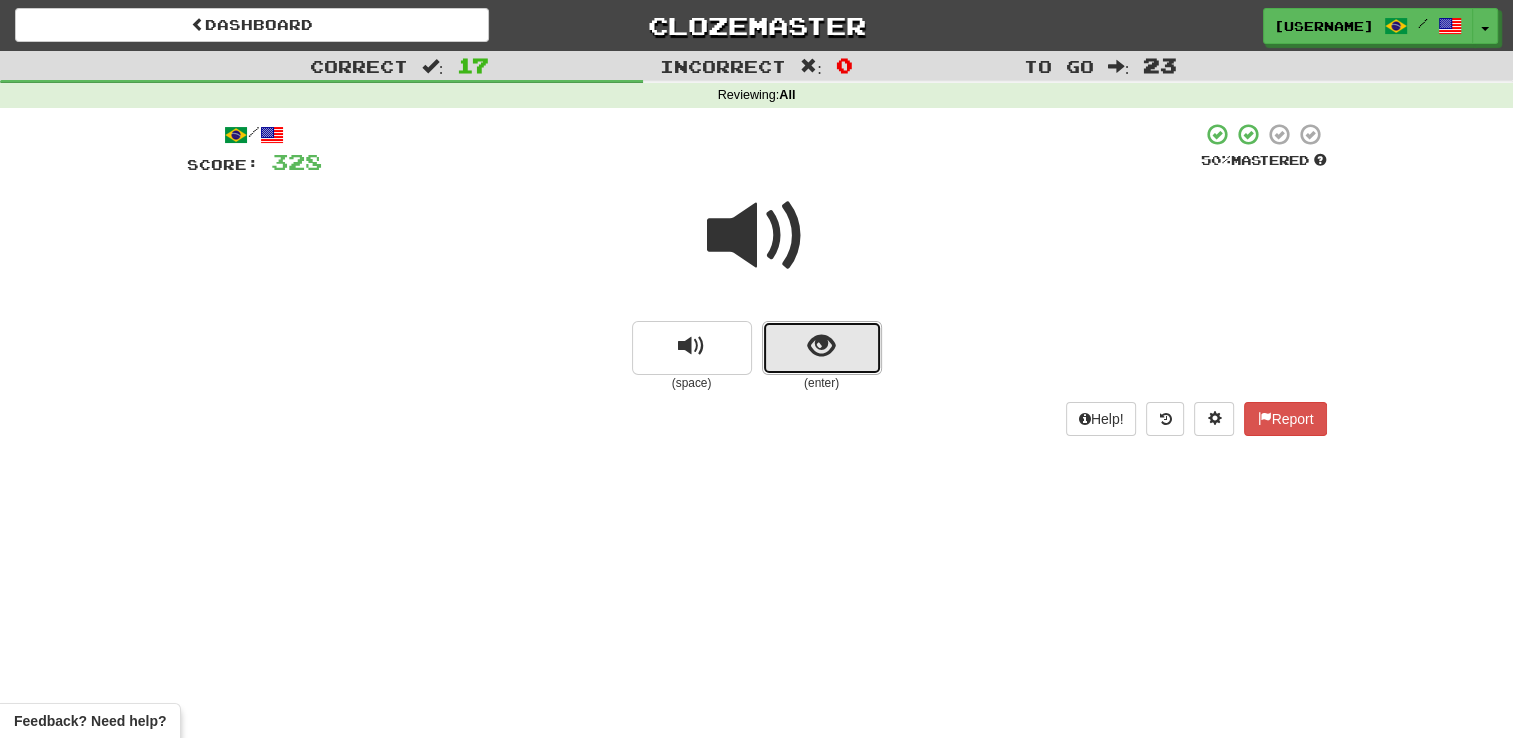 click at bounding box center [822, 348] 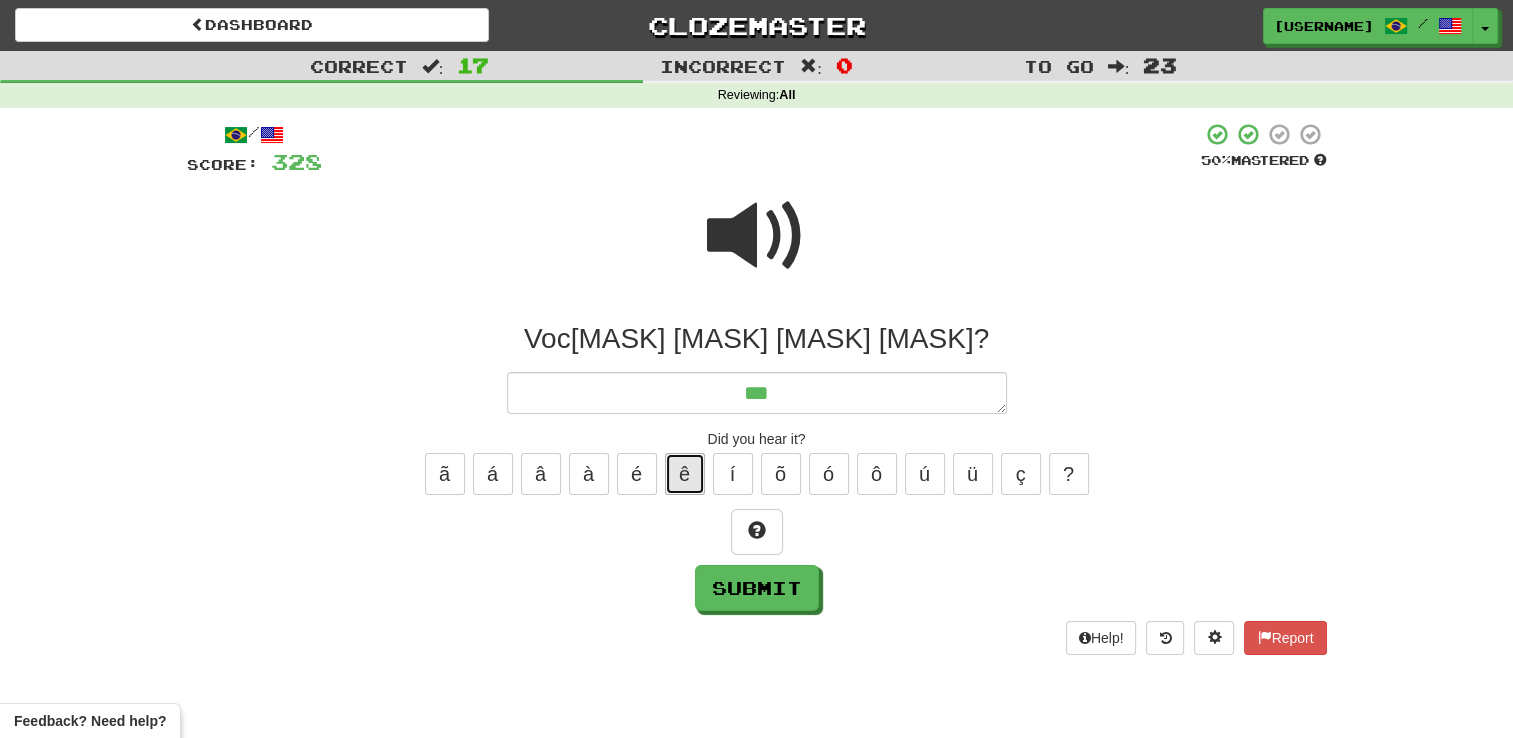 click on "ê" at bounding box center (685, 474) 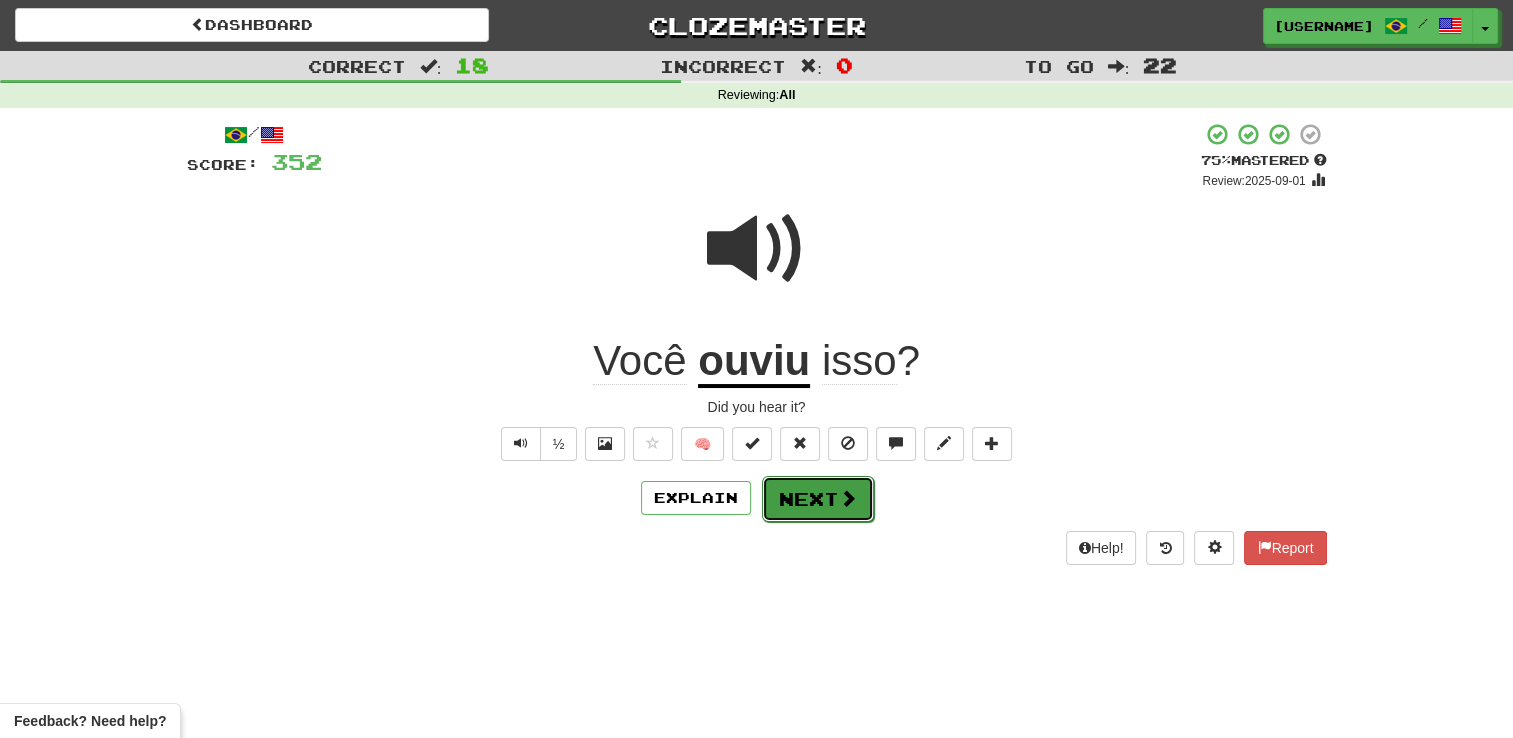 click on "Next" at bounding box center (818, 499) 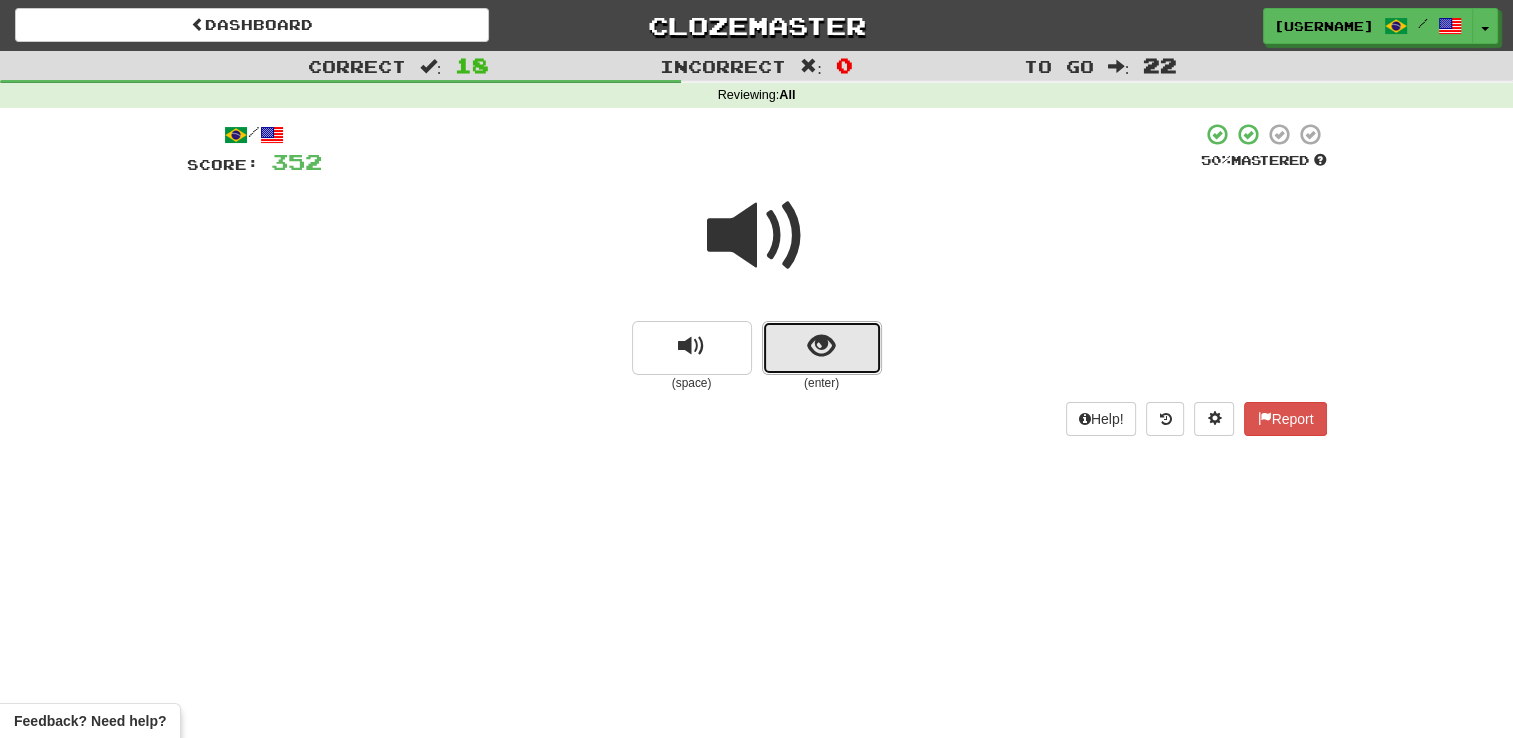 click at bounding box center [822, 348] 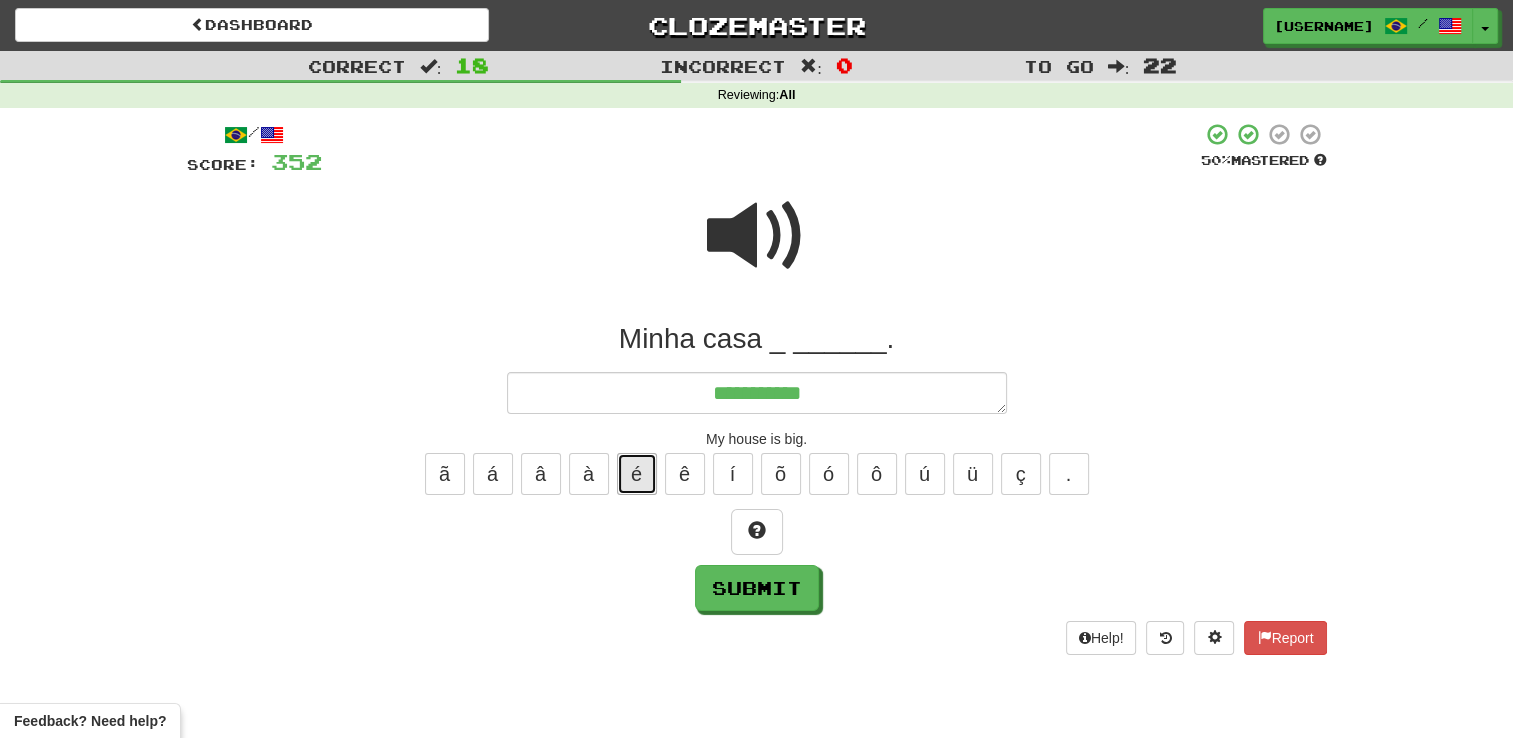 click on "é" at bounding box center (637, 474) 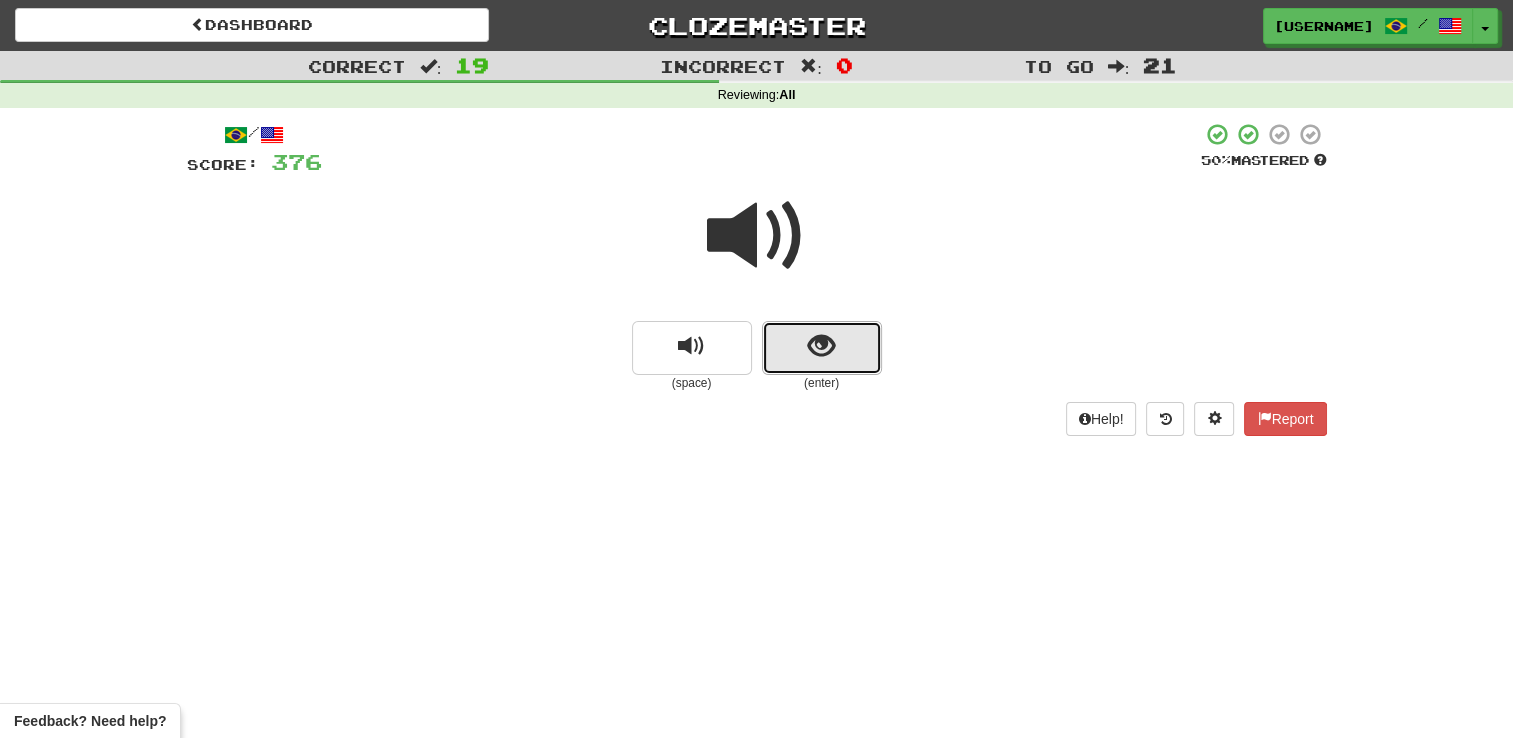 click at bounding box center [822, 348] 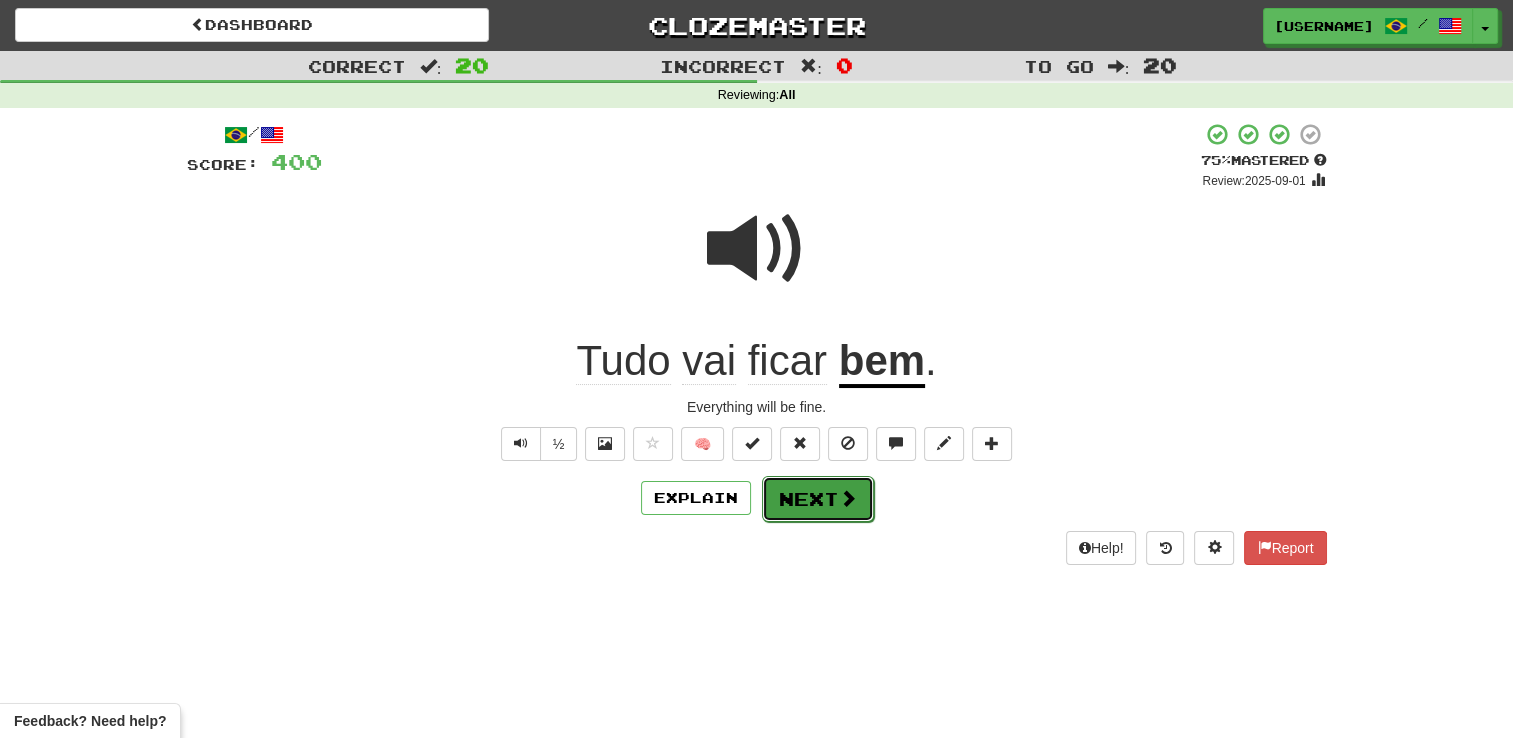 click on "Next" at bounding box center (818, 499) 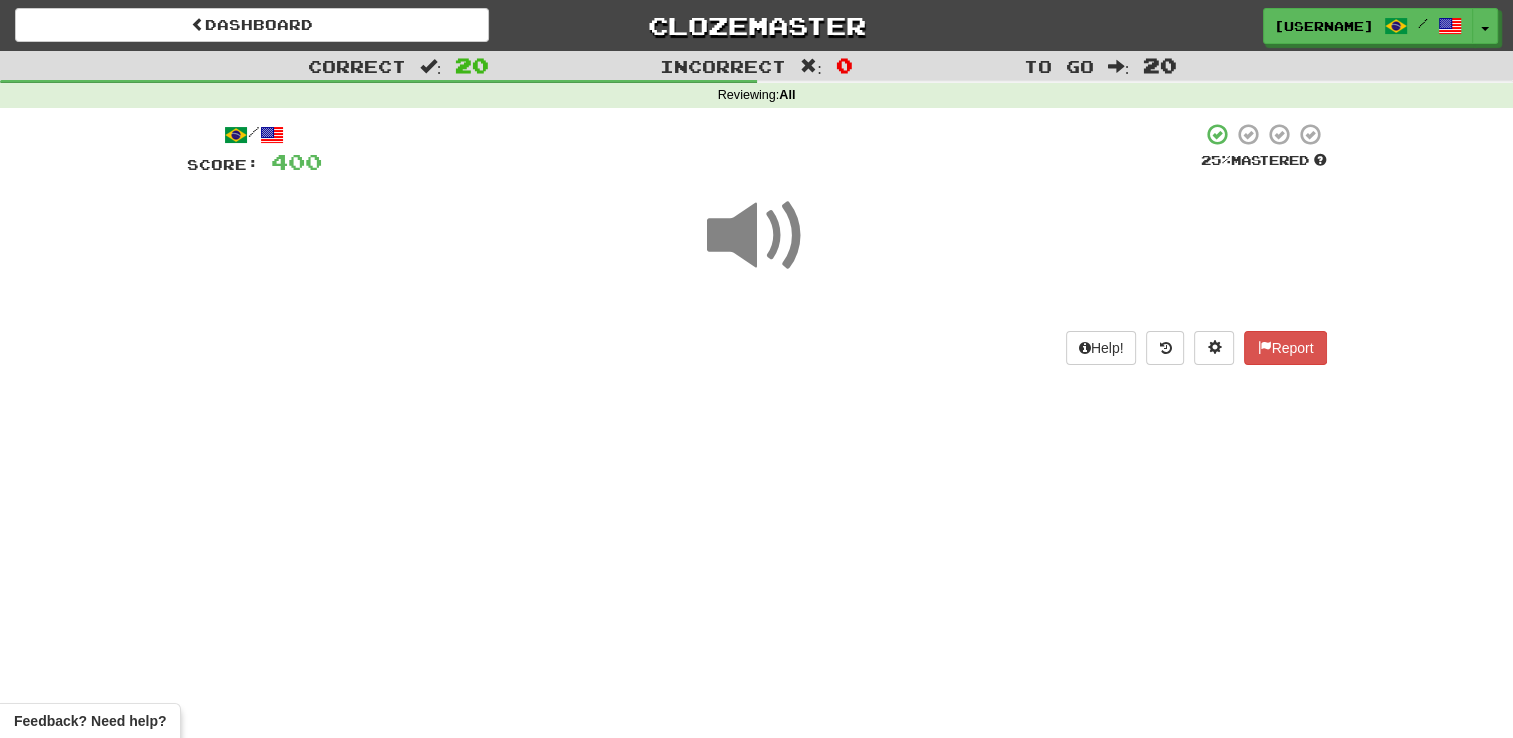 click at bounding box center (757, 236) 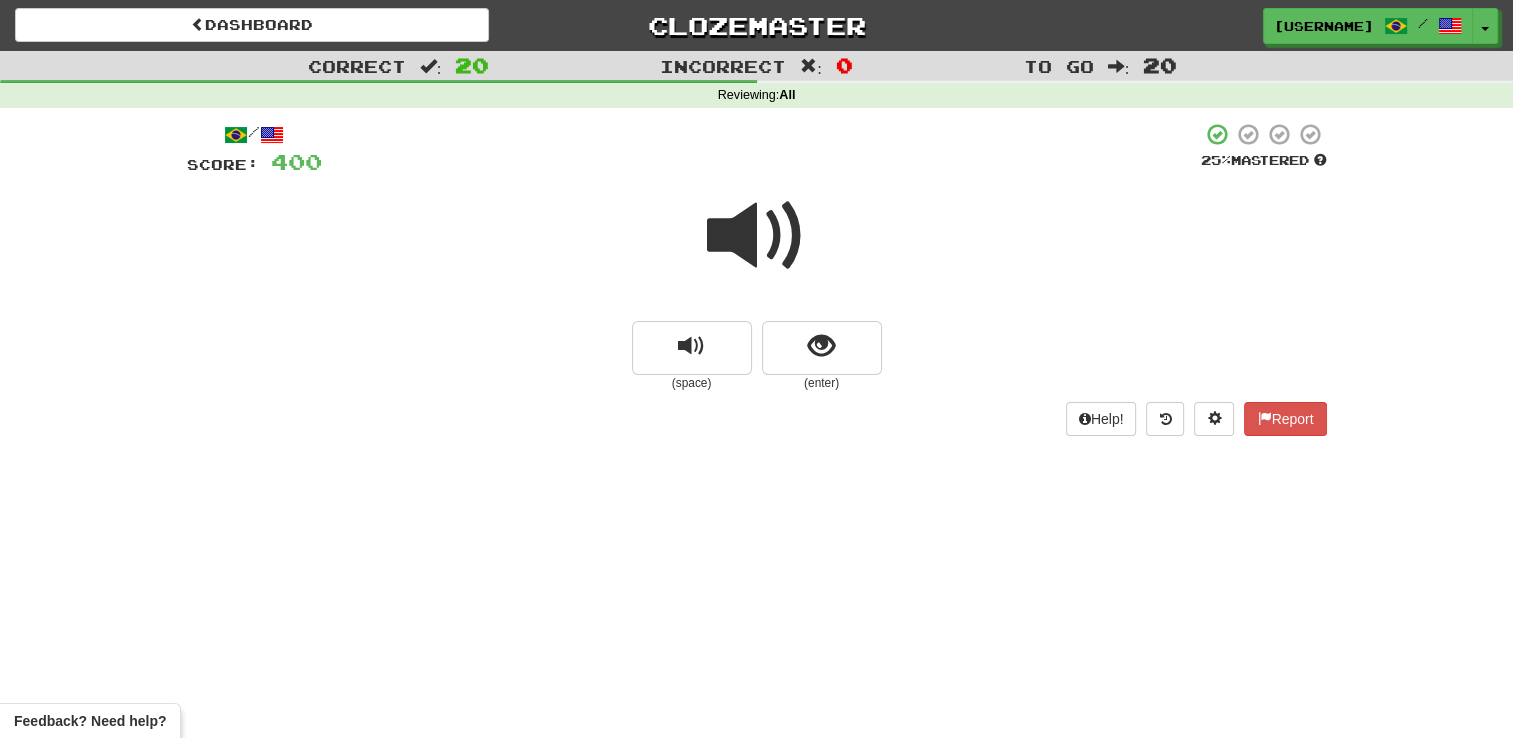 click at bounding box center (757, 236) 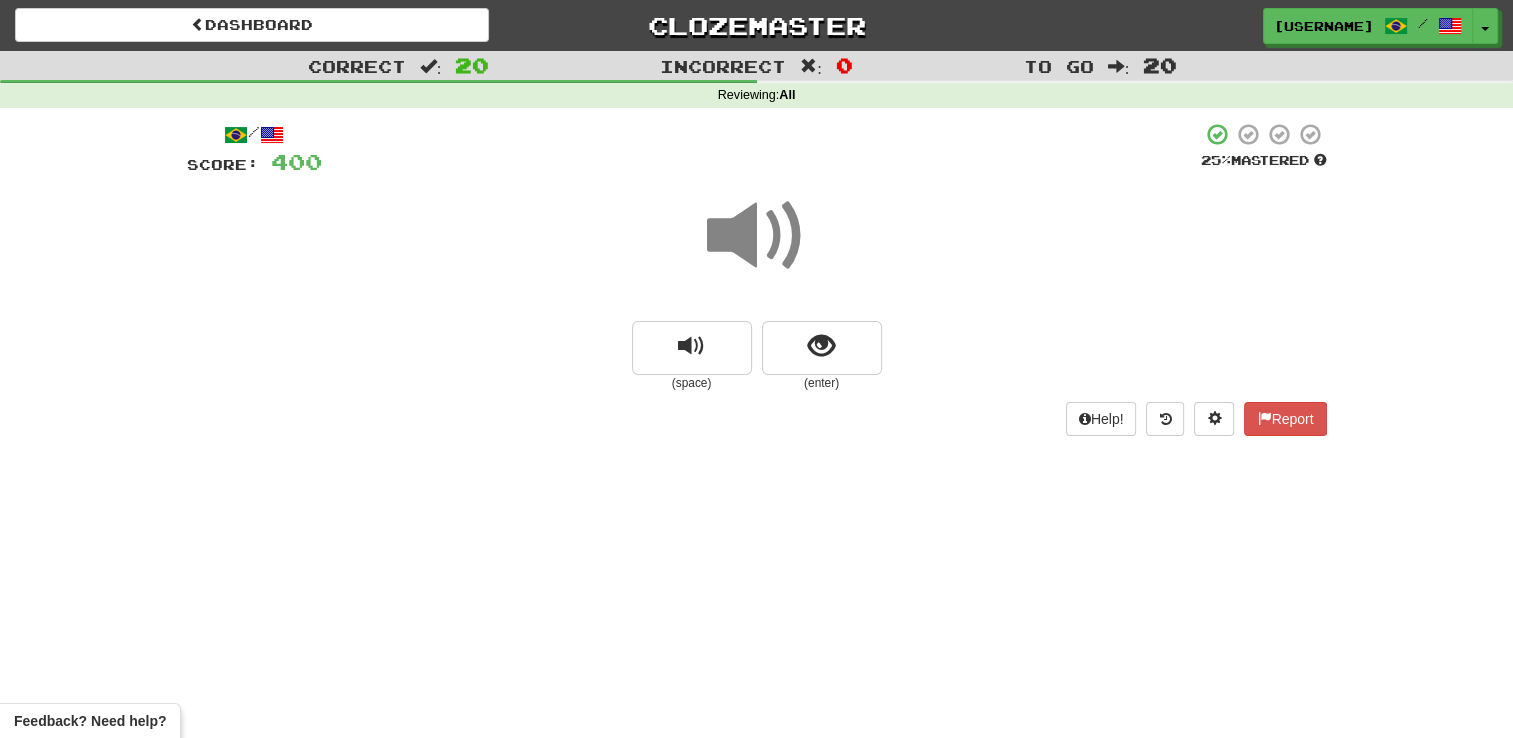 click at bounding box center (757, 236) 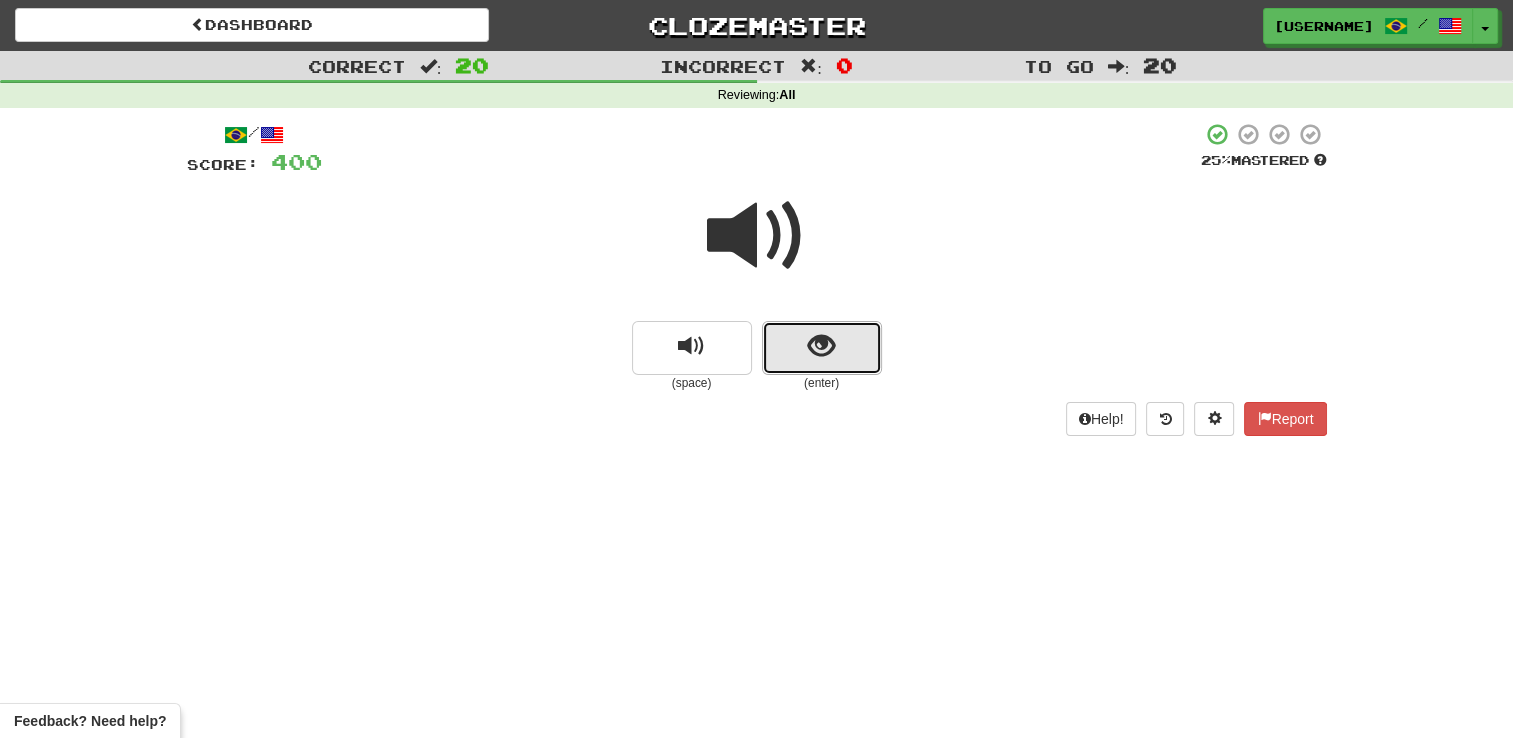 click at bounding box center [822, 348] 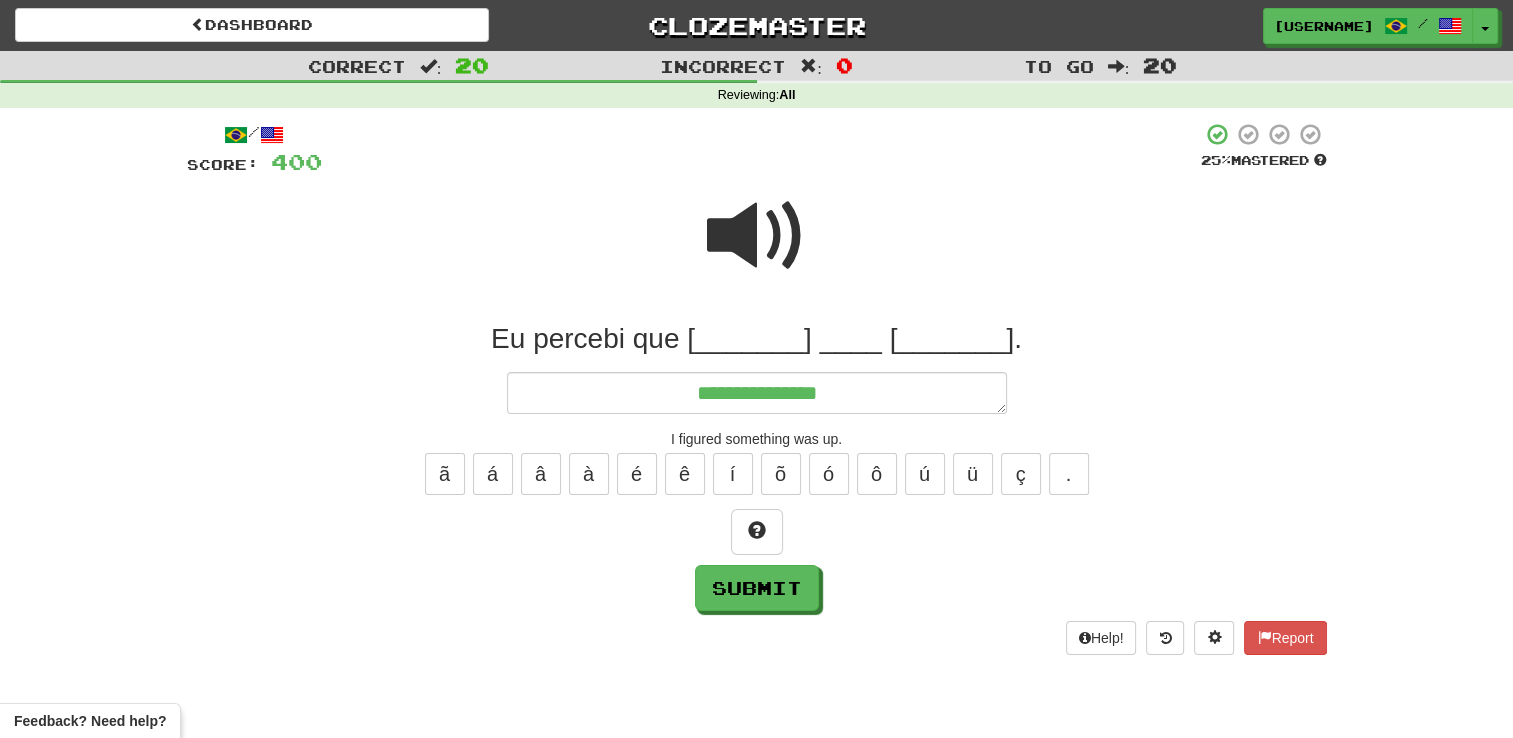 click at bounding box center (757, 236) 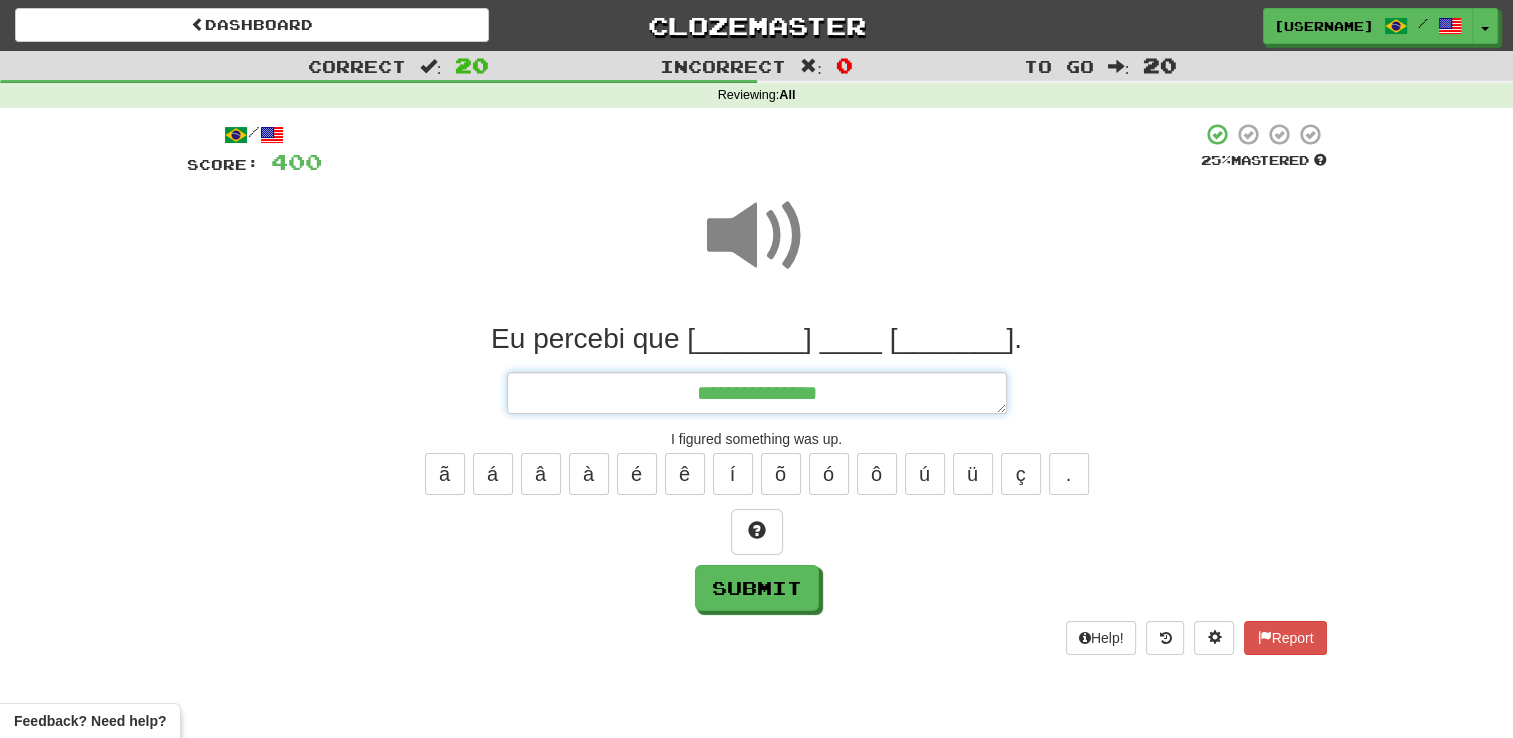 click on "**********" at bounding box center [757, 393] 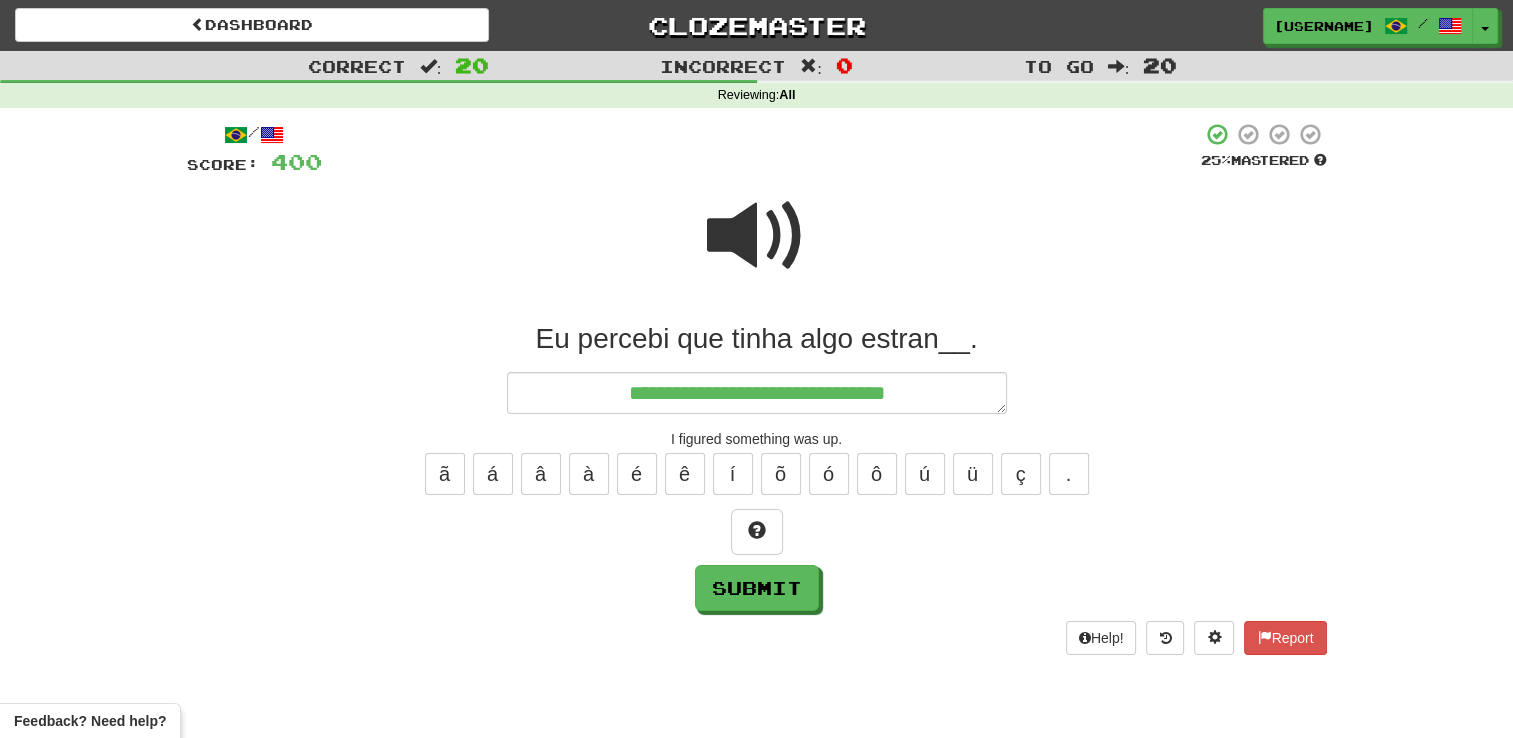 click at bounding box center [757, 236] 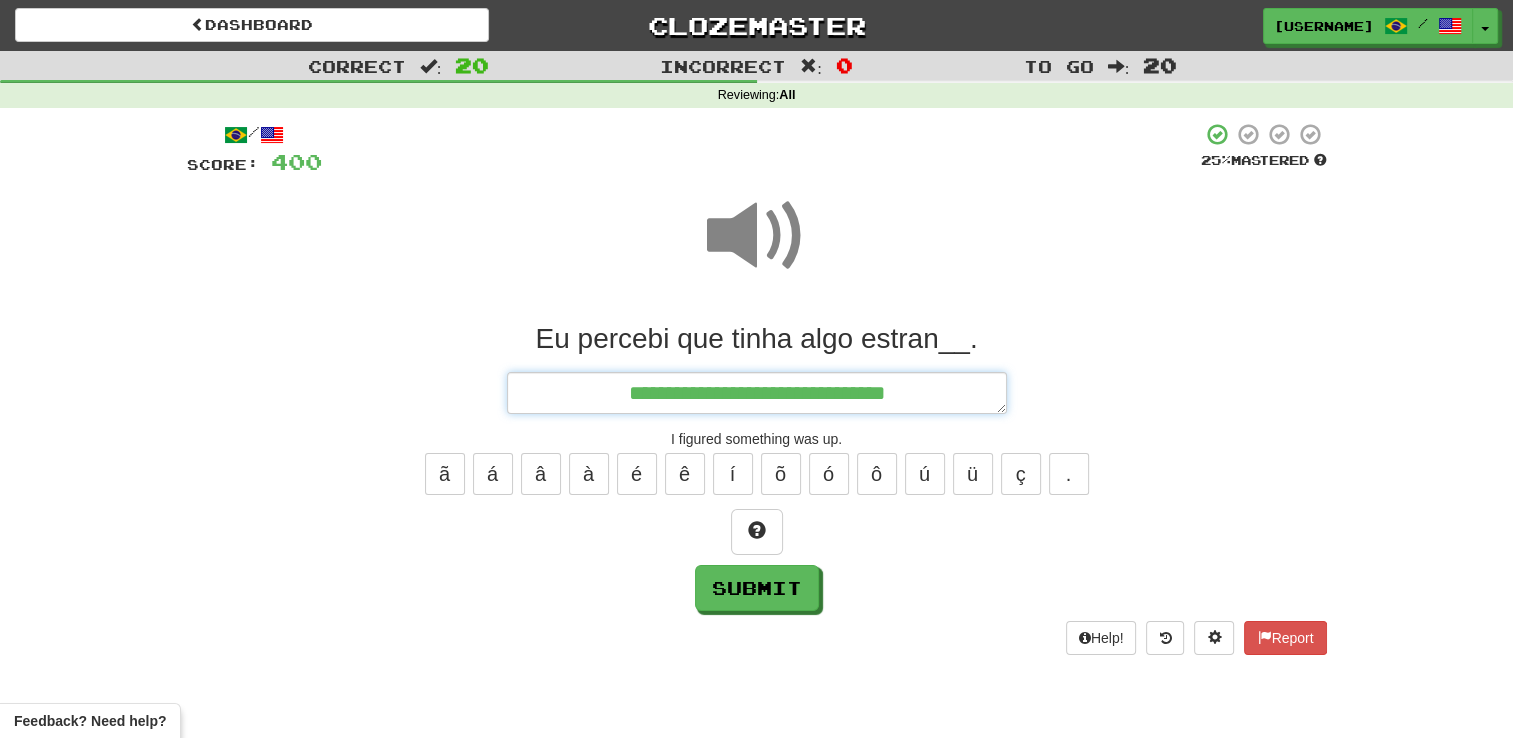 click on "**********" at bounding box center [757, 393] 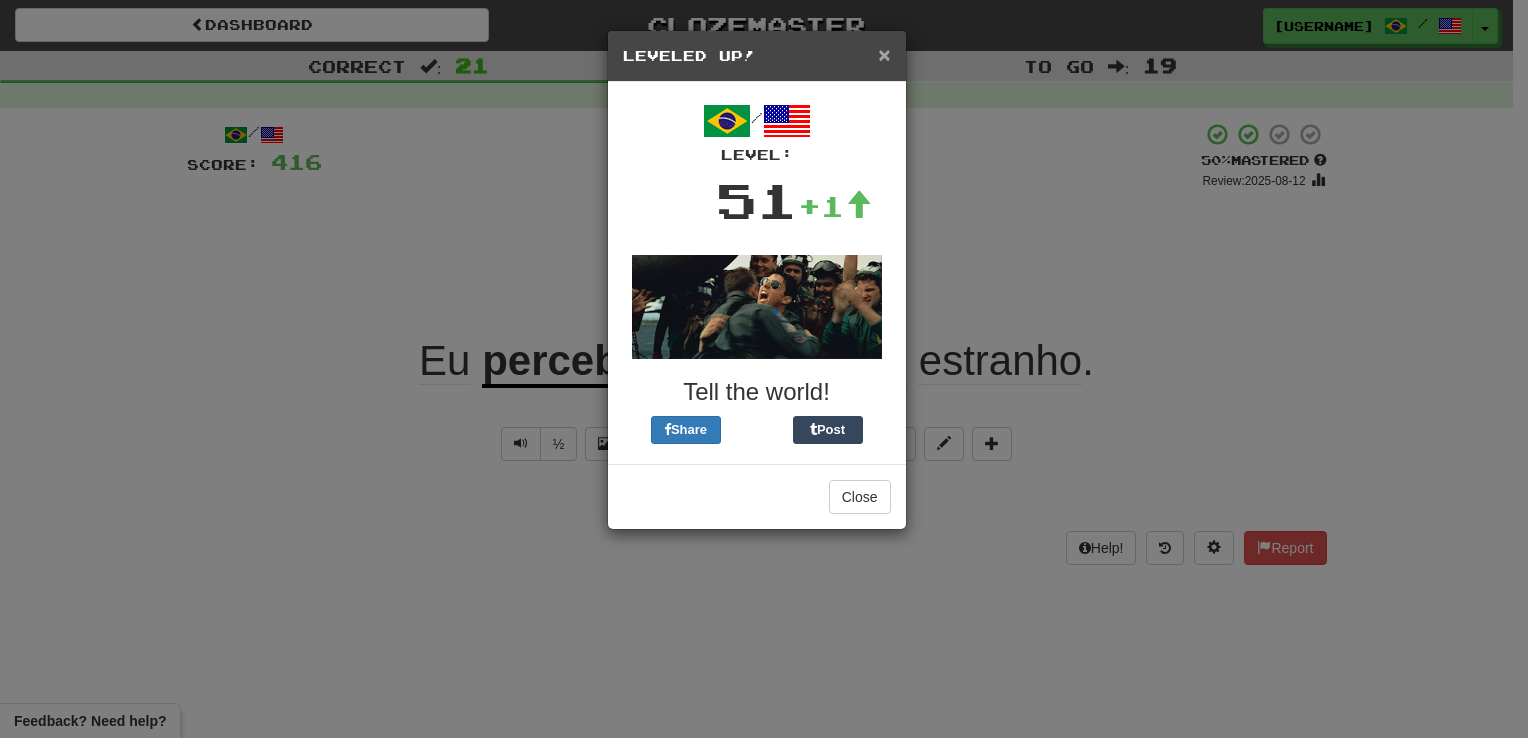 click on "×" at bounding box center [884, 54] 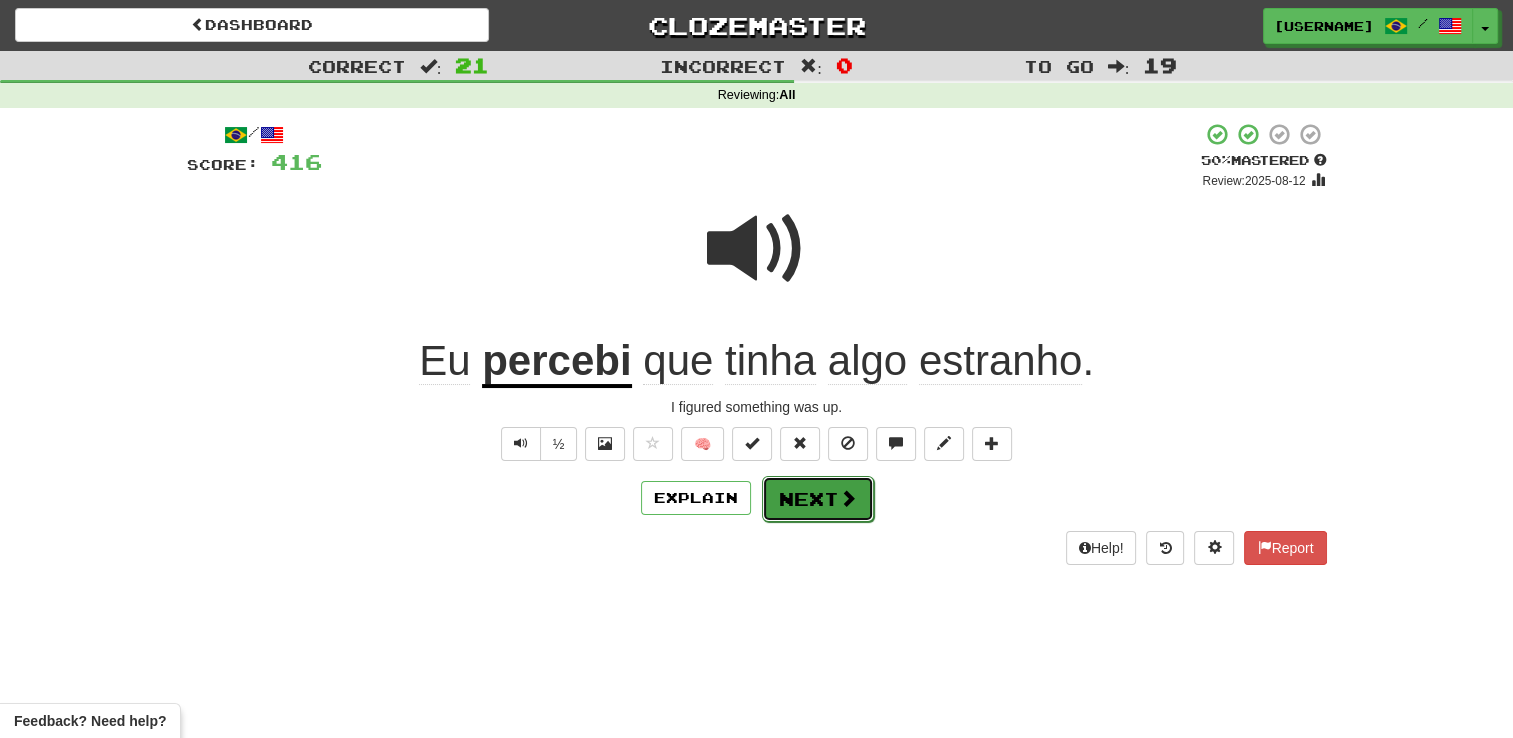 drag, startPoint x: 808, startPoint y: 495, endPoint x: 770, endPoint y: 509, distance: 40.496914 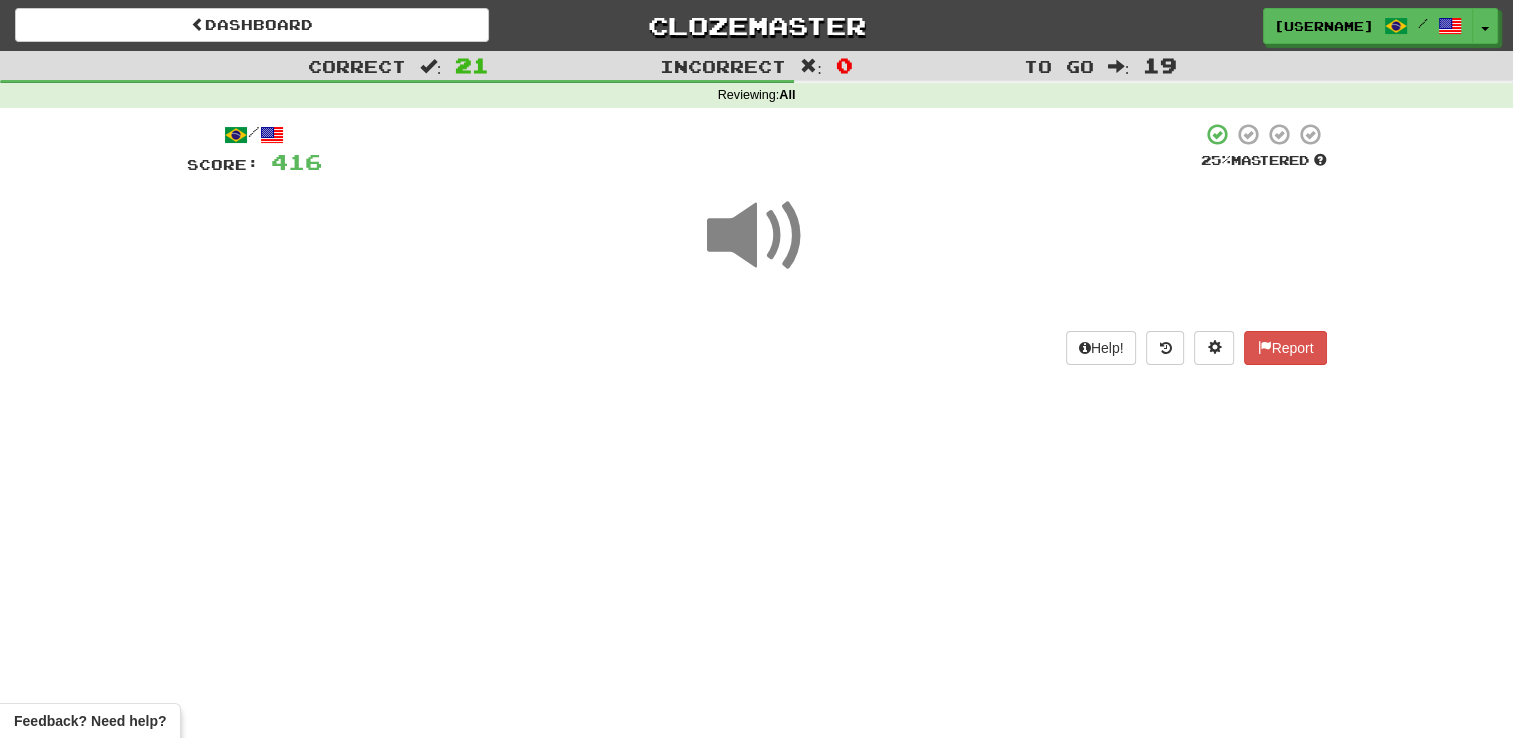 click at bounding box center (757, 236) 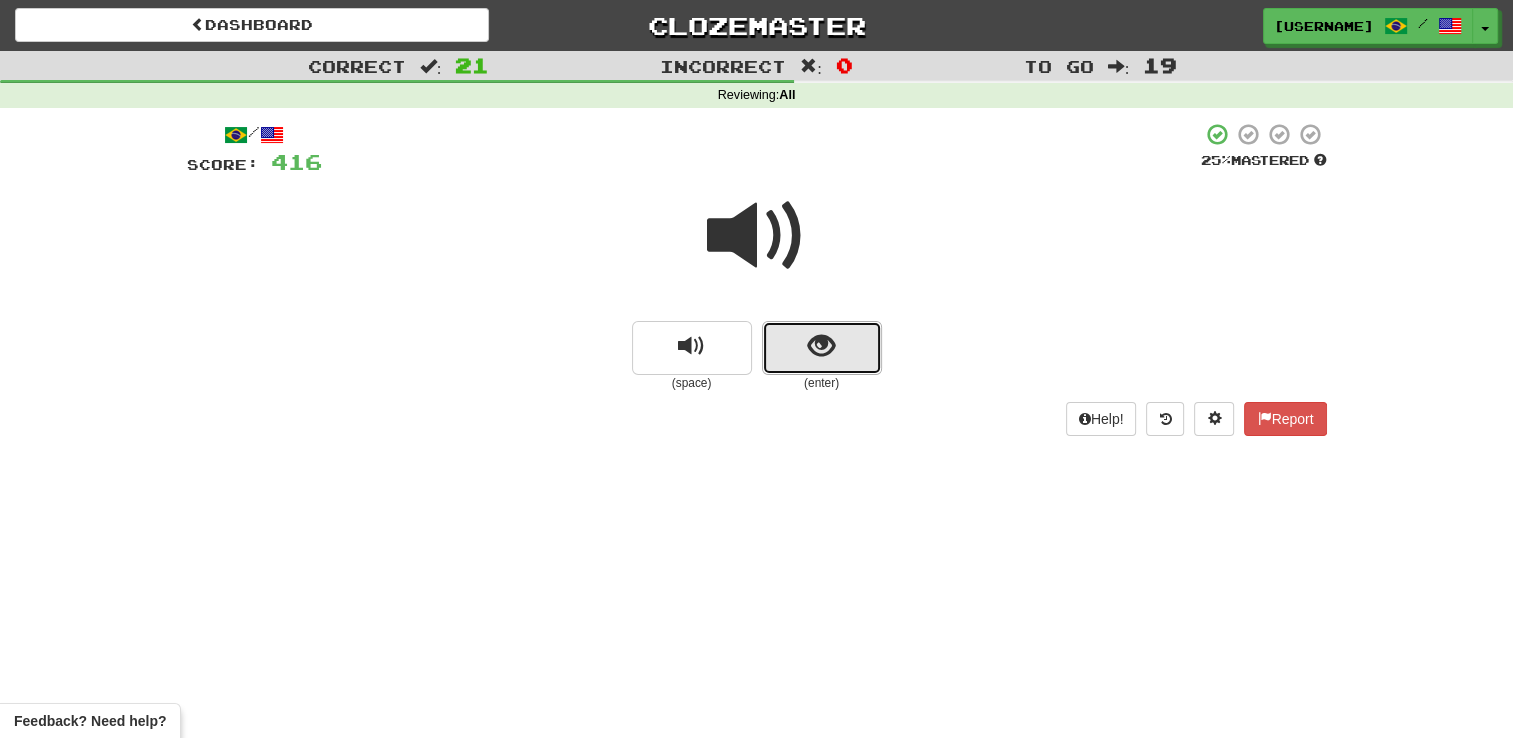 click at bounding box center [821, 346] 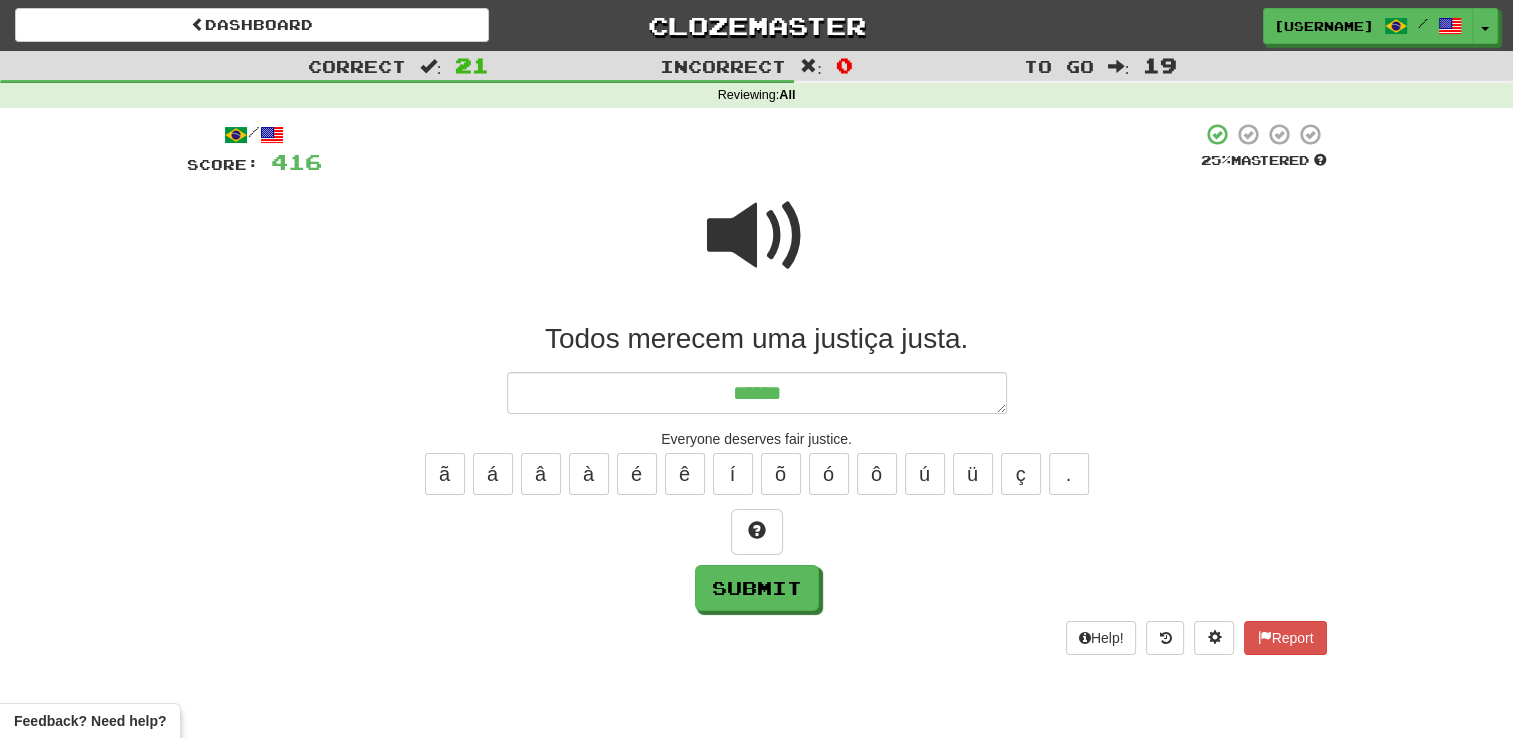 click at bounding box center (757, 249) 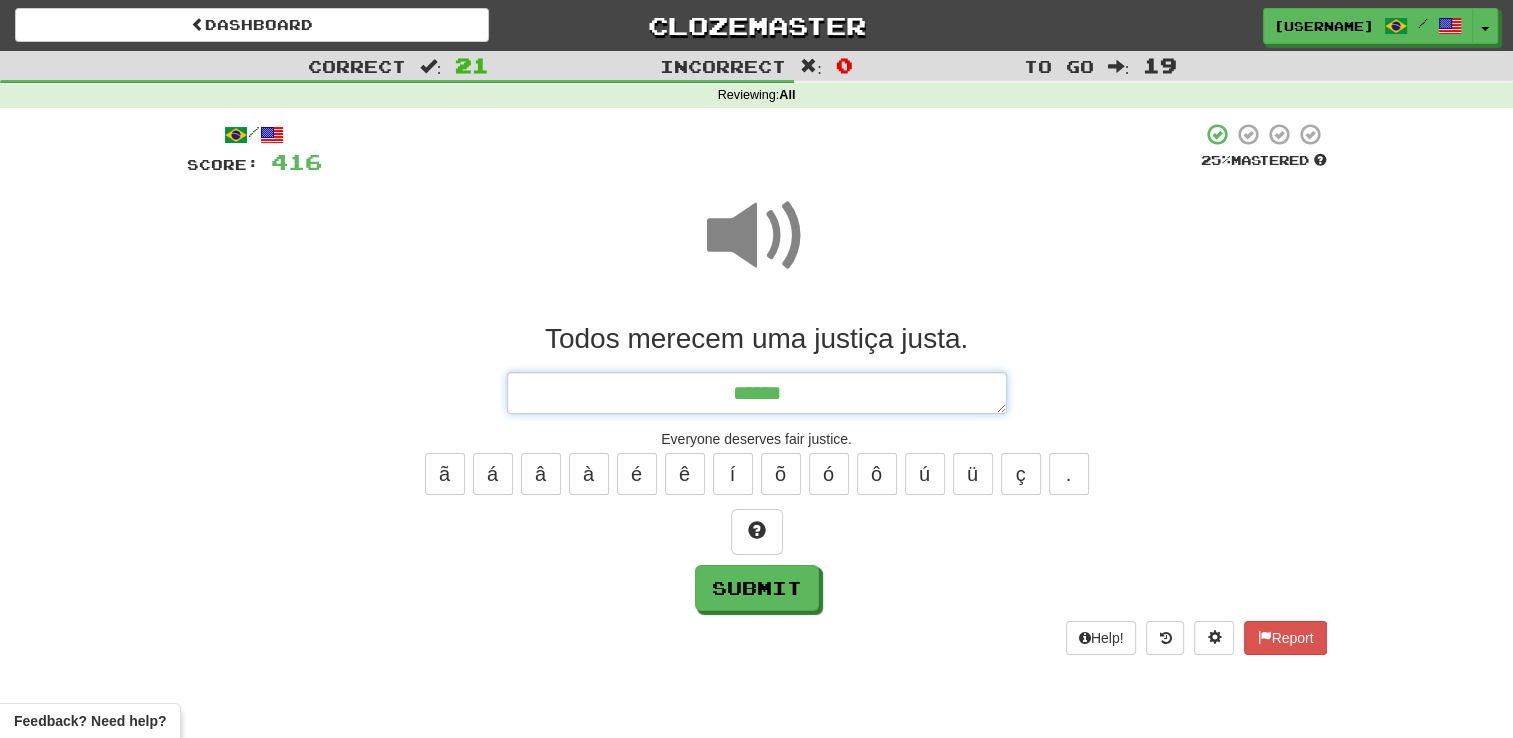 click on "*****" at bounding box center (757, 393) 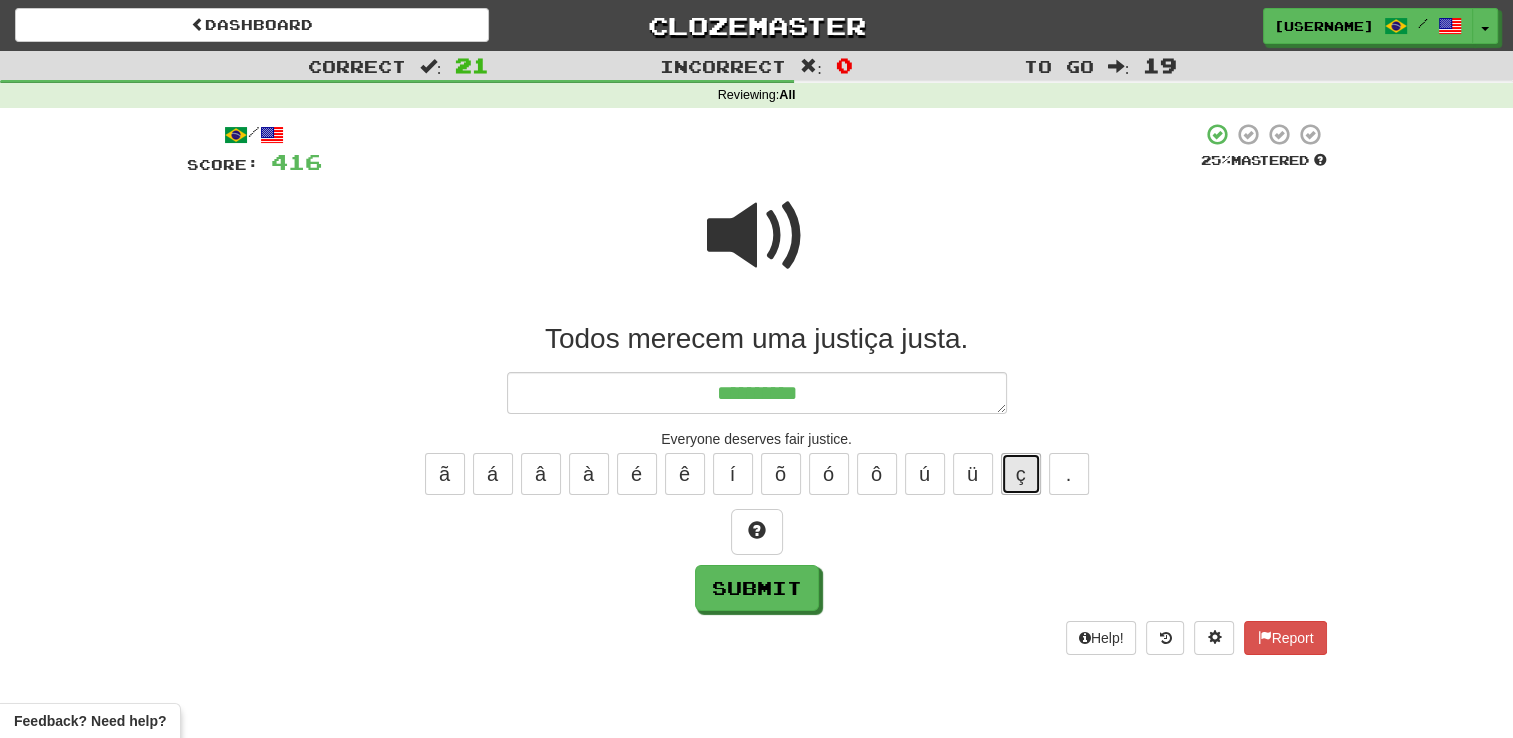 click on "ç" at bounding box center [1021, 474] 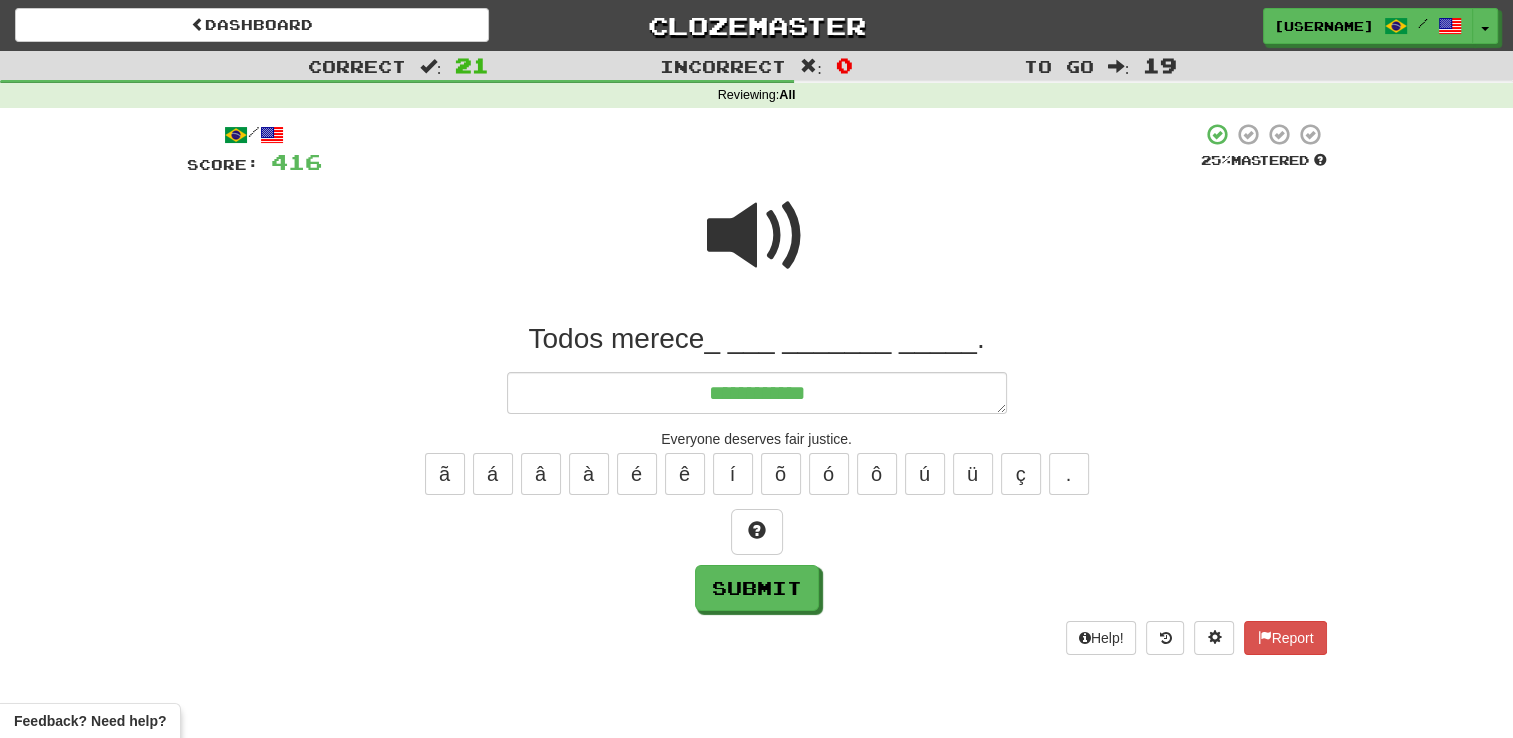 click at bounding box center (757, 236) 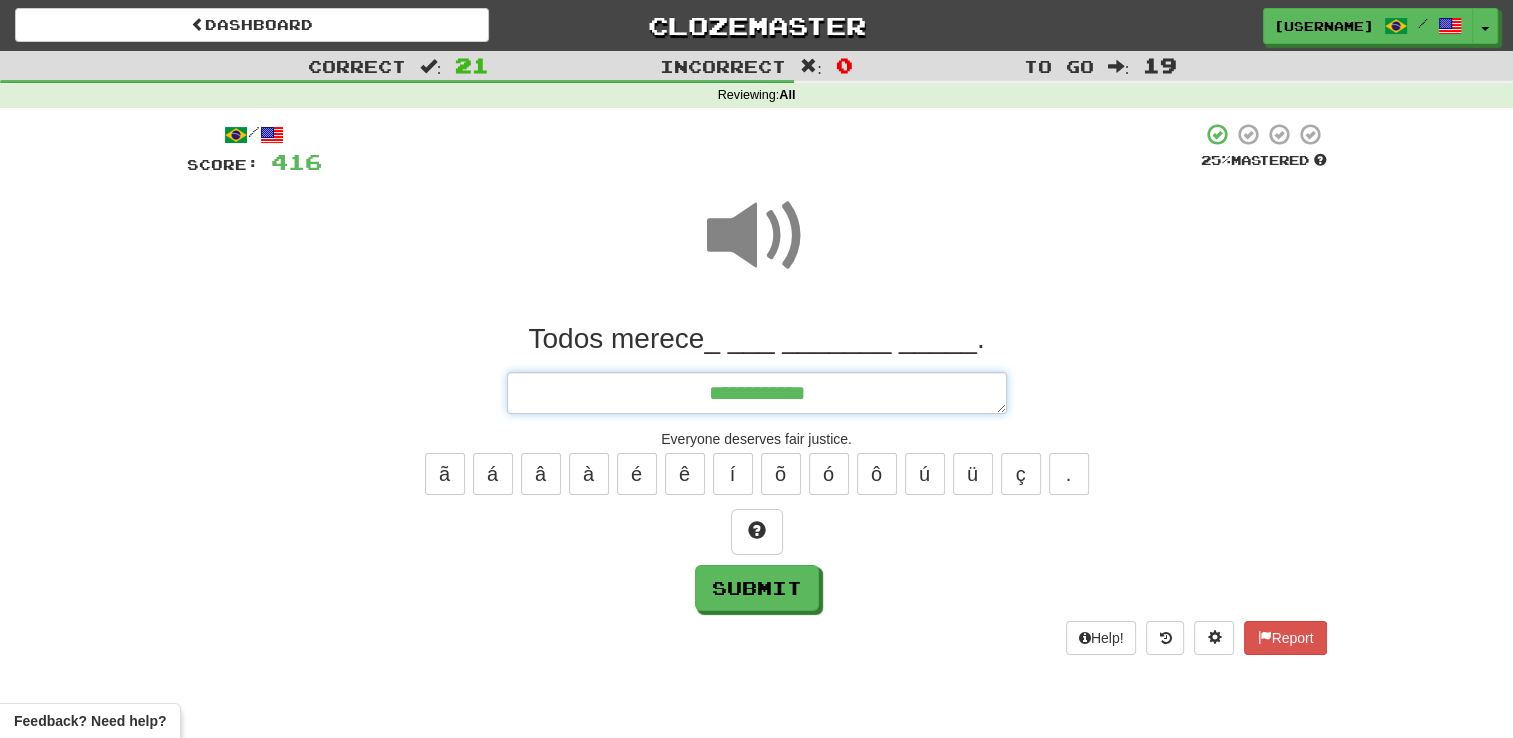 click on "**********" at bounding box center [757, 393] 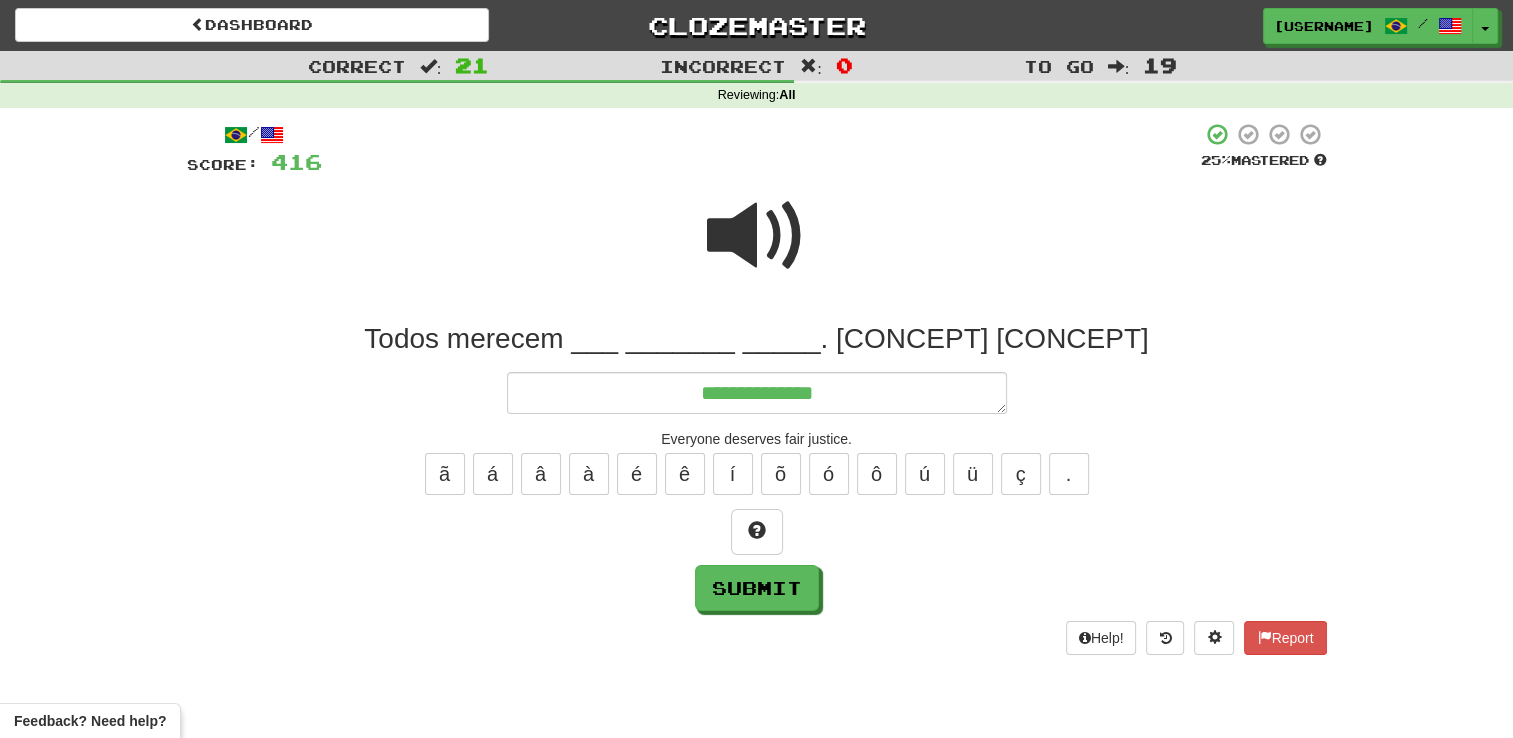 click at bounding box center [757, 236] 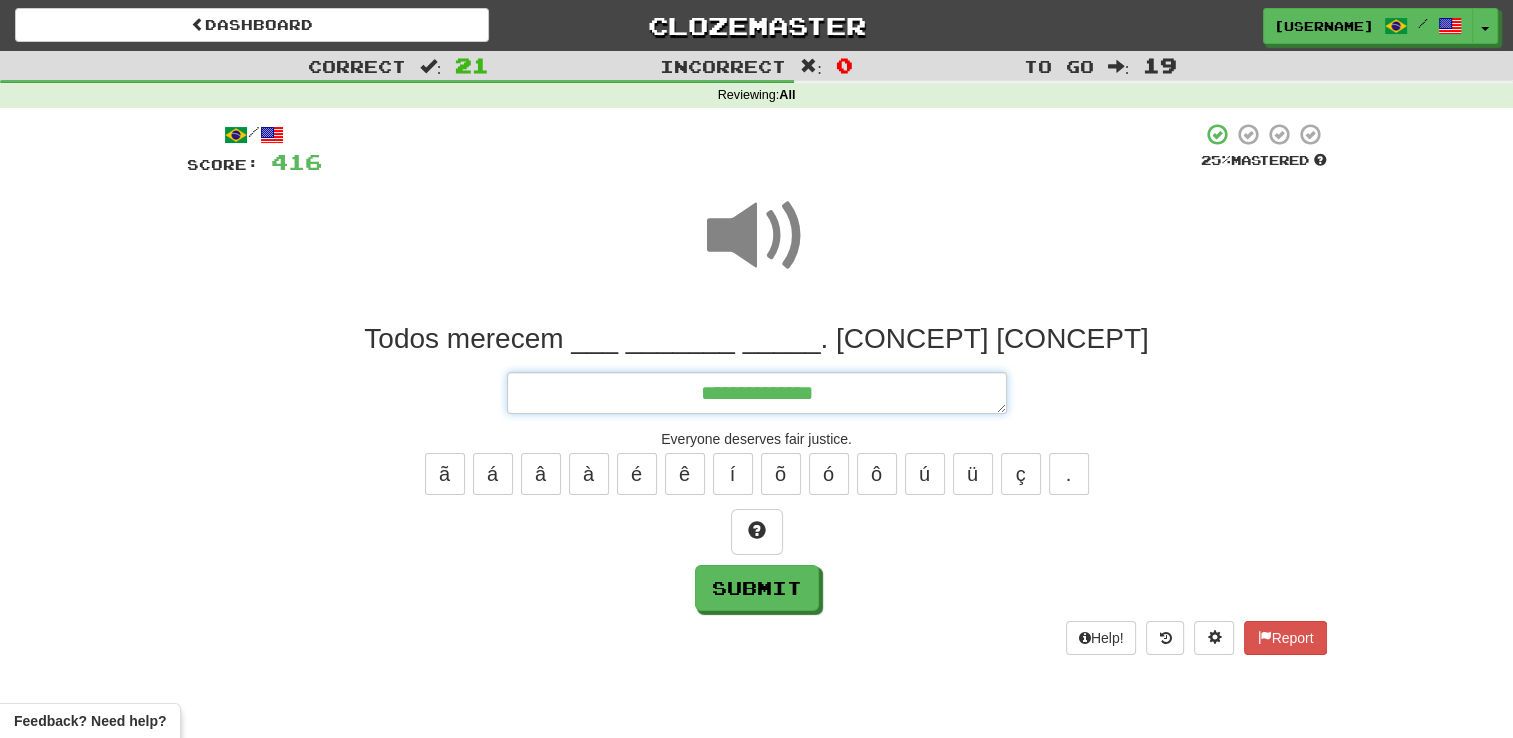 click on "**********" at bounding box center [757, 393] 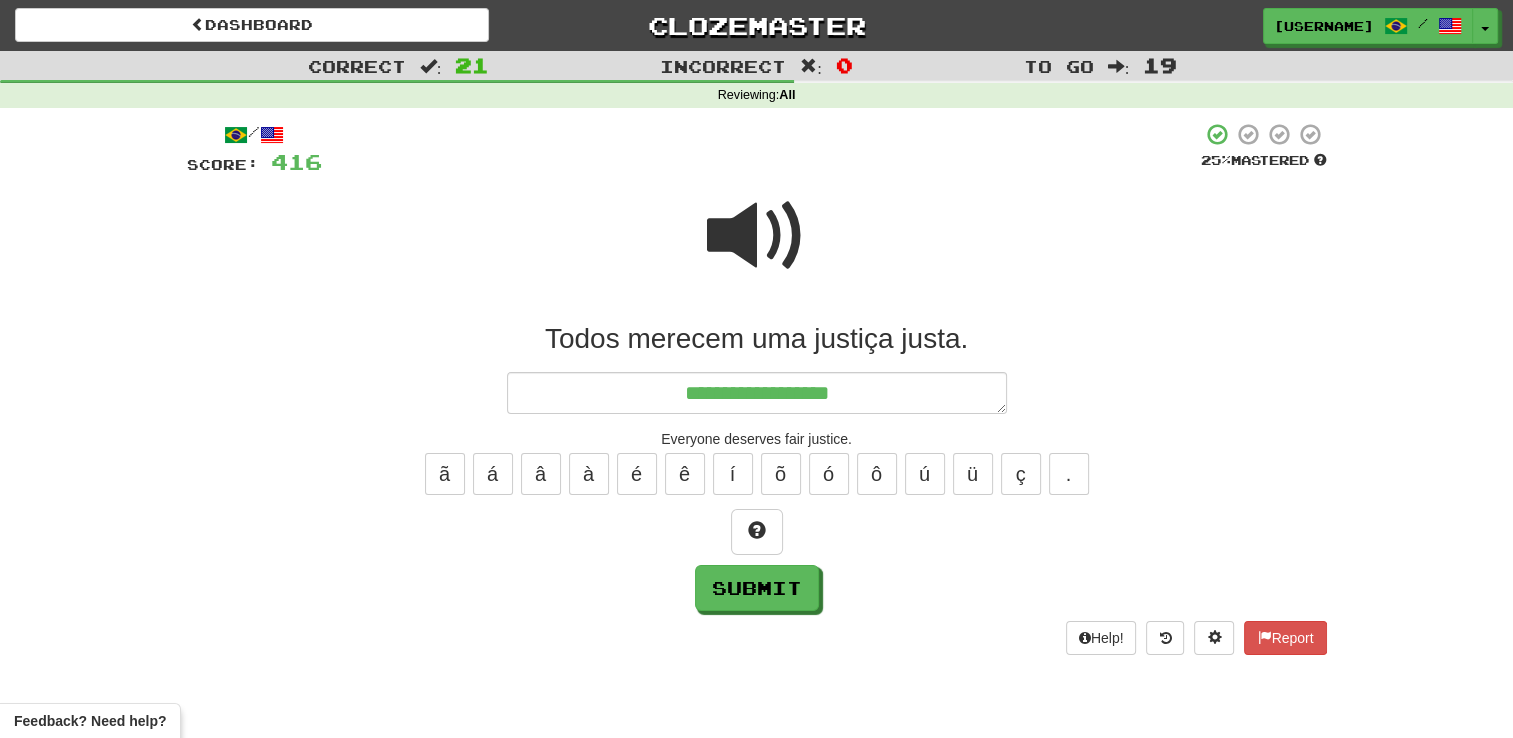 click at bounding box center (757, 236) 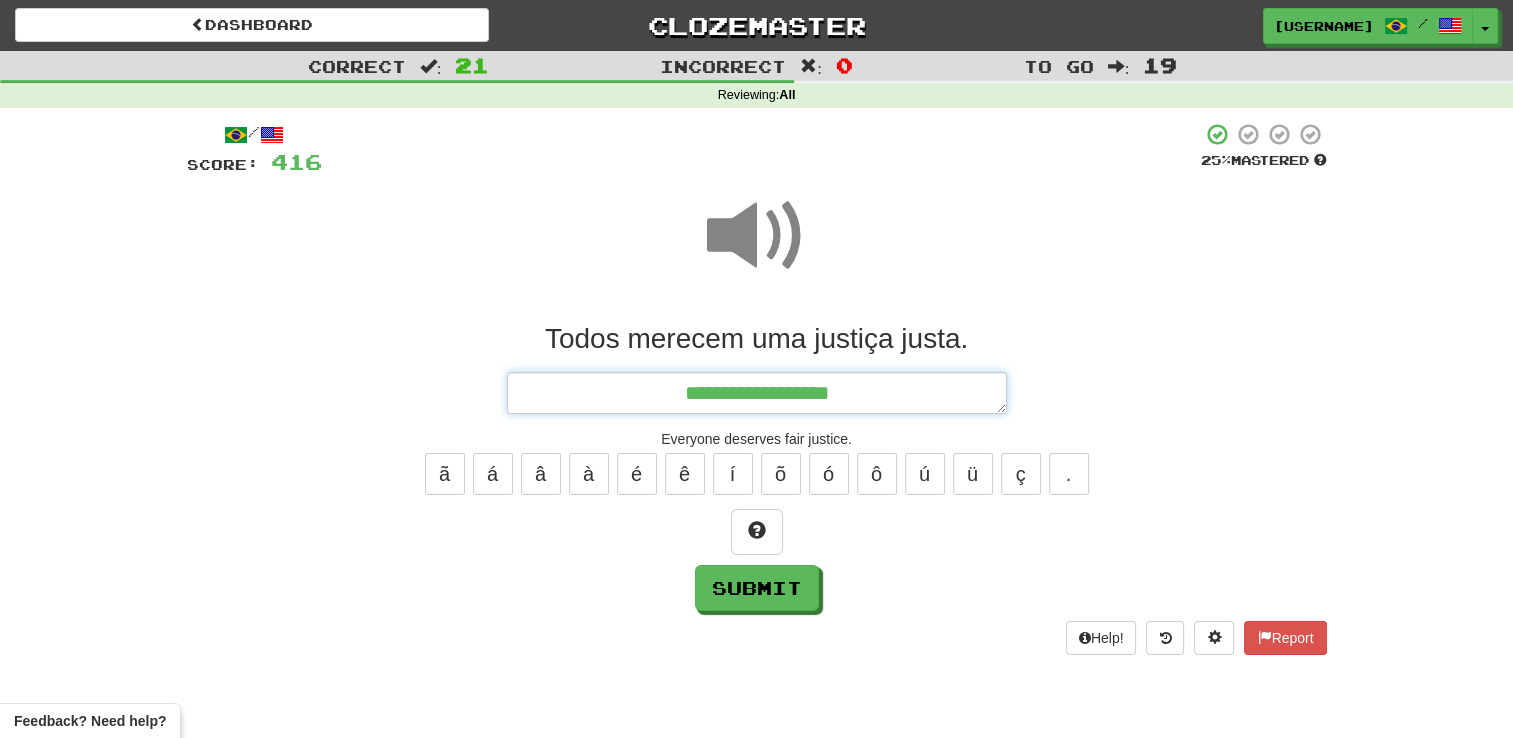 click on "**********" at bounding box center (757, 393) 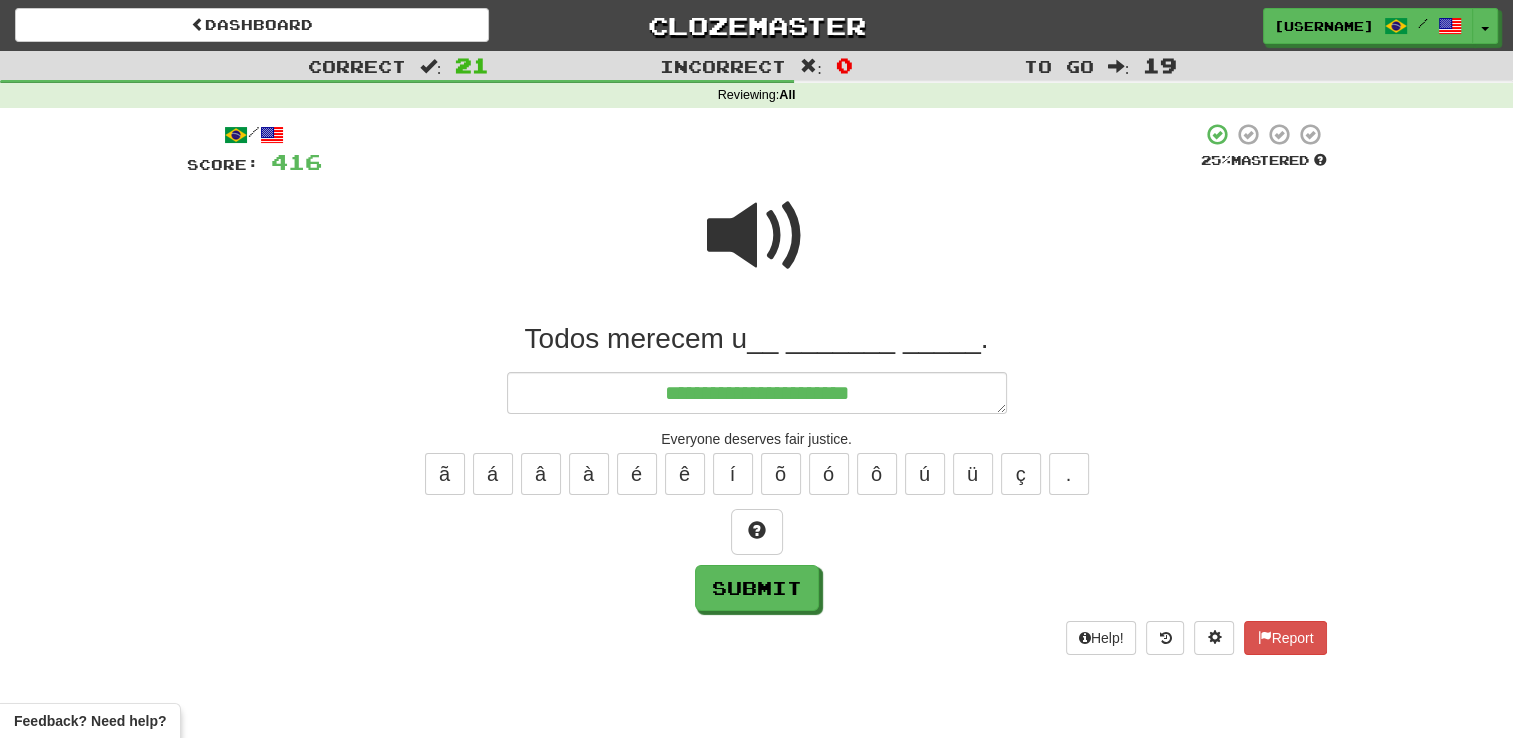 click at bounding box center (757, 236) 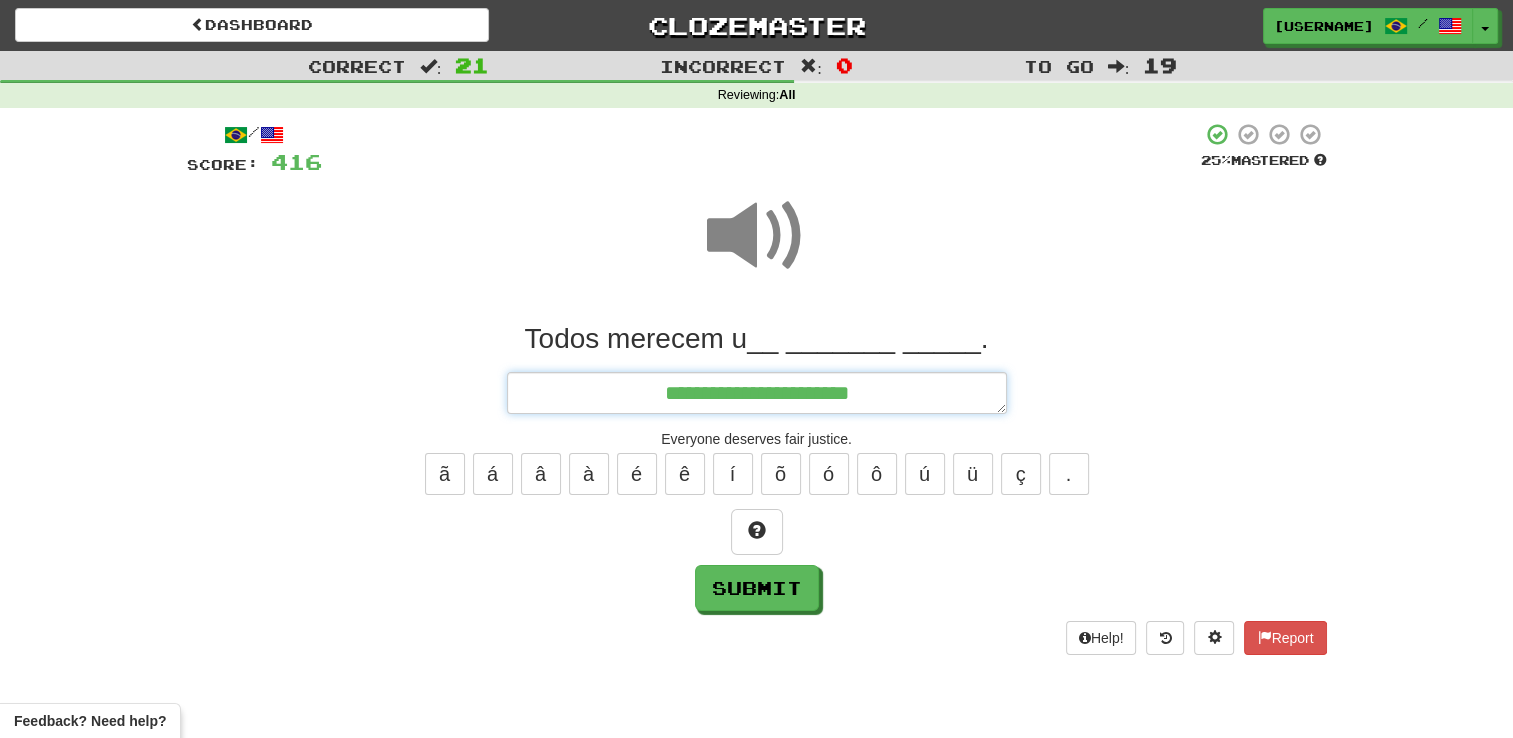 click on "**********" at bounding box center [757, 393] 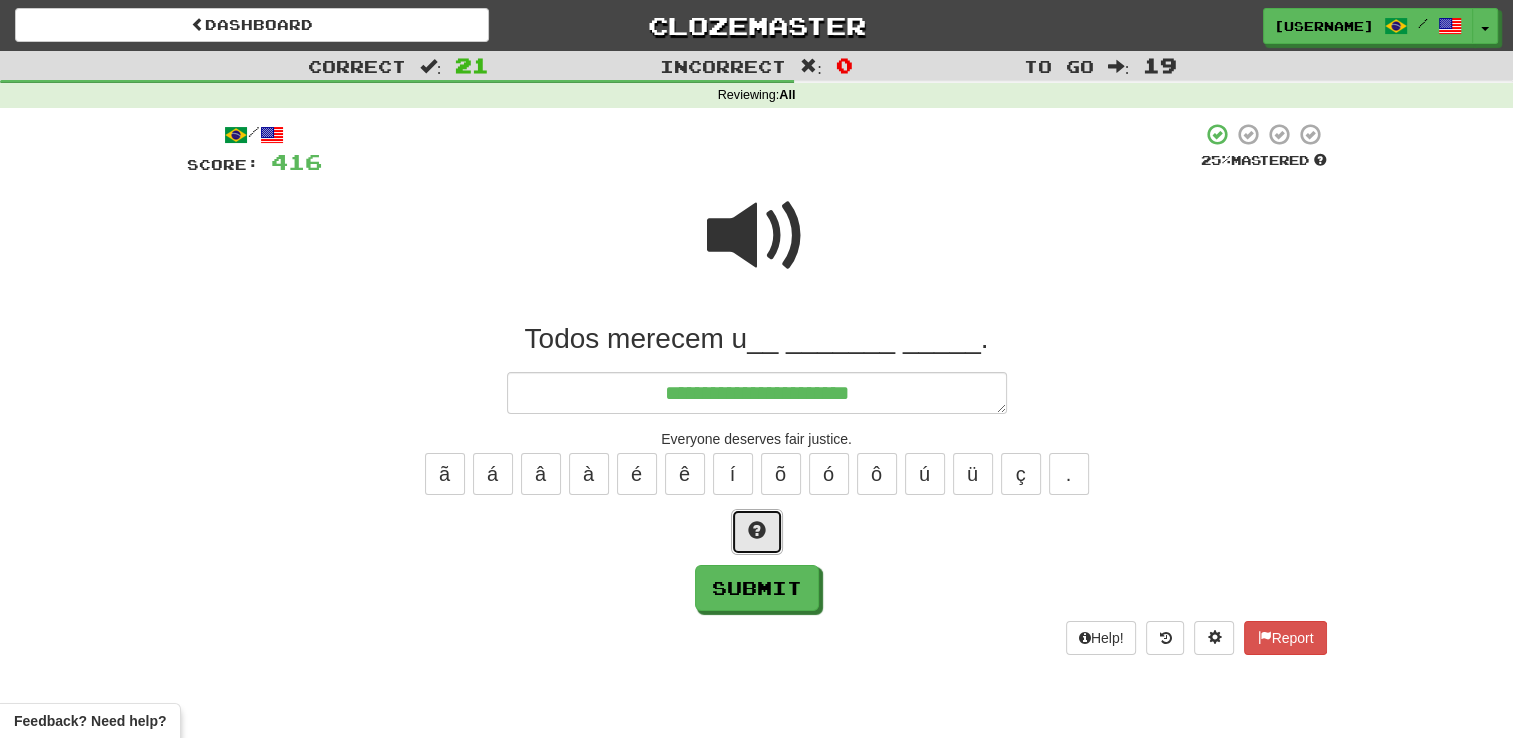 click at bounding box center [757, 530] 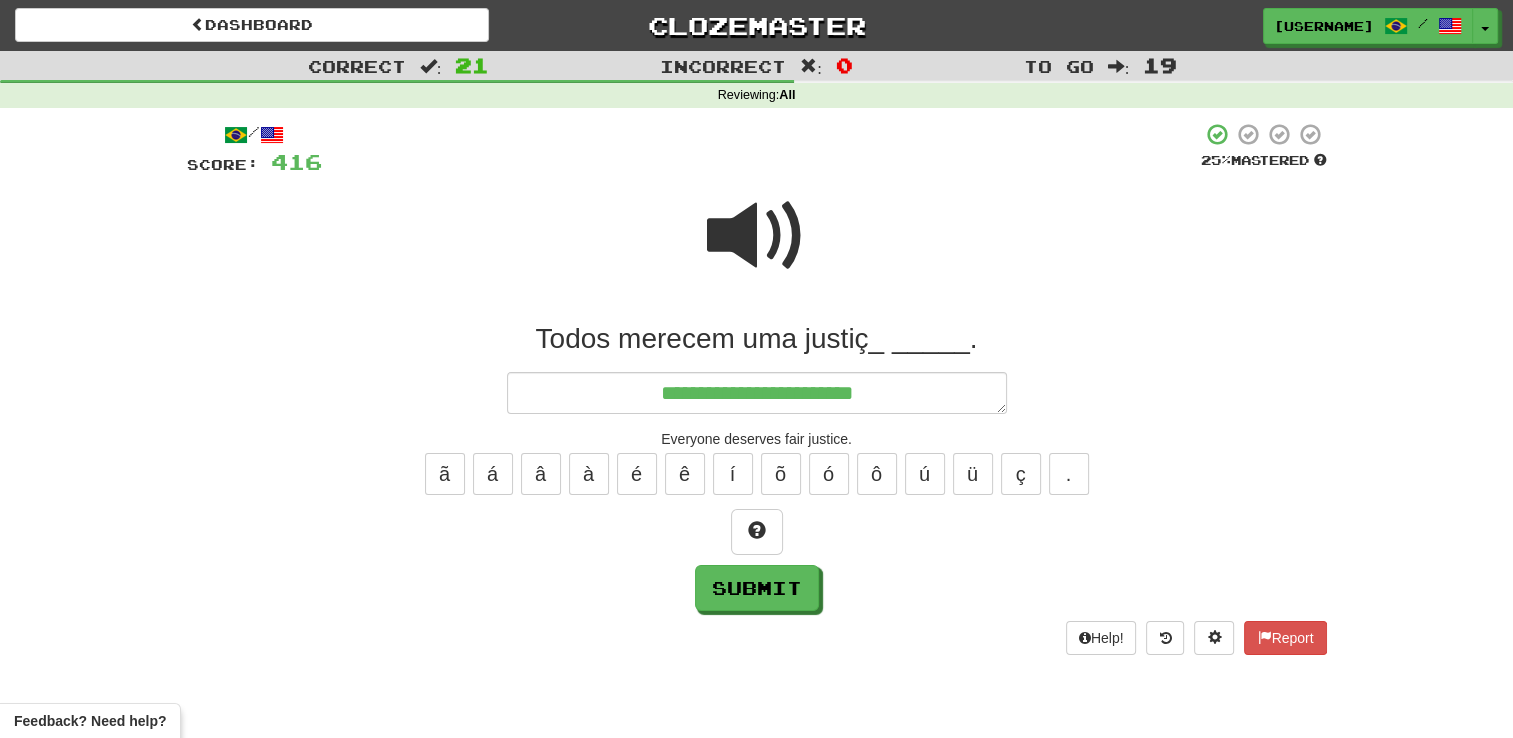 click at bounding box center [757, 236] 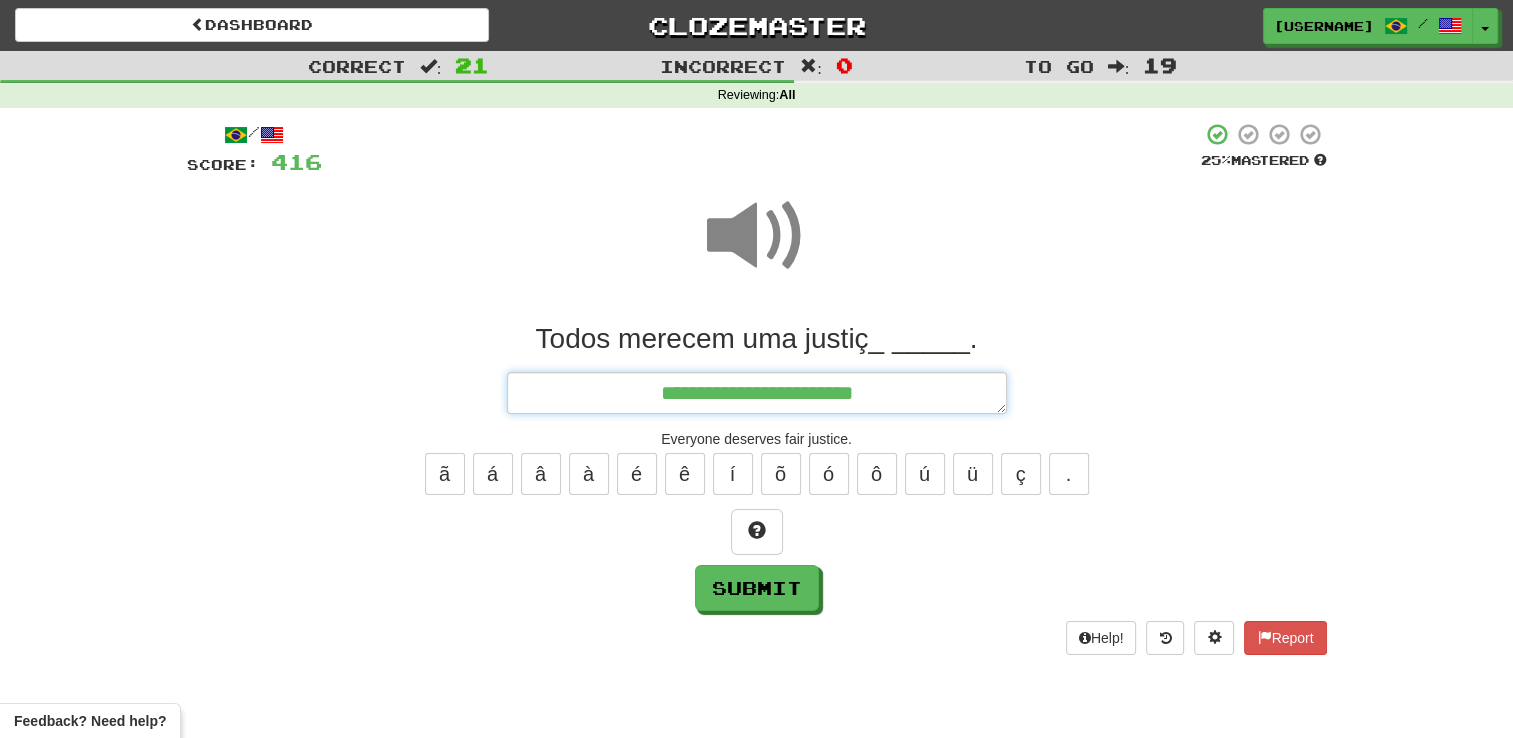 click on "**********" at bounding box center [757, 393] 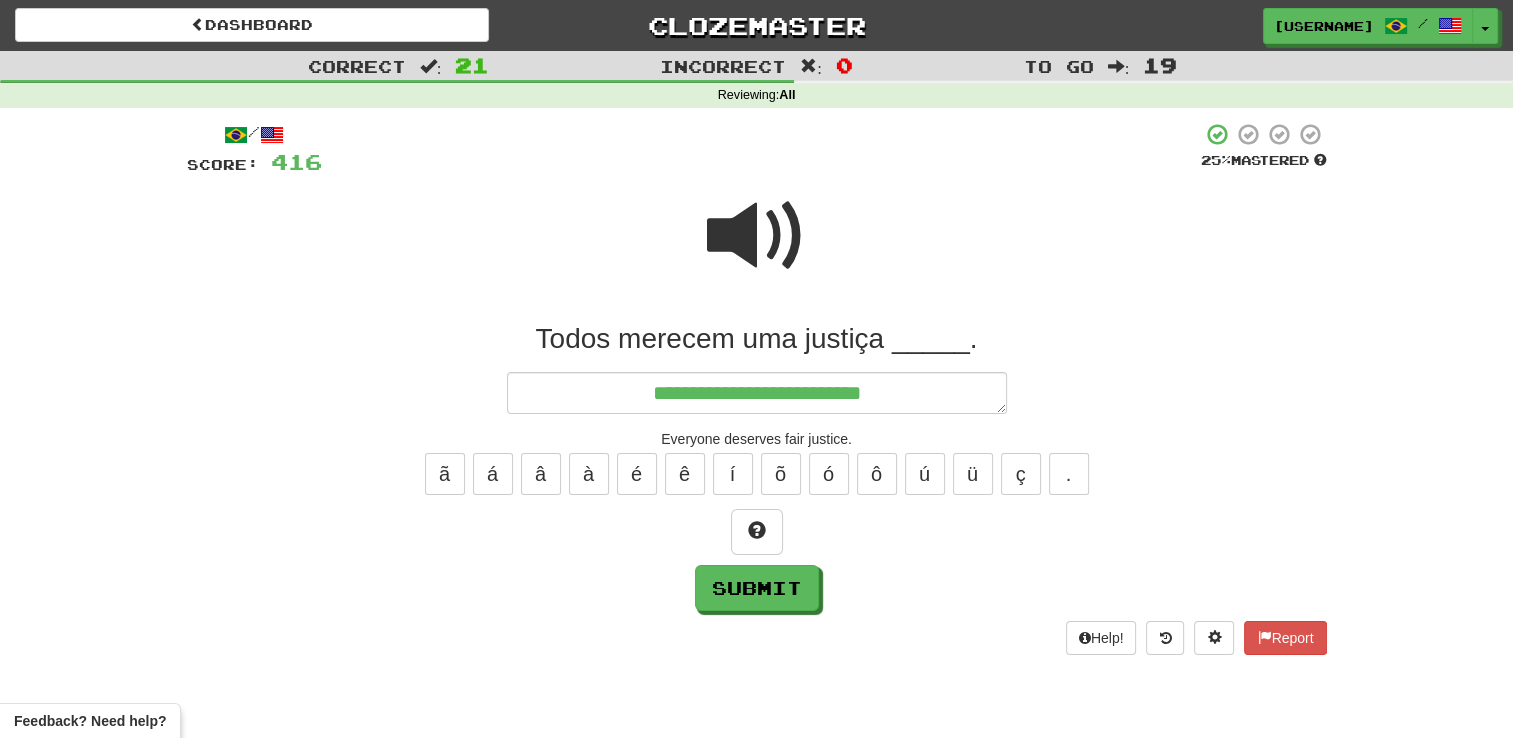 click at bounding box center [757, 236] 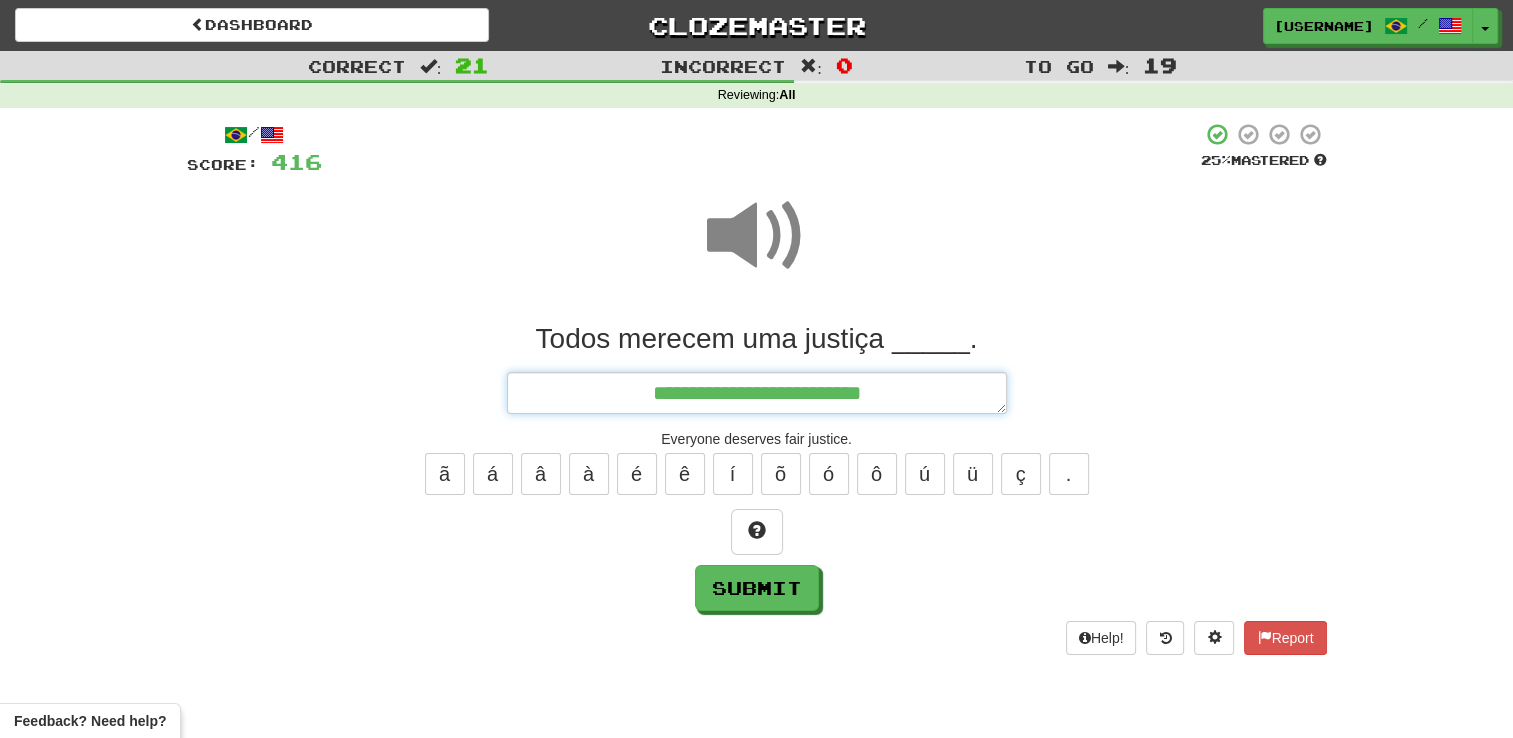 click on "**********" at bounding box center [757, 393] 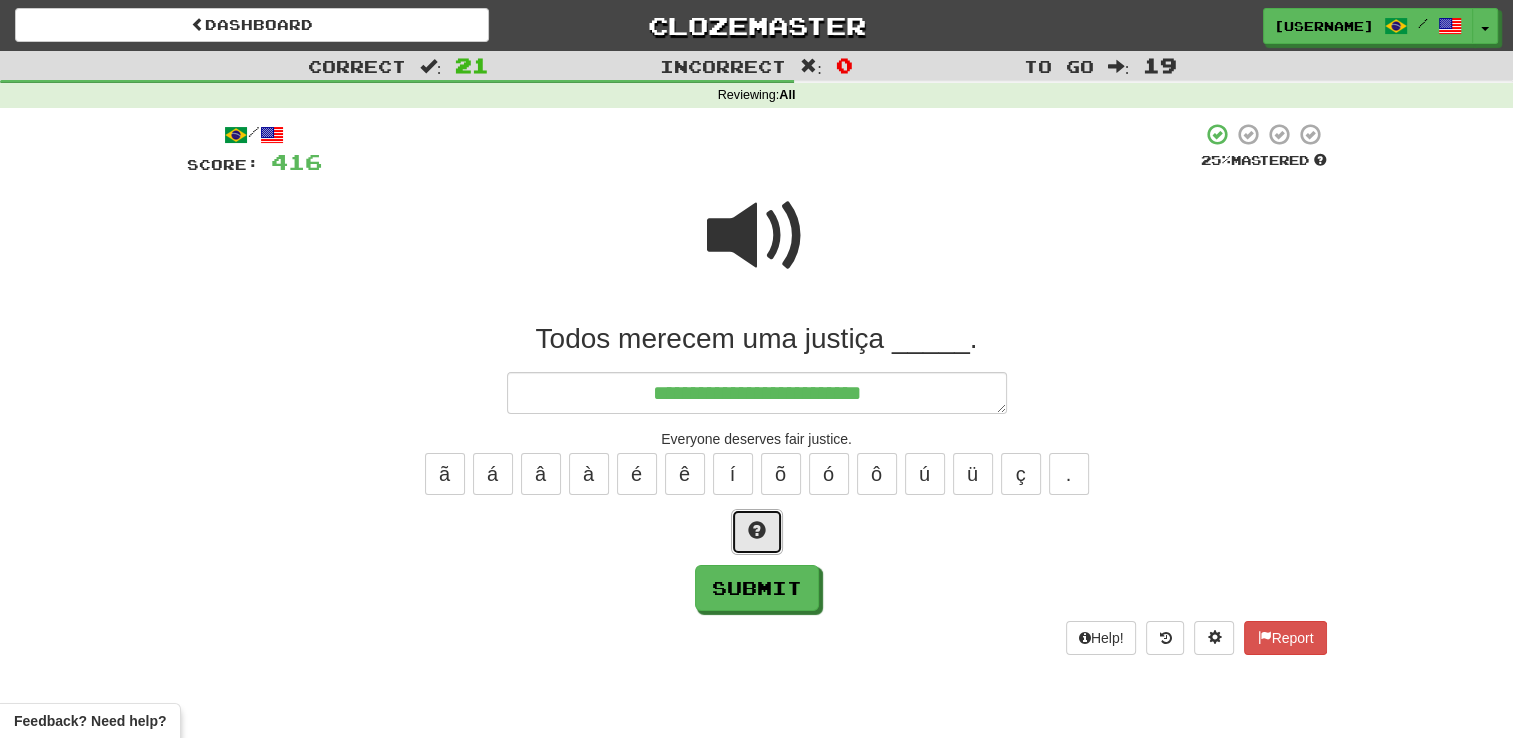 click at bounding box center (757, 532) 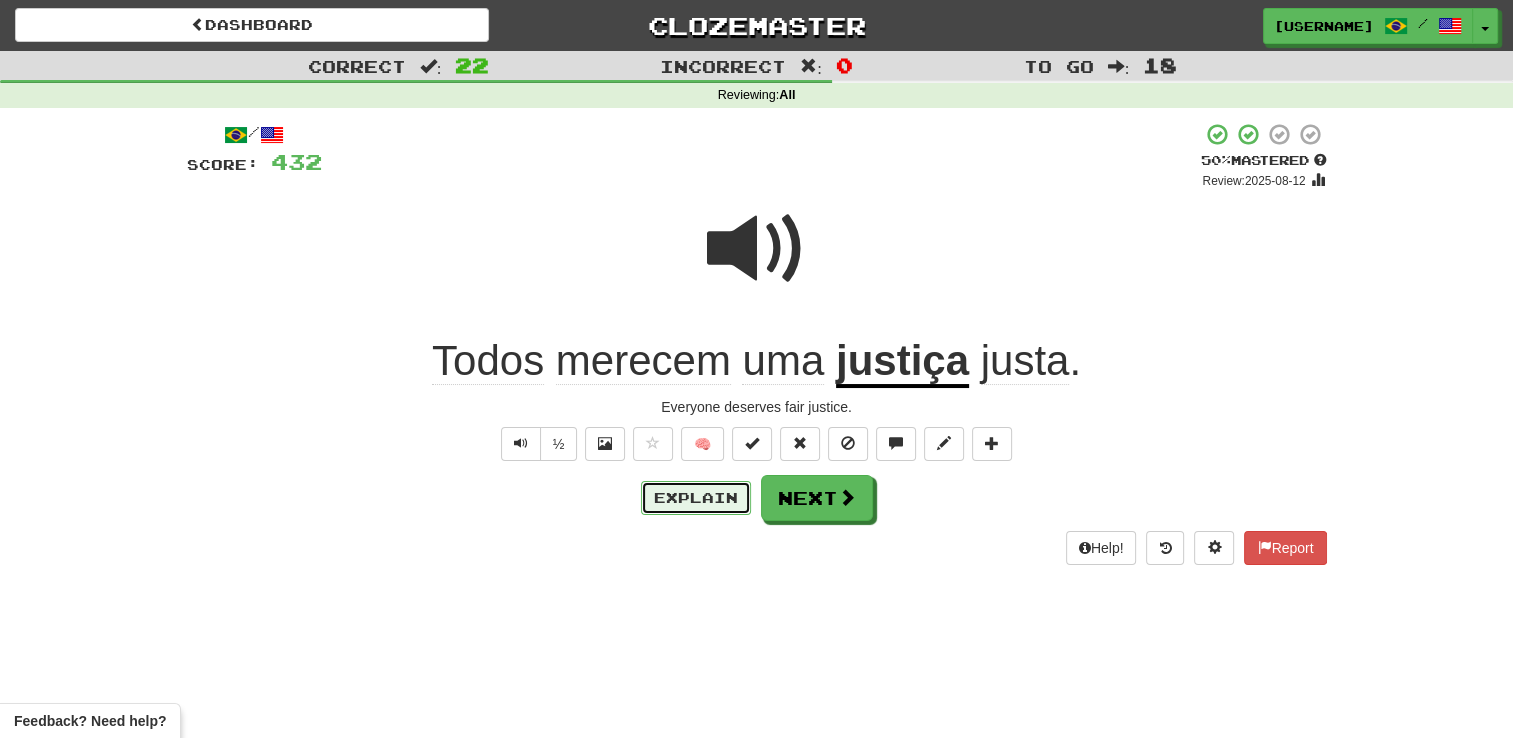 click on "Explain" at bounding box center (696, 498) 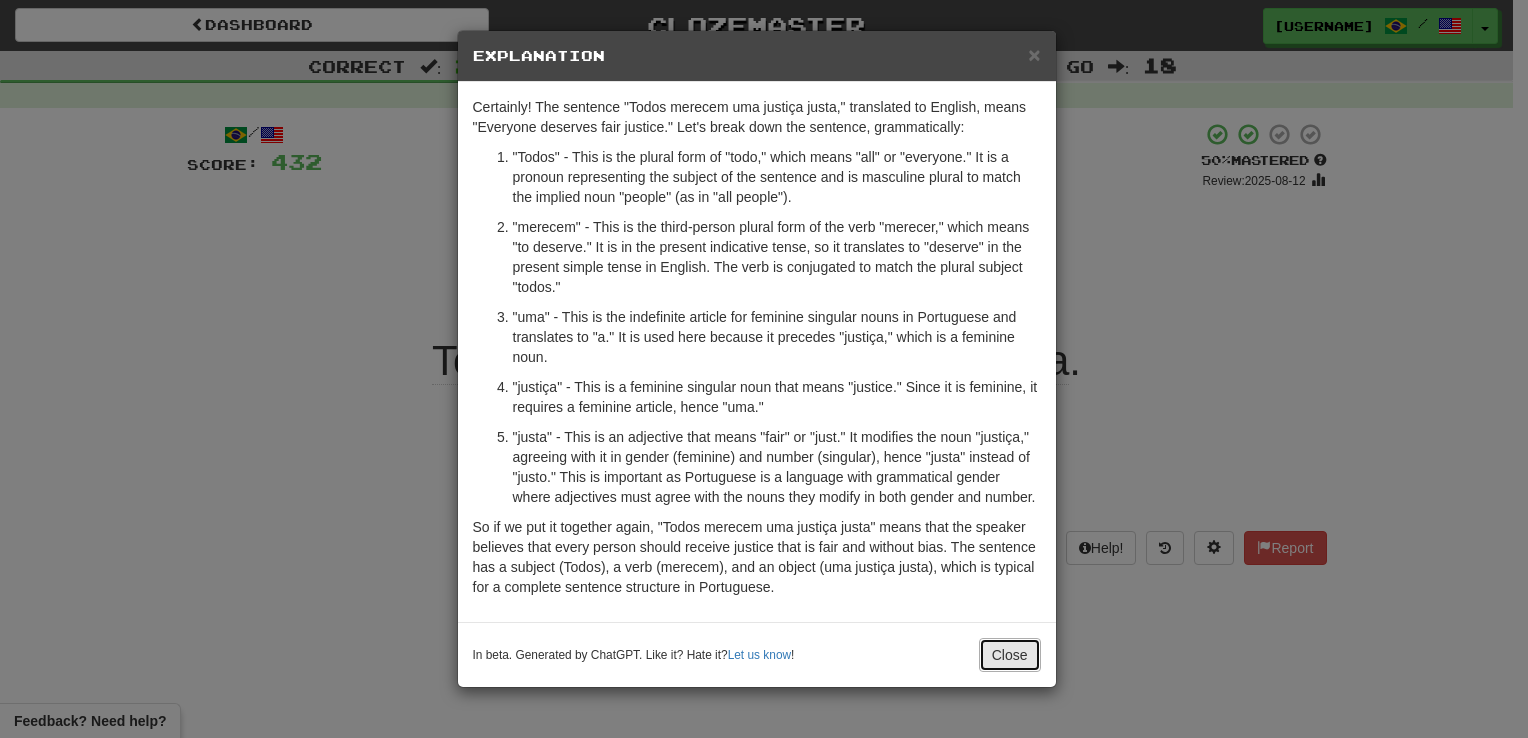 click on "Close" at bounding box center (1010, 655) 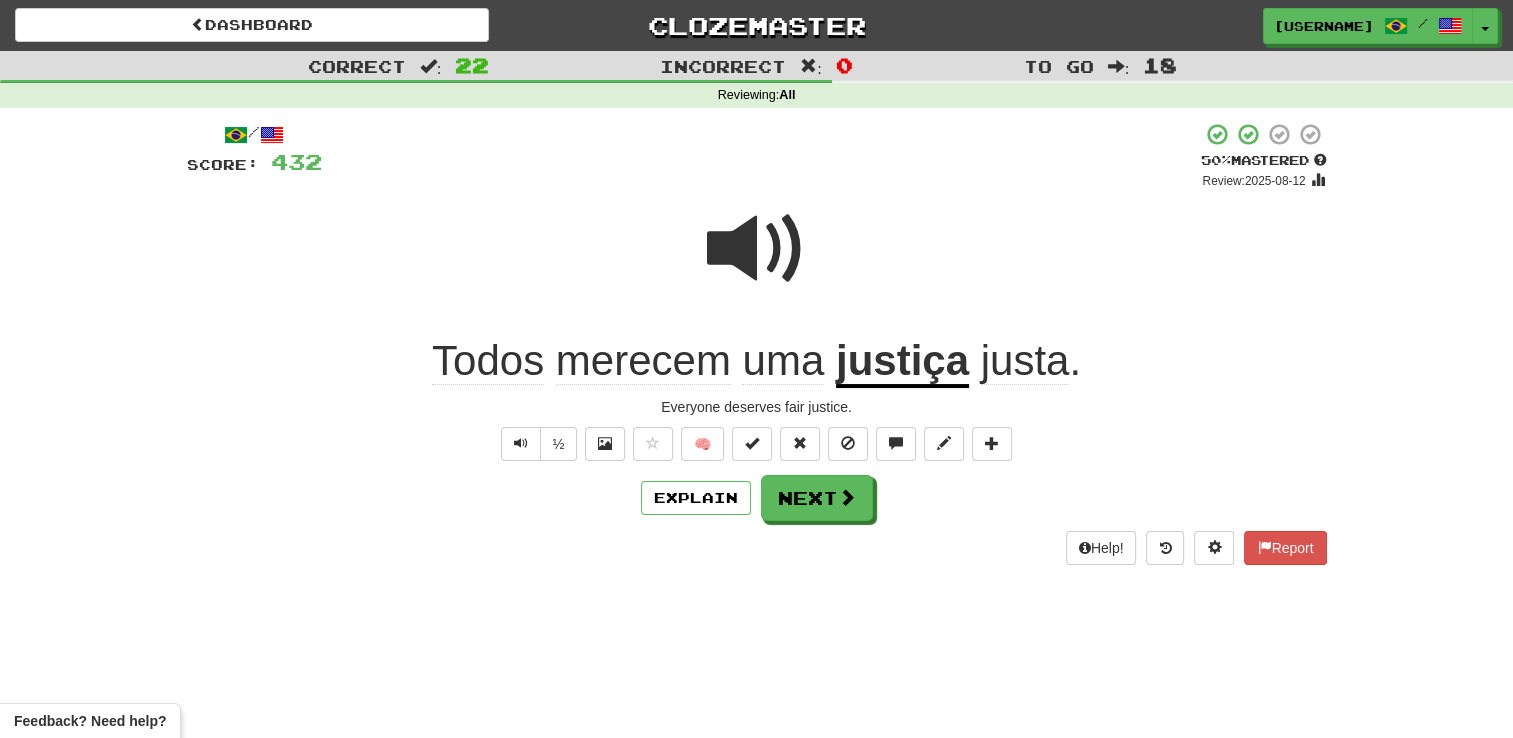 click at bounding box center [757, 249] 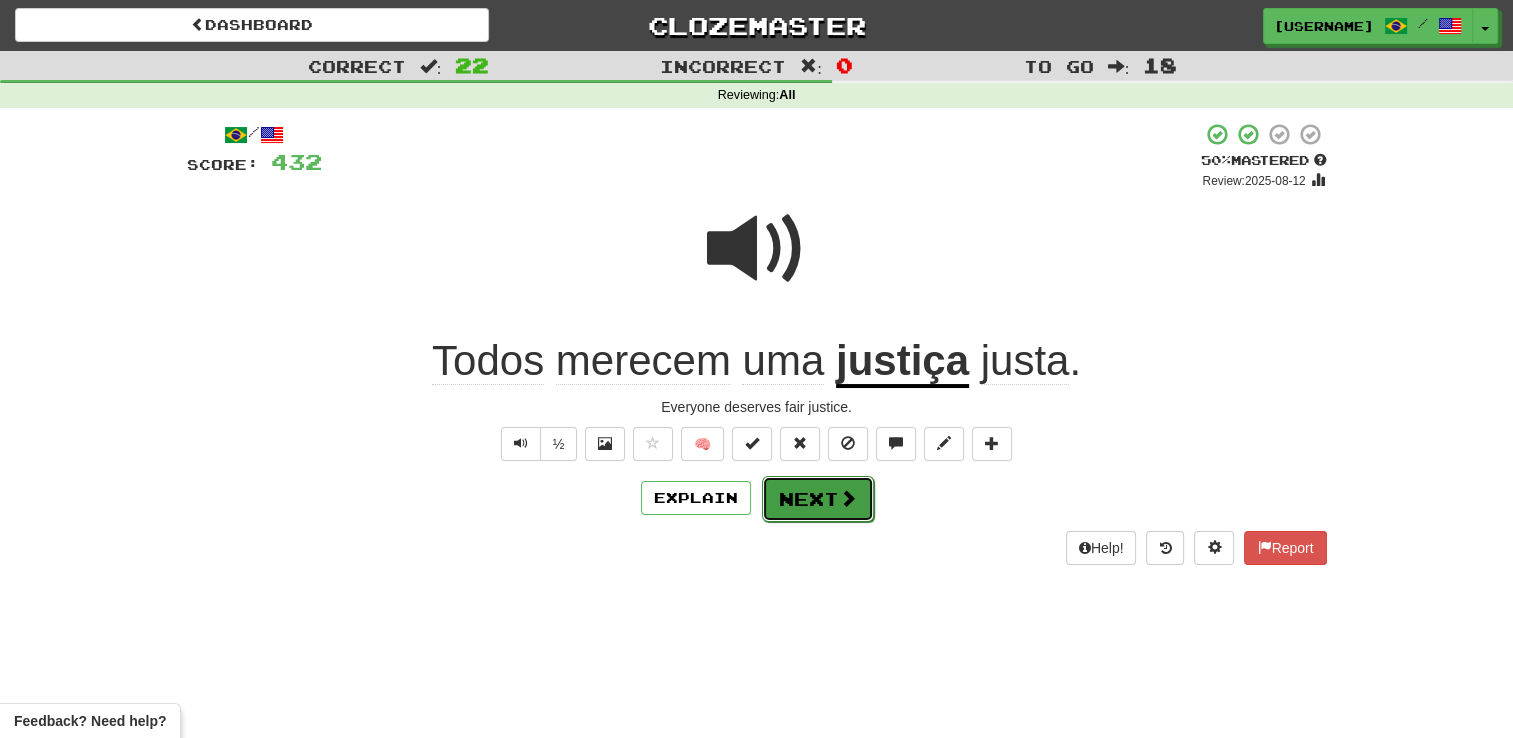 click at bounding box center (848, 498) 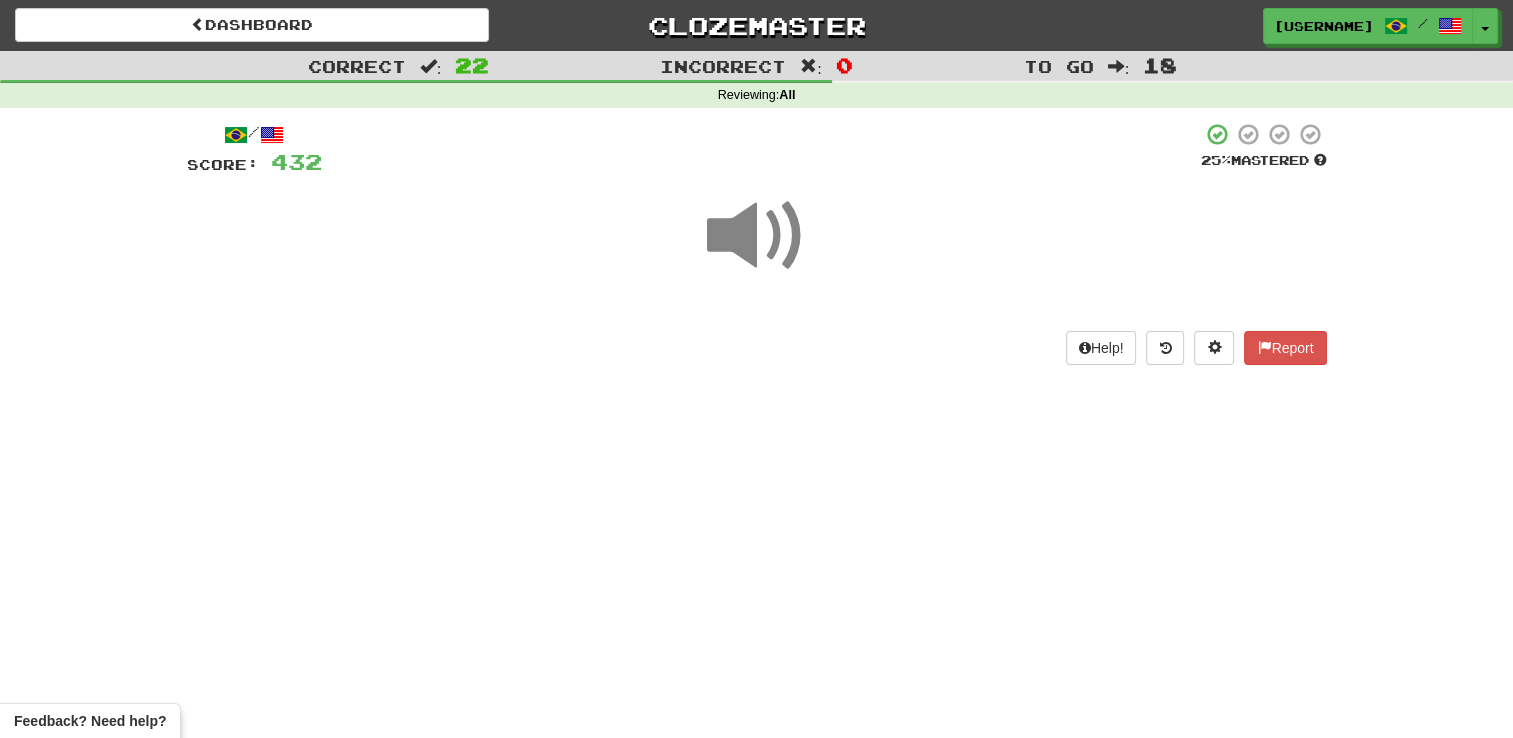 click at bounding box center [757, 236] 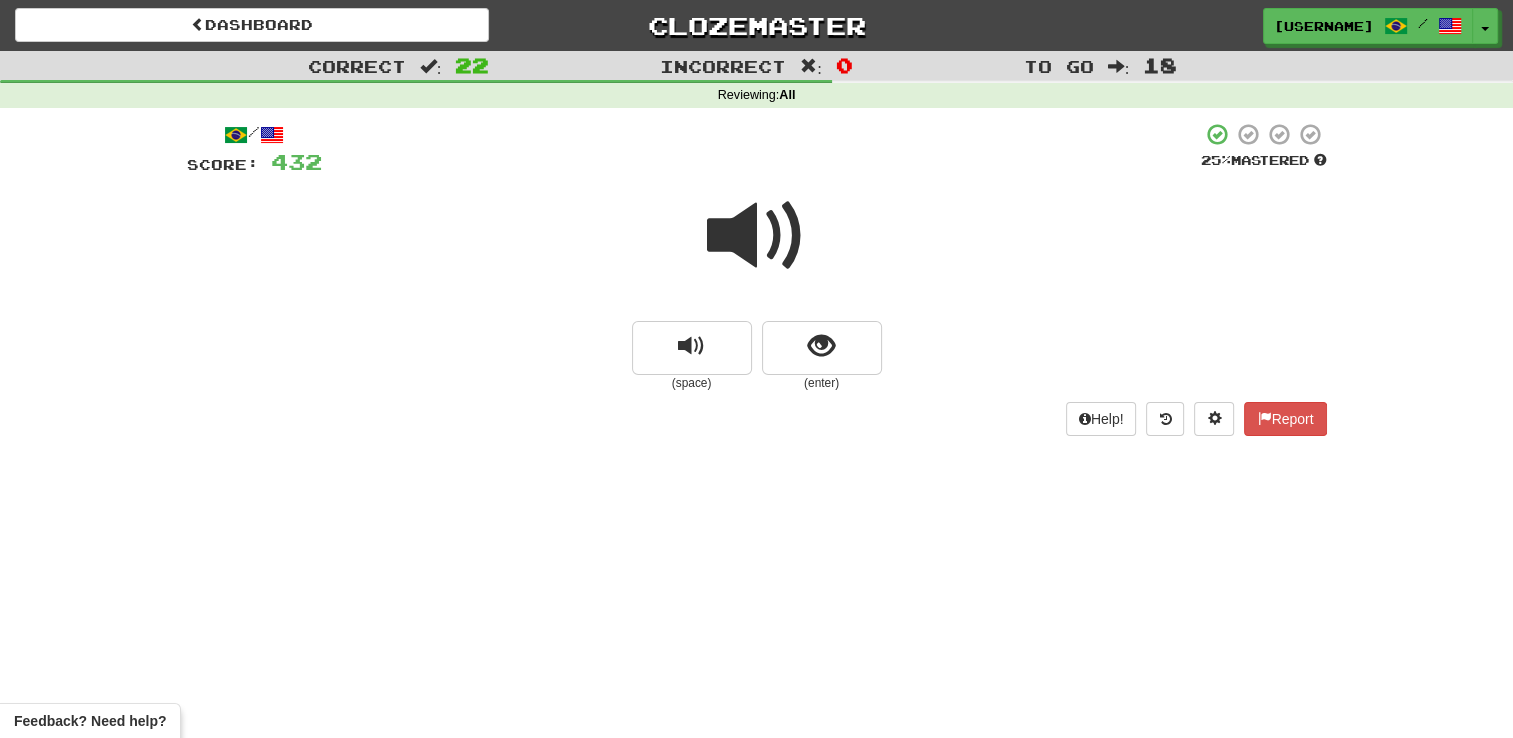 drag, startPoint x: 796, startPoint y: 390, endPoint x: 812, endPoint y: 370, distance: 25.612497 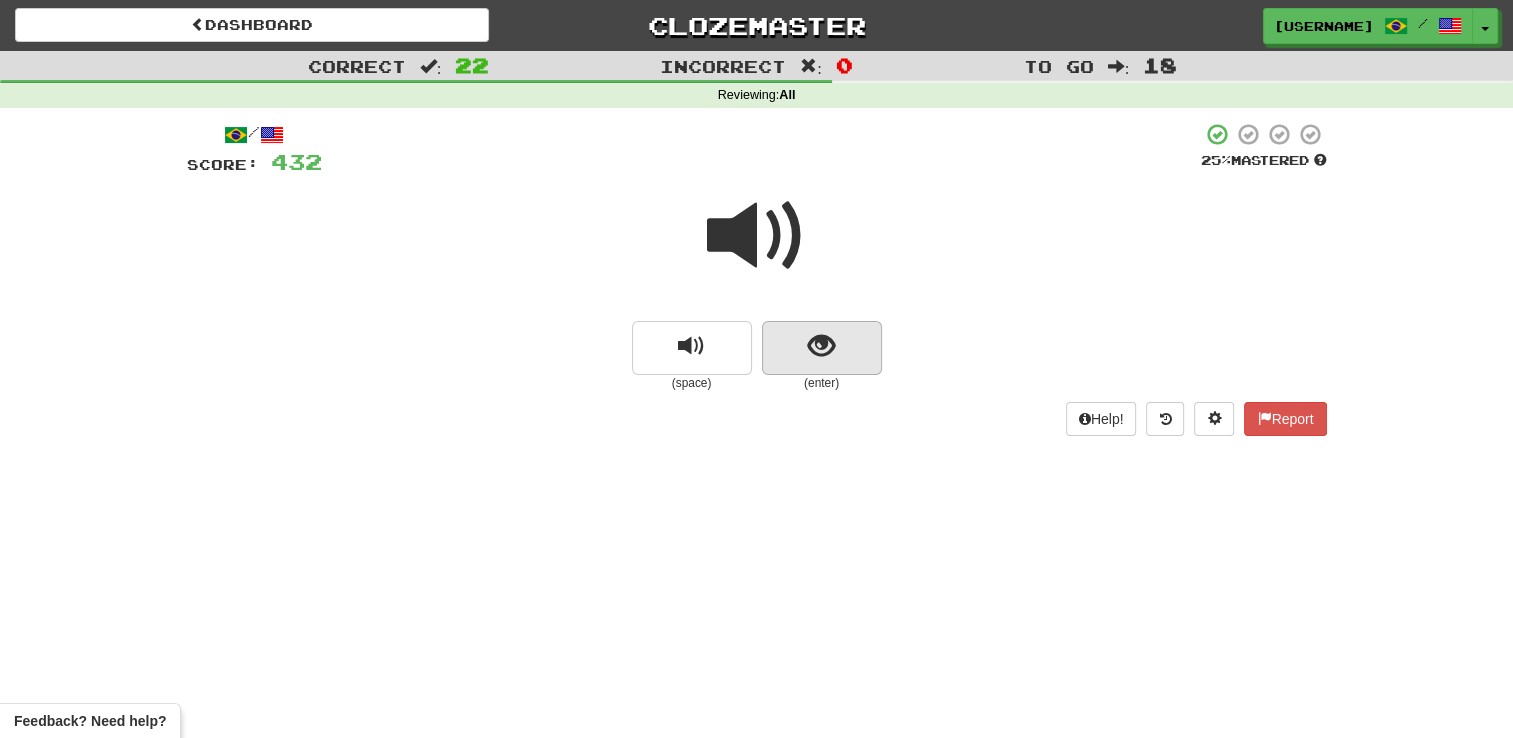 click on "(enter)" at bounding box center (822, 383) 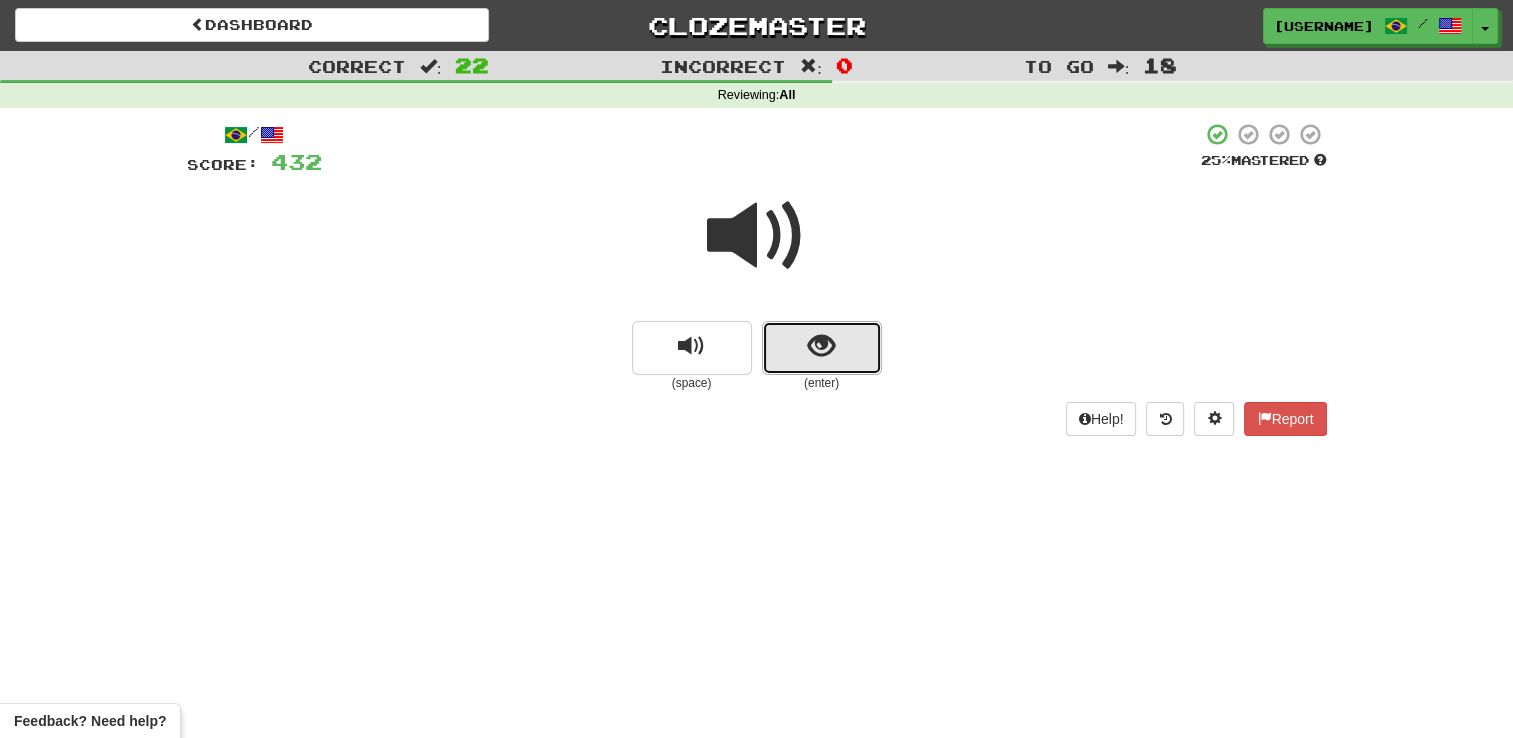 click at bounding box center [821, 346] 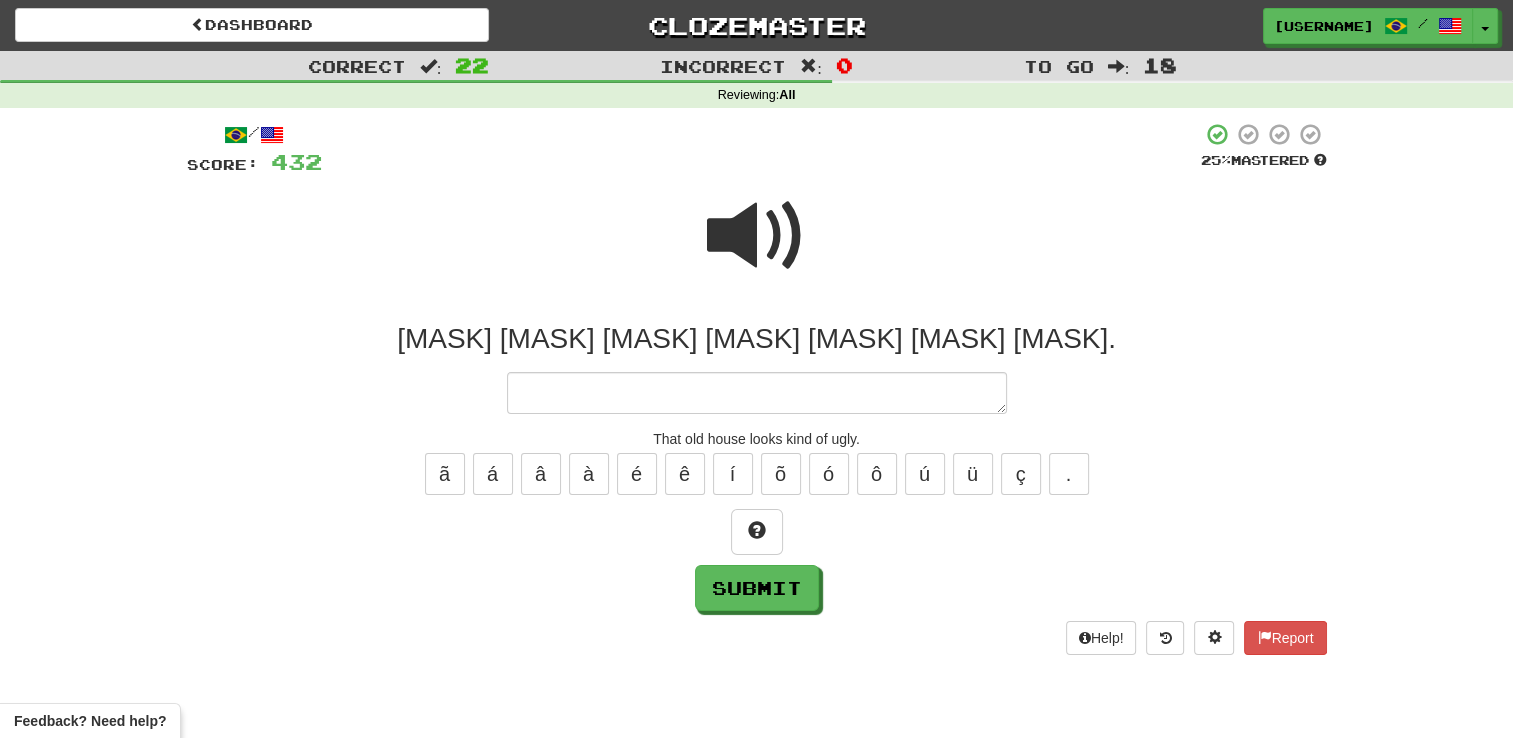 click at bounding box center (757, 236) 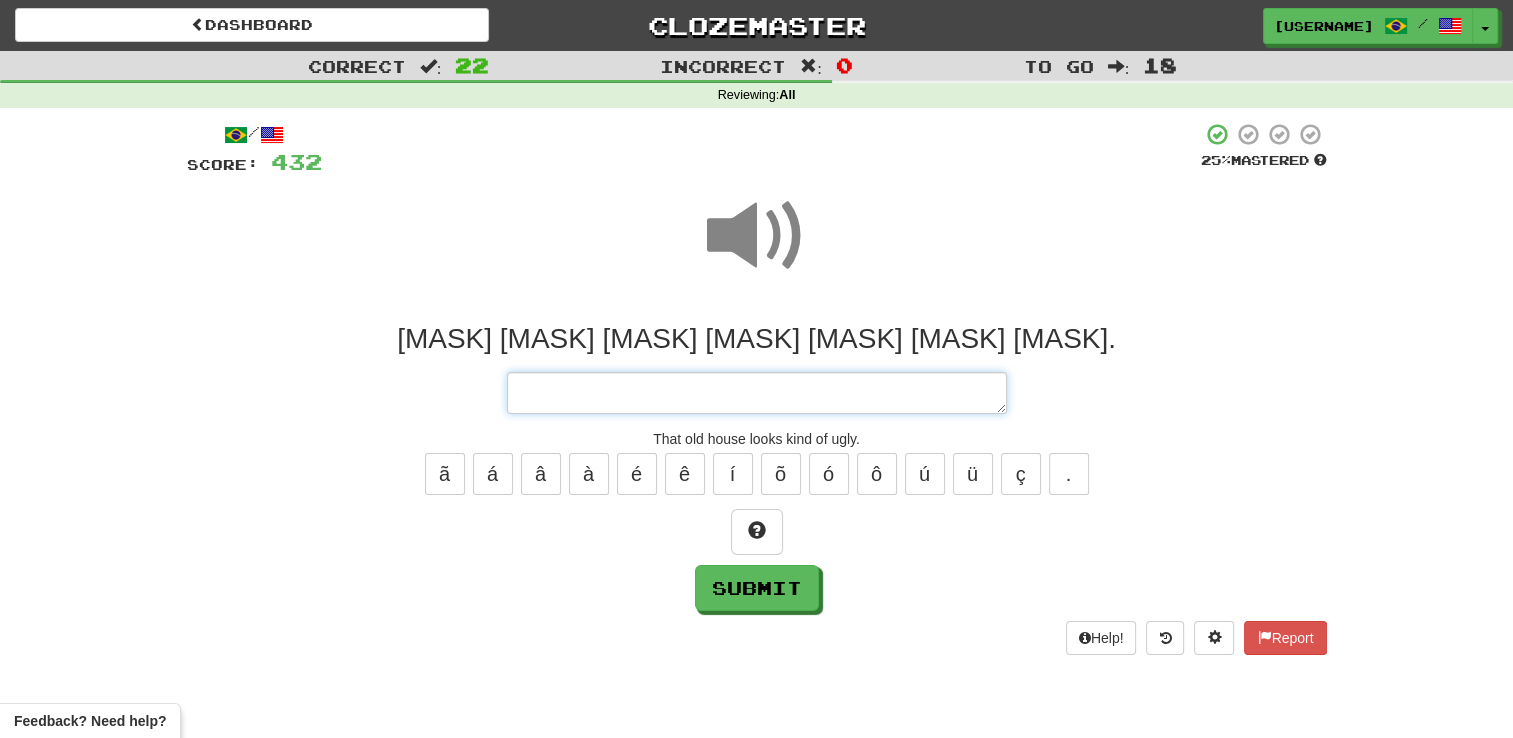 click at bounding box center (757, 393) 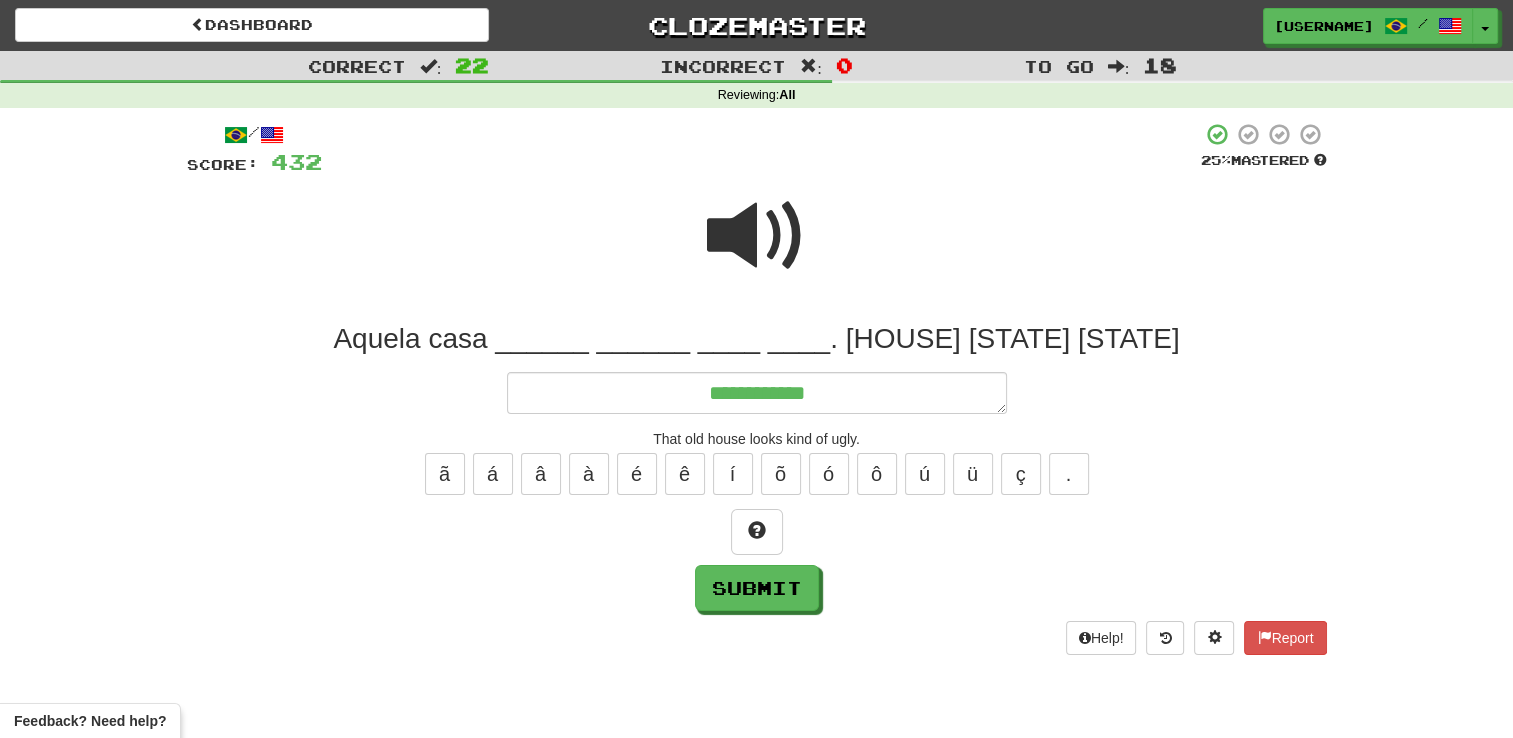 click at bounding box center (757, 236) 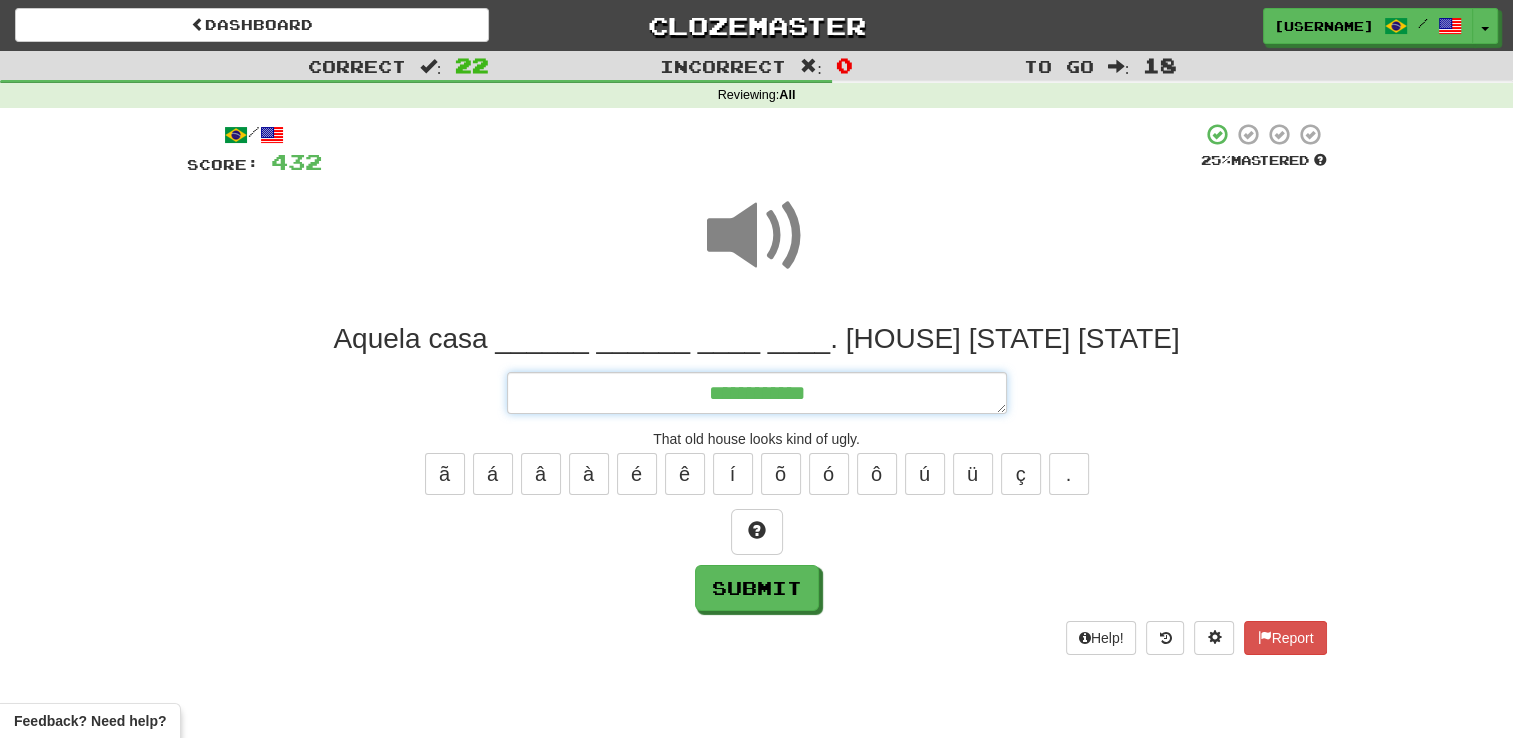 click on "**********" at bounding box center [757, 393] 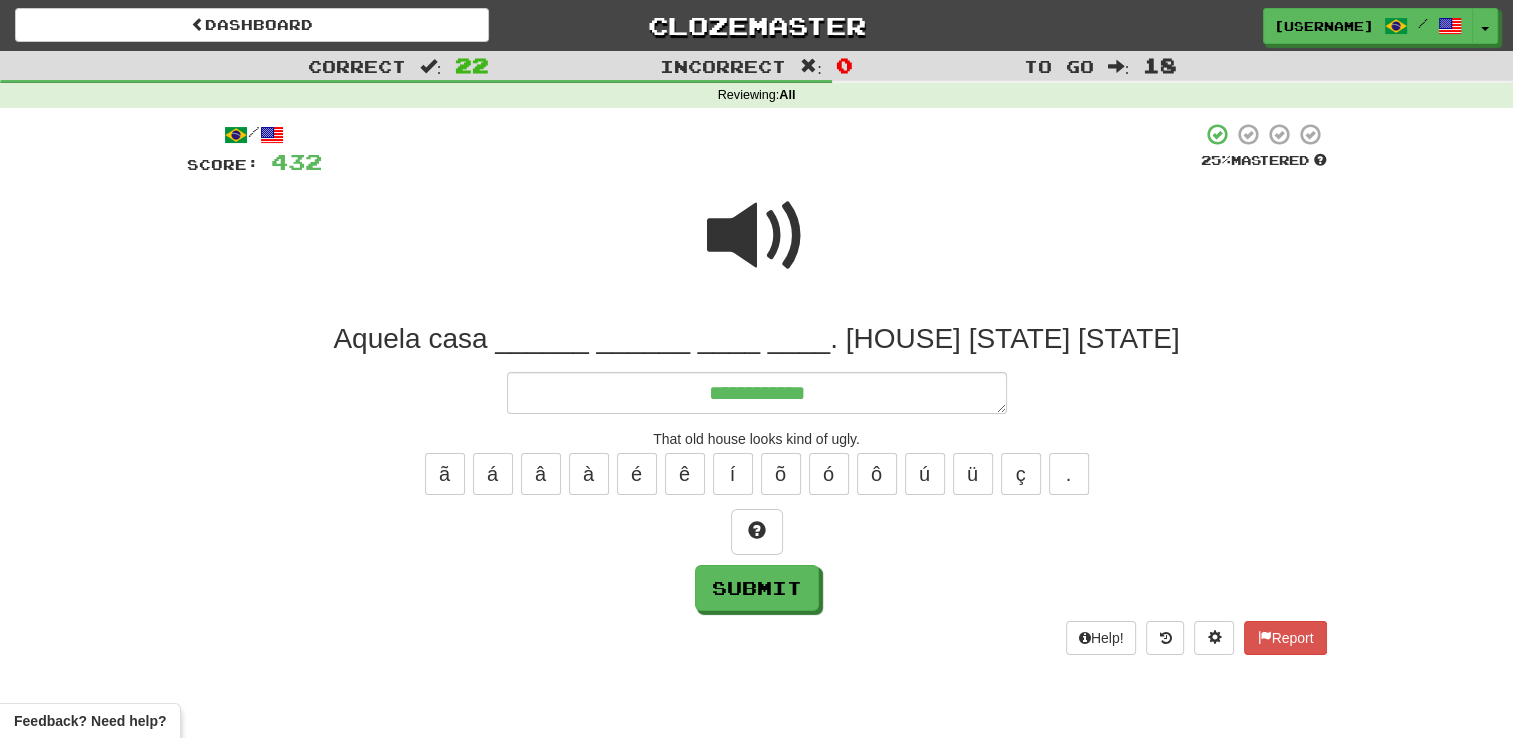 click at bounding box center (757, 236) 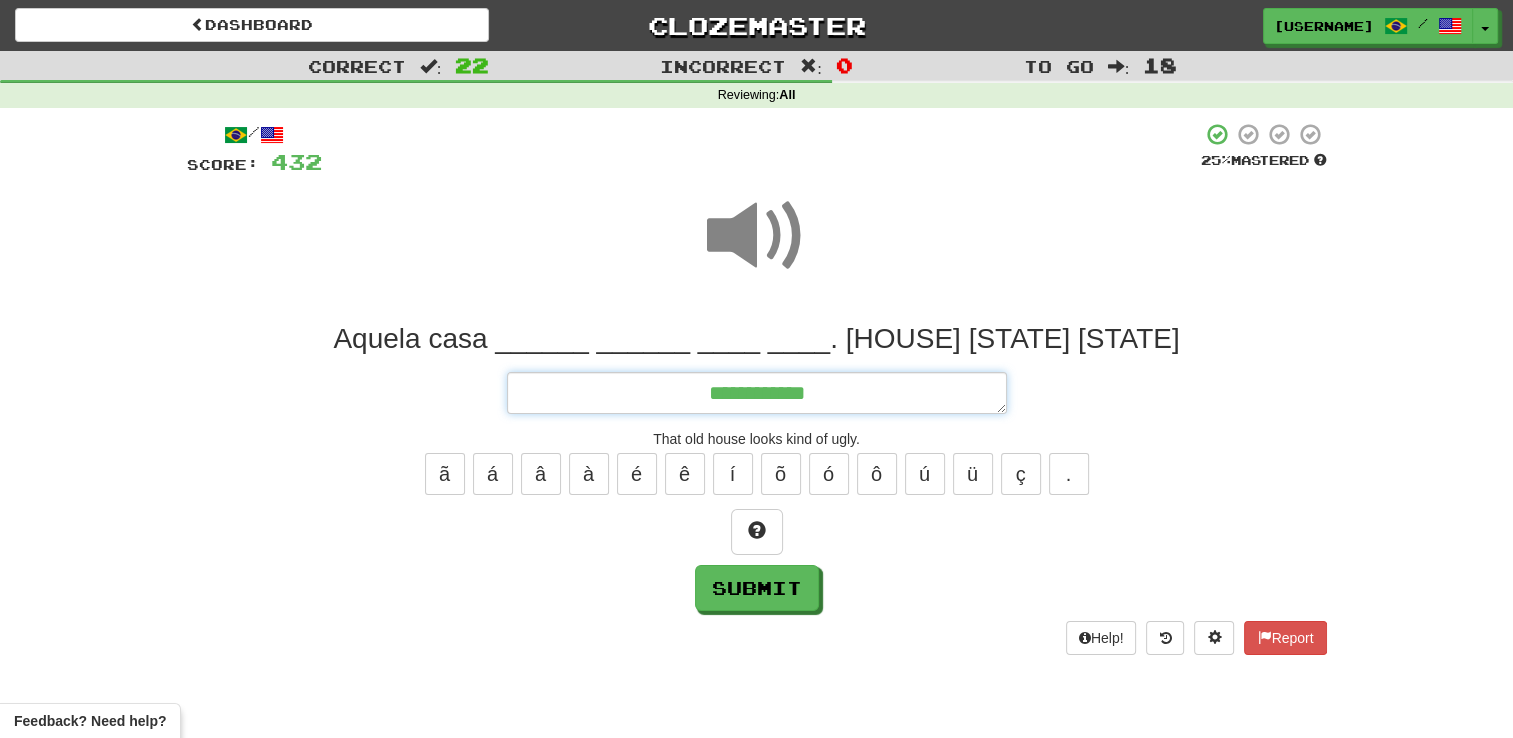 click on "**********" at bounding box center (757, 393) 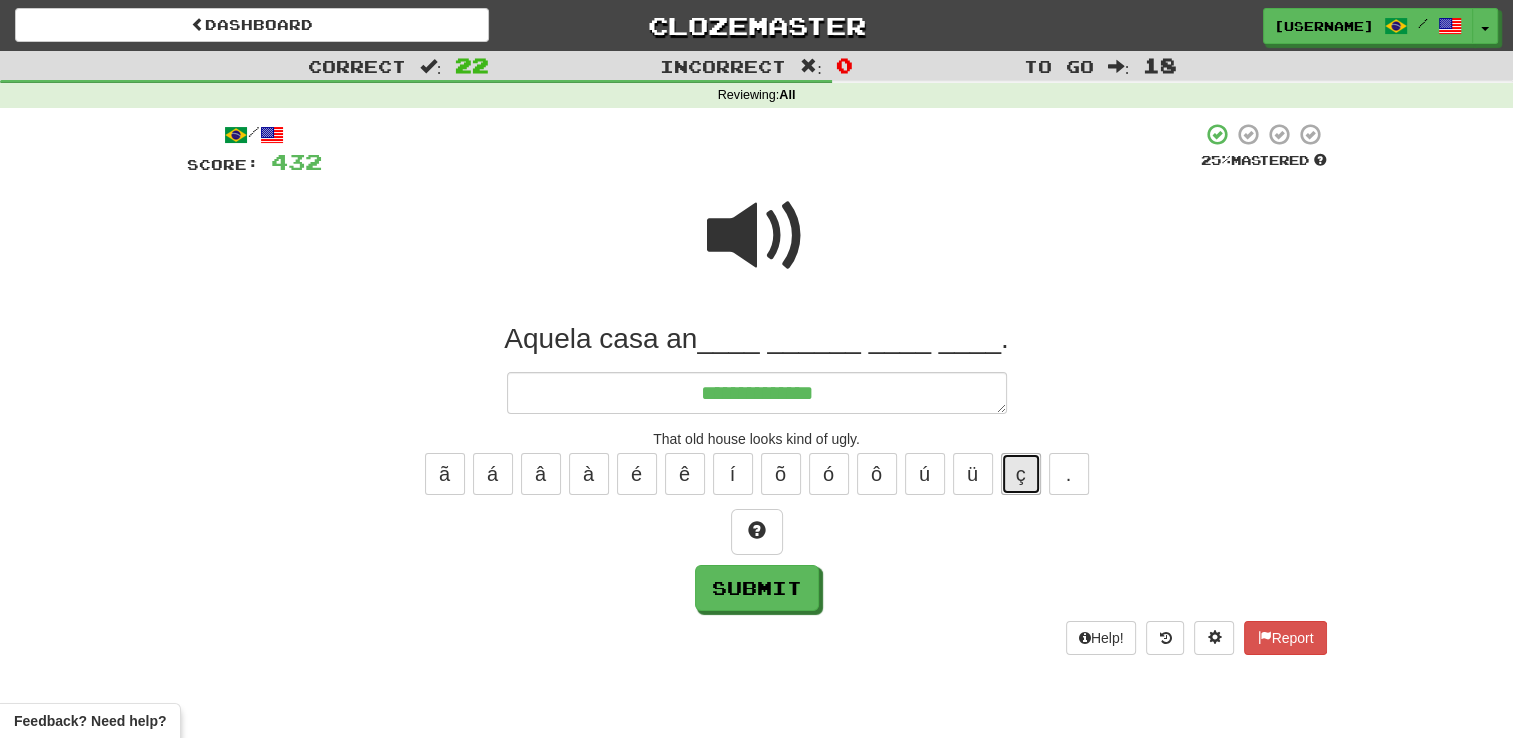 click on "ç" at bounding box center (1021, 474) 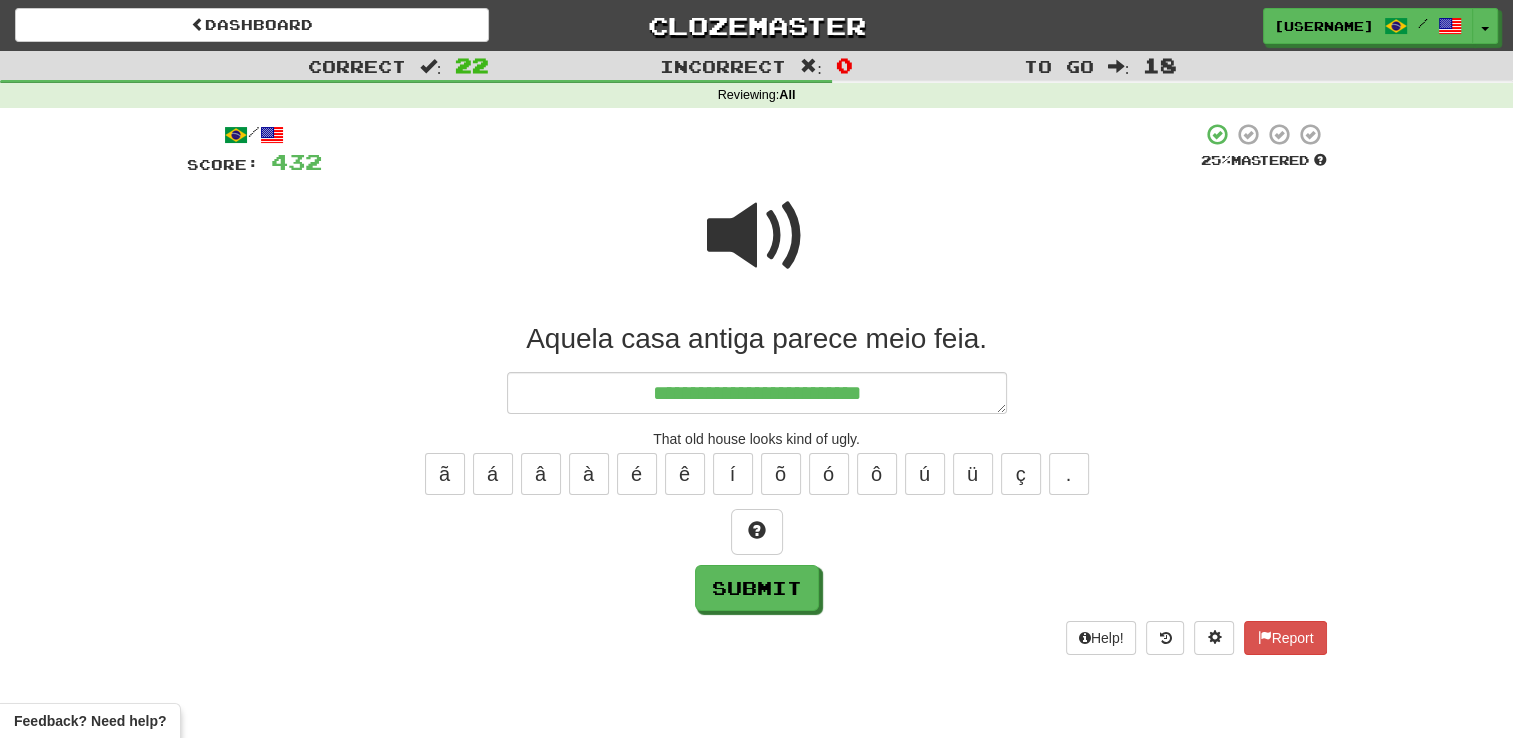 click at bounding box center (757, 236) 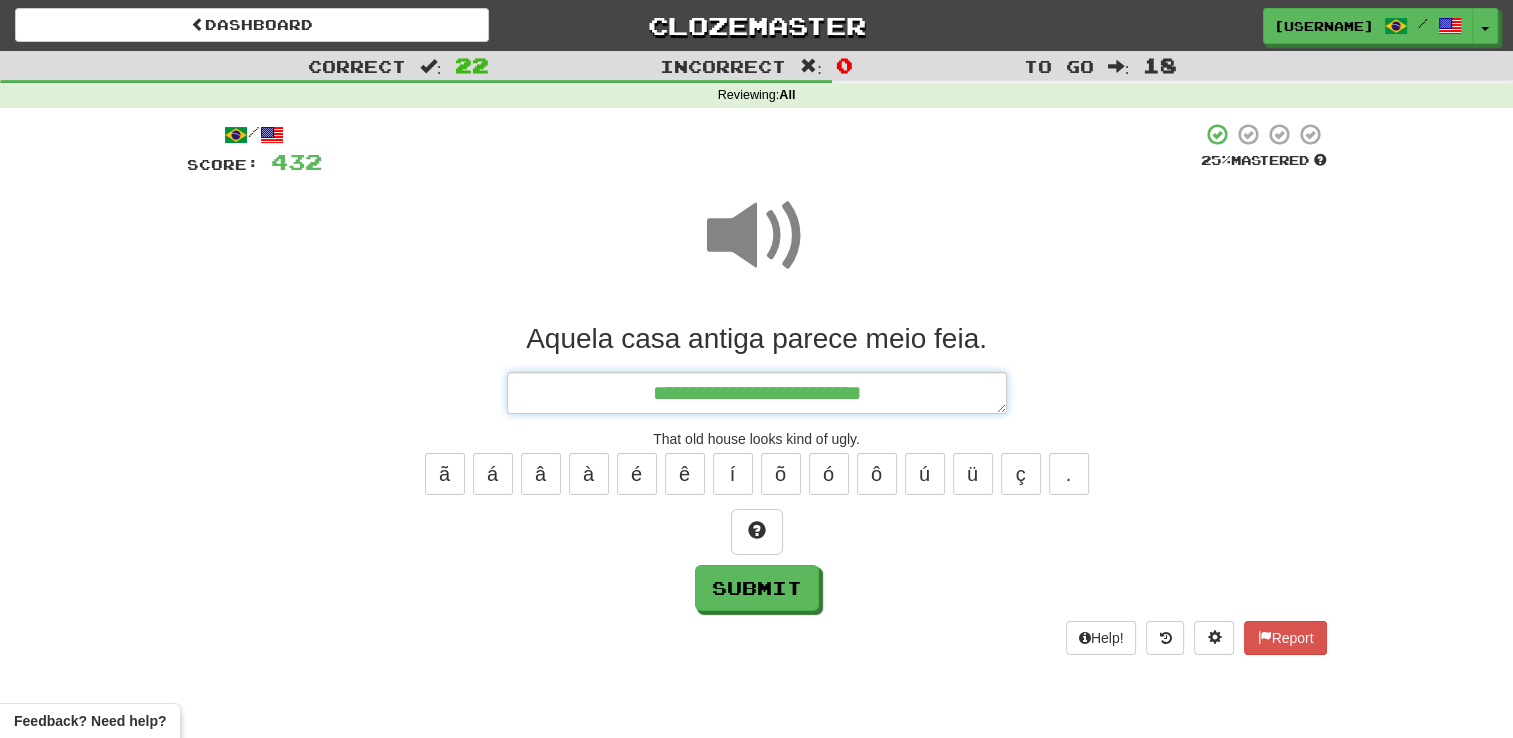 click on "**********" at bounding box center [757, 393] 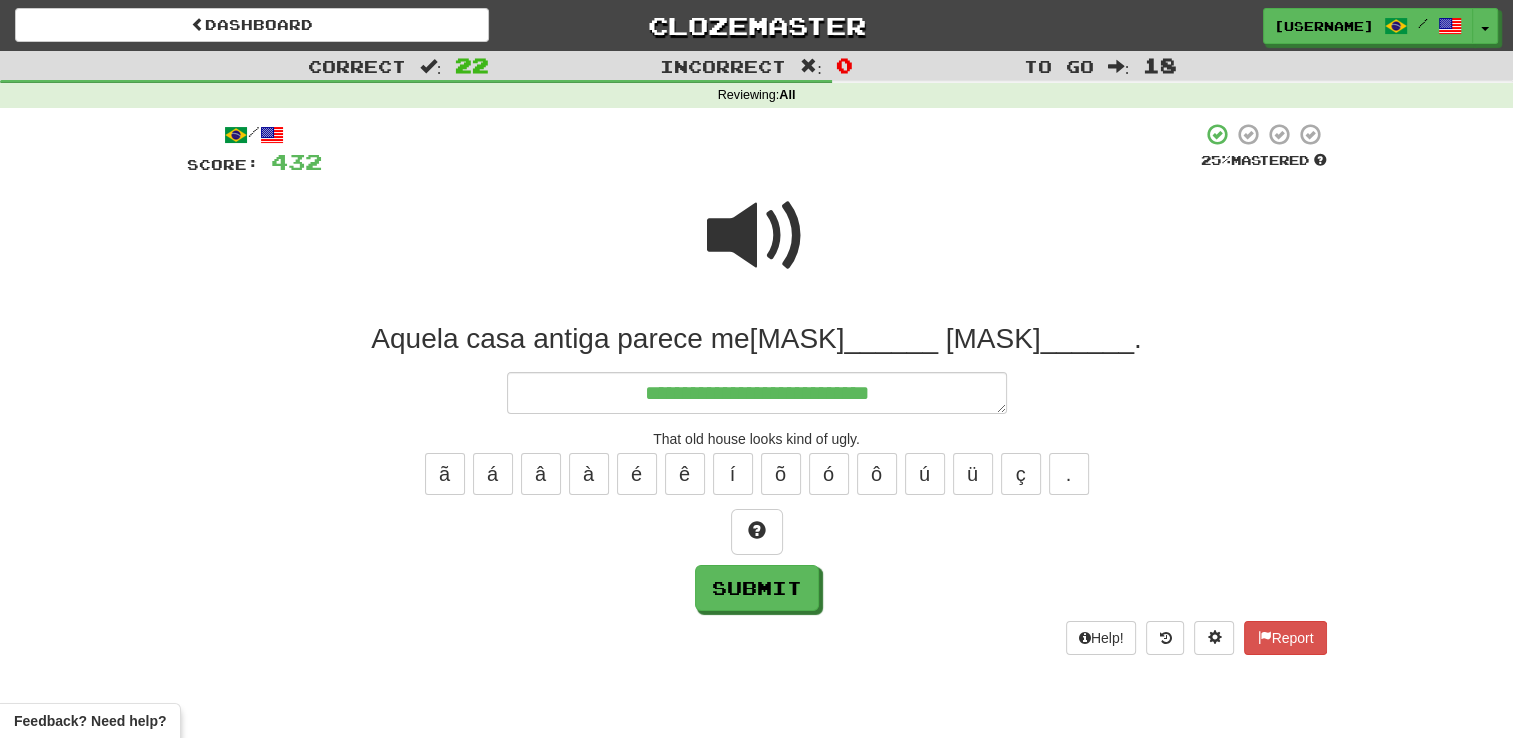 click at bounding box center (757, 236) 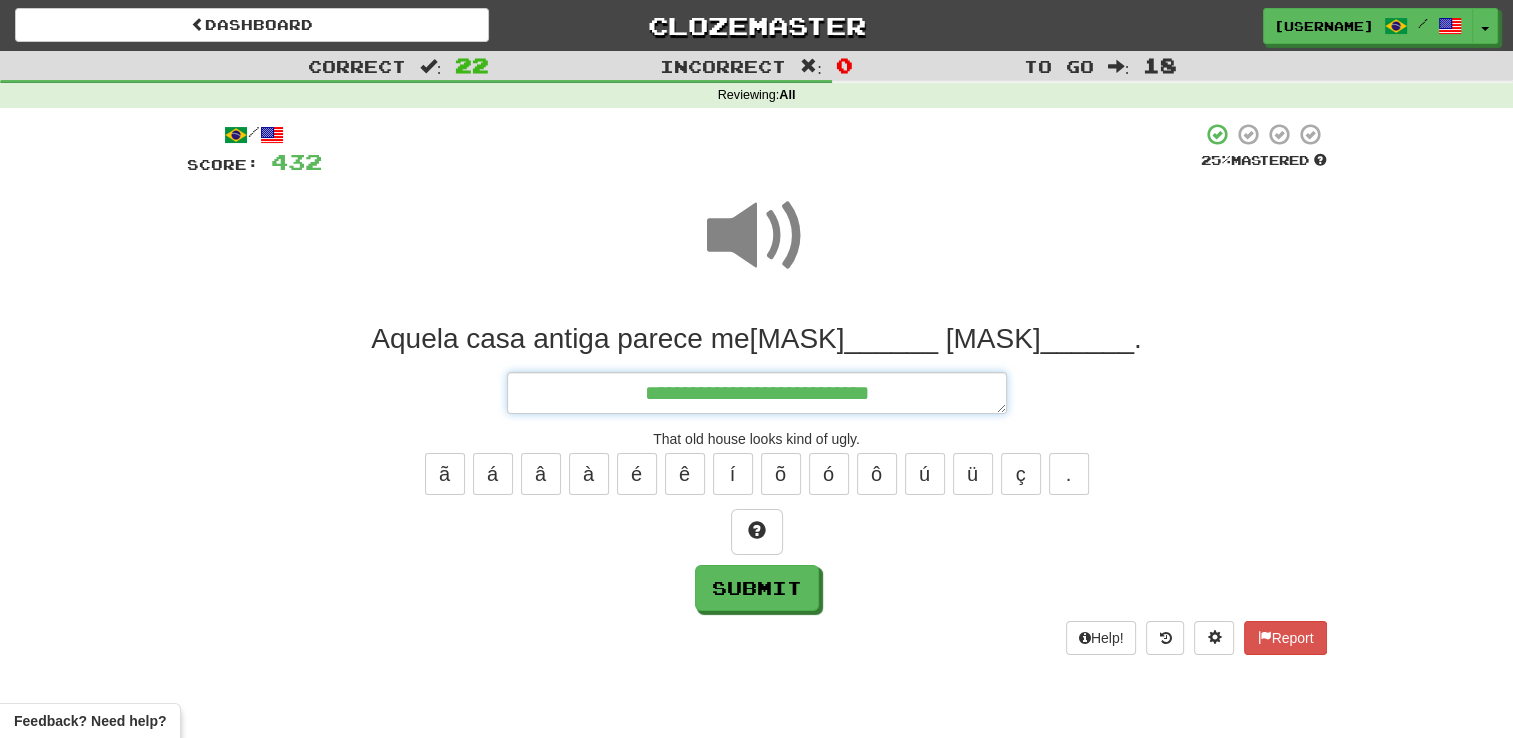 click on "**********" at bounding box center (757, 393) 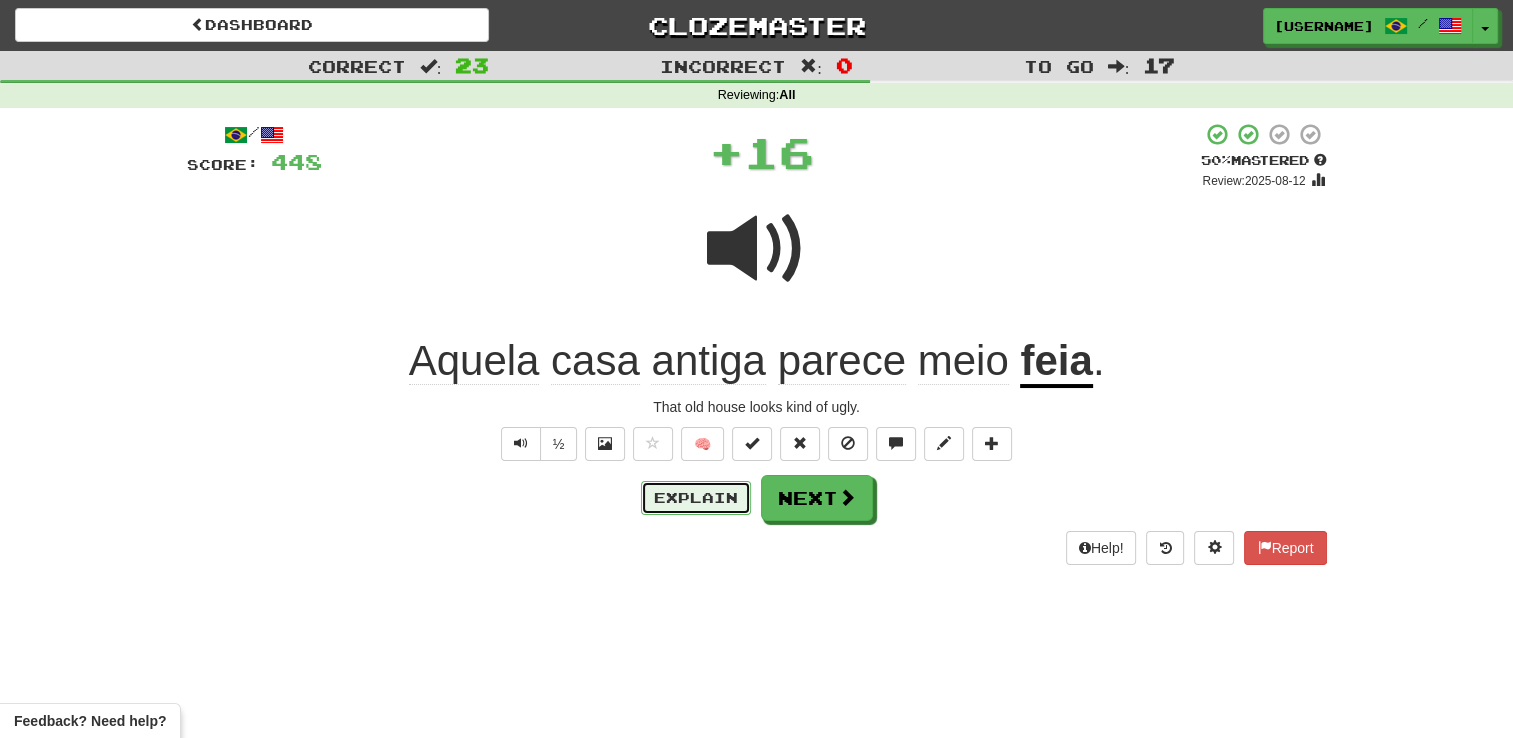 click on "Explain" at bounding box center [696, 498] 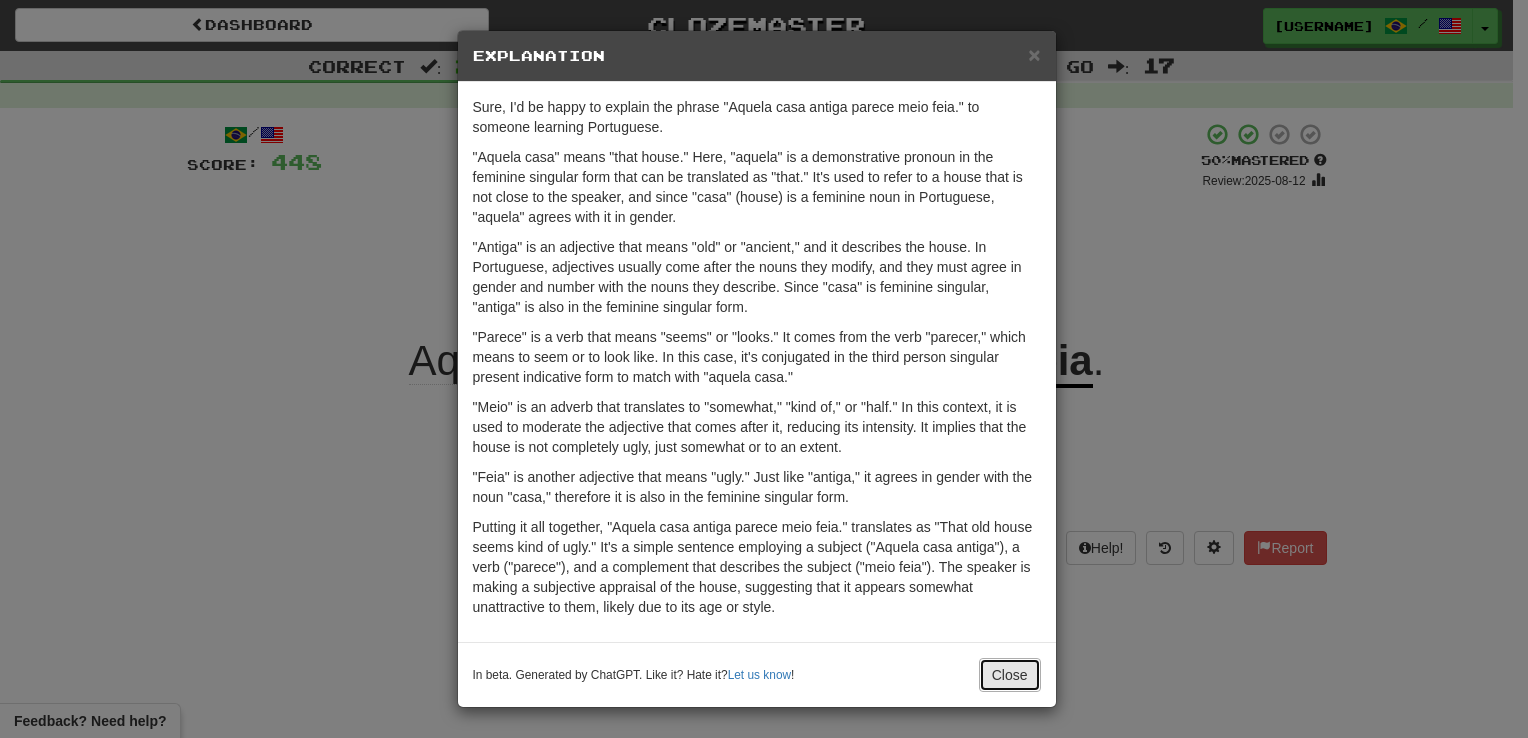 click on "Close" at bounding box center [1010, 675] 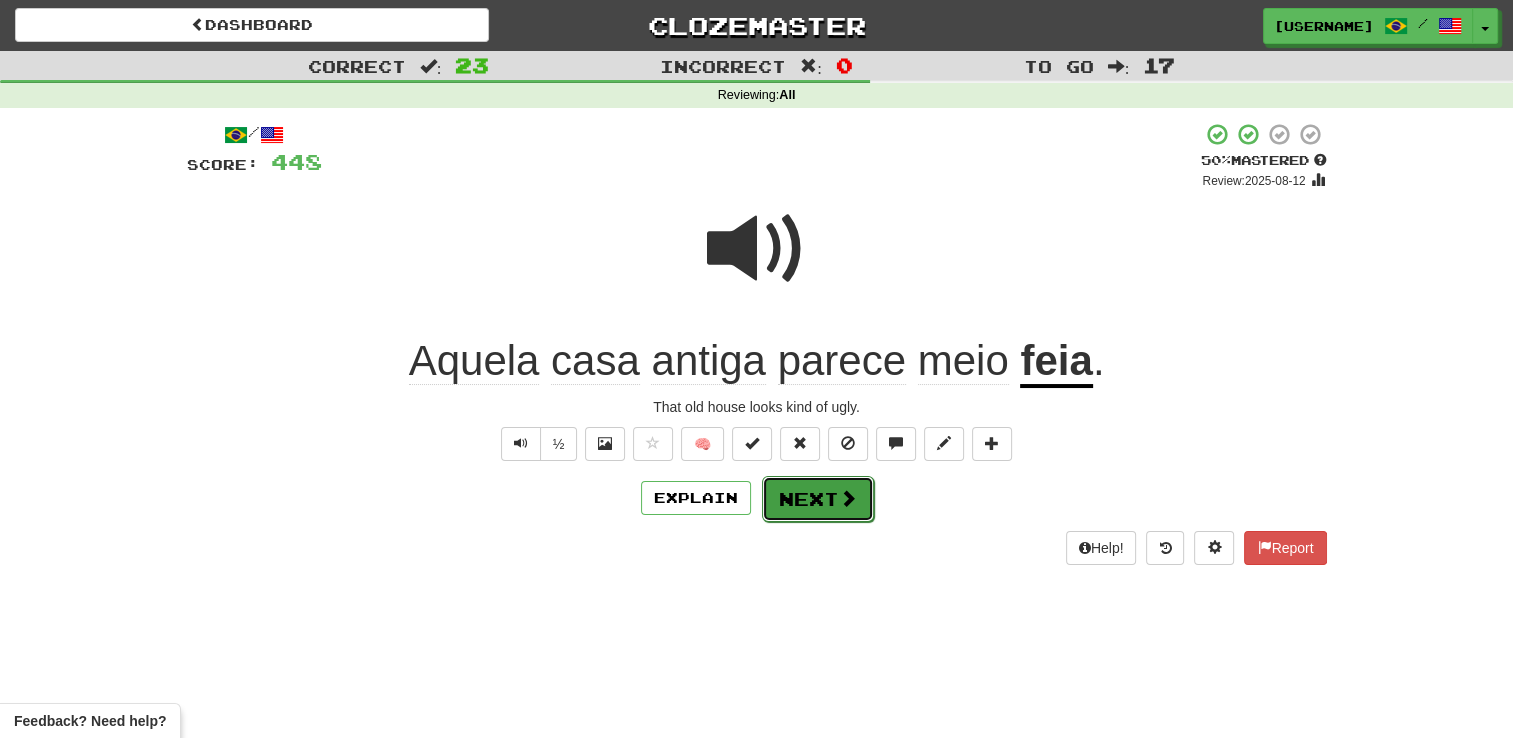 click on "Next" at bounding box center (818, 499) 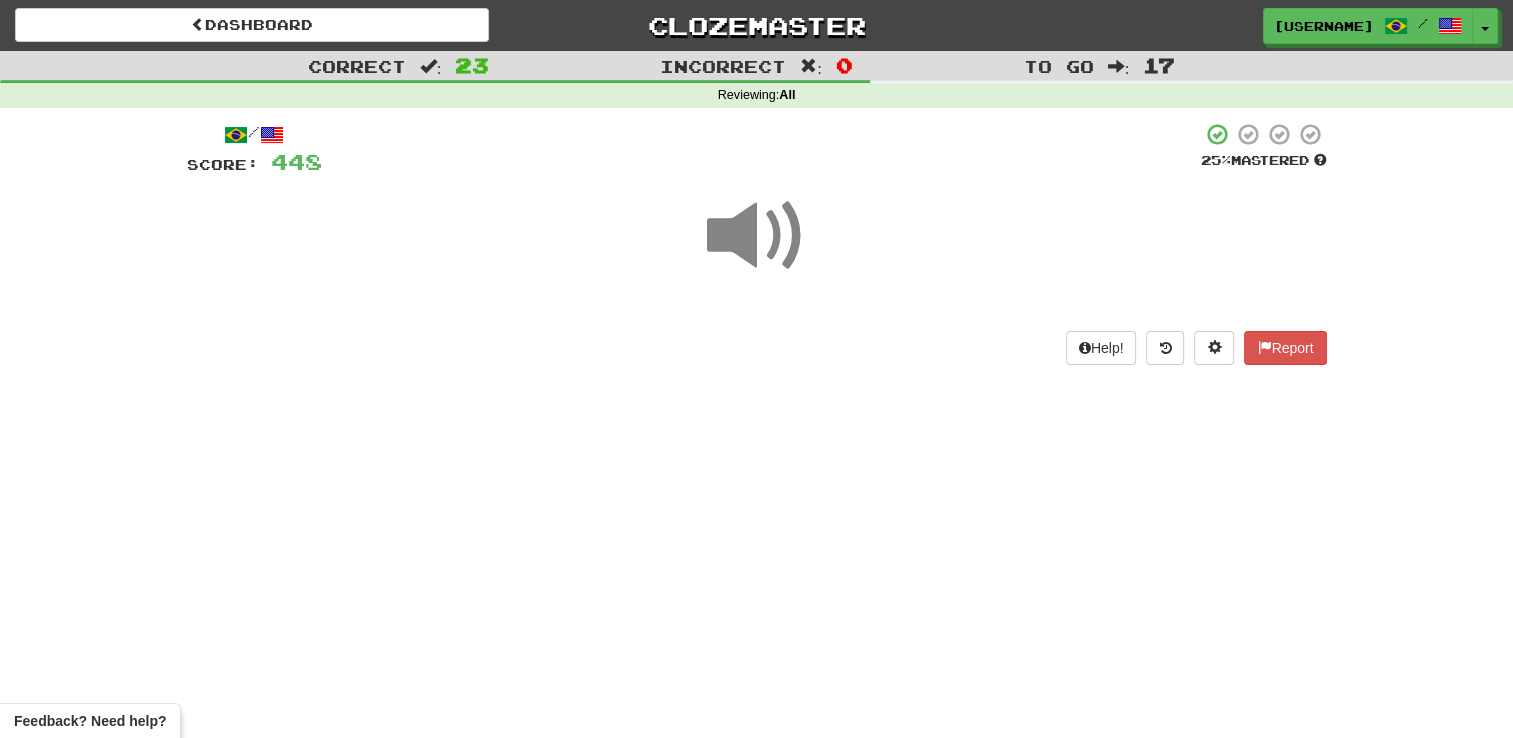 click at bounding box center [757, 236] 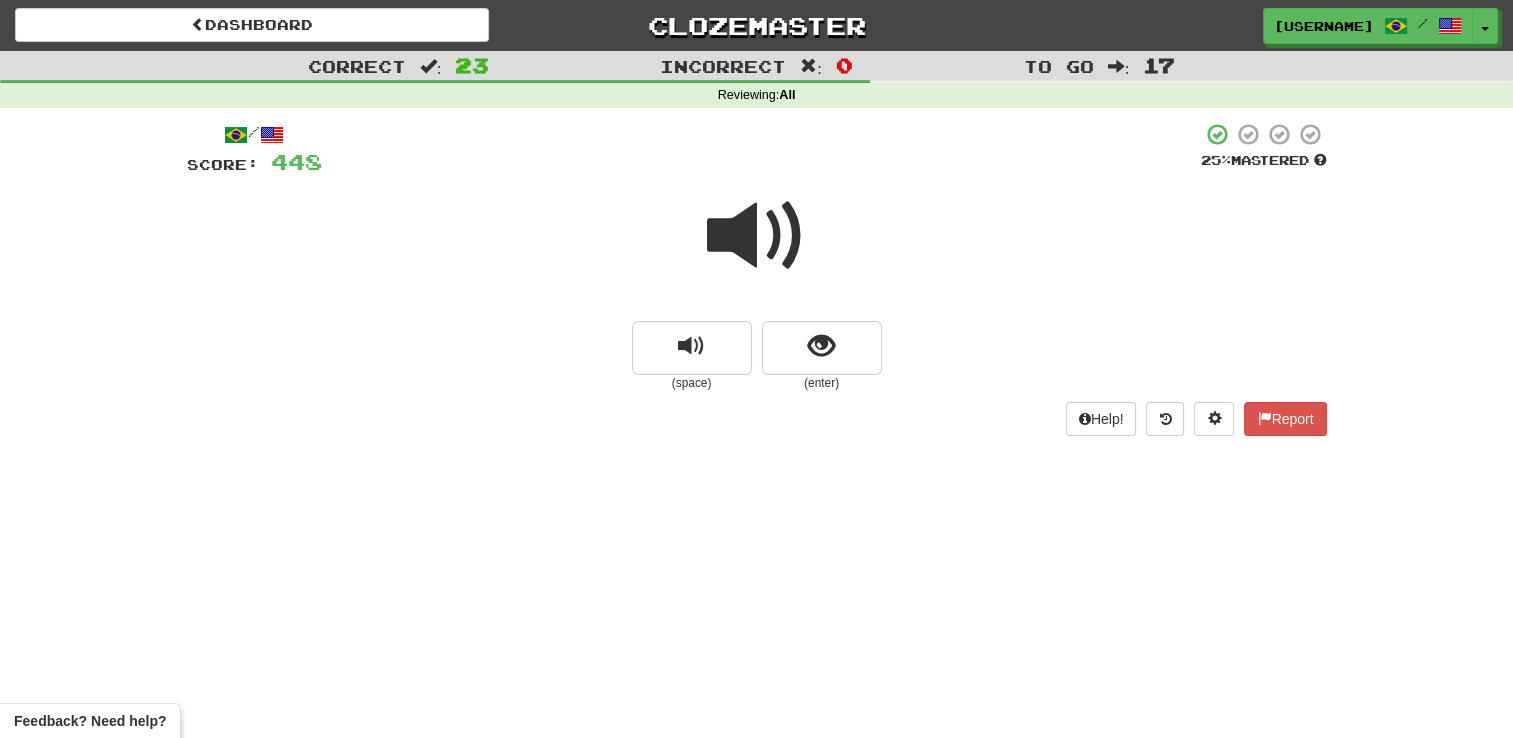 click at bounding box center (757, 236) 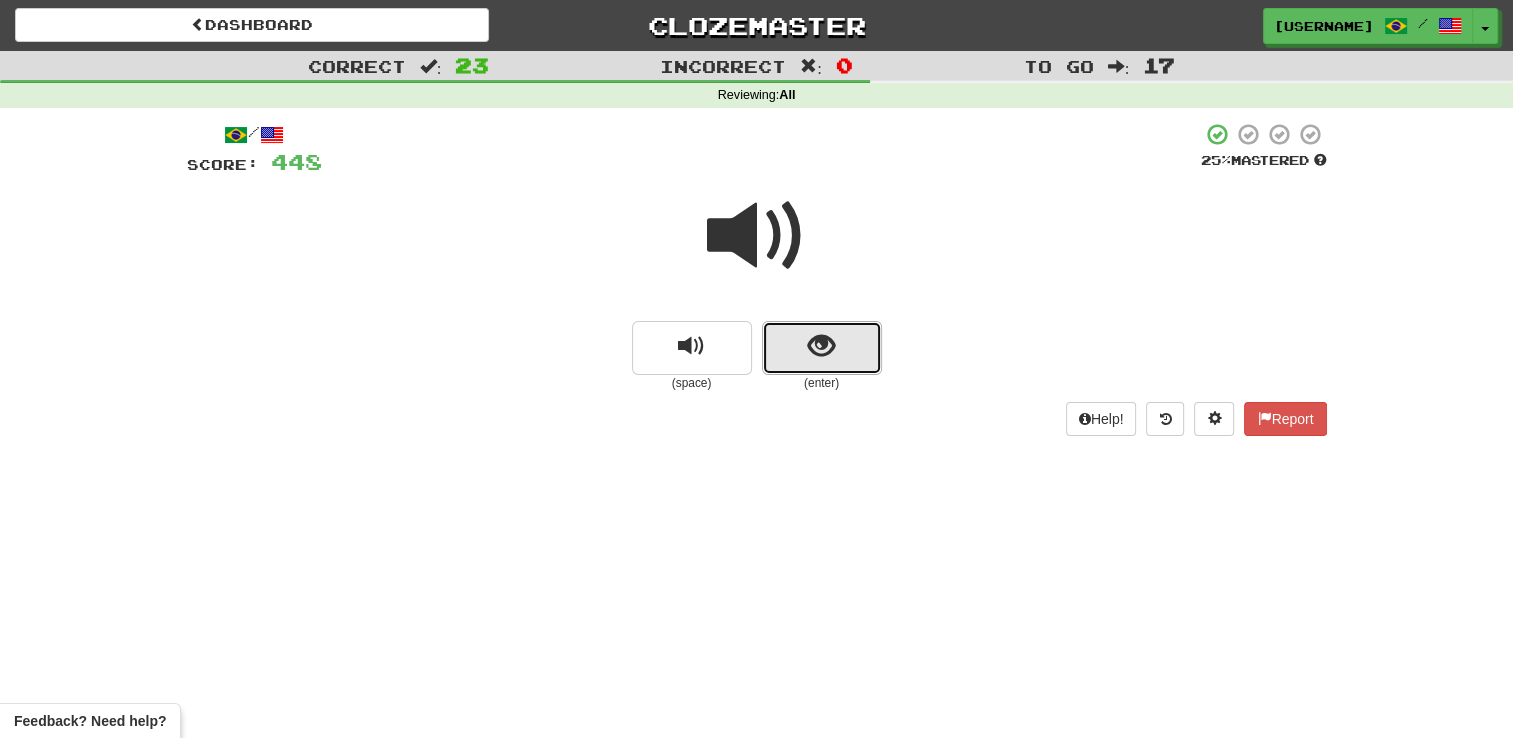 click at bounding box center [822, 348] 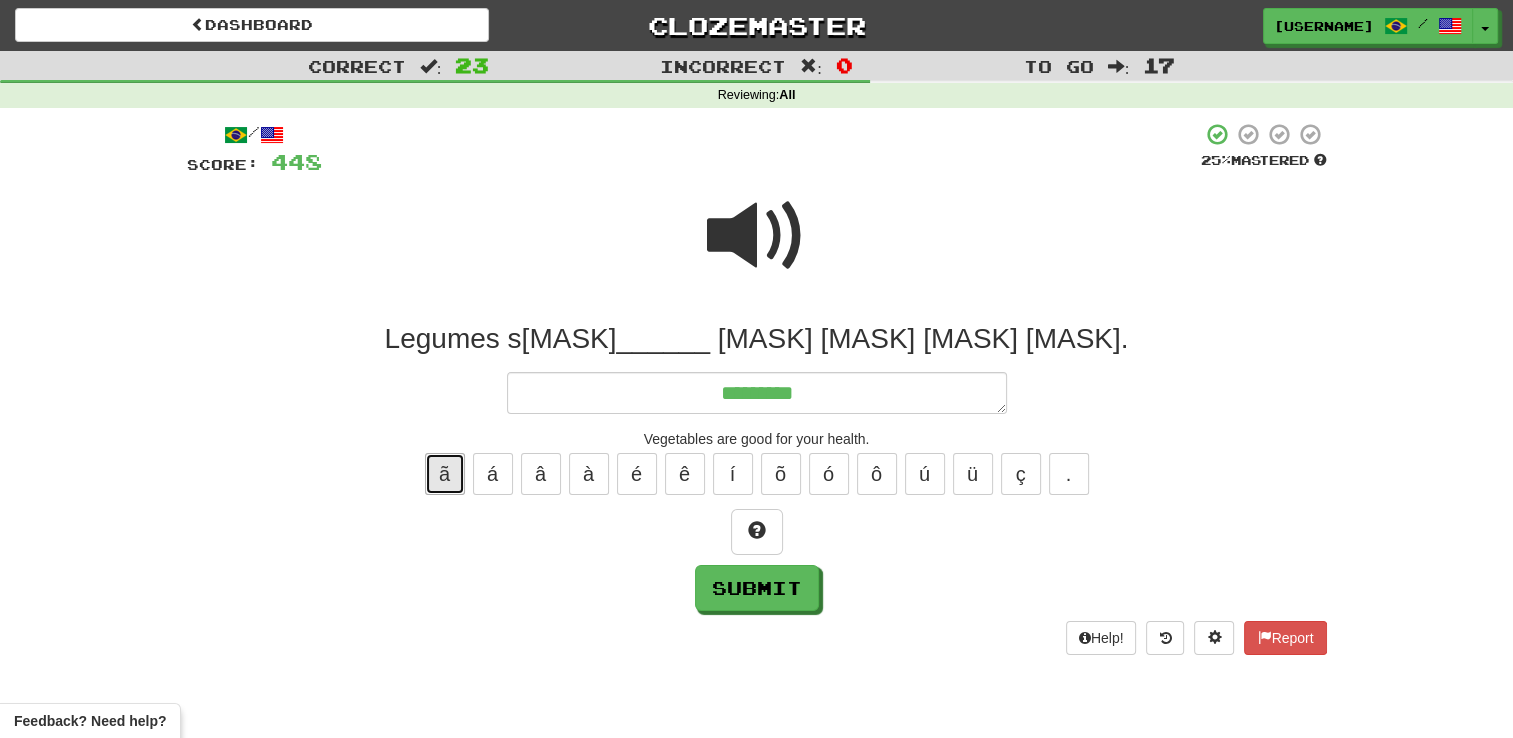 click on "ã" at bounding box center [445, 474] 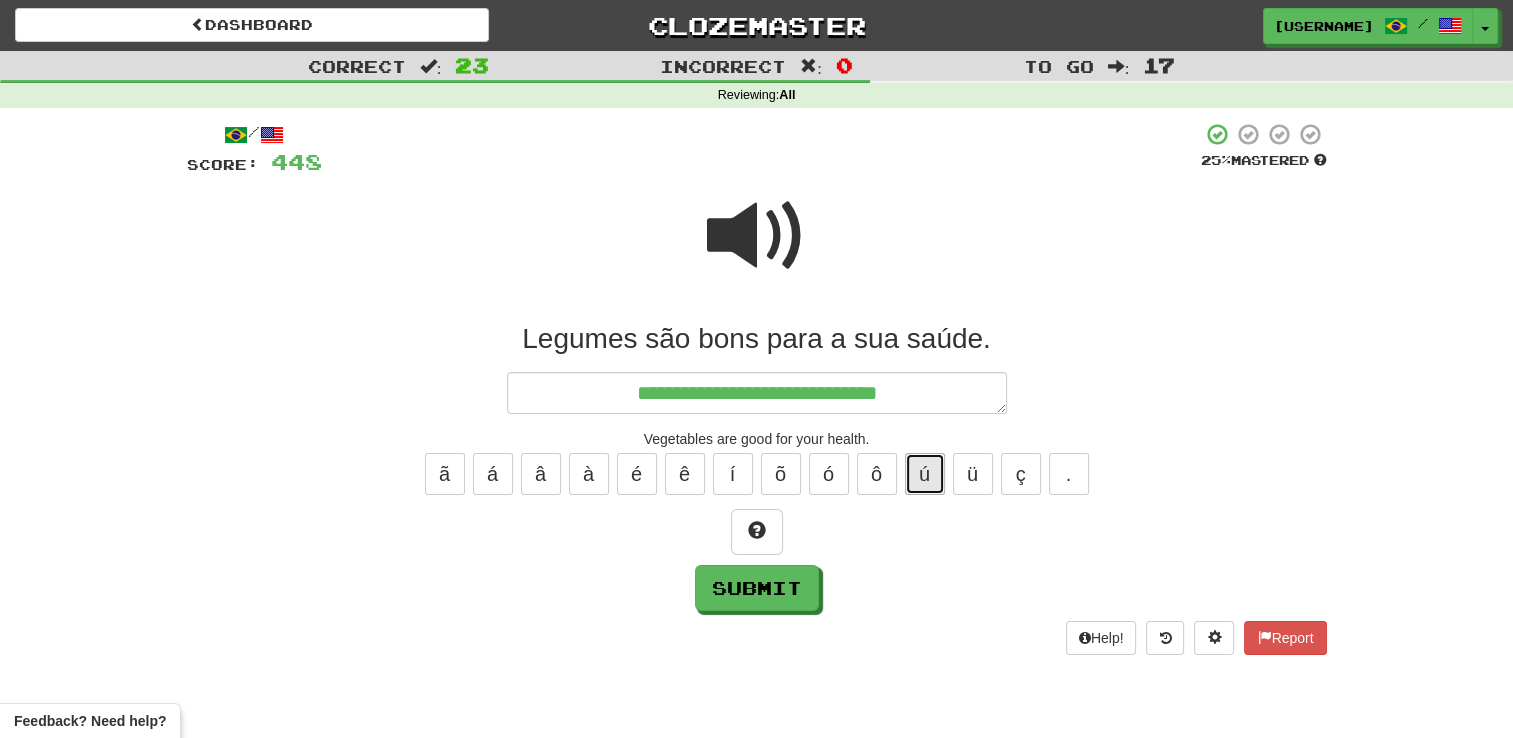 click on "ú" at bounding box center [925, 474] 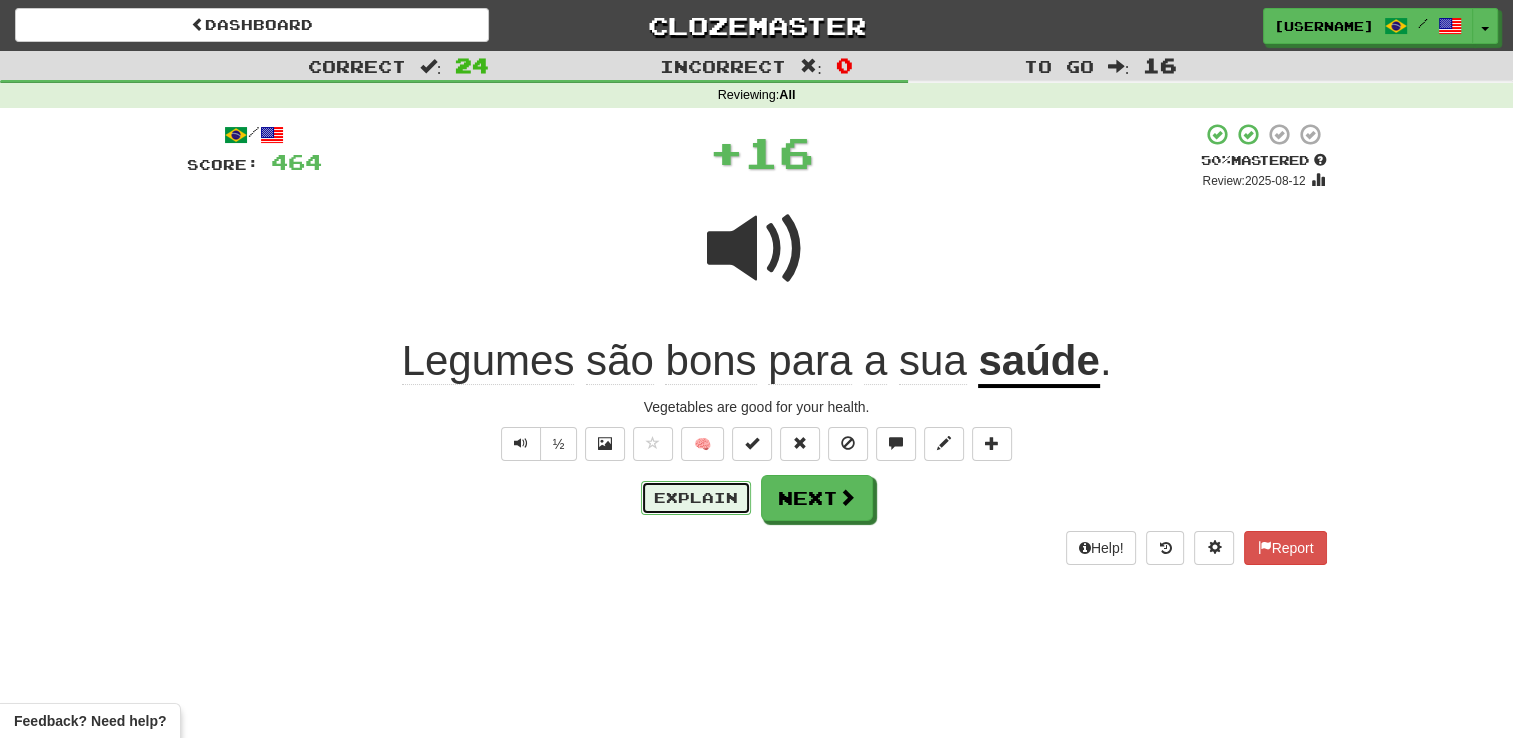 click on "Explain" at bounding box center (696, 498) 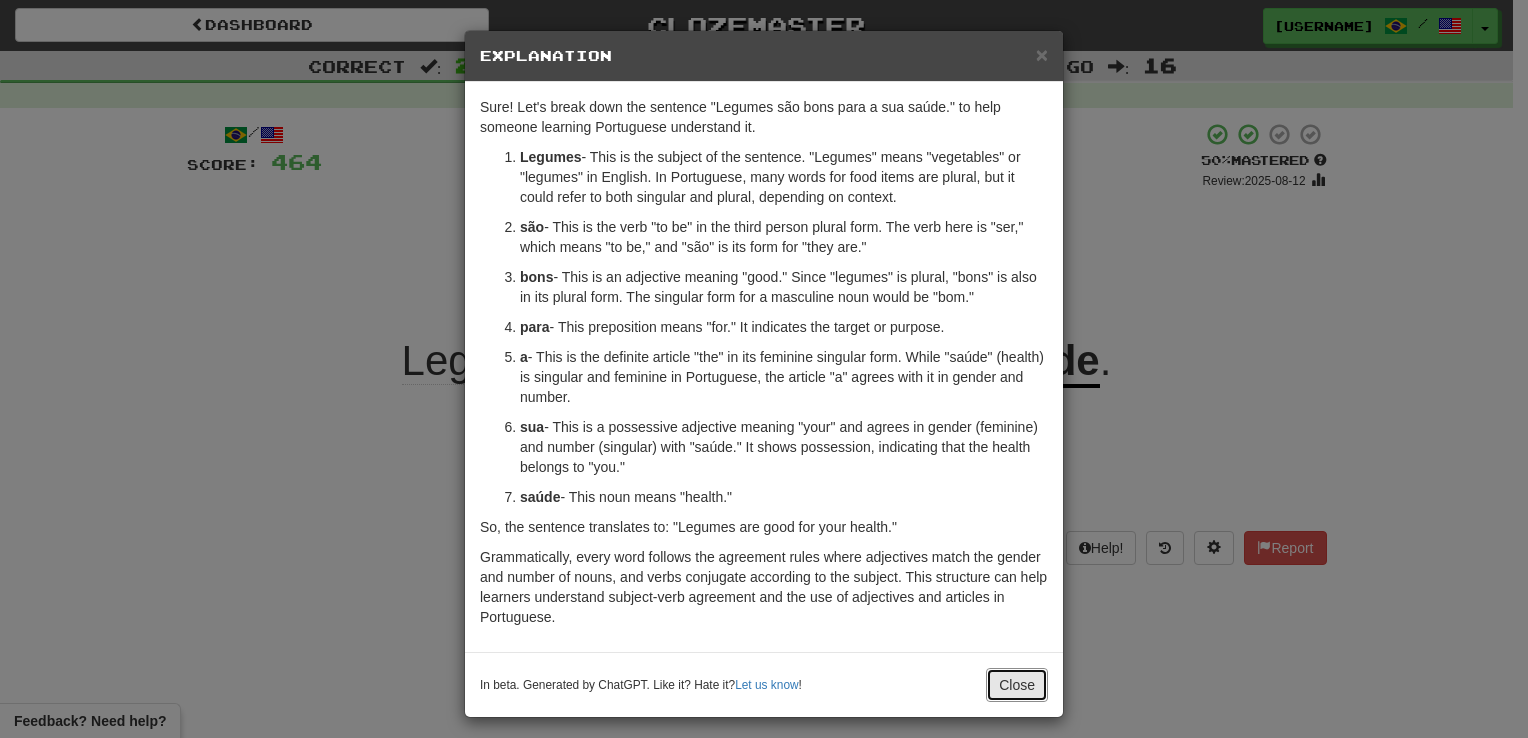 drag, startPoint x: 998, startPoint y: 670, endPoint x: 903, endPoint y: 510, distance: 186.07794 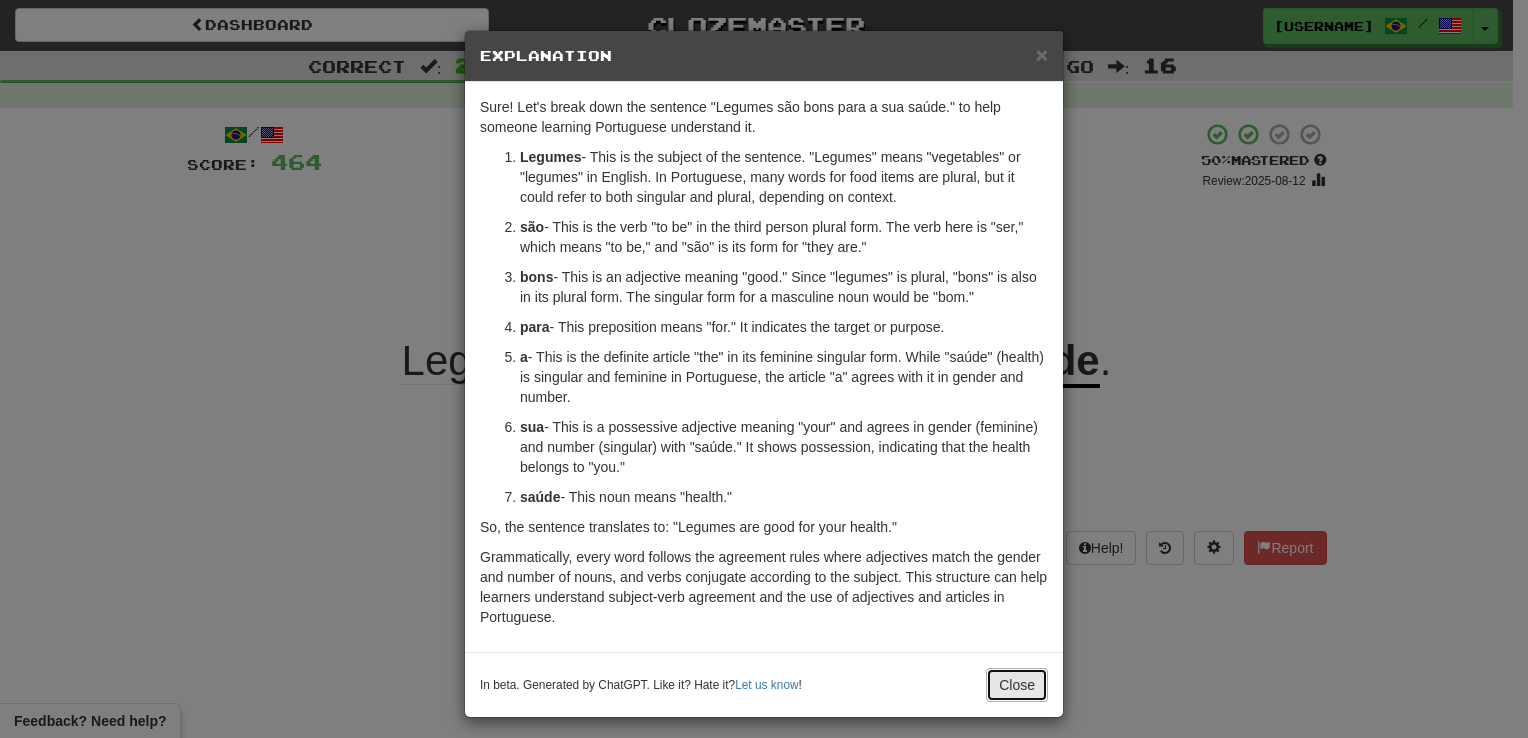 click on "Close" at bounding box center [1017, 685] 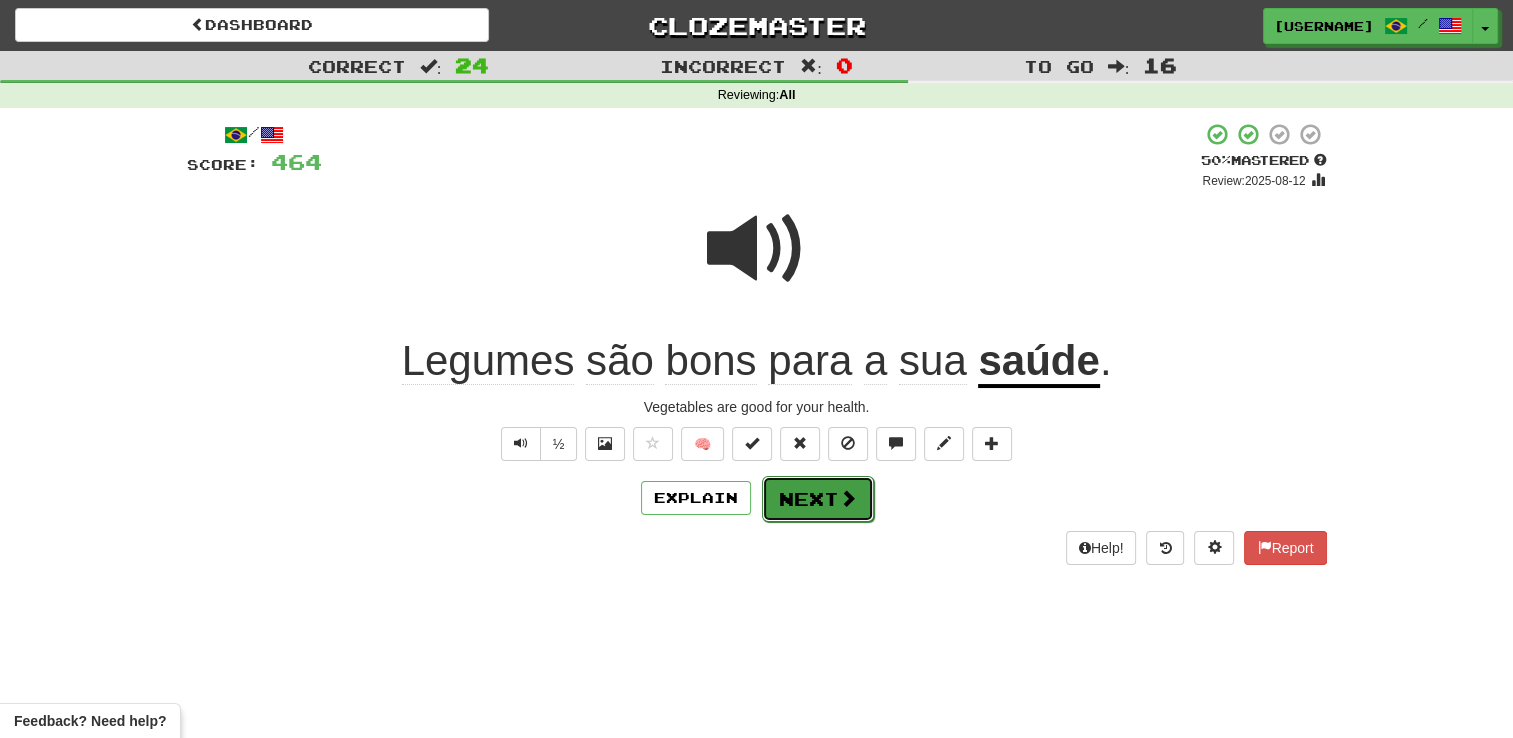 click on "Next" at bounding box center (818, 499) 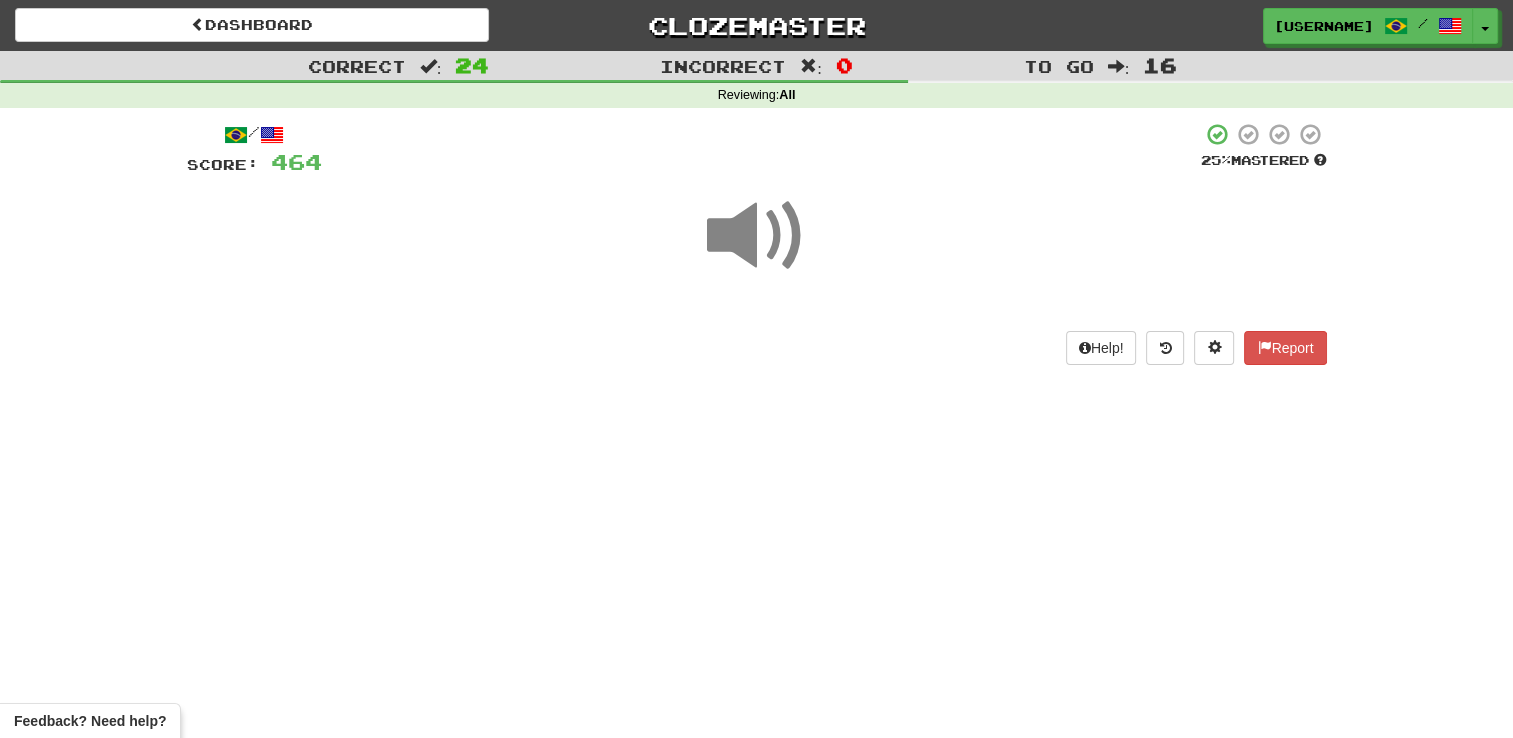 click at bounding box center (757, 236) 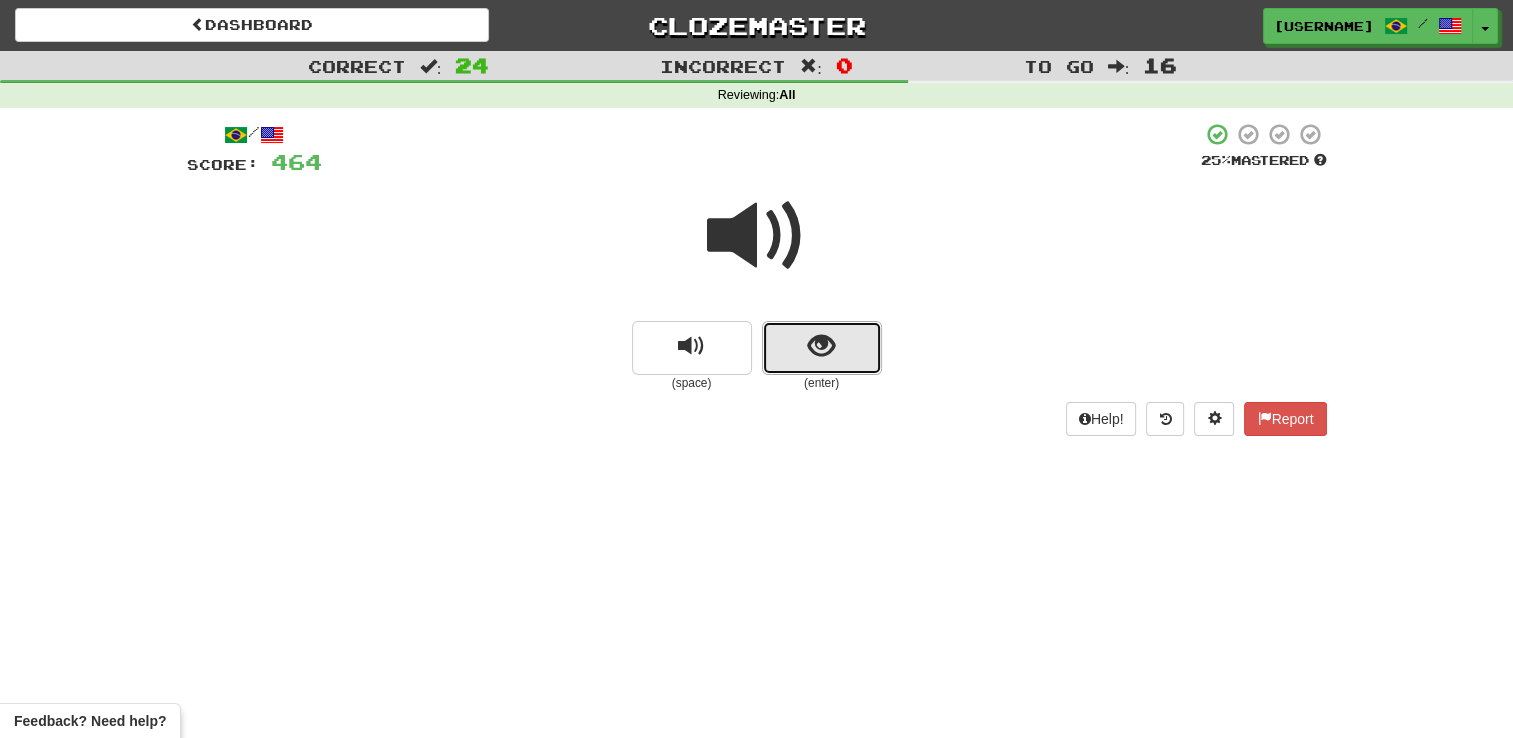 click at bounding box center [822, 348] 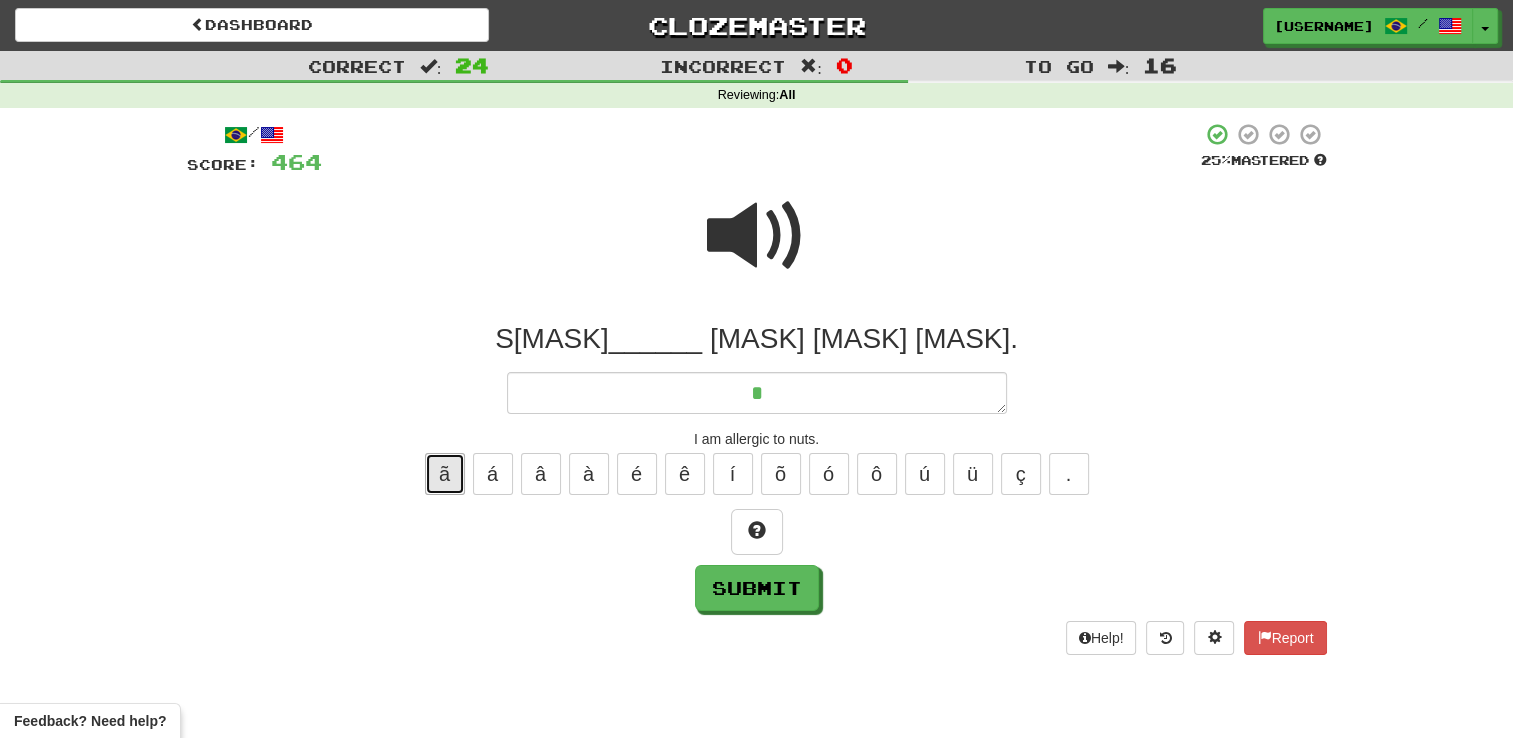 click on "ã" at bounding box center (445, 474) 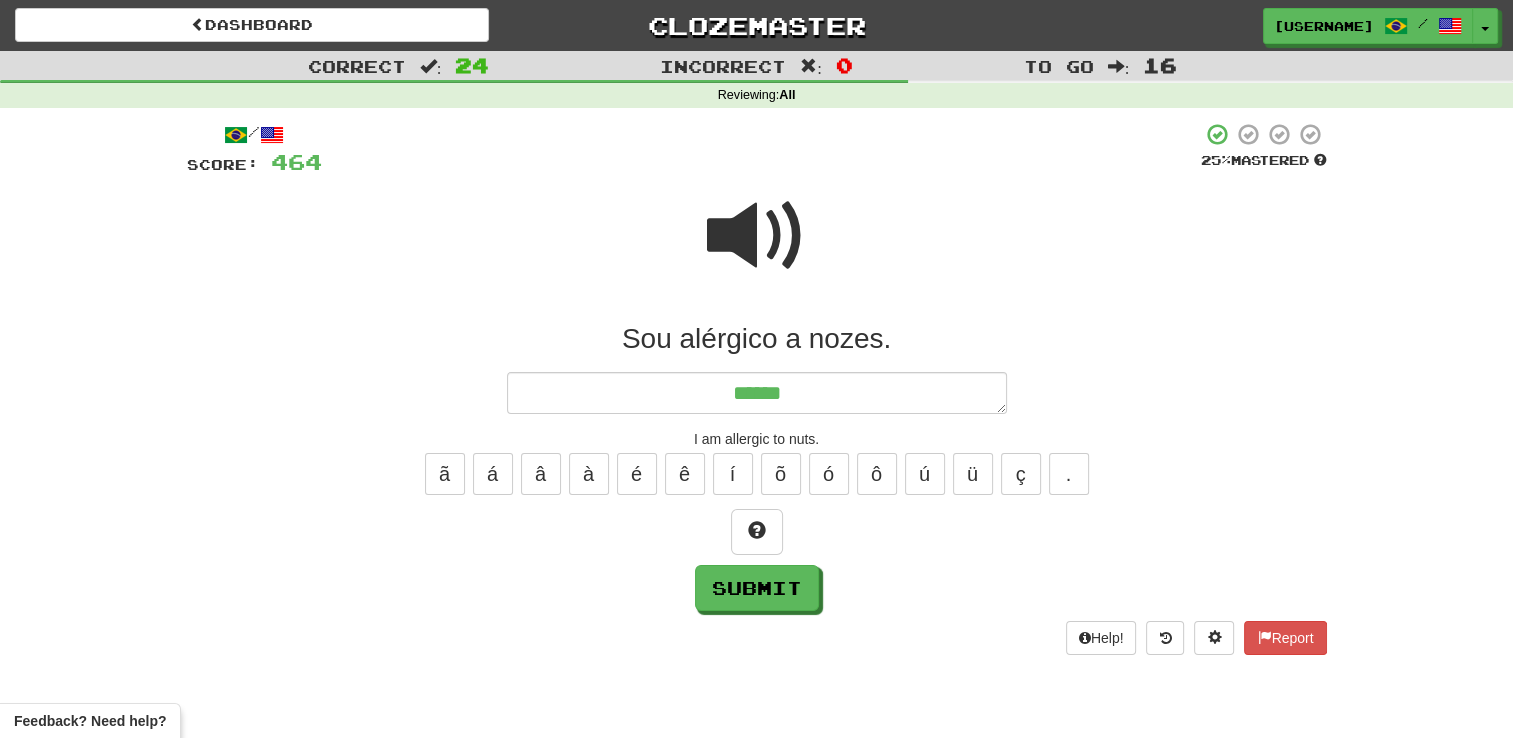 click at bounding box center (757, 236) 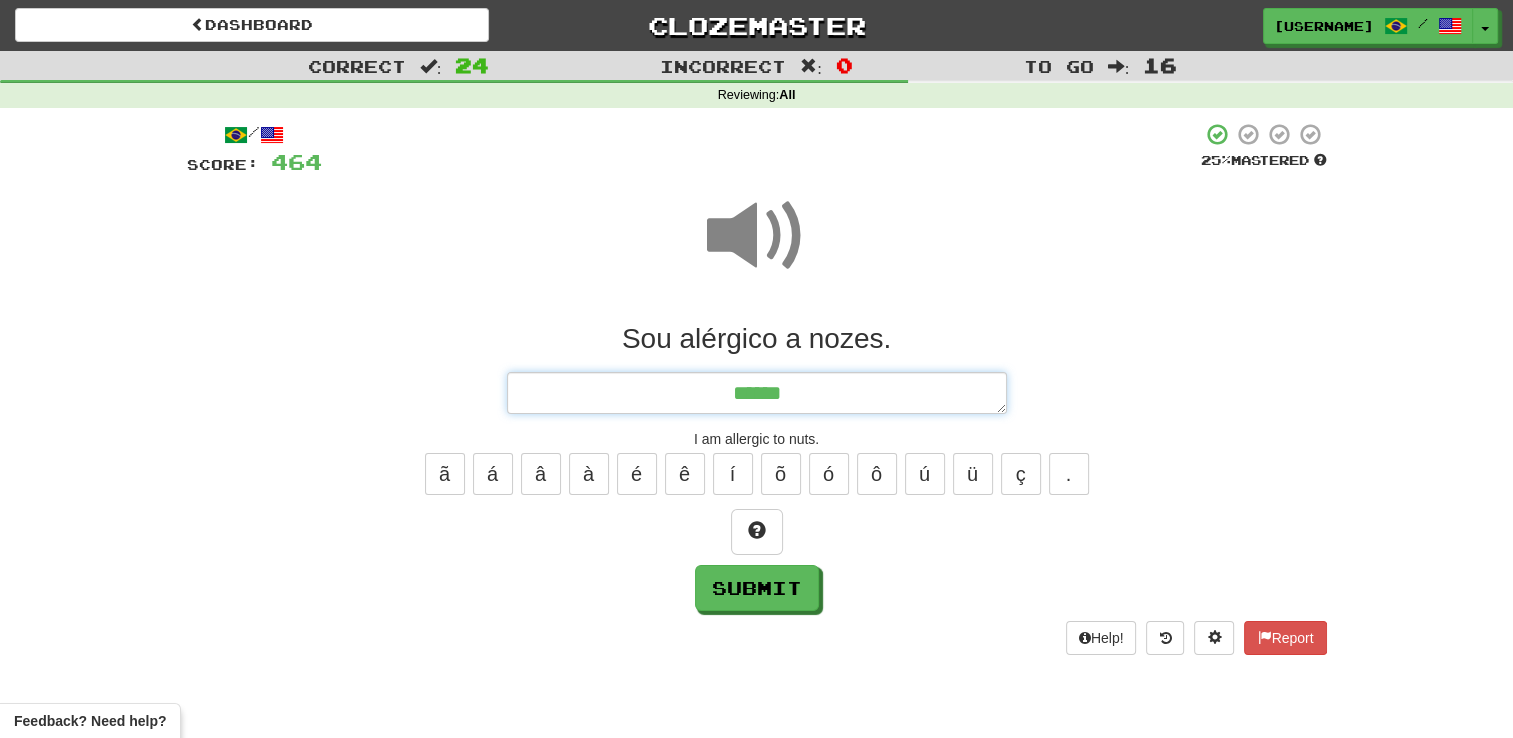 click on "******" at bounding box center (757, 393) 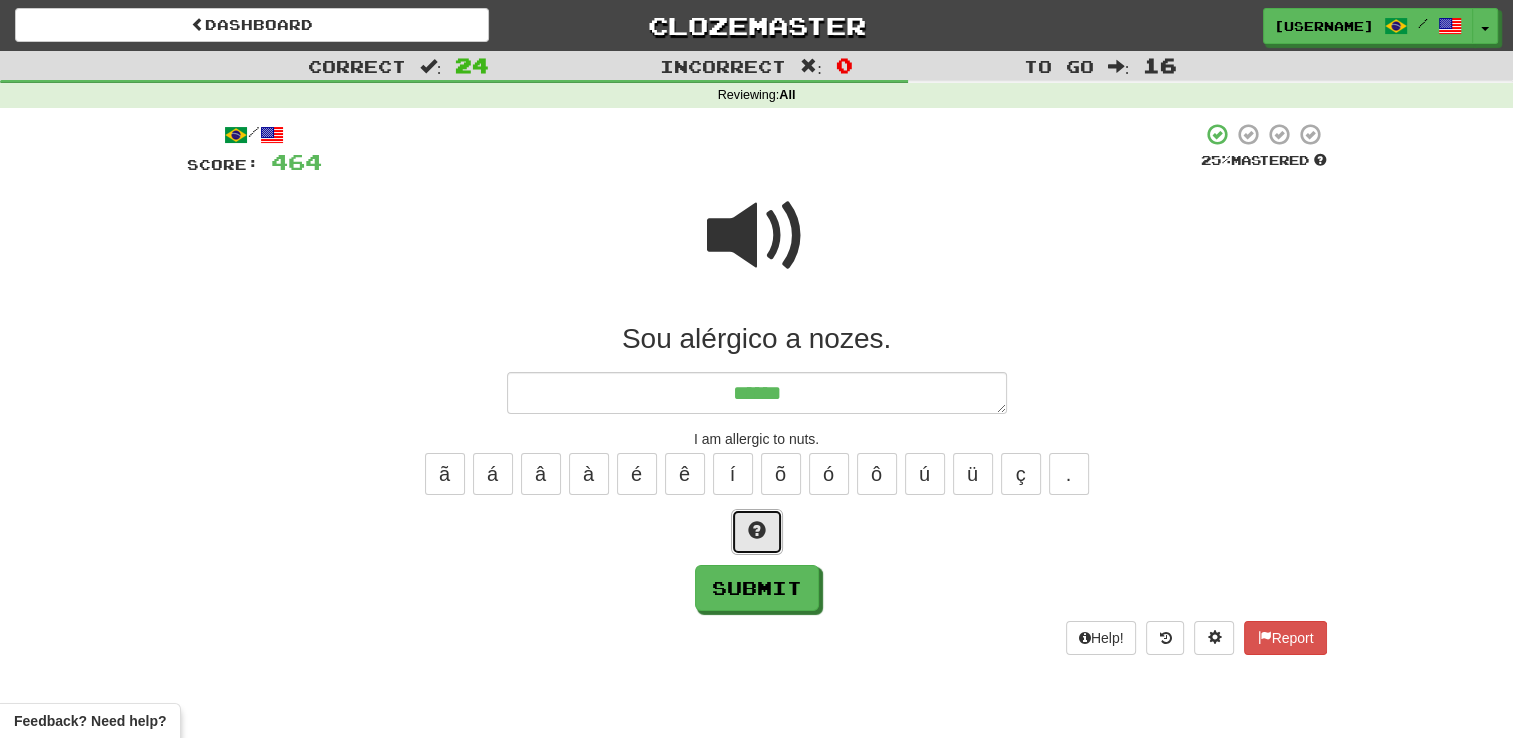 click at bounding box center [757, 530] 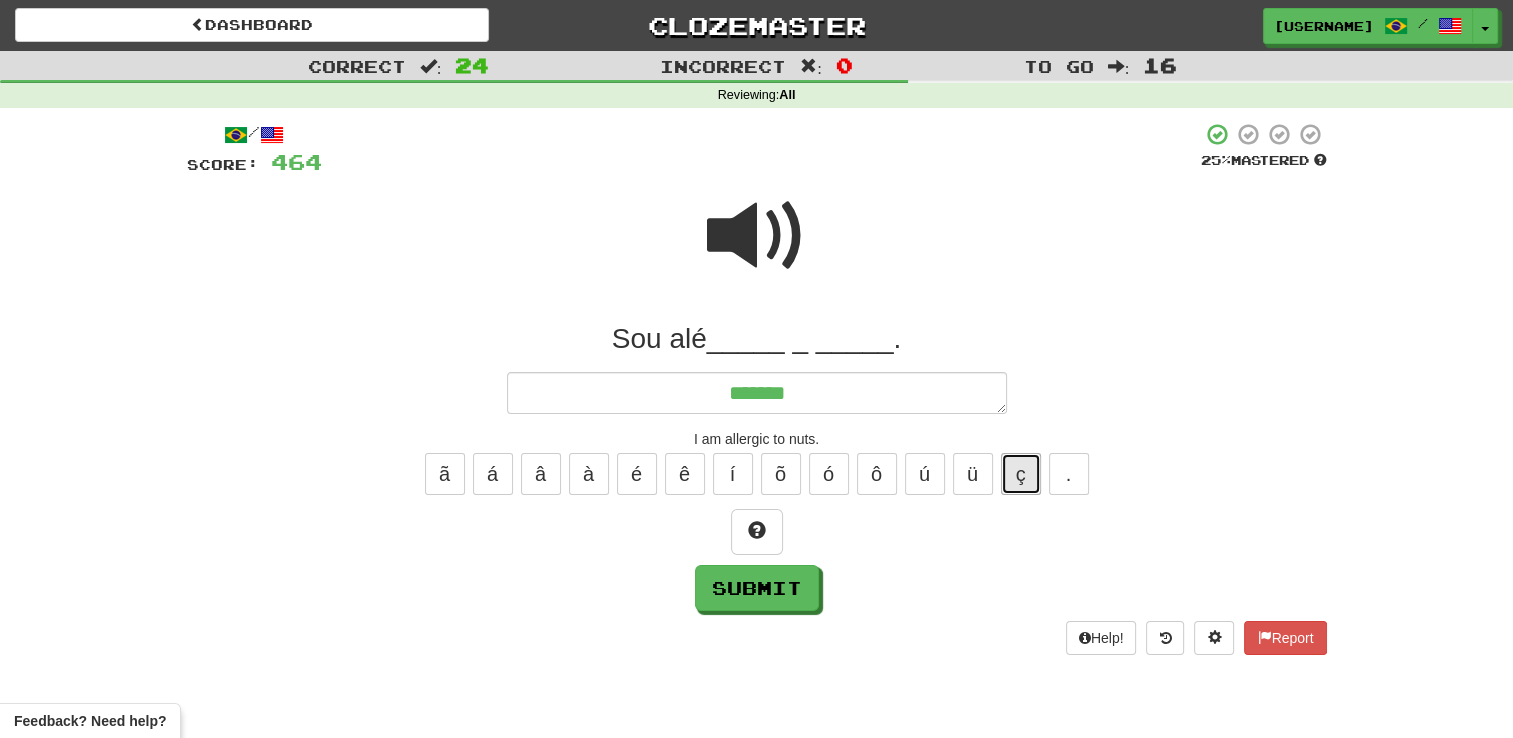 click on "ç" at bounding box center (1021, 474) 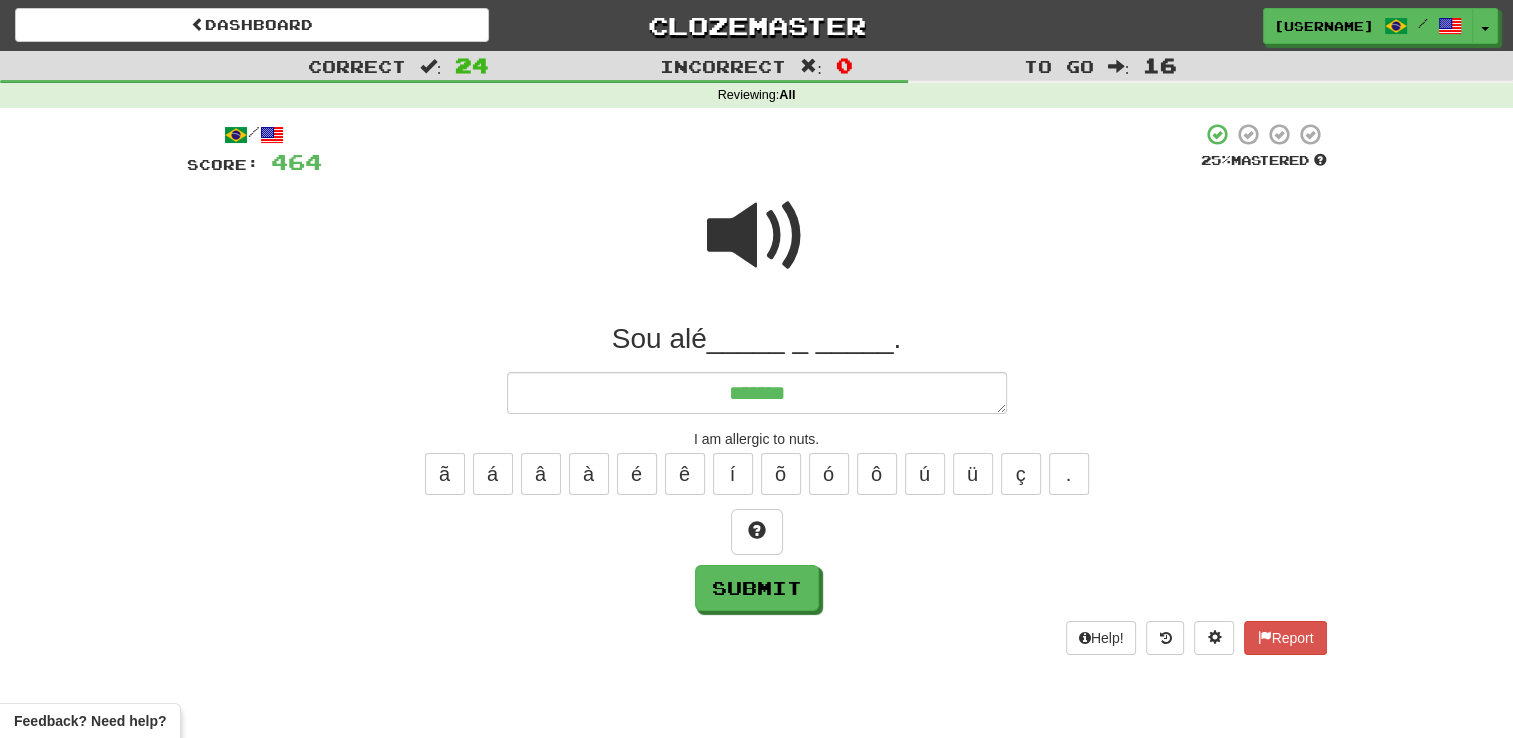 click at bounding box center [757, 236] 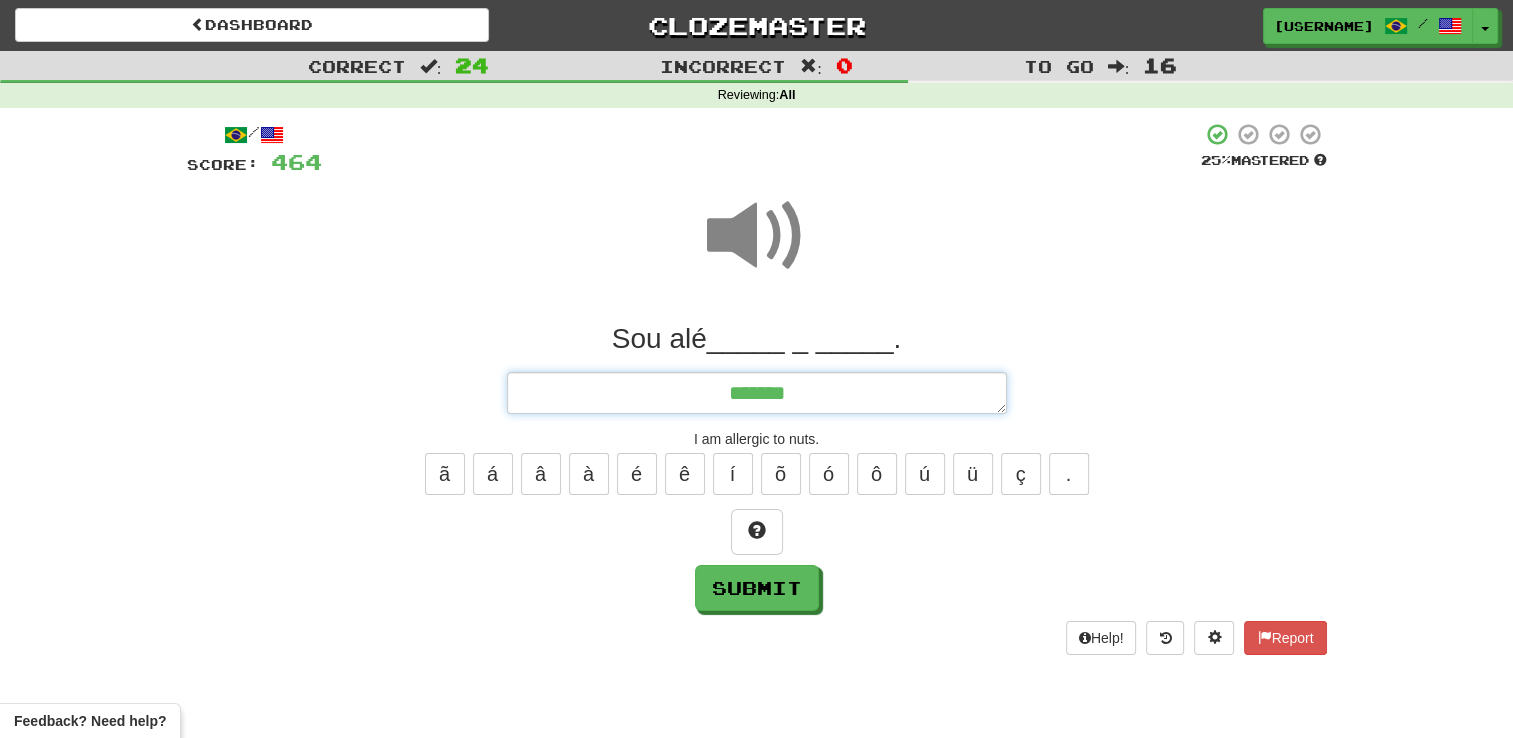click on "*******" at bounding box center (757, 393) 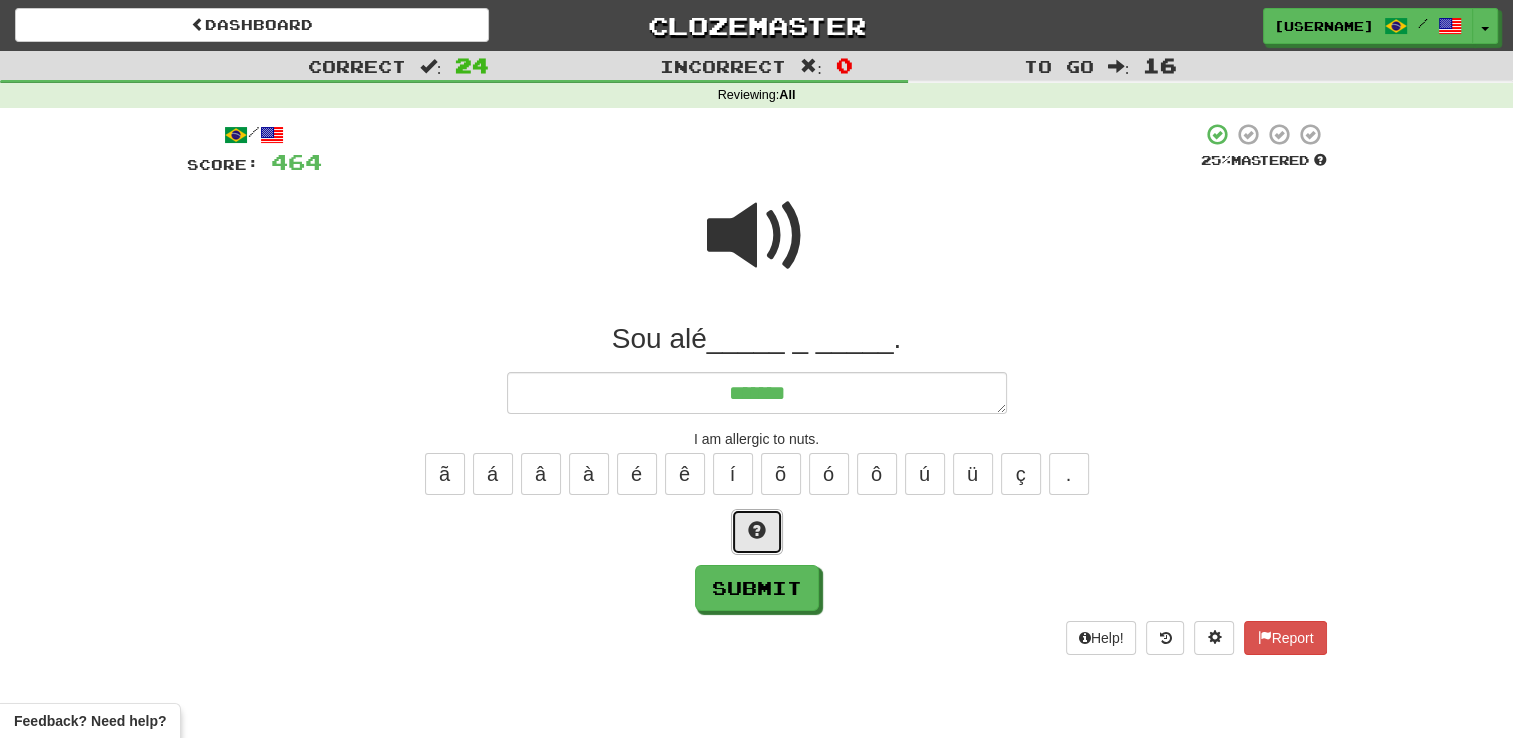 click at bounding box center (757, 532) 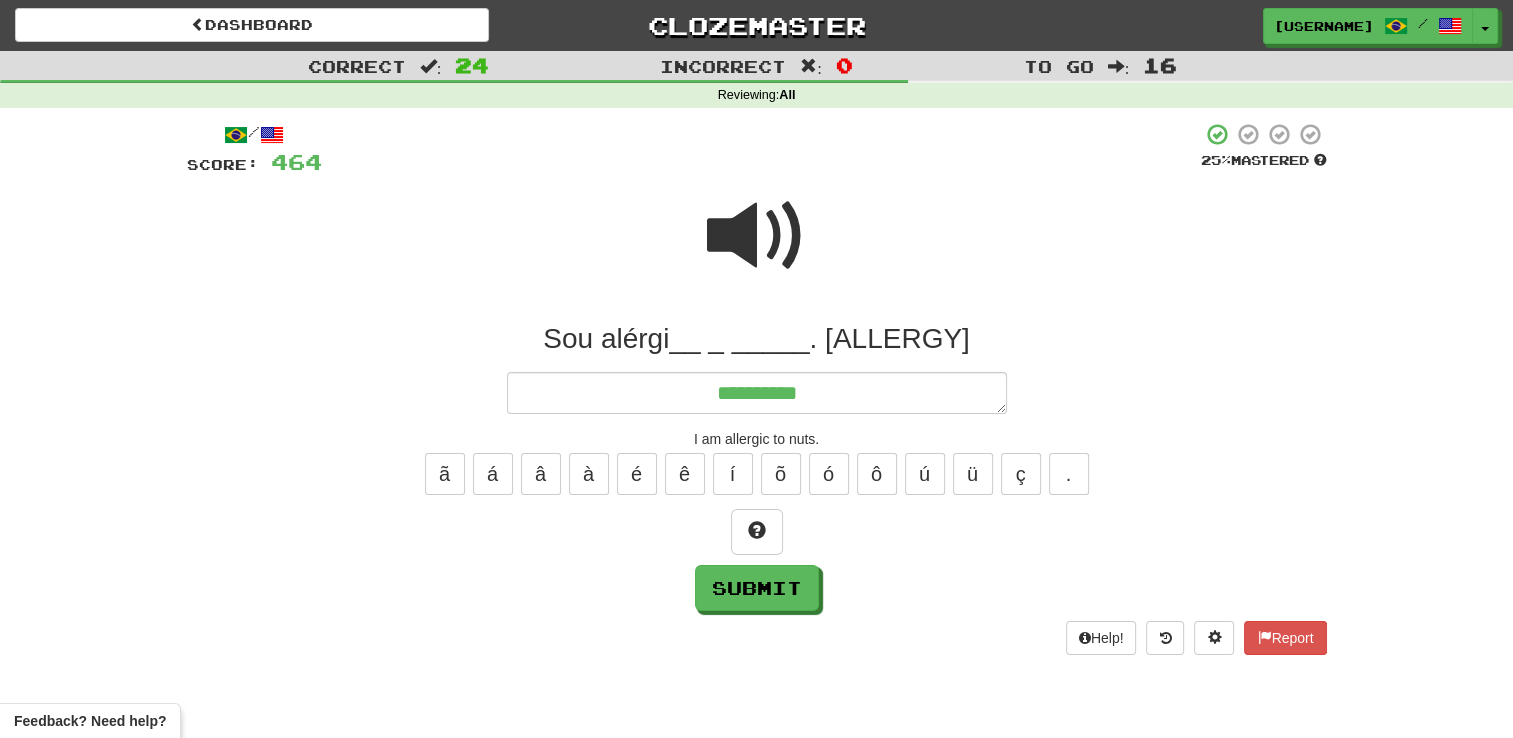 click at bounding box center [757, 236] 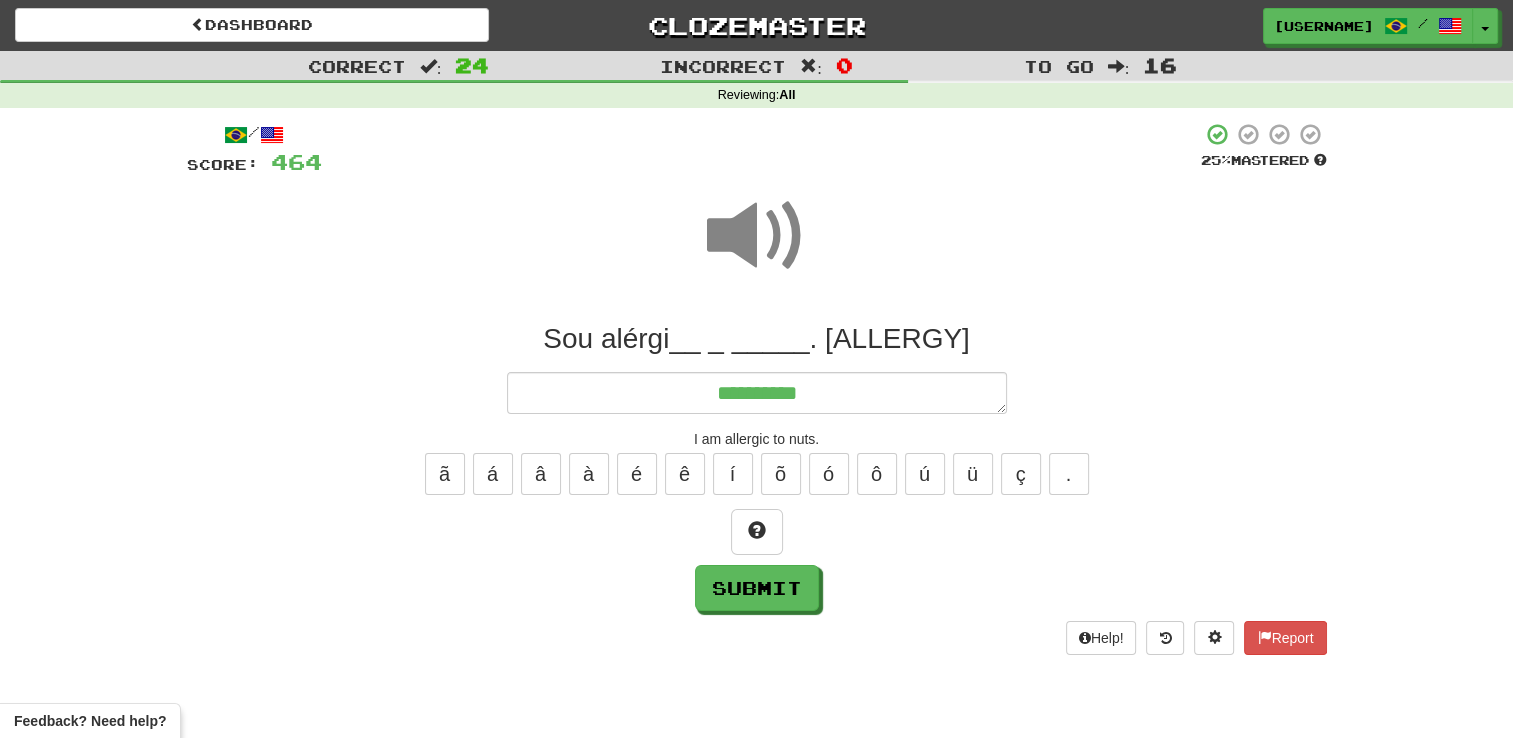drag, startPoint x: 765, startPoint y: 316, endPoint x: 805, endPoint y: 385, distance: 79.755875 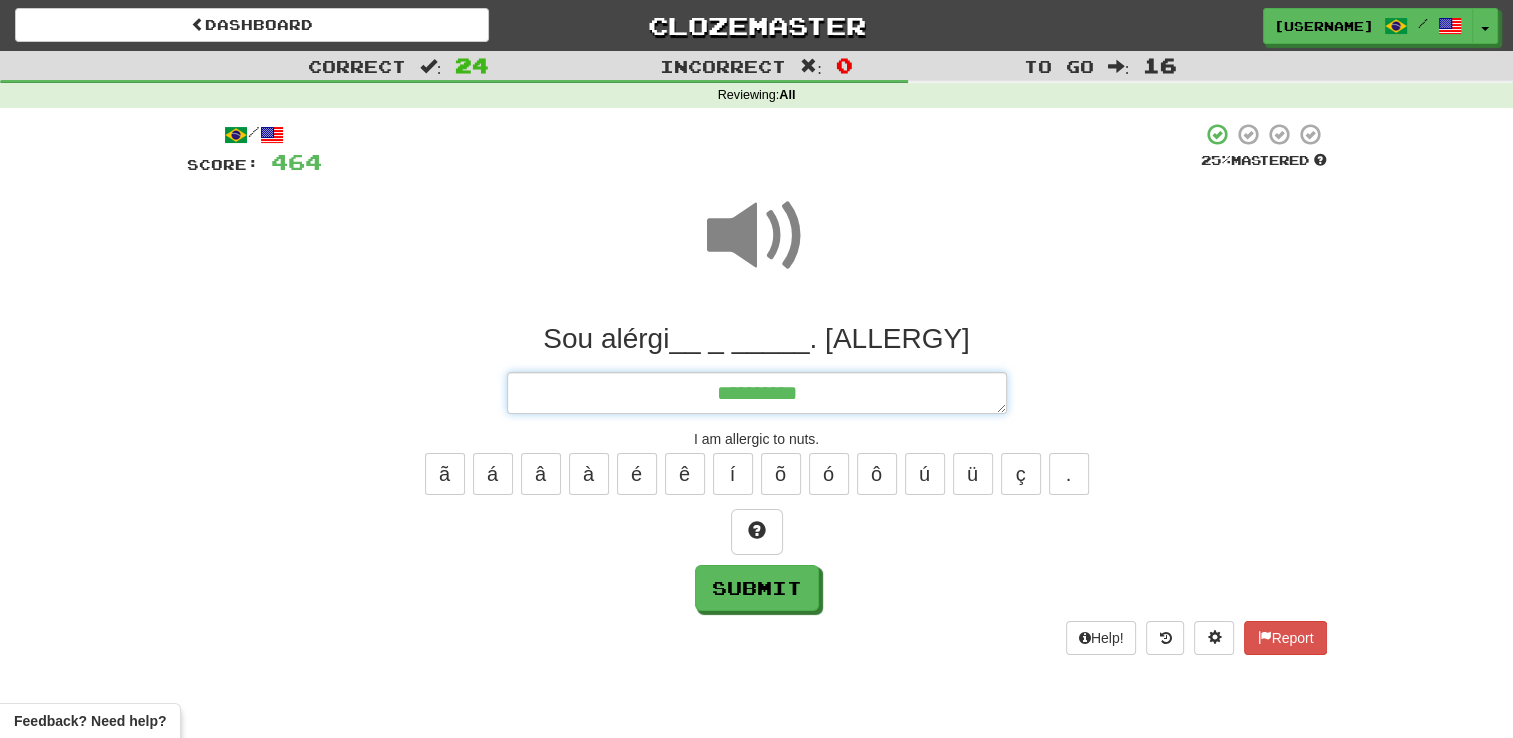 click on "**********" at bounding box center [757, 393] 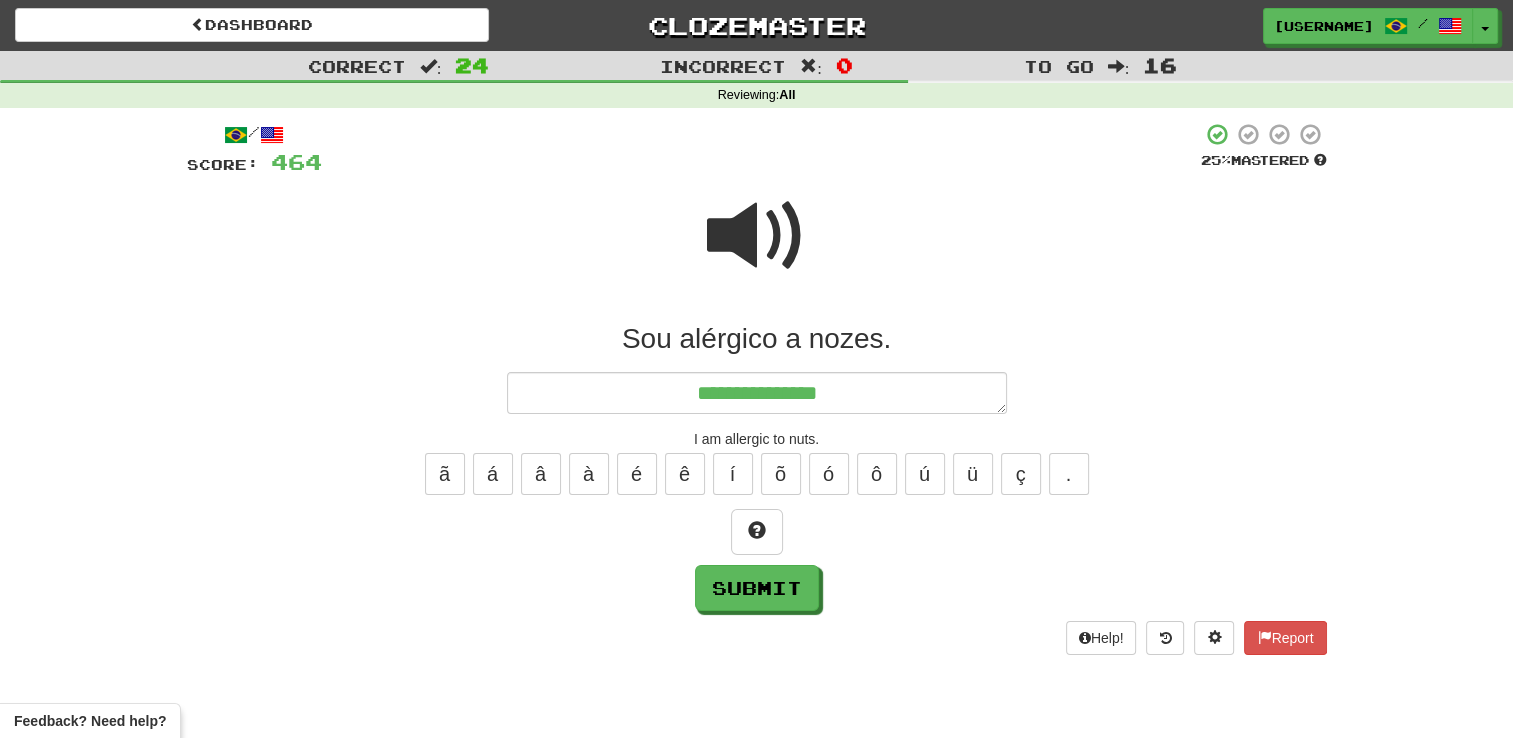 click at bounding box center (757, 236) 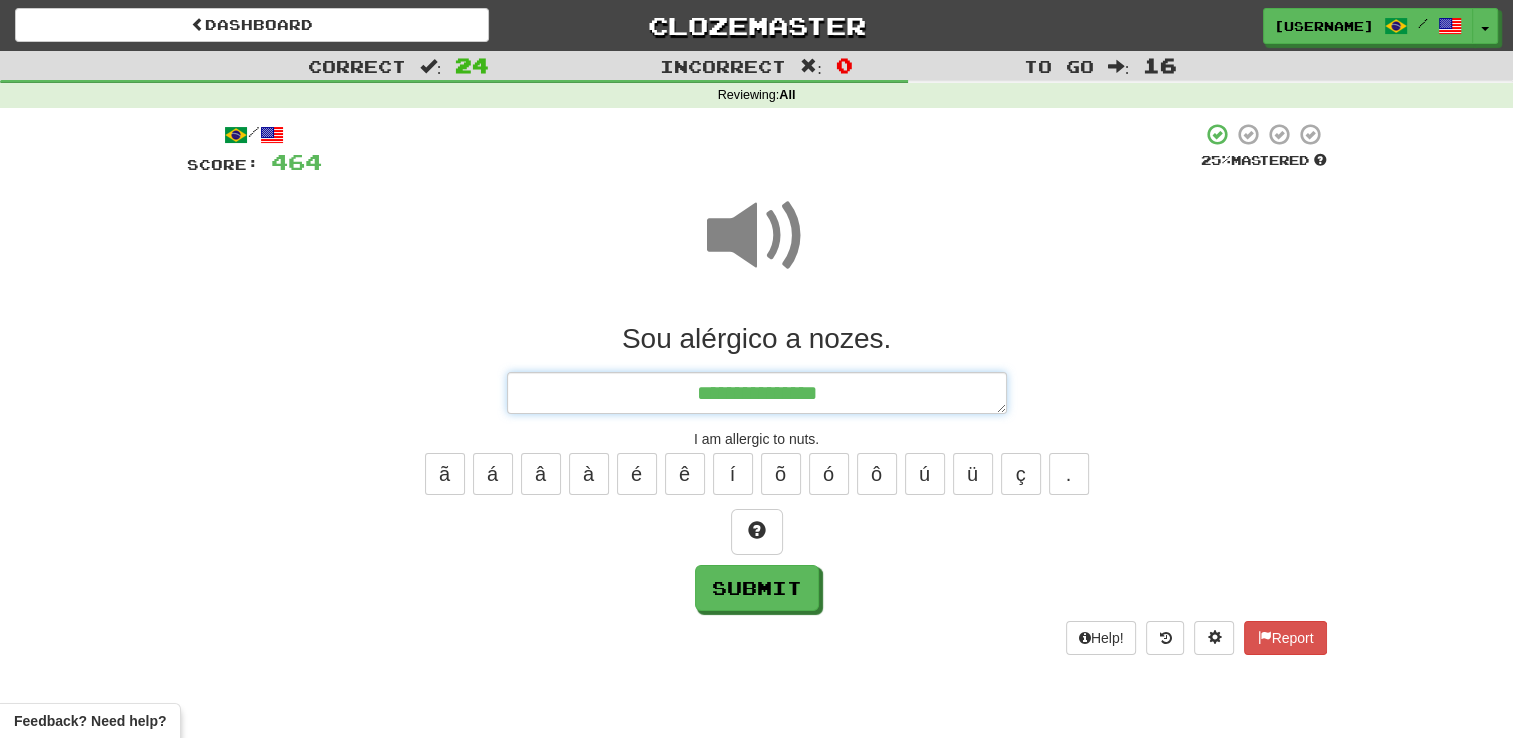 click on "**********" at bounding box center (757, 393) 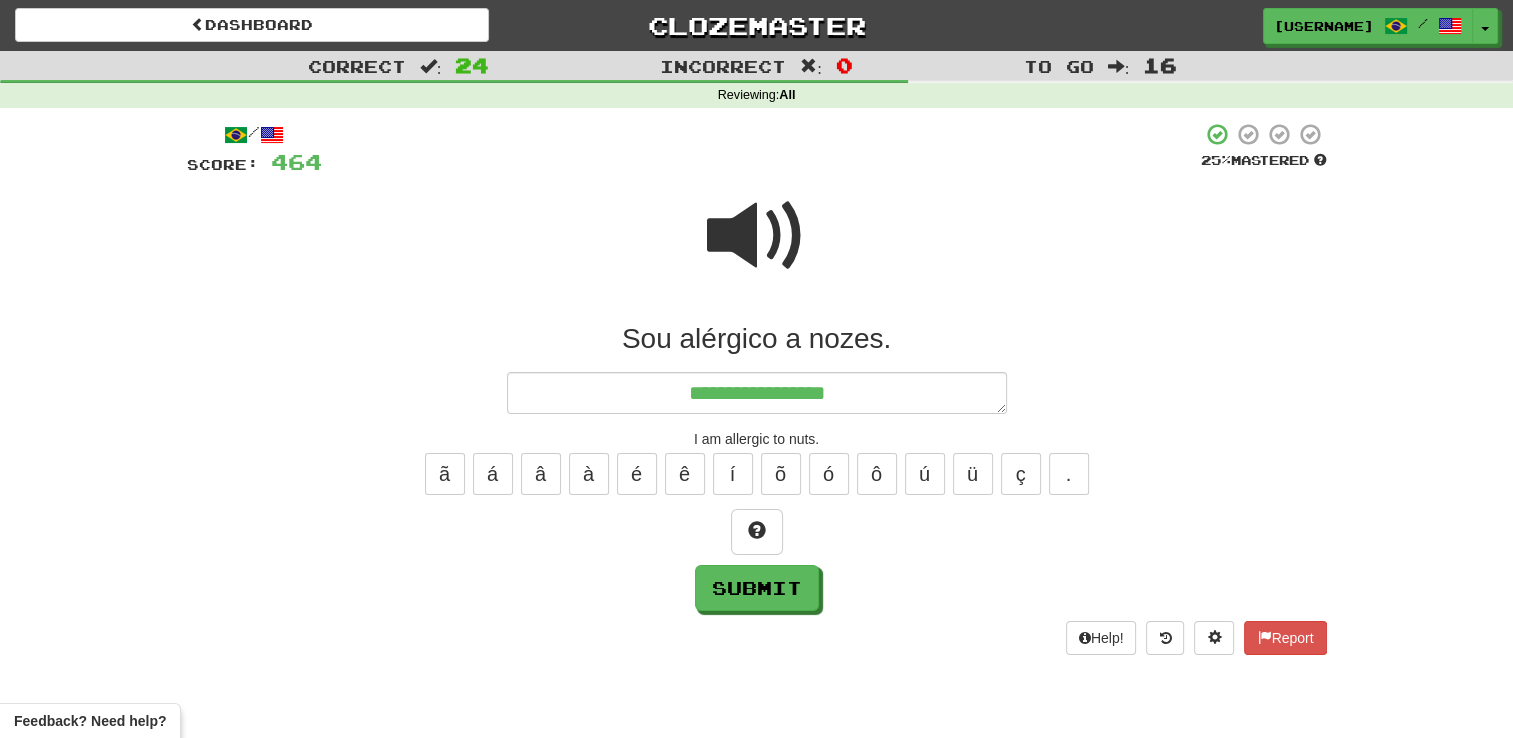 click at bounding box center [757, 236] 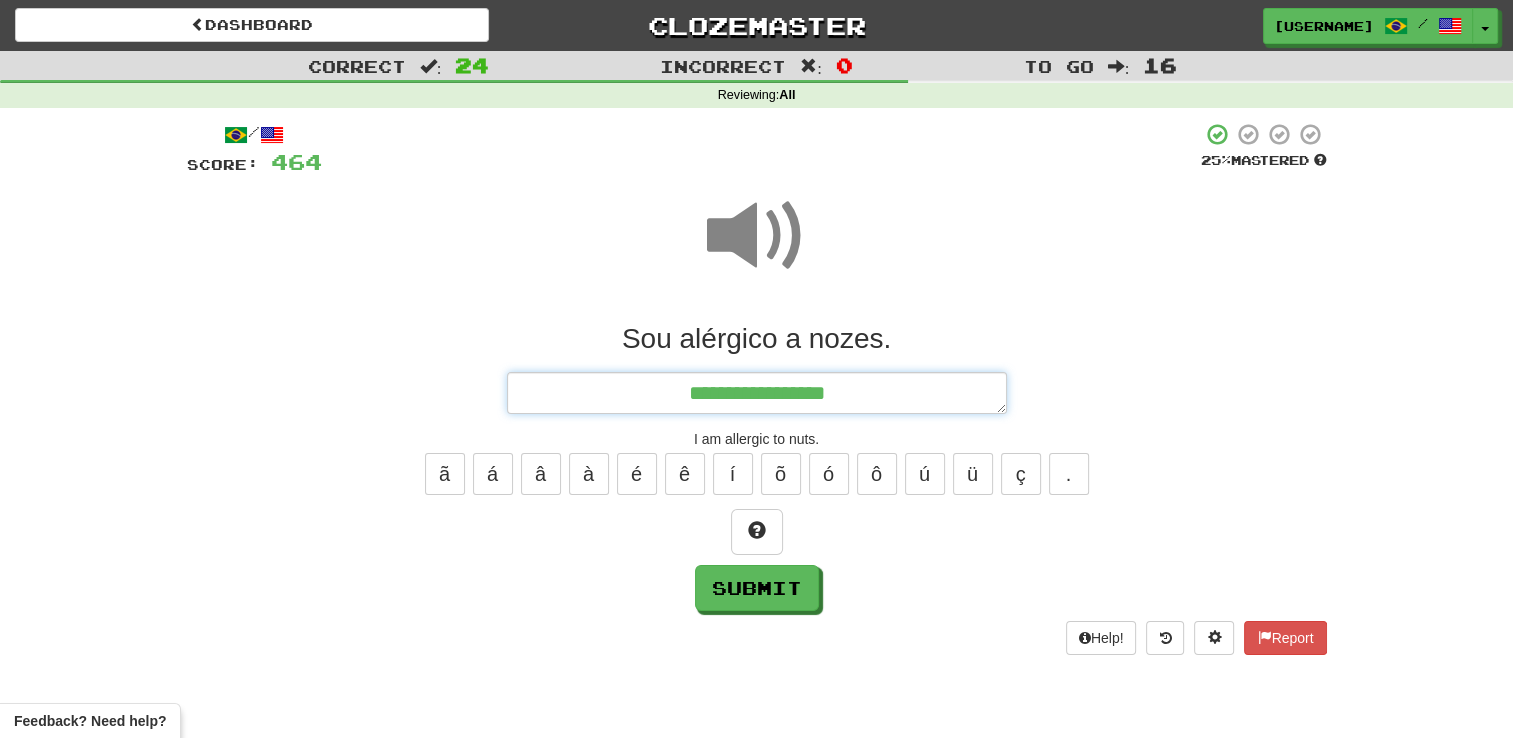 click on "**********" at bounding box center [757, 393] 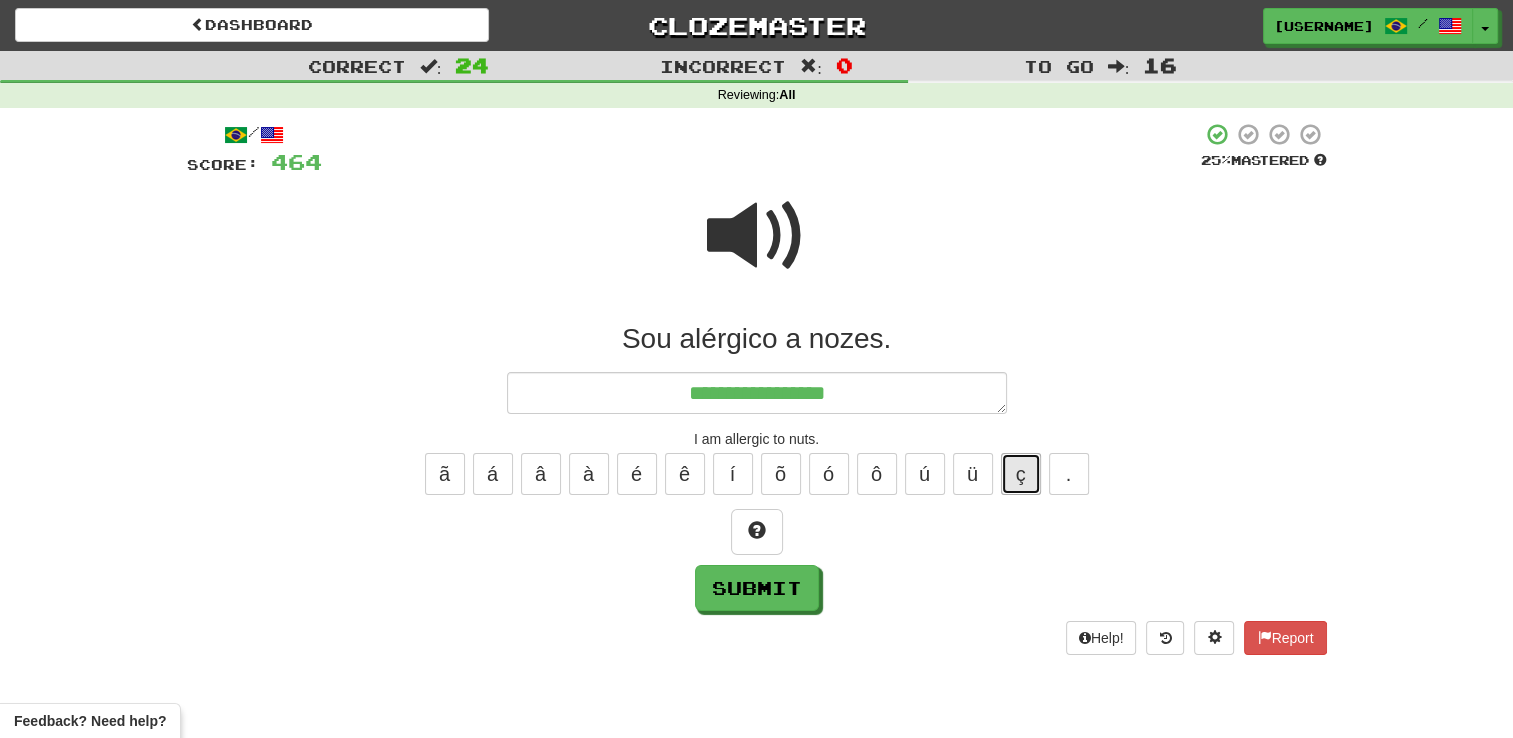click on "ç" at bounding box center (1021, 474) 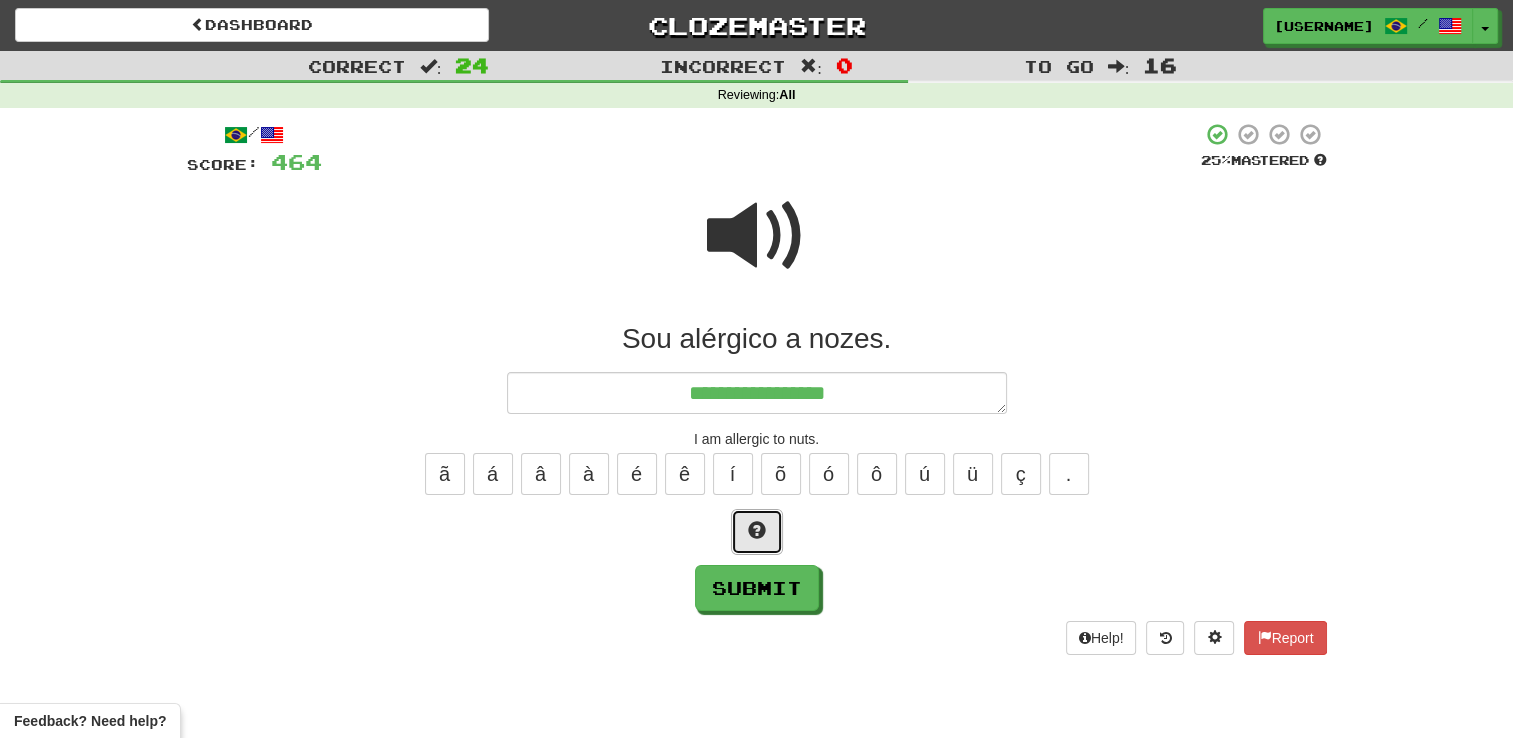 click at bounding box center [757, 532] 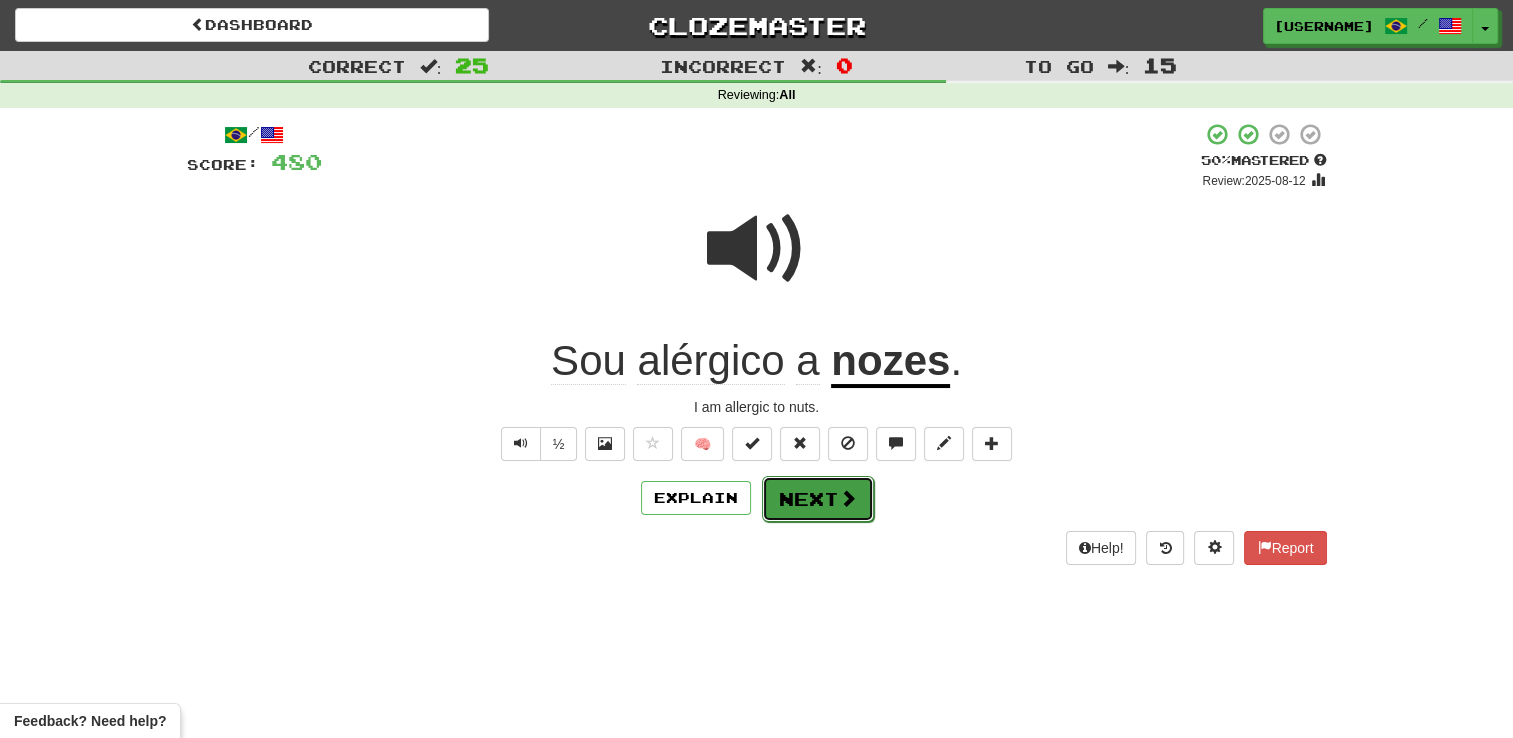 click on "Next" at bounding box center [818, 499] 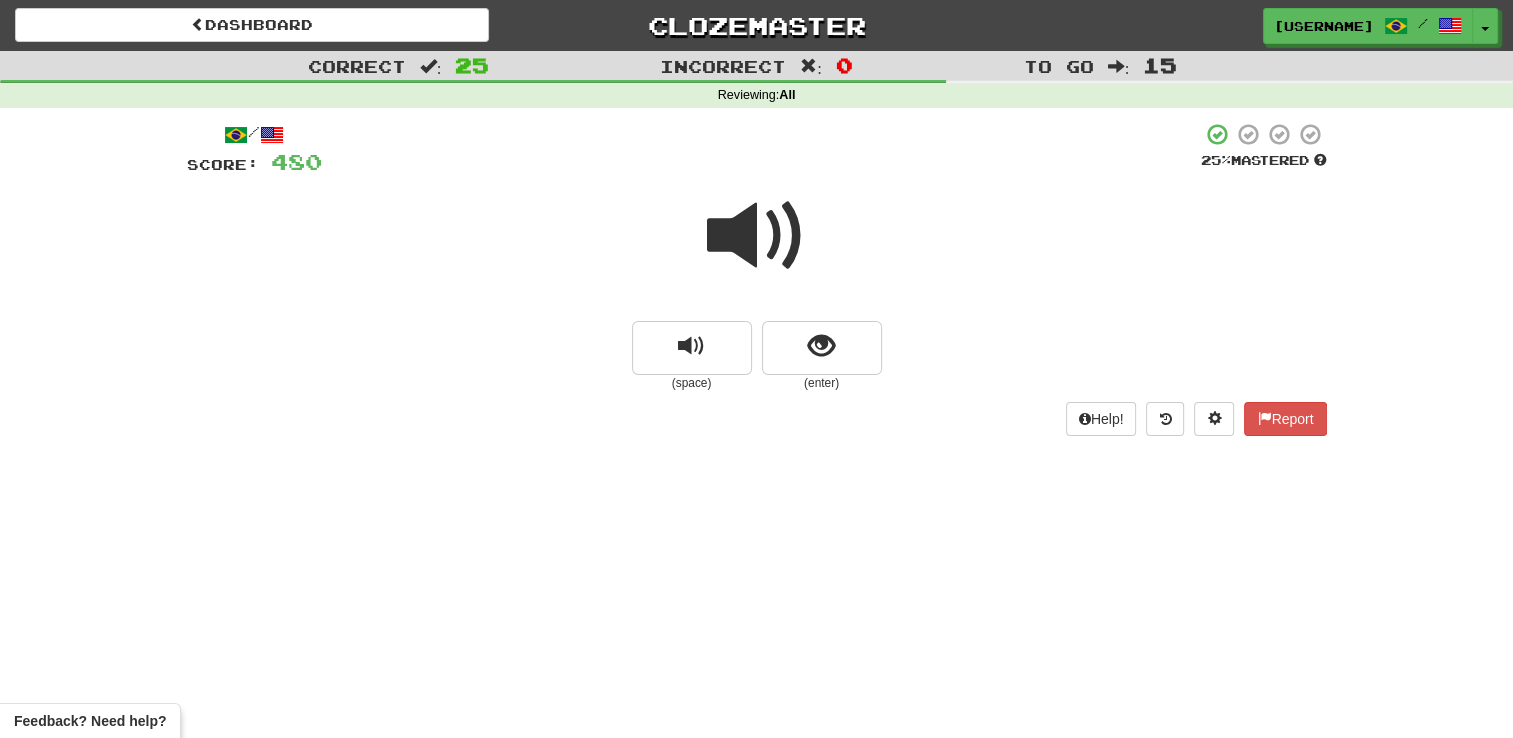 click at bounding box center (757, 236) 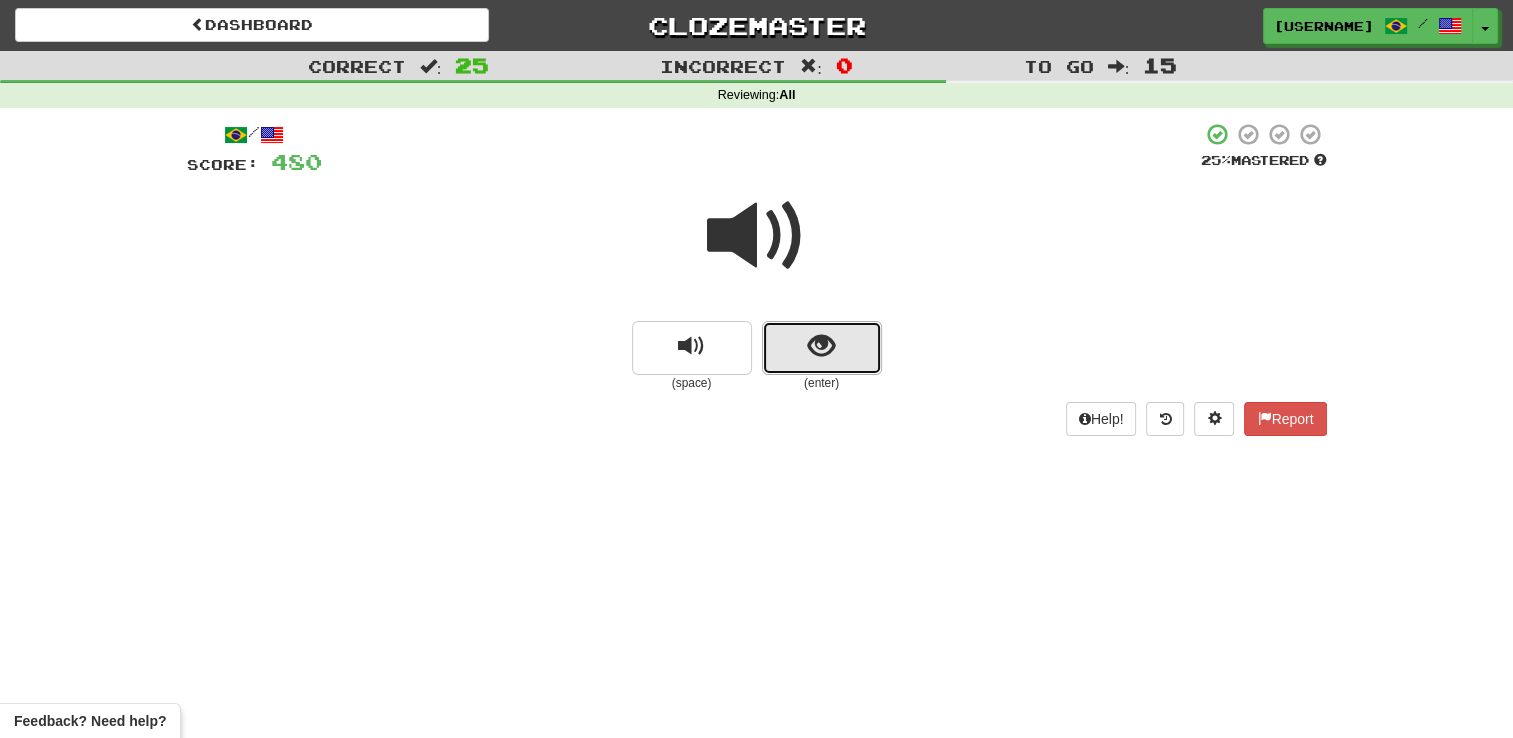 click at bounding box center (822, 348) 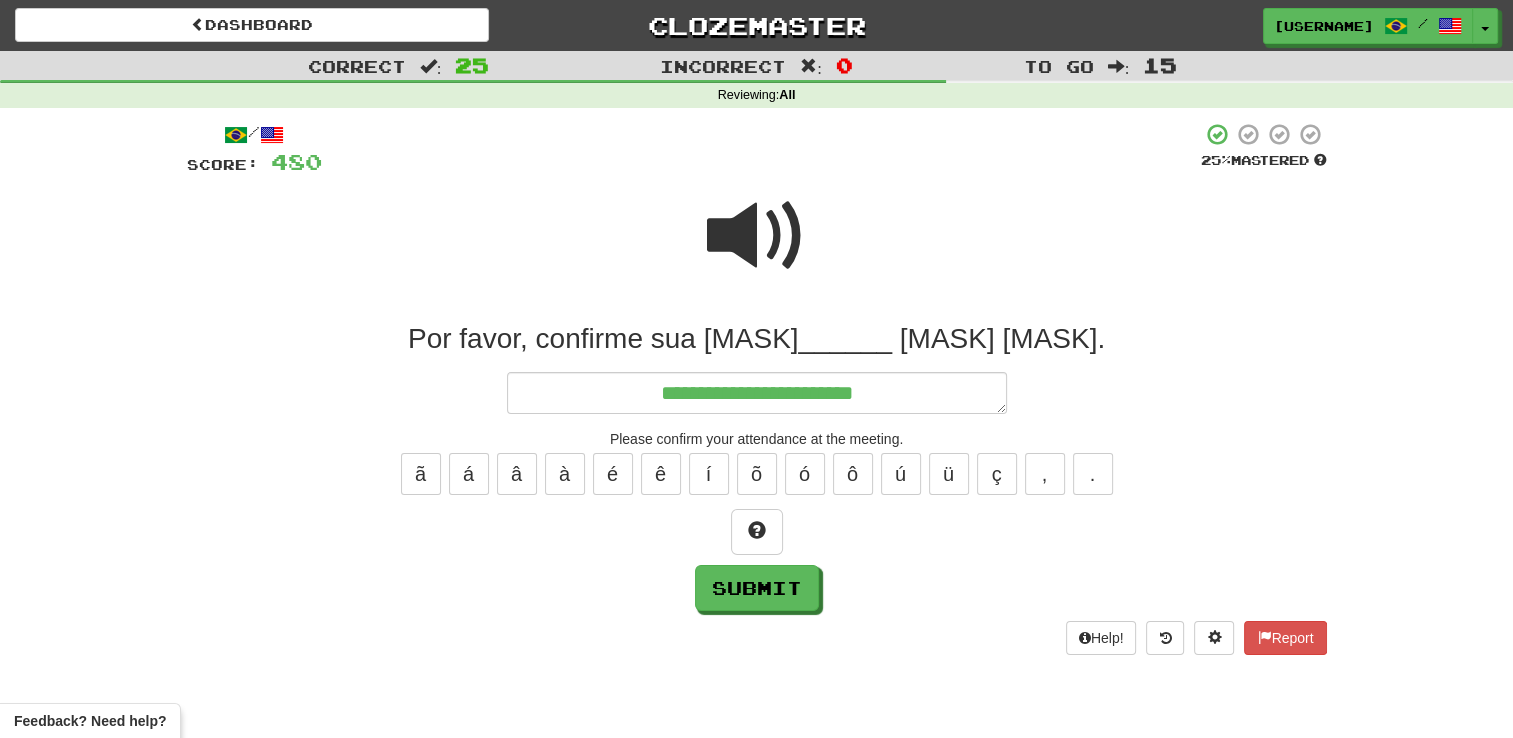 drag, startPoint x: 742, startPoint y: 249, endPoint x: 753, endPoint y: 248, distance: 11.045361 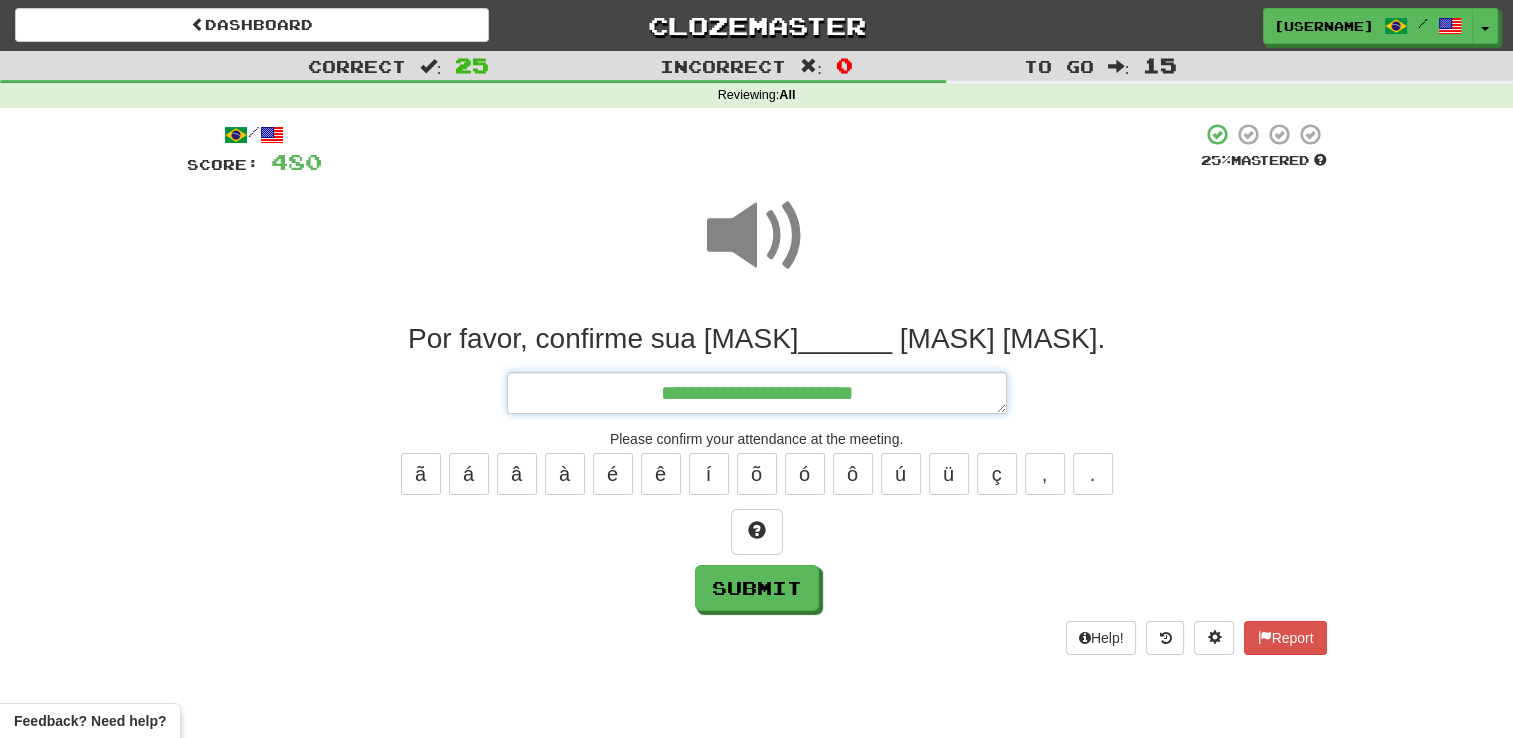 click on "**********" at bounding box center (757, 393) 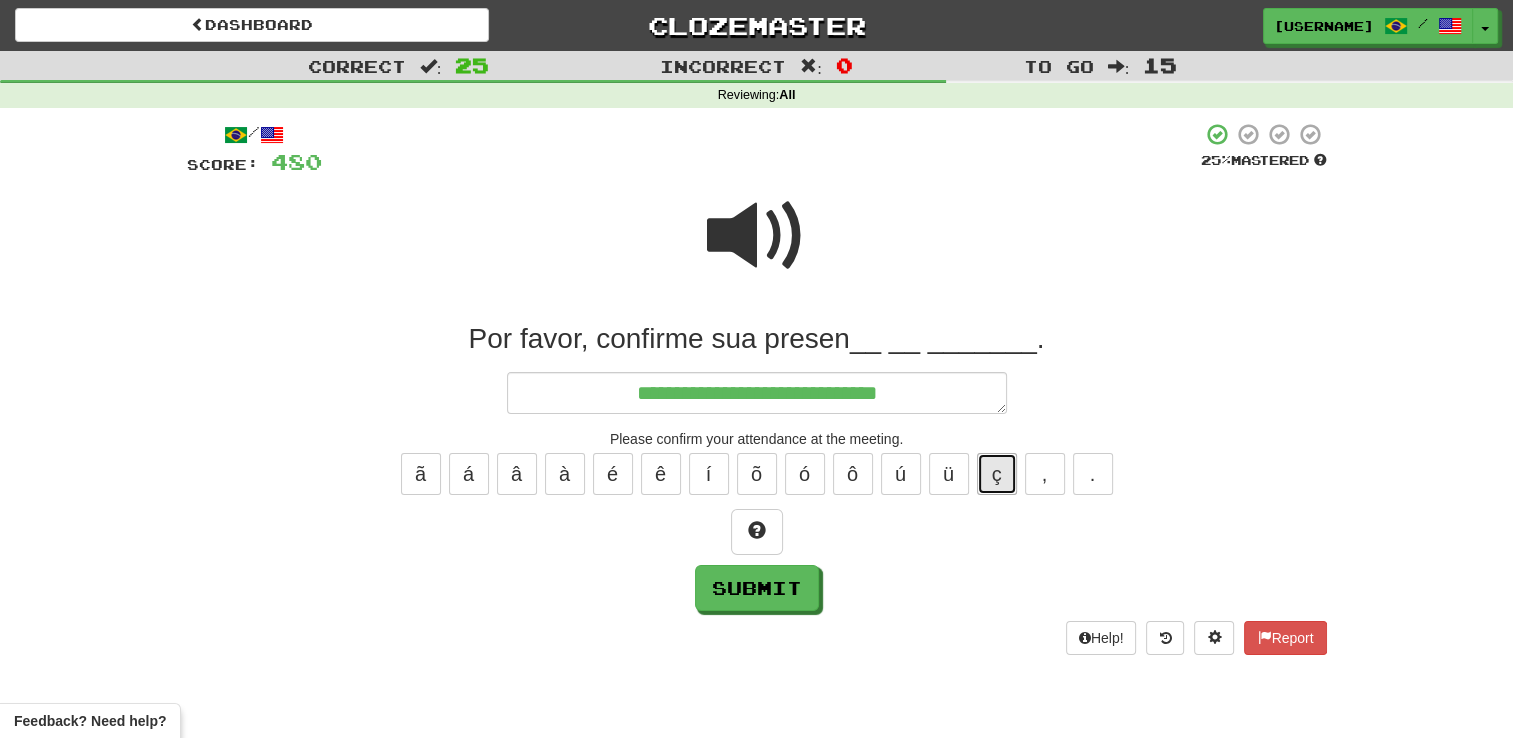 click on "ç" at bounding box center (997, 474) 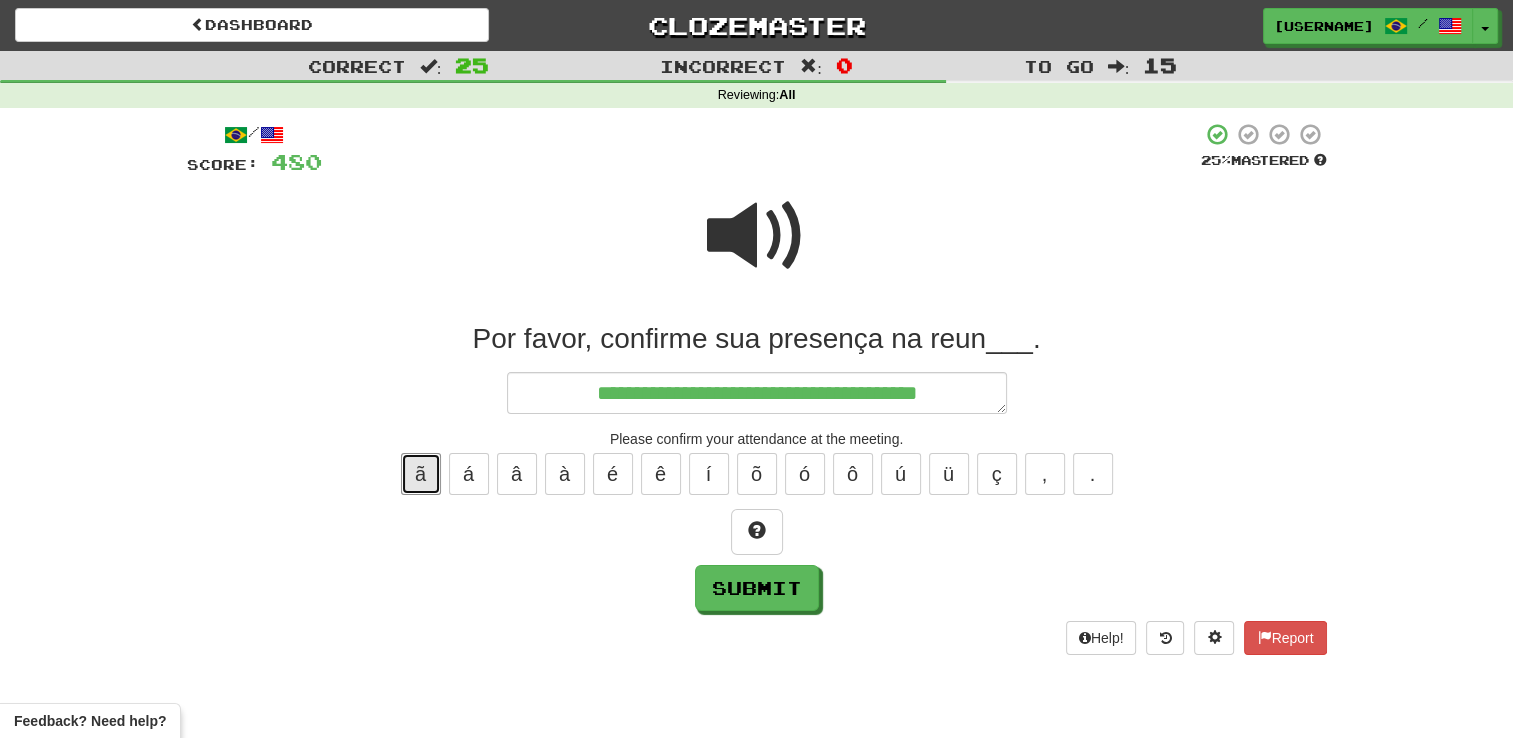 click on "ã" at bounding box center [421, 474] 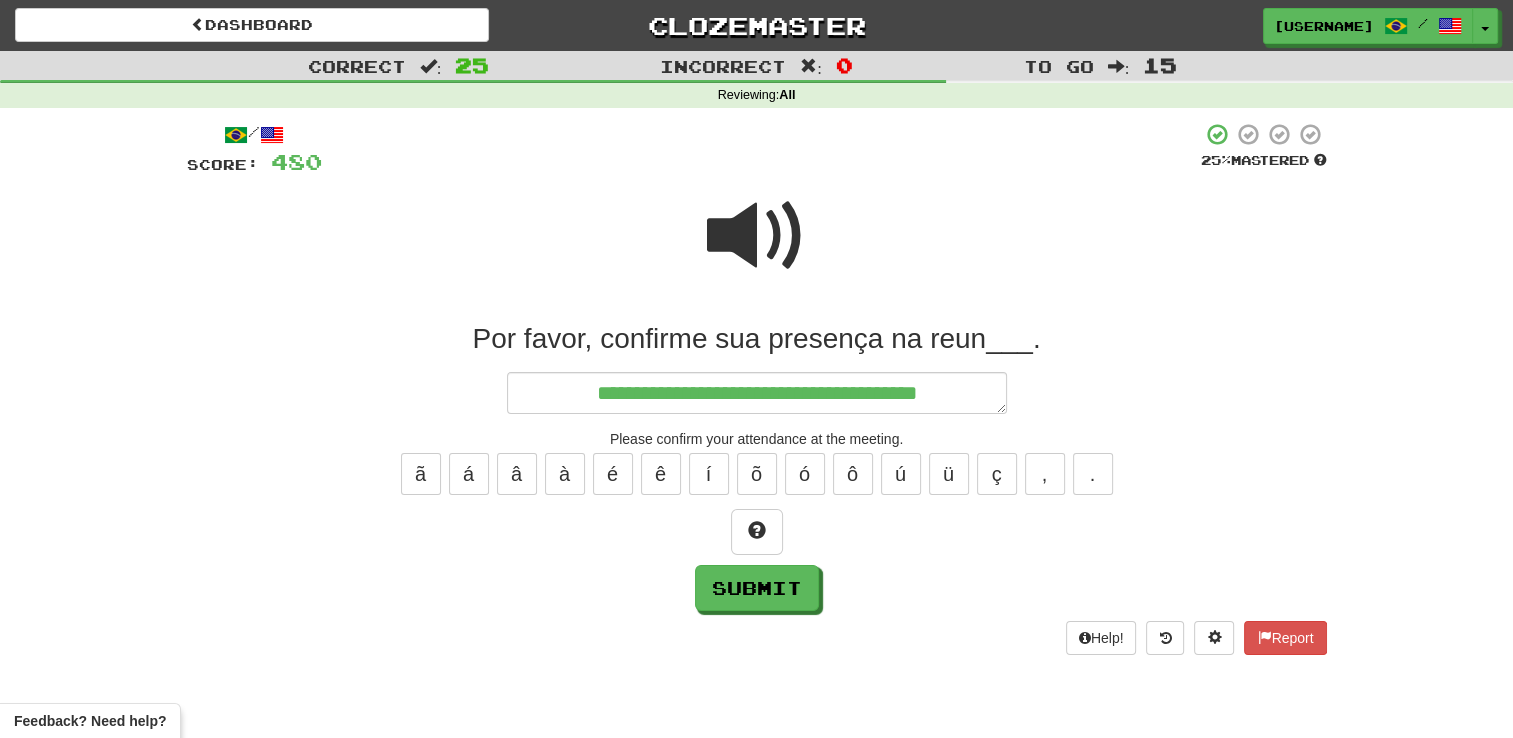 click at bounding box center [757, 236] 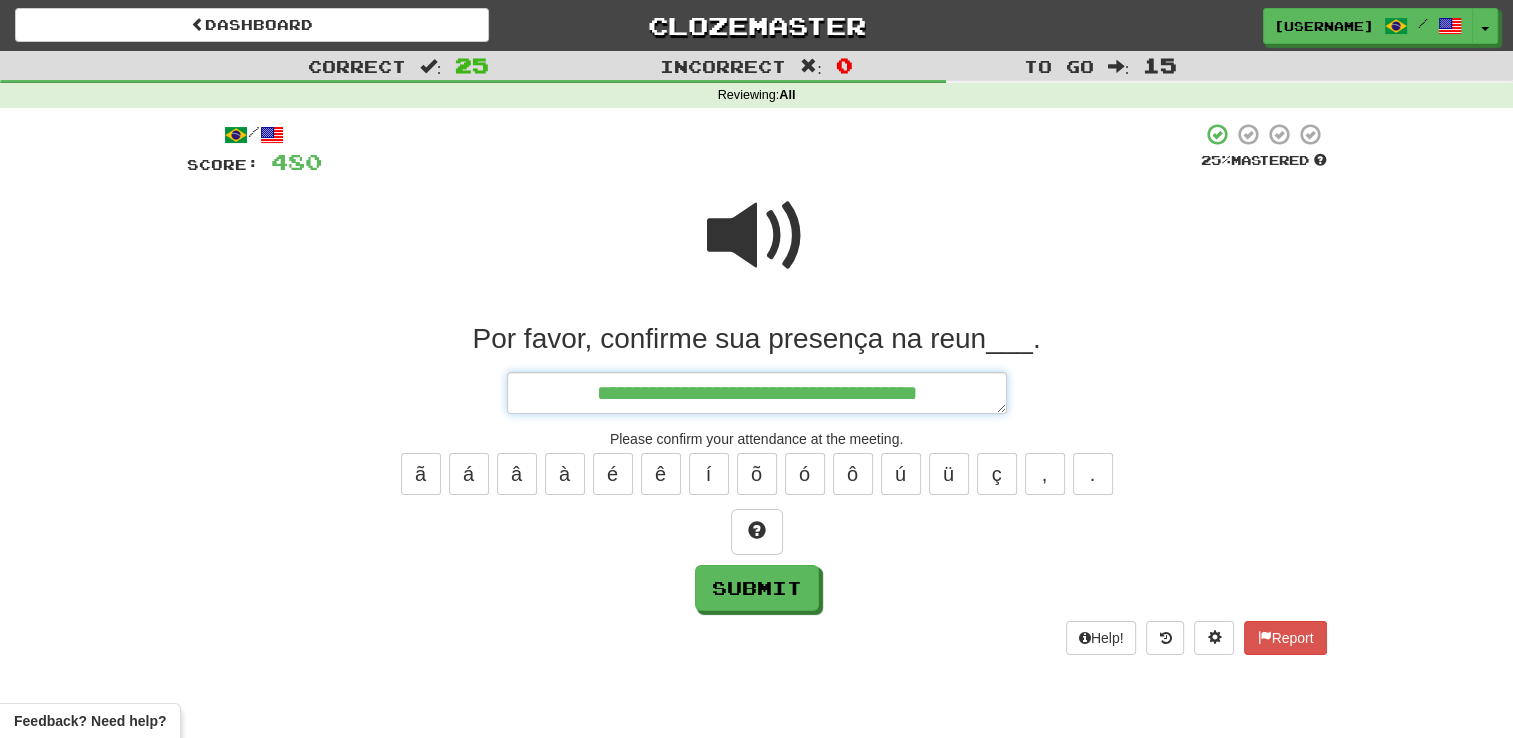 click on "**********" at bounding box center (757, 393) 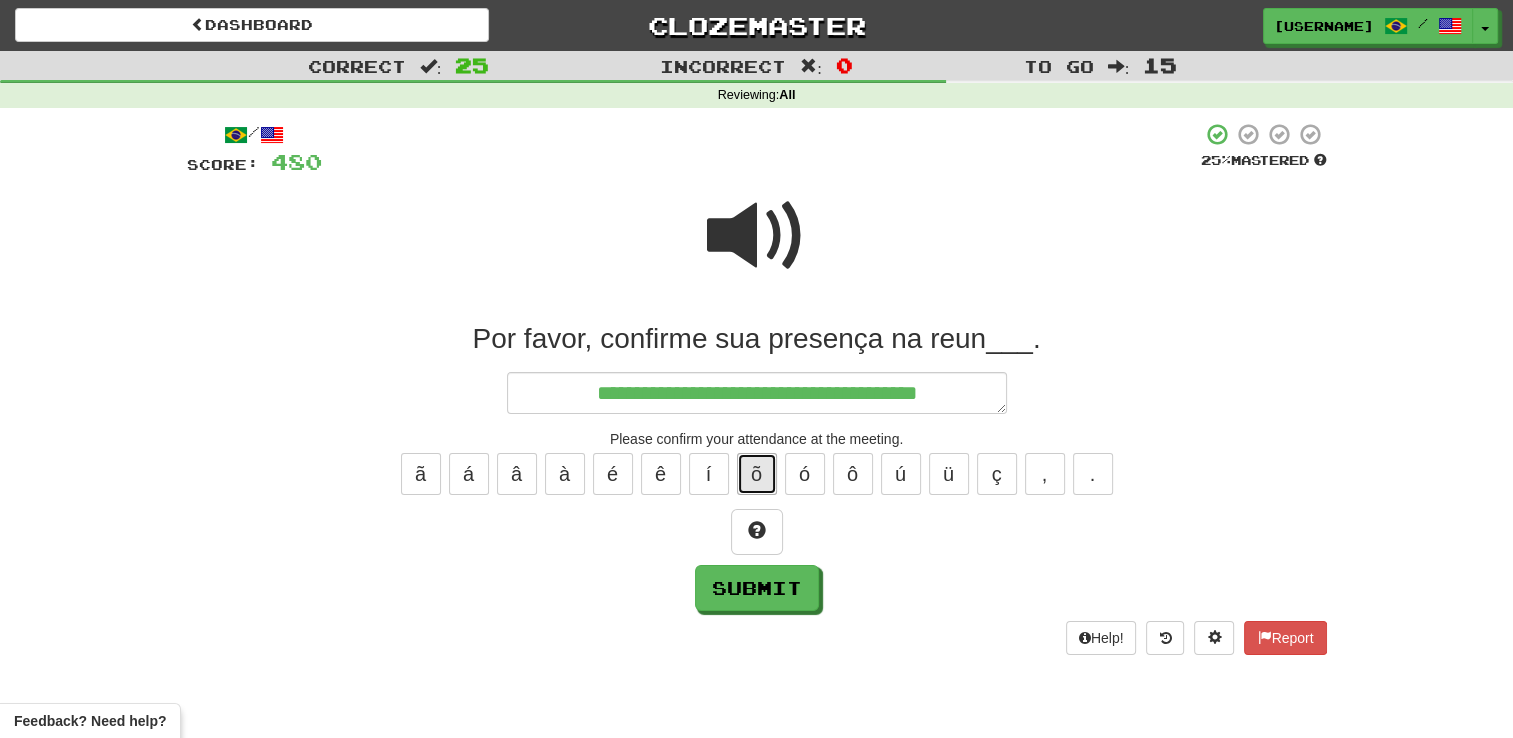 click on "õ" at bounding box center [757, 474] 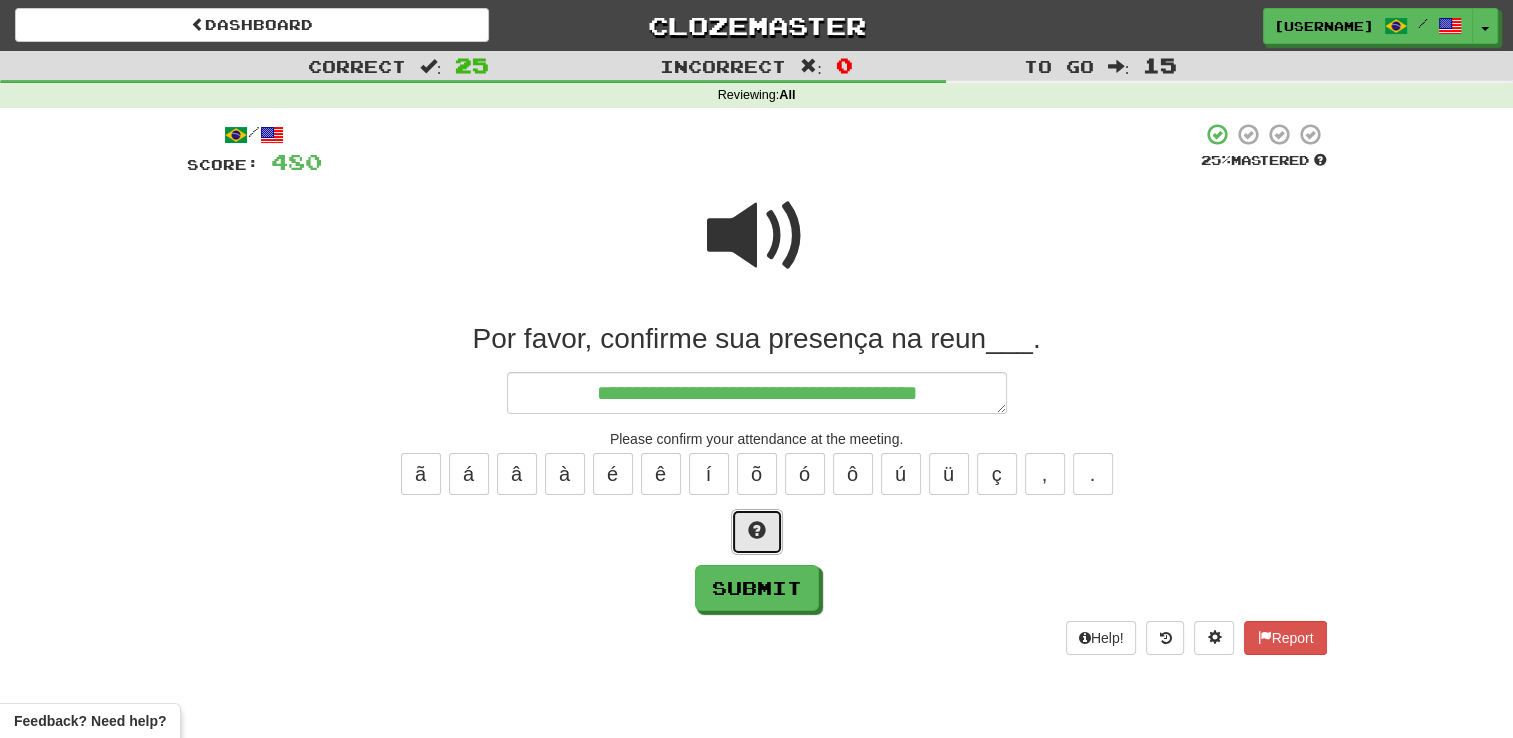 click at bounding box center [757, 530] 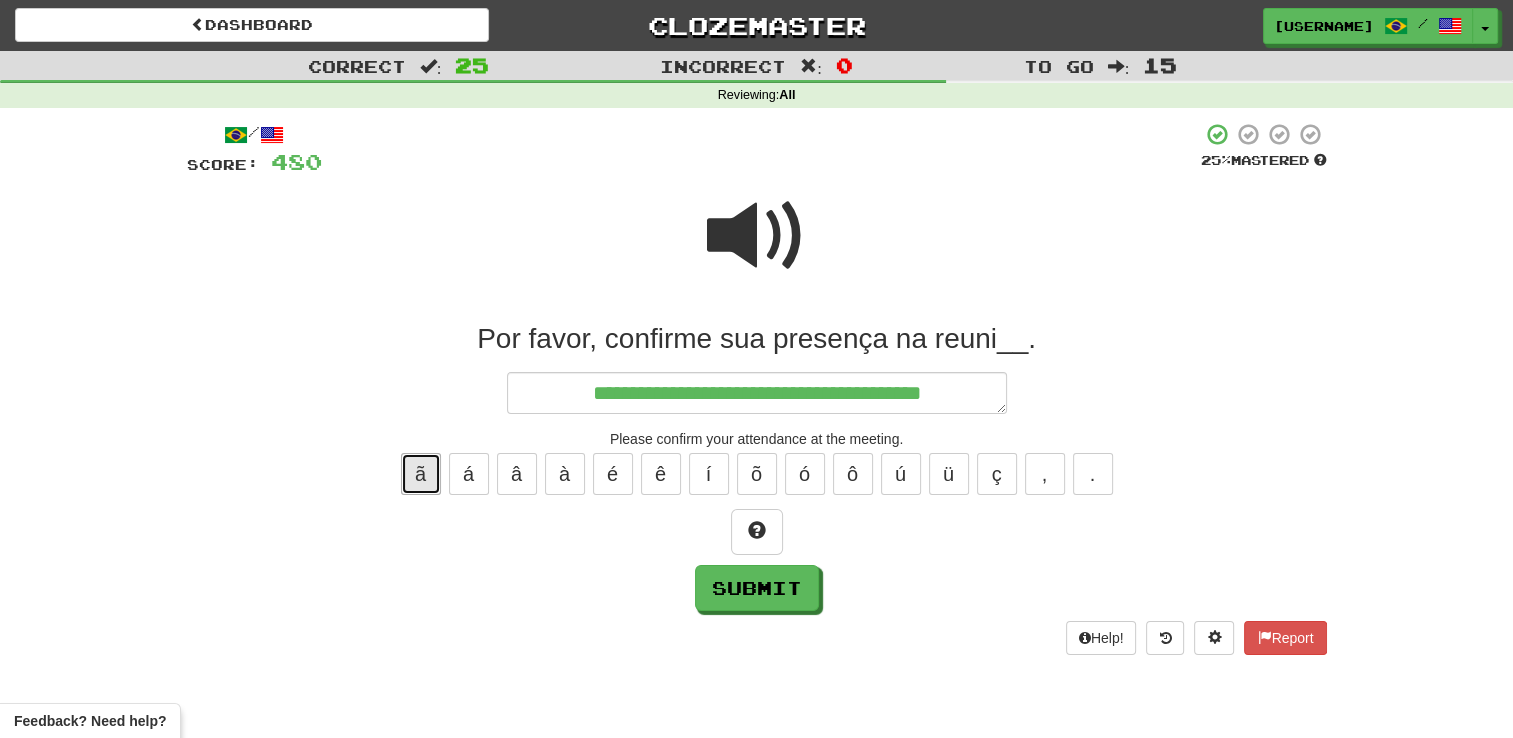 click on "ã" at bounding box center [421, 474] 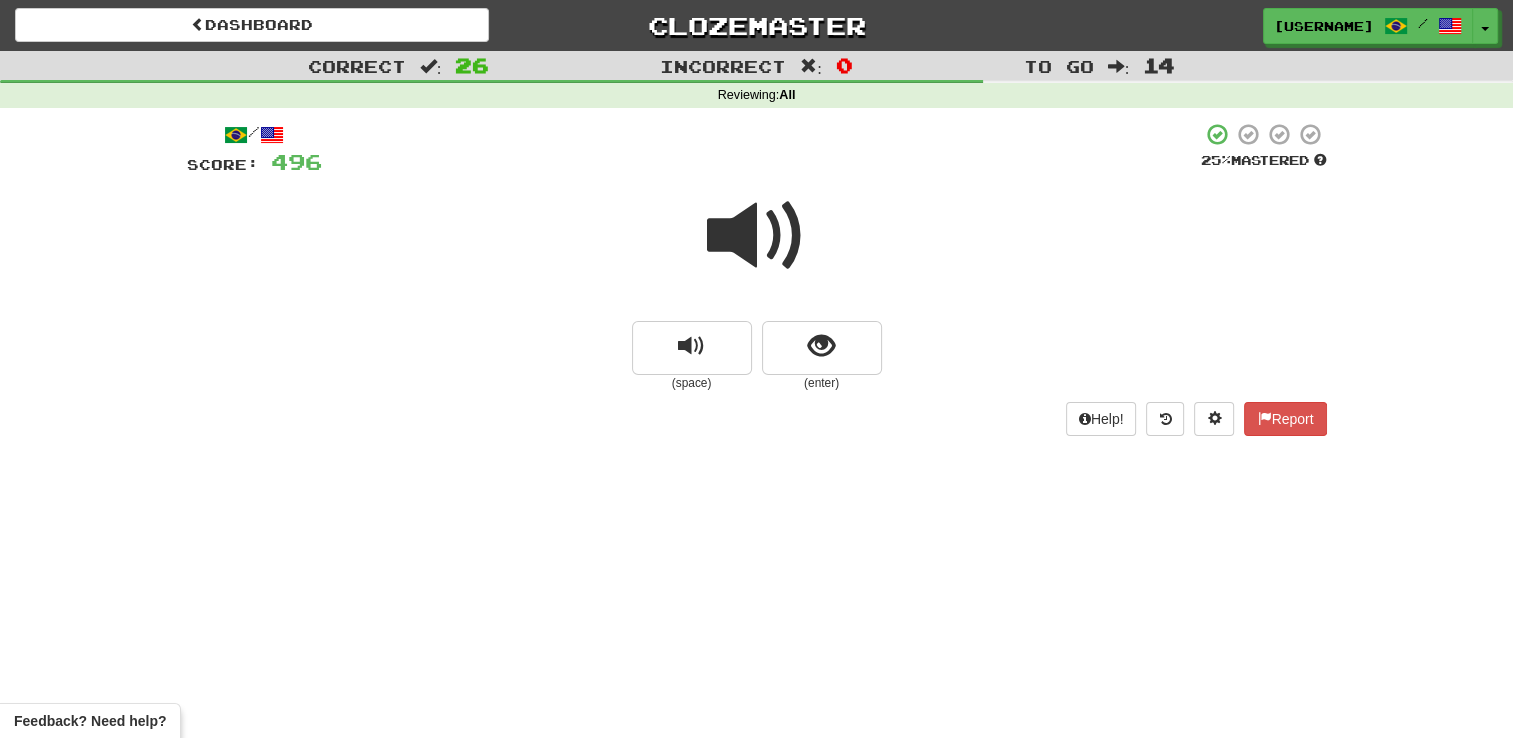 click at bounding box center [757, 236] 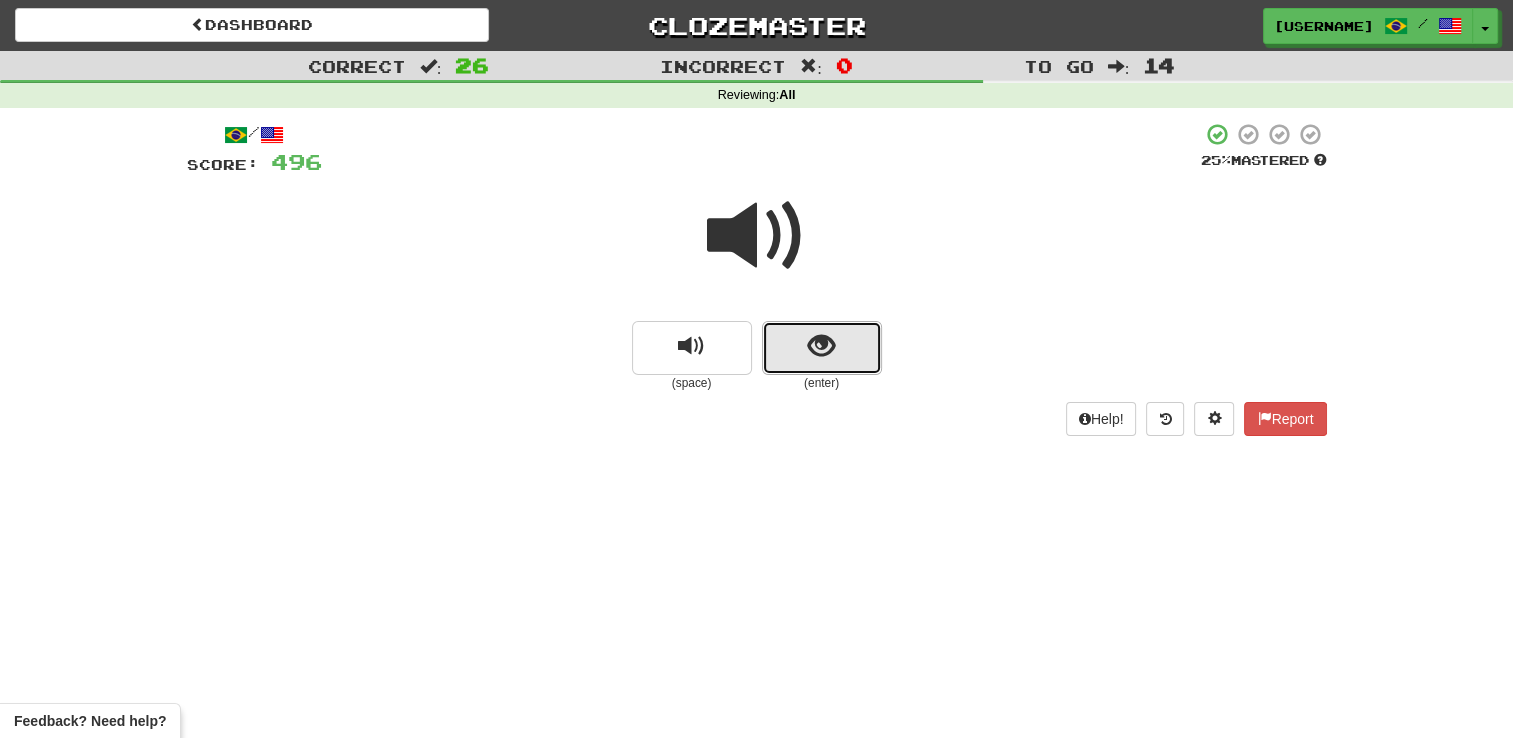 click at bounding box center [822, 348] 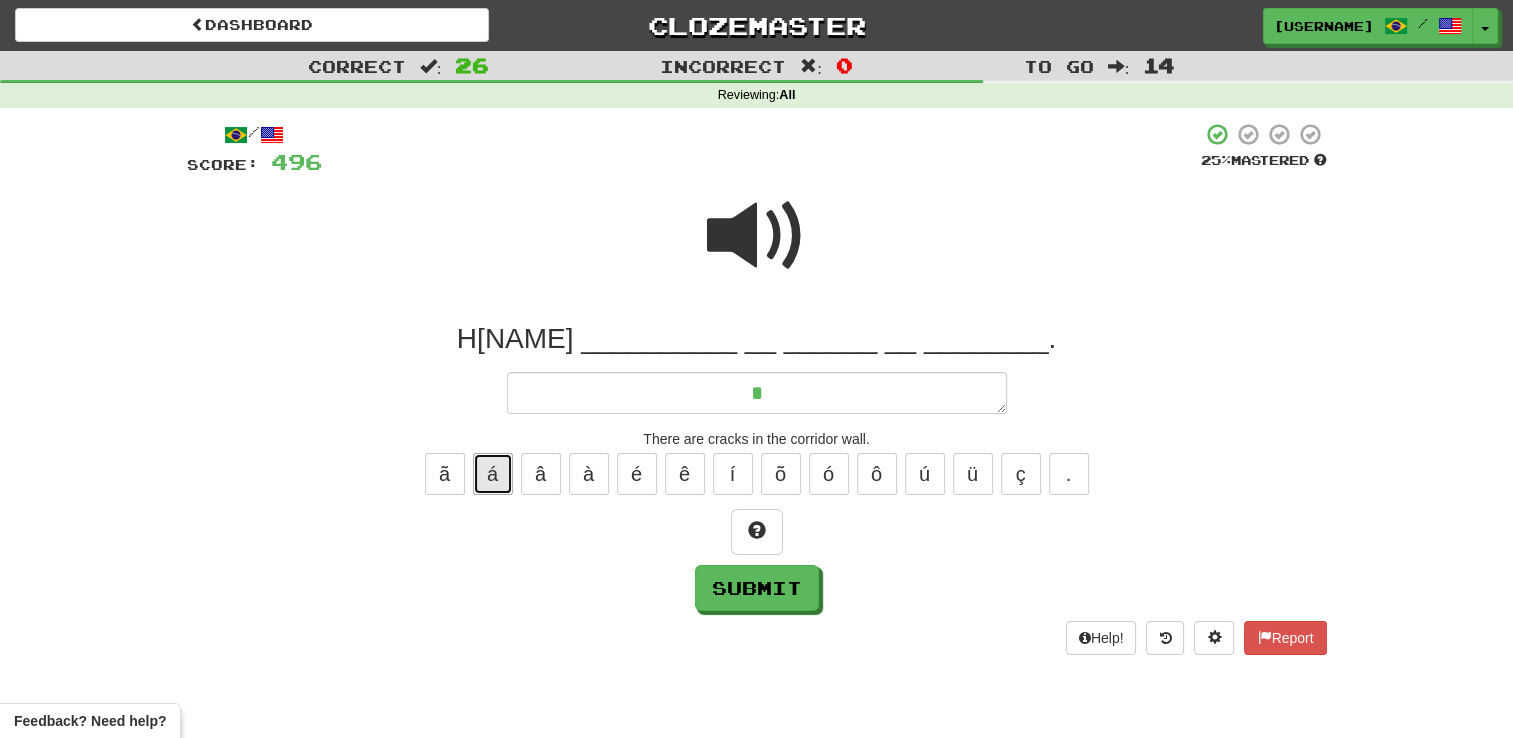 click on "á" at bounding box center (493, 474) 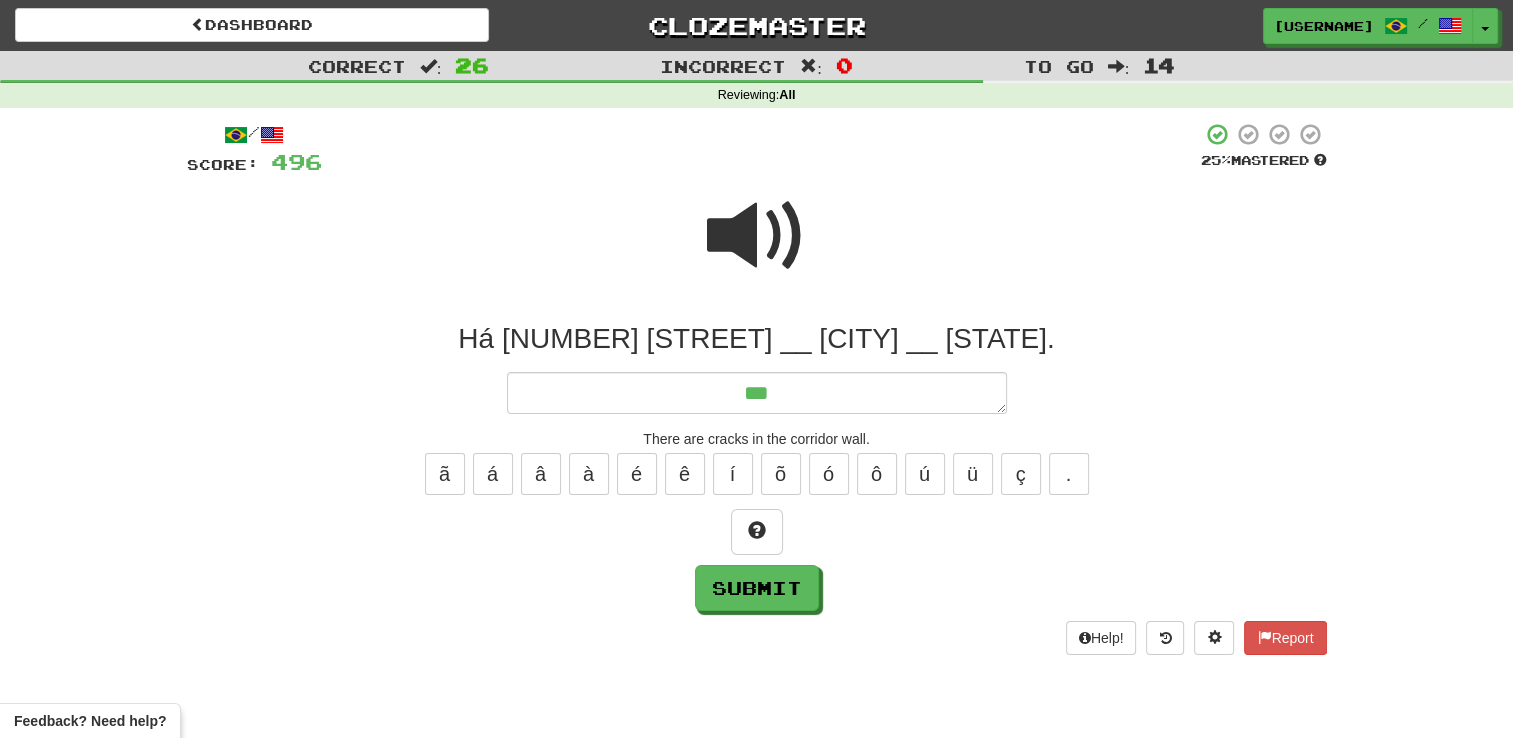 click at bounding box center (757, 236) 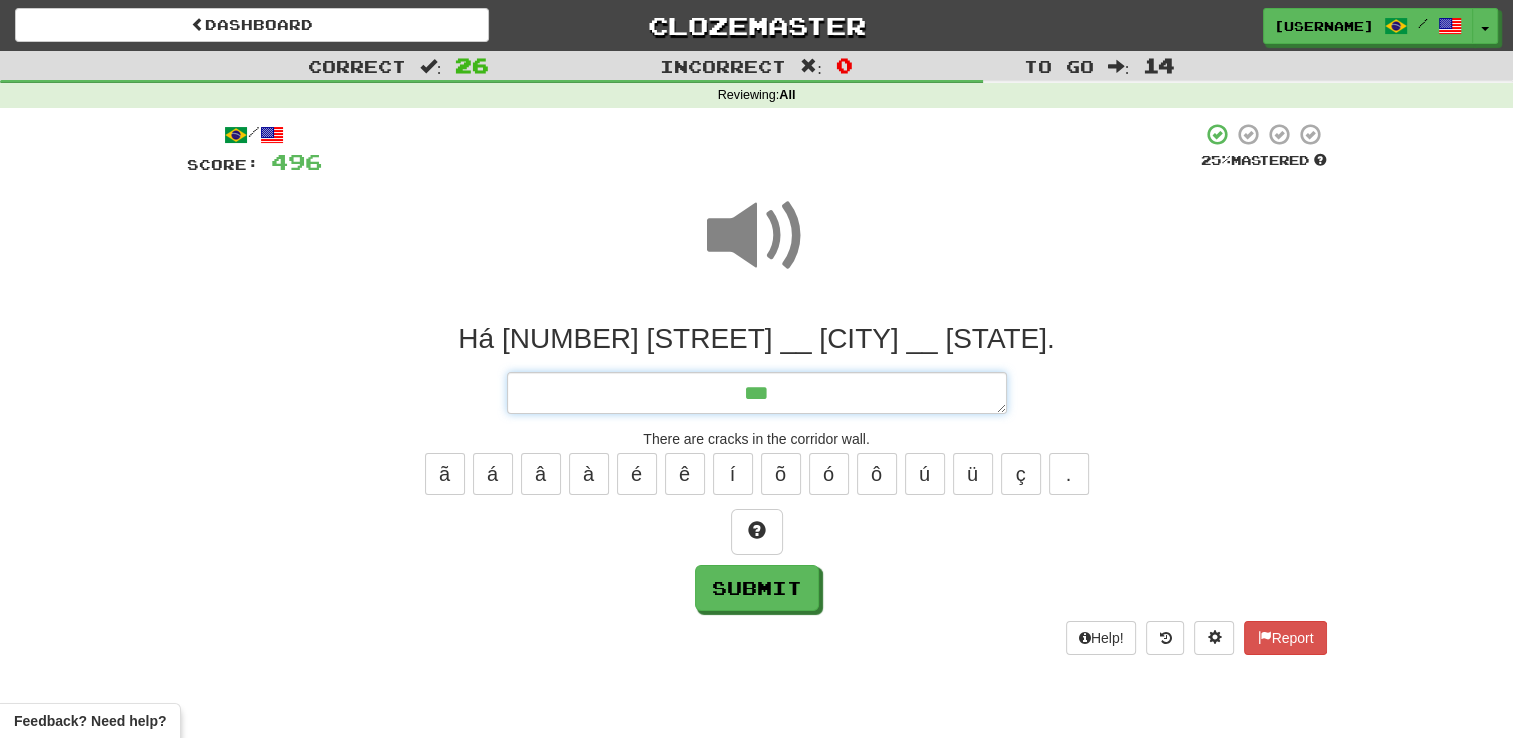 click on "**" at bounding box center (757, 393) 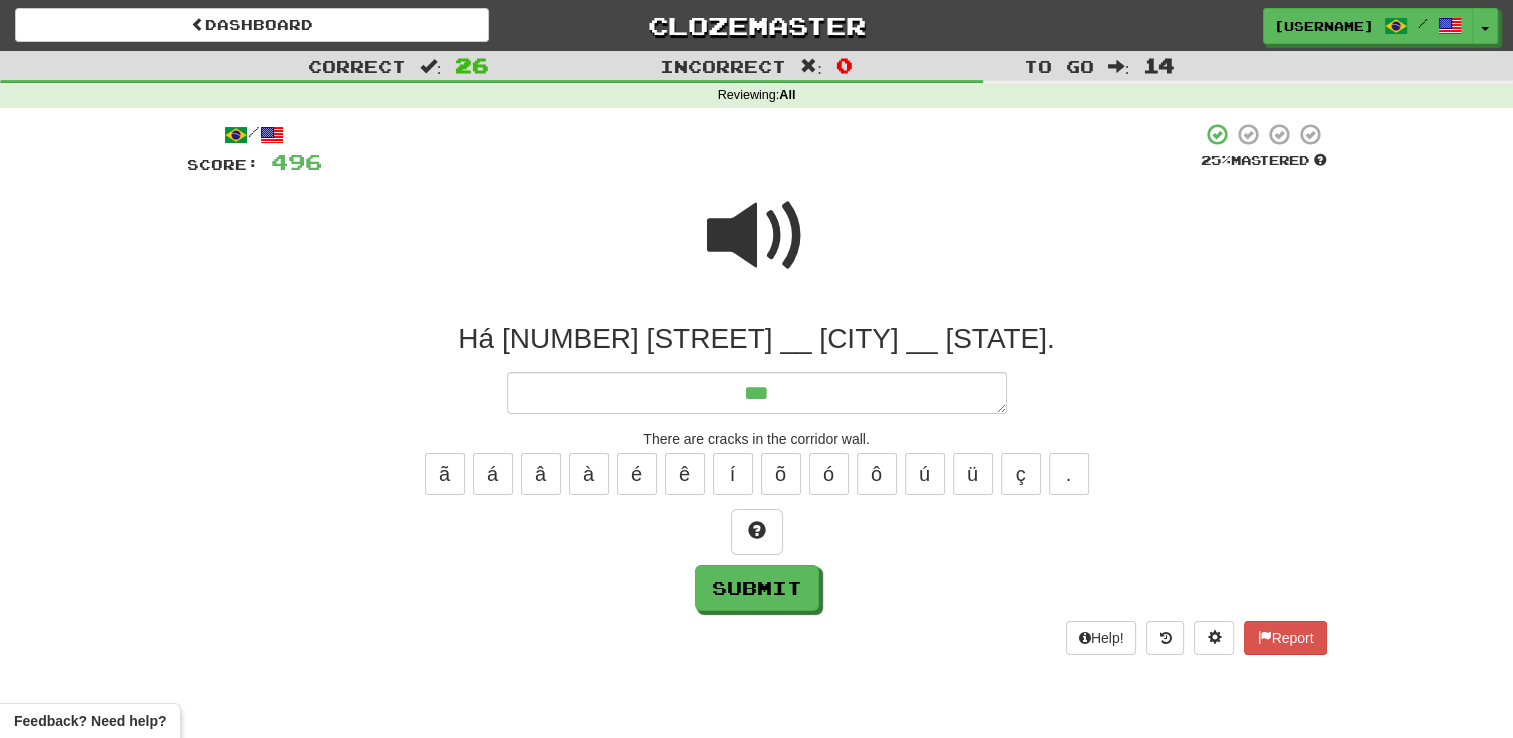 click at bounding box center [757, 236] 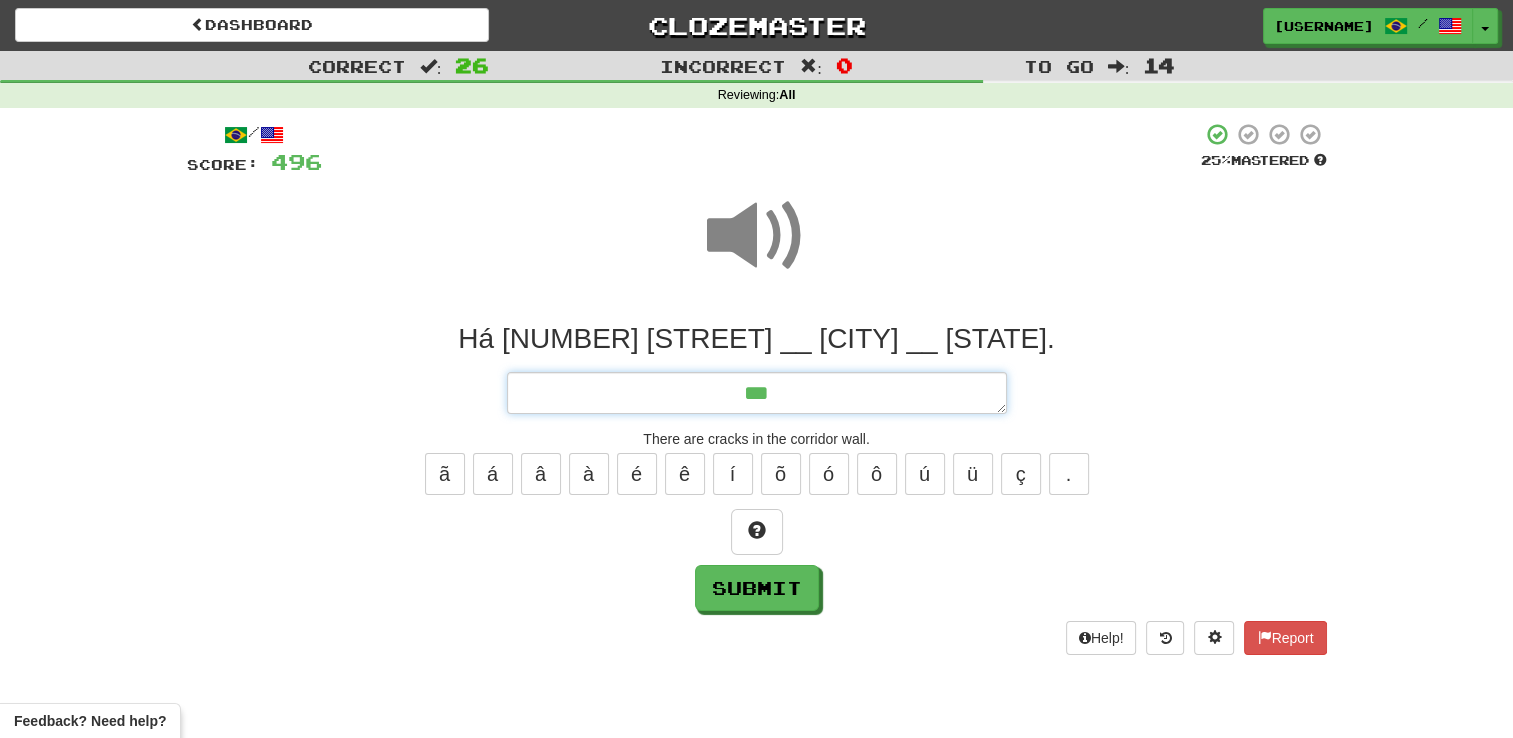 click on "**" at bounding box center [757, 393] 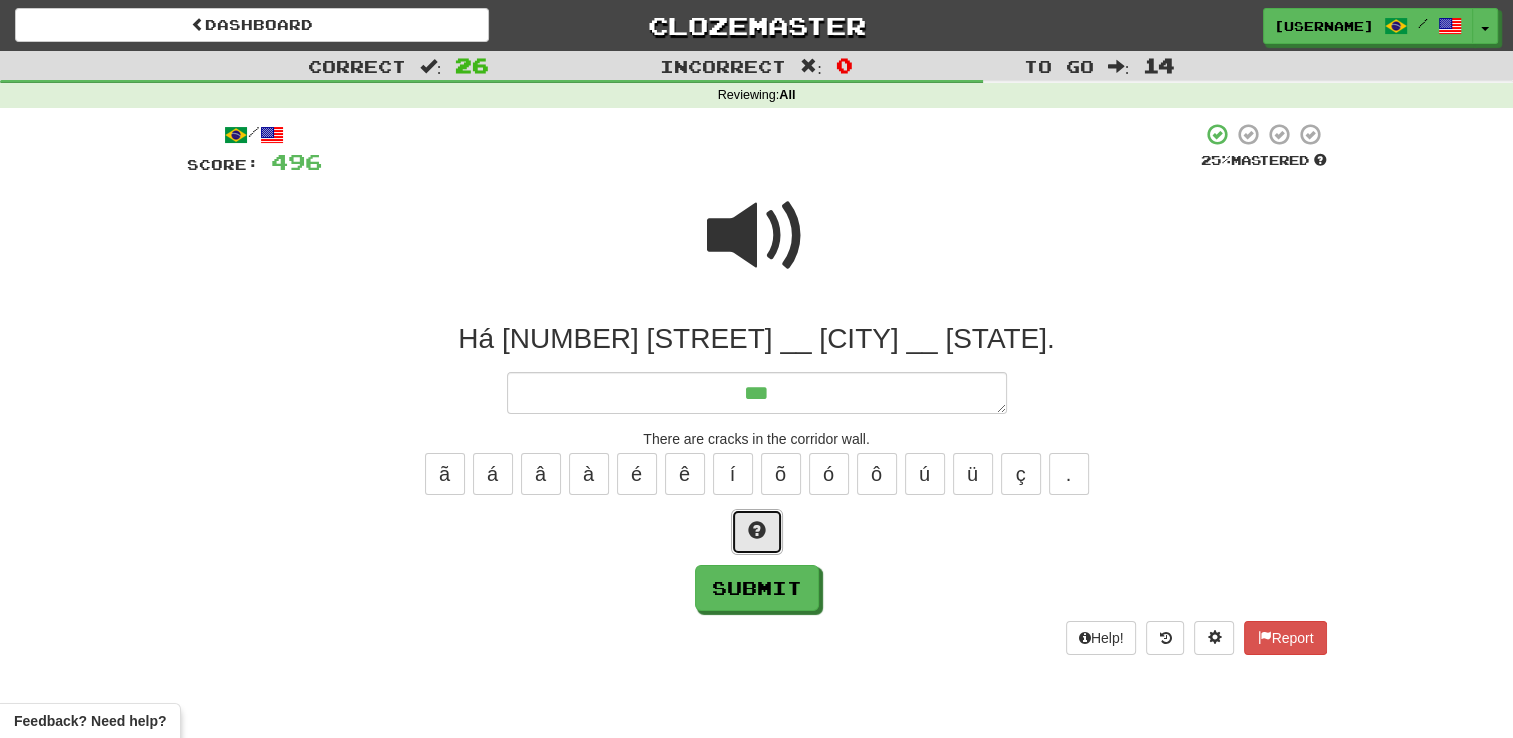 click at bounding box center (757, 532) 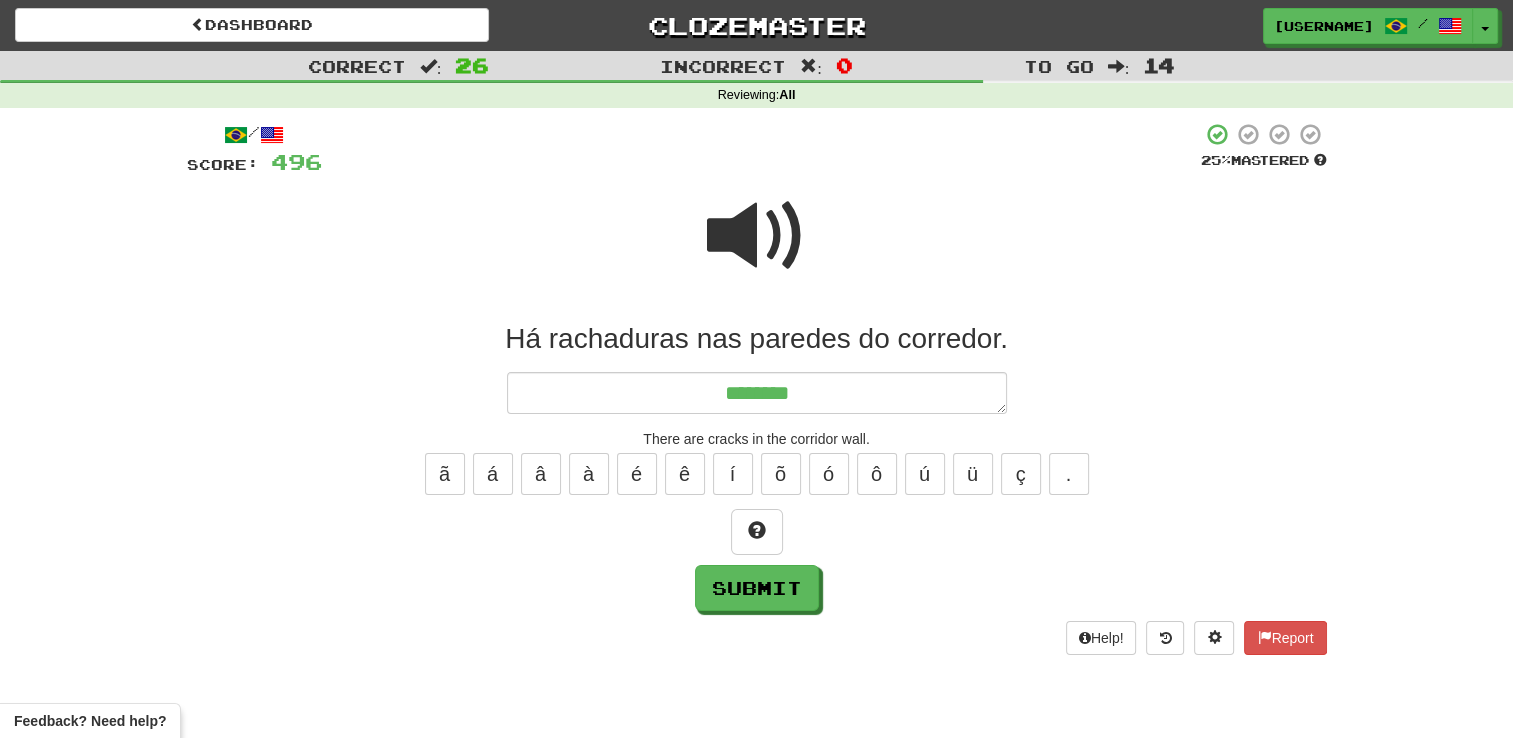 click at bounding box center (757, 236) 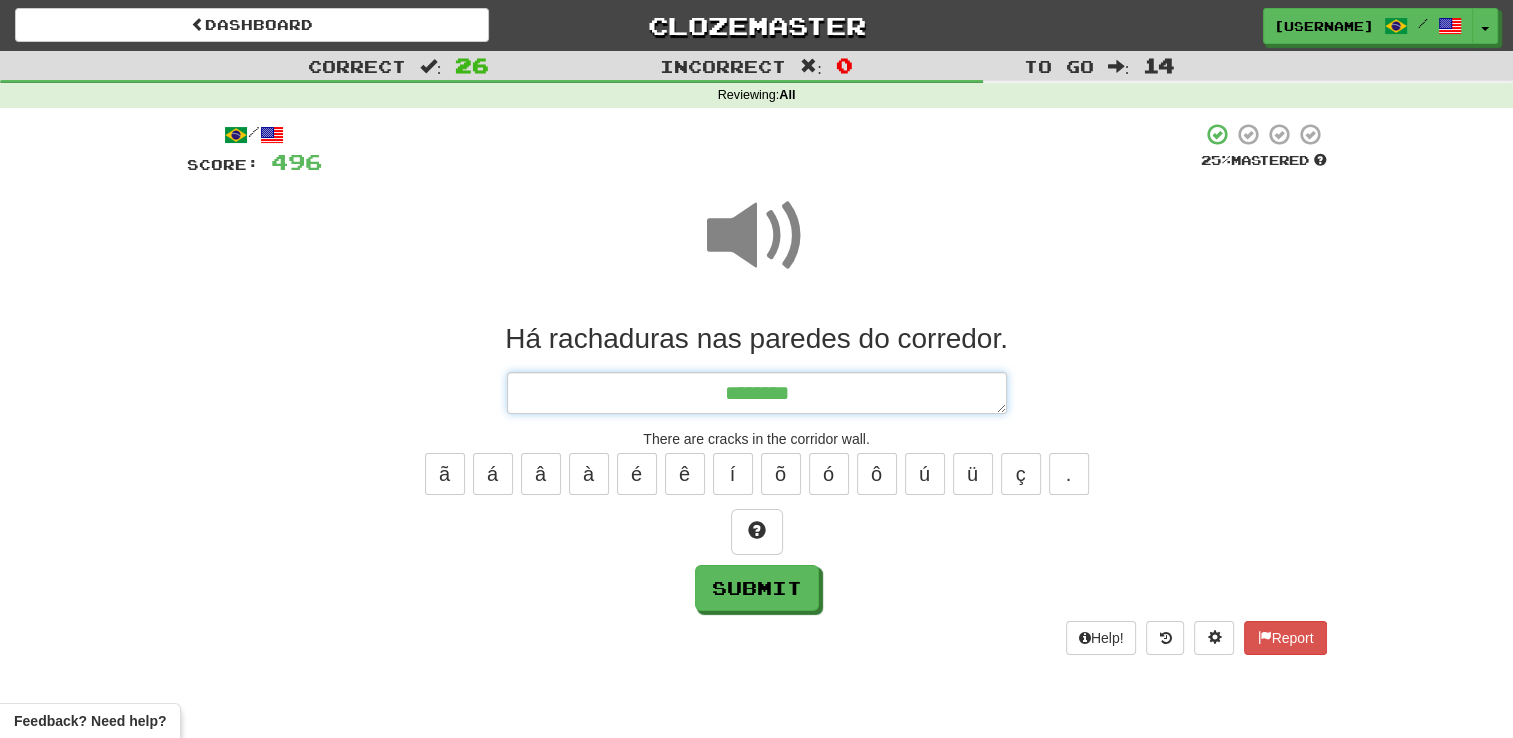 click on "********" at bounding box center (757, 393) 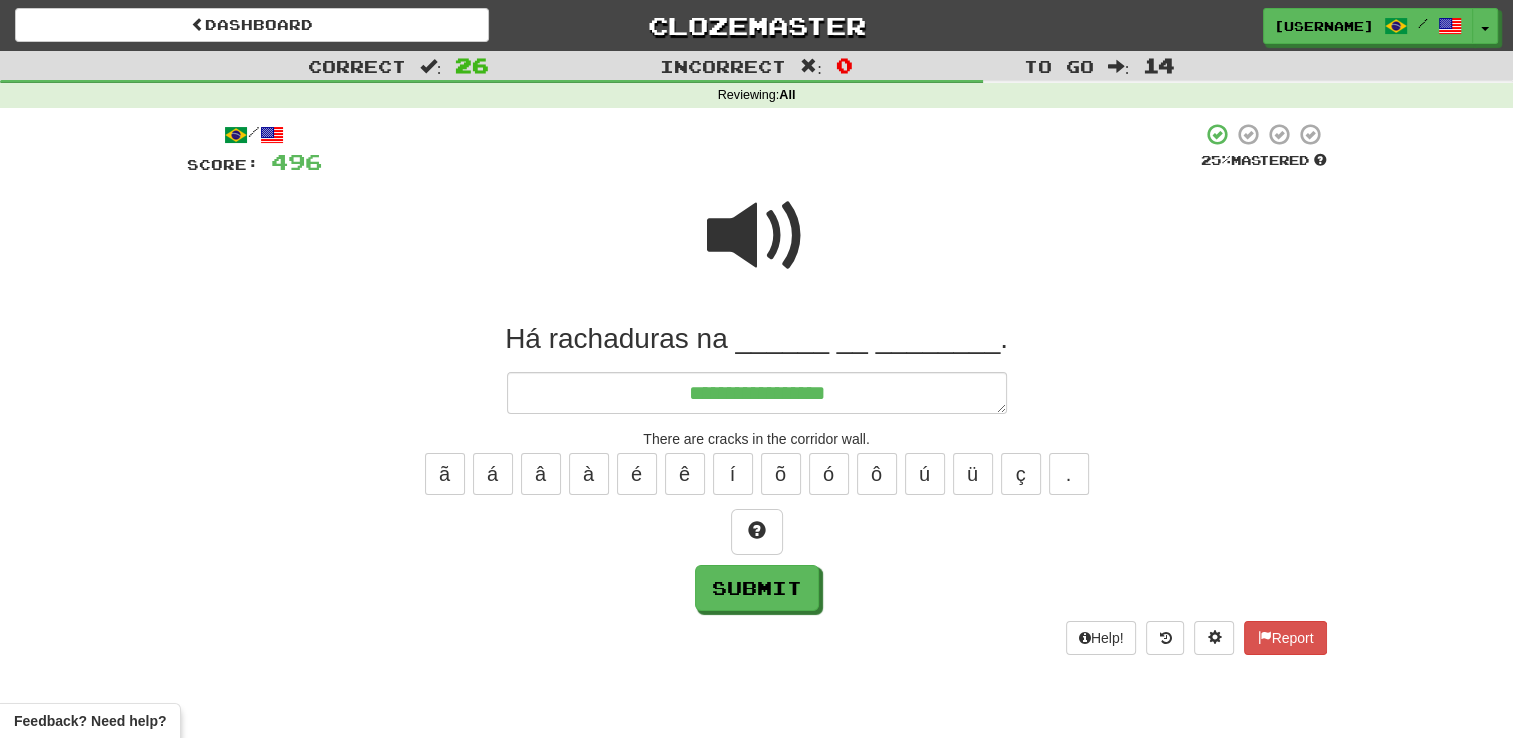 click at bounding box center [757, 236] 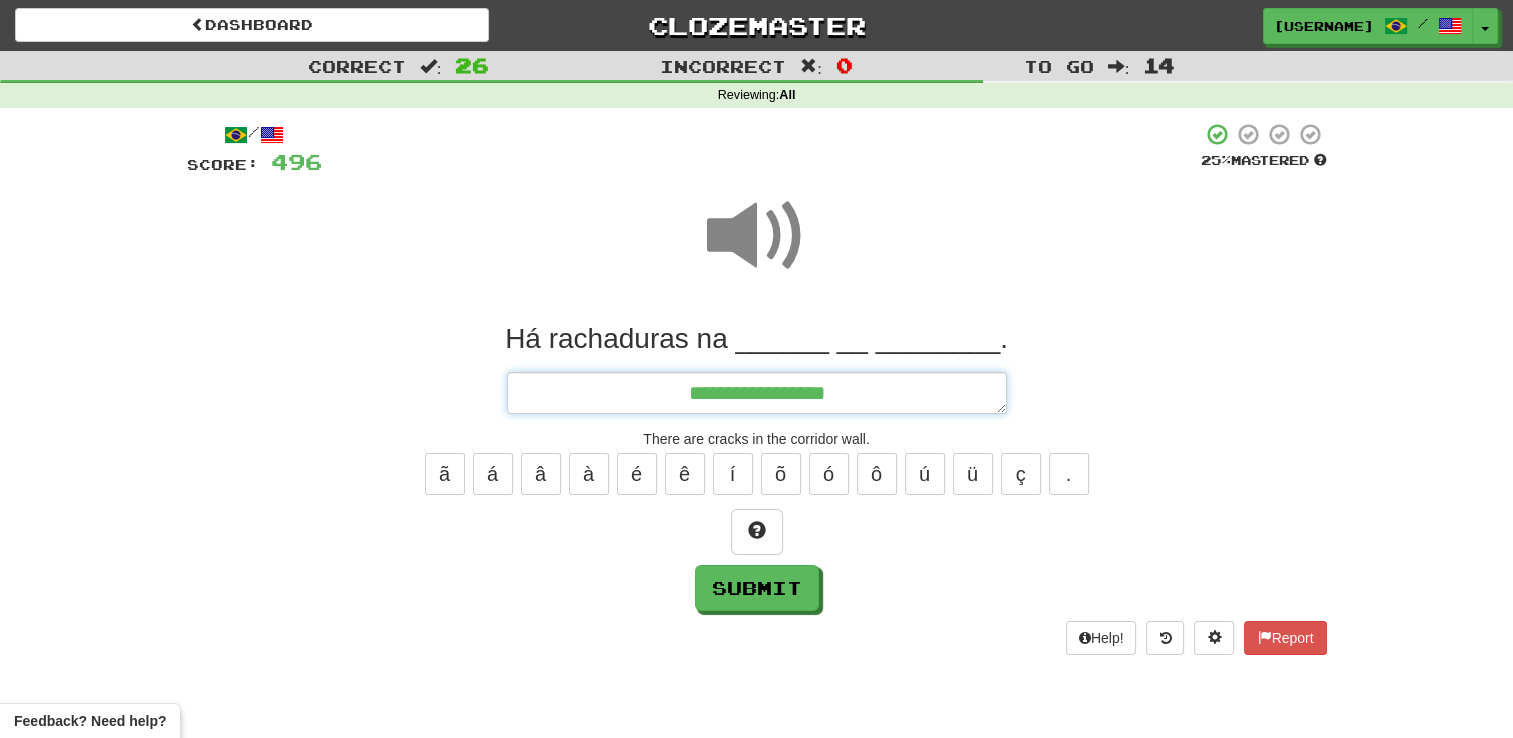 click on "**********" at bounding box center (757, 393) 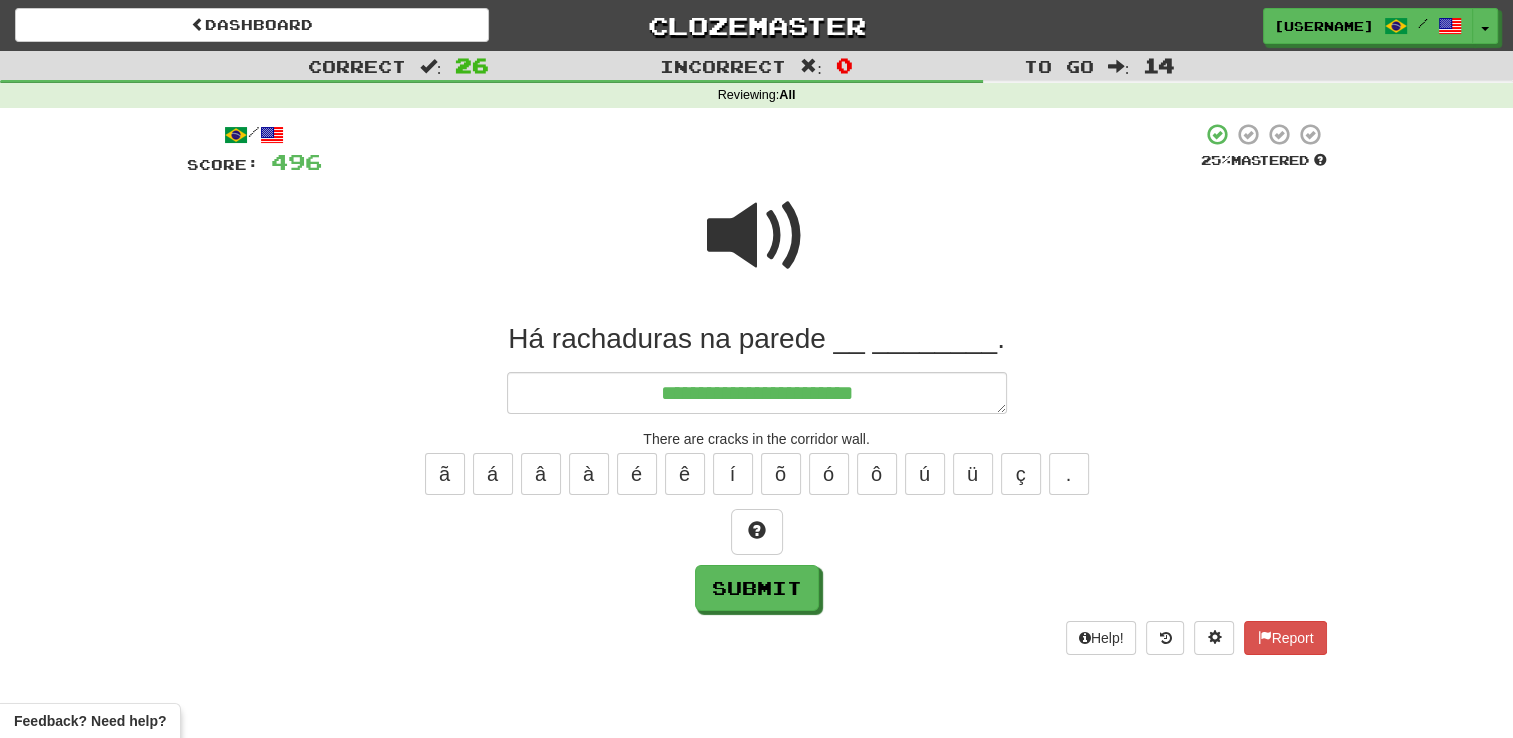 click at bounding box center (757, 236) 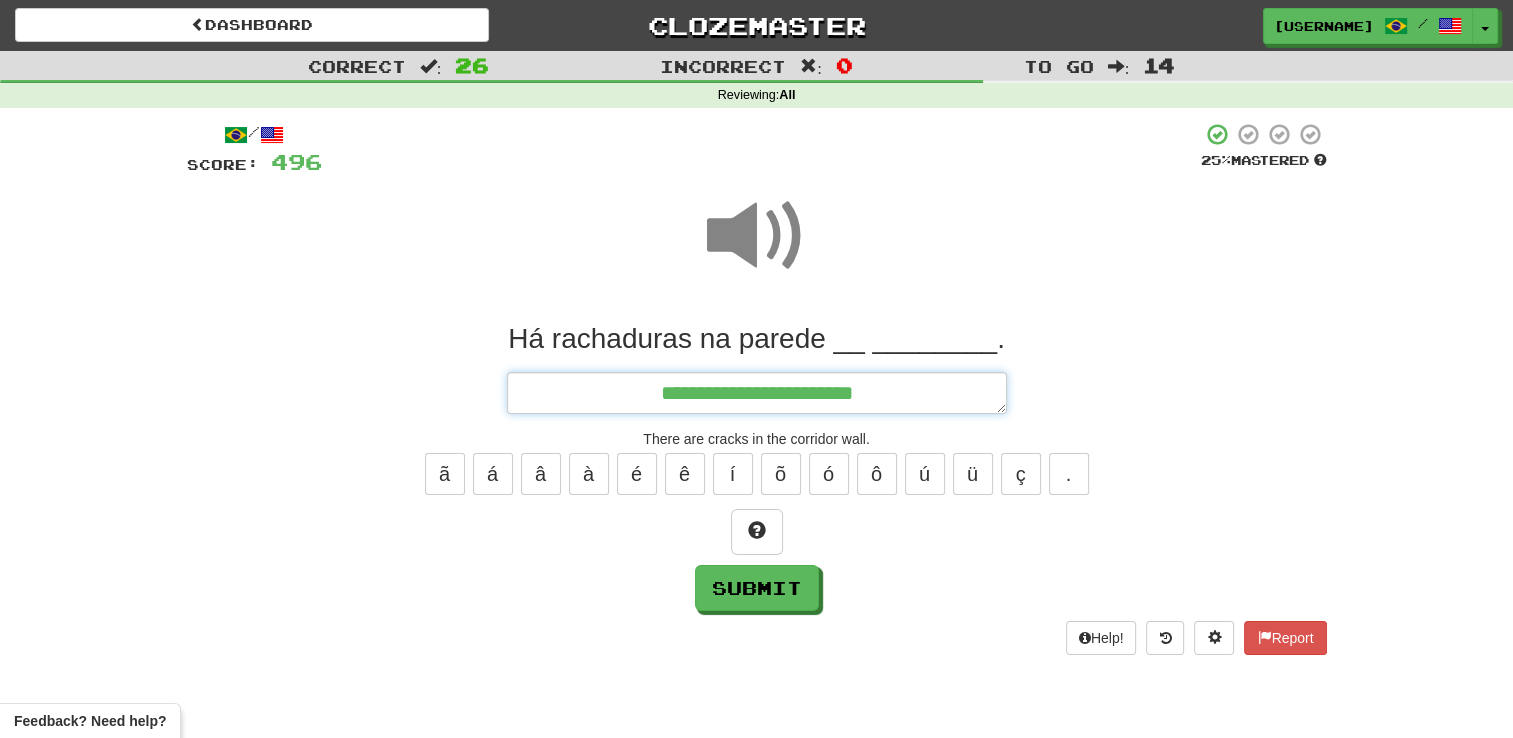 click on "**********" at bounding box center (757, 393) 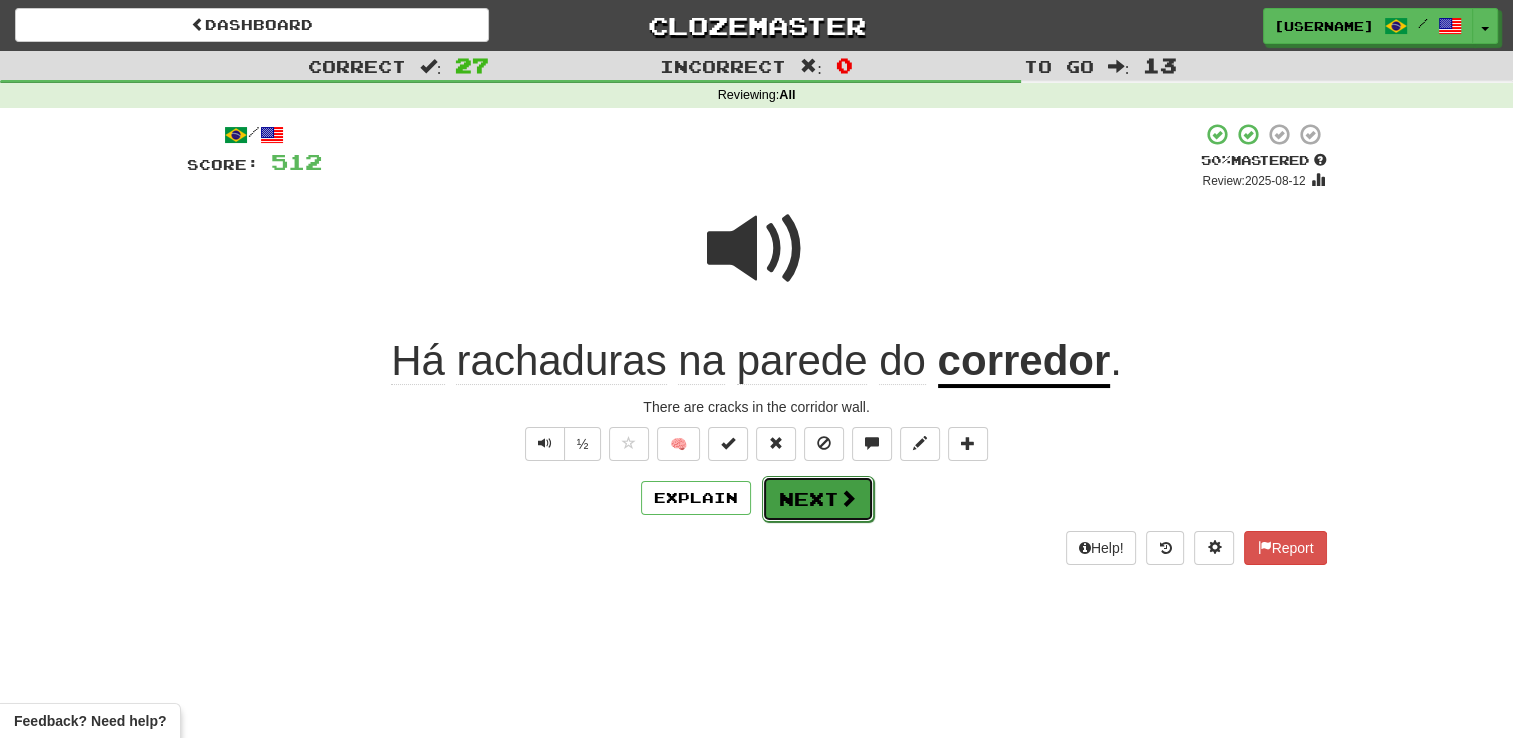 click on "Next" at bounding box center (818, 499) 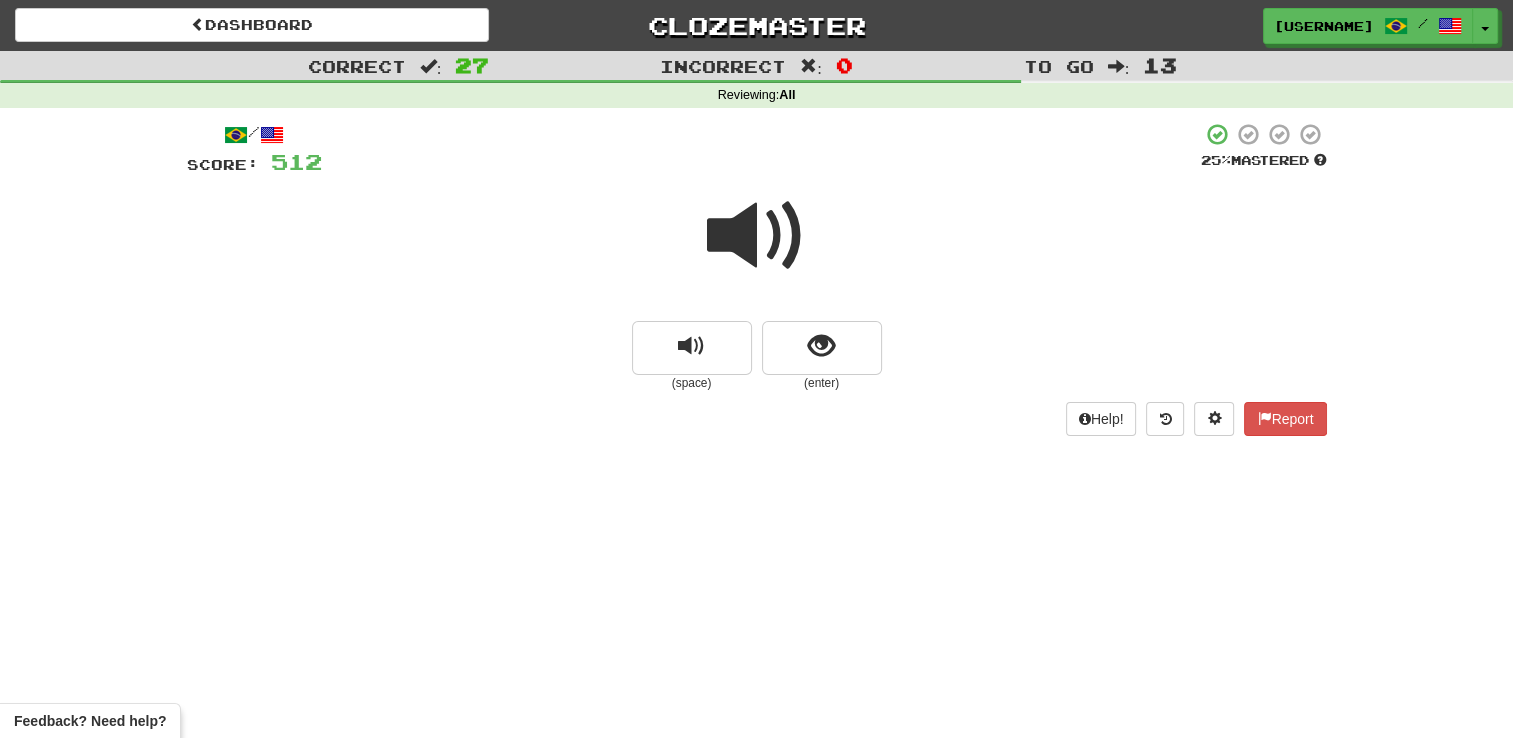 click at bounding box center (757, 236) 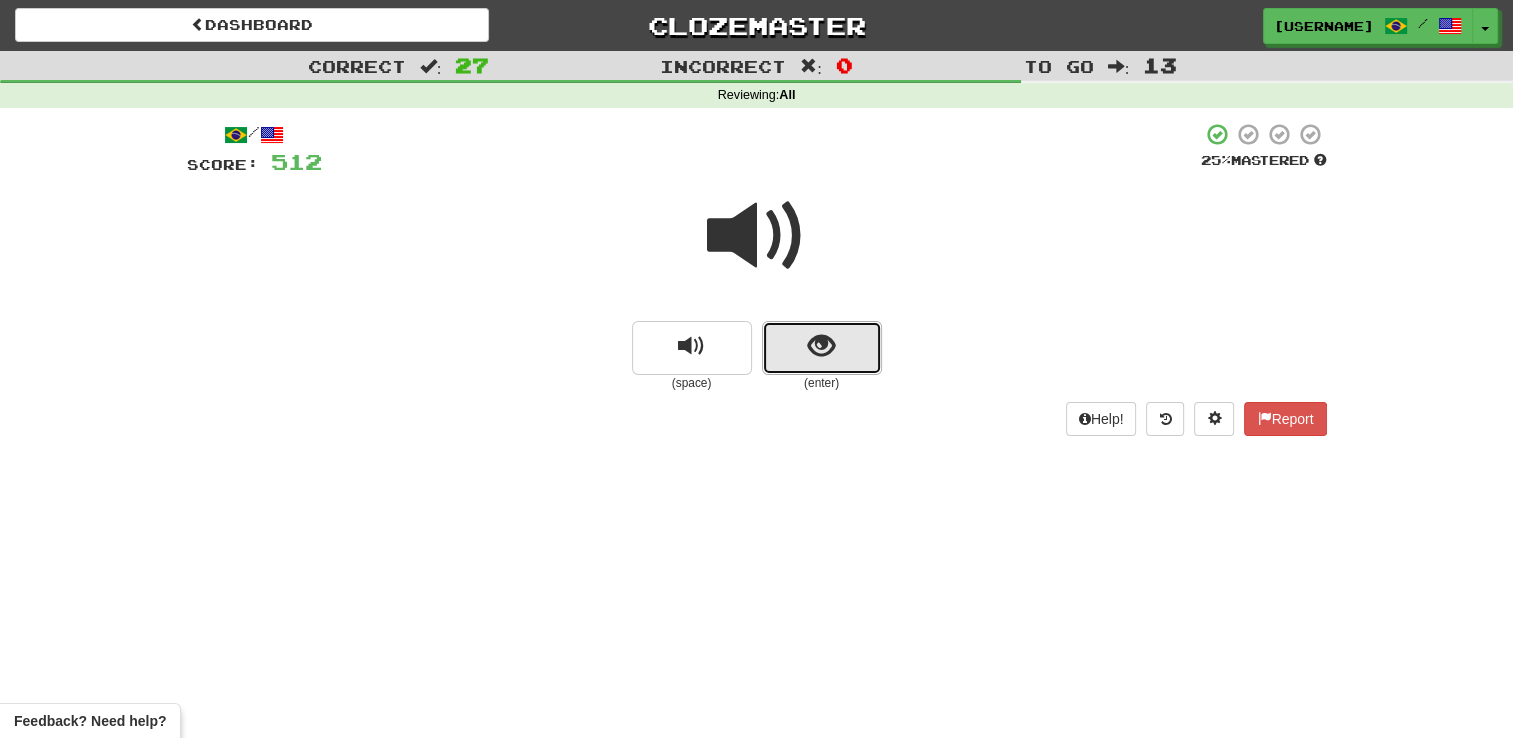 click at bounding box center [822, 348] 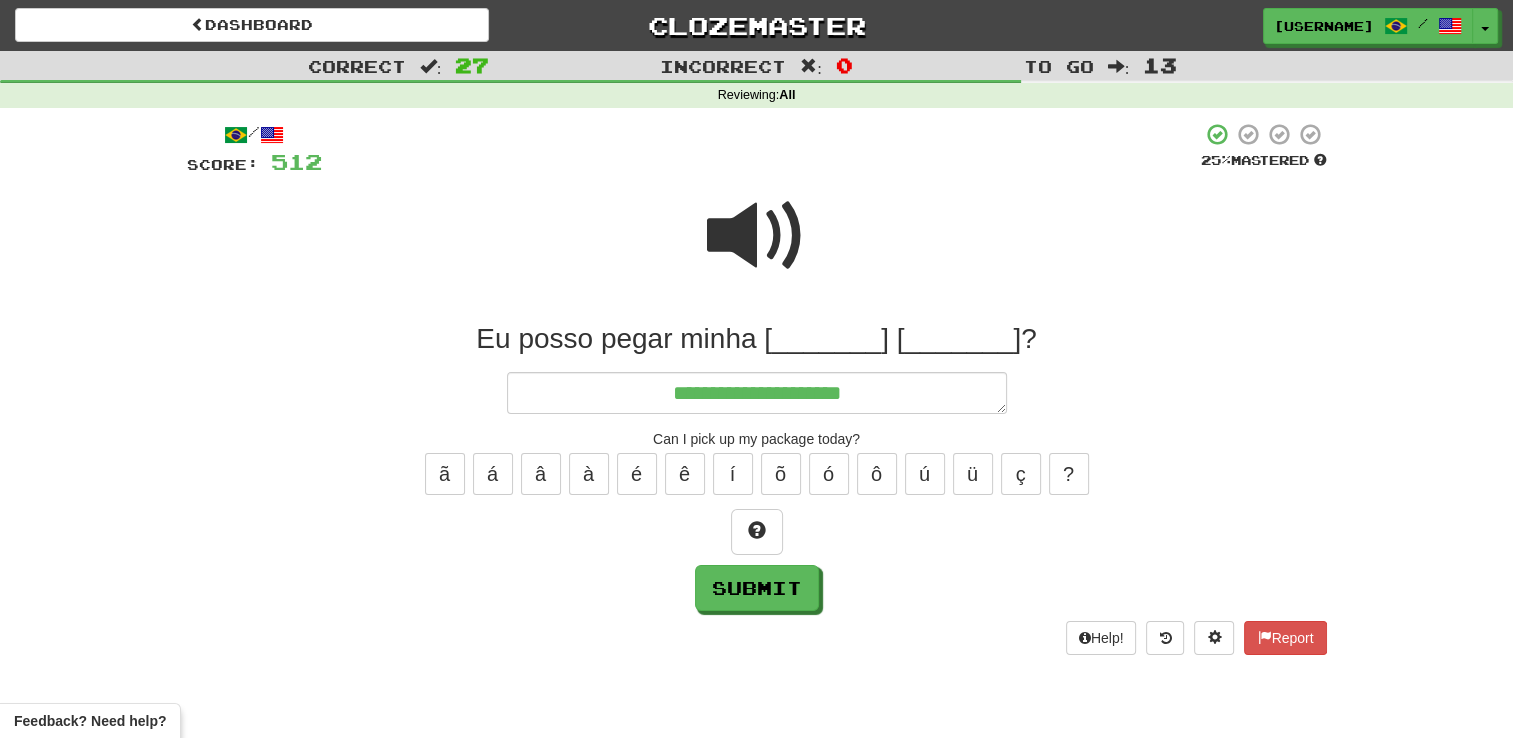 click at bounding box center (757, 236) 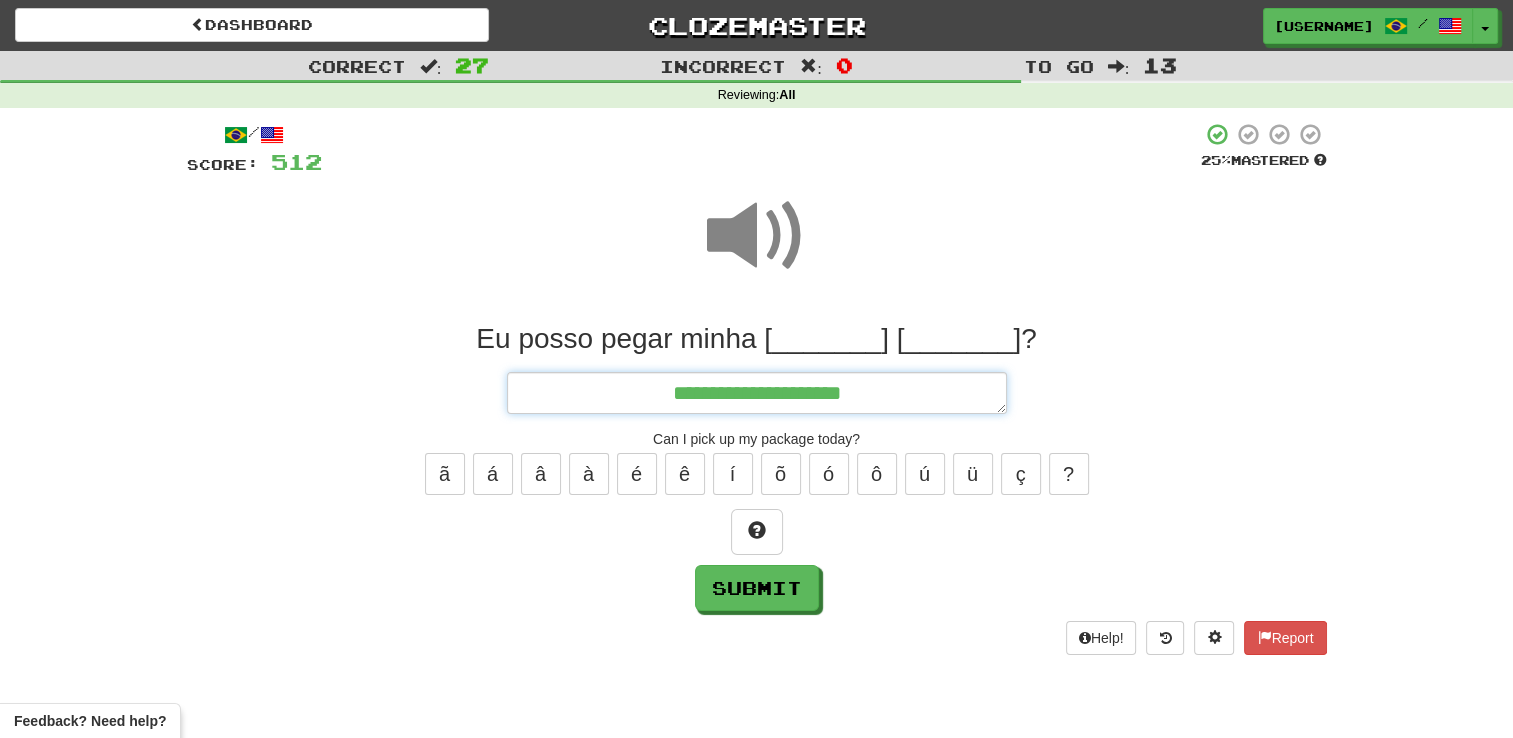 click on "**********" at bounding box center [757, 393] 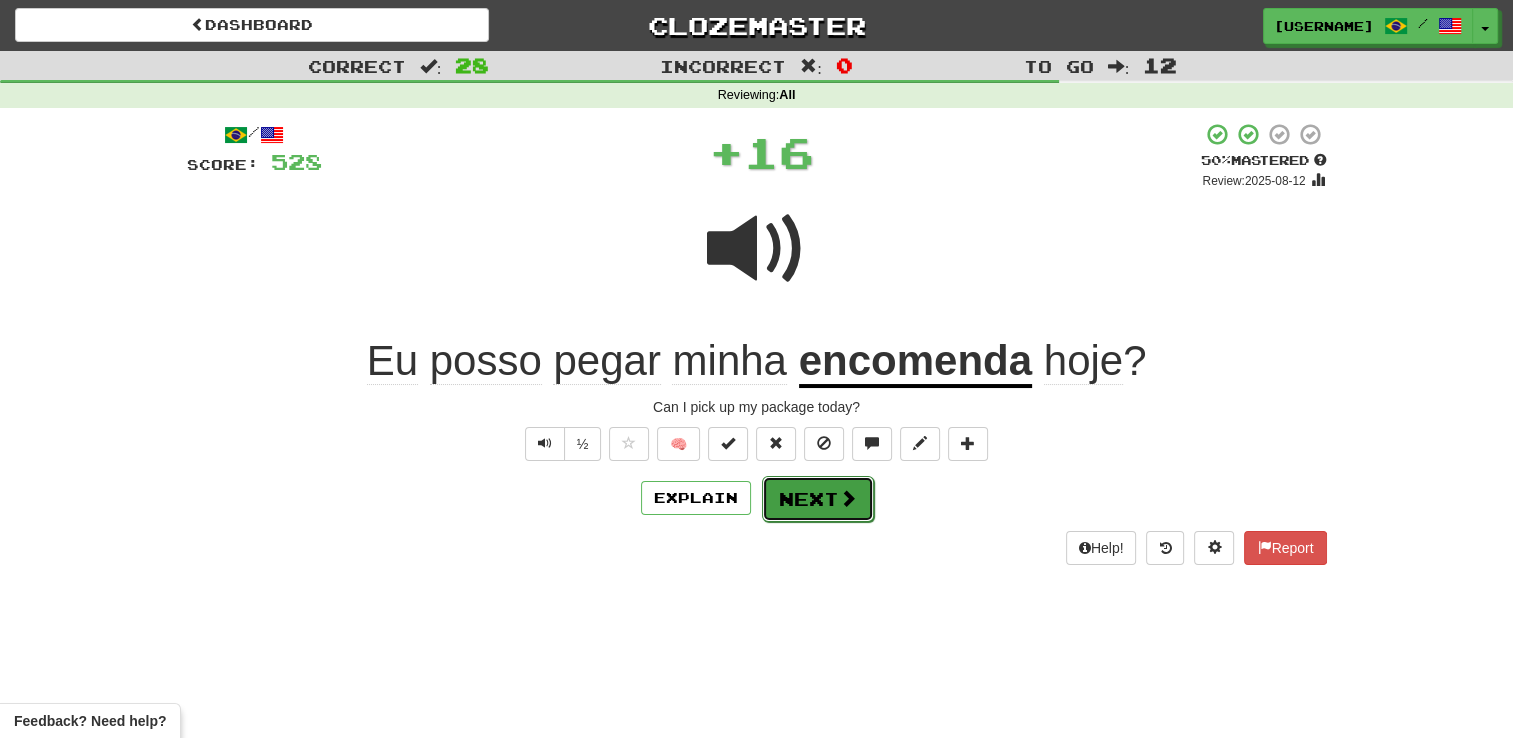 click on "Next" at bounding box center (818, 499) 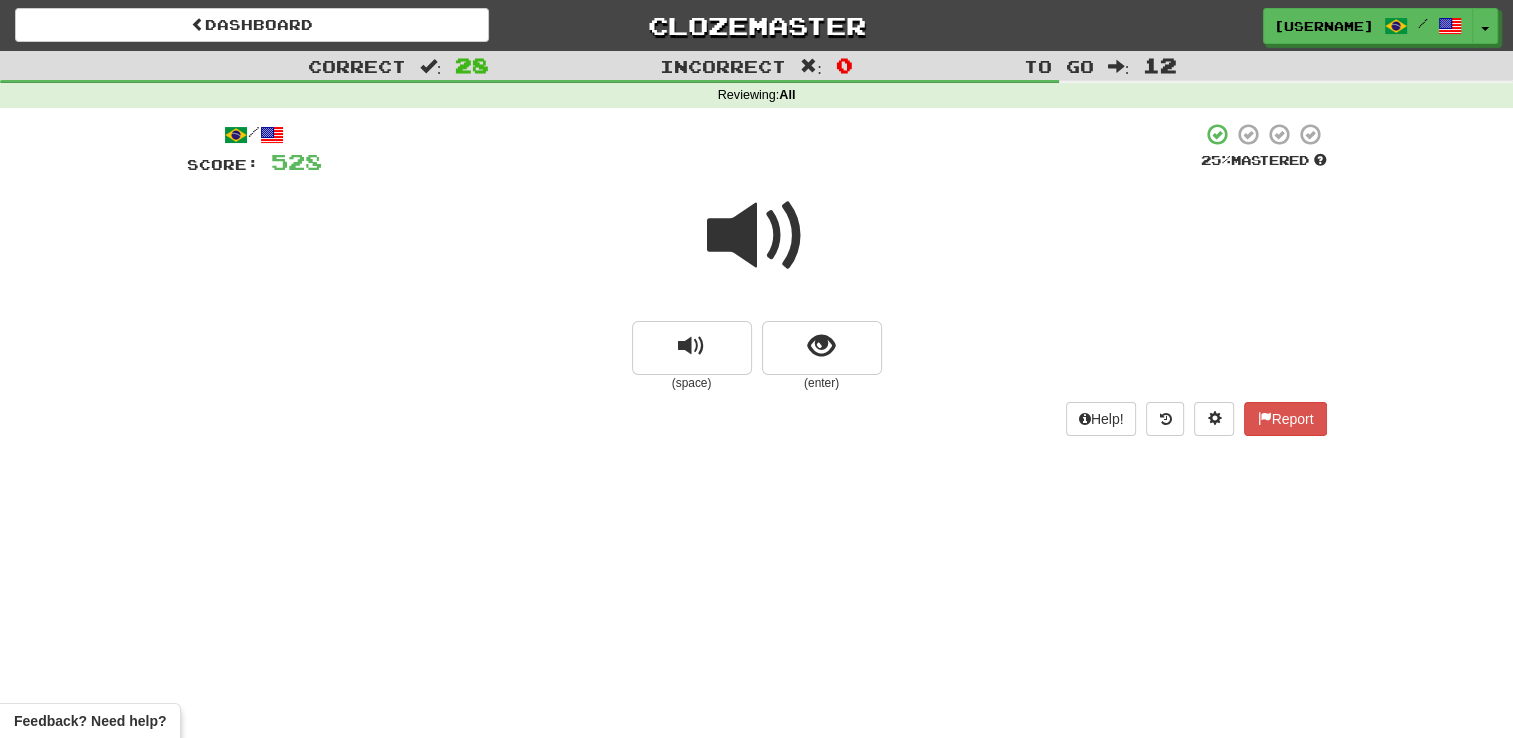 click at bounding box center [757, 236] 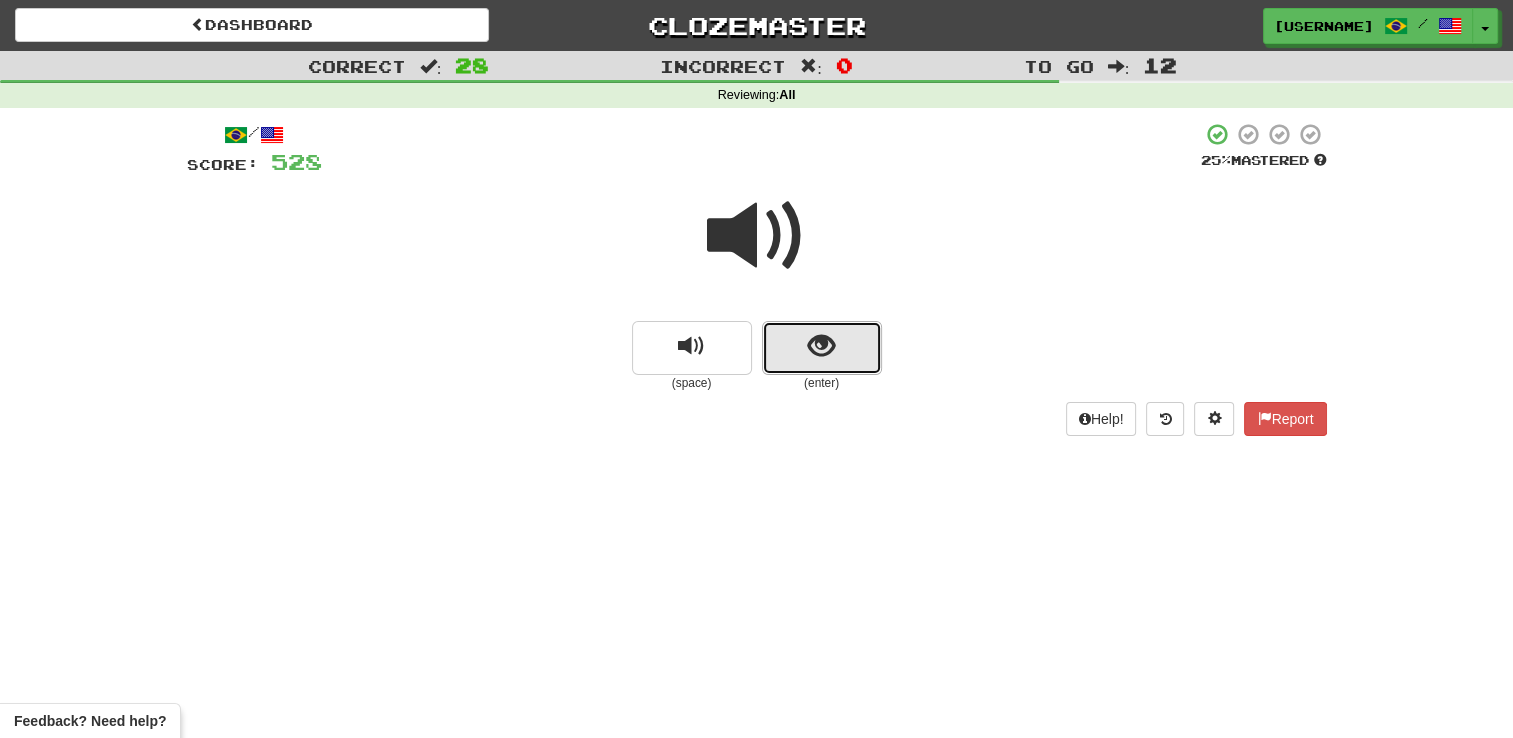 click at bounding box center (822, 348) 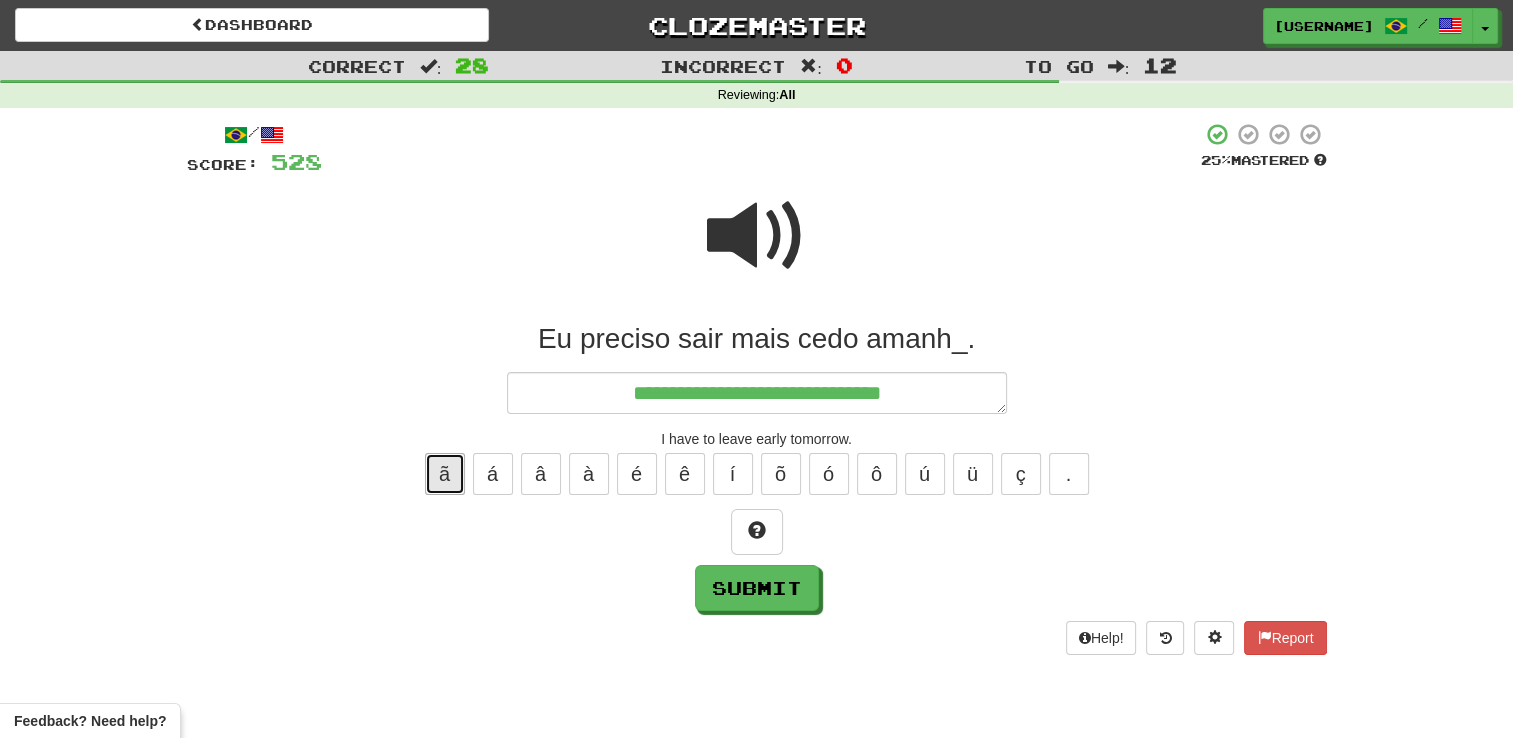 click on "ã" at bounding box center [445, 474] 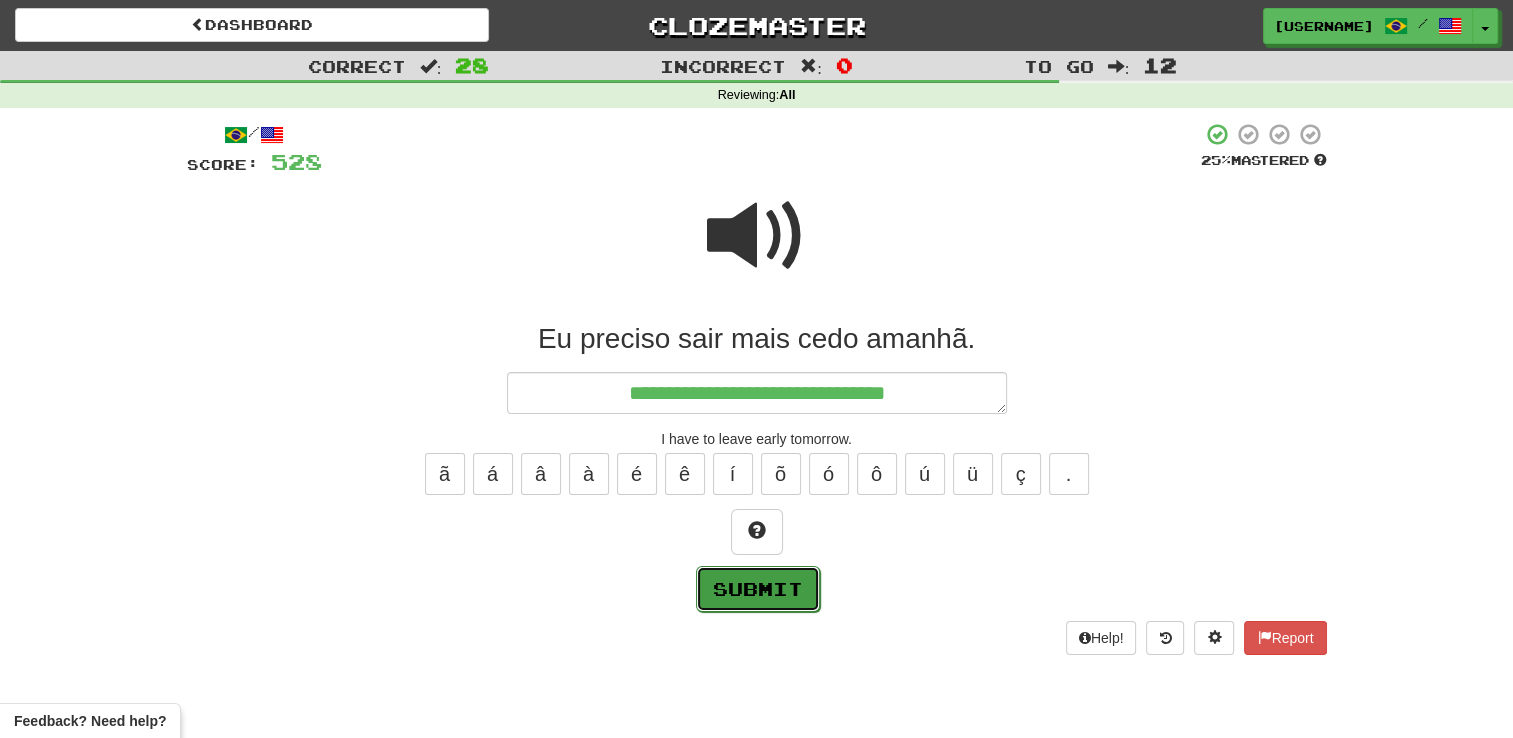 click on "Submit" at bounding box center [758, 589] 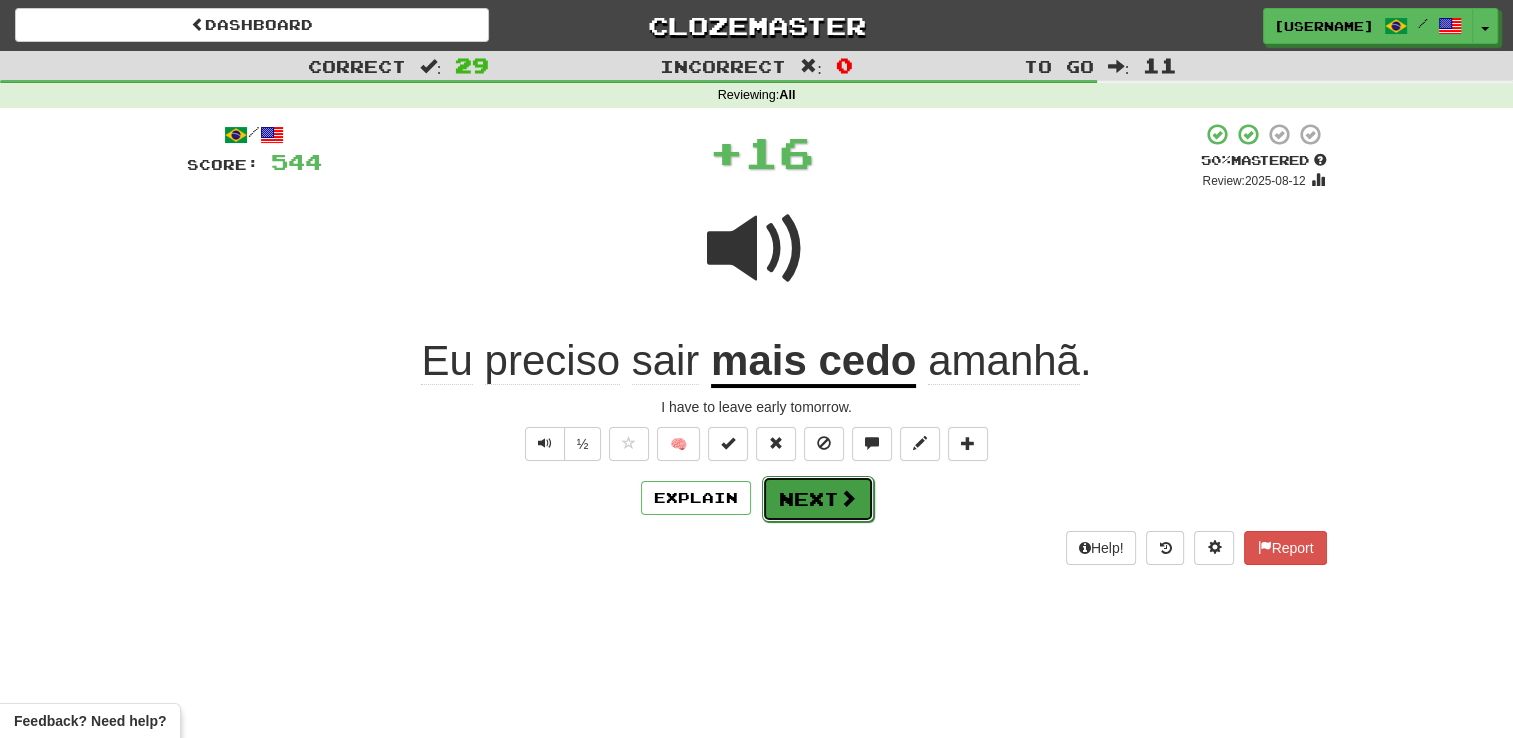 click on "Next" at bounding box center [818, 499] 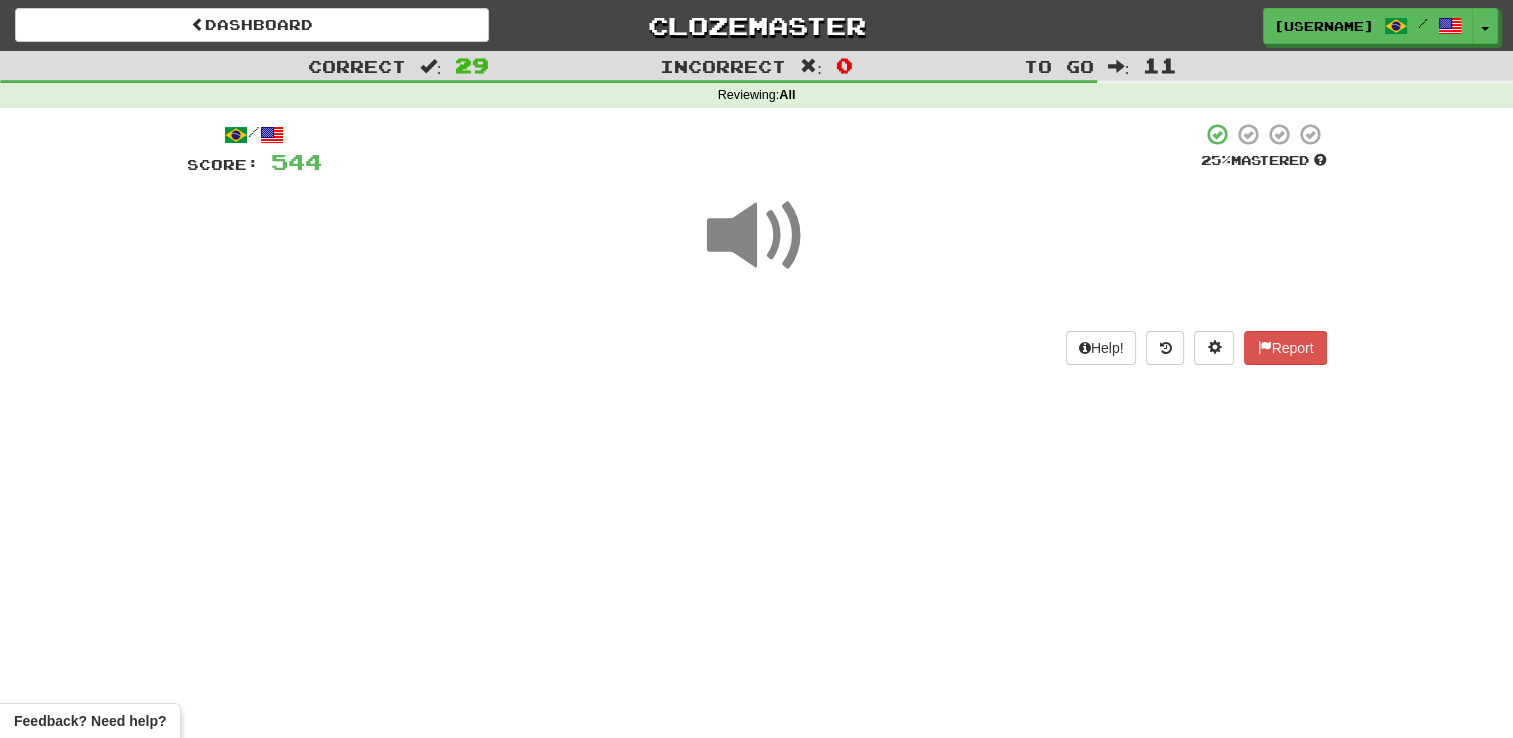 click at bounding box center [757, 236] 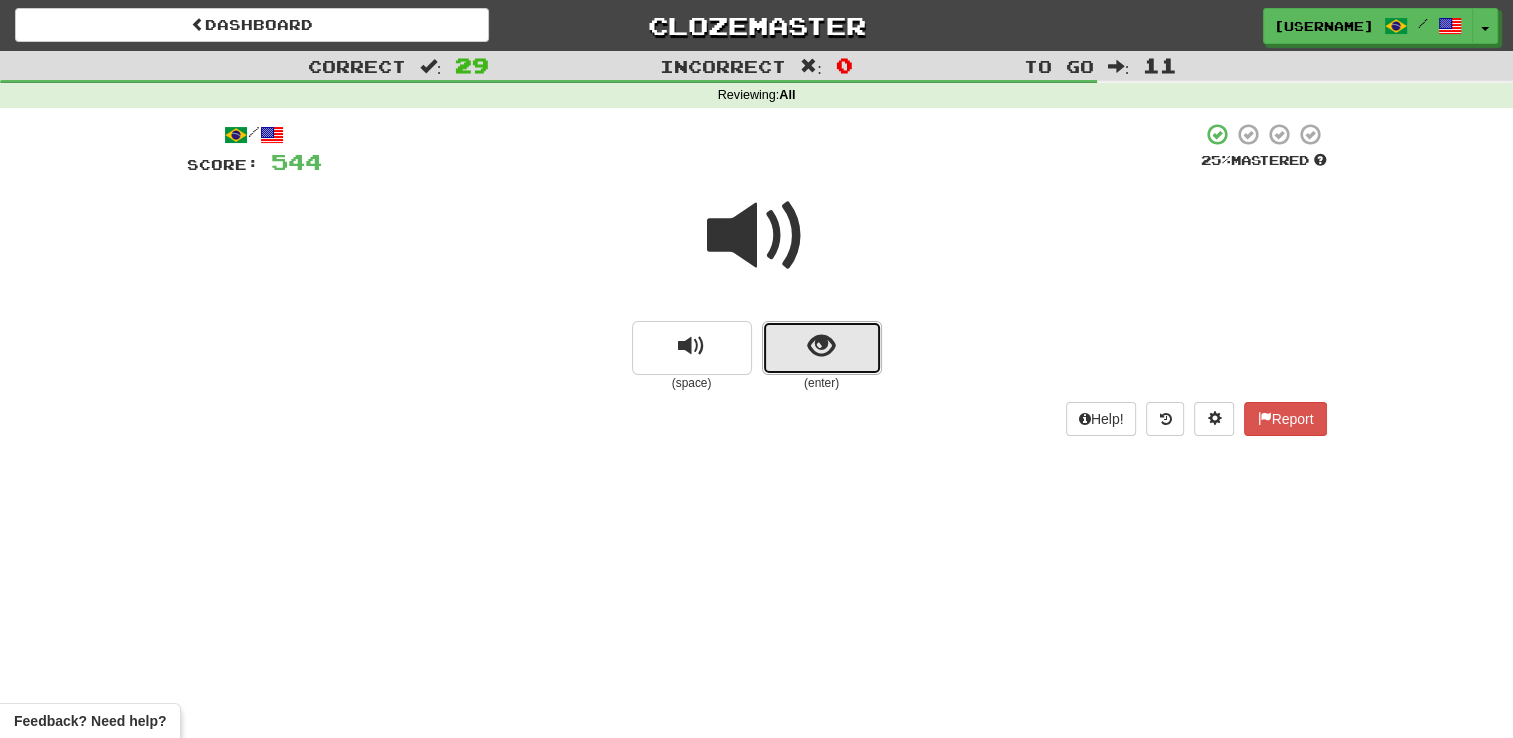 click at bounding box center (822, 348) 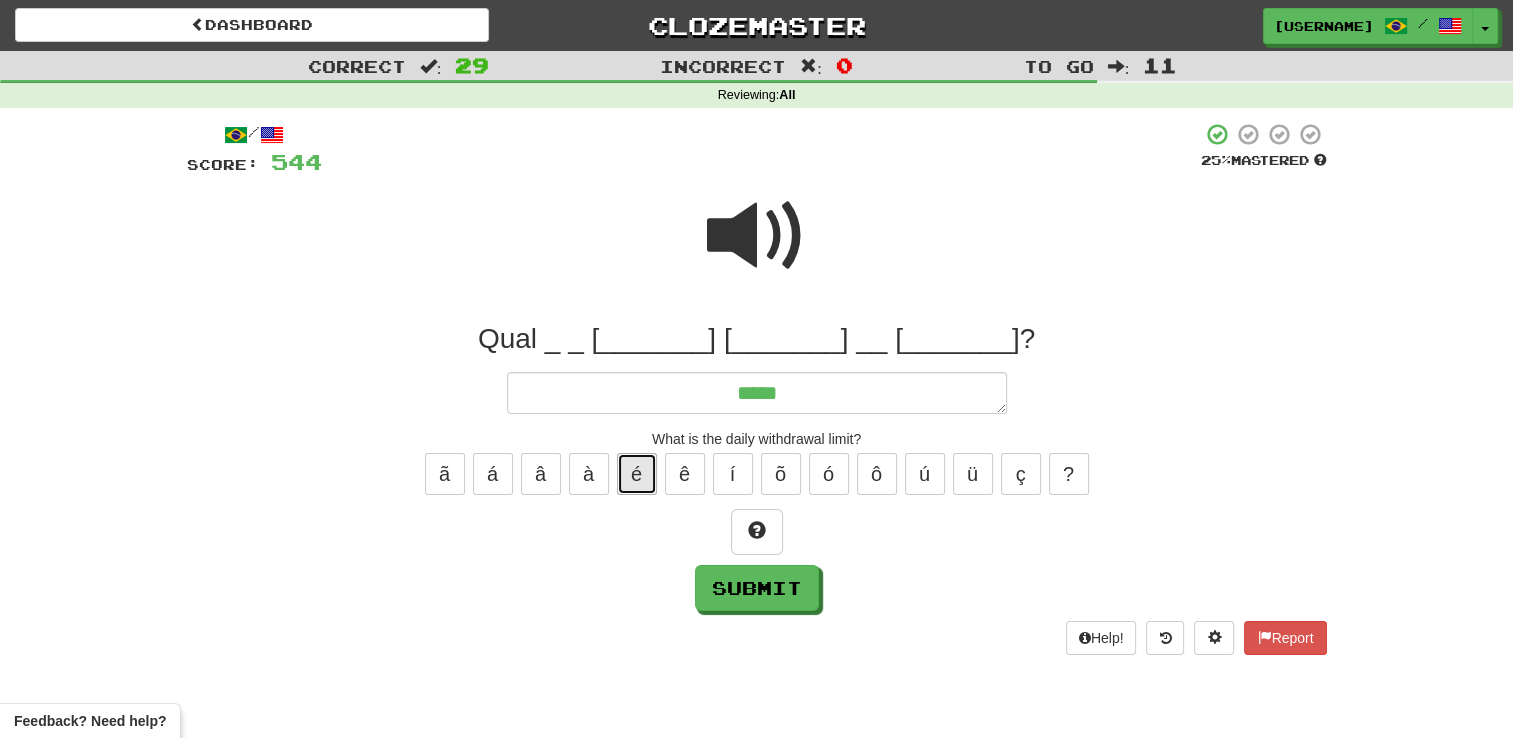 drag, startPoint x: 628, startPoint y: 478, endPoint x: 624, endPoint y: 466, distance: 12.649111 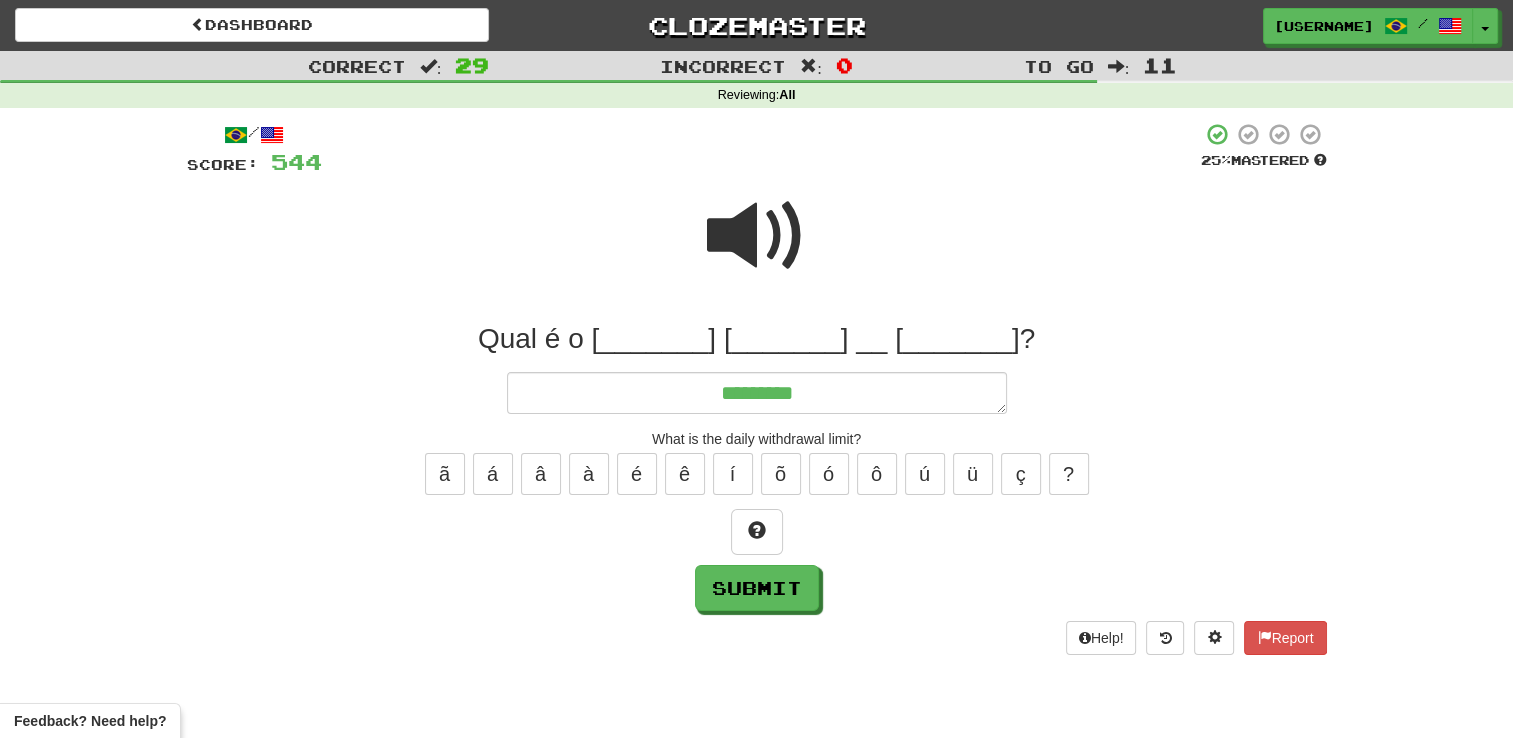 click at bounding box center [757, 249] 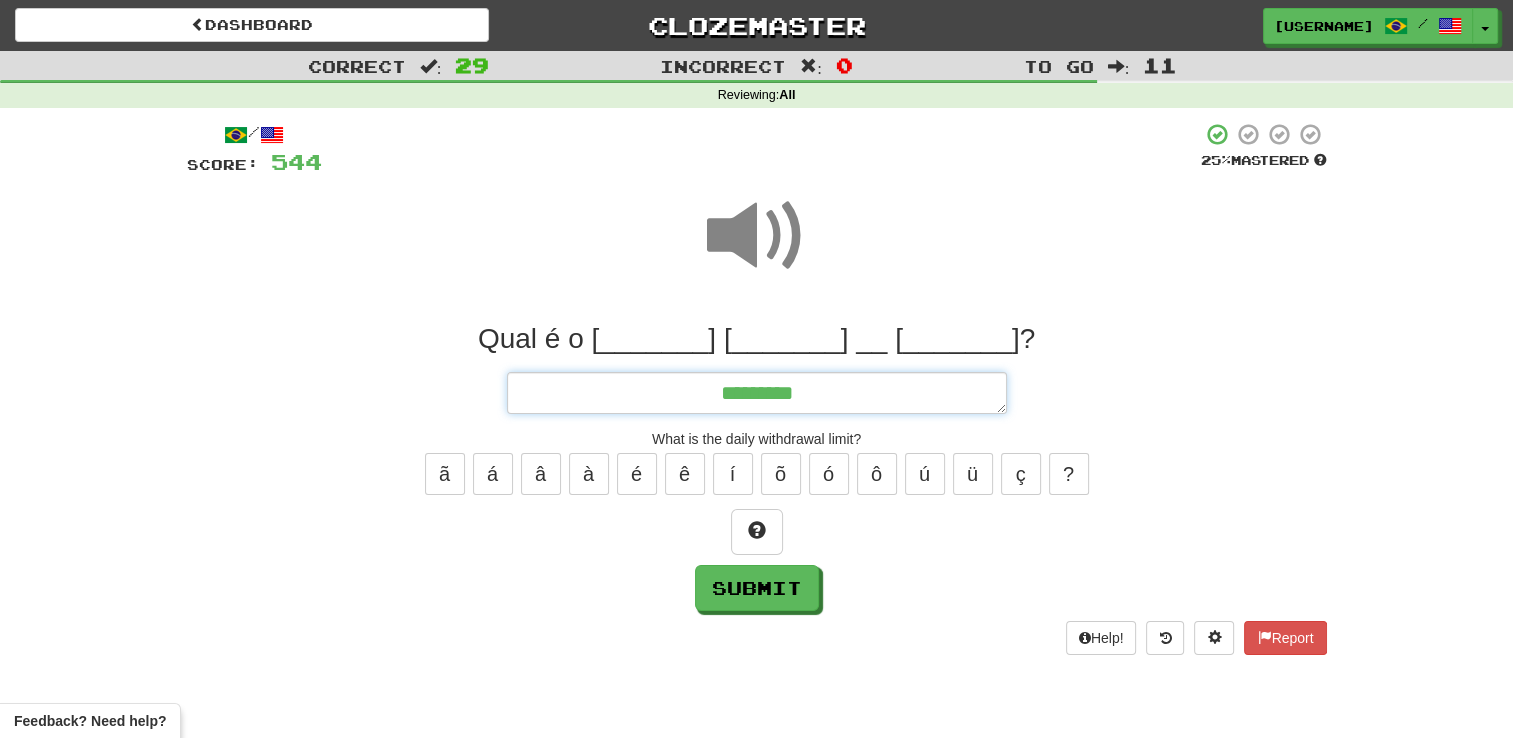 click on "********" at bounding box center (757, 393) 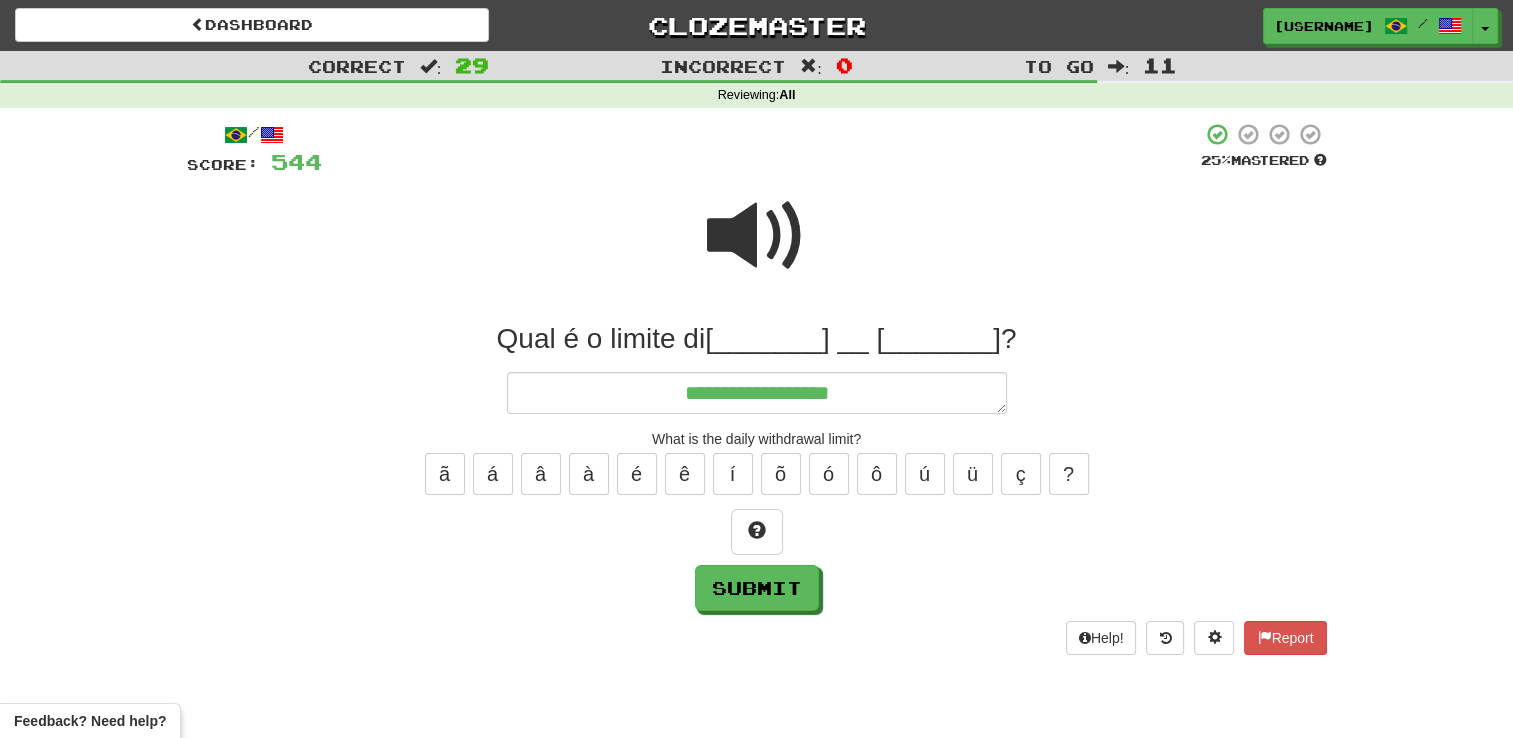 click at bounding box center (757, 236) 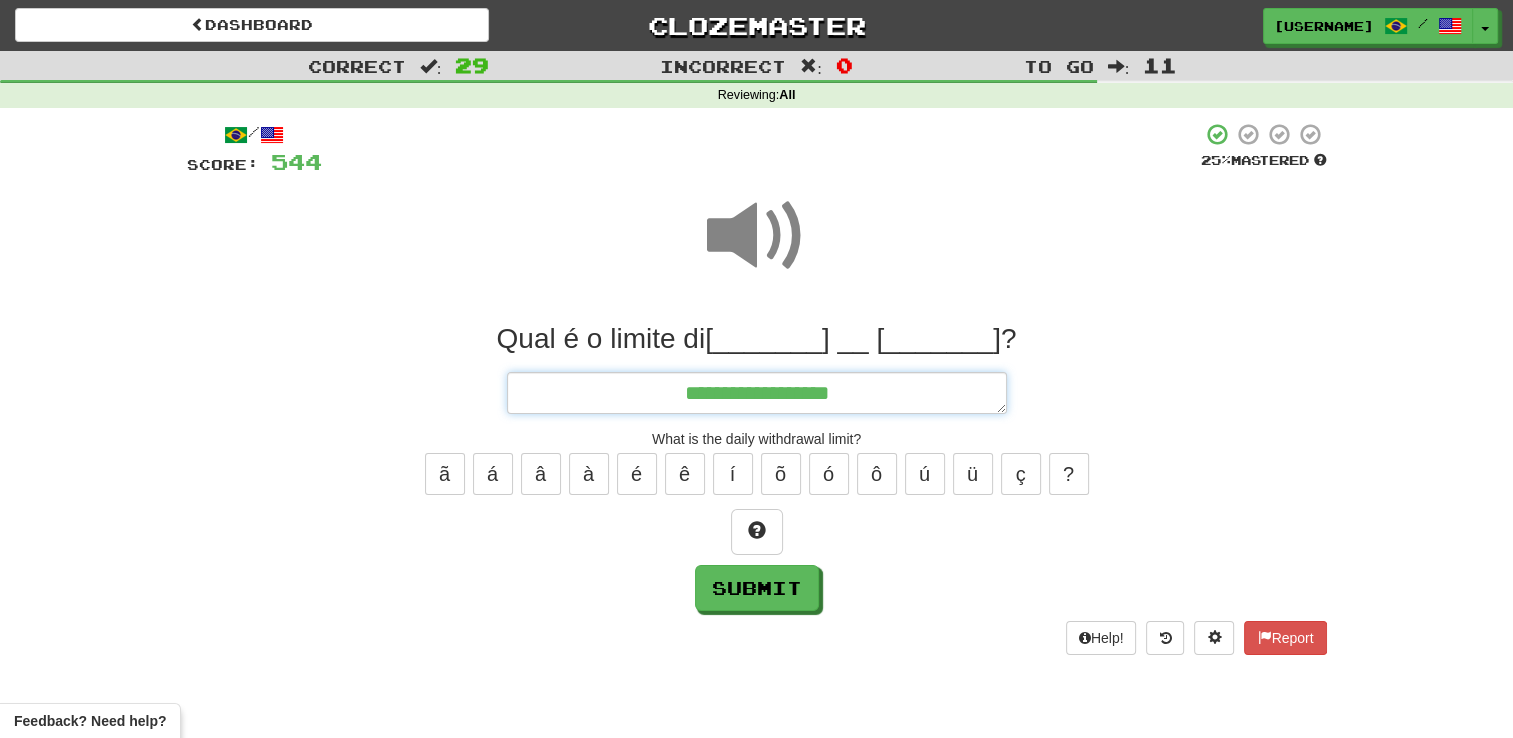 click on "**********" at bounding box center [757, 393] 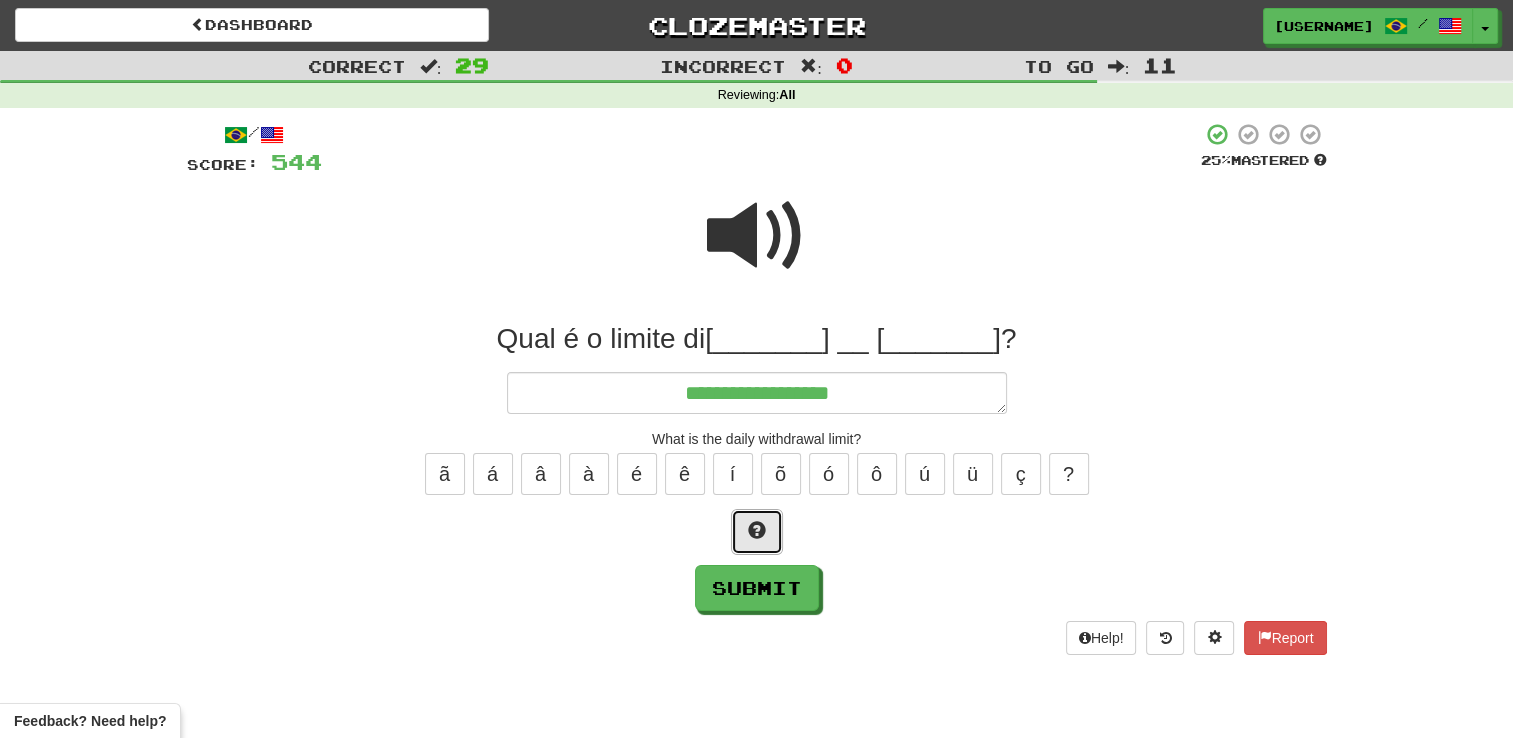 click at bounding box center (757, 530) 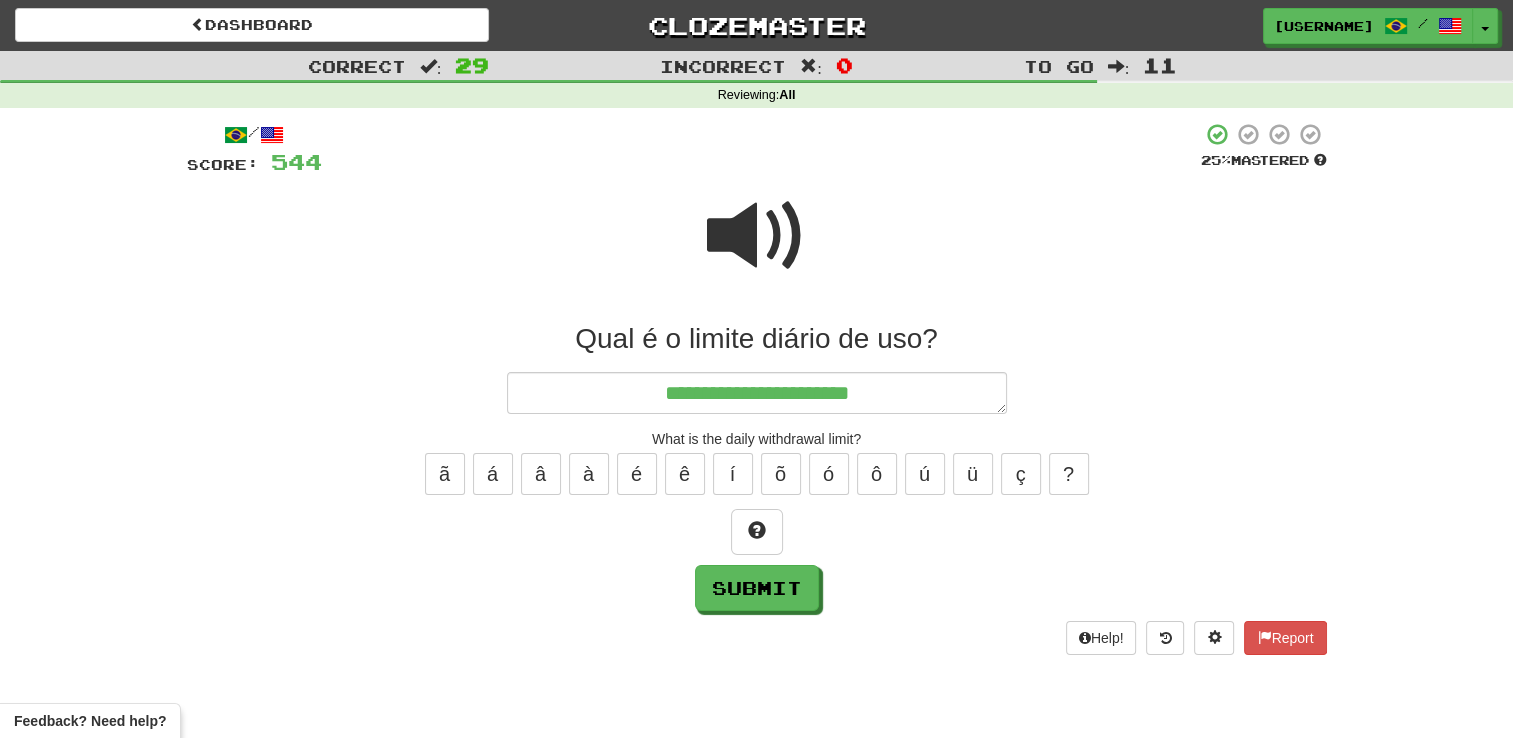 drag, startPoint x: 780, startPoint y: 225, endPoint x: 796, endPoint y: 246, distance: 26.400757 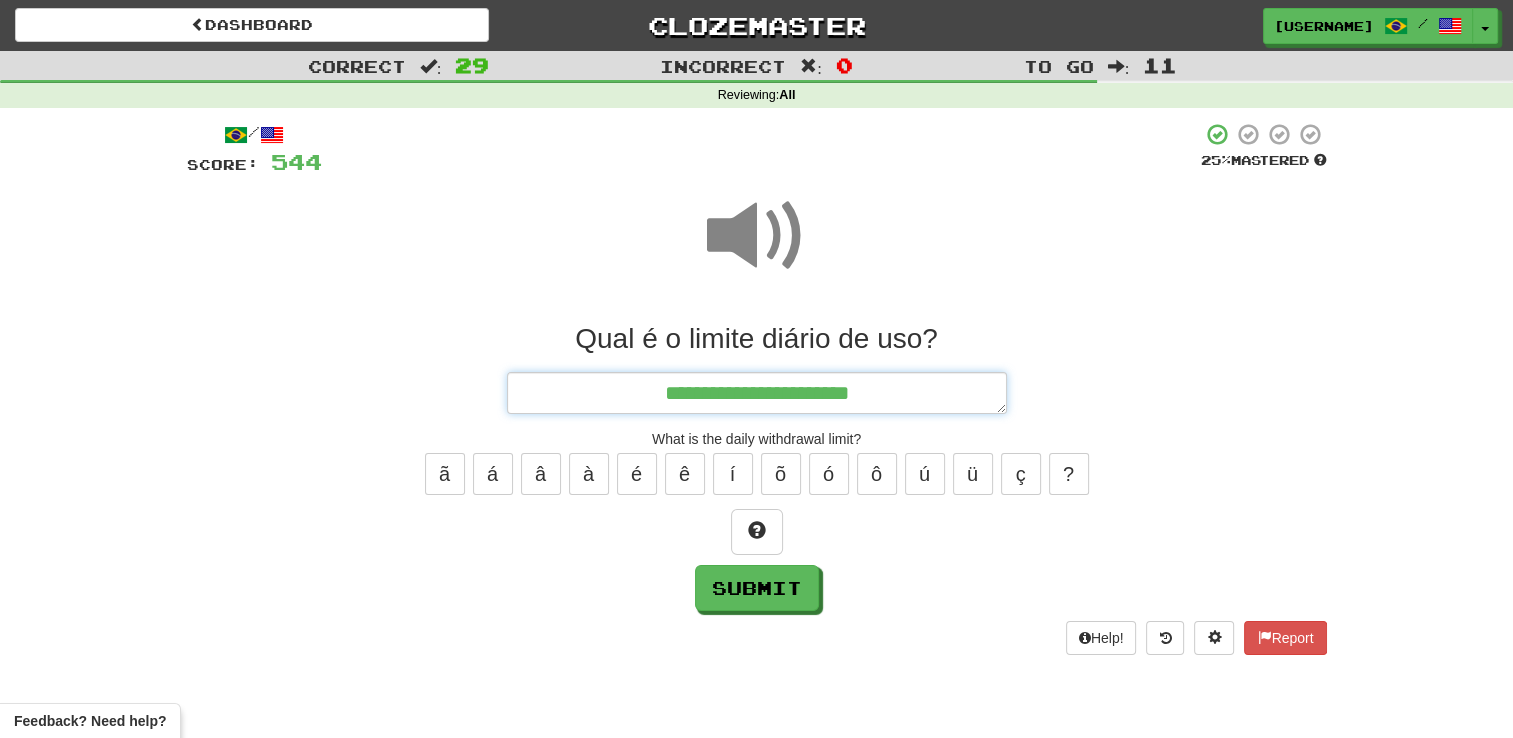 click on "**********" at bounding box center [757, 393] 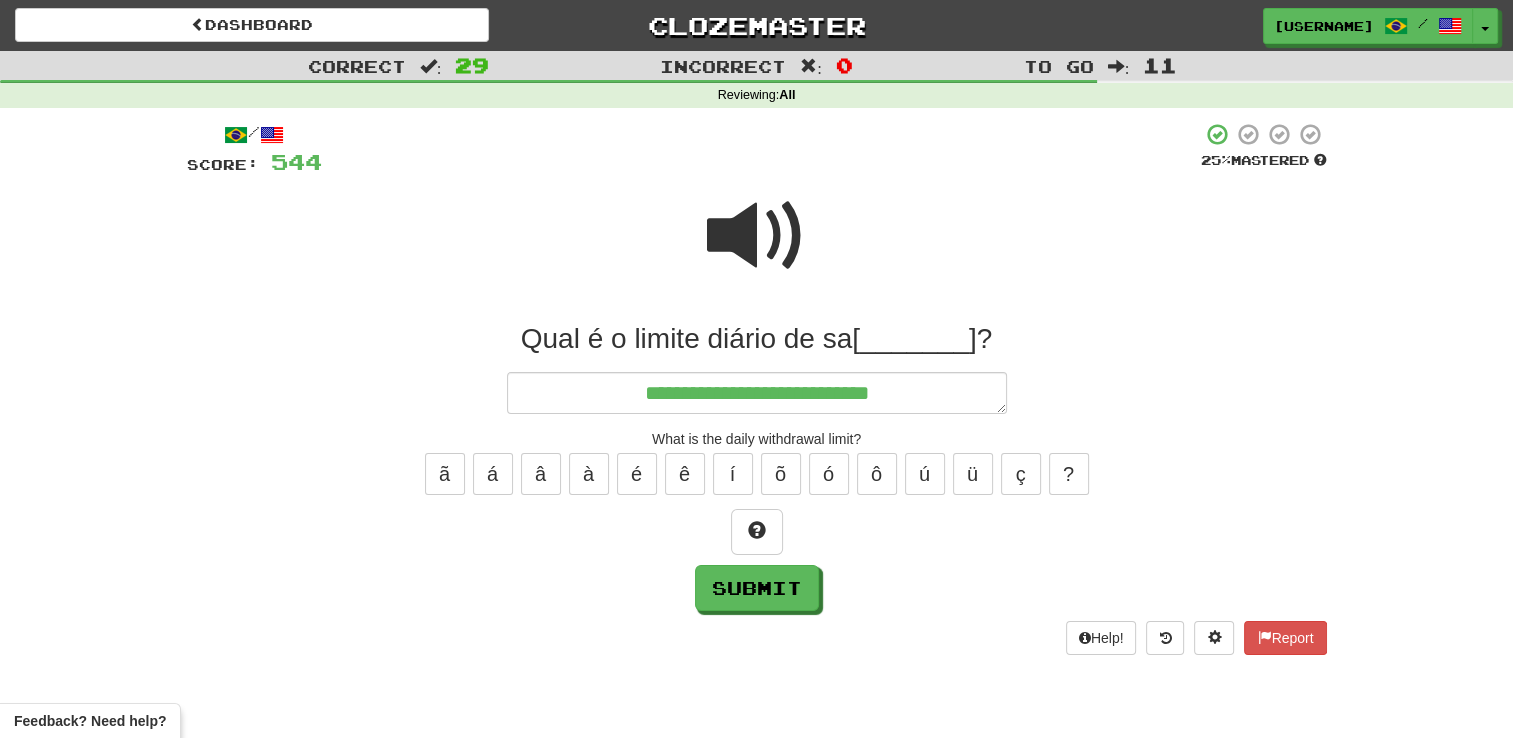 click at bounding box center (757, 236) 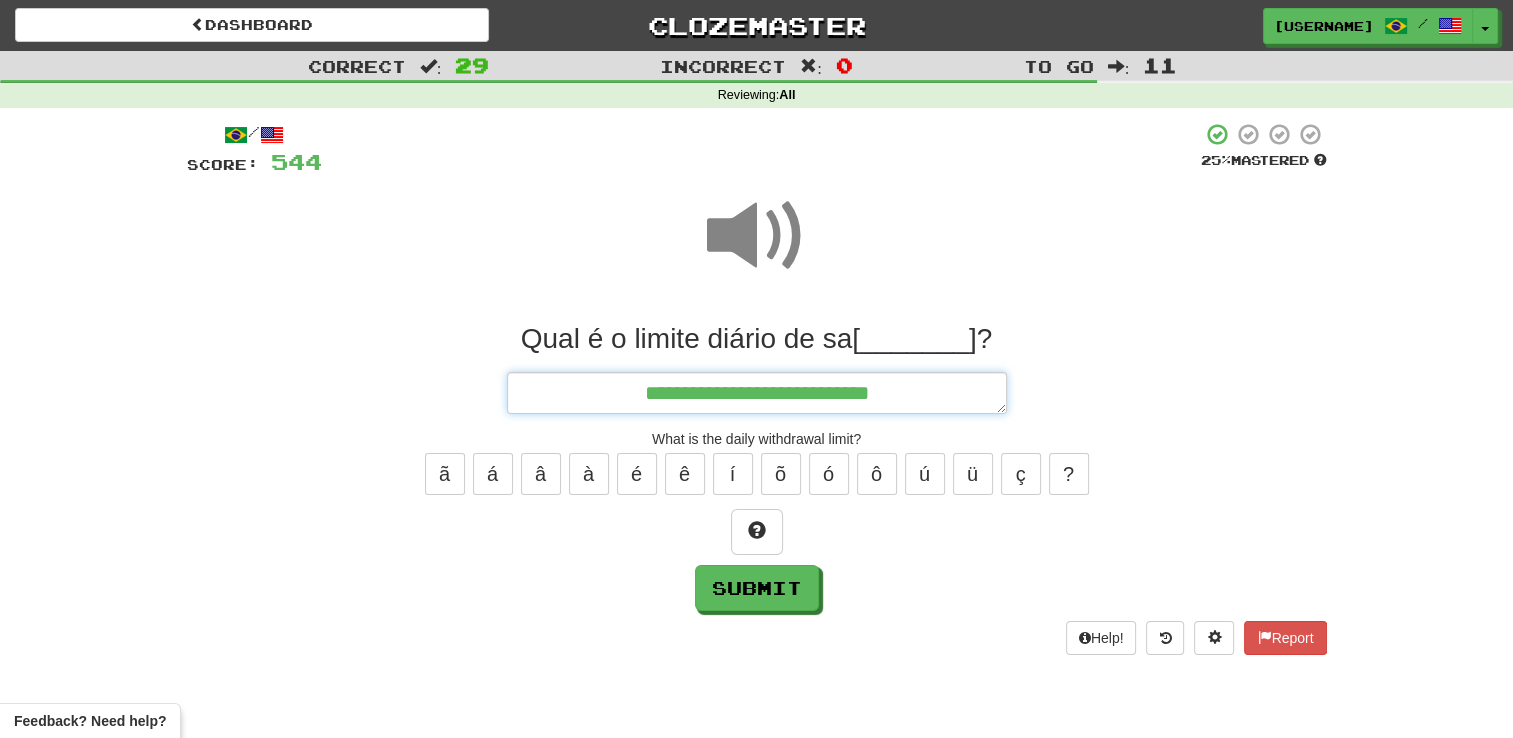 click on "**********" at bounding box center [757, 393] 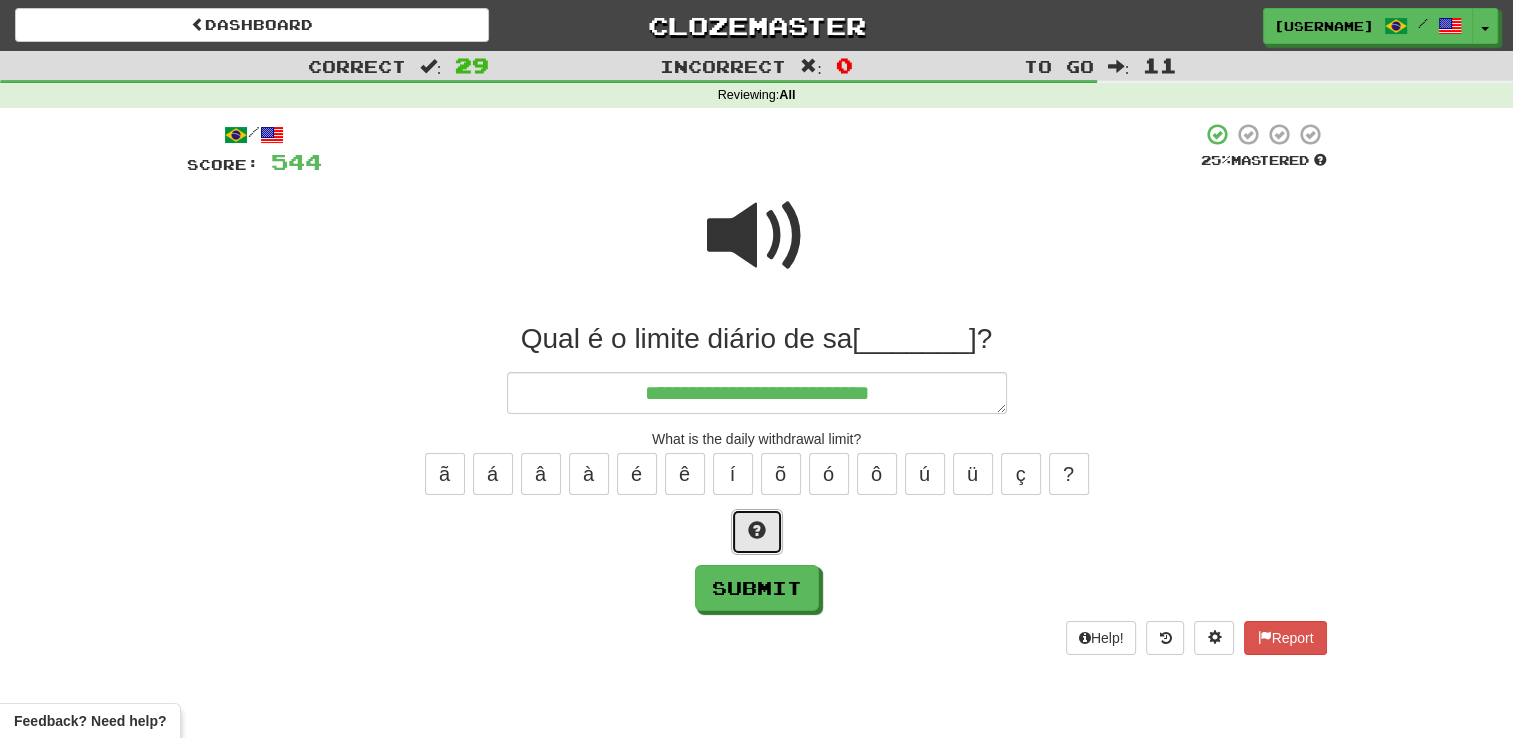 click at bounding box center [757, 532] 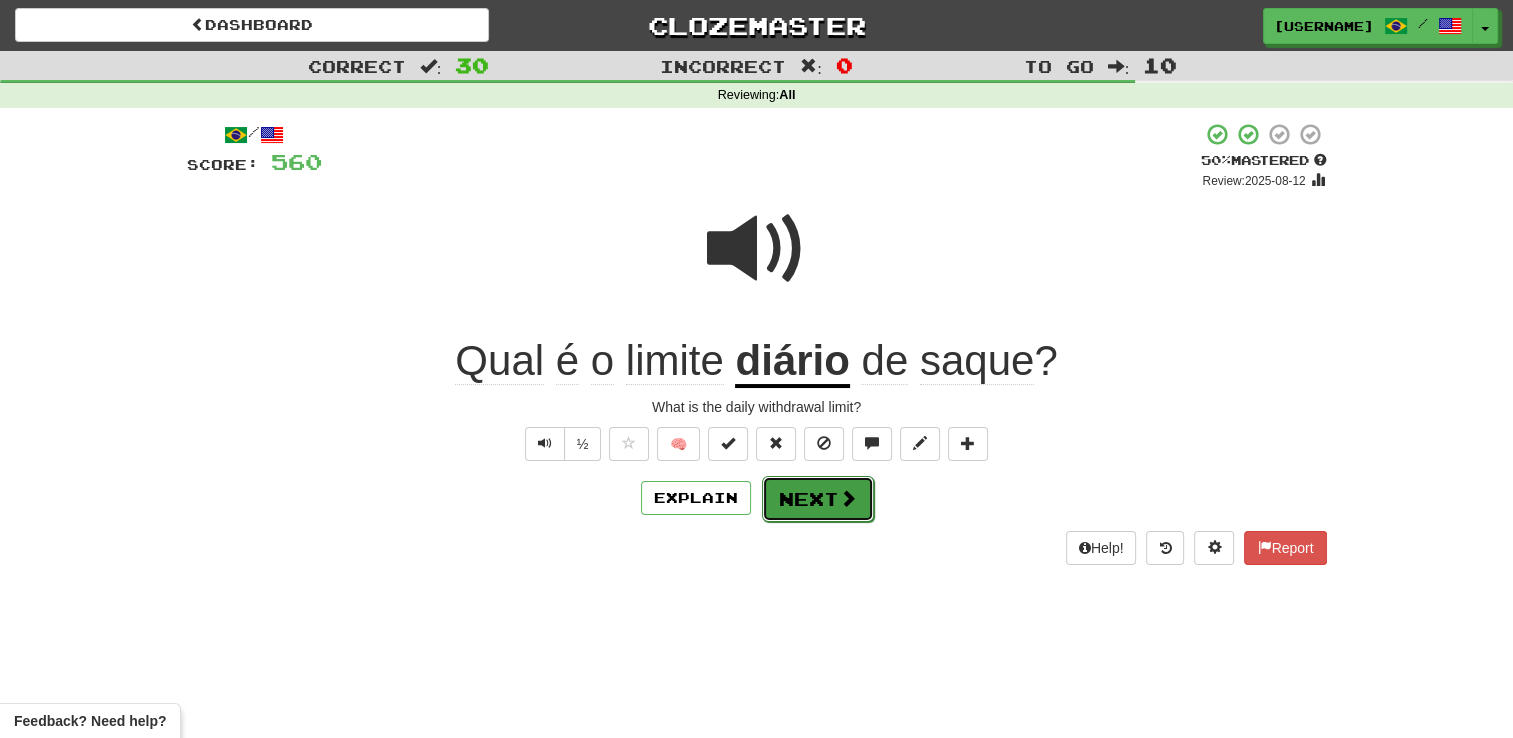 click on "Next" at bounding box center (818, 499) 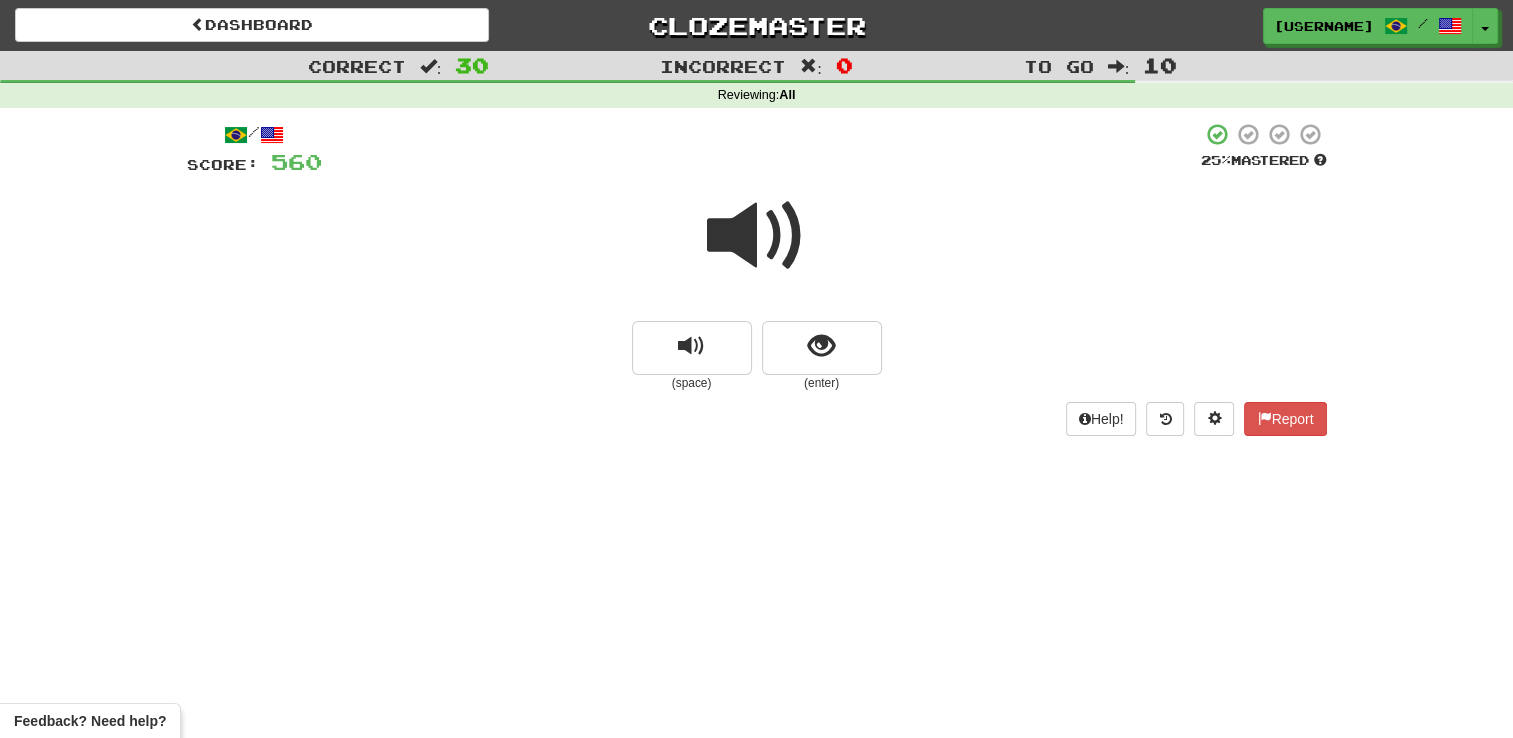 click at bounding box center (757, 236) 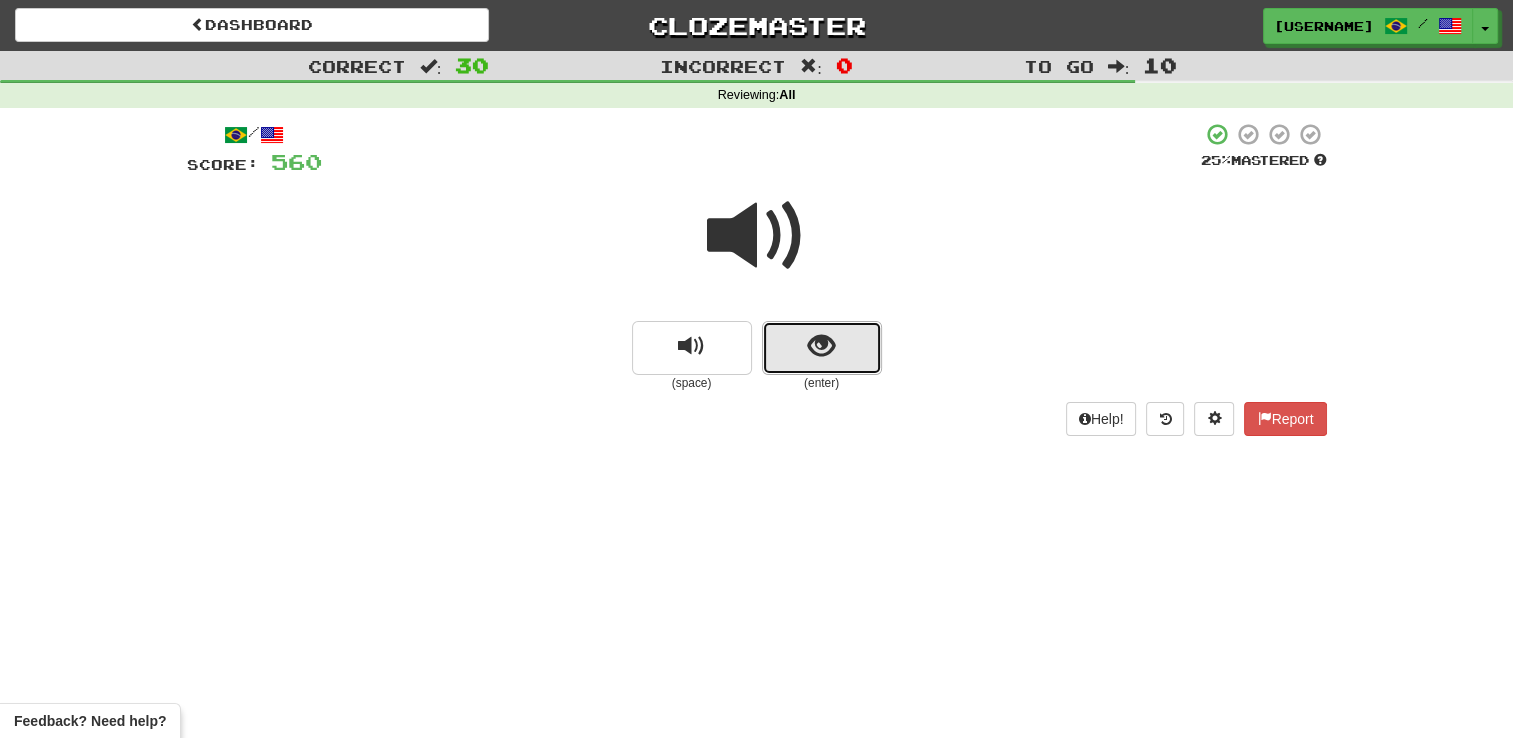 click at bounding box center (822, 348) 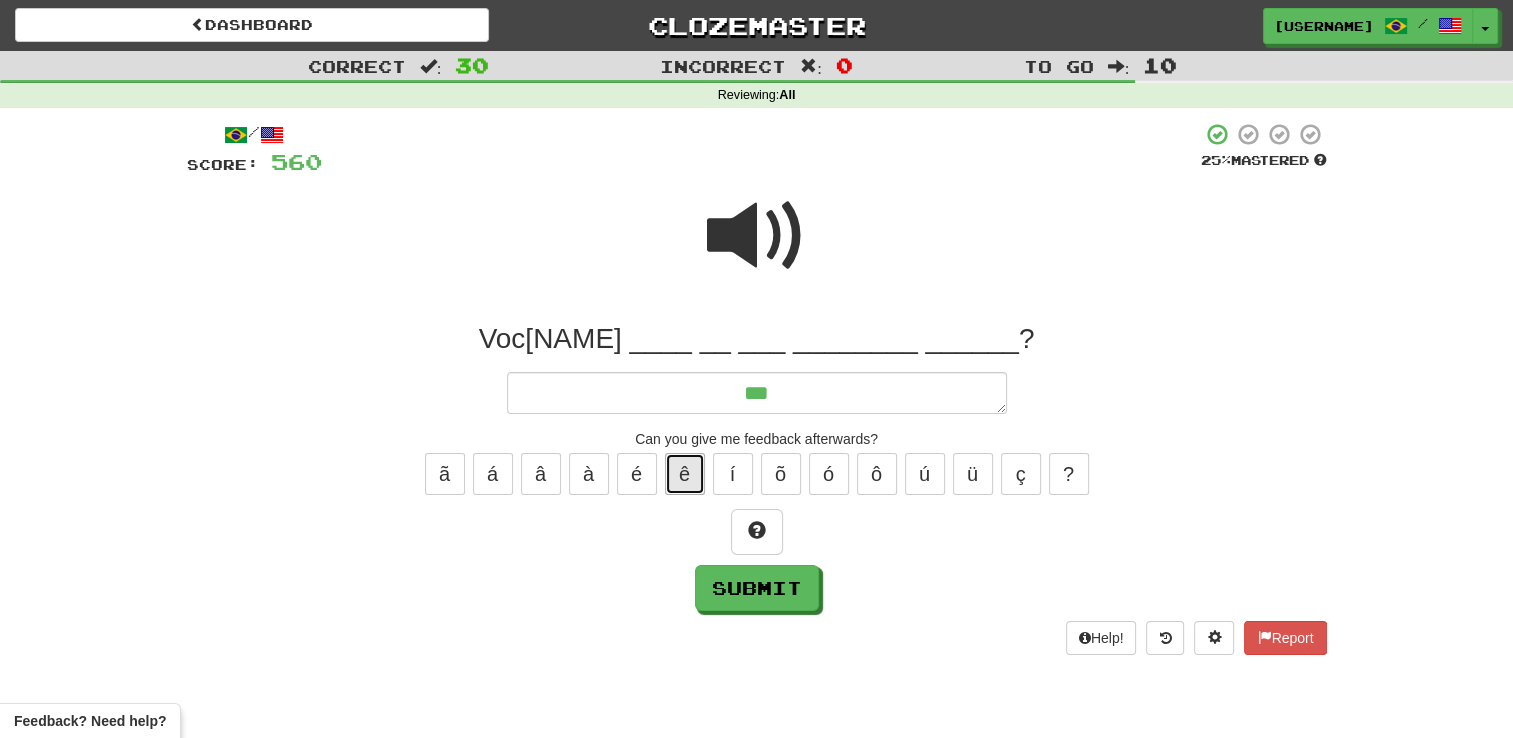 click on "ê" at bounding box center [685, 474] 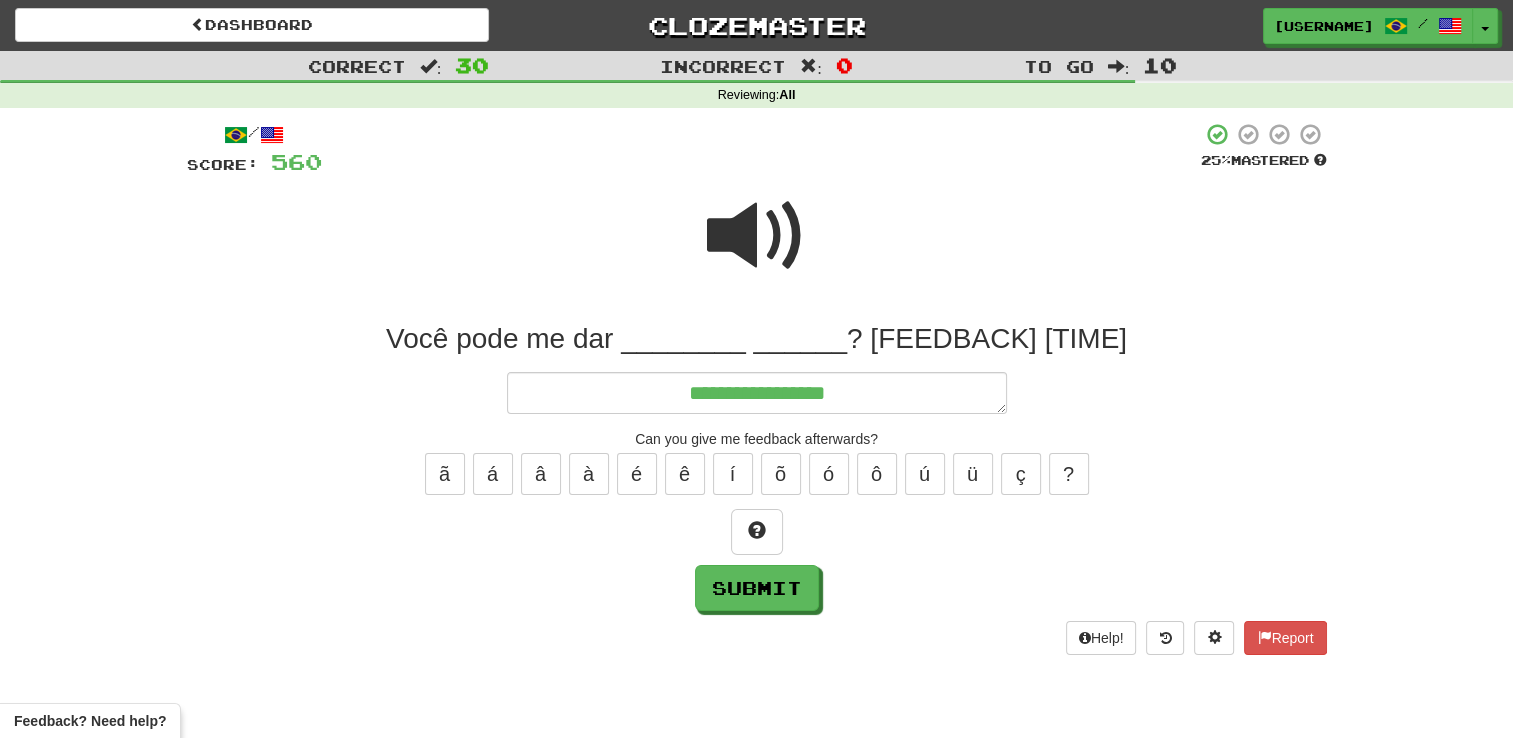 drag, startPoint x: 697, startPoint y: 189, endPoint x: 716, endPoint y: 191, distance: 19.104973 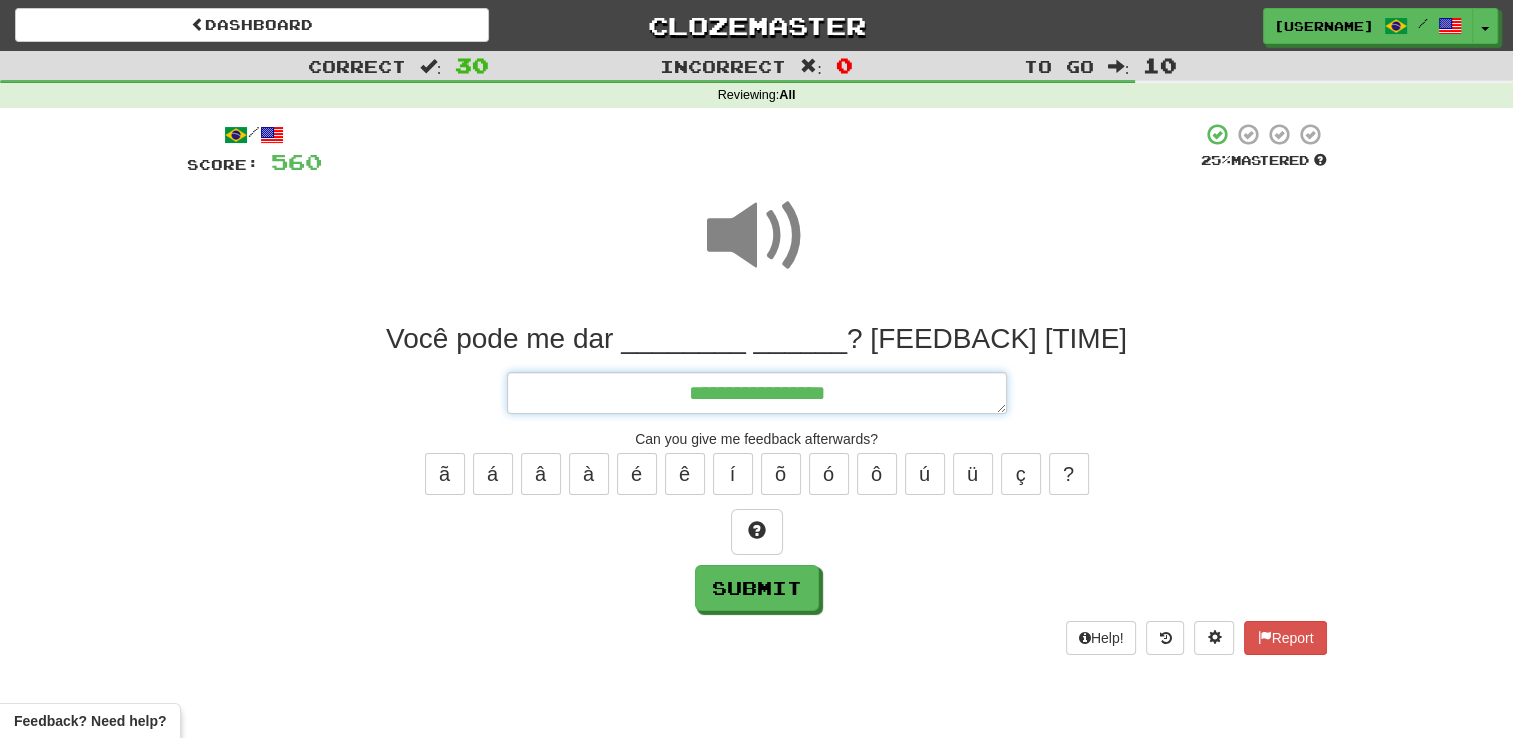 click on "**********" at bounding box center (757, 393) 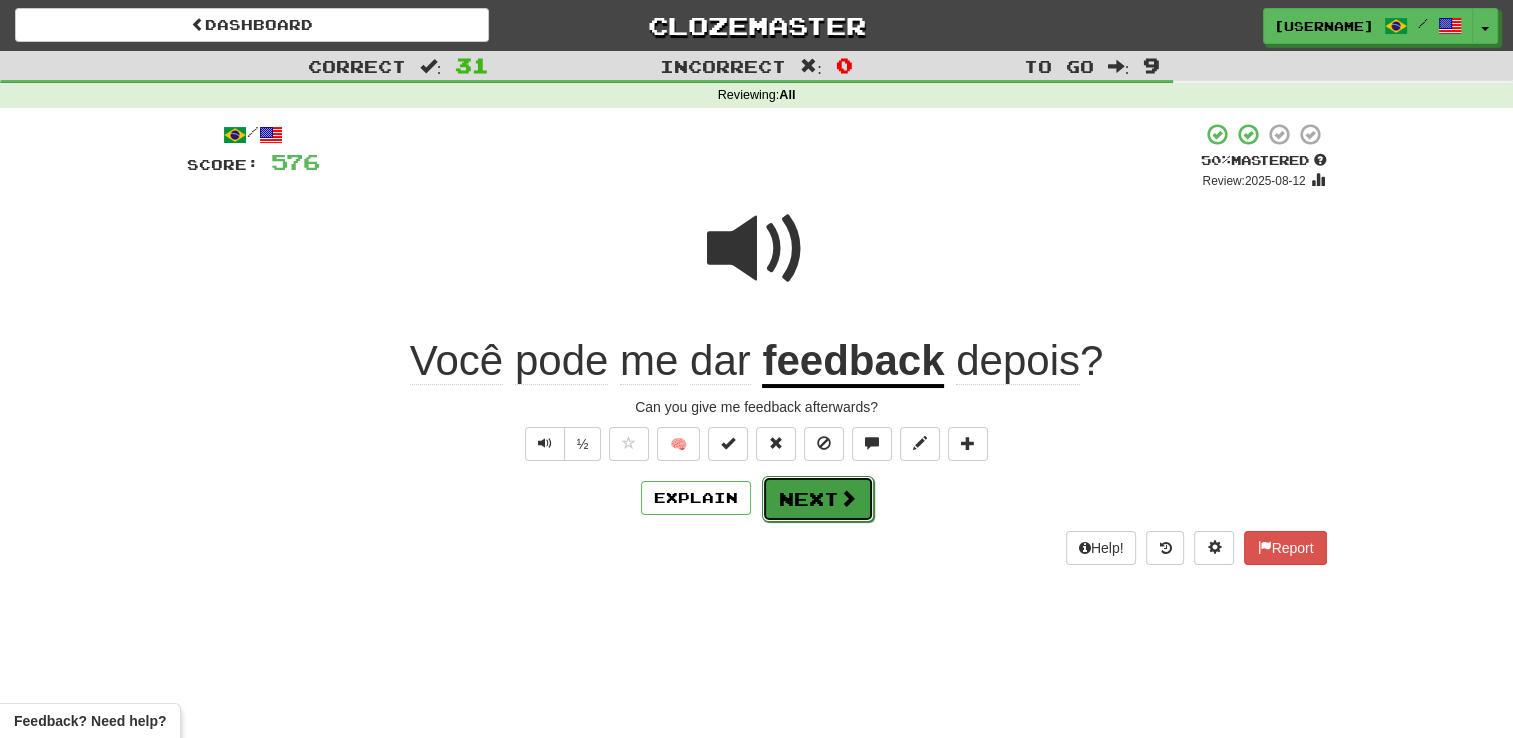 click on "Next" at bounding box center [818, 499] 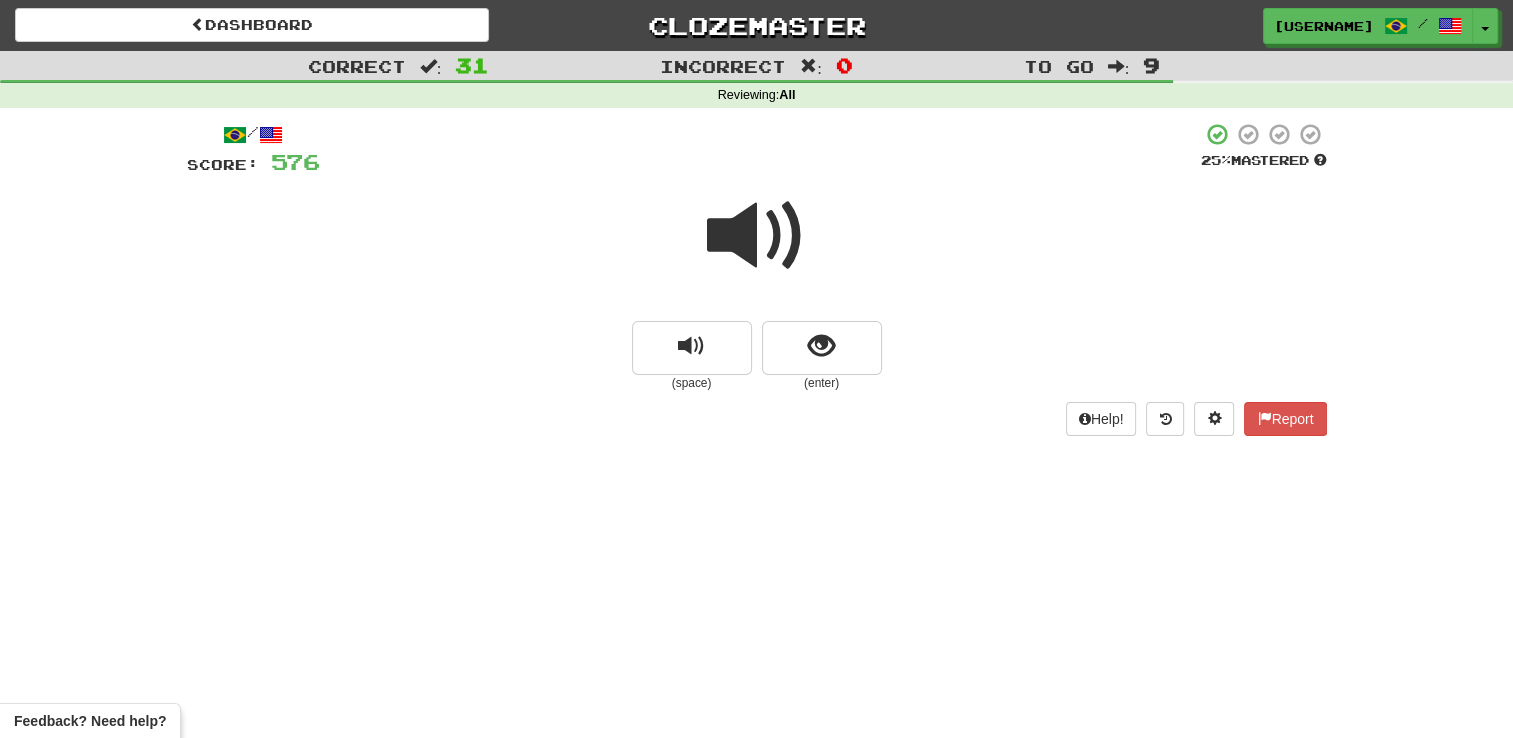 click at bounding box center (757, 236) 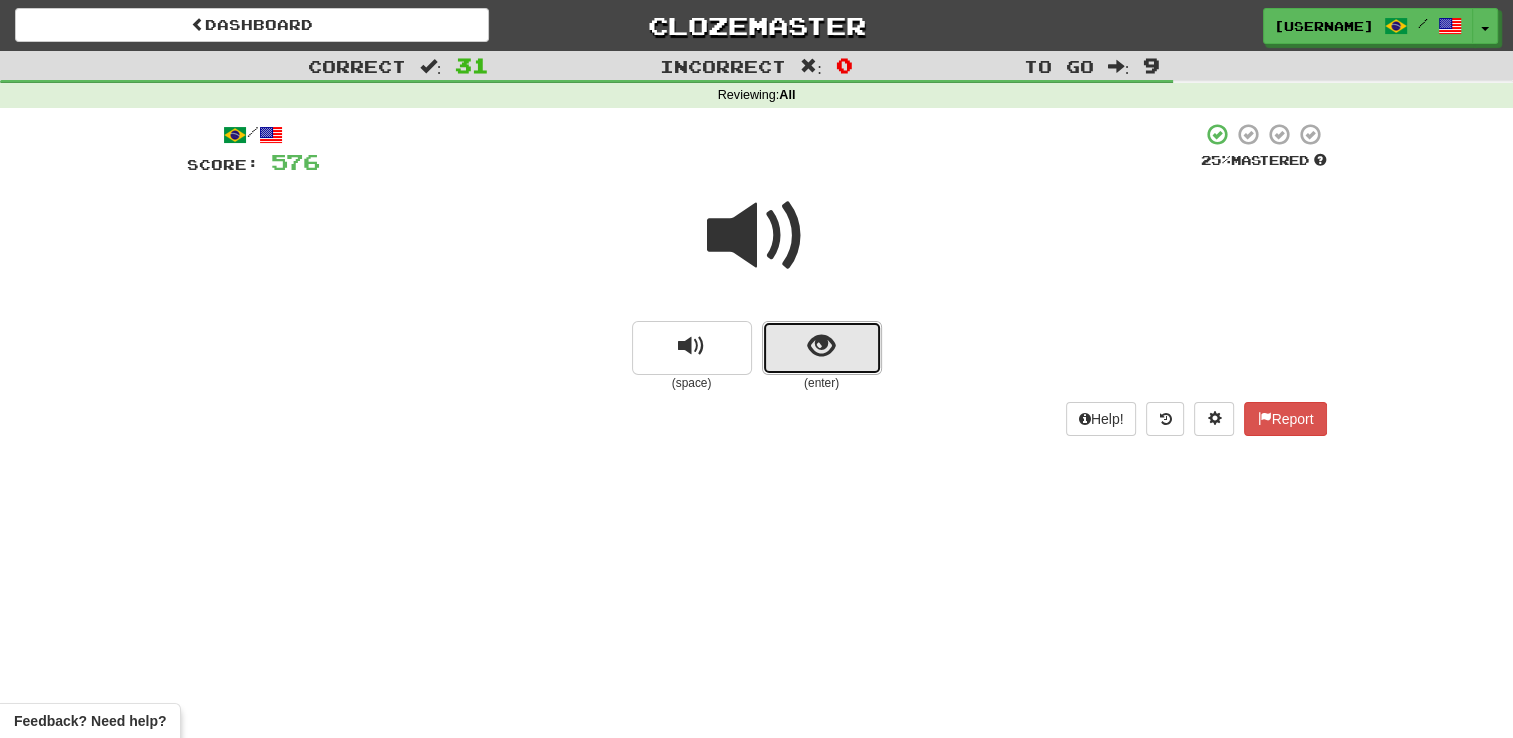 click at bounding box center (821, 346) 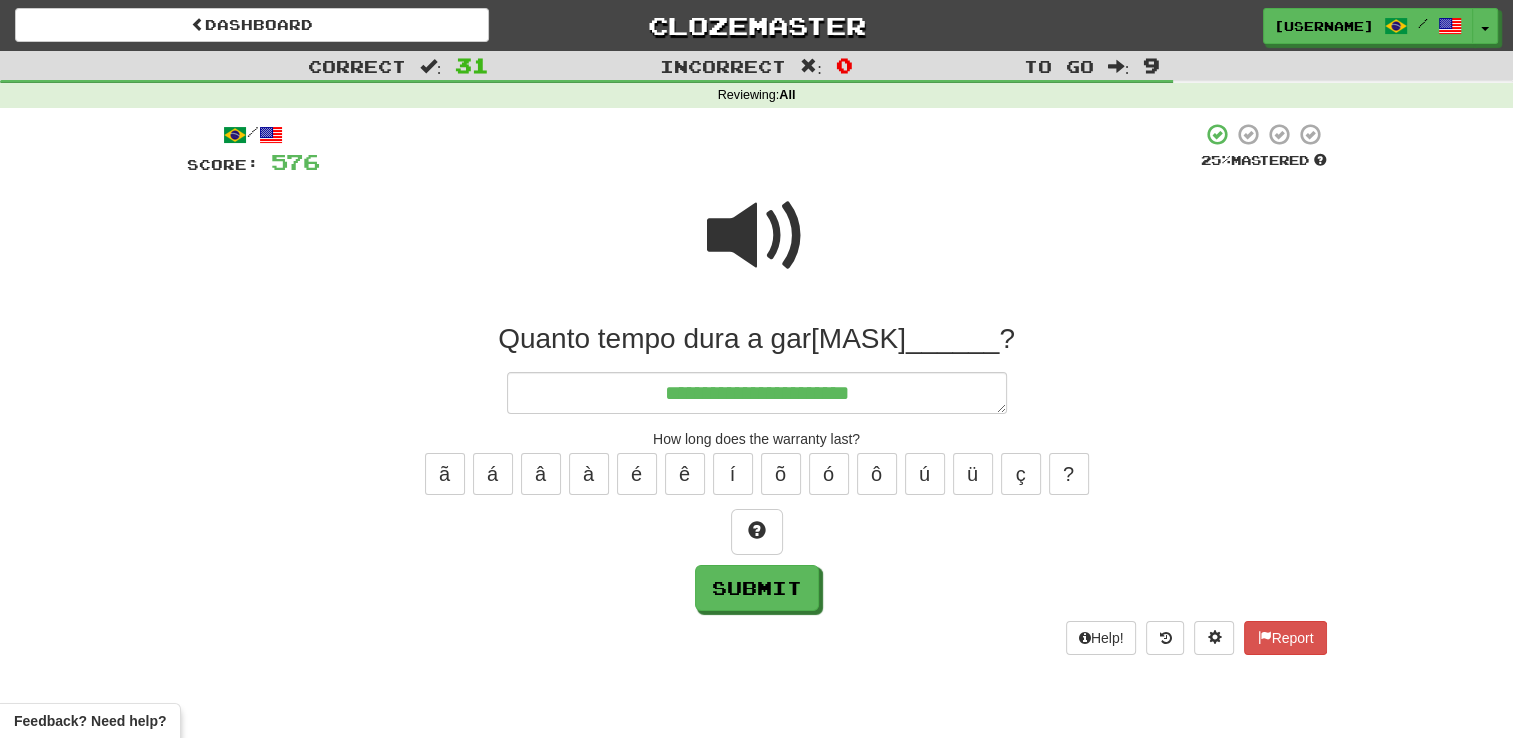 click at bounding box center (757, 236) 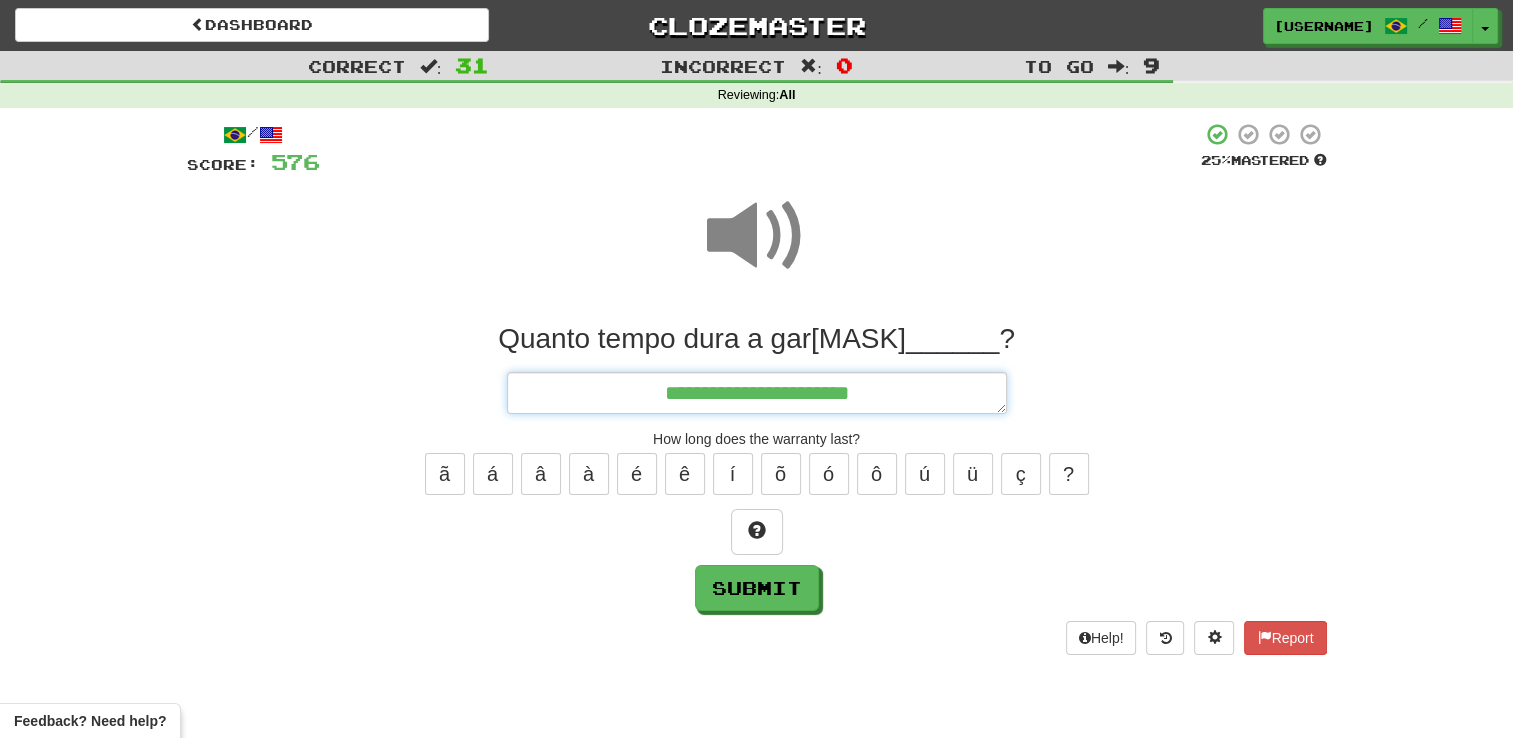 click on "**********" at bounding box center [757, 393] 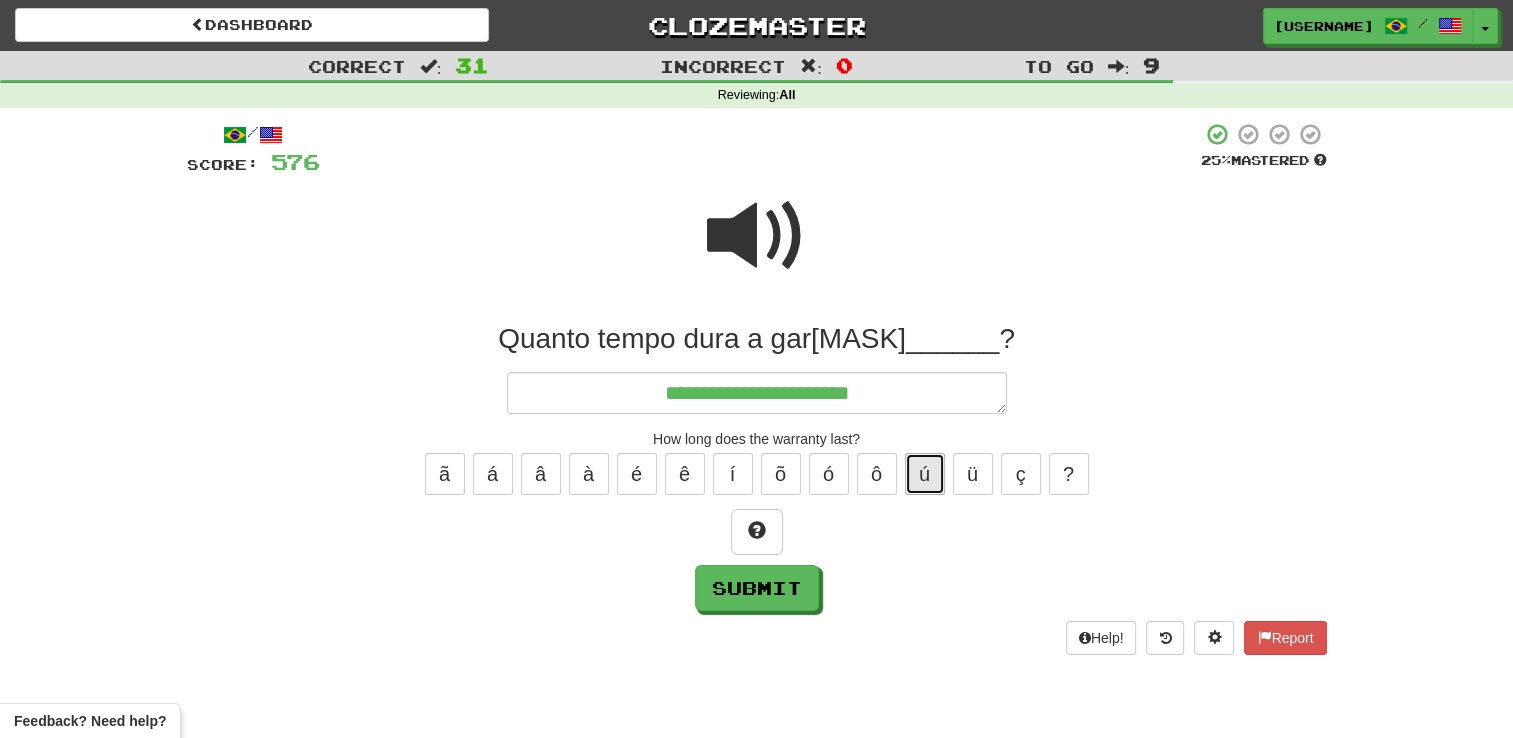 click on "ú" at bounding box center [925, 474] 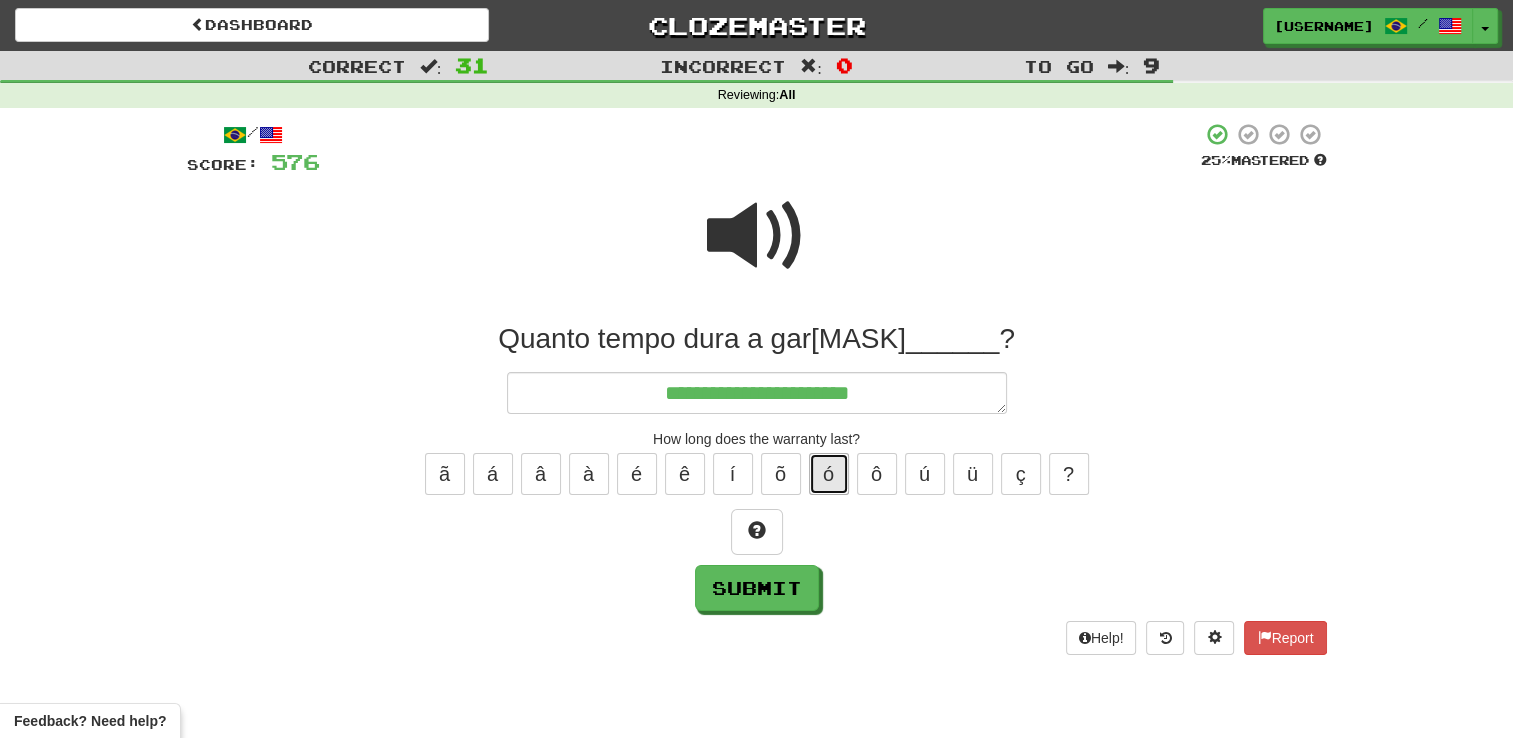 click on "ó" at bounding box center (829, 474) 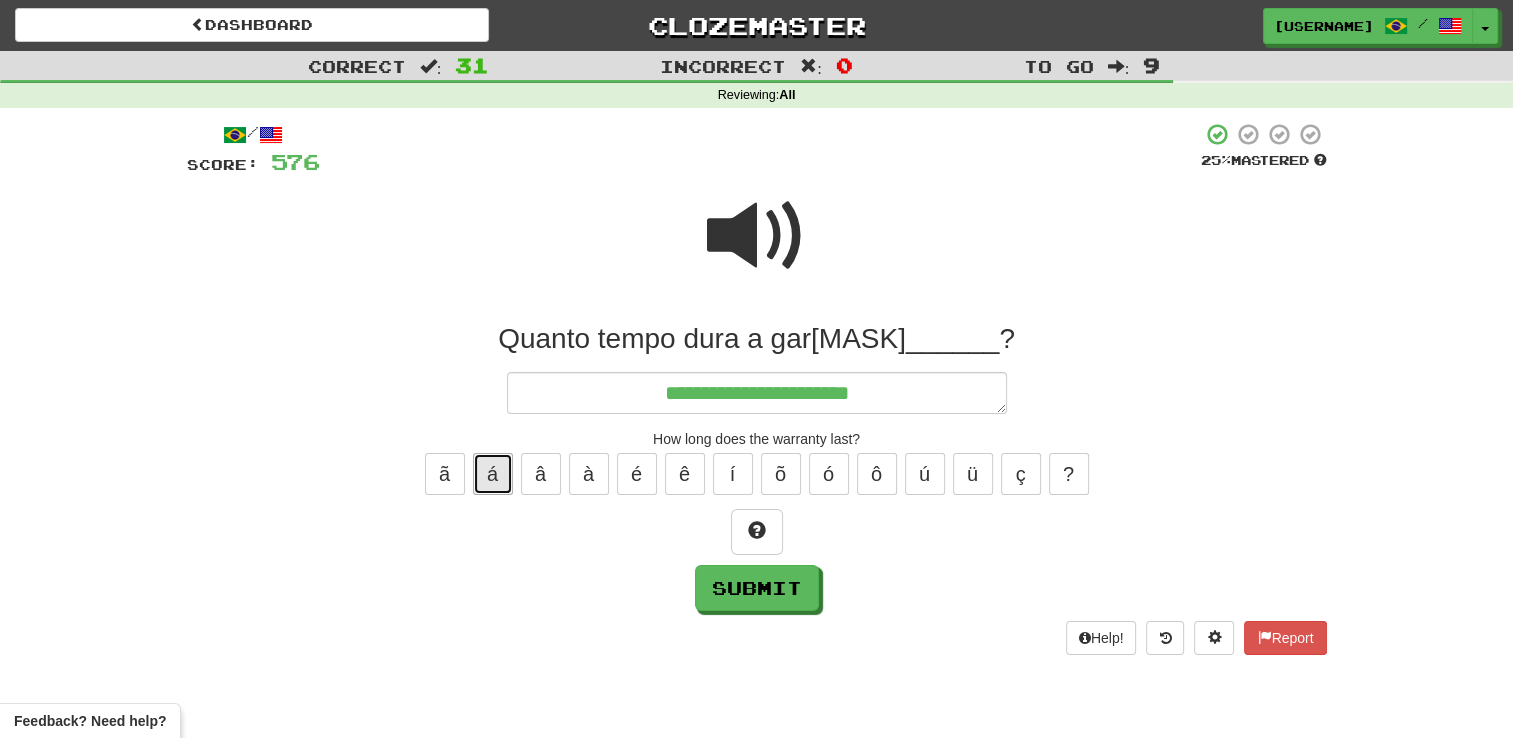 click on "á" at bounding box center [493, 474] 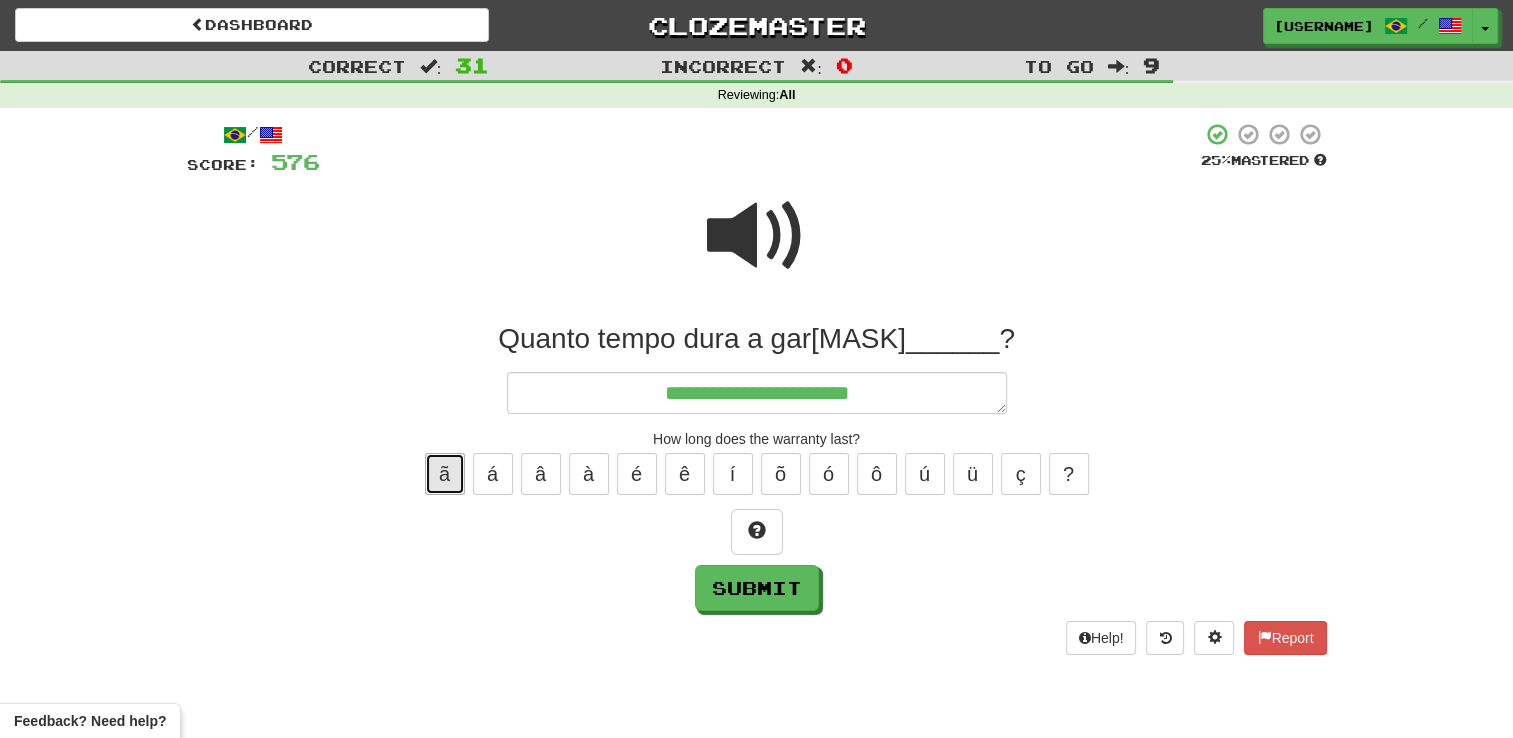 click on "ã" at bounding box center [445, 474] 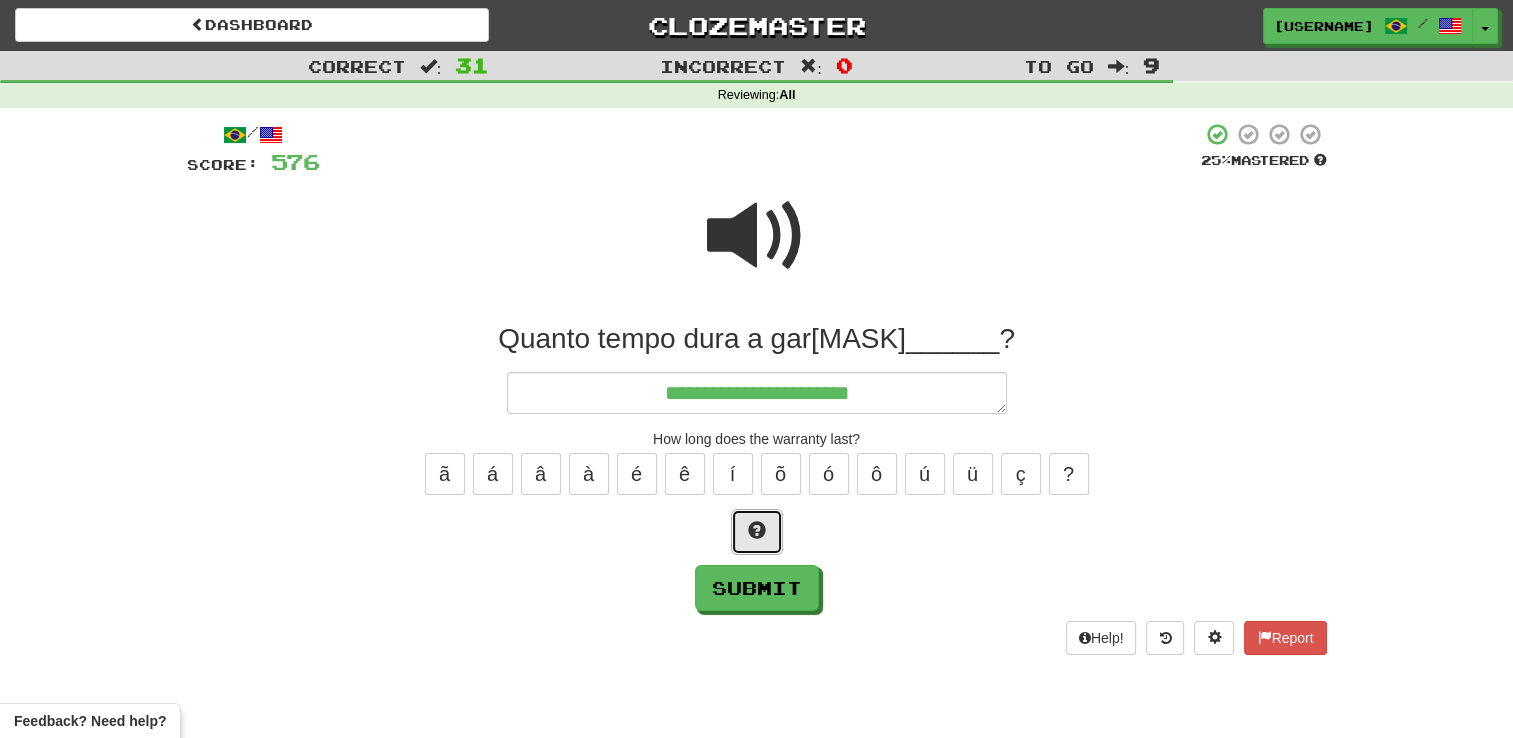 click at bounding box center (757, 532) 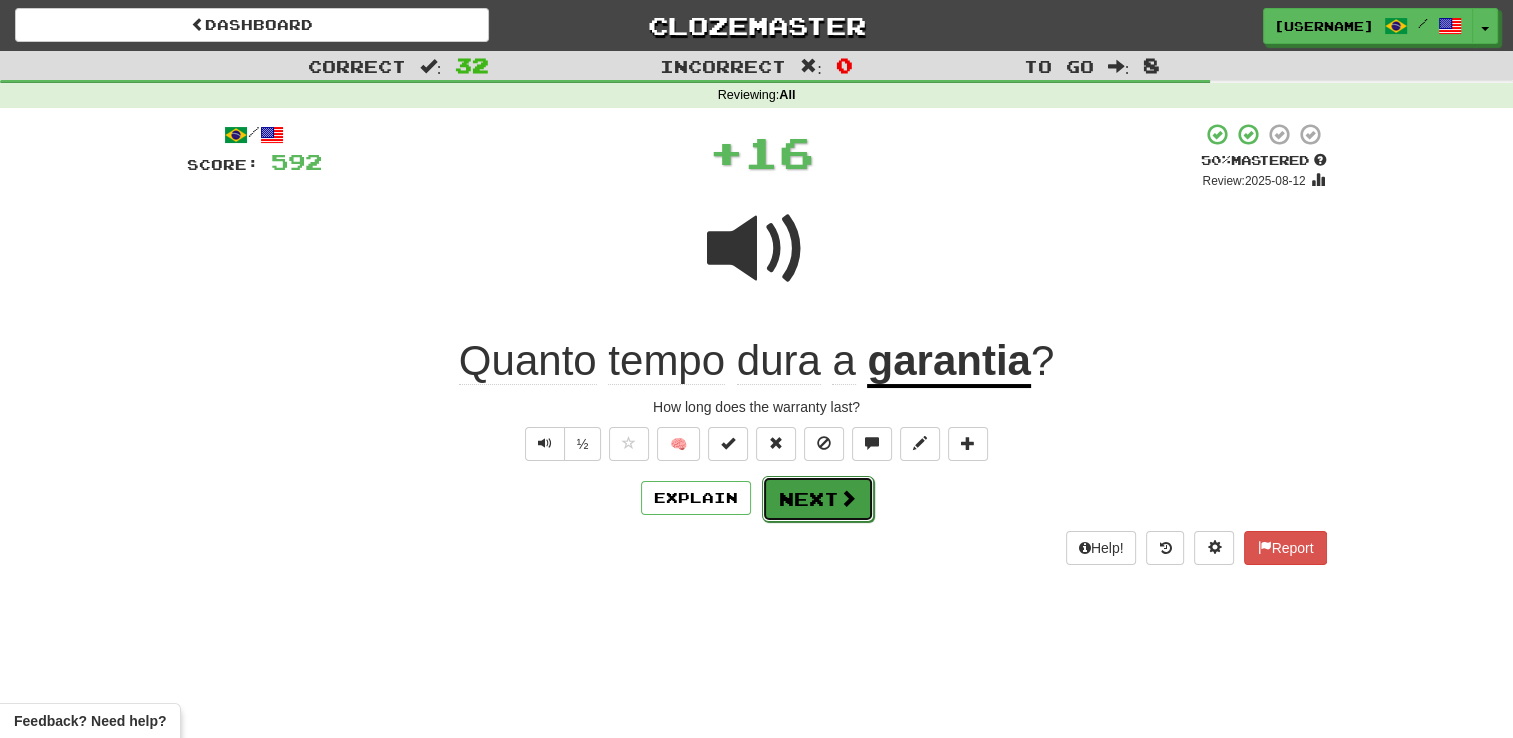 click at bounding box center (848, 498) 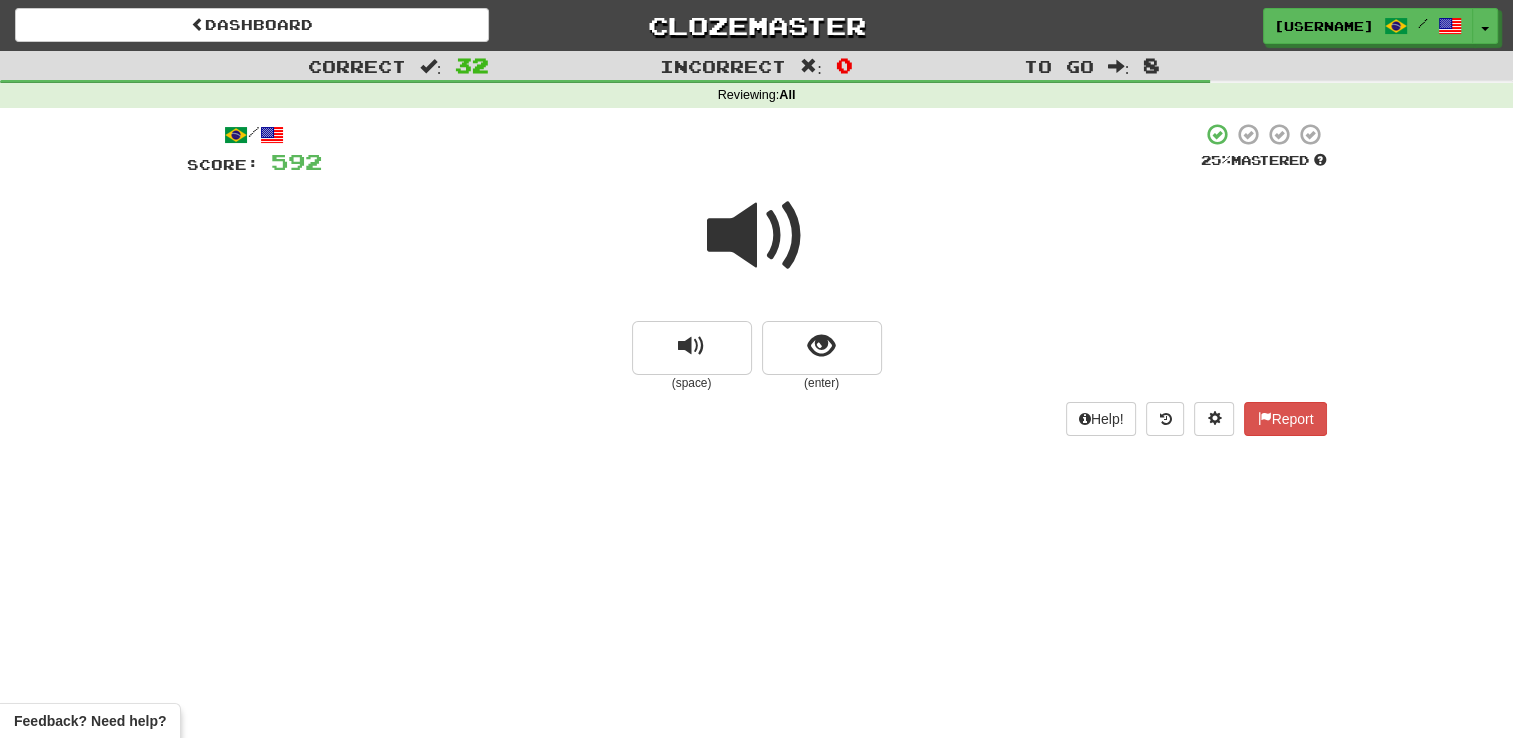 click at bounding box center (757, 249) 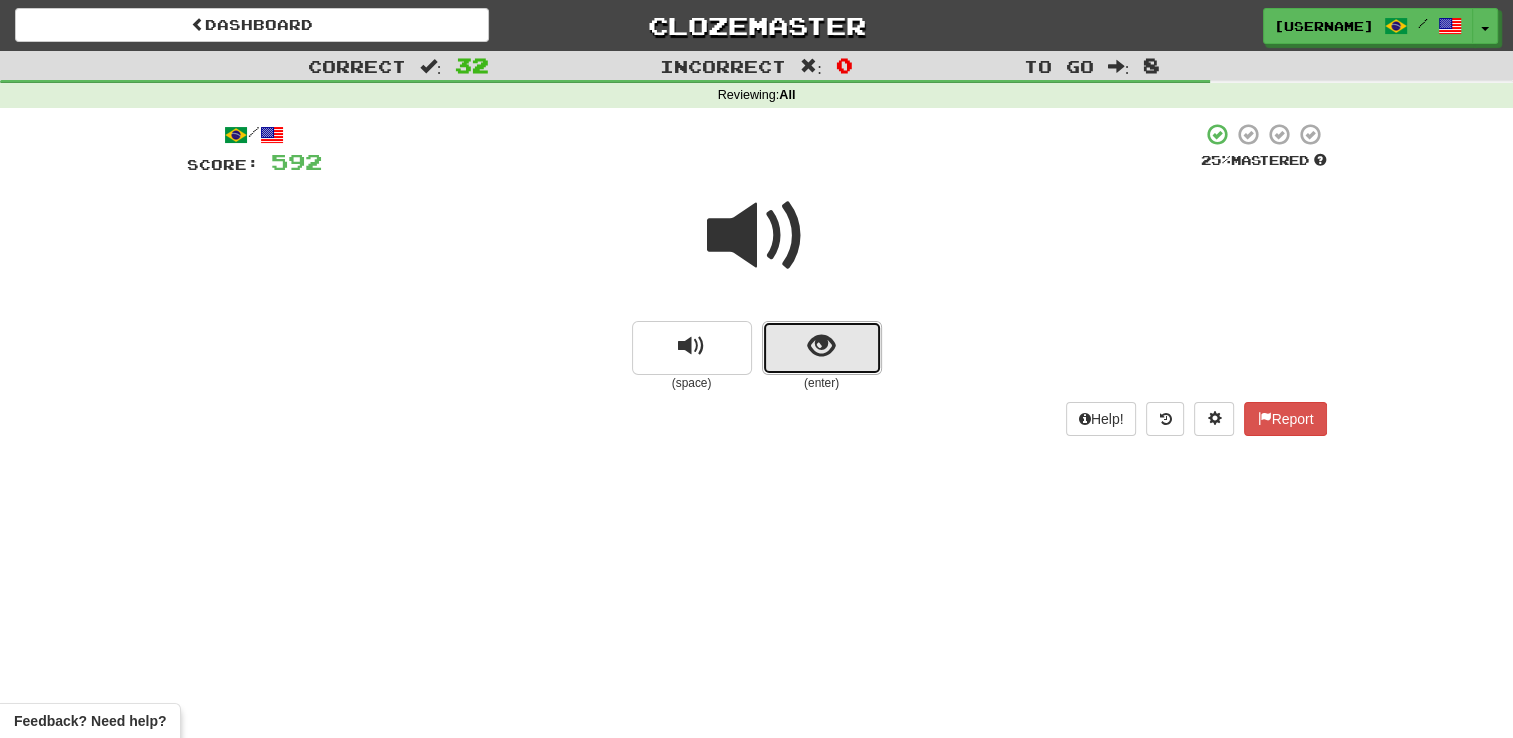 click at bounding box center (821, 346) 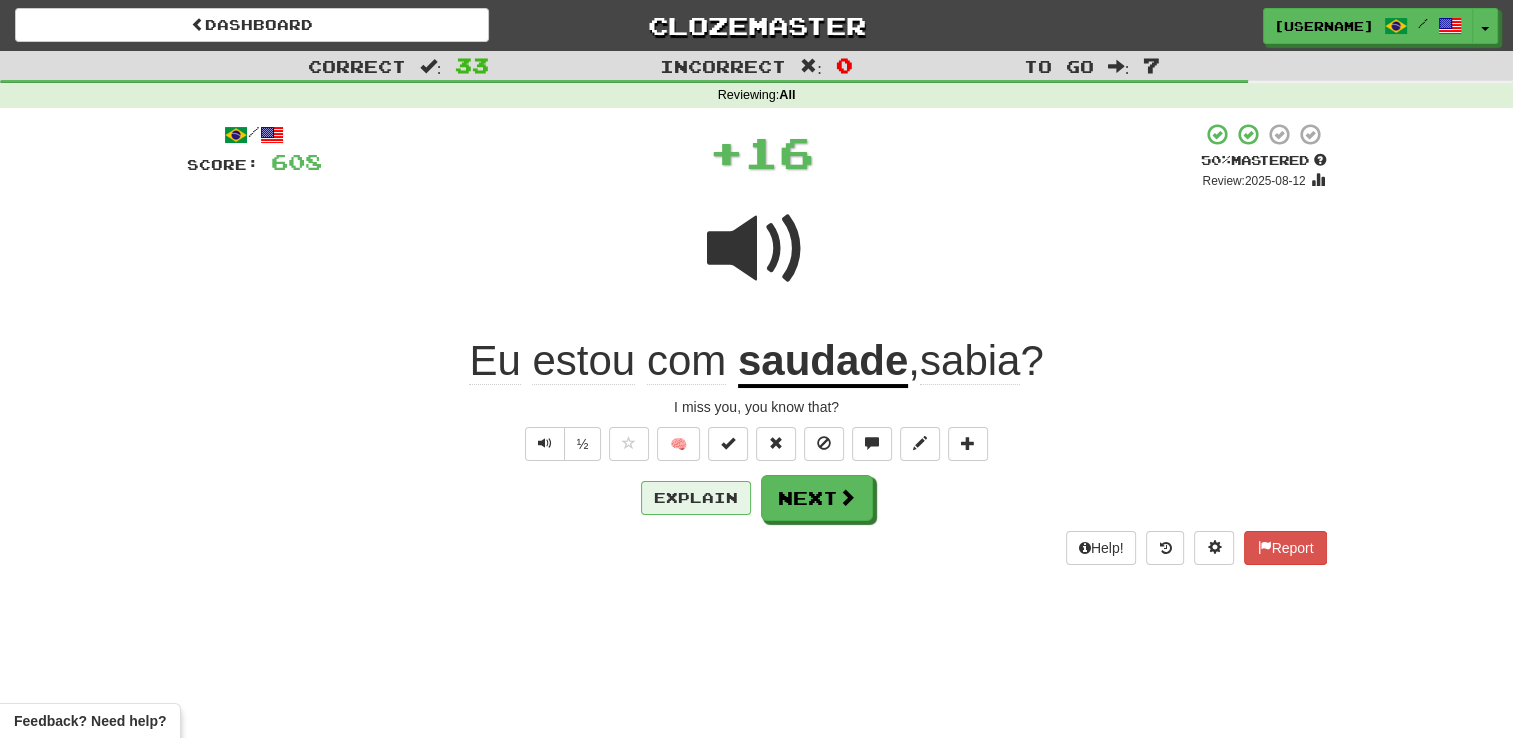 click on "Explain Next" at bounding box center [757, 498] 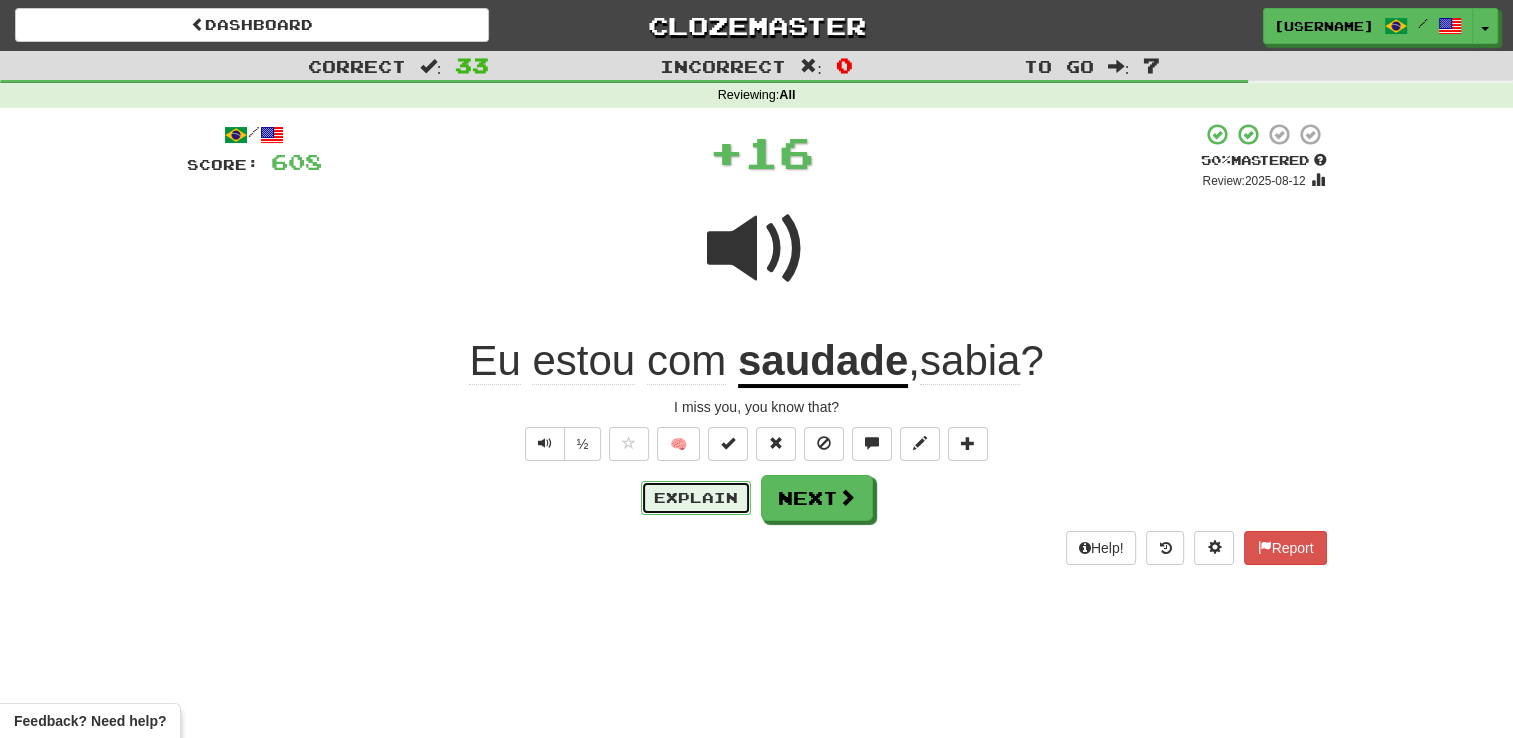click on "Explain" at bounding box center [696, 498] 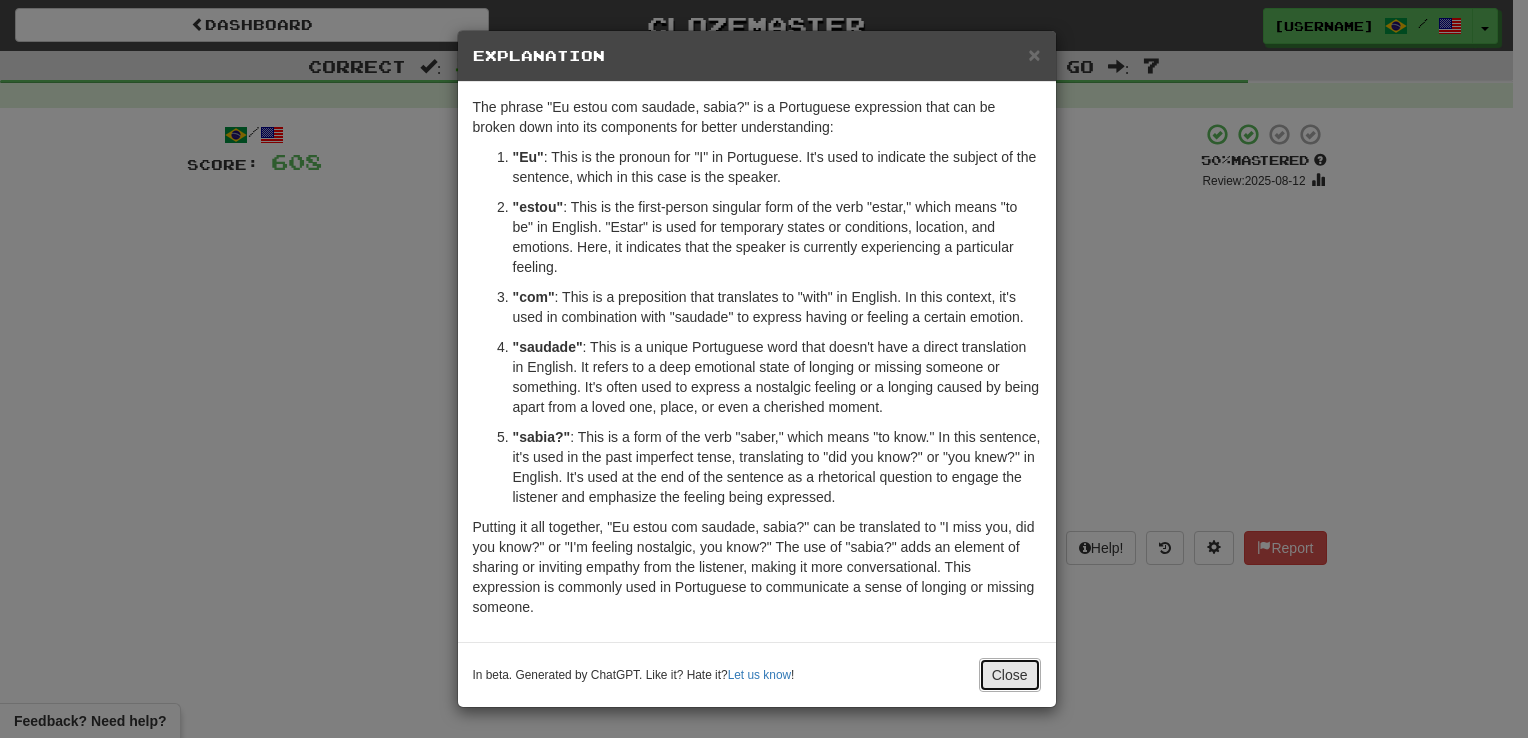 click on "Close" at bounding box center [1010, 675] 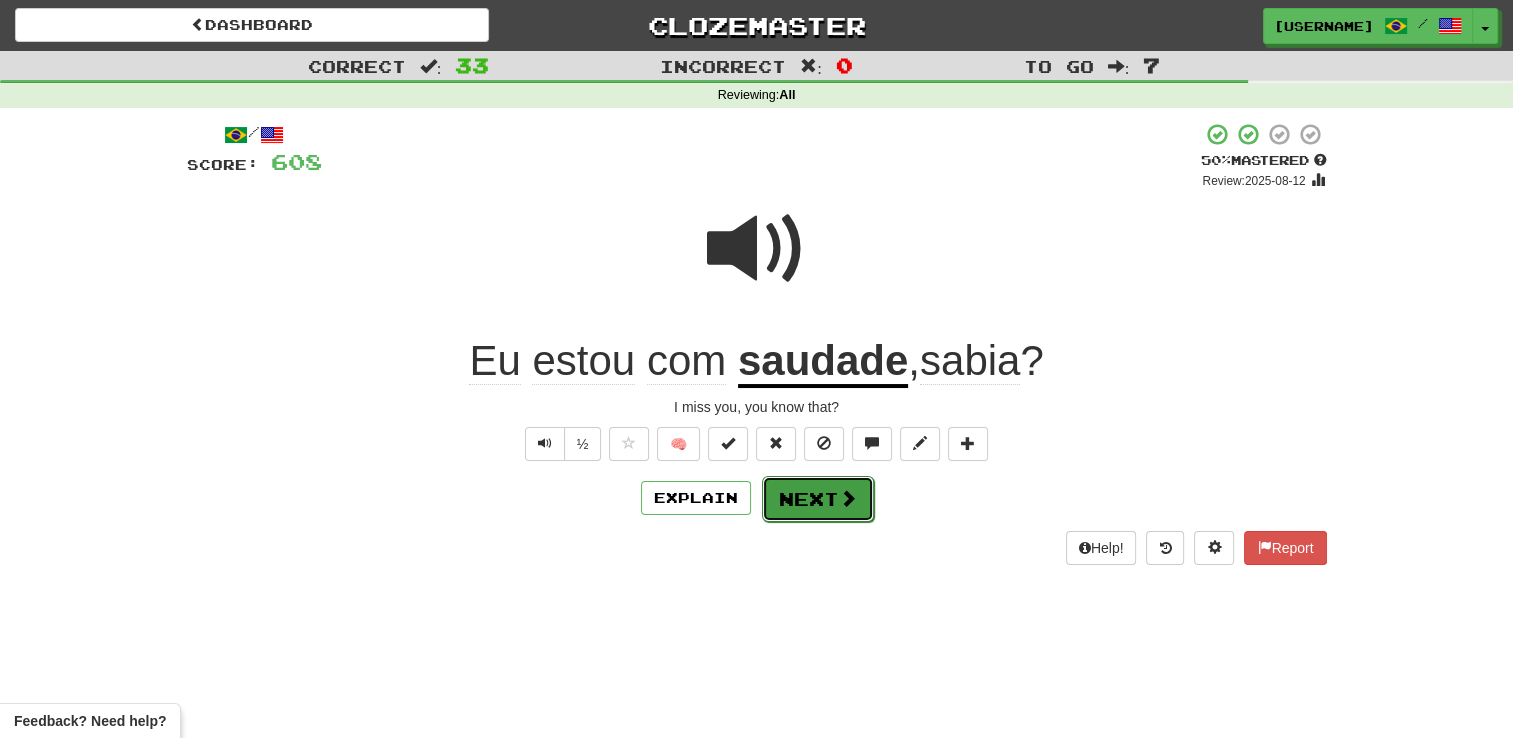 click on "Next" at bounding box center (818, 499) 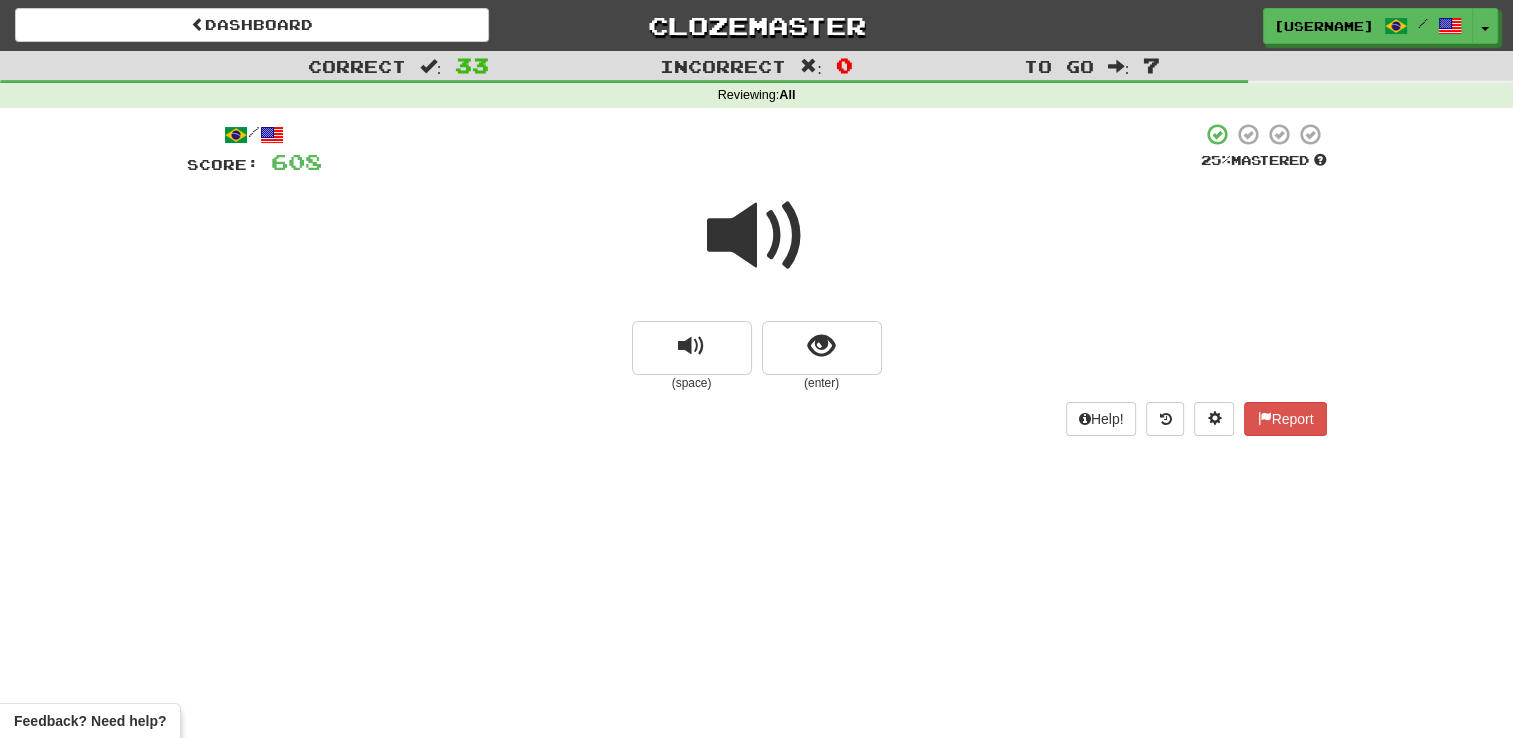 click at bounding box center [757, 236] 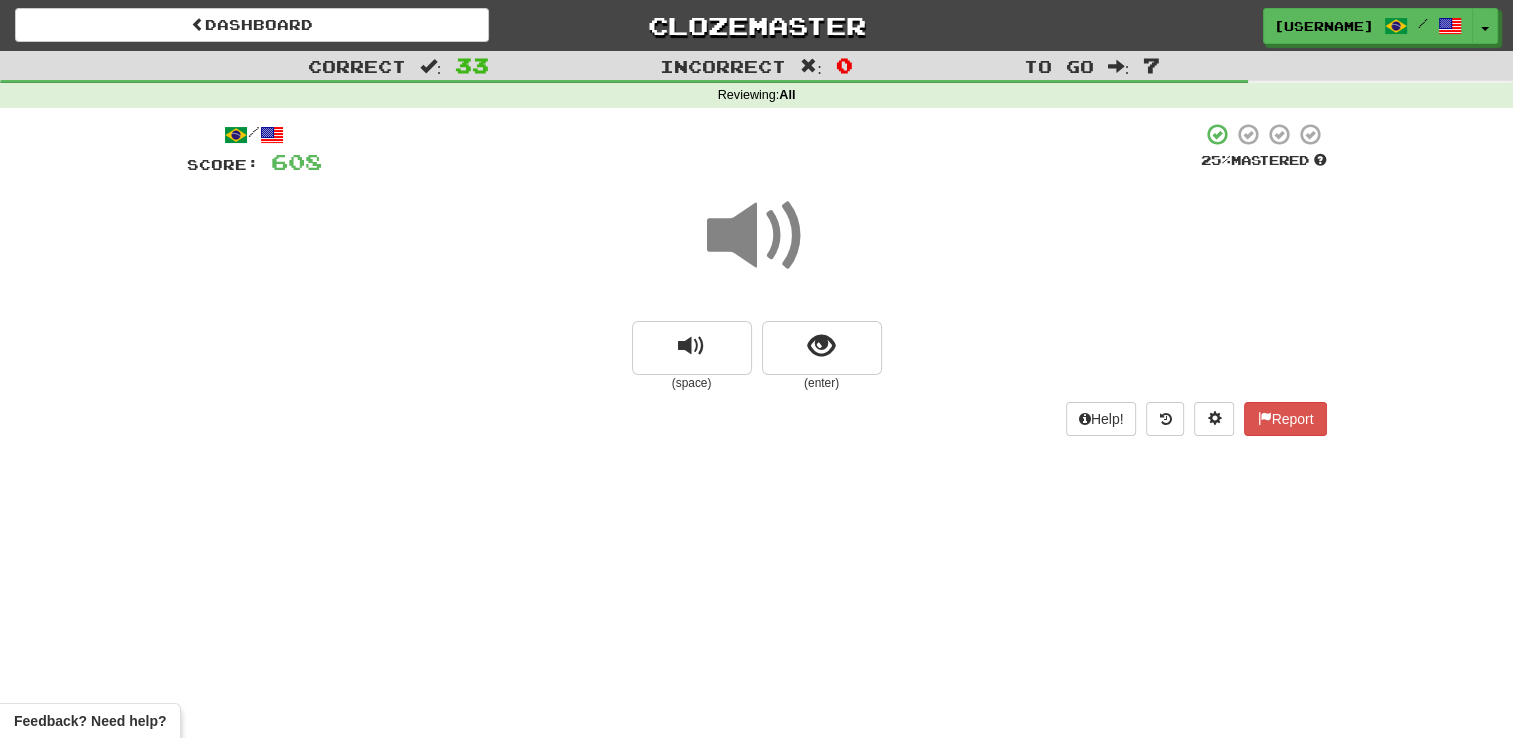 click at bounding box center [757, 236] 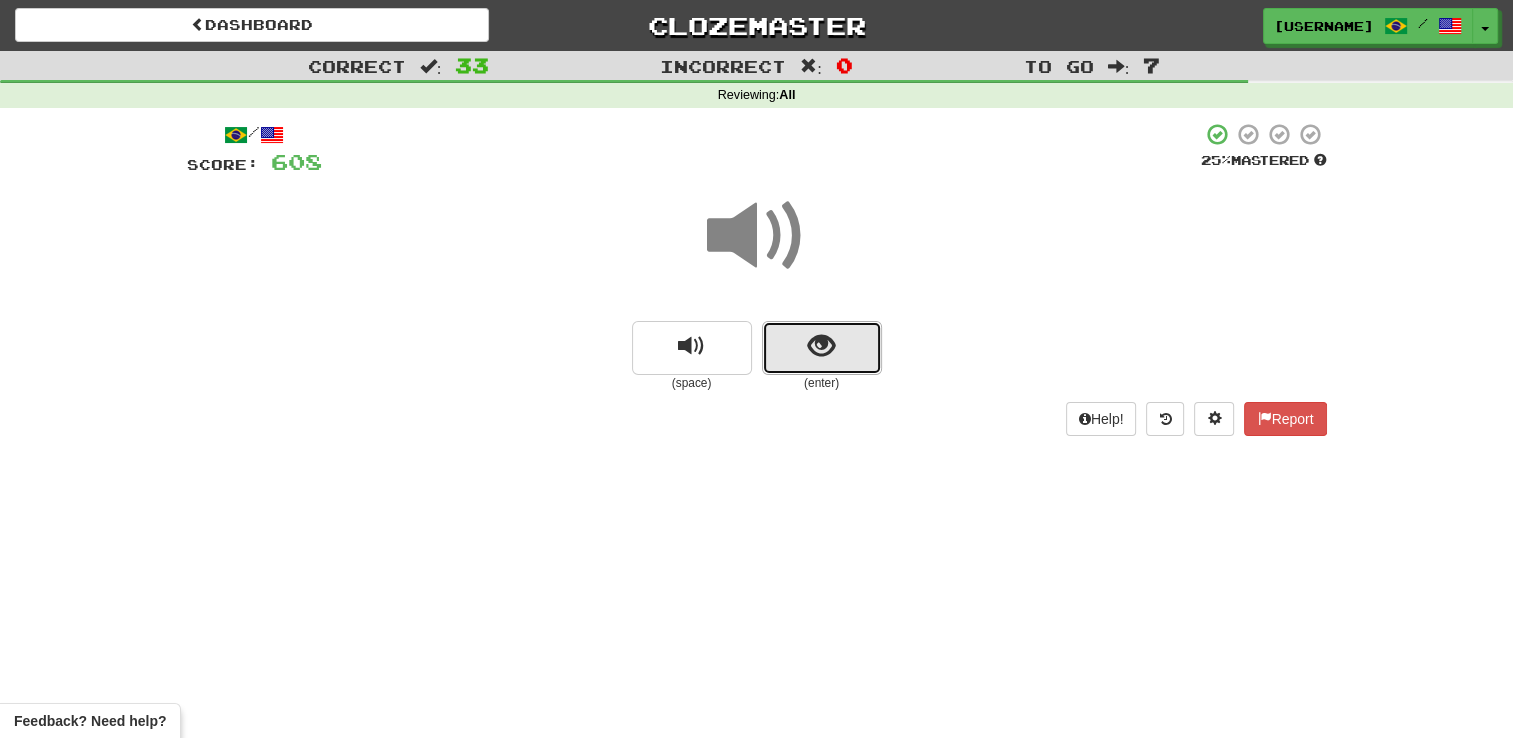 click at bounding box center (822, 348) 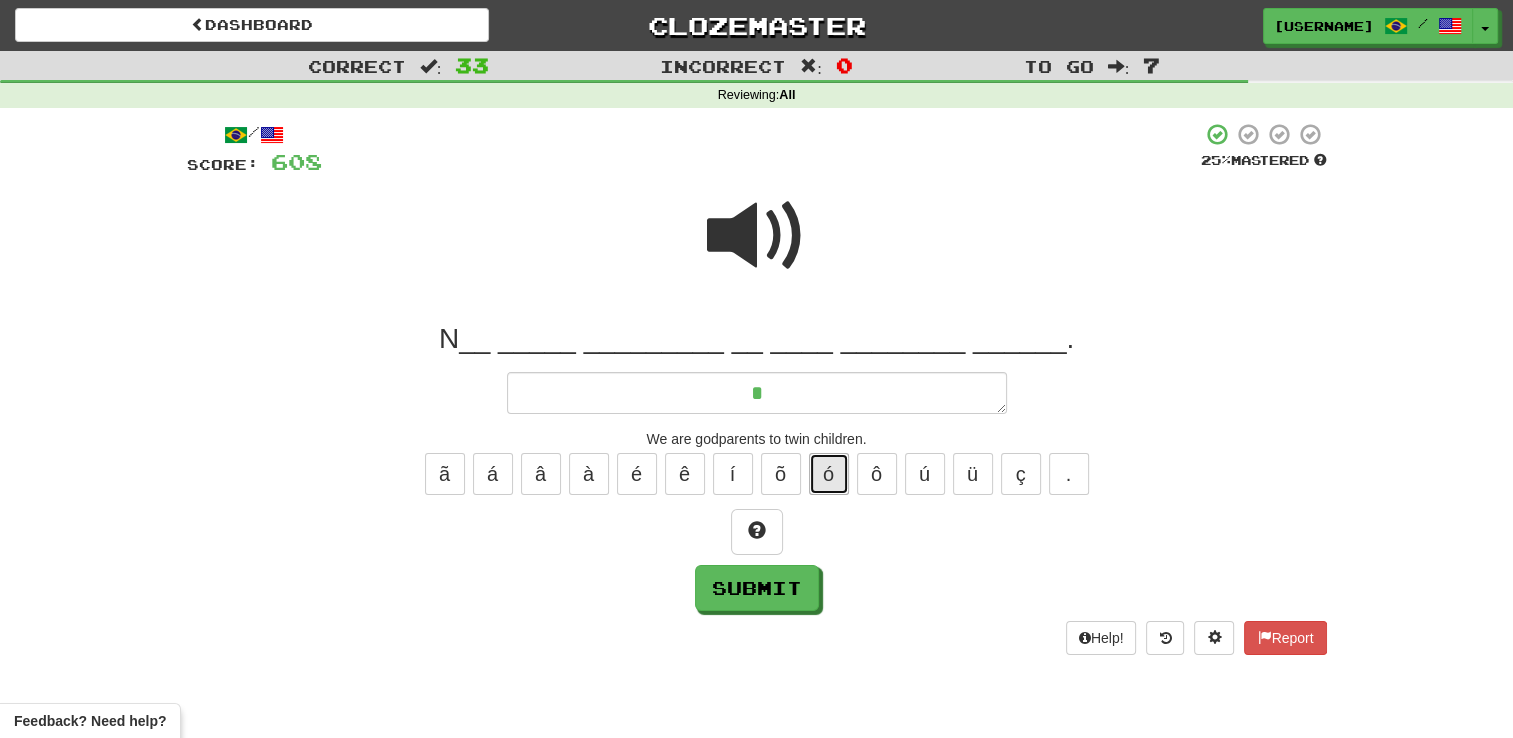 click on "ó" at bounding box center (829, 474) 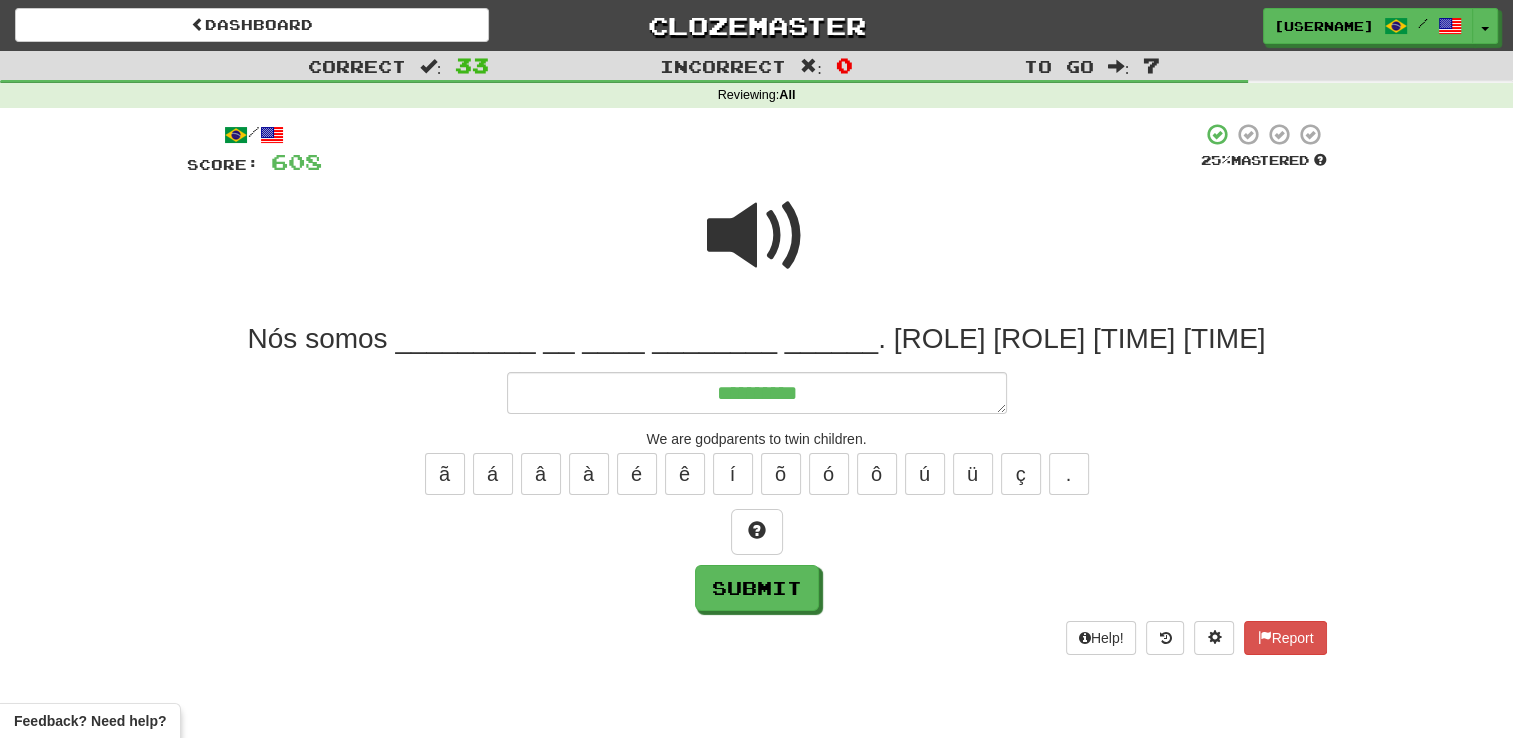 drag, startPoint x: 745, startPoint y: 248, endPoint x: 769, endPoint y: 257, distance: 25.632011 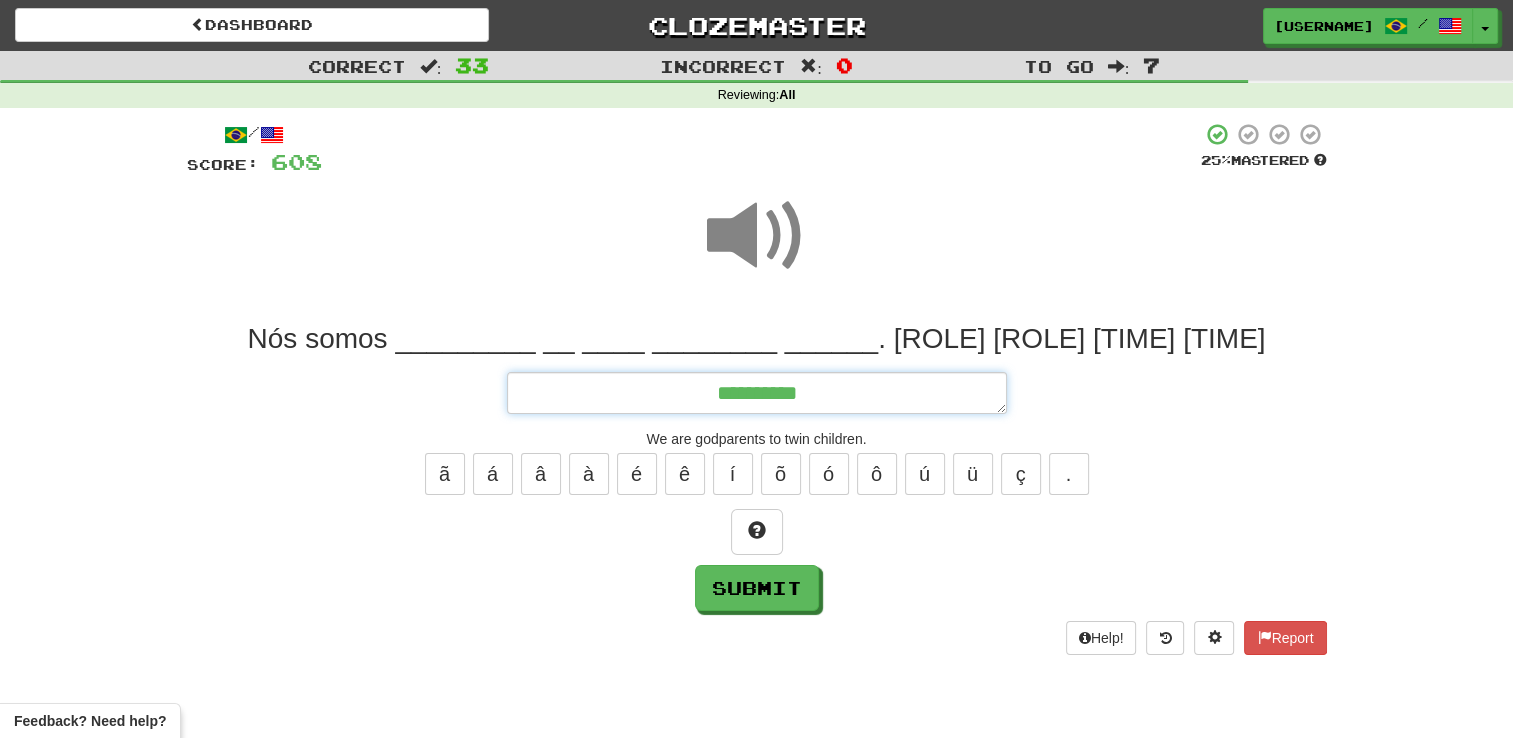 click on "*********" at bounding box center [757, 393] 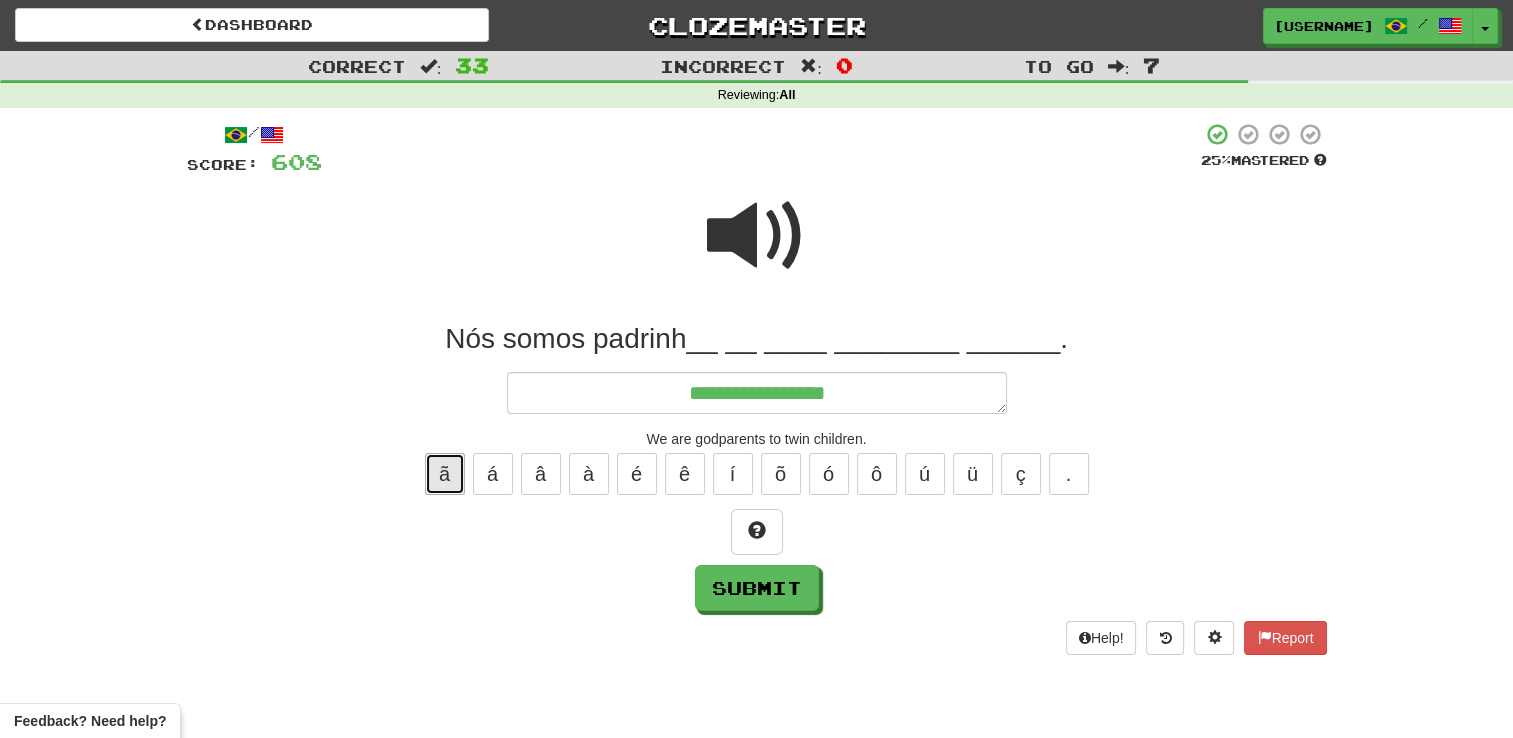 click on "ã" at bounding box center [445, 474] 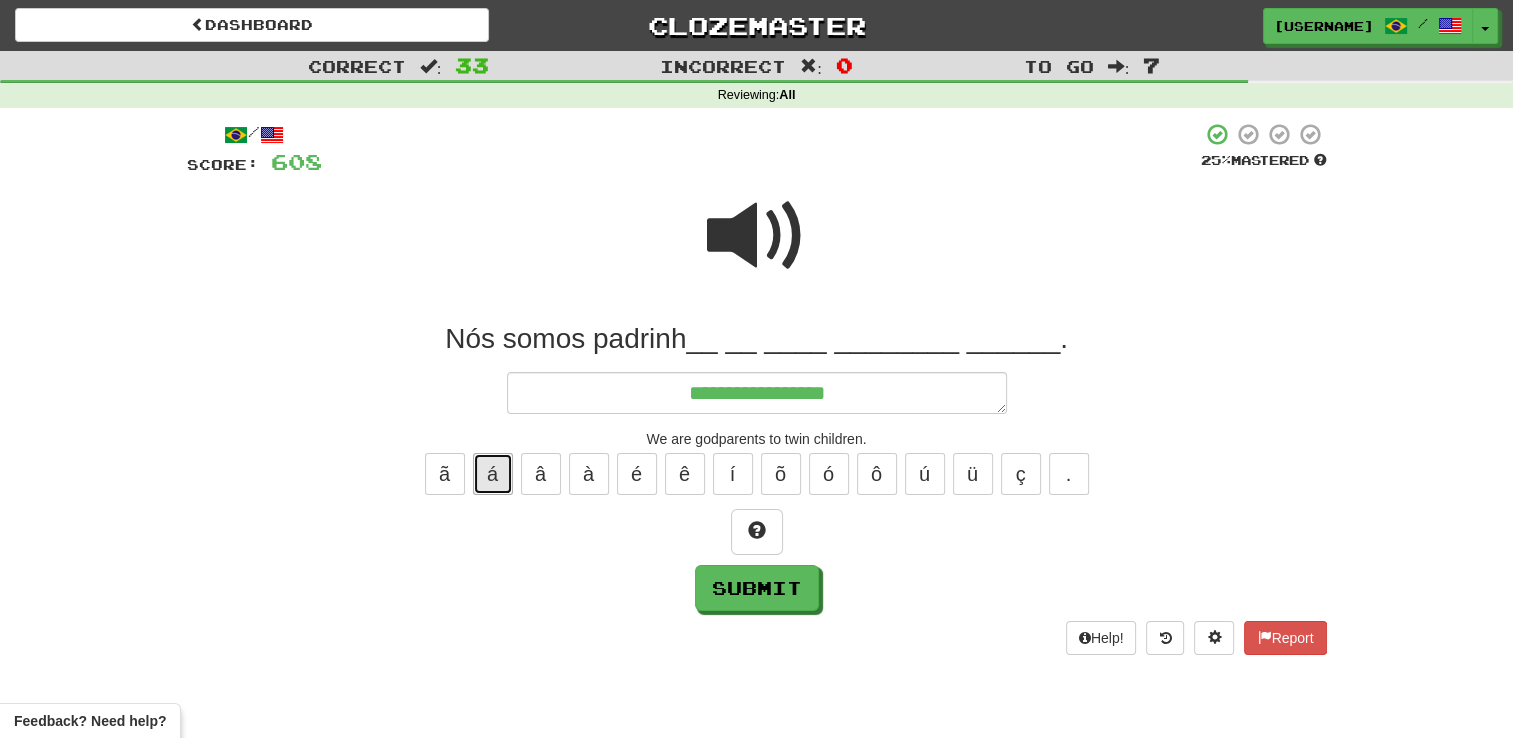 click on "á" at bounding box center [493, 474] 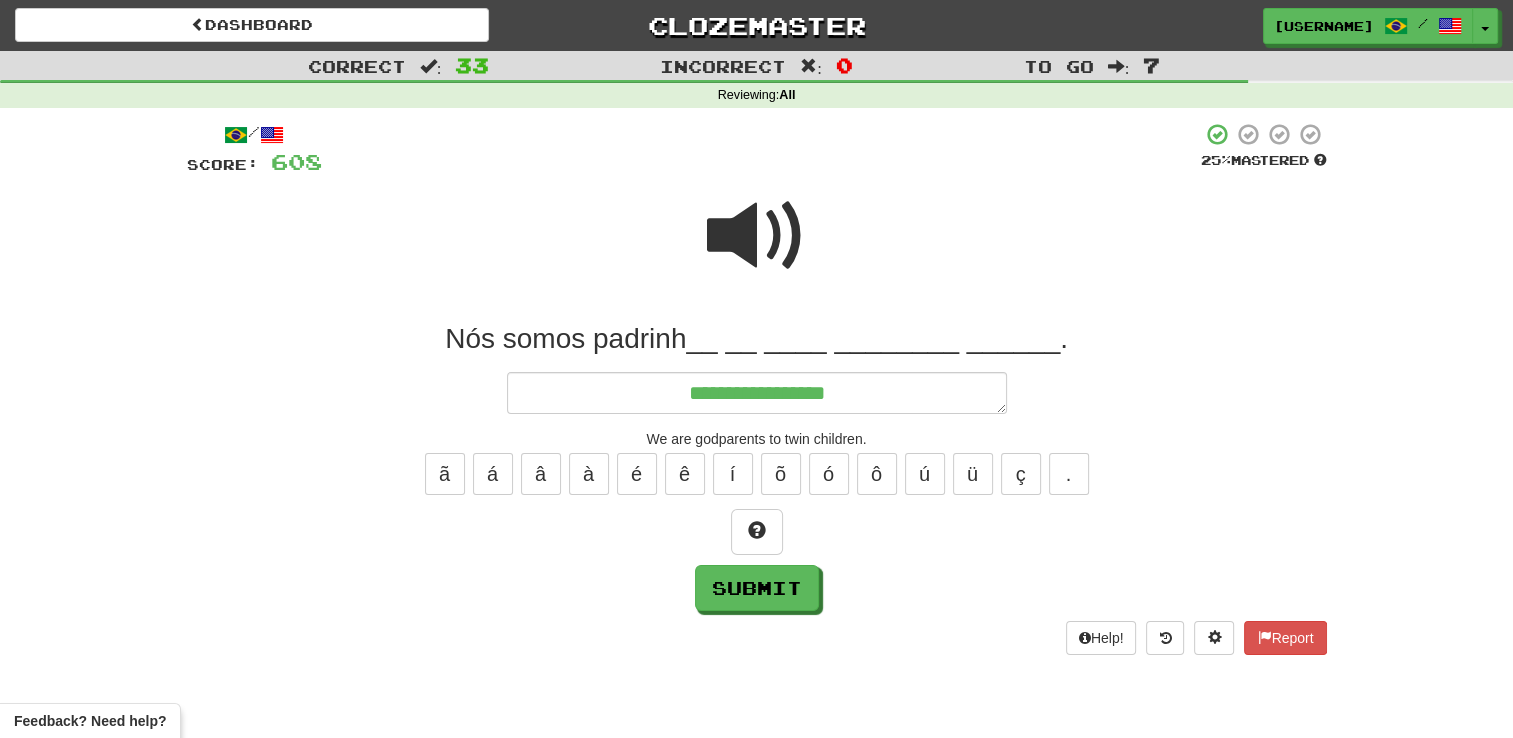 click at bounding box center (757, 236) 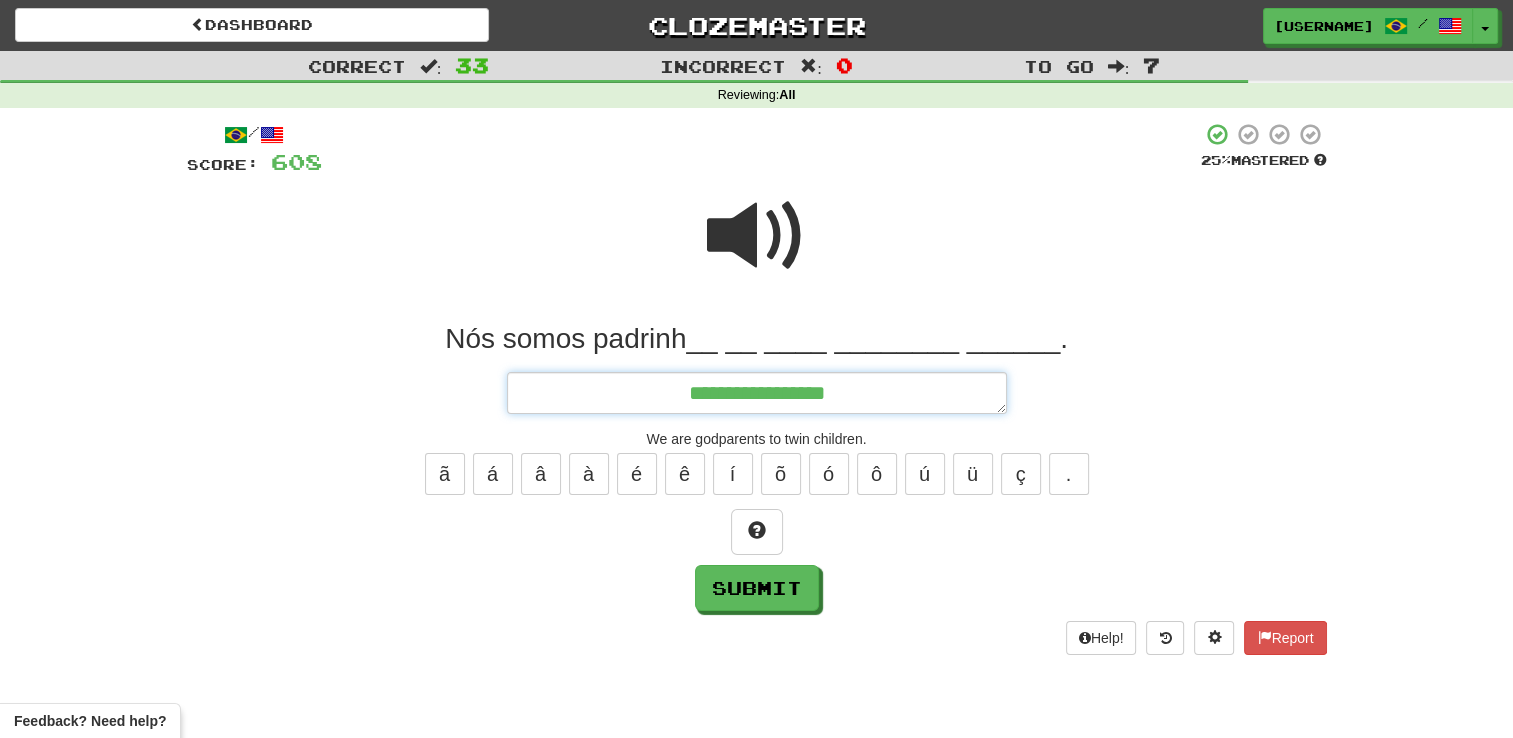 click on "**********" at bounding box center [757, 393] 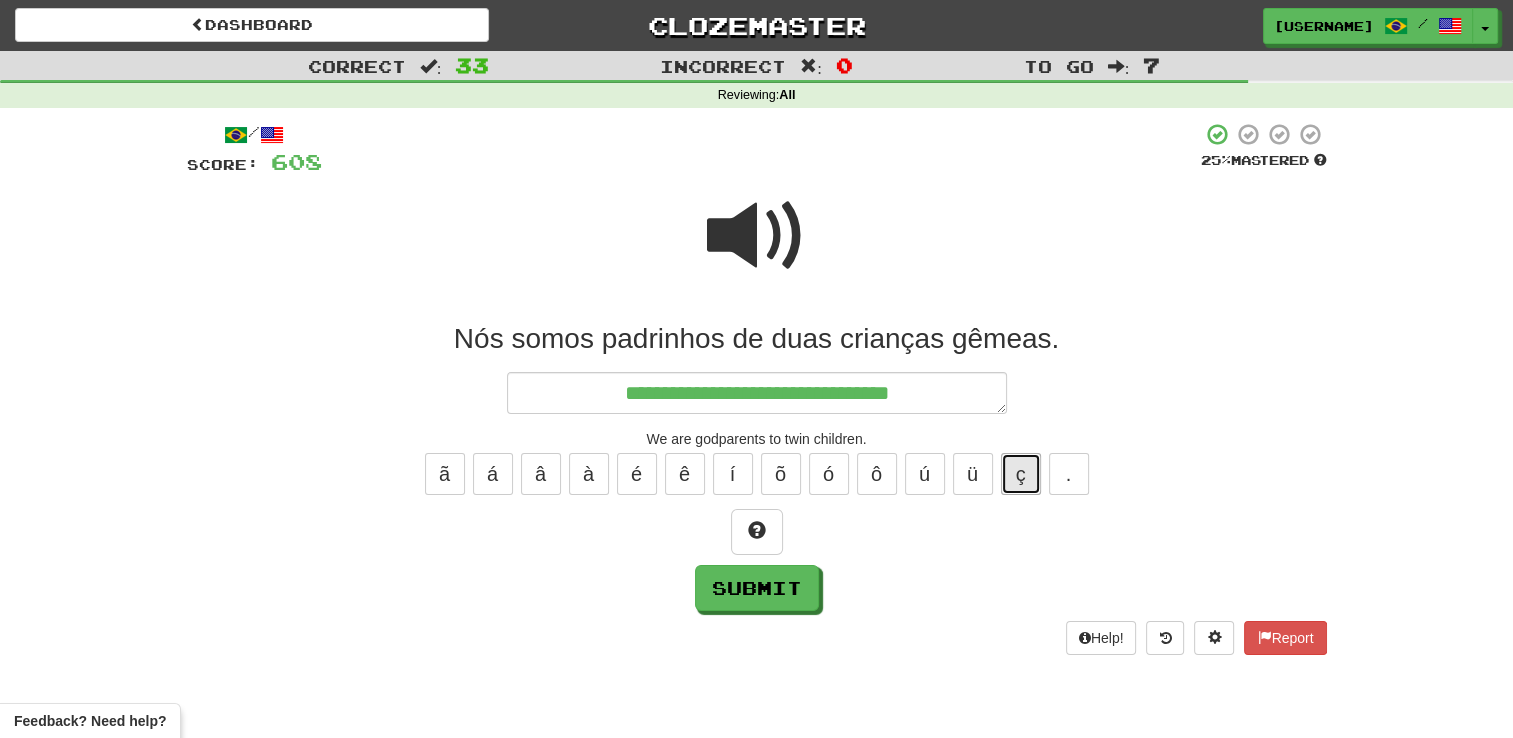 click on "ç" at bounding box center [1021, 474] 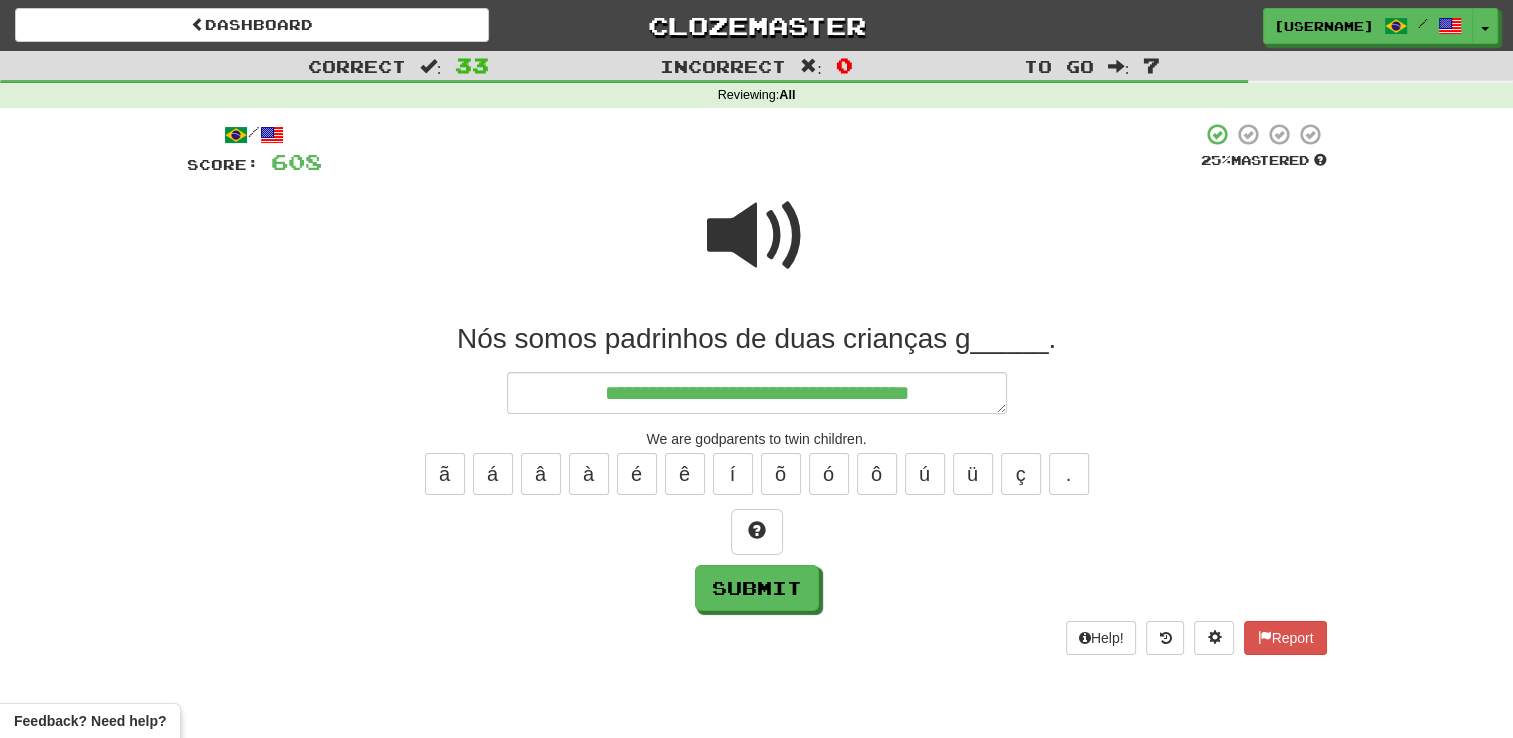 click at bounding box center [757, 236] 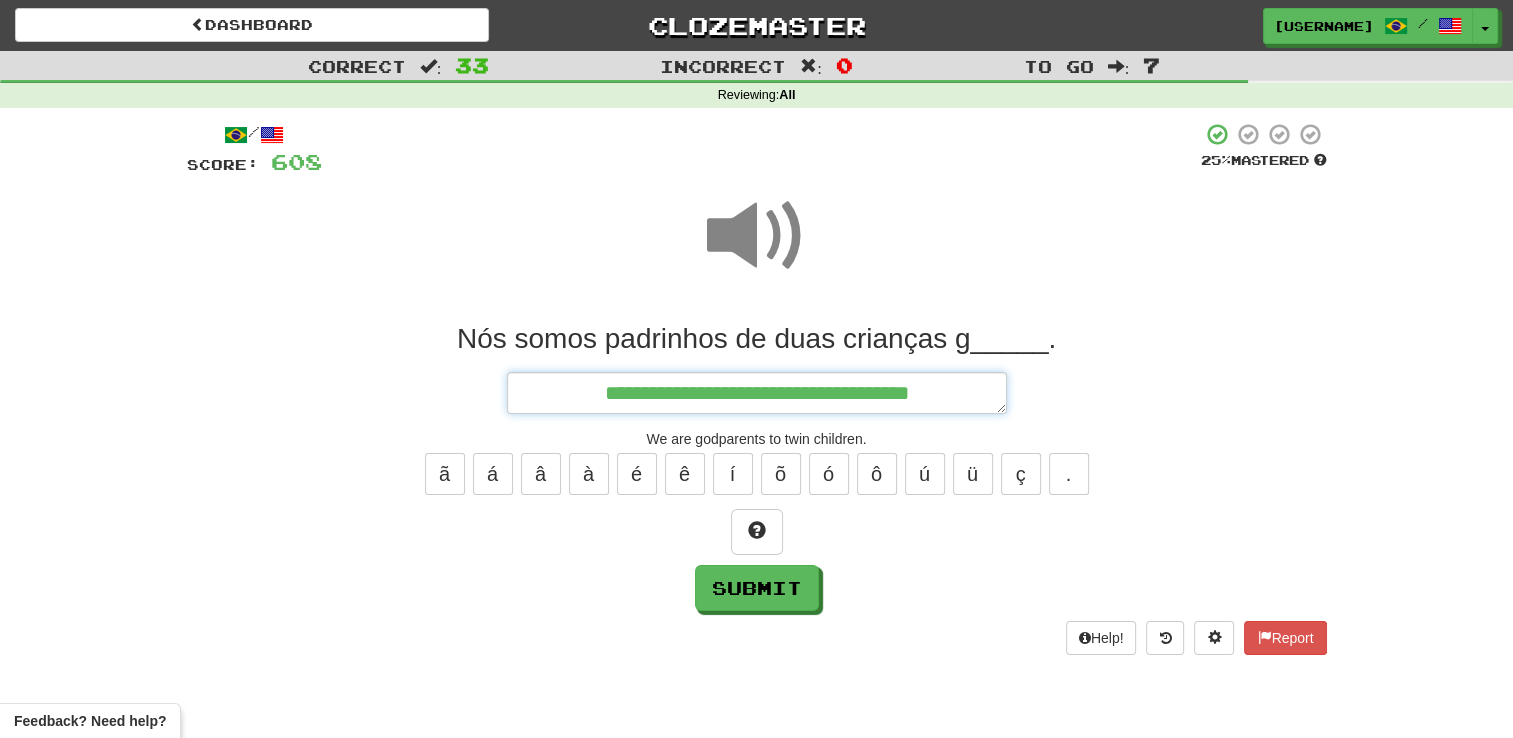 click on "**********" at bounding box center (757, 393) 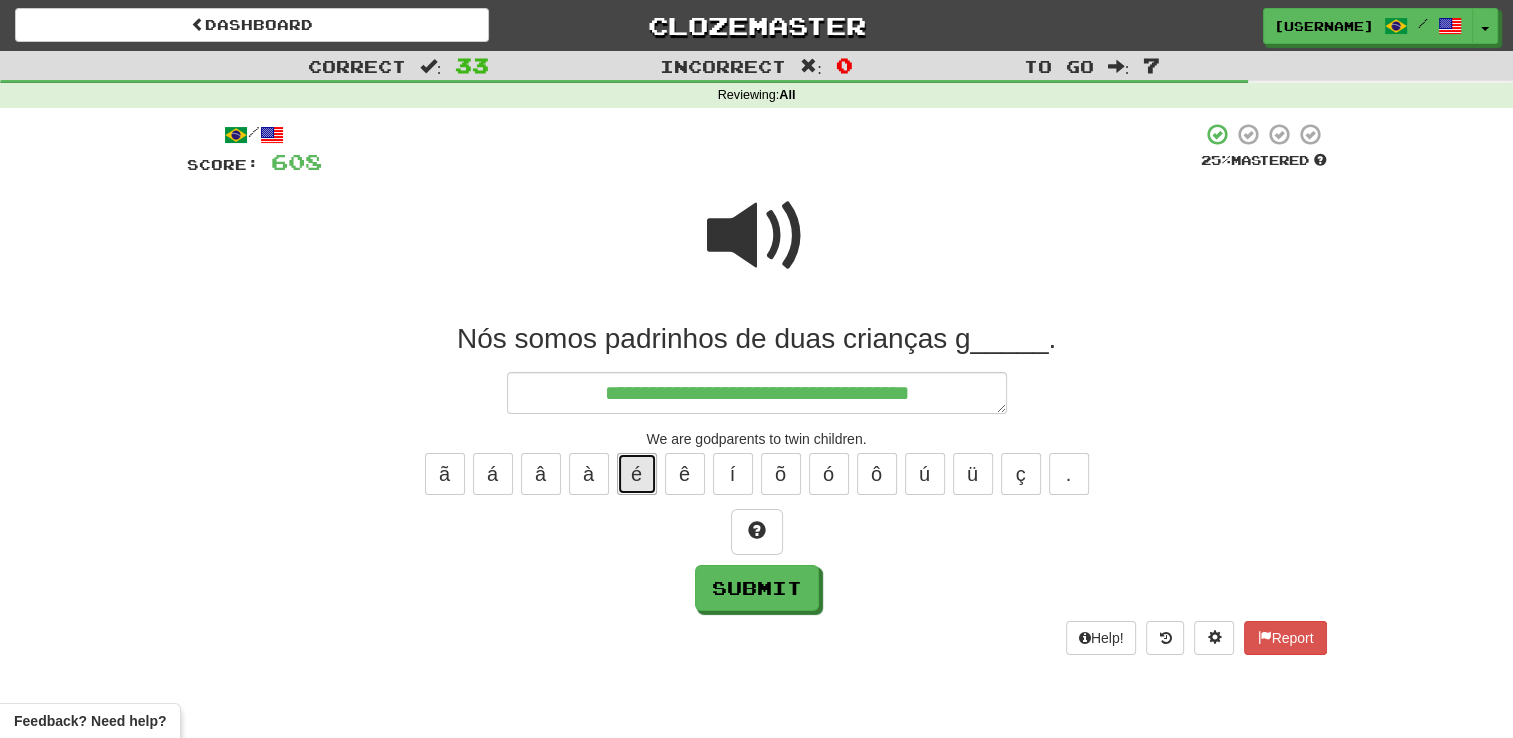 click on "é" at bounding box center [637, 474] 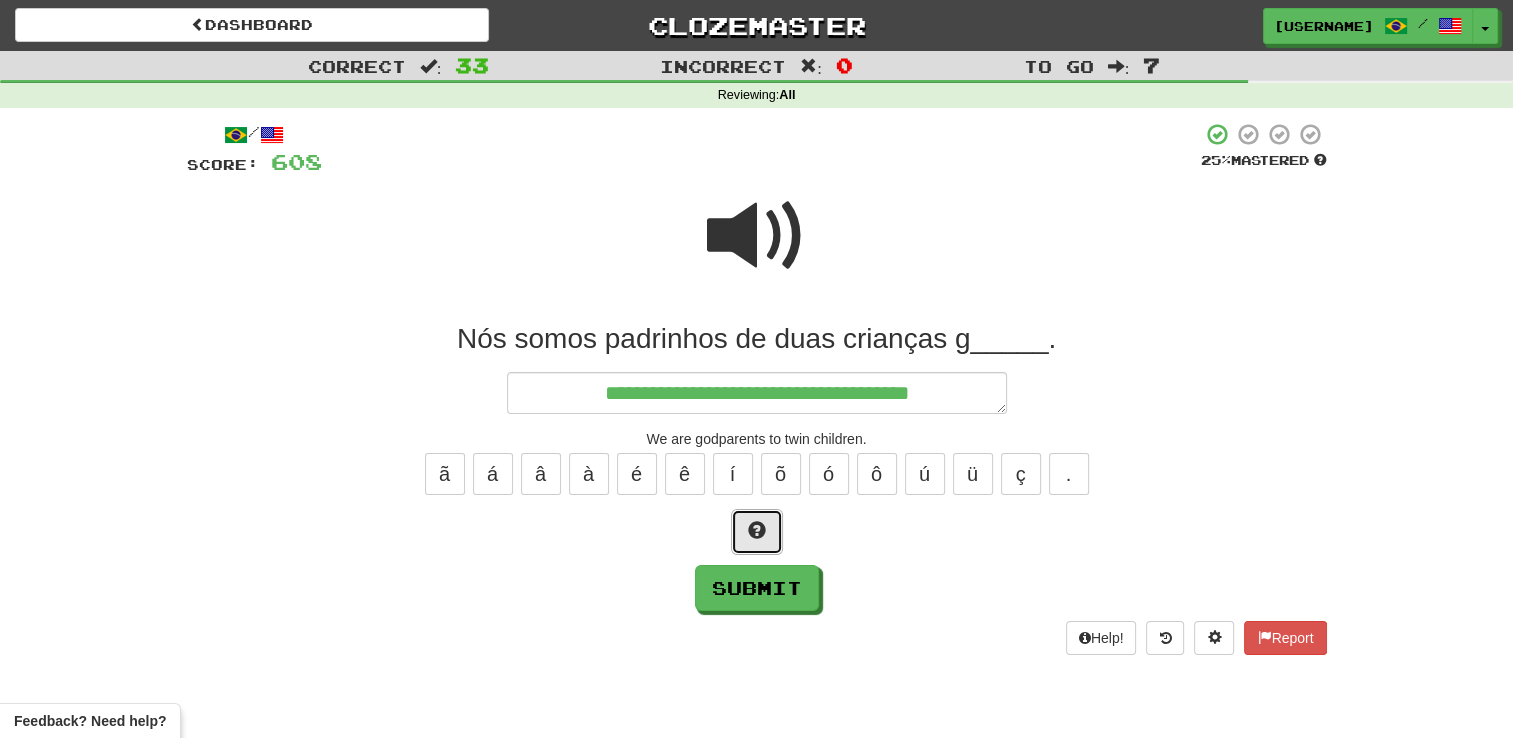 click at bounding box center [757, 530] 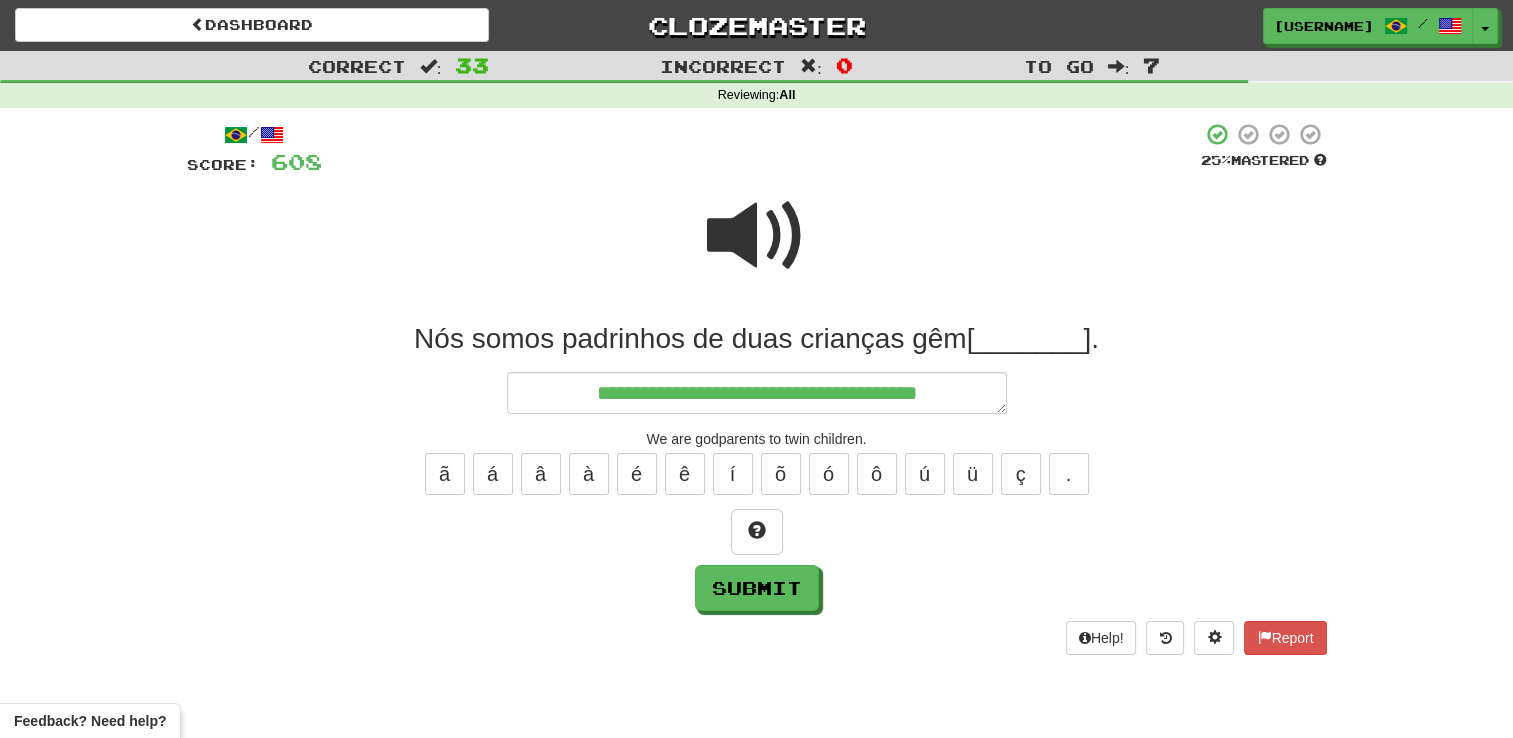 click at bounding box center (757, 236) 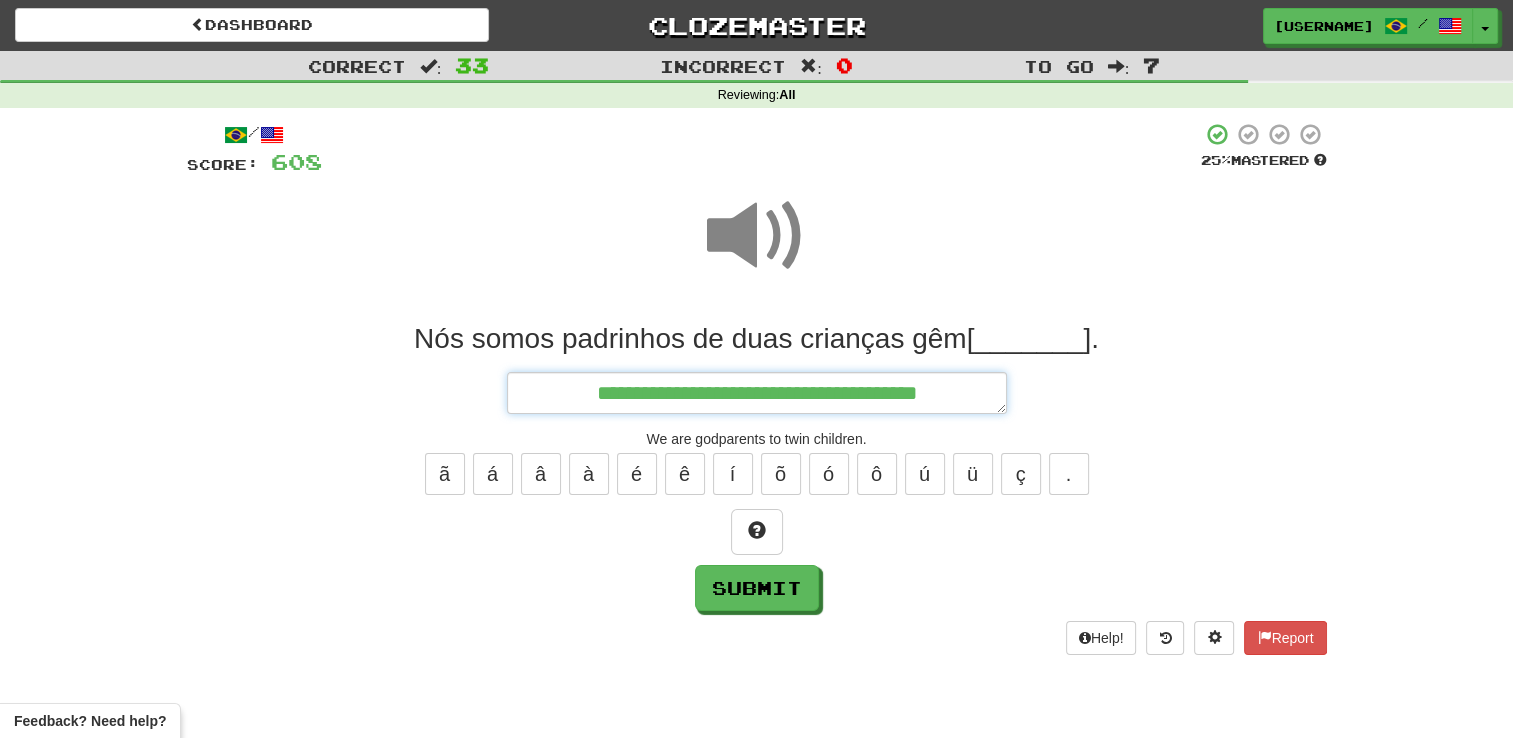 click on "**********" at bounding box center (757, 393) 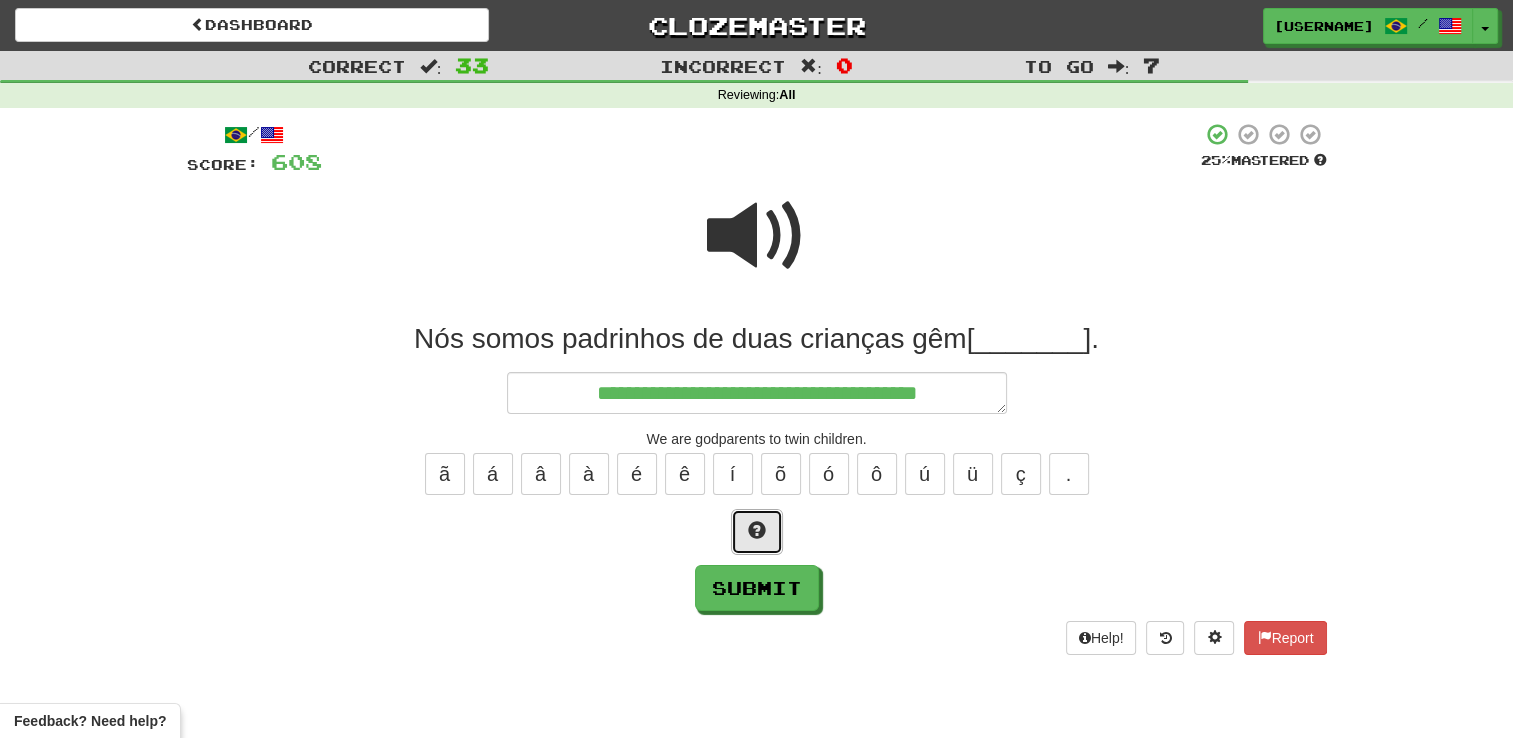 click at bounding box center [757, 532] 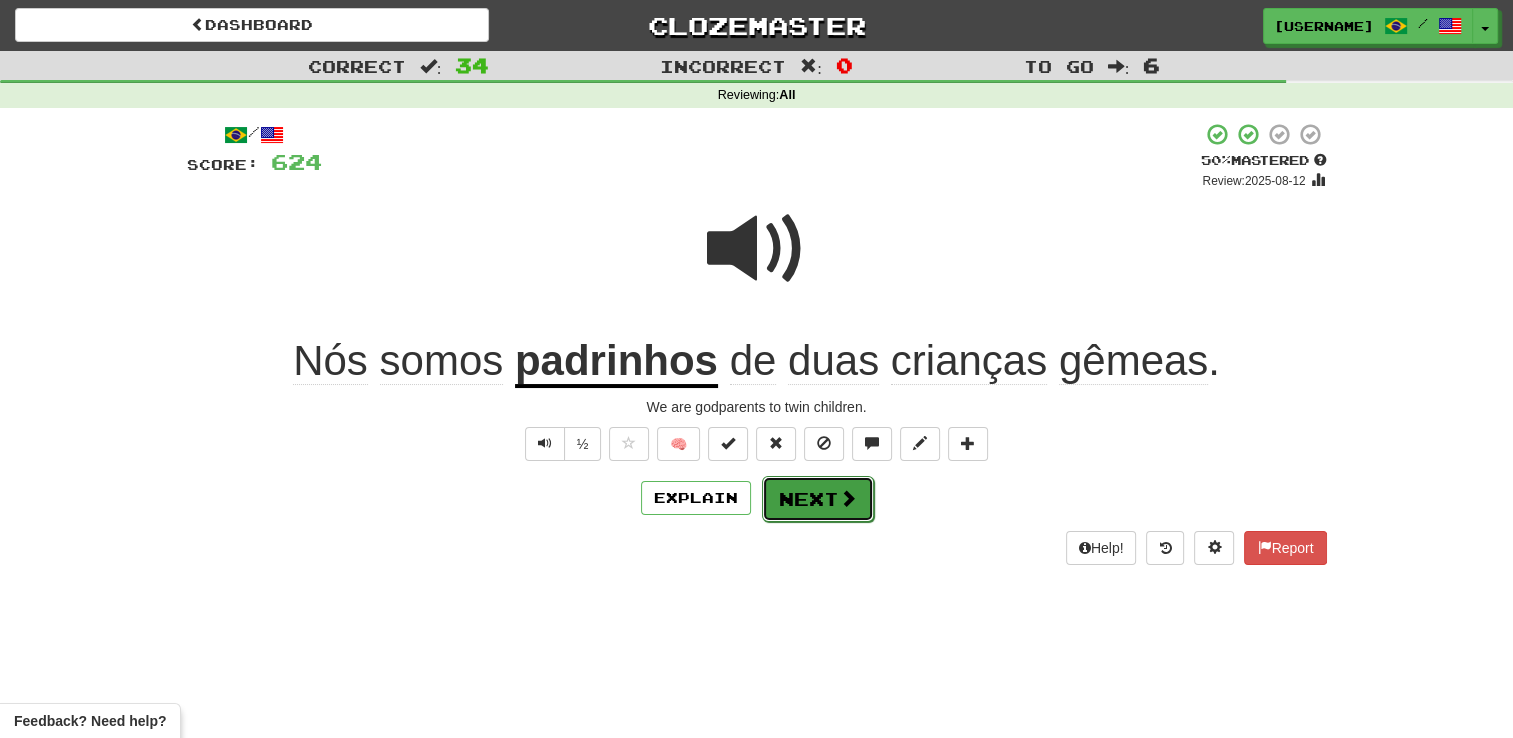 click on "Next" at bounding box center (818, 499) 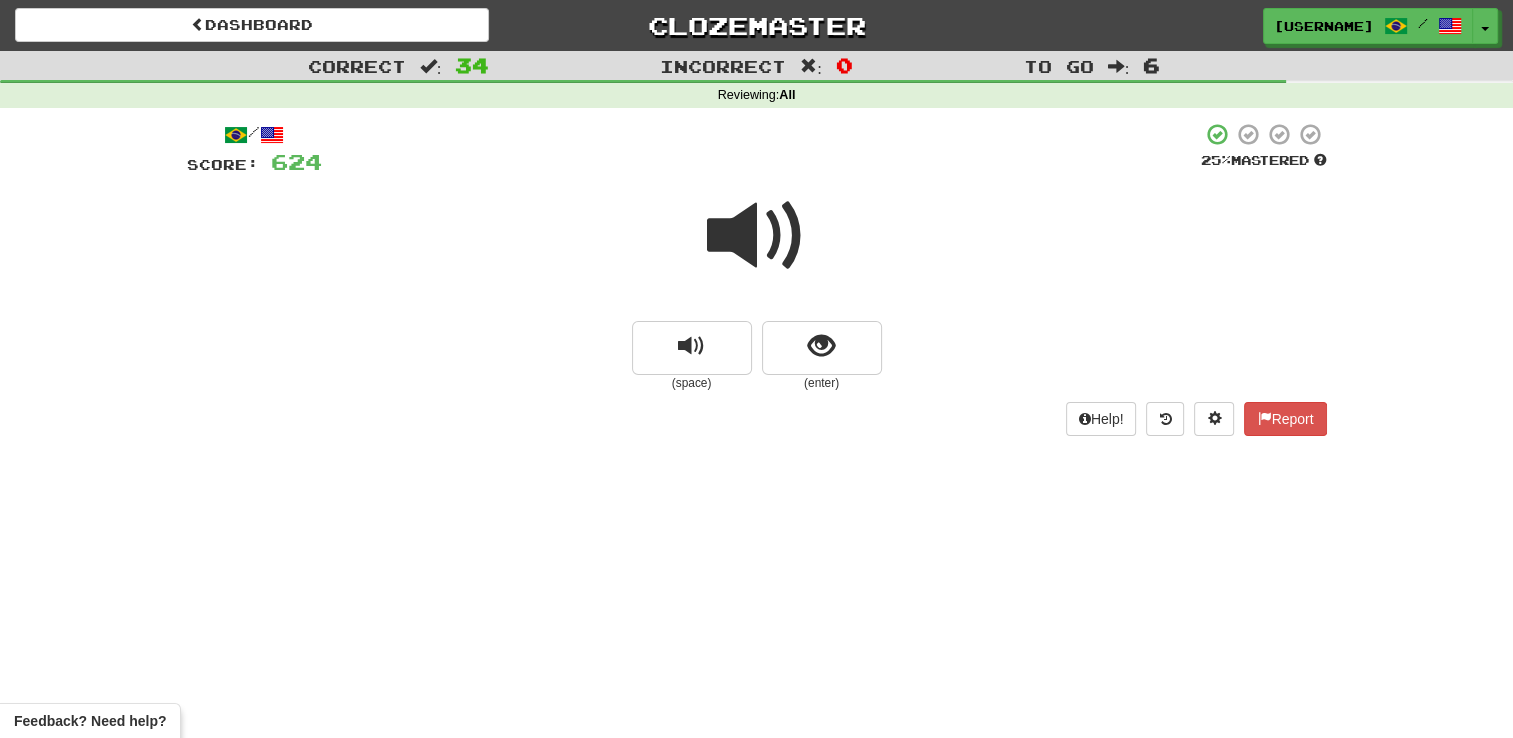 click at bounding box center [757, 236] 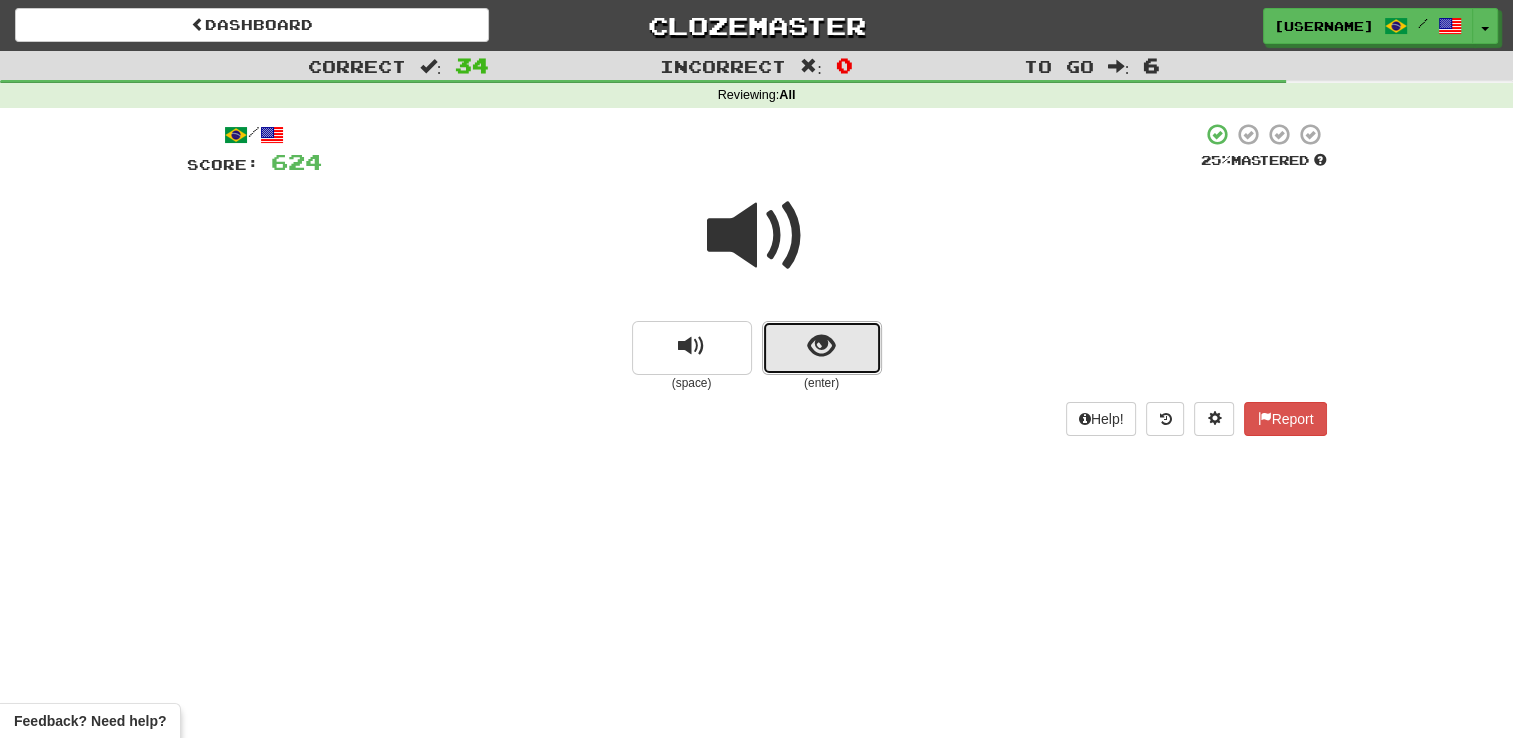 click at bounding box center (822, 348) 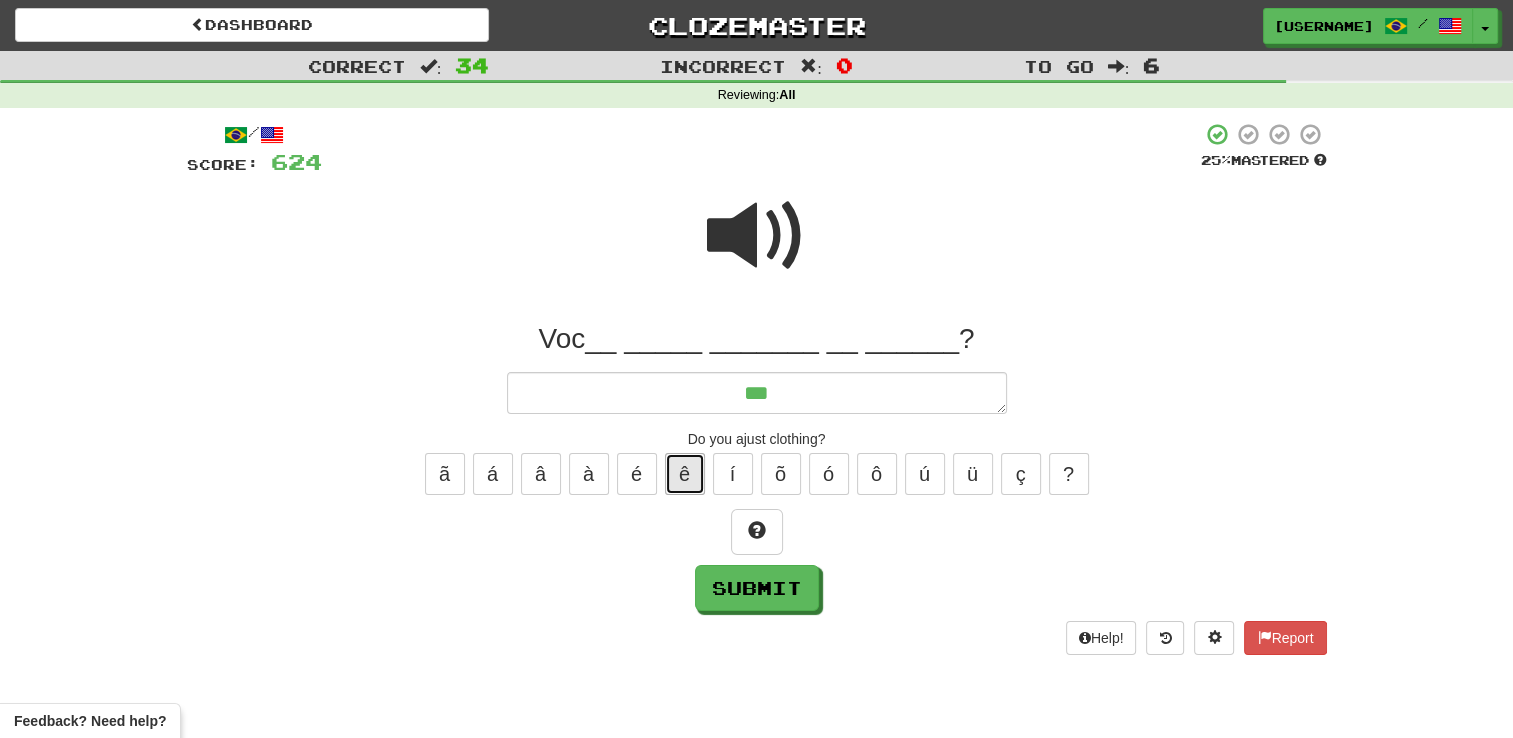 click on "ê" at bounding box center [685, 474] 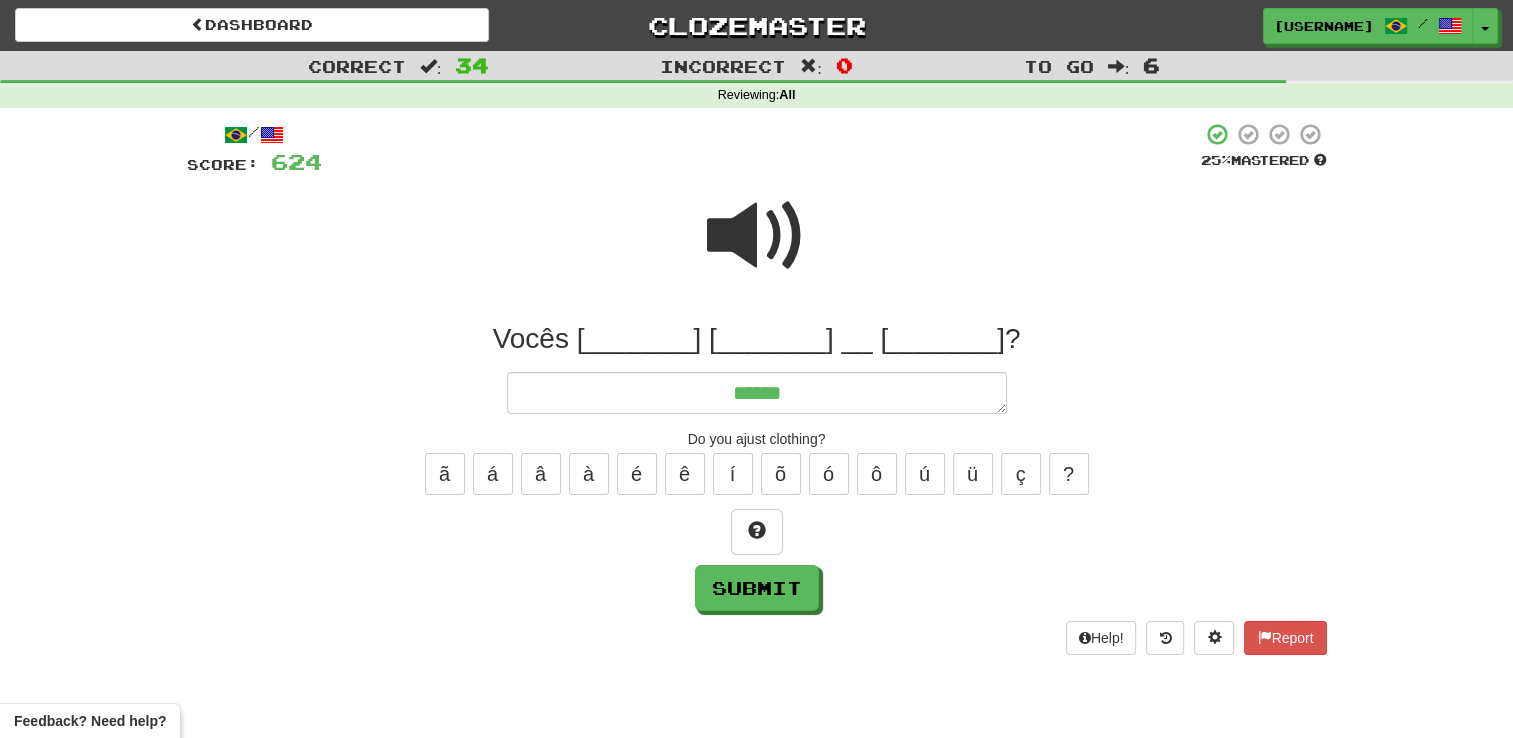 click at bounding box center (757, 236) 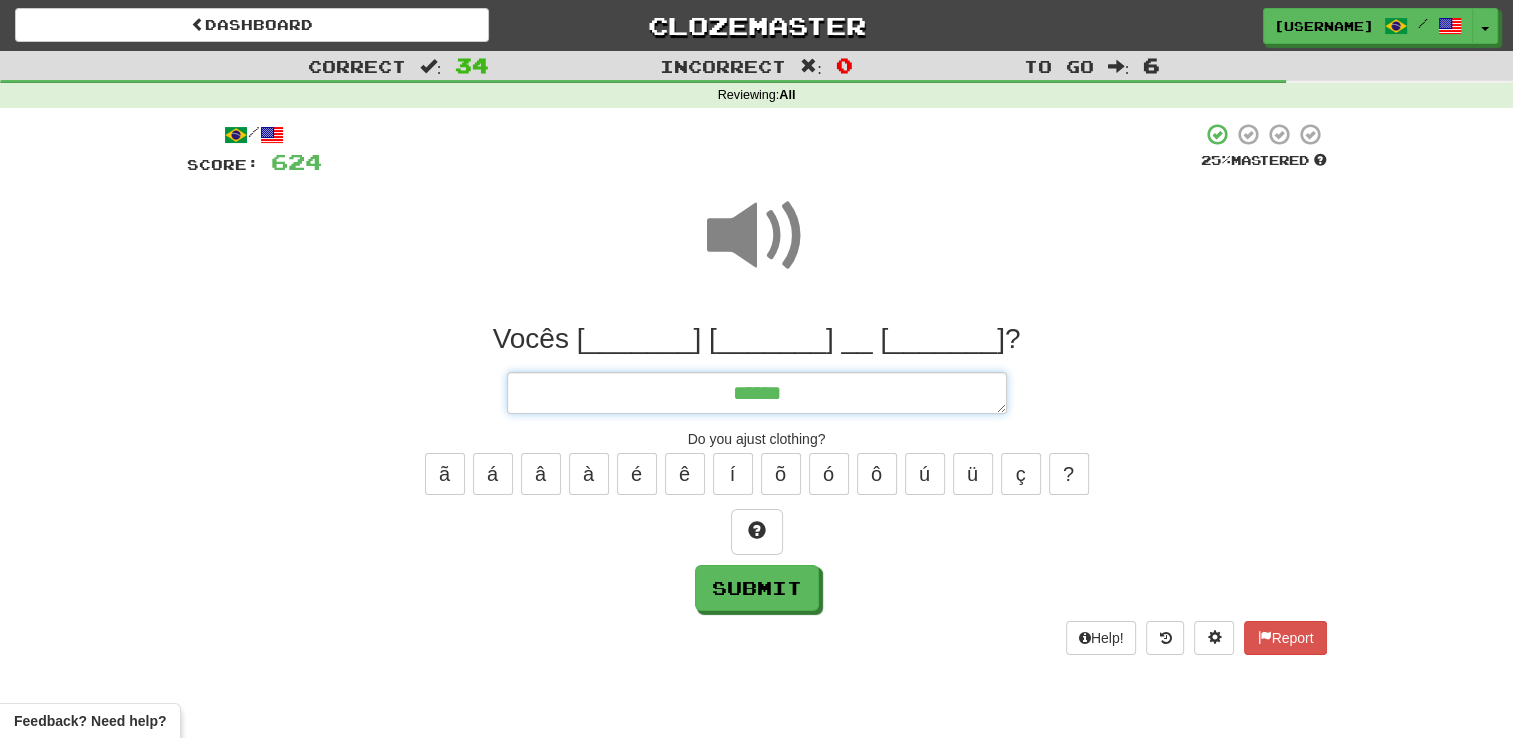 click on "*****" at bounding box center (757, 393) 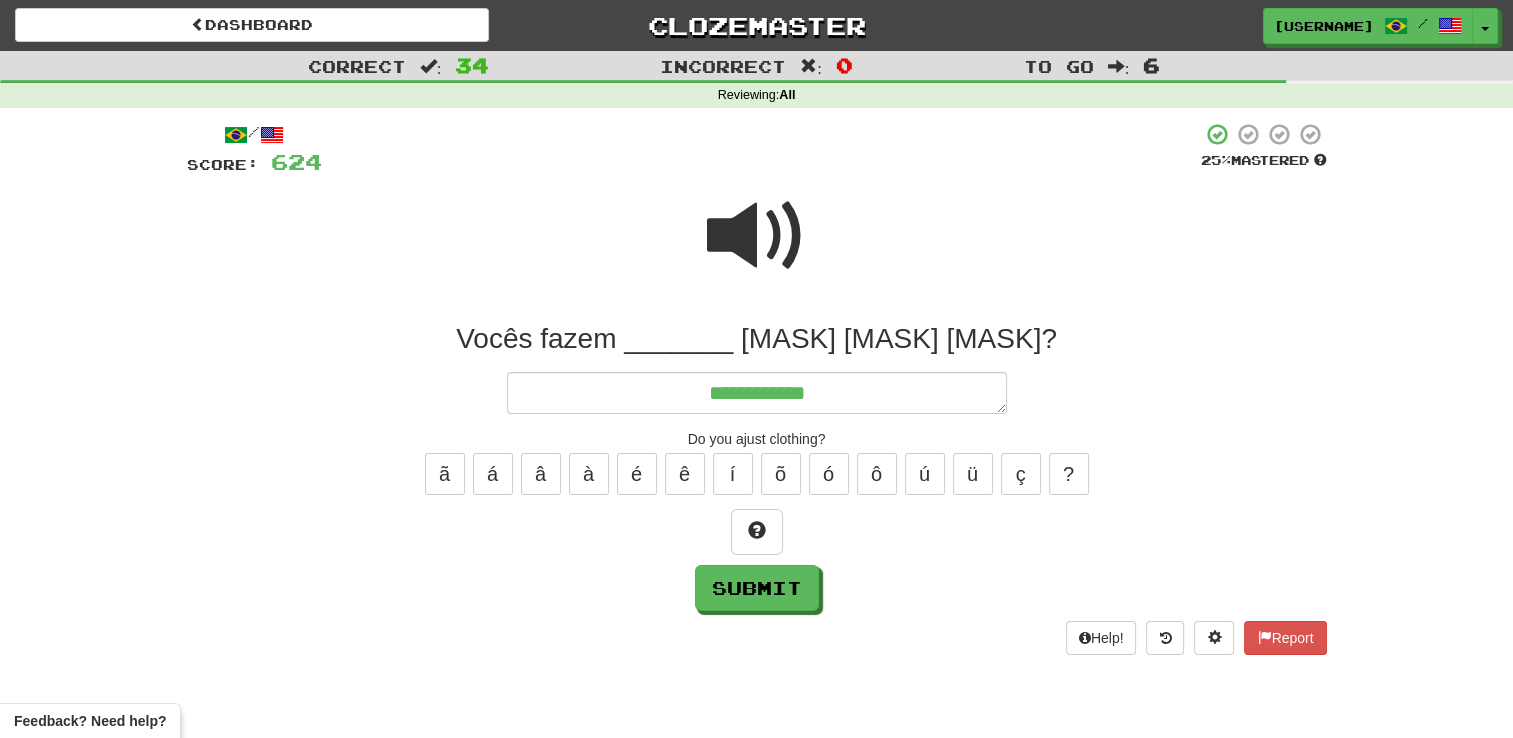 click at bounding box center [757, 236] 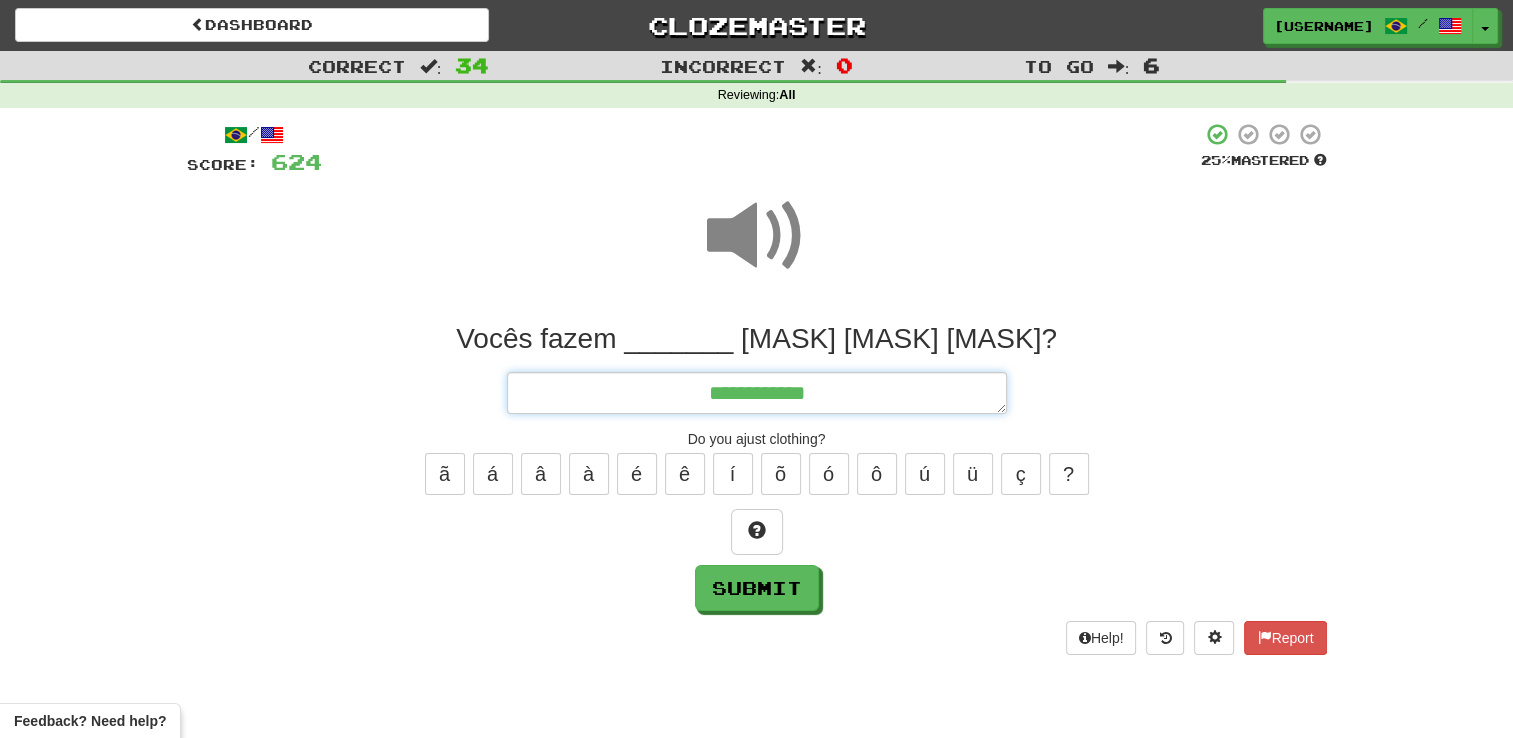 click on "**********" at bounding box center (757, 393) 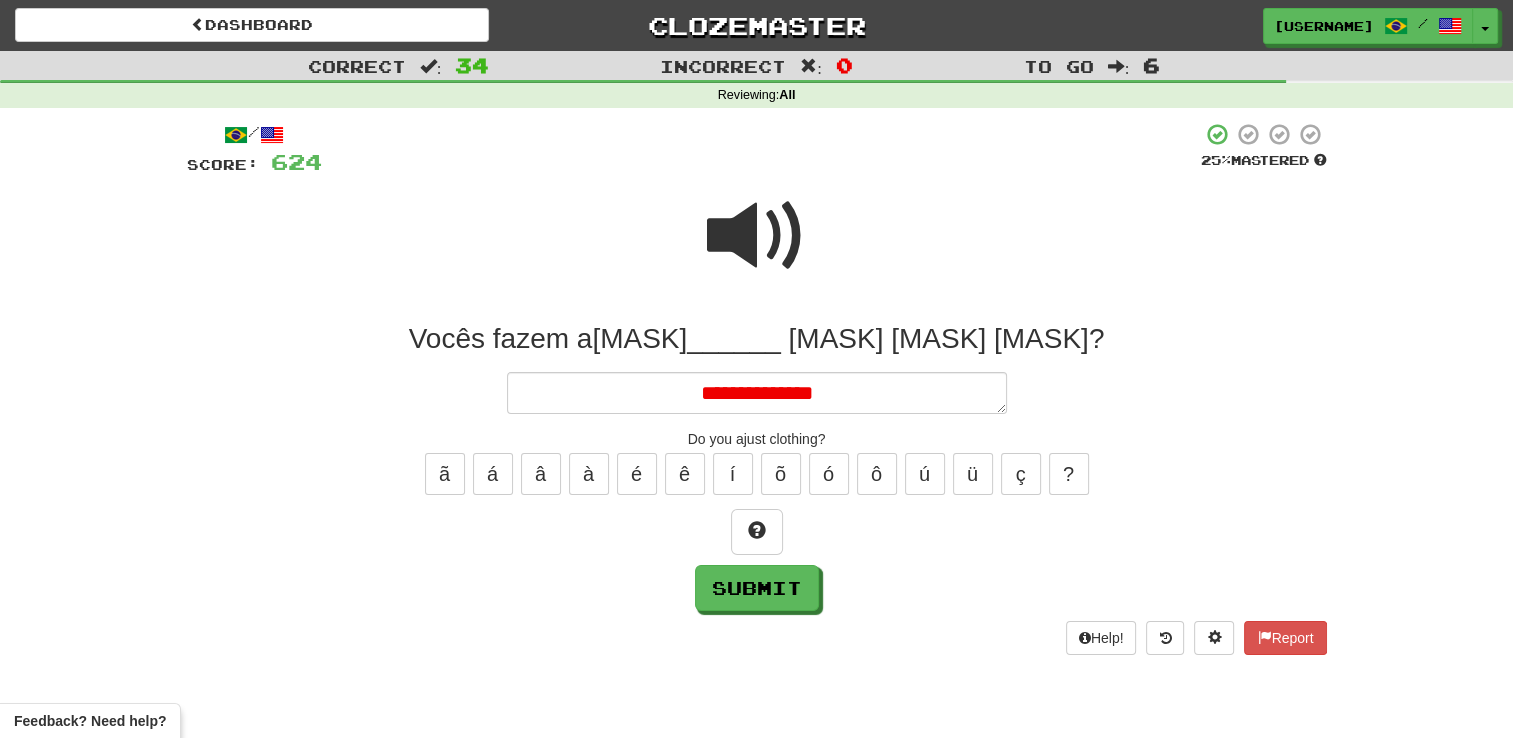click at bounding box center [757, 236] 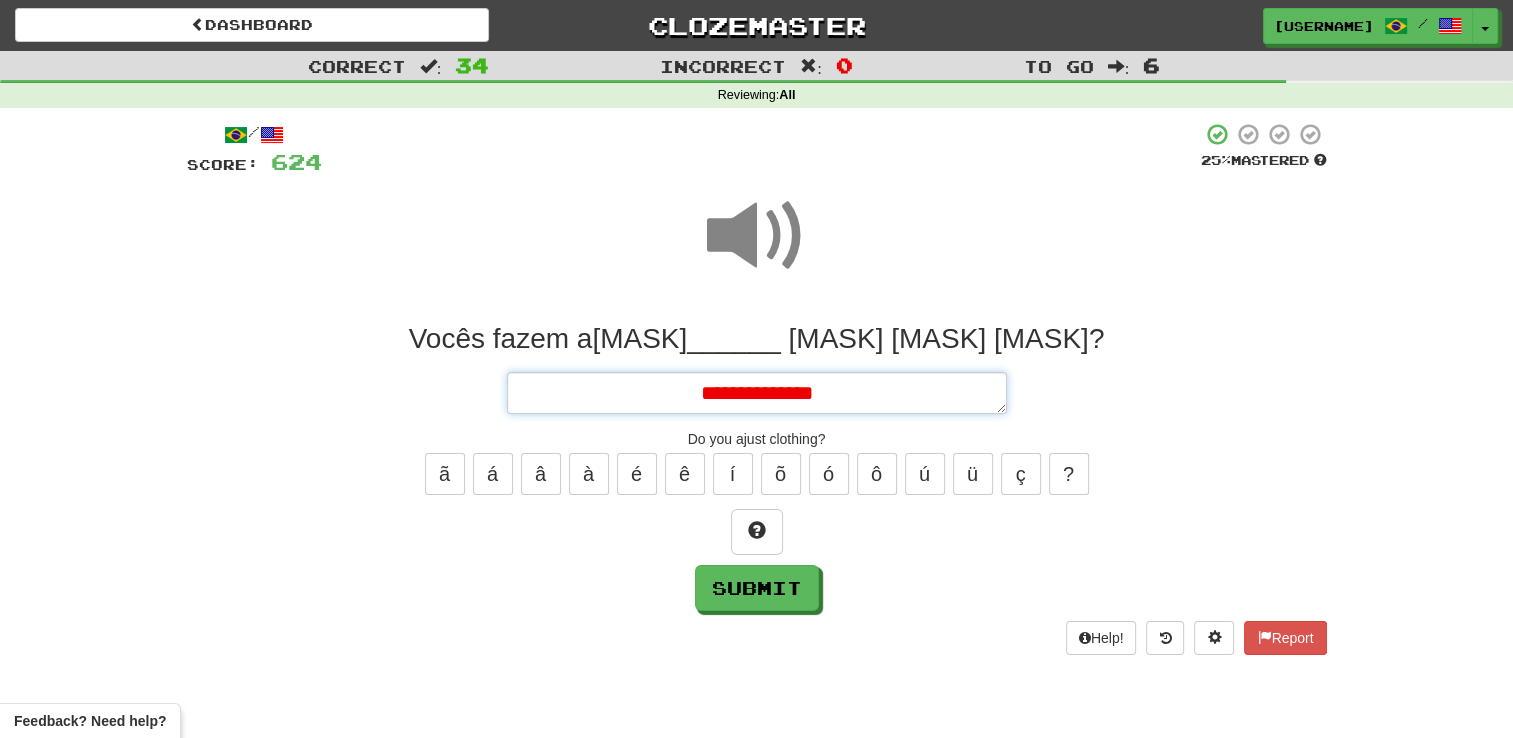 click on "**********" at bounding box center (757, 393) 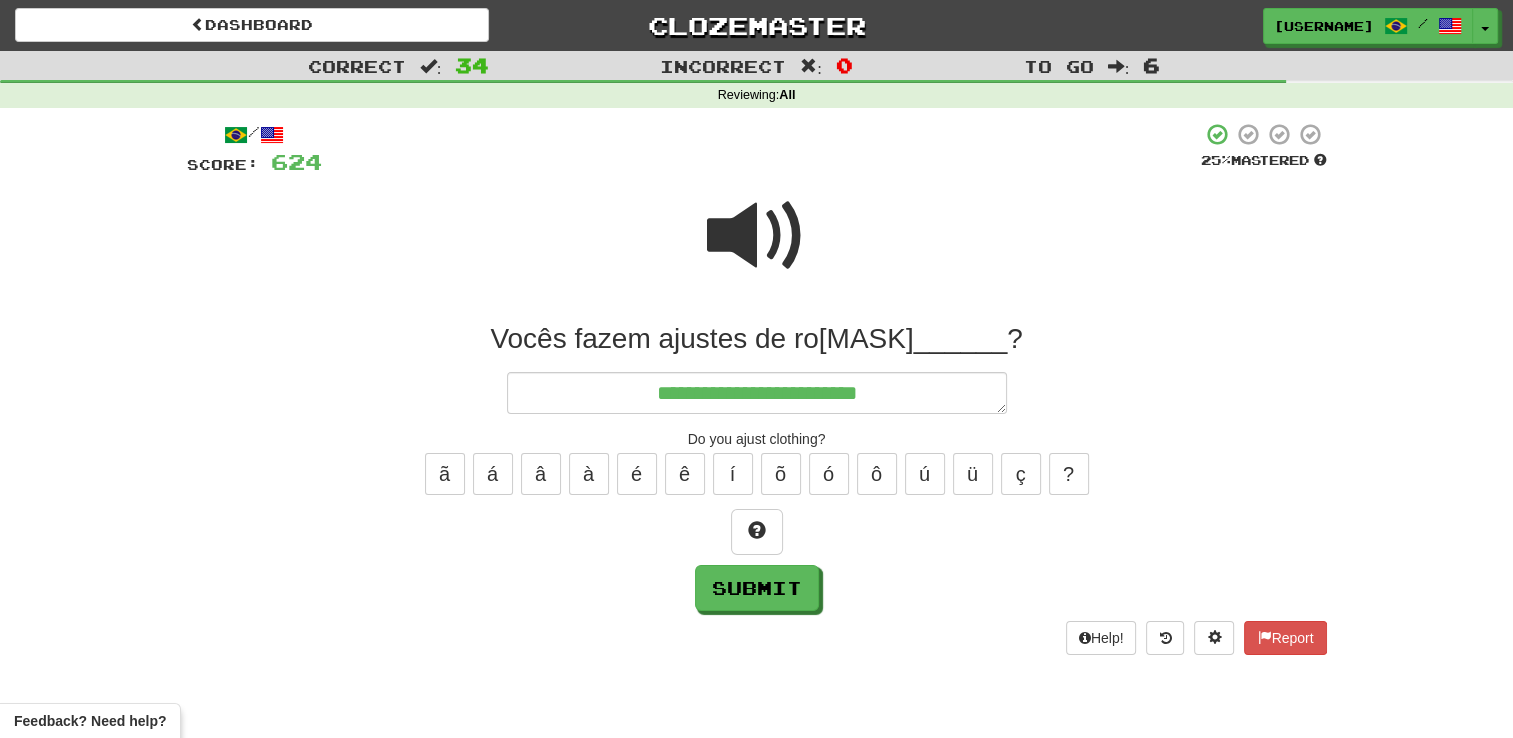 click at bounding box center [757, 236] 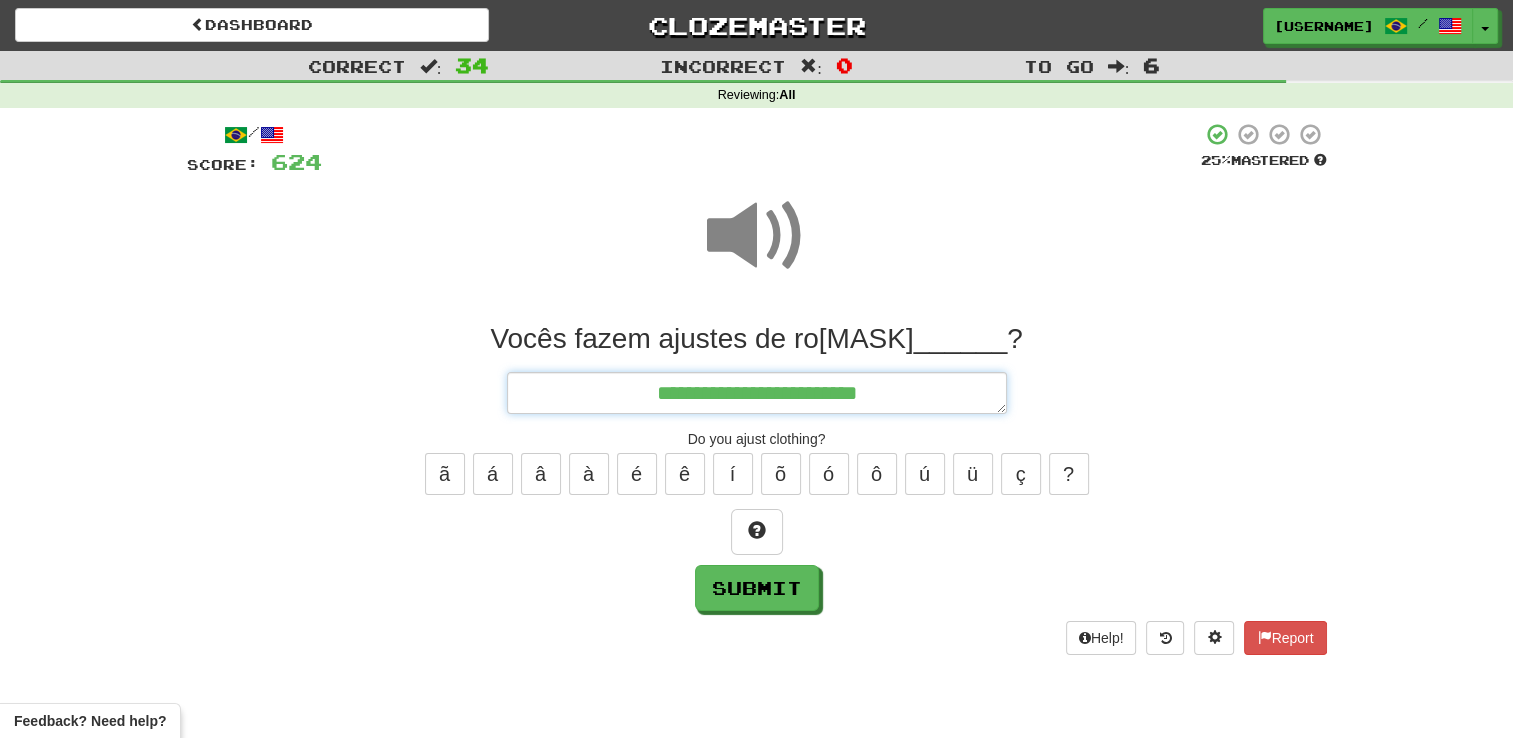 click on "**********" at bounding box center (757, 393) 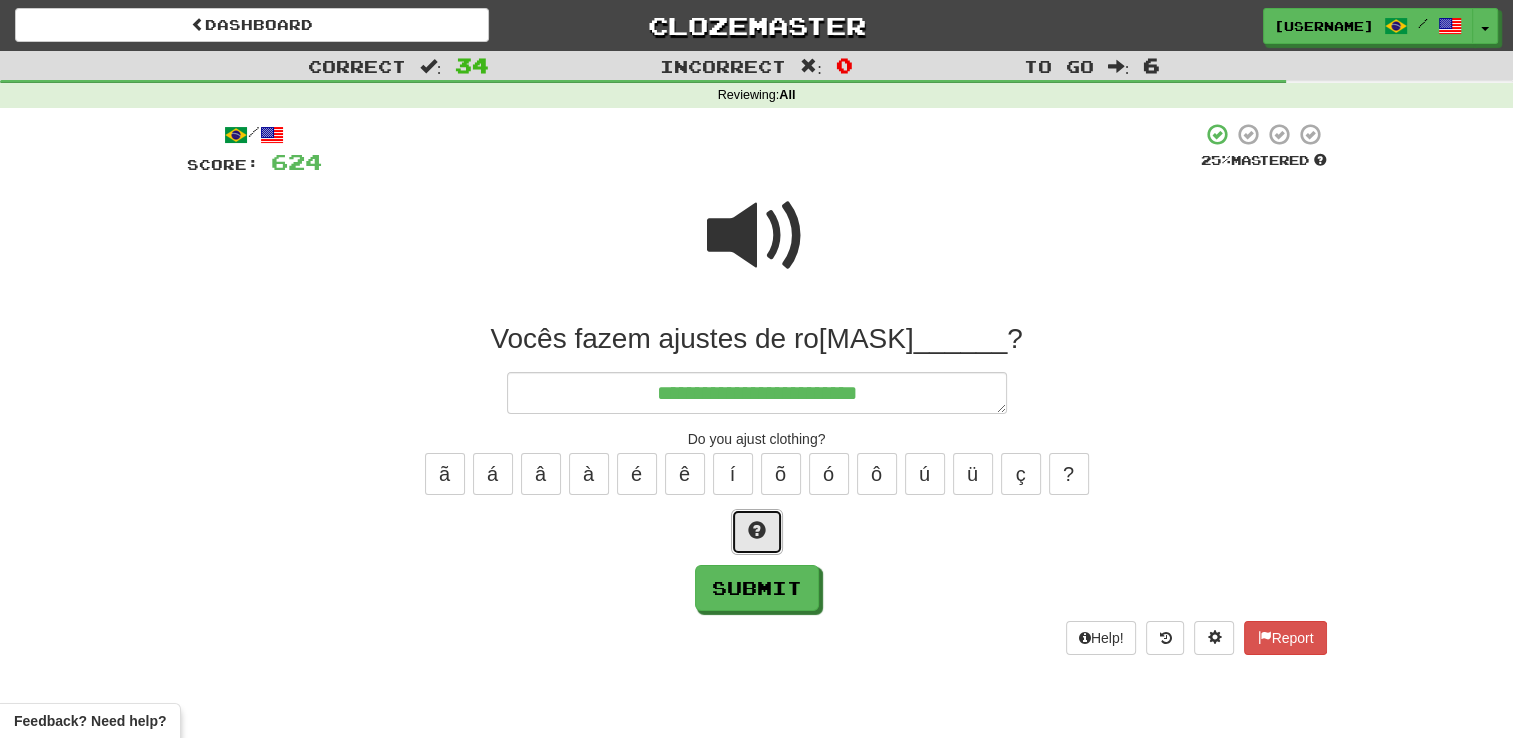 click at bounding box center (757, 532) 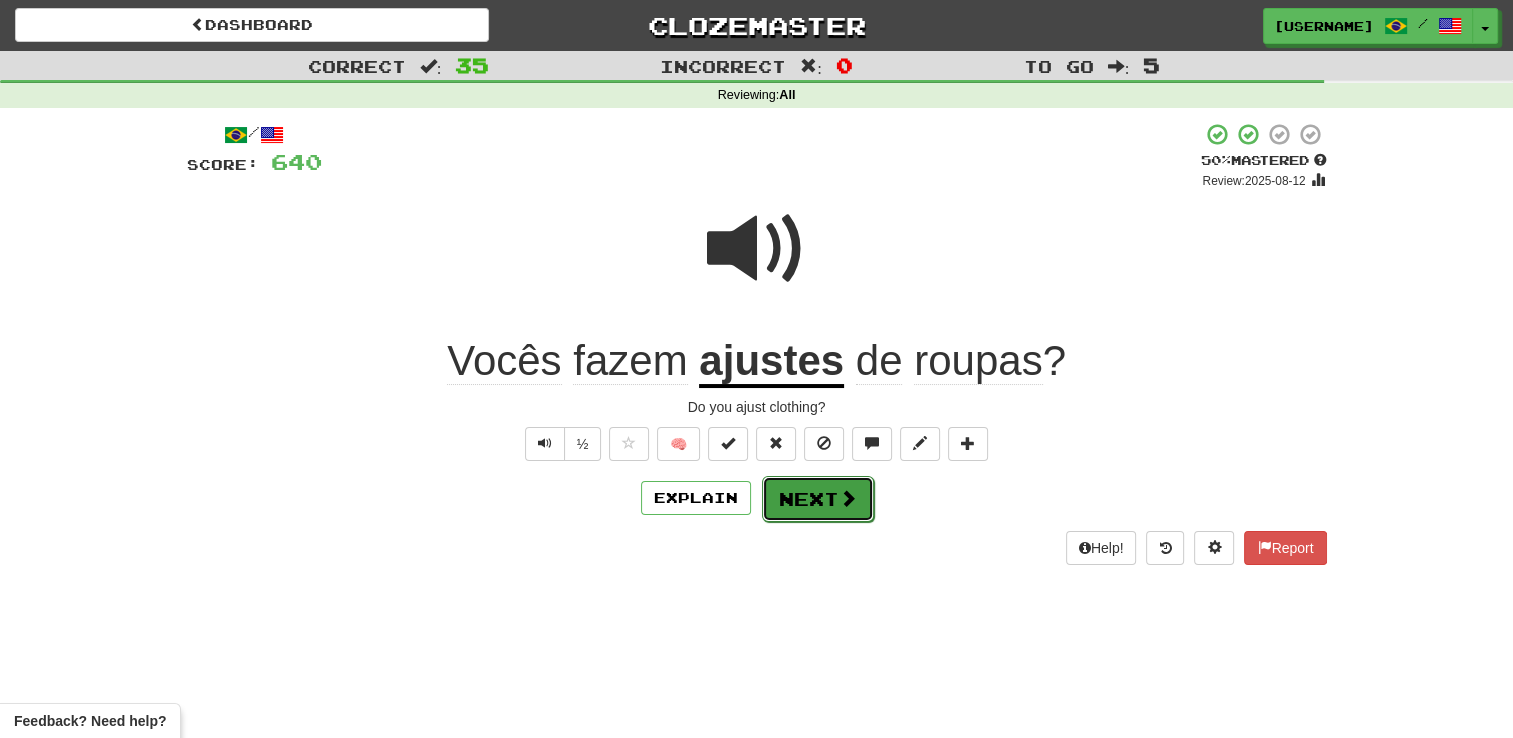click on "Next" at bounding box center (818, 499) 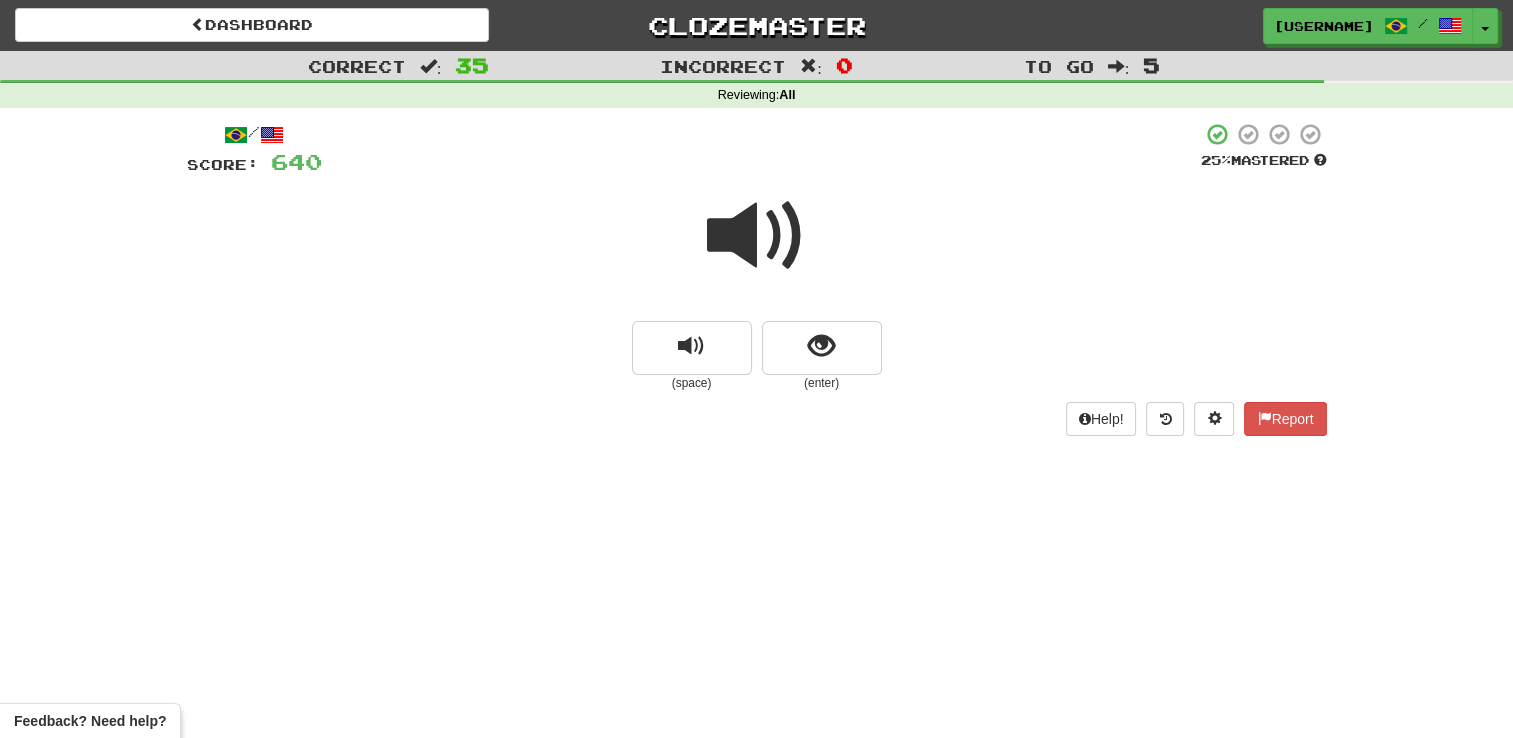 click on "(enter)" at bounding box center (822, 383) 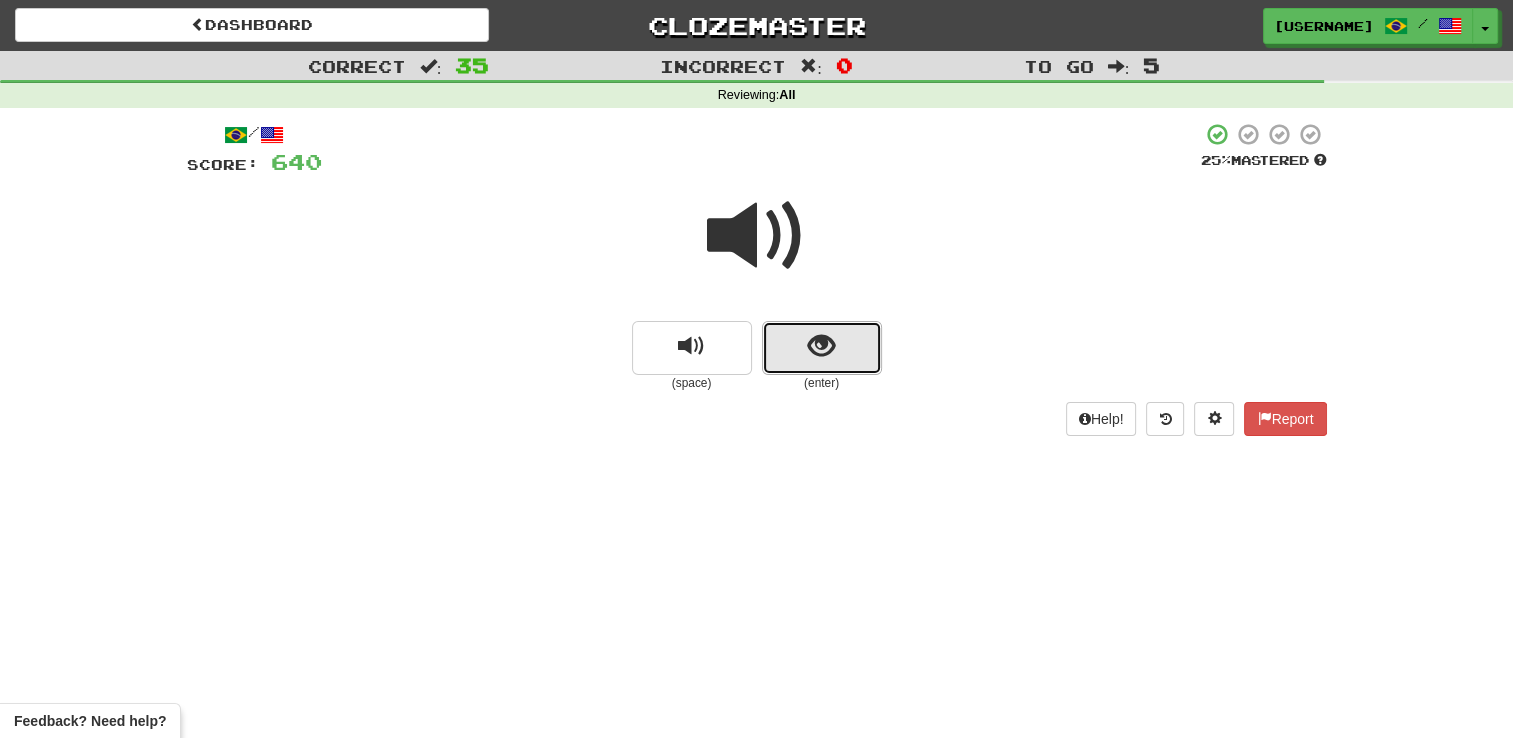 click at bounding box center [822, 348] 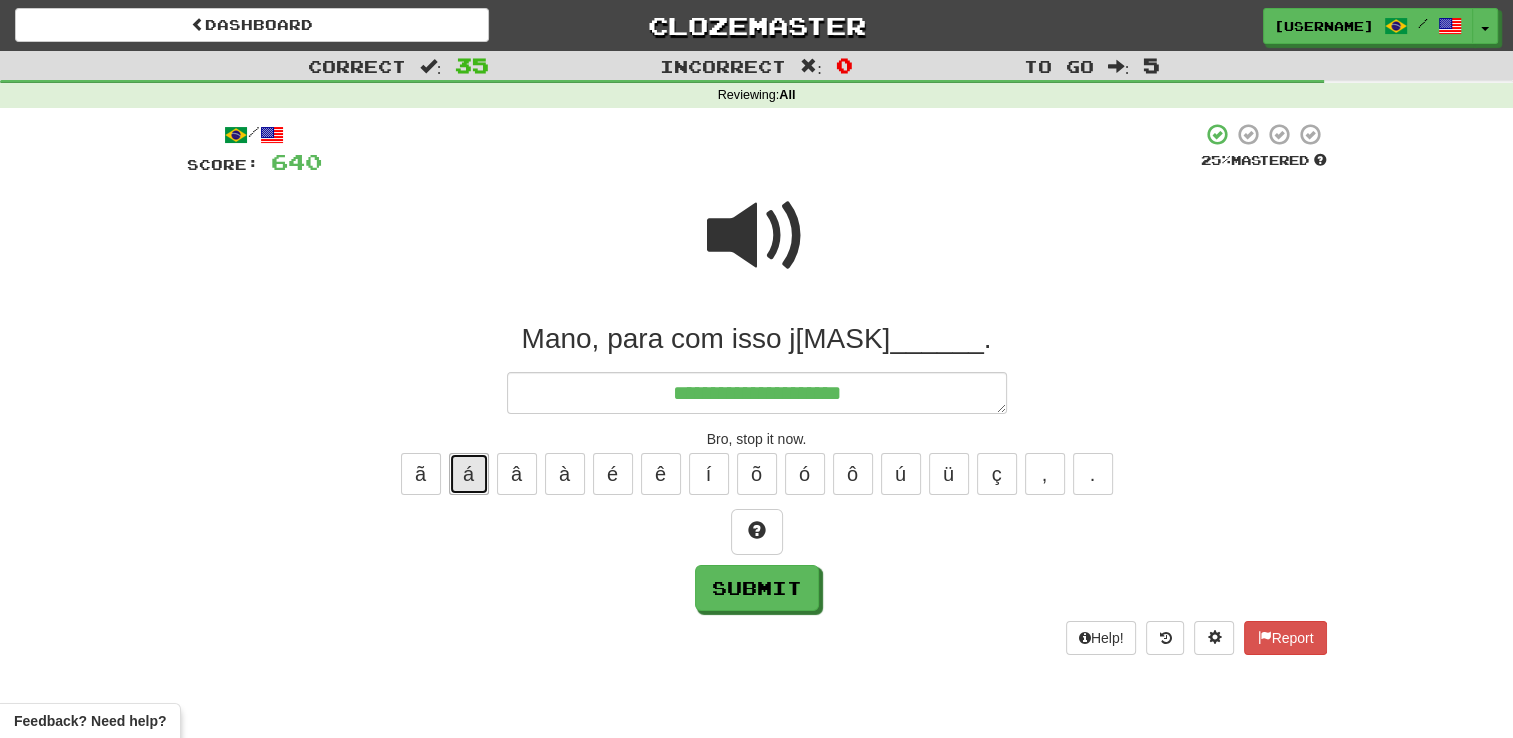 click on "á" at bounding box center [469, 474] 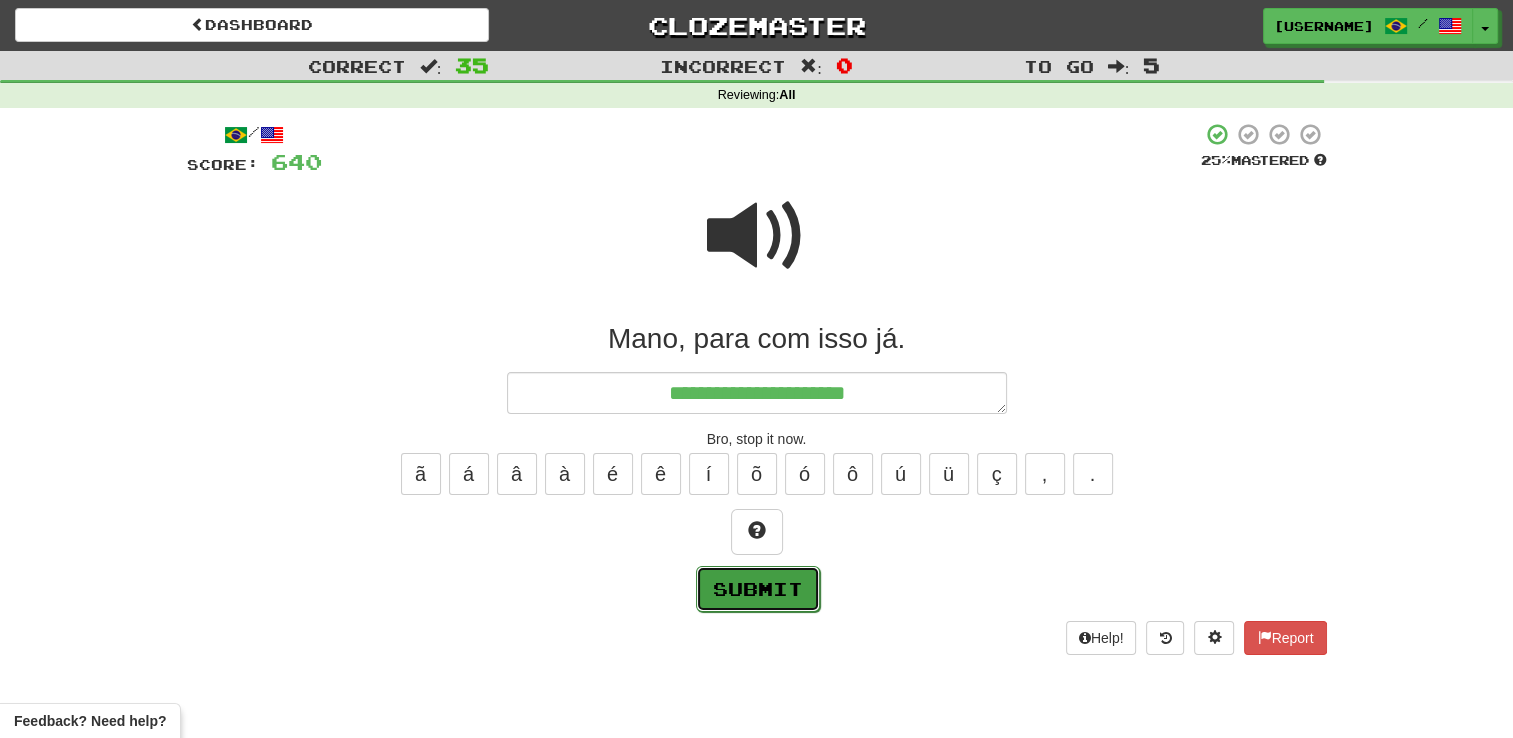 click on "Submit" at bounding box center (758, 589) 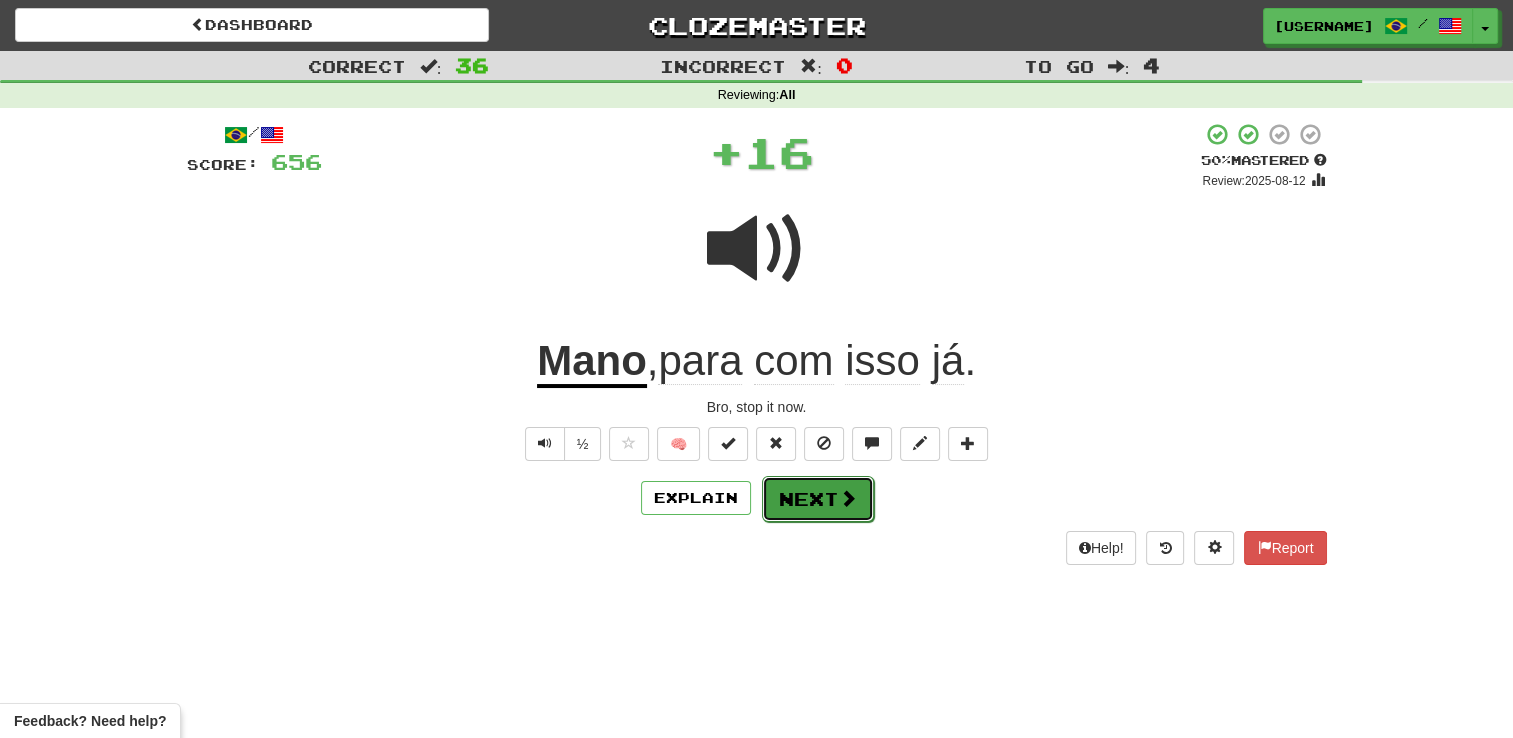 click on "Next" at bounding box center [818, 499] 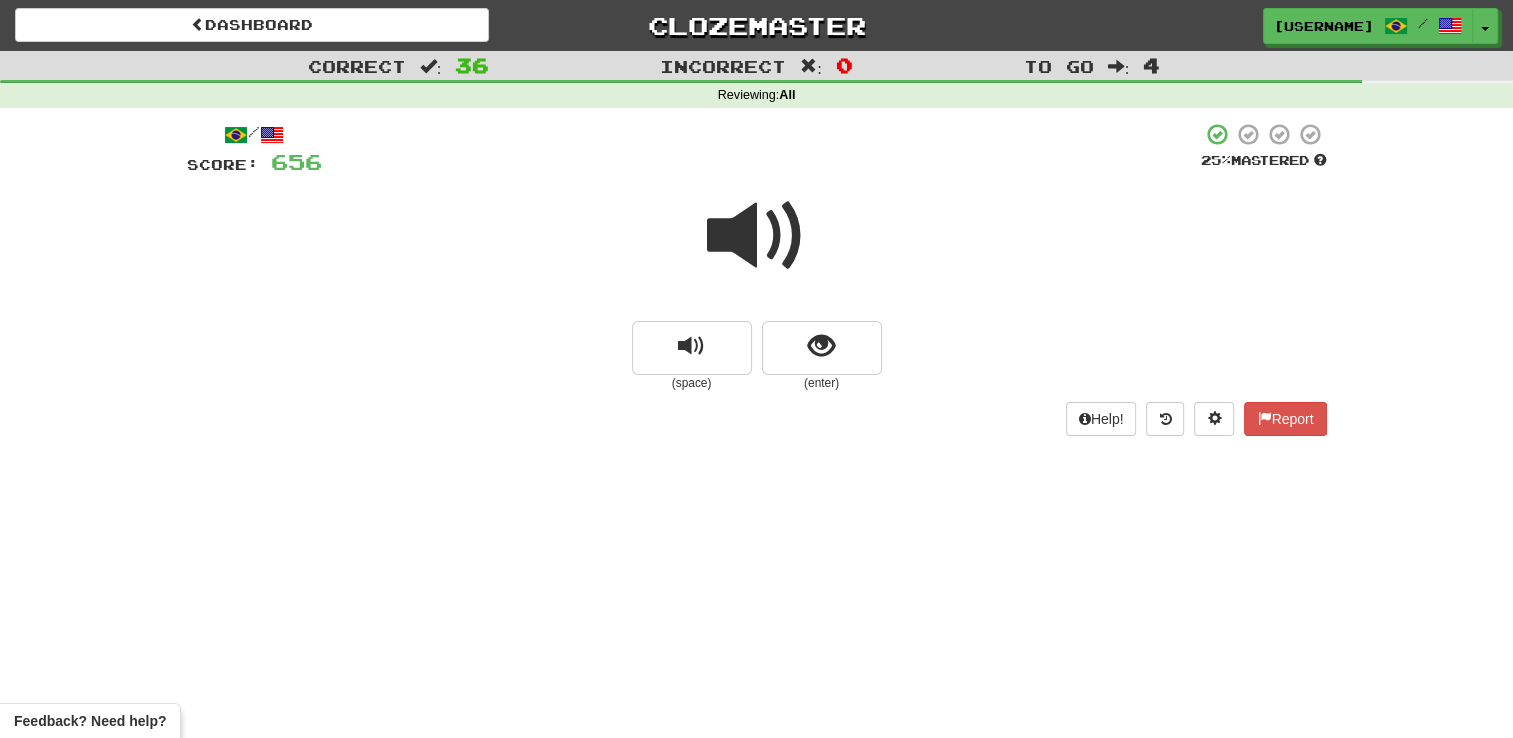 click at bounding box center [757, 236] 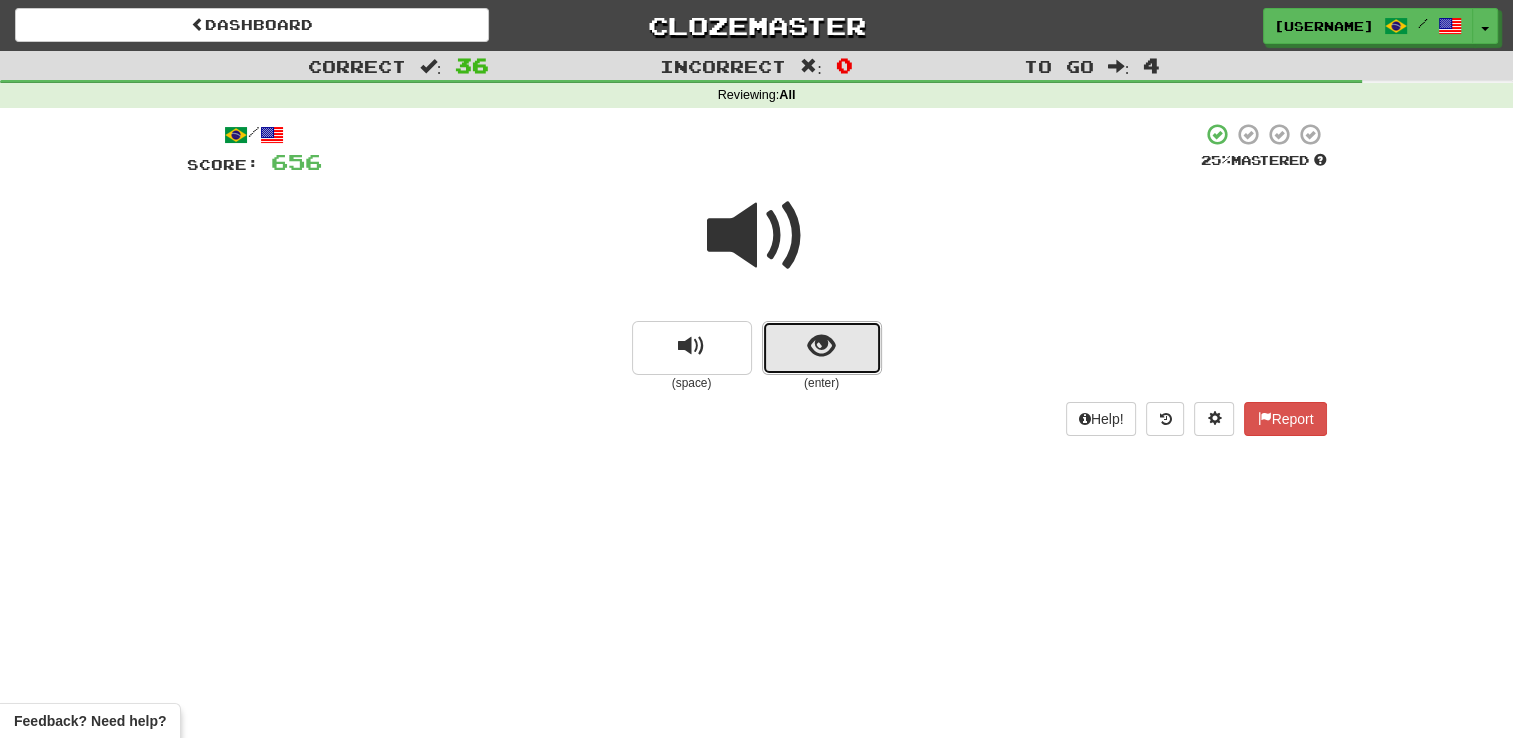 click at bounding box center [822, 348] 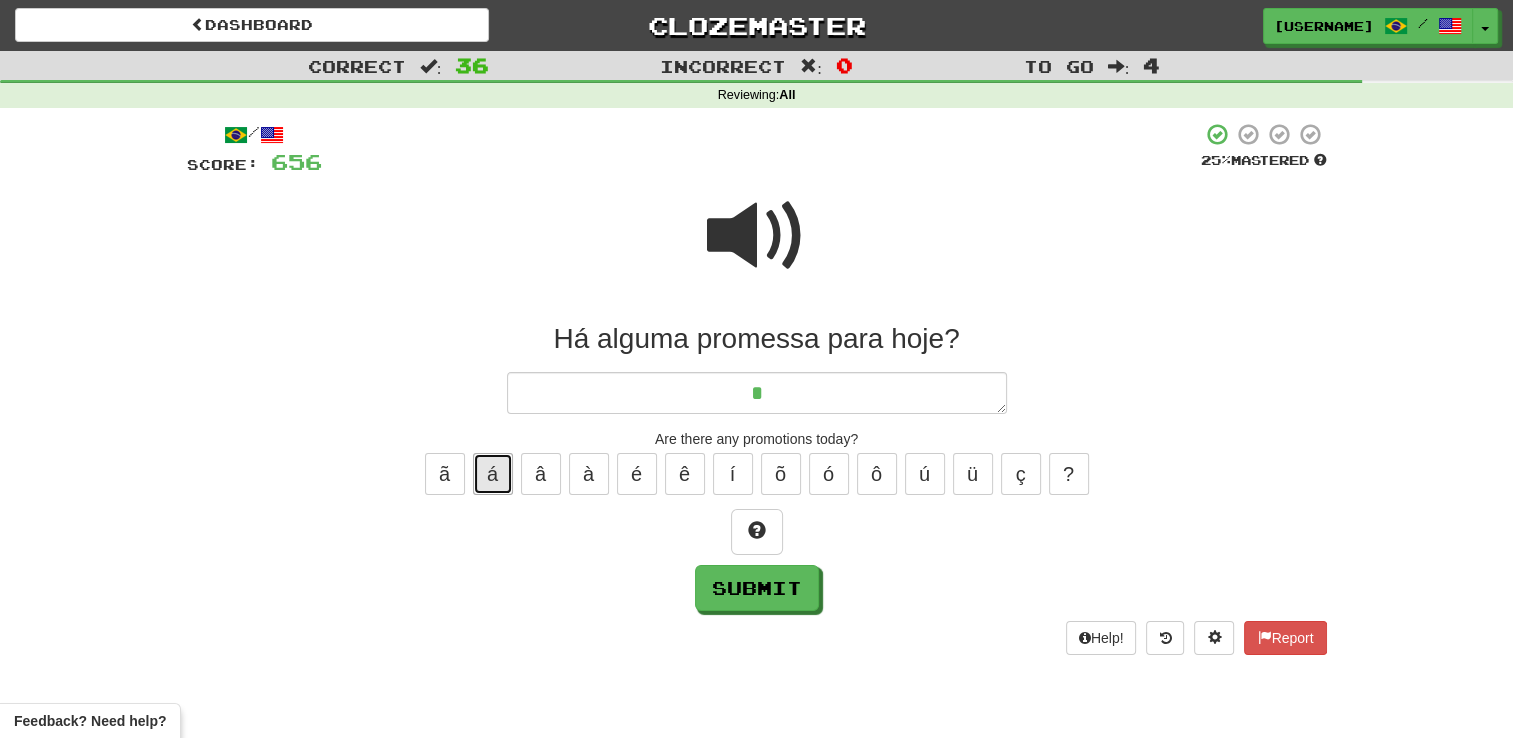 click on "á" at bounding box center (493, 474) 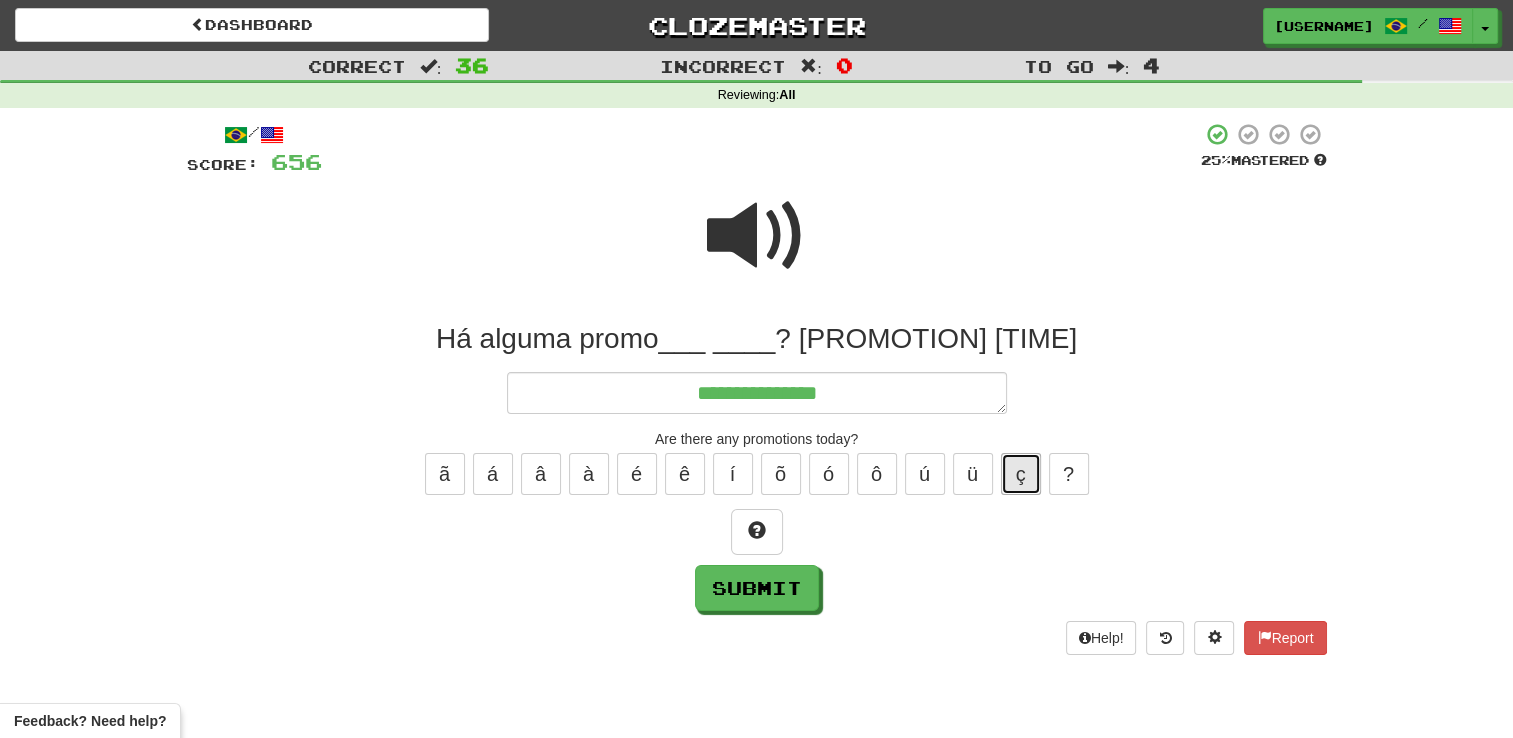 click on "ç" at bounding box center [1021, 474] 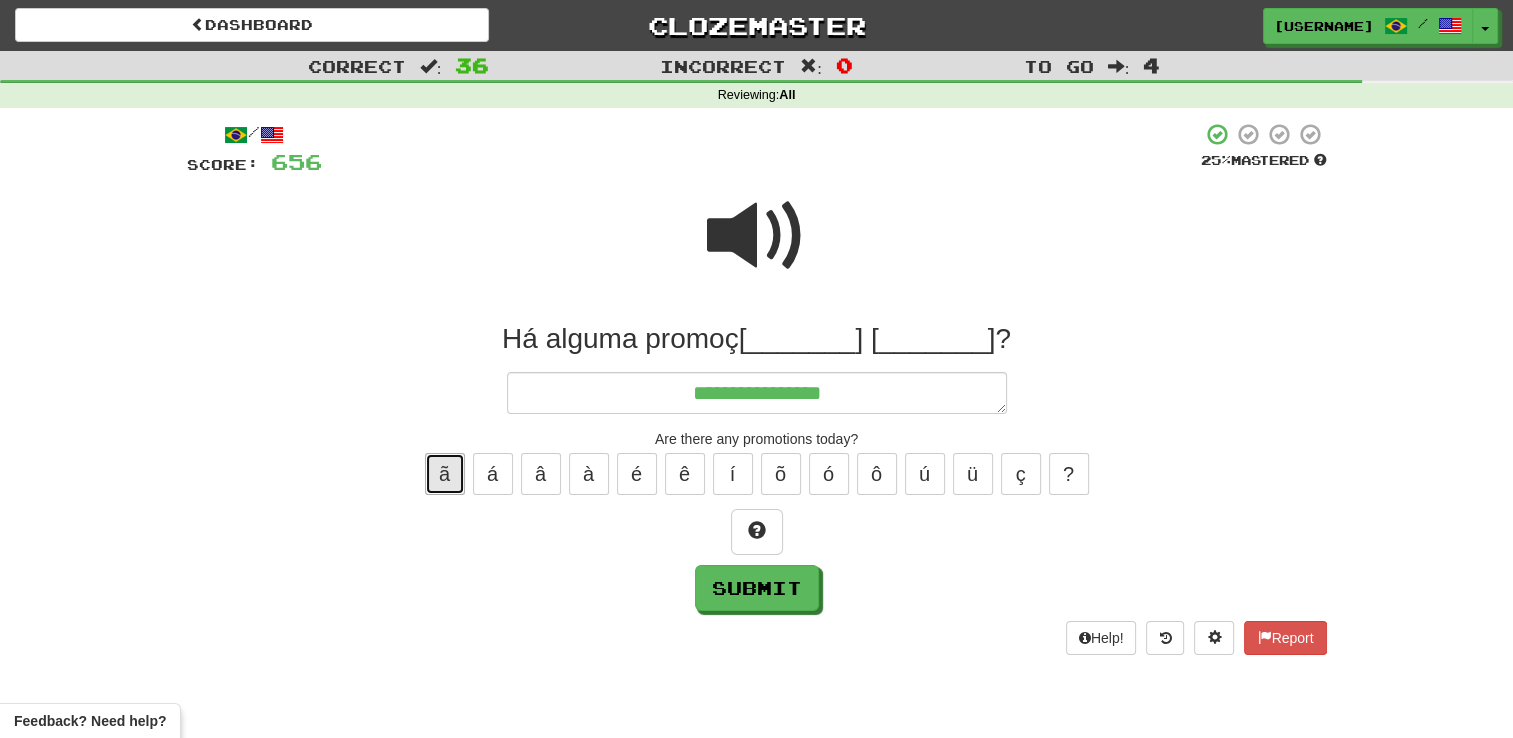 click on "ã" at bounding box center [445, 474] 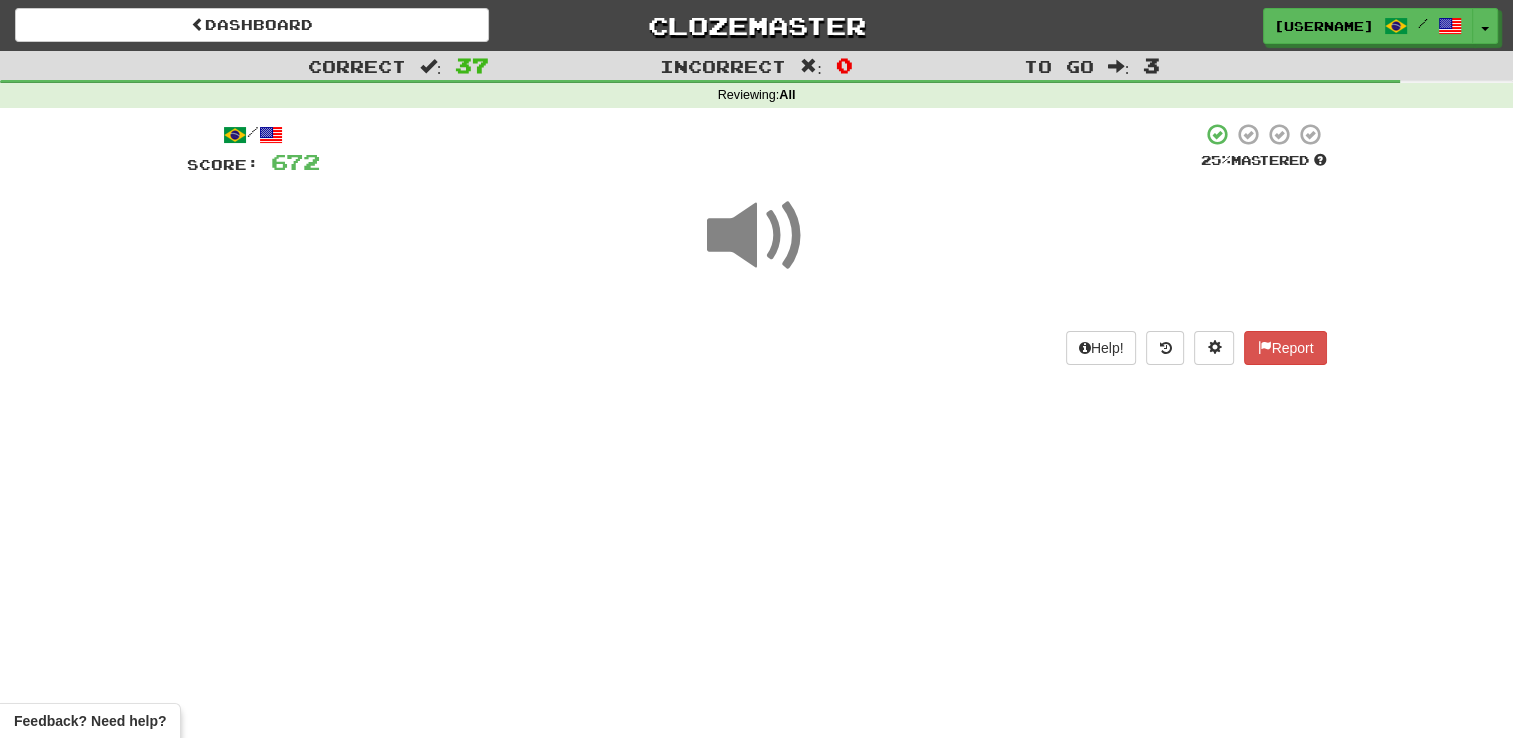 click at bounding box center [757, 236] 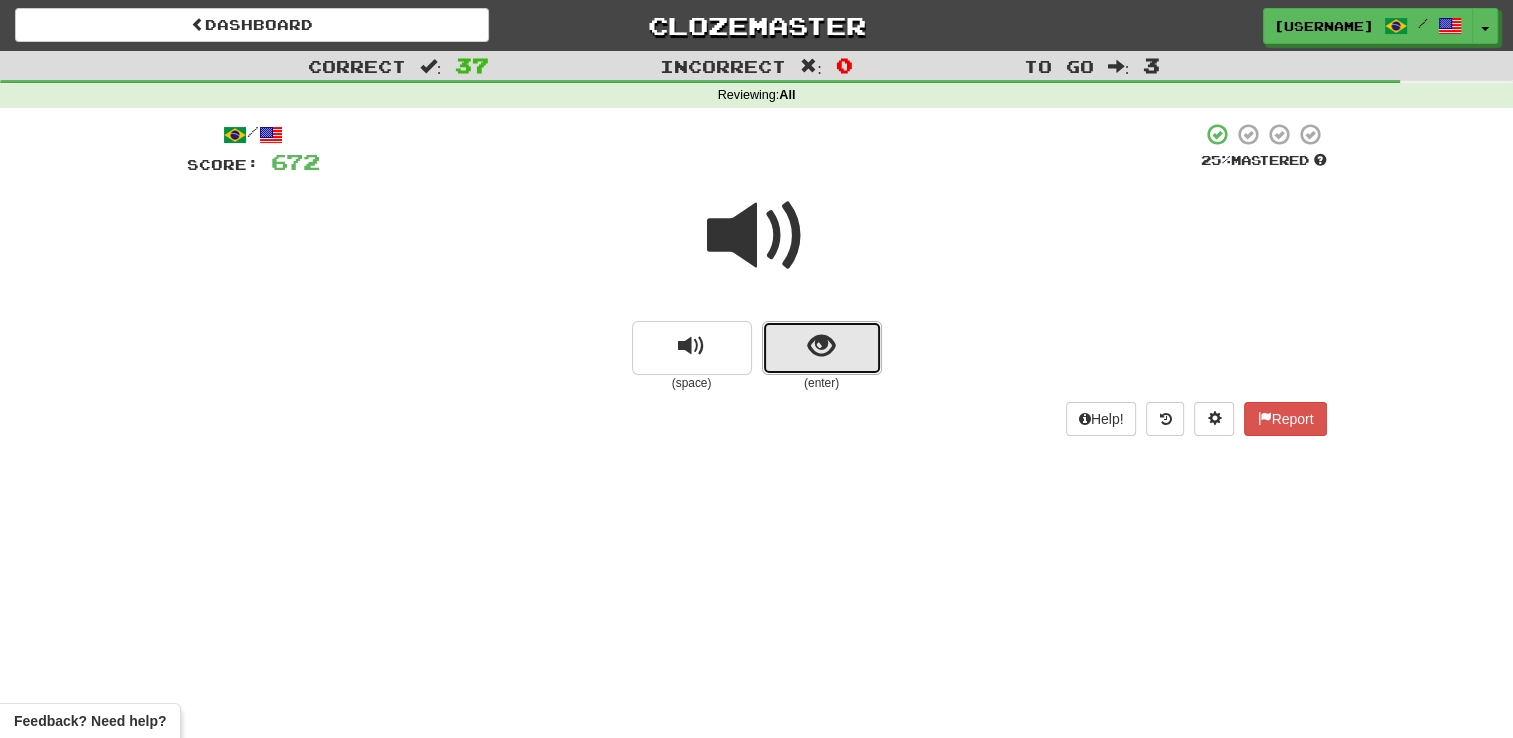 click at bounding box center [822, 348] 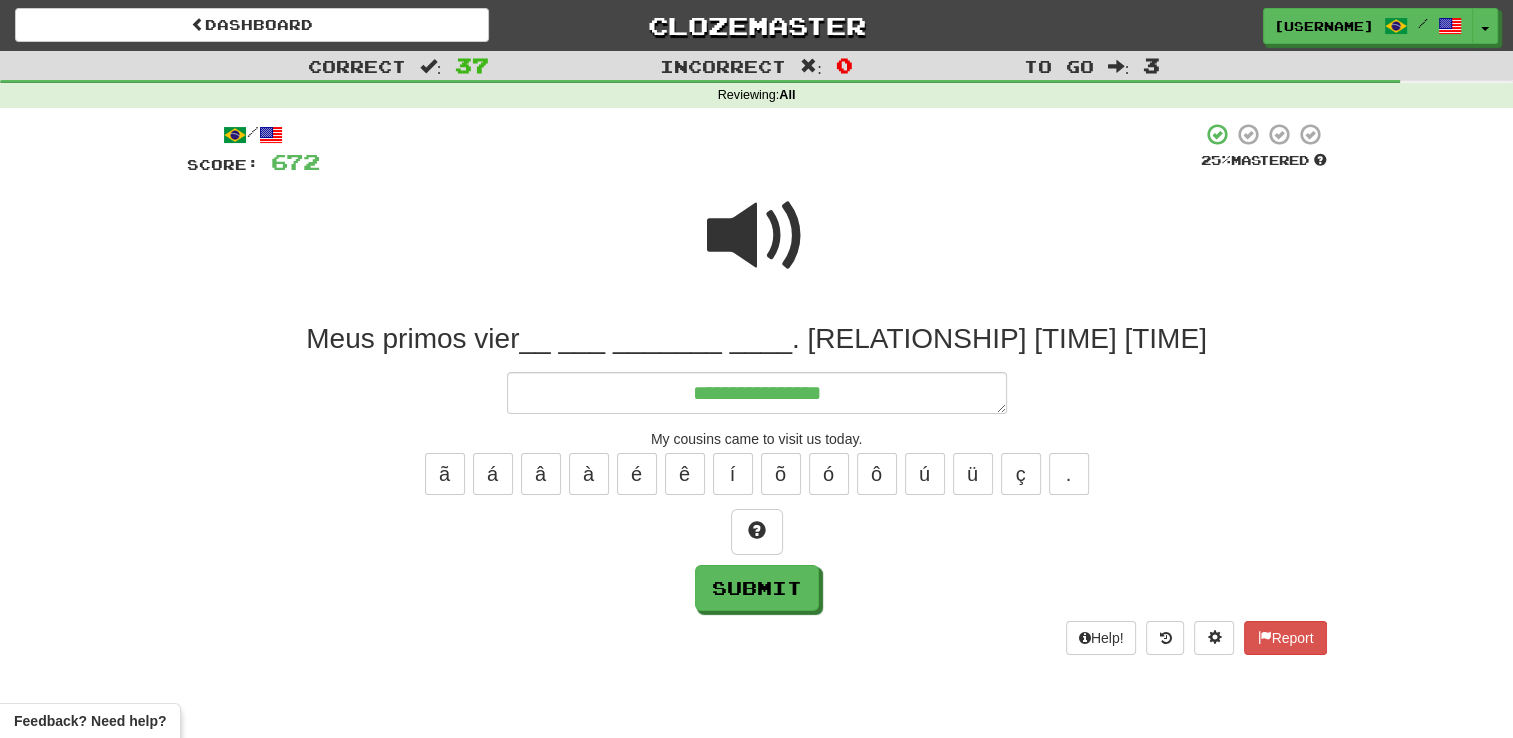 click at bounding box center (757, 236) 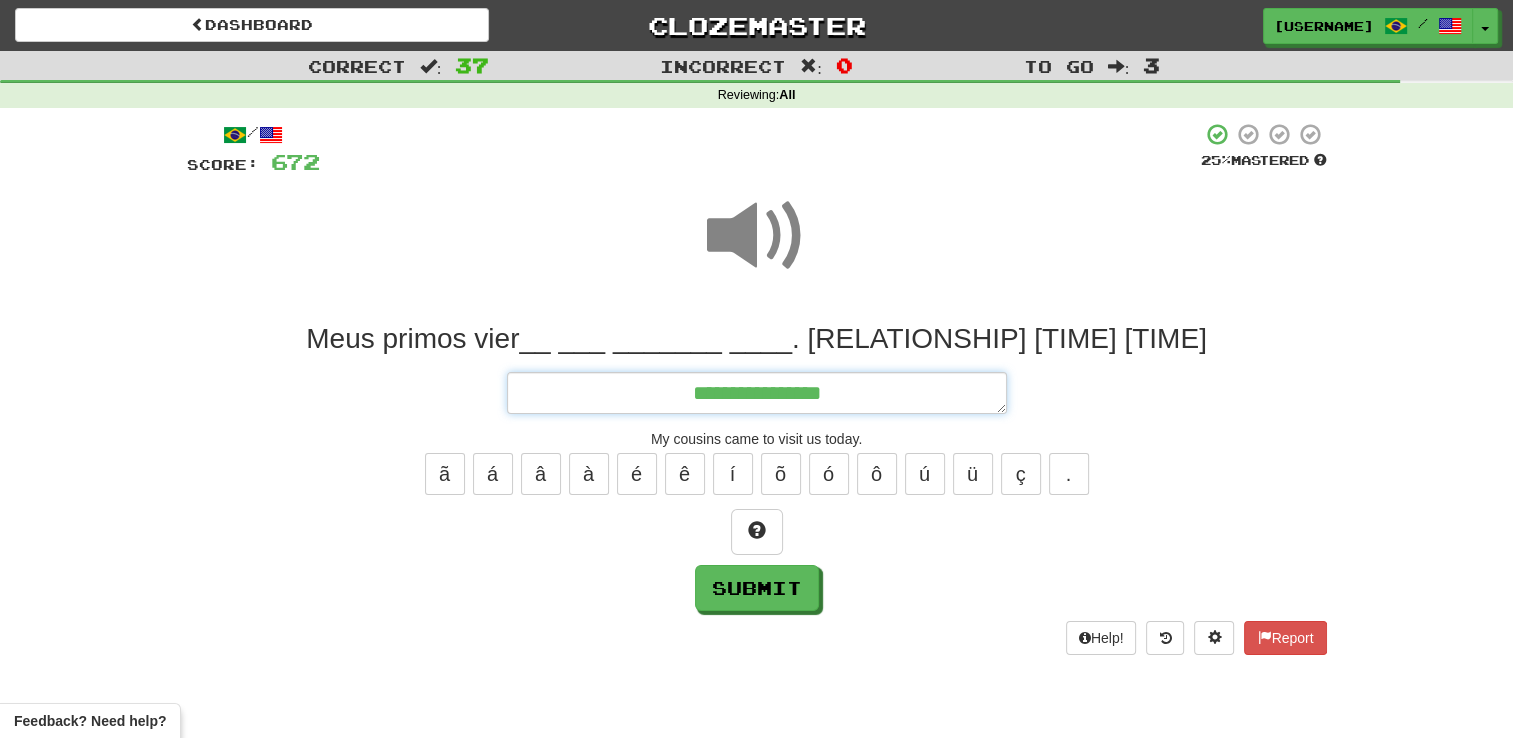 click on "**********" at bounding box center [757, 393] 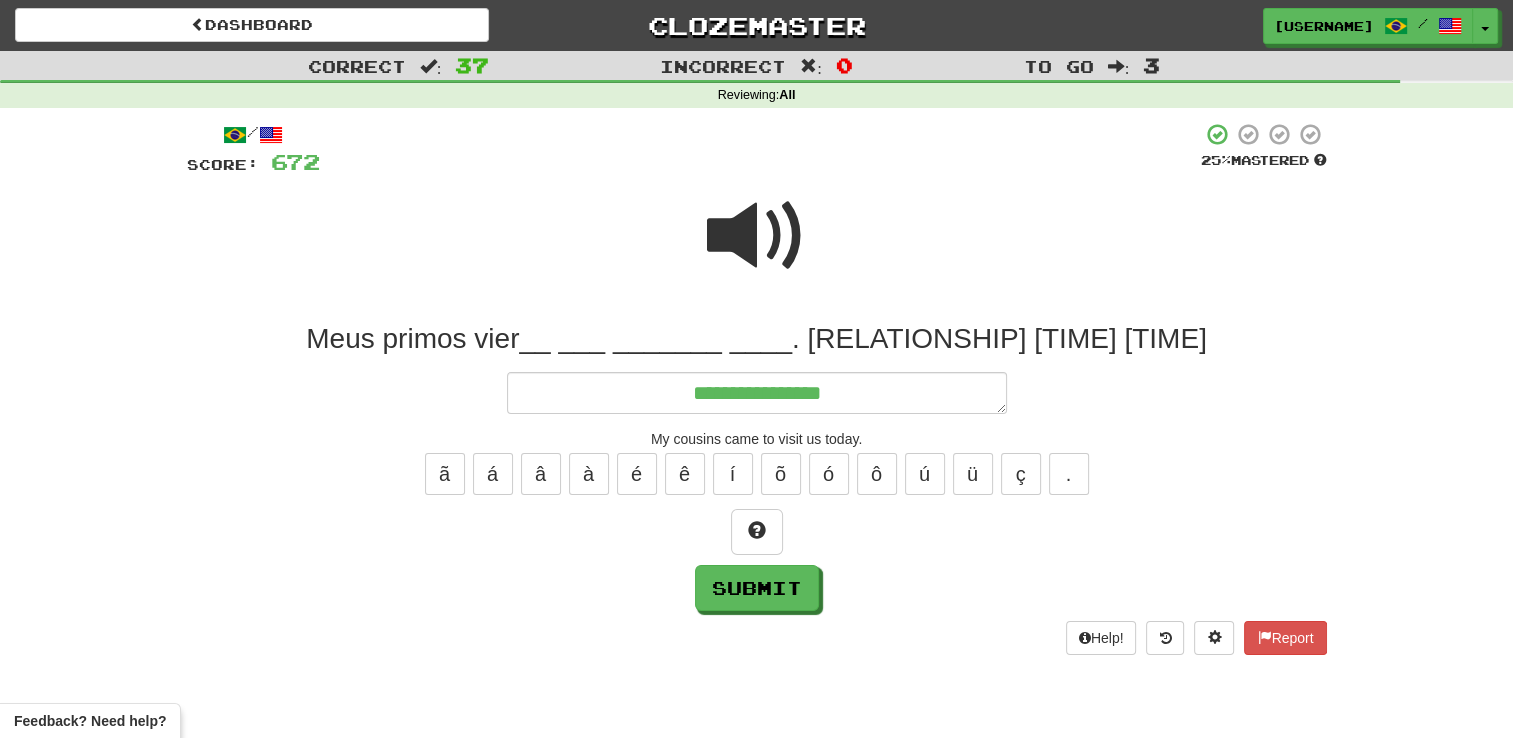 click at bounding box center [757, 236] 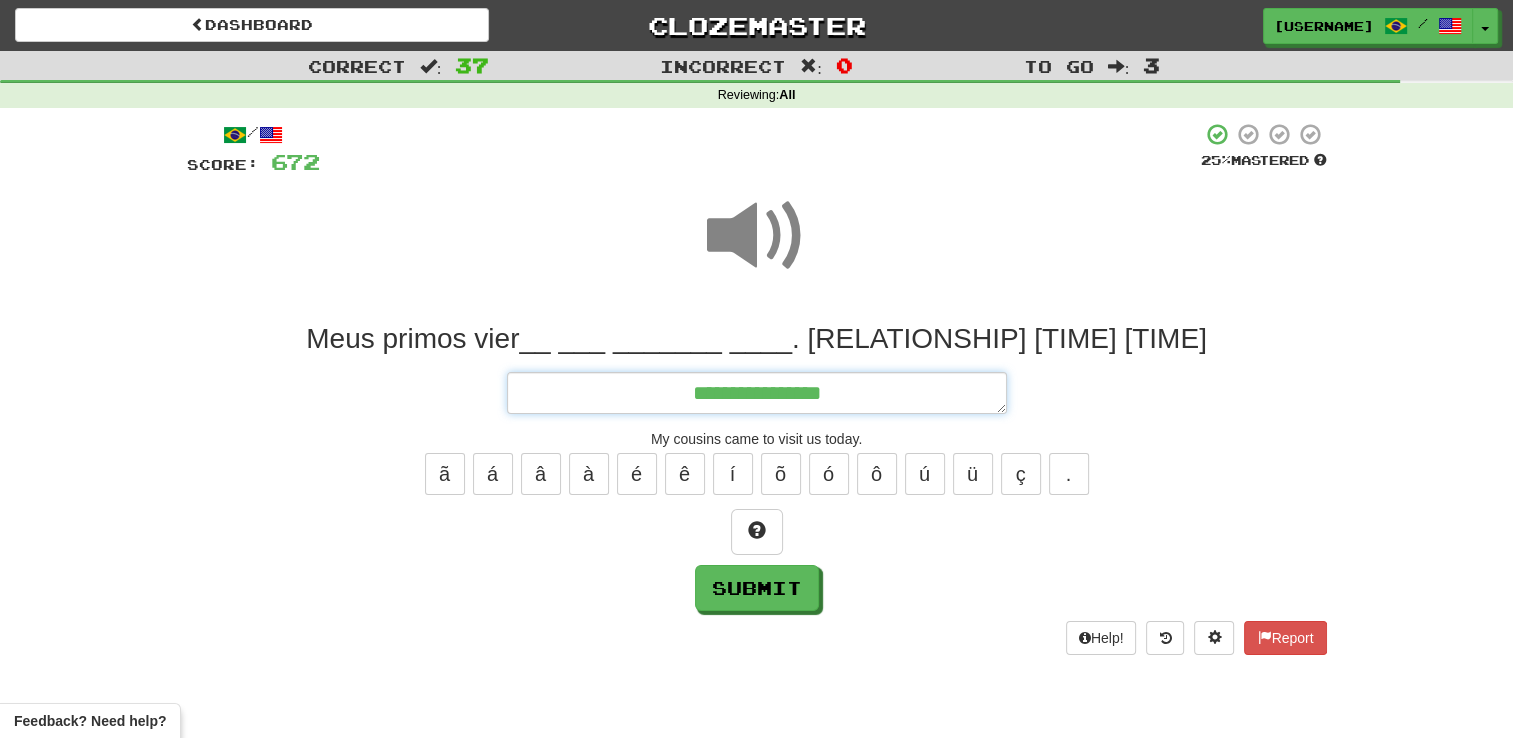 click on "**********" at bounding box center (757, 393) 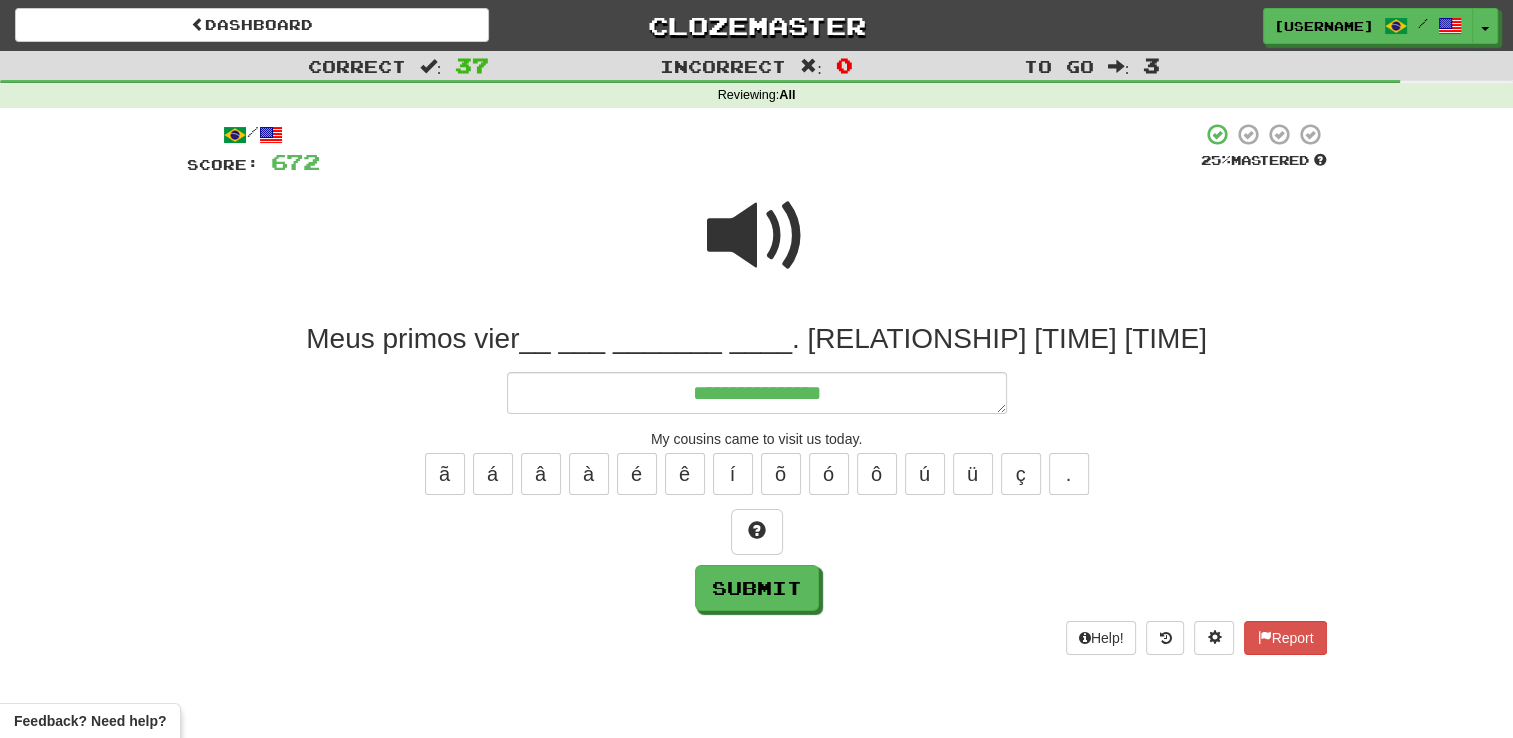 click at bounding box center (757, 236) 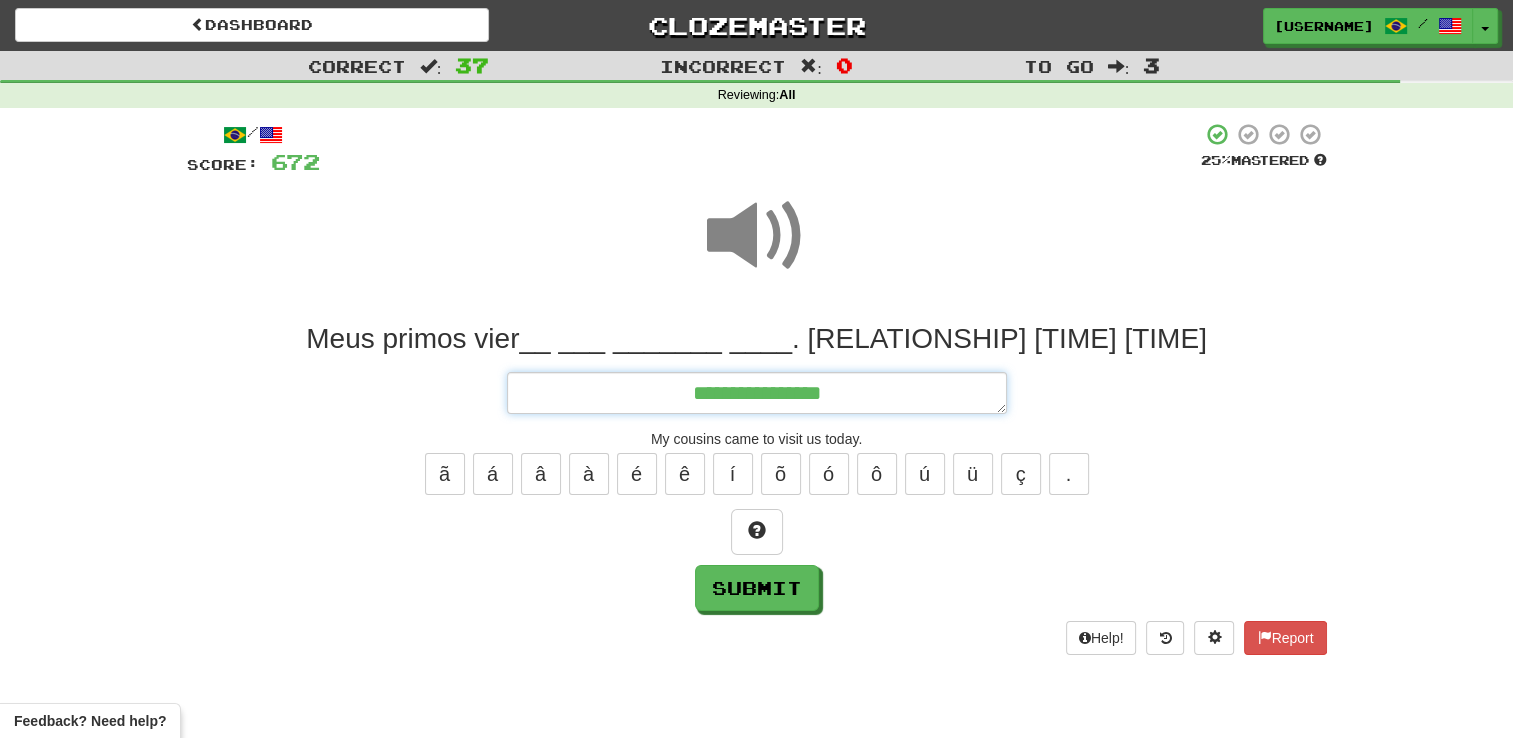 click on "**********" at bounding box center (757, 393) 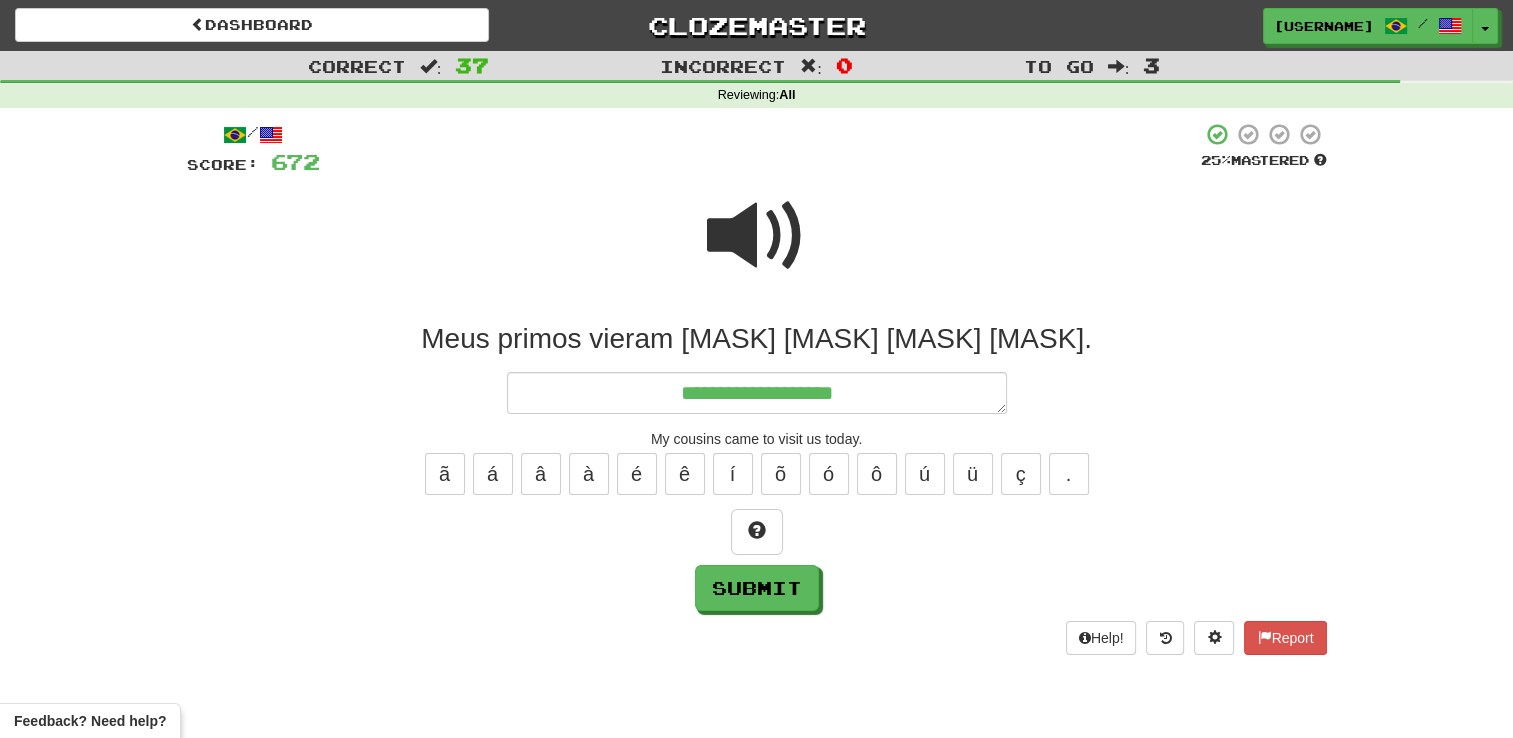 click at bounding box center [757, 236] 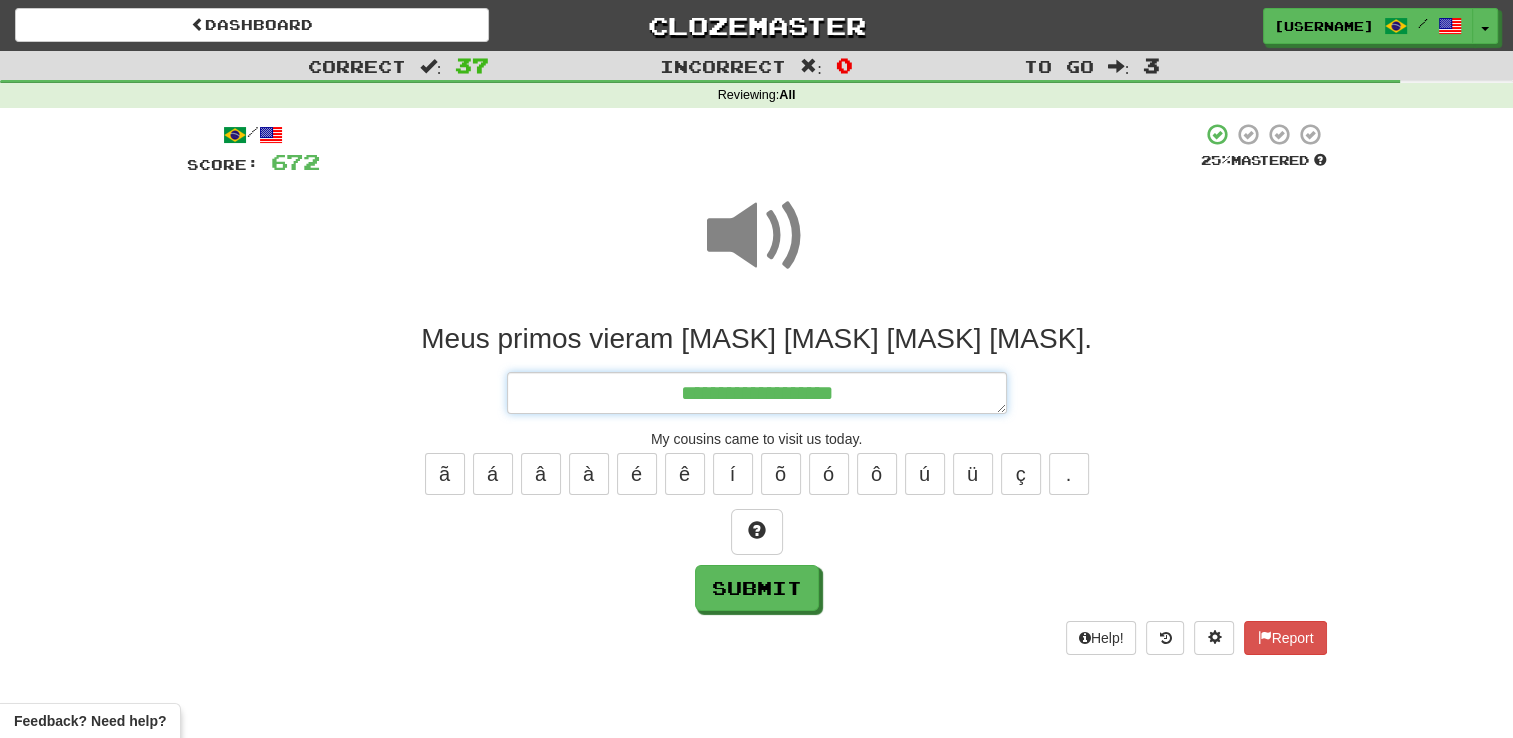click on "**********" at bounding box center [757, 393] 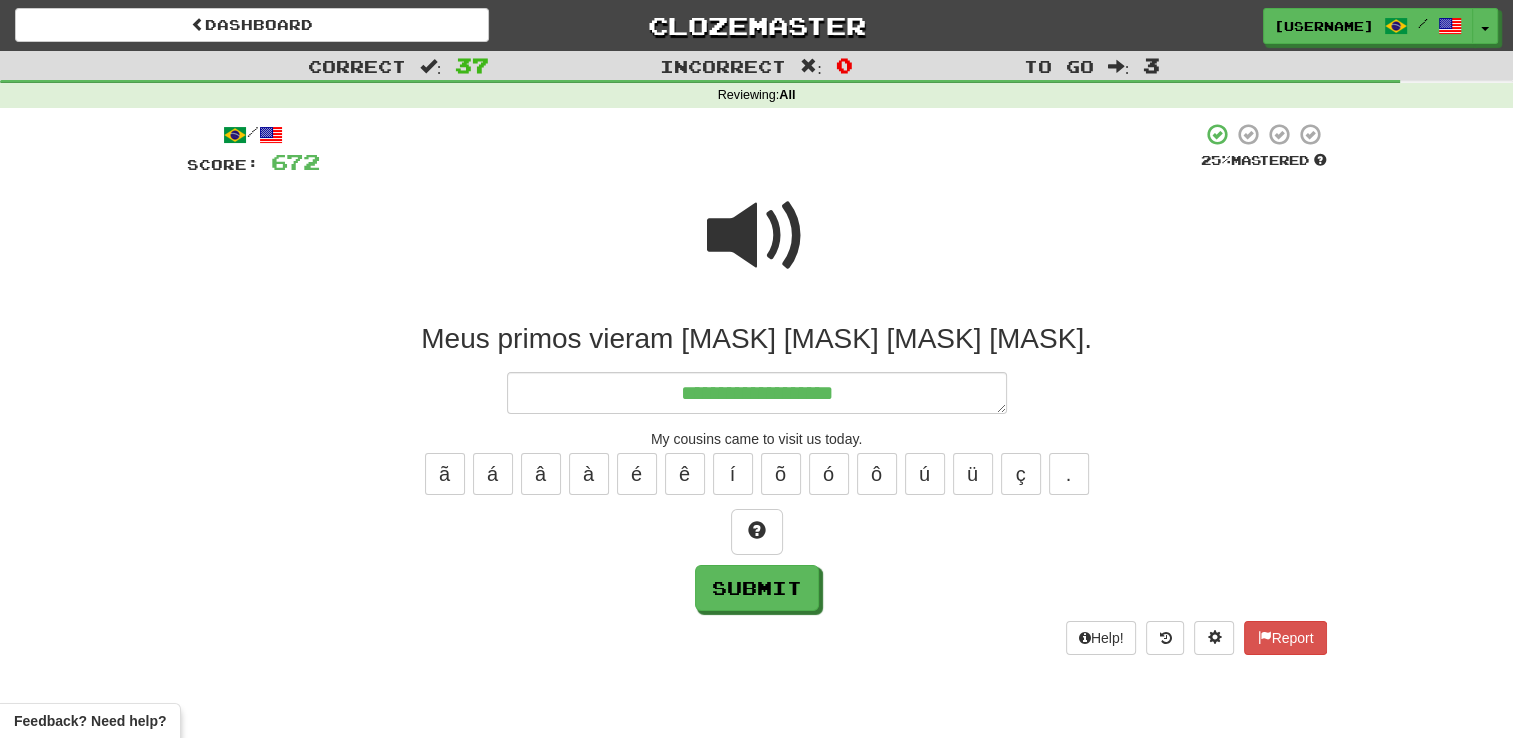 click at bounding box center [757, 236] 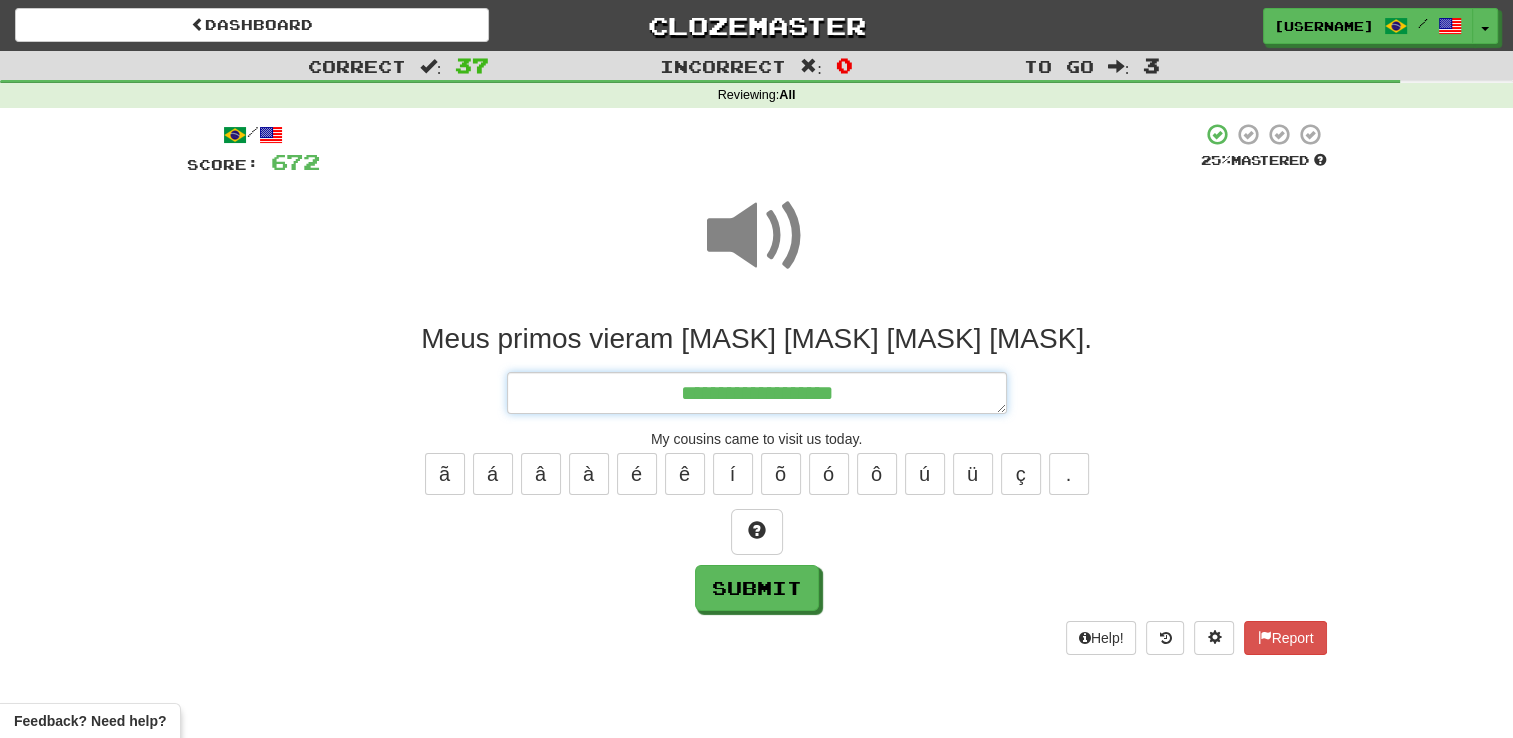 click on "**********" at bounding box center (757, 393) 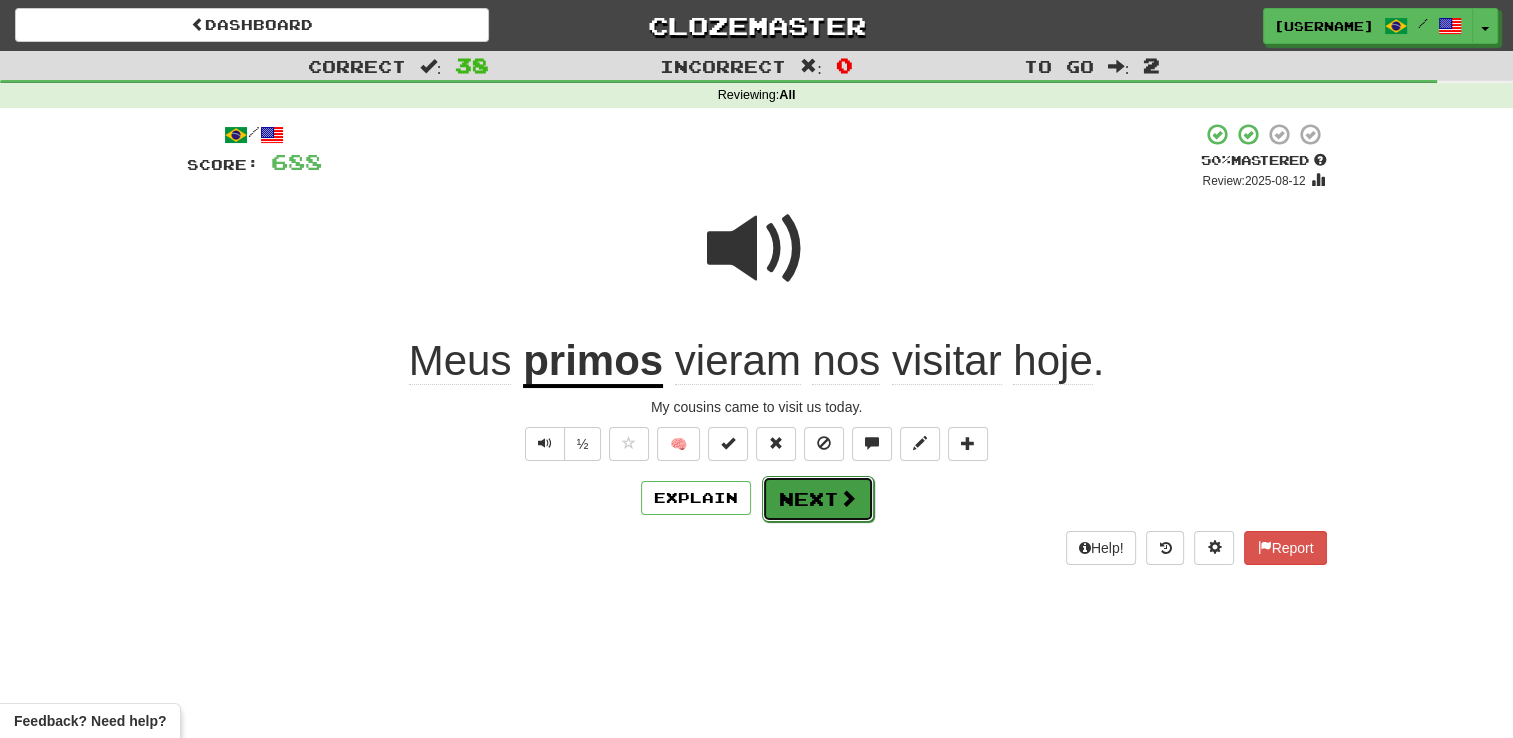 click on "Next" at bounding box center [818, 499] 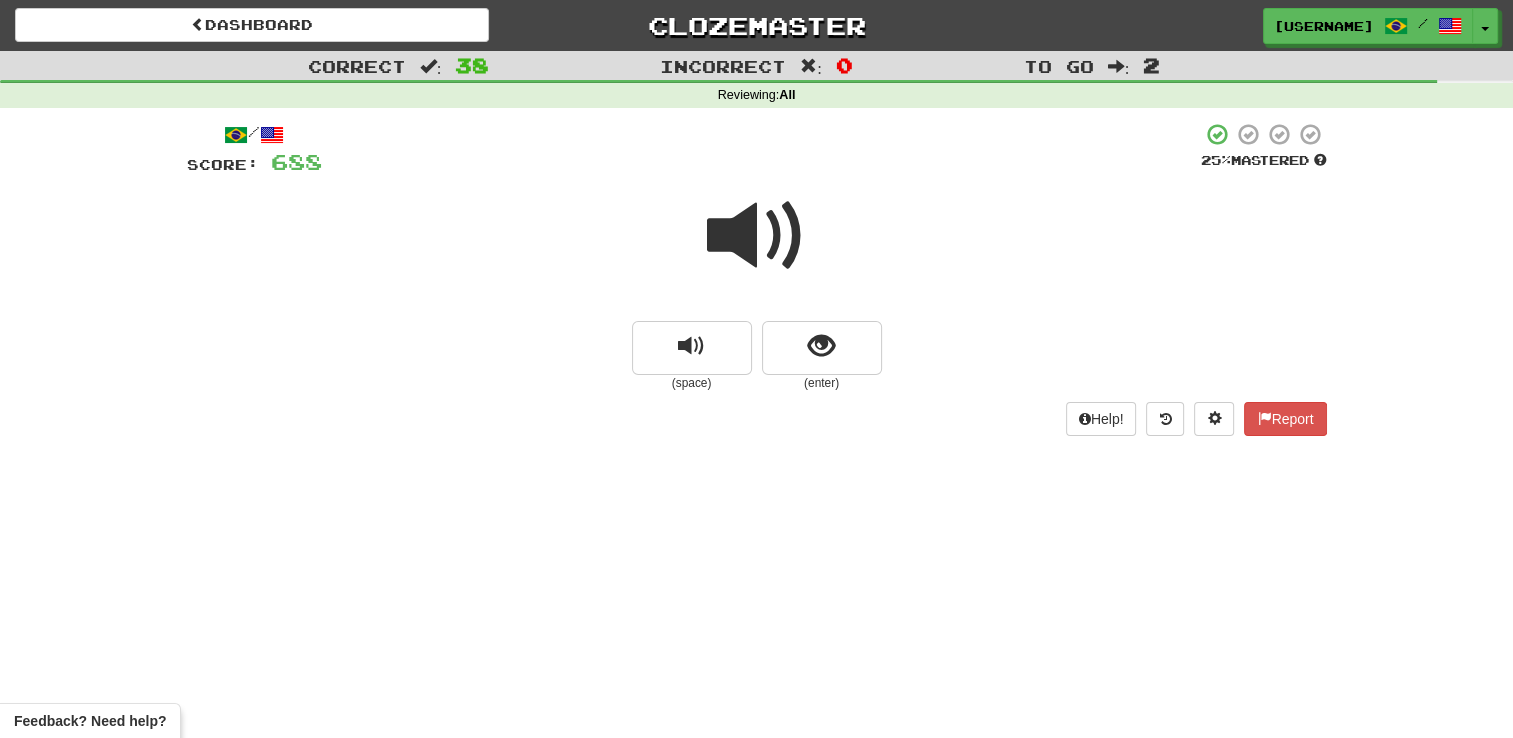 click at bounding box center (757, 236) 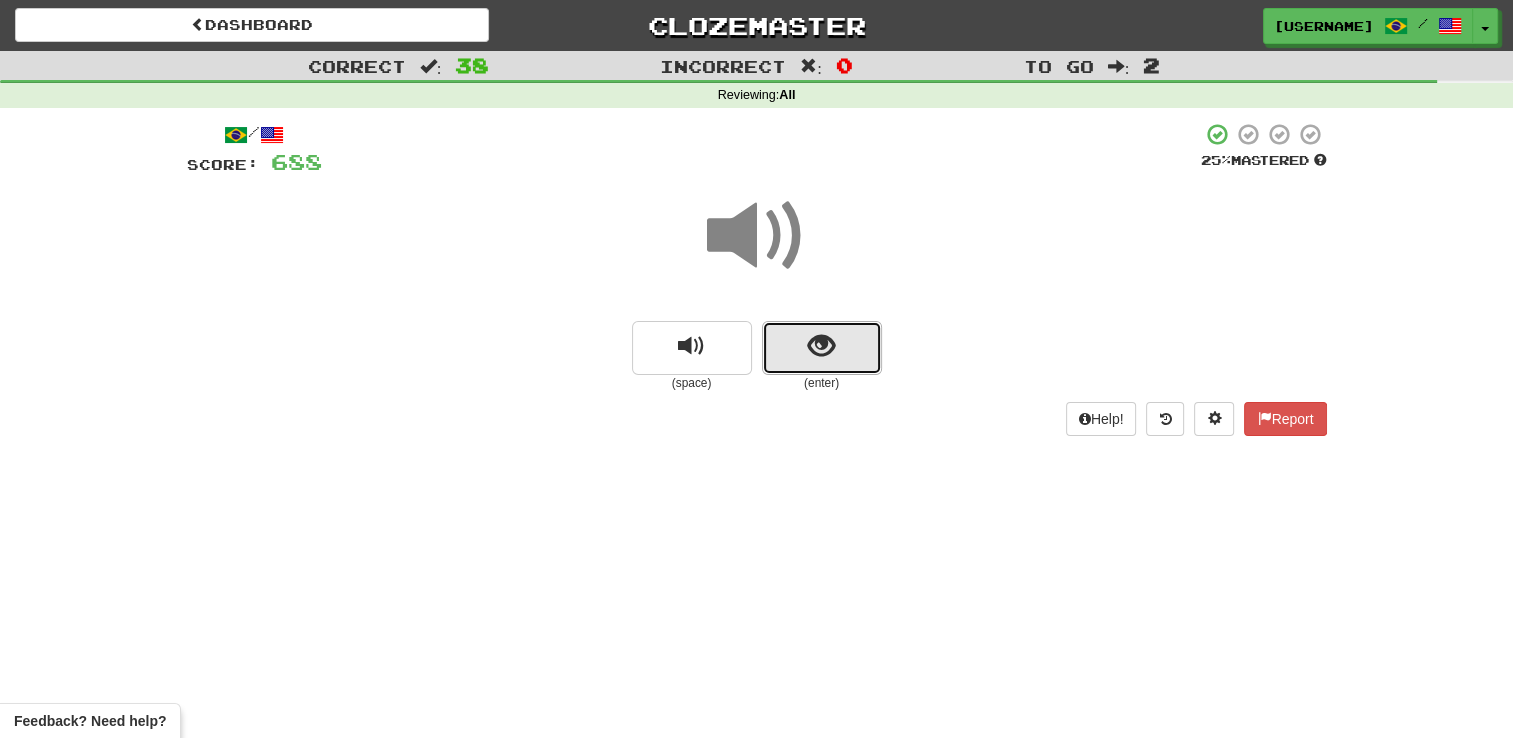 click at bounding box center [821, 346] 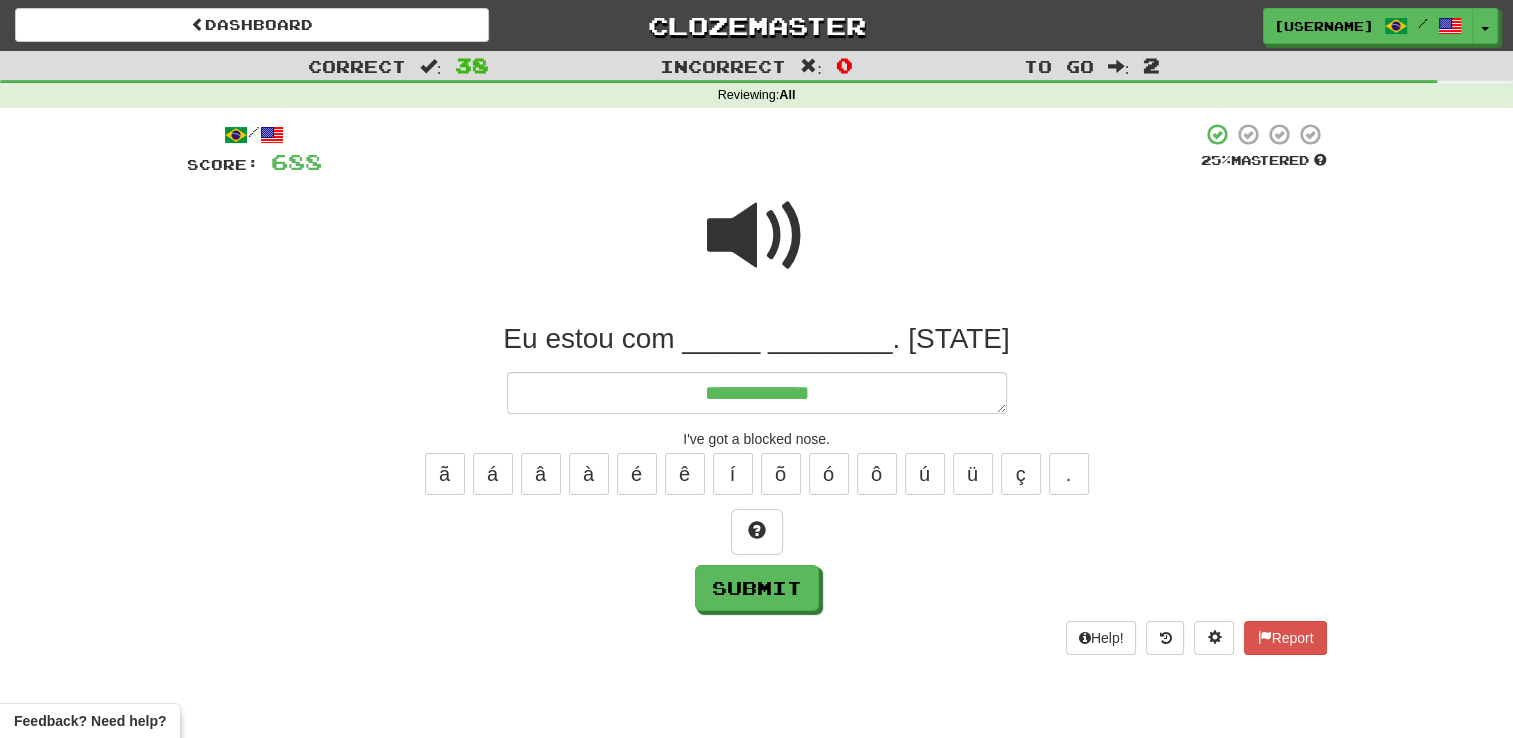 drag, startPoint x: 802, startPoint y: 197, endPoint x: 796, endPoint y: 206, distance: 10.816654 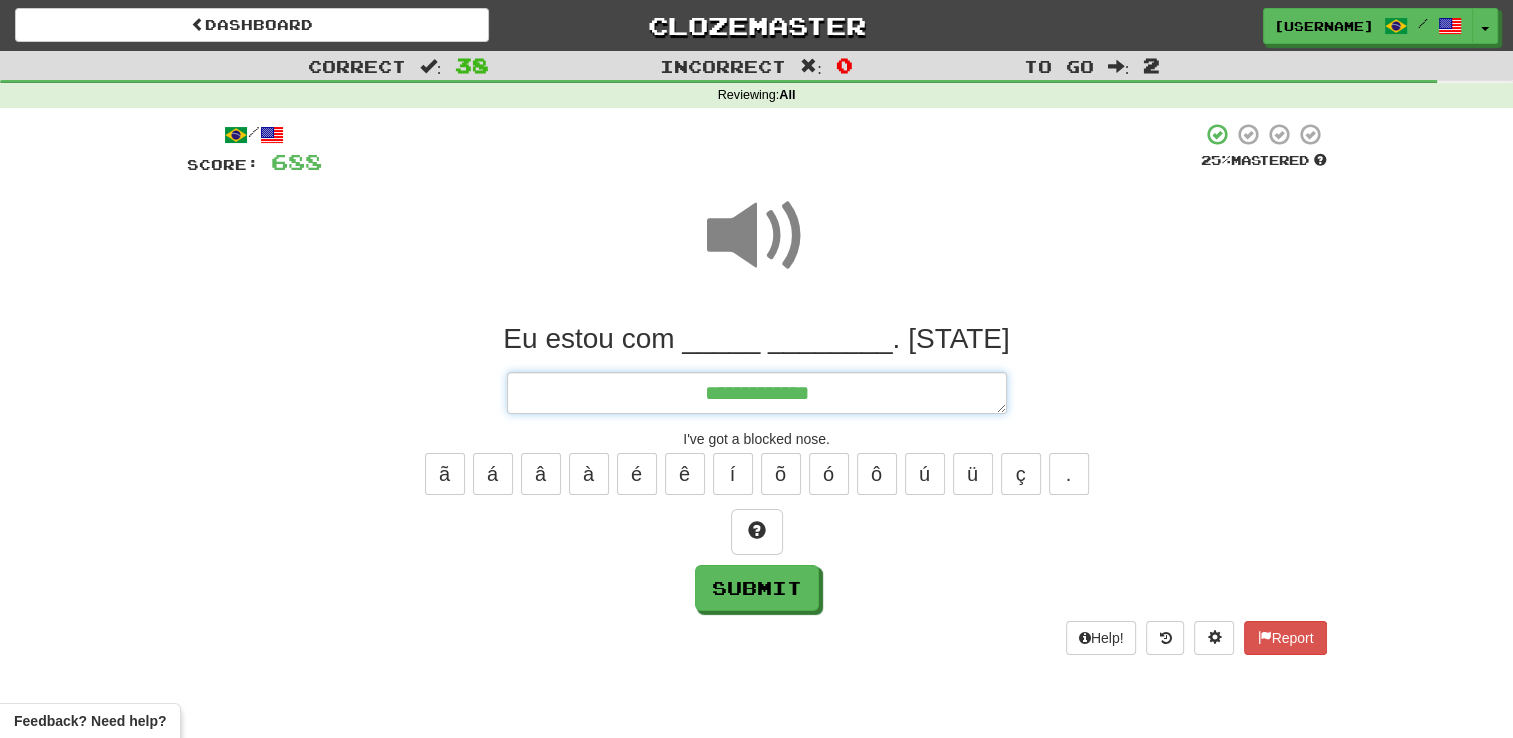 click on "**********" at bounding box center (757, 393) 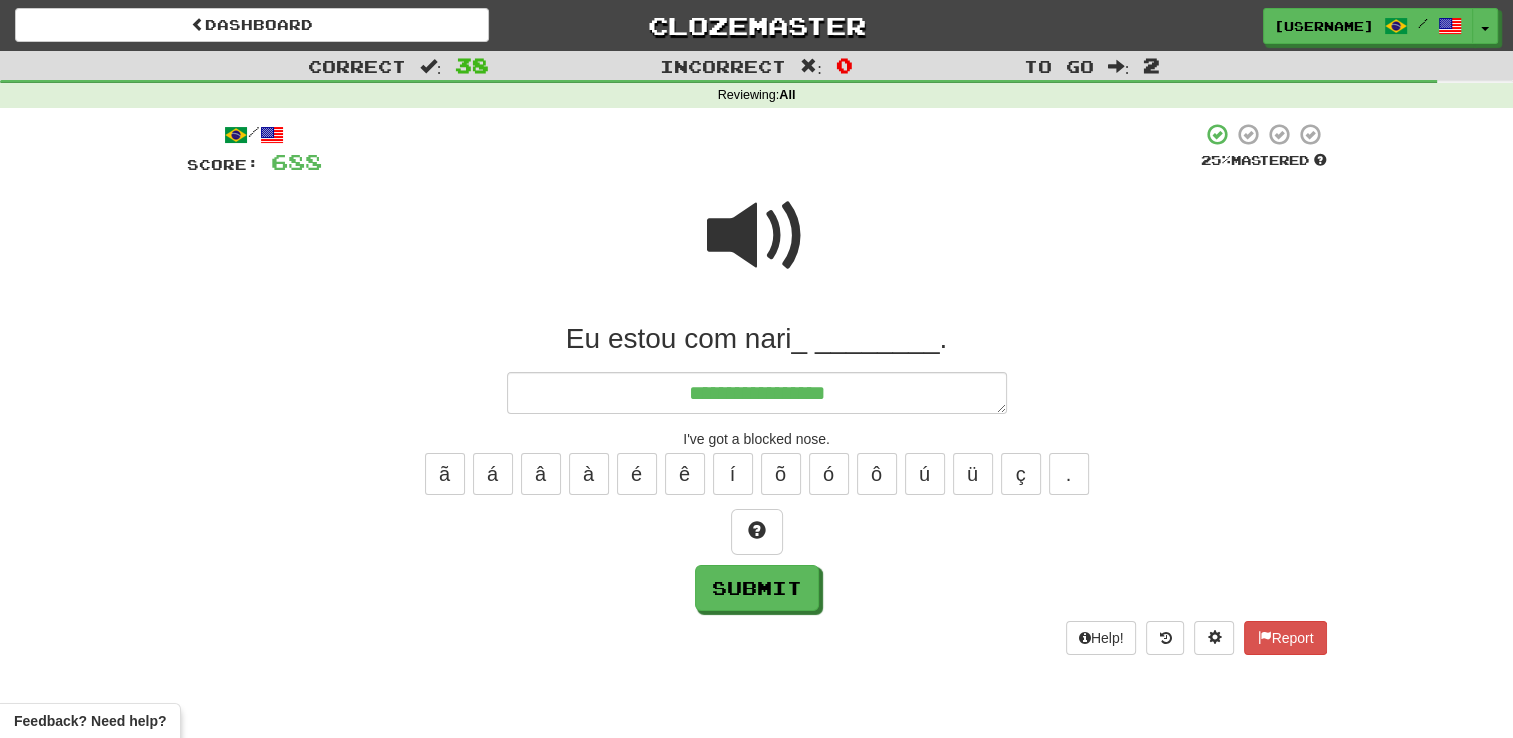 drag, startPoint x: 780, startPoint y: 262, endPoint x: 807, endPoint y: 289, distance: 38.183765 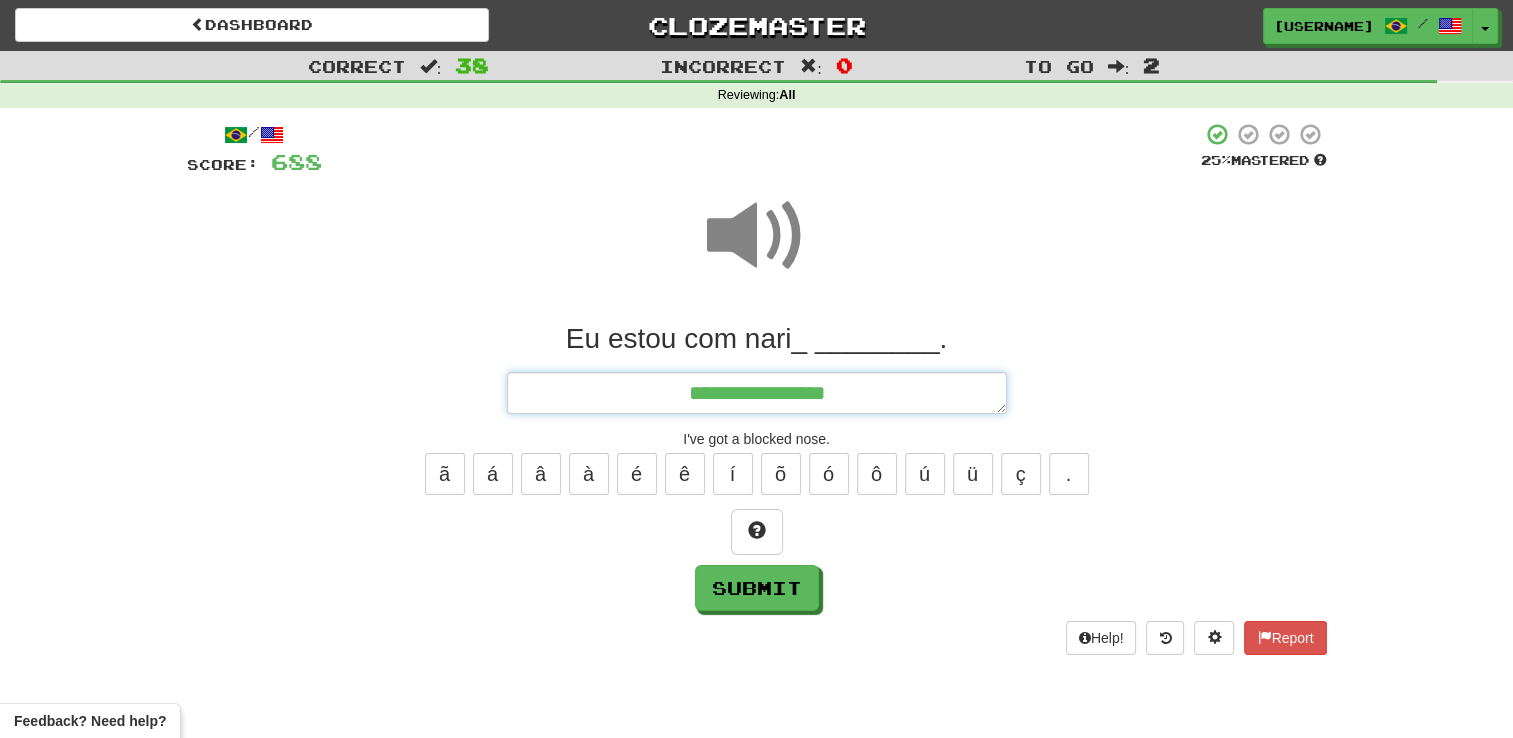 click on "**********" at bounding box center [757, 393] 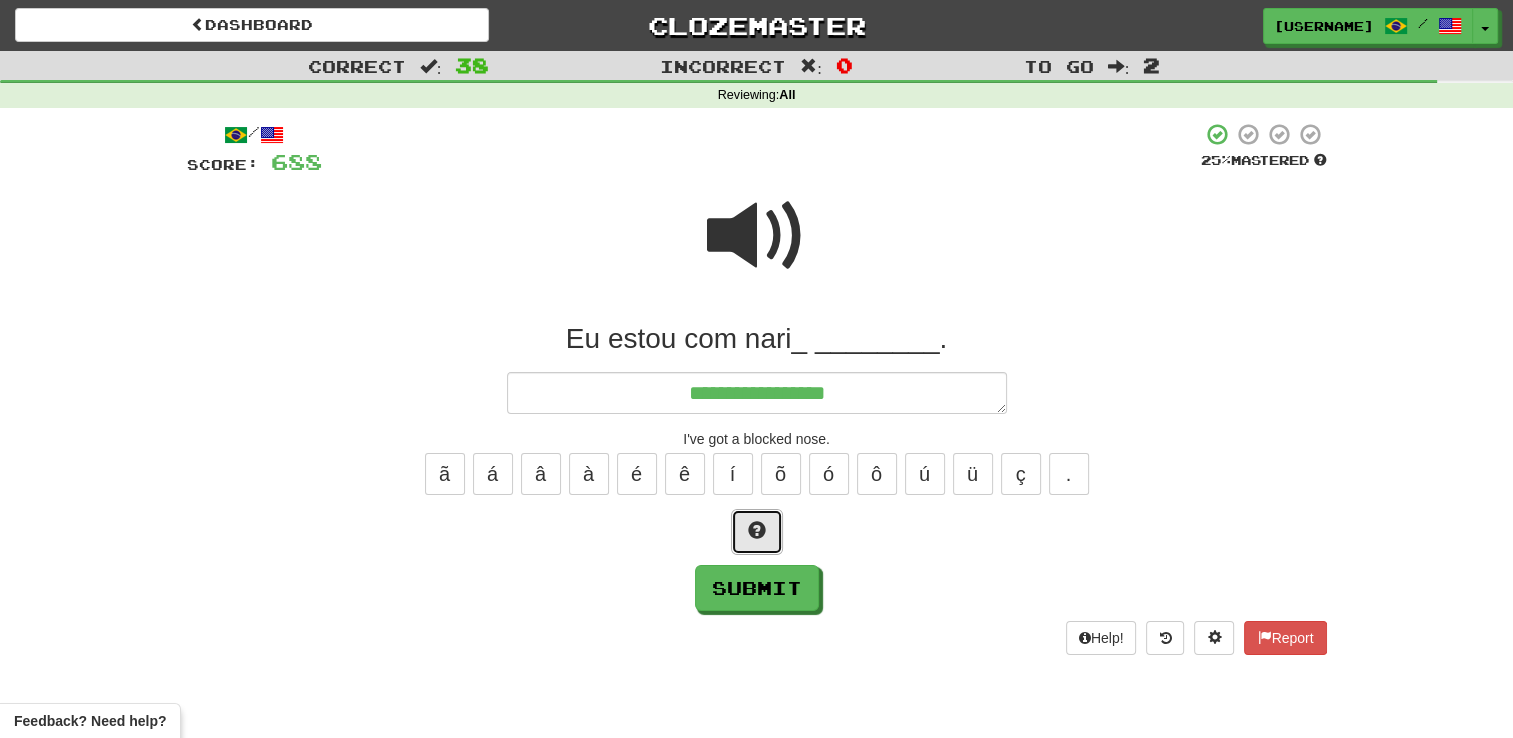 click at bounding box center [757, 530] 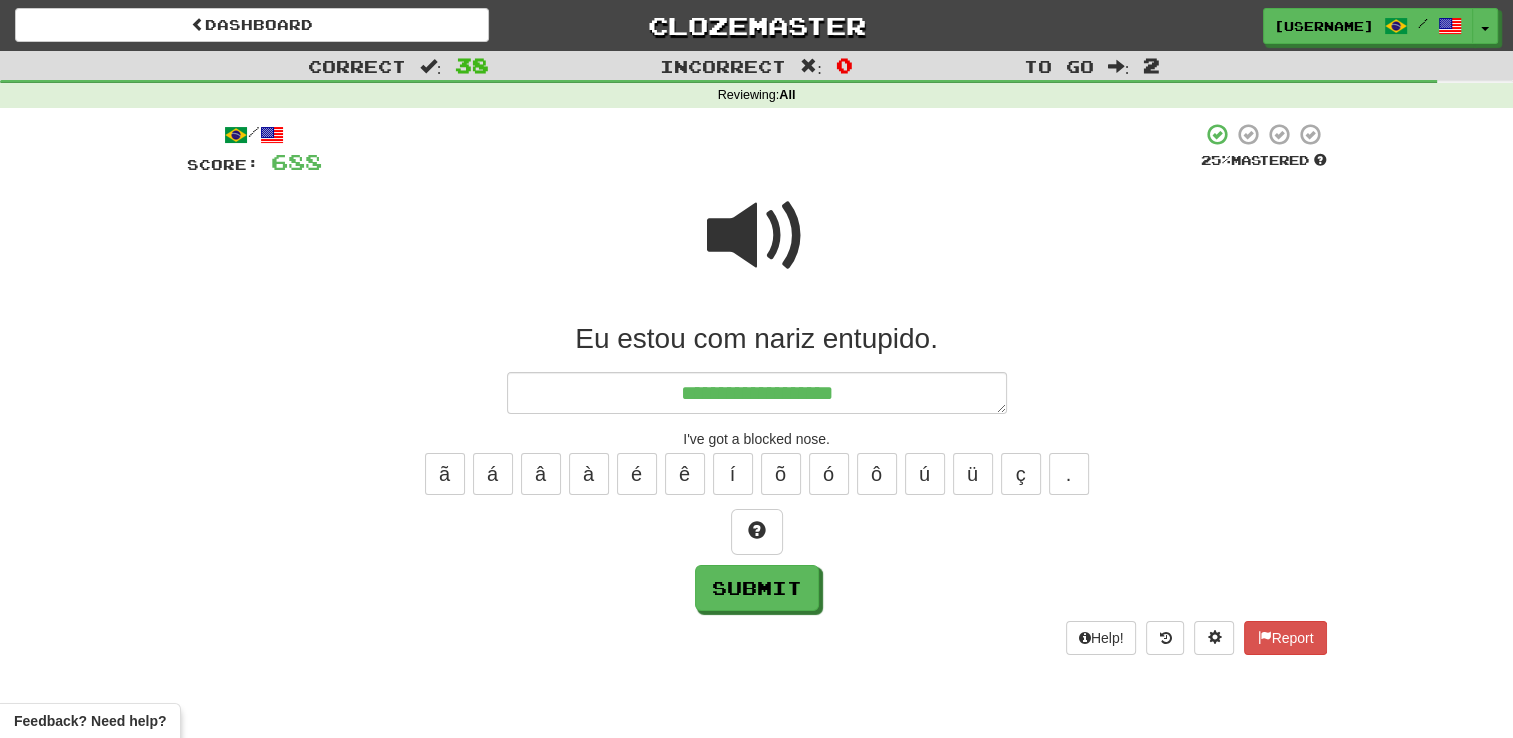 drag, startPoint x: 760, startPoint y: 270, endPoint x: 763, endPoint y: 260, distance: 10.440307 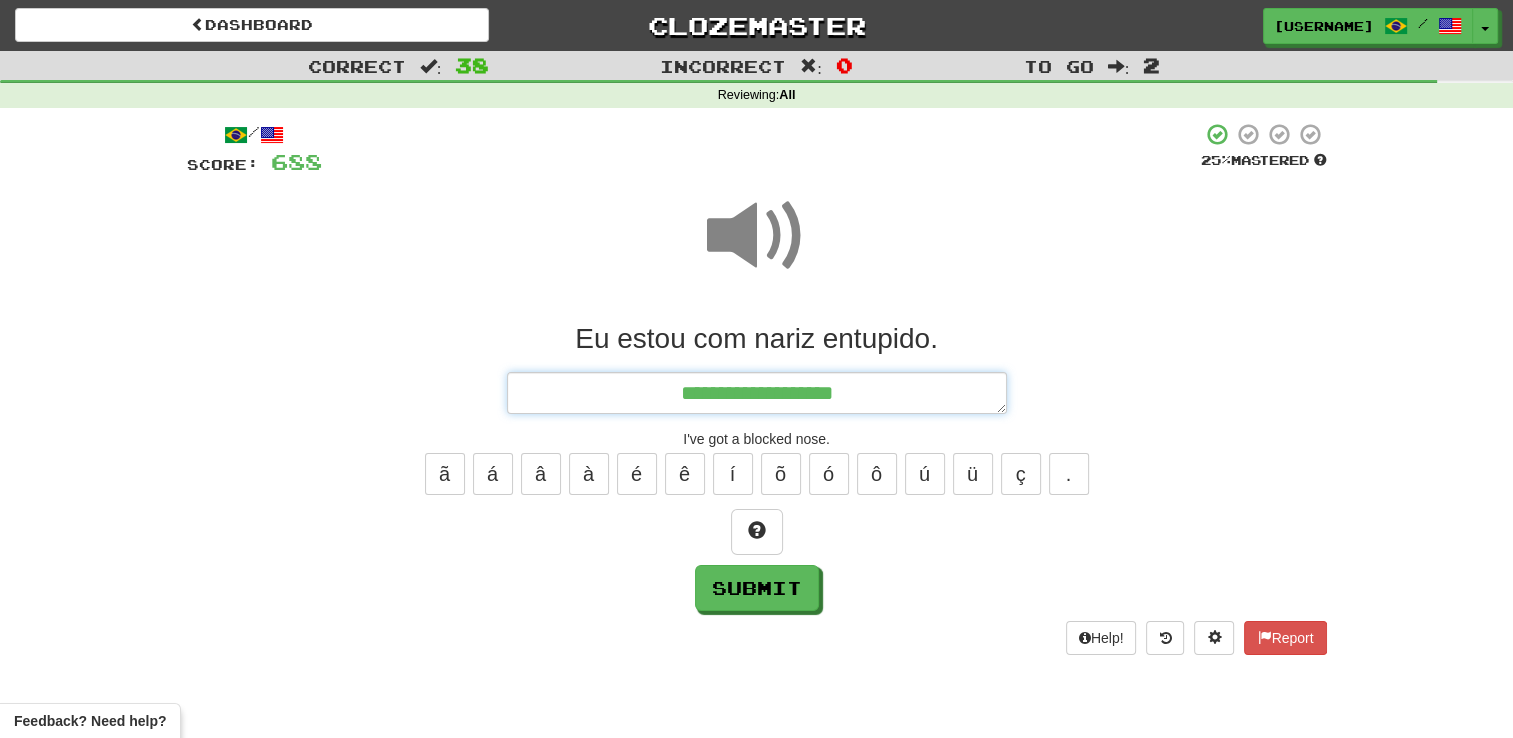 click on "**********" at bounding box center [757, 393] 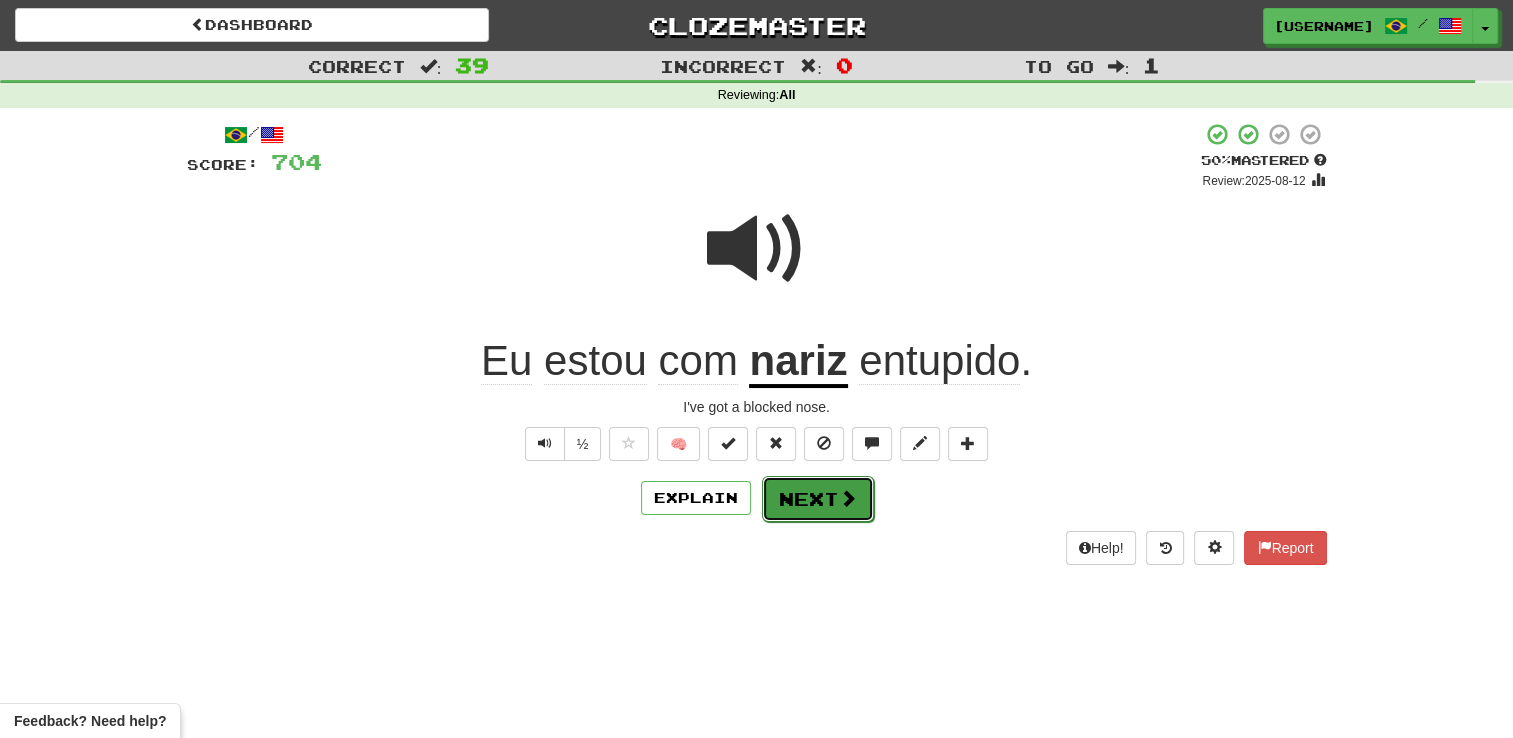 click on "Next" at bounding box center [818, 499] 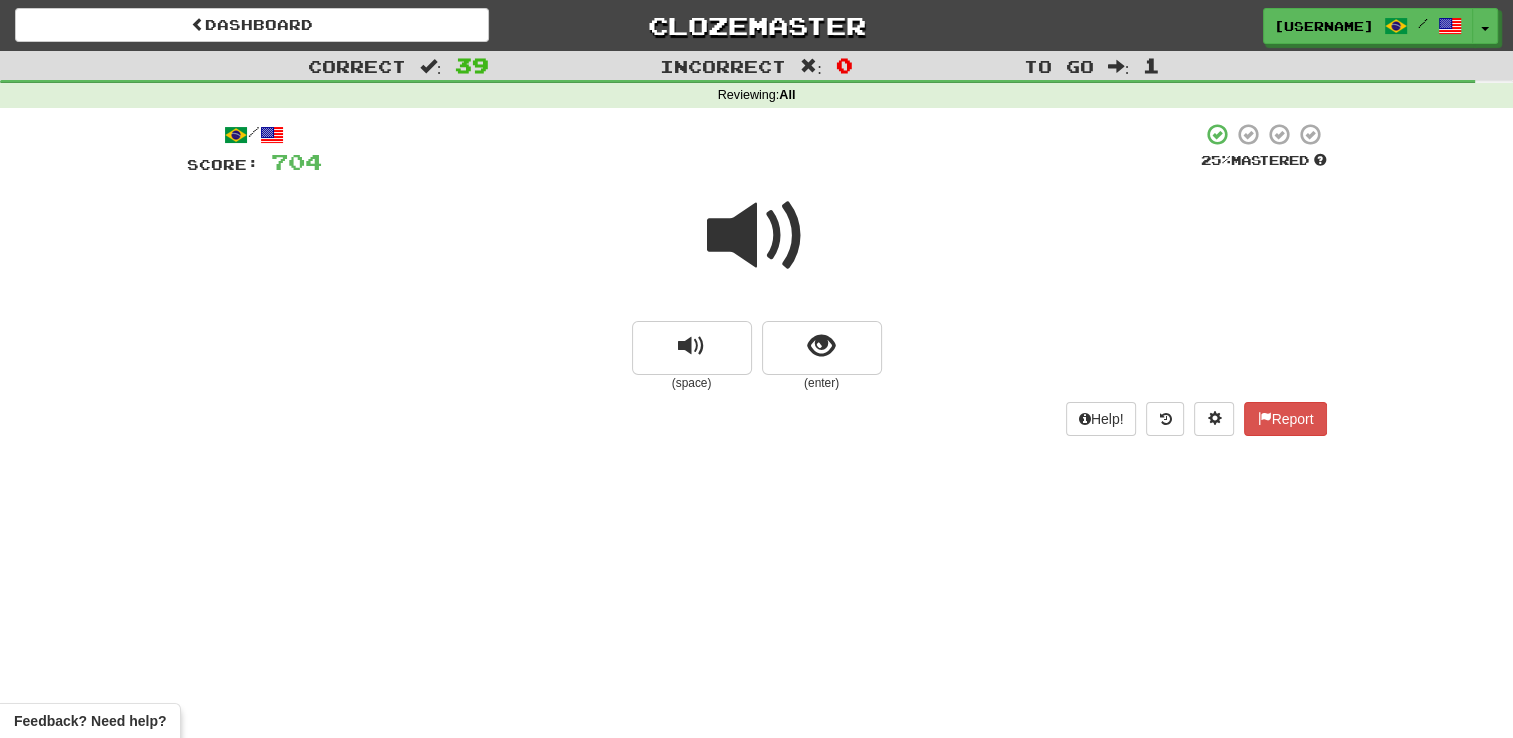 click at bounding box center [757, 236] 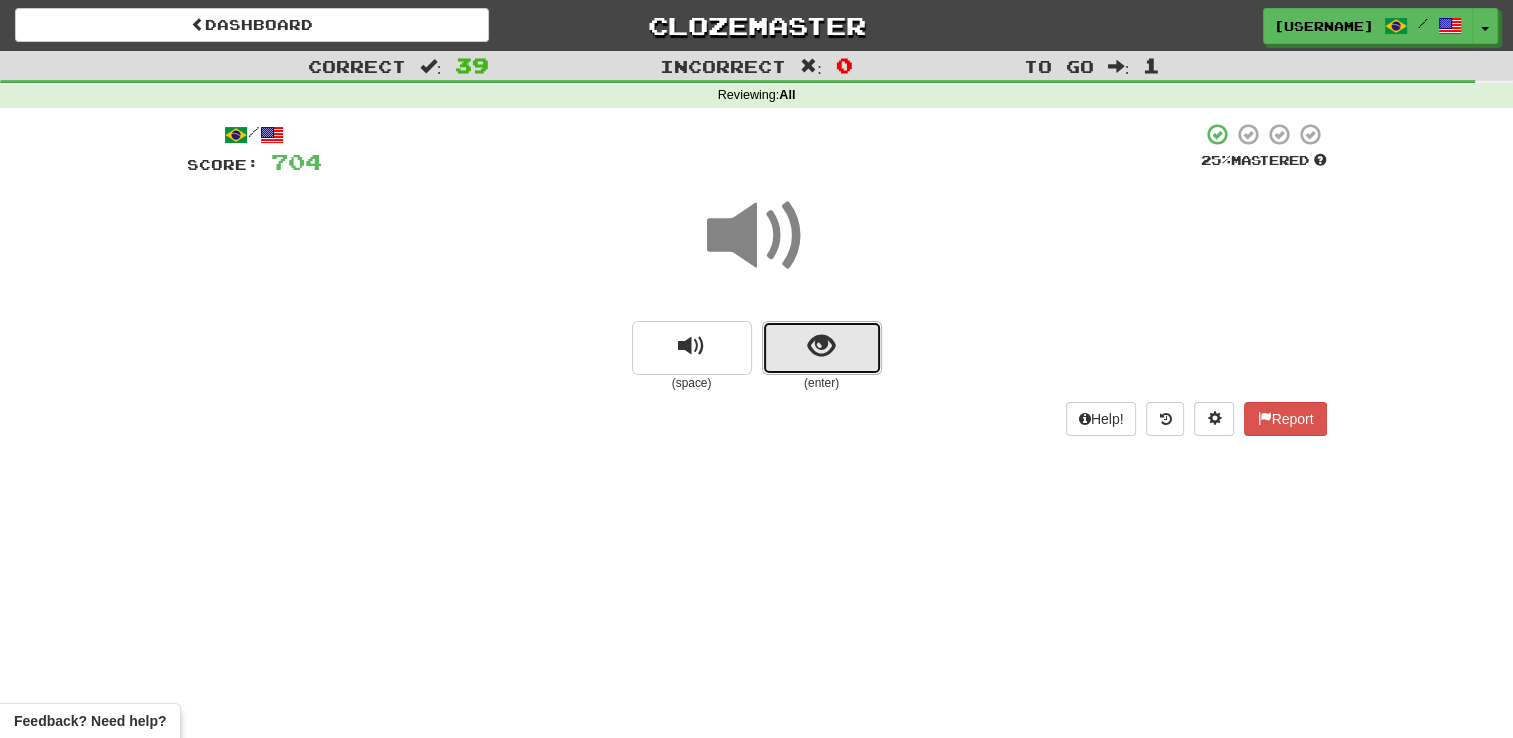 click at bounding box center (821, 346) 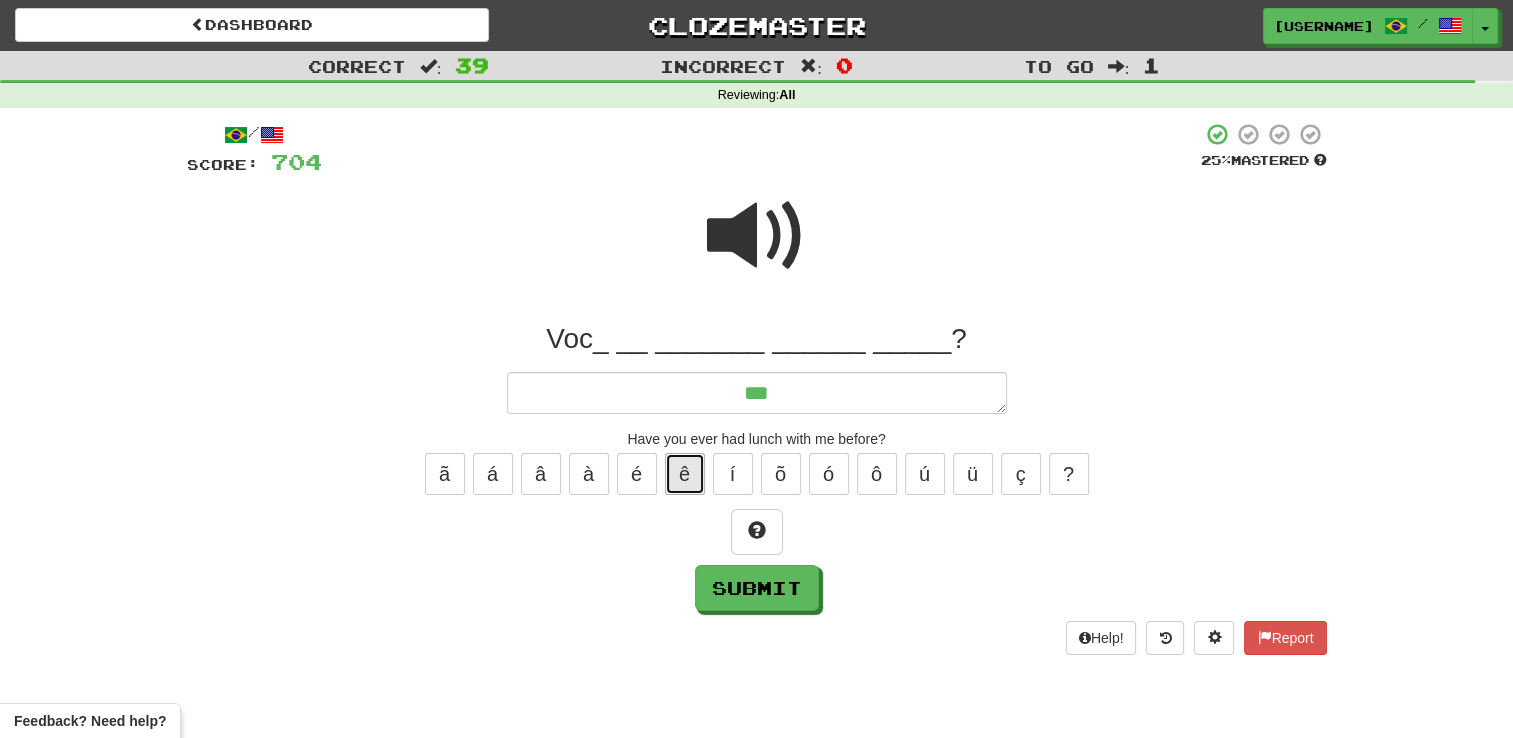 click on "ê" at bounding box center [685, 474] 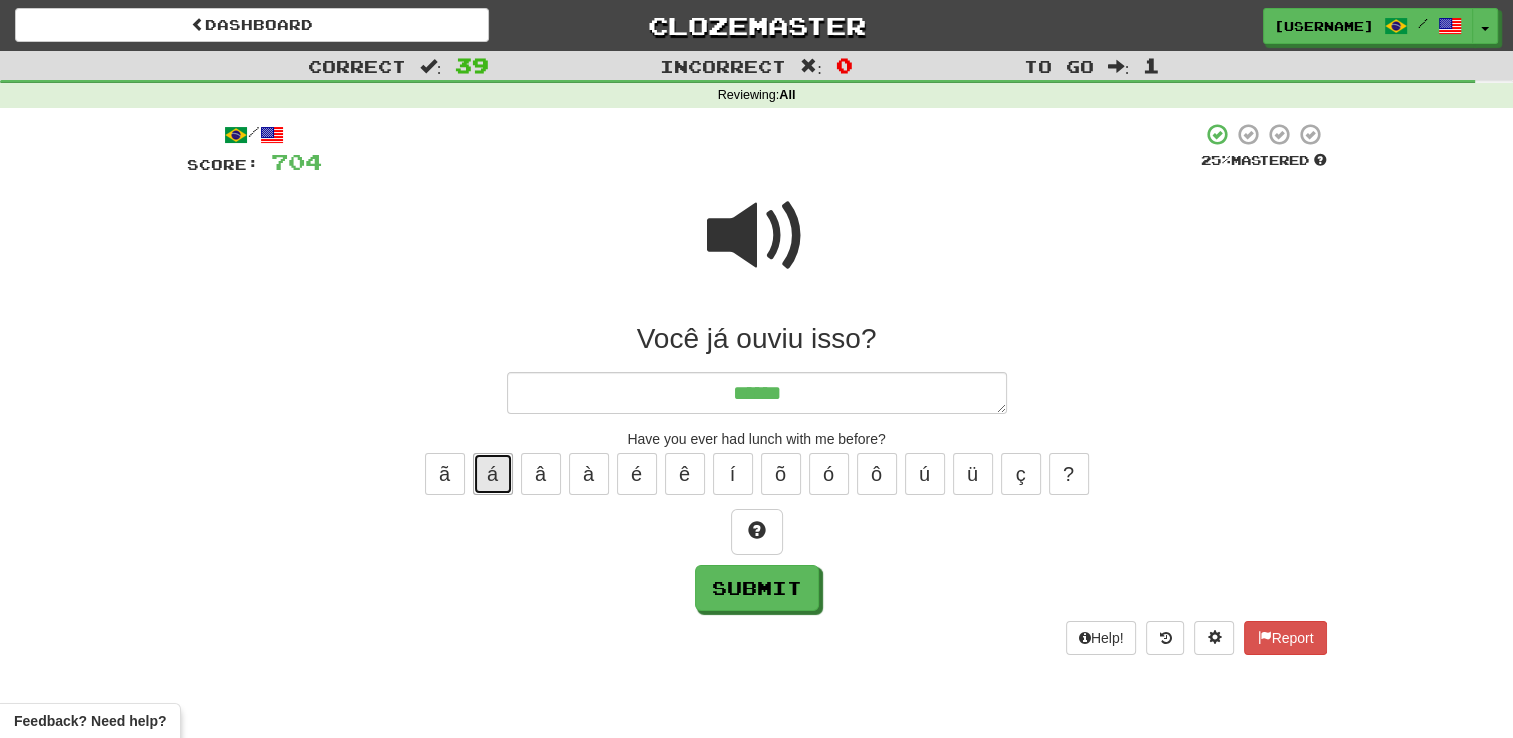click on "á" at bounding box center (493, 474) 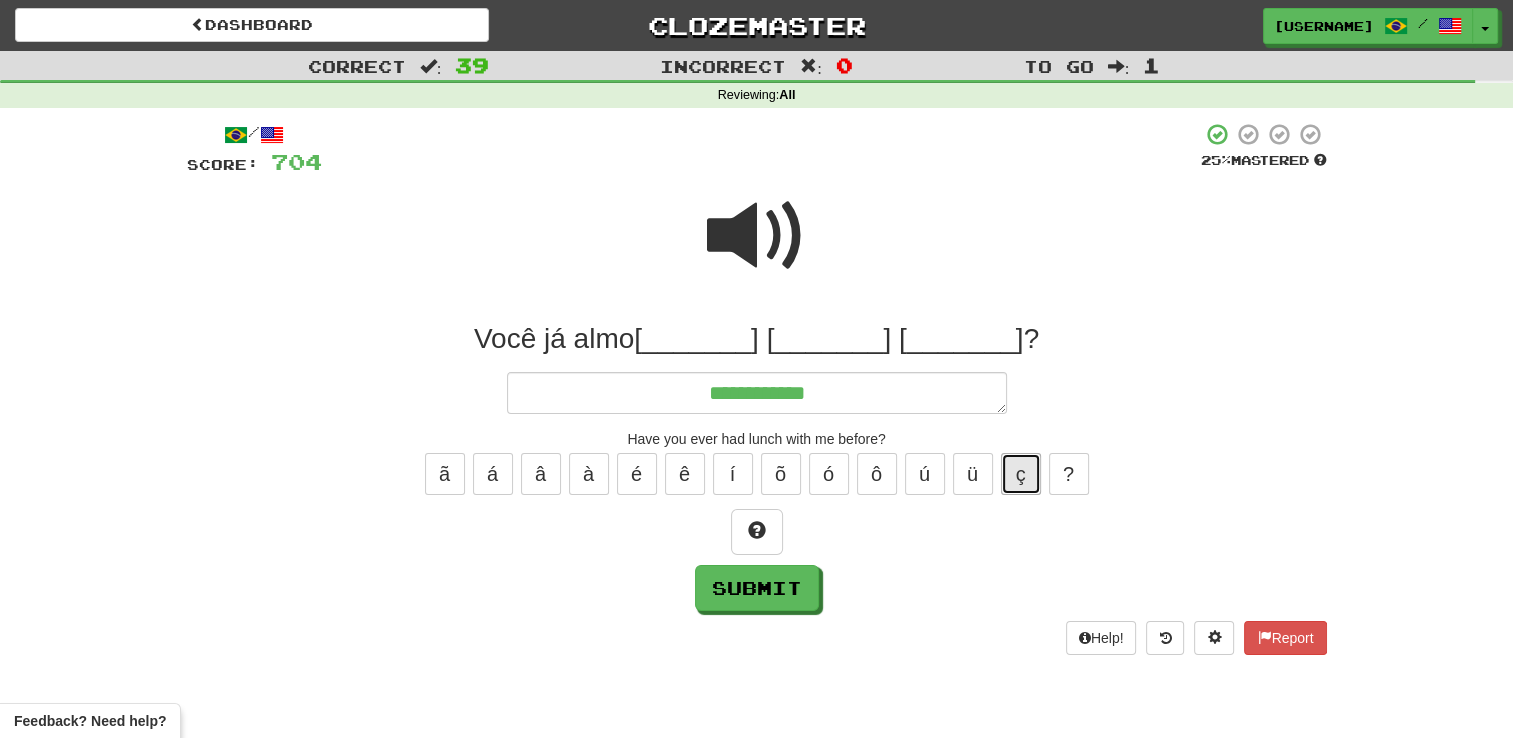 click on "ç" at bounding box center [1021, 474] 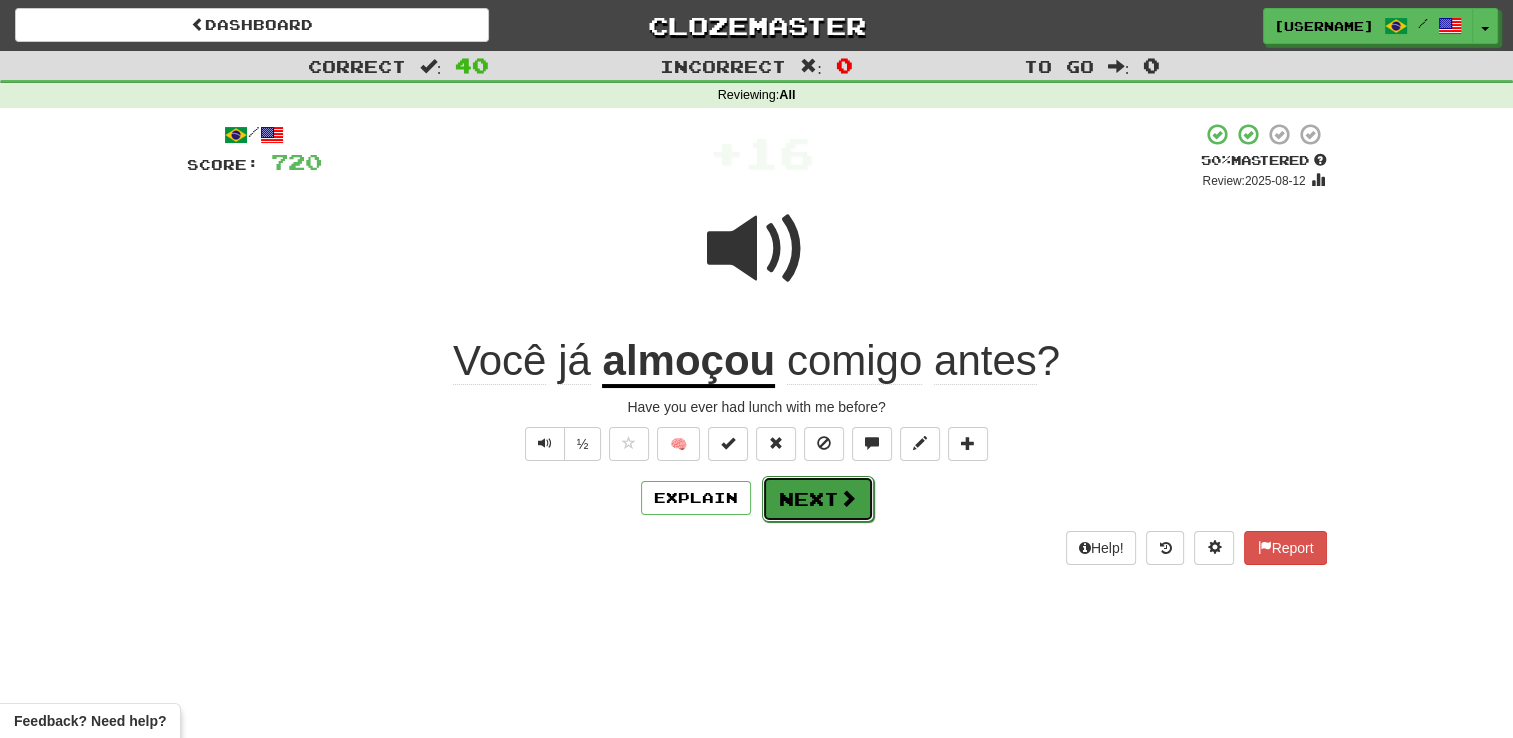 click on "Next" at bounding box center [818, 499] 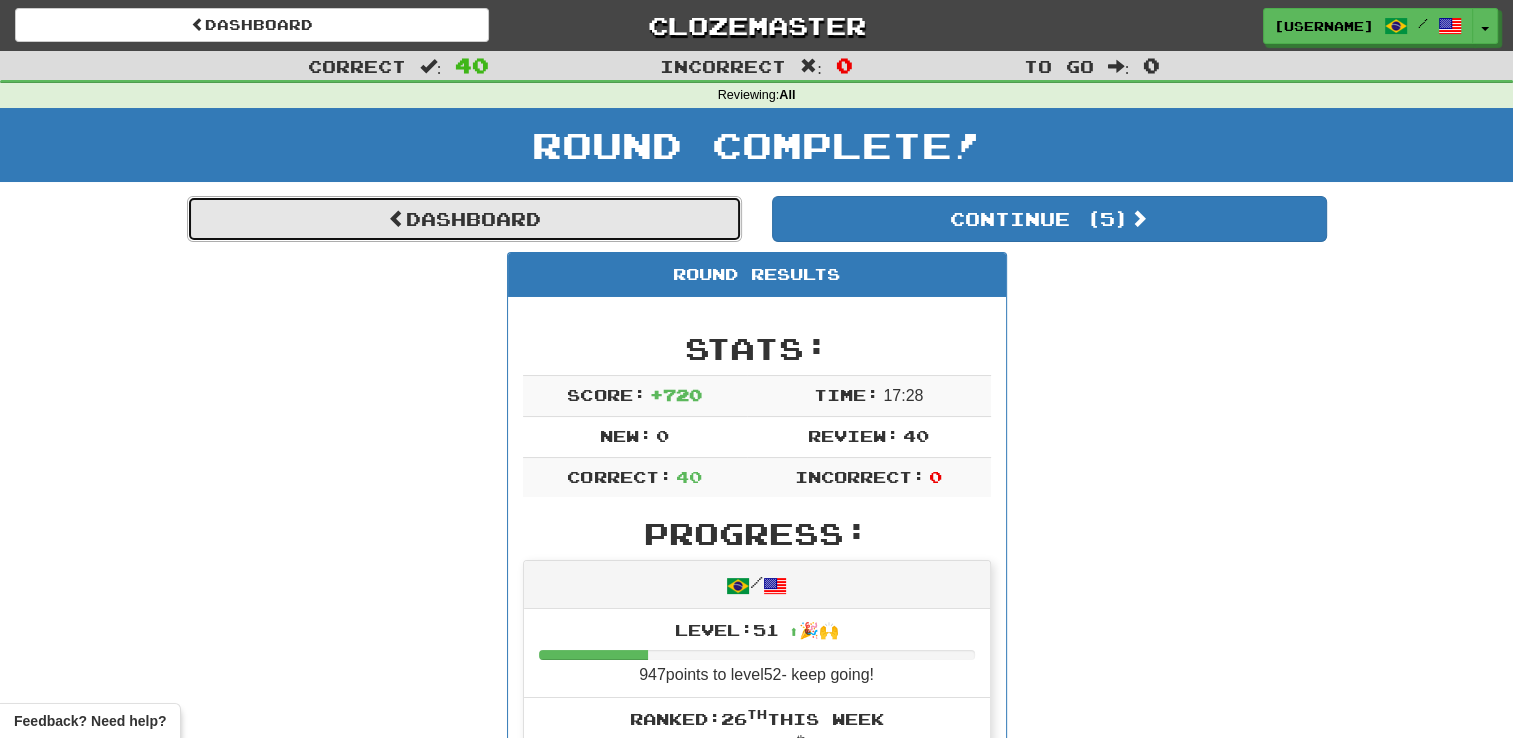 click on "Dashboard" at bounding box center [464, 219] 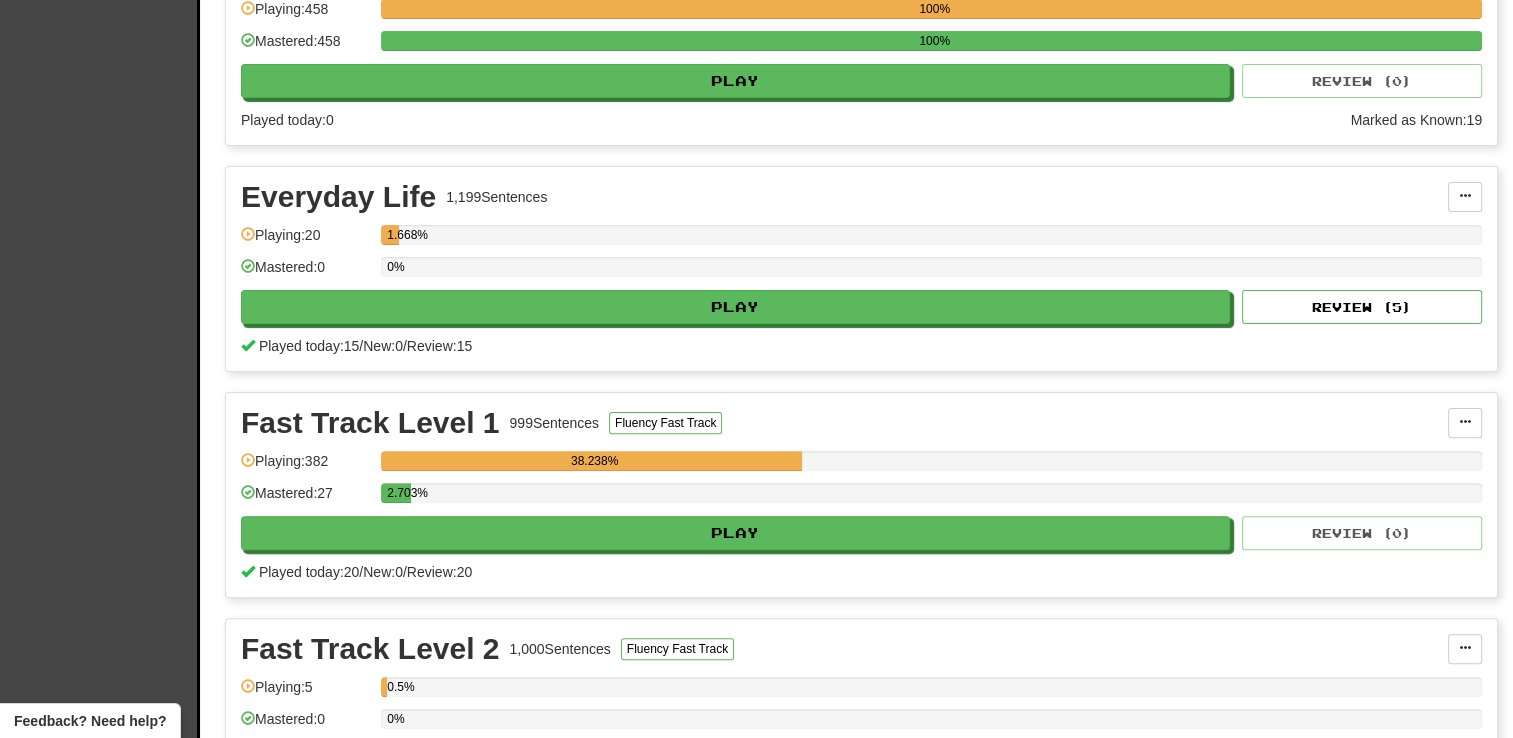 scroll, scrollTop: 200, scrollLeft: 0, axis: vertical 